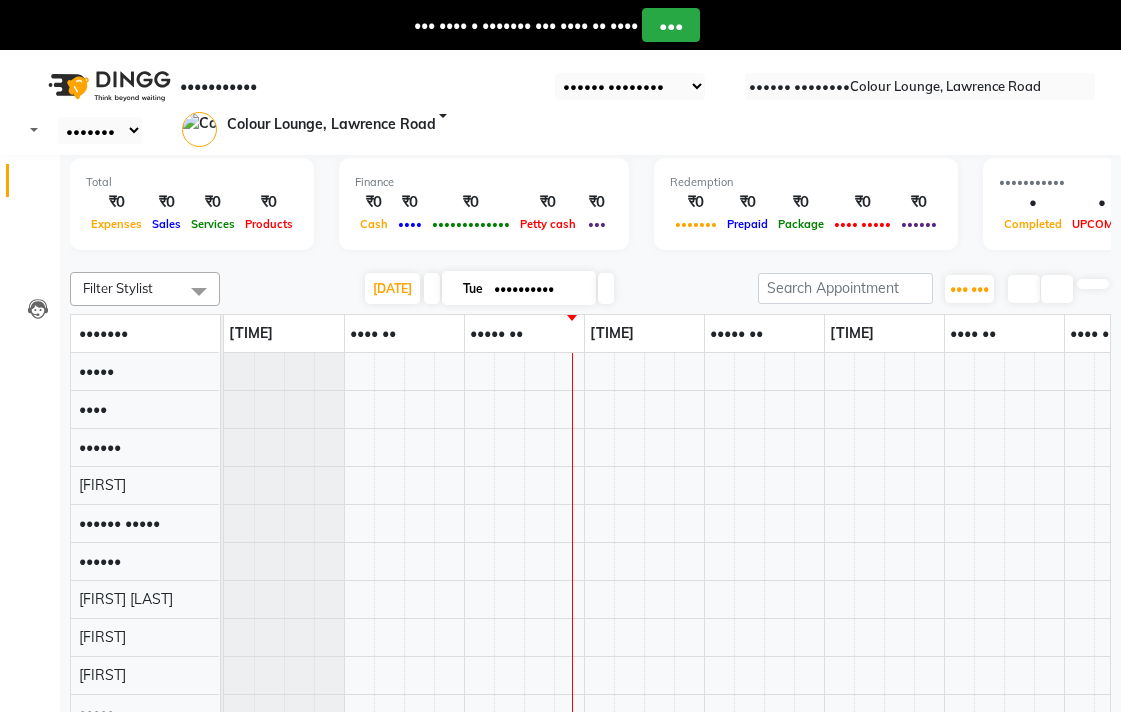 scroll, scrollTop: 0, scrollLeft: 0, axis: both 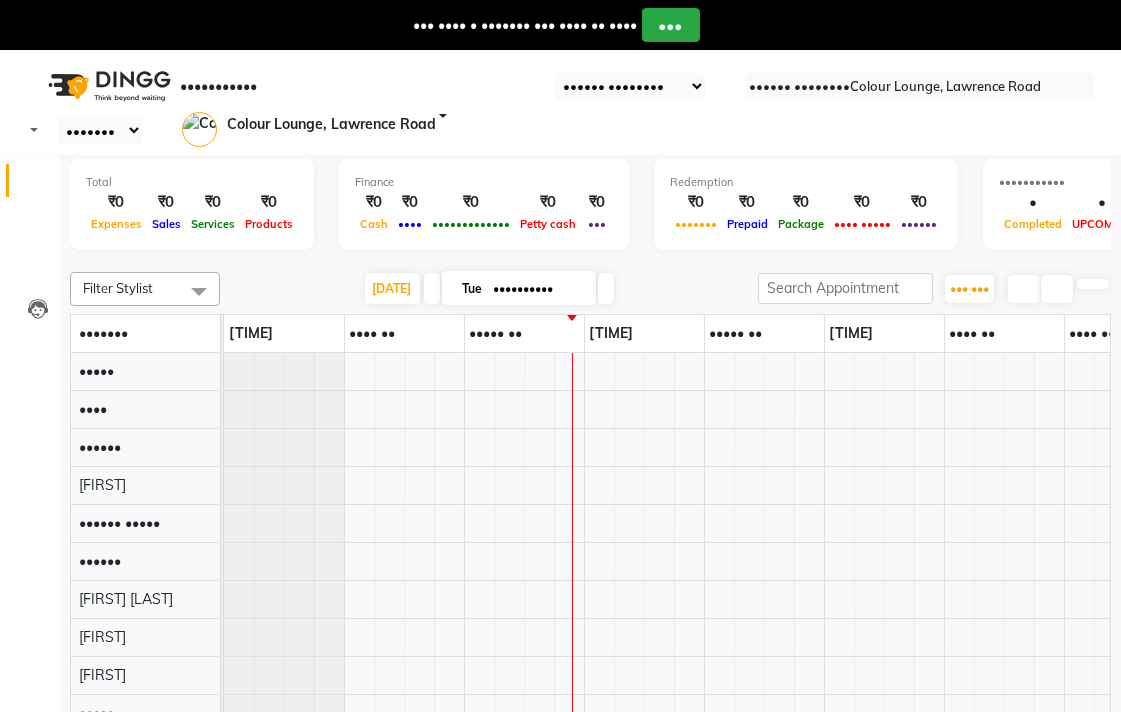 click at bounding box center (719, 998) 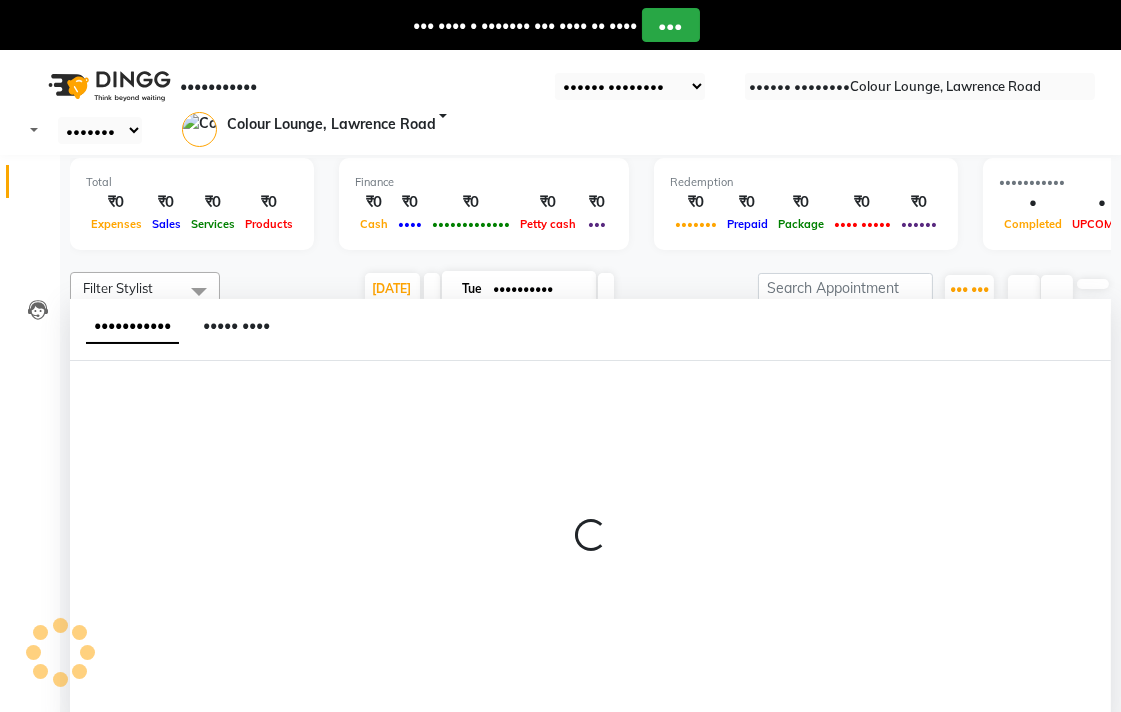scroll, scrollTop: 50, scrollLeft: 0, axis: vertical 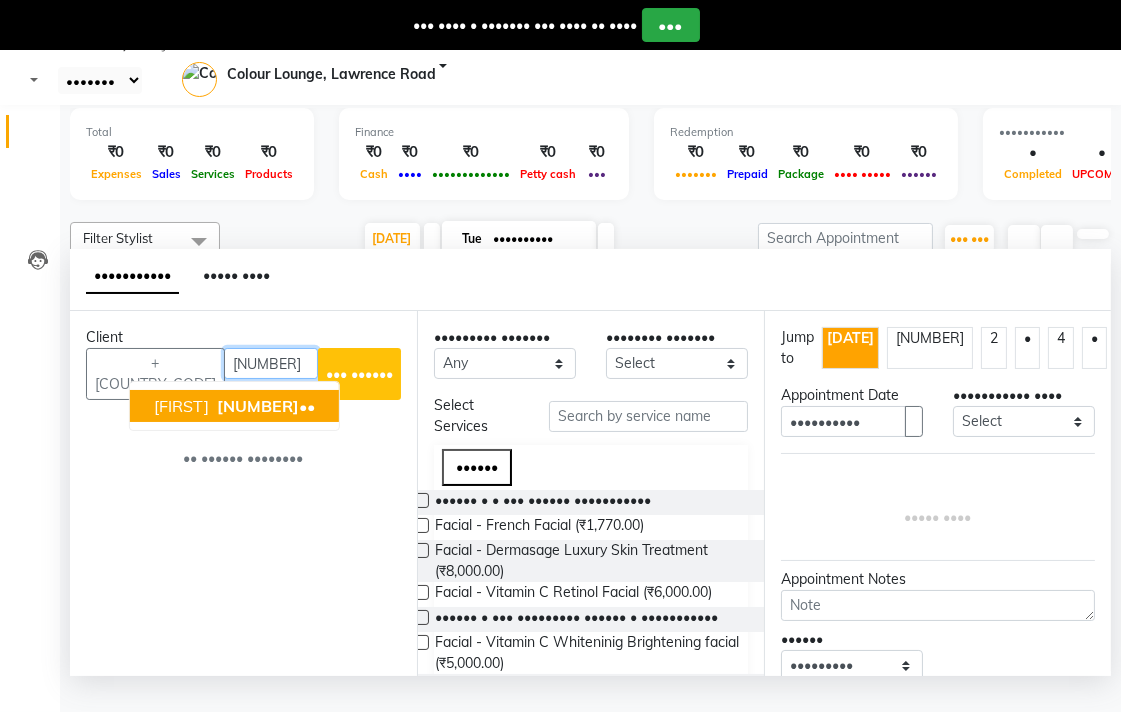 click on "99146933" at bounding box center (258, 406) 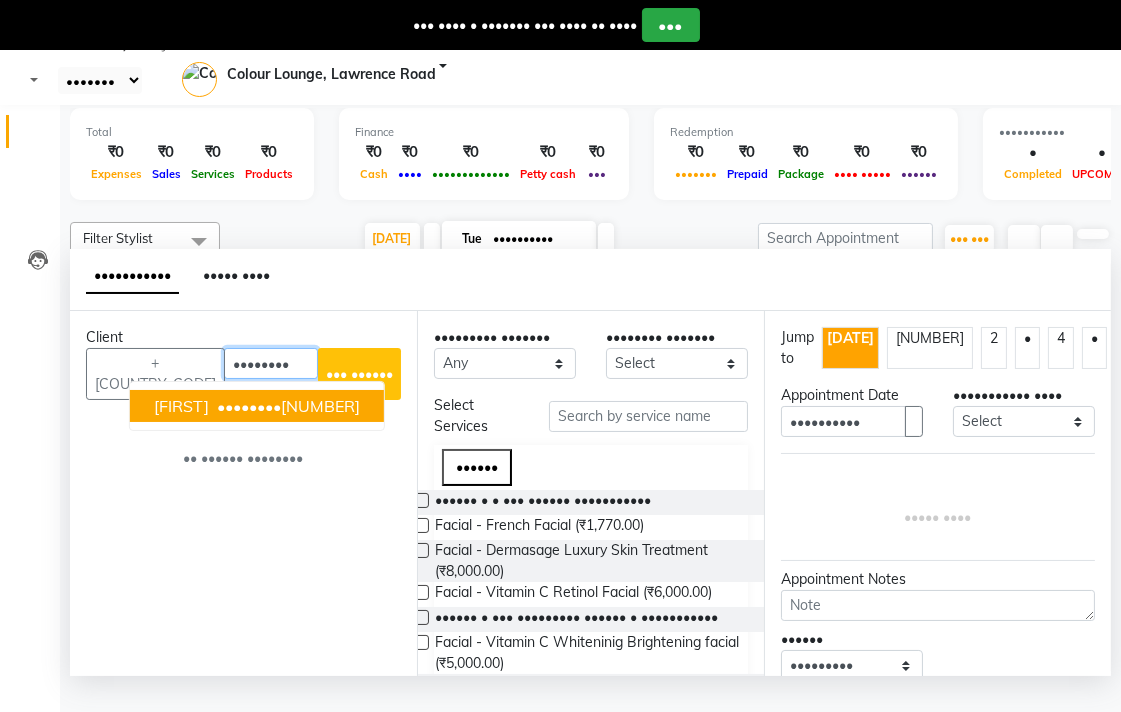 click on "Kanika   98887757 25" at bounding box center (257, 406) 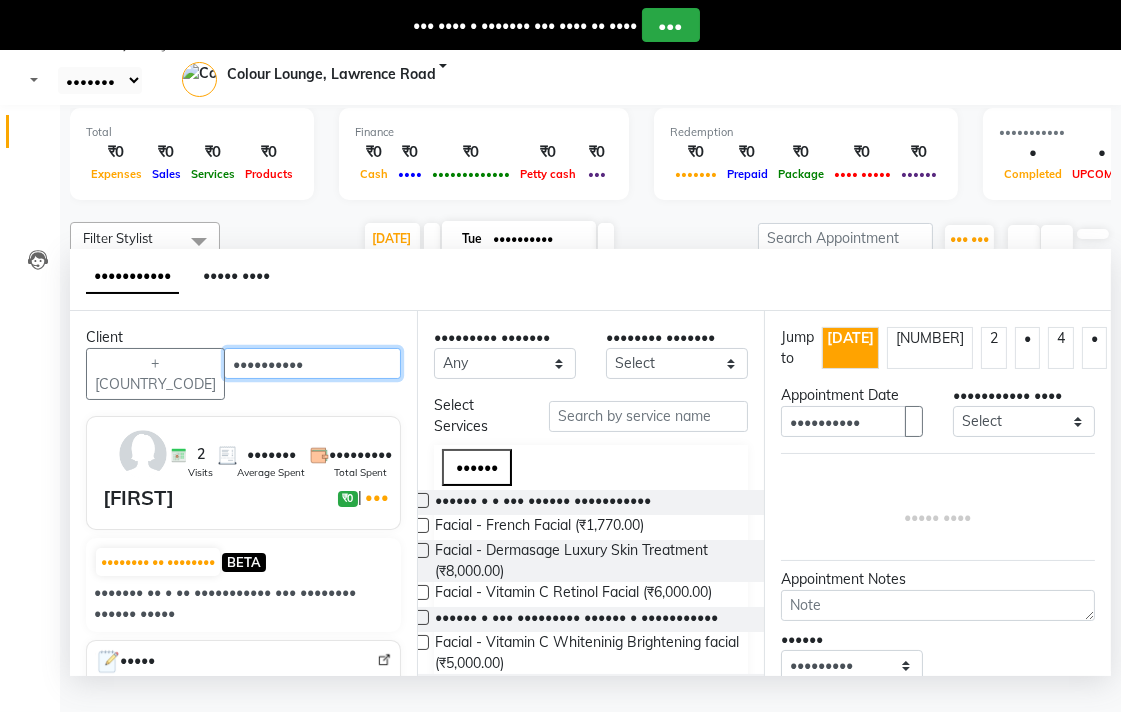 type on "9888775725" 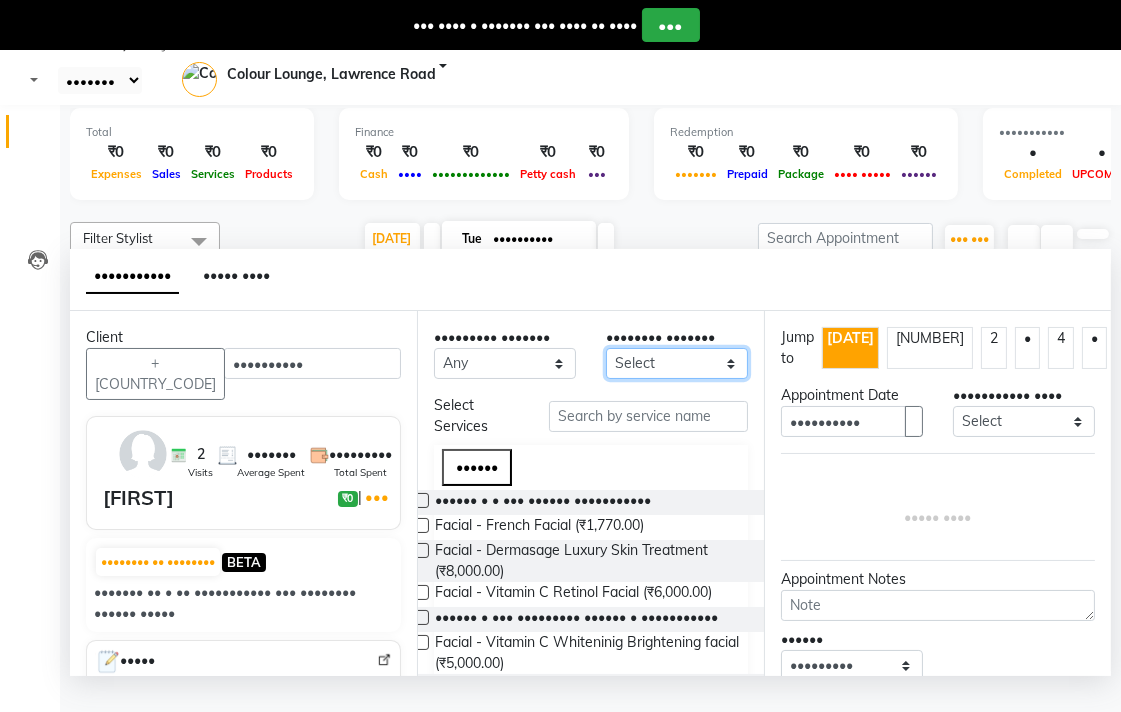 click on "Select Admin AMIT Ankush Ansh Nayyar BALBHARTI SHARMA Colour Lounge, Lawrence Road HARJEET RANDHAWA HARPREET KAUR Kajal LALIMA LOVE Manish MANPREET KAUR Navneet Neelam NEENA PALWINDER KAUR POOJA Pooja negi PRABHDEEP SINGH PRINCE KUMAR PURAN CHAND RAKESH KUMAR Rambachan  Resham Kaur  Robin Sapna SATWANT KAUR Simran  Sunny TULOSH SUBBA Urvashi Varun kumar VISHAL" at bounding box center [505, 363] 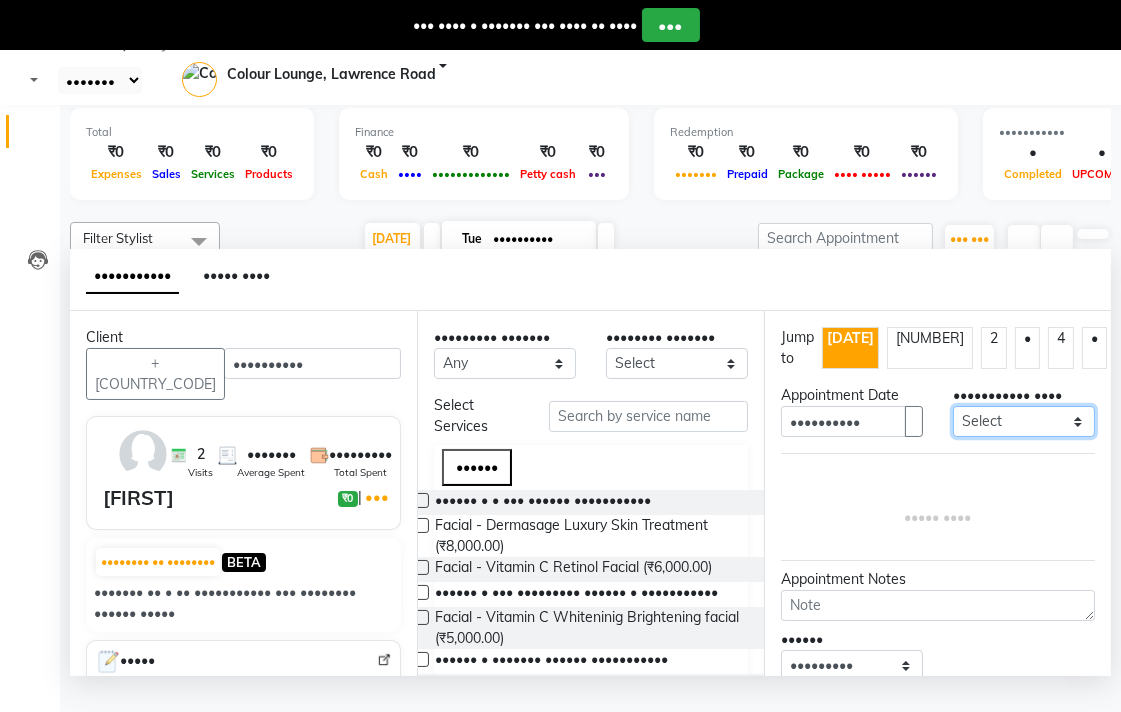 click on "Select 09:00 AM 09:15 AM 09:30 AM 09:45 AM 10:00 AM 10:15 AM 10:30 AM 10:45 AM 11:00 AM 11:15 AM 11:30 AM 11:45 AM 12:00 PM 12:15 PM 12:30 PM 12:45 PM 01:00 PM 01:15 PM 01:30 PM 01:45 PM 02:00 PM 02:15 PM 02:30 PM 02:45 PM 03:00 PM 03:15 PM 03:30 PM 03:45 PM 04:00 PM 04:15 PM 04:30 PM 04:45 PM 05:00 PM 05:15 PM 05:30 PM 05:45 PM 06:00 PM 06:15 PM 06:30 PM 06:45 PM 07:00 PM 07:15 PM 07:30 PM 07:45 PM 08:00 PM" at bounding box center (1024, 421) 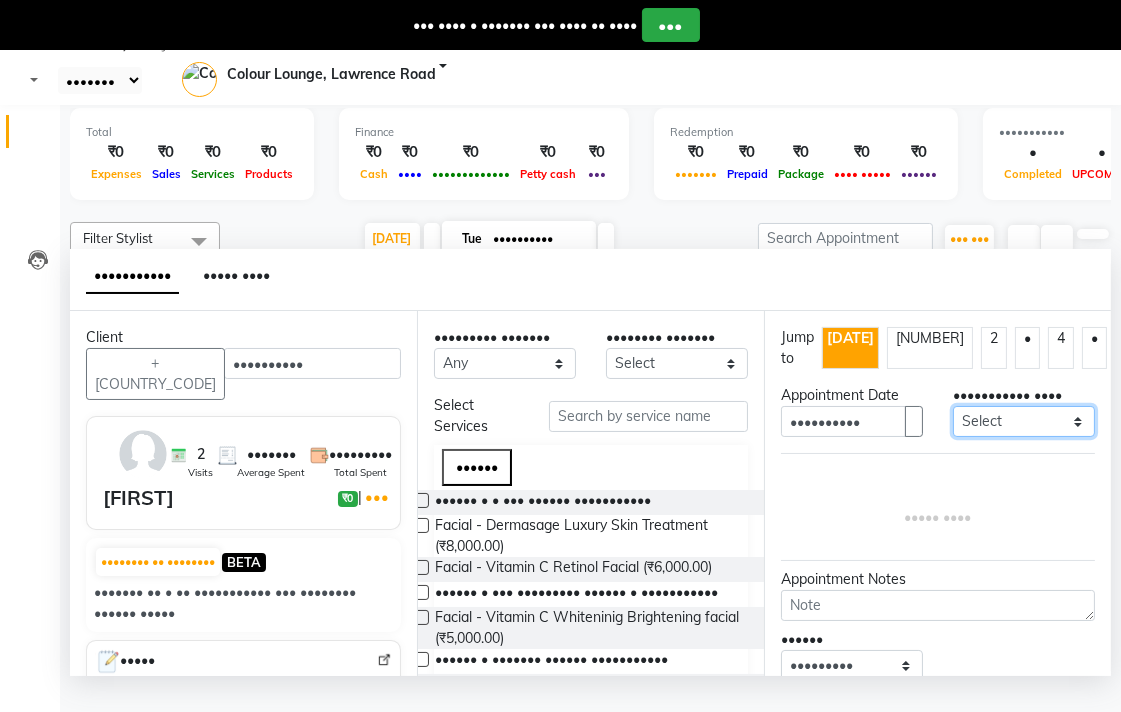 select on "840" 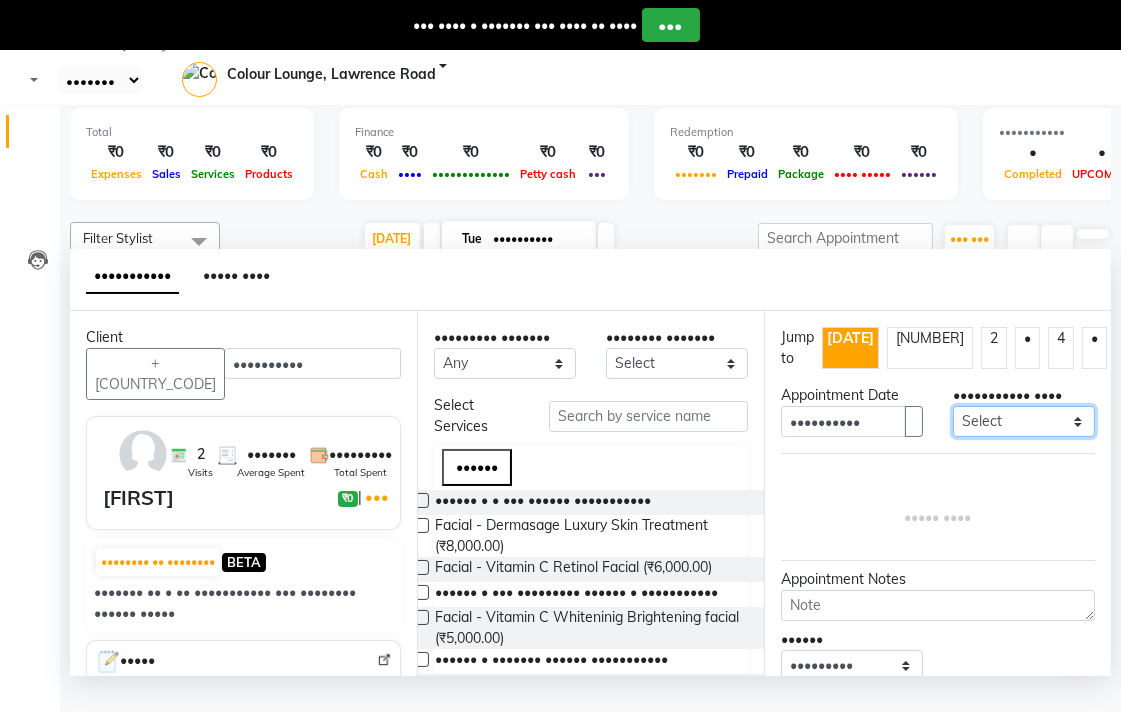 click on "Select 09:00 AM 09:15 AM 09:30 AM 09:45 AM 10:00 AM 10:15 AM 10:30 AM 10:45 AM 11:00 AM 11:15 AM 11:30 AM 11:45 AM 12:00 PM 12:15 PM 12:30 PM 12:45 PM 01:00 PM 01:15 PM 01:30 PM 01:45 PM 02:00 PM 02:15 PM 02:30 PM 02:45 PM 03:00 PM 03:15 PM 03:30 PM 03:45 PM 04:00 PM 04:15 PM 04:30 PM 04:45 PM 05:00 PM 05:15 PM 05:30 PM 05:45 PM 06:00 PM 06:15 PM 06:30 PM 06:45 PM 07:00 PM 07:15 PM 07:30 PM 07:45 PM 08:00 PM" at bounding box center (1024, 421) 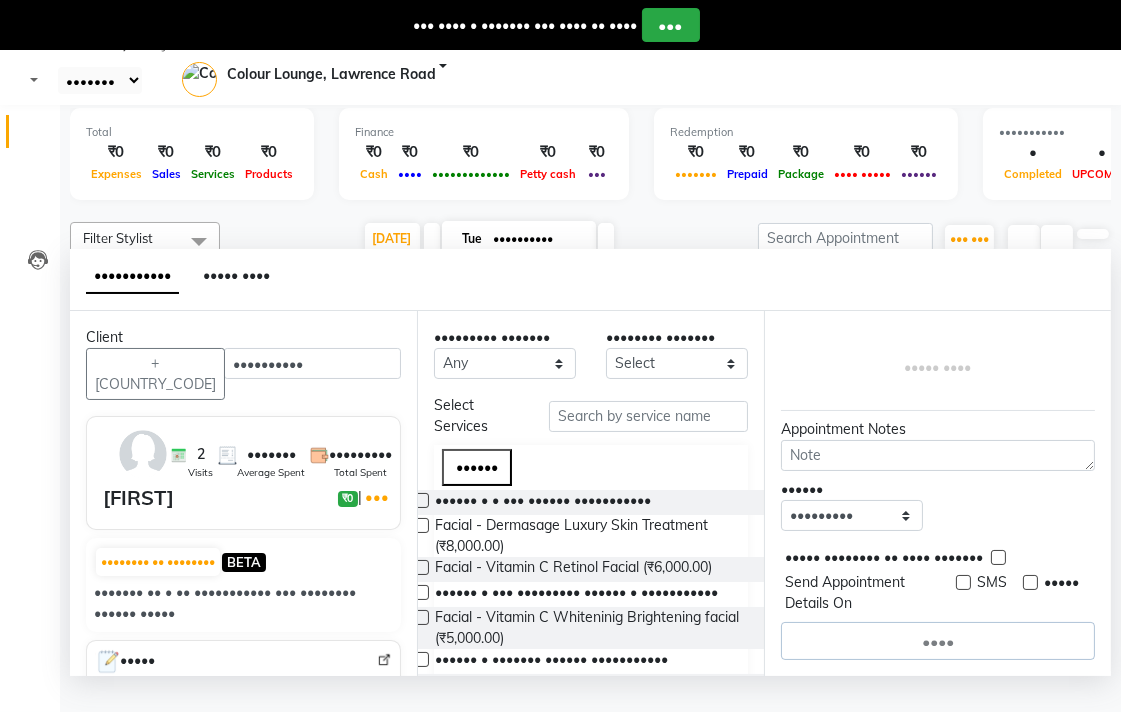 scroll, scrollTop: 175, scrollLeft: 0, axis: vertical 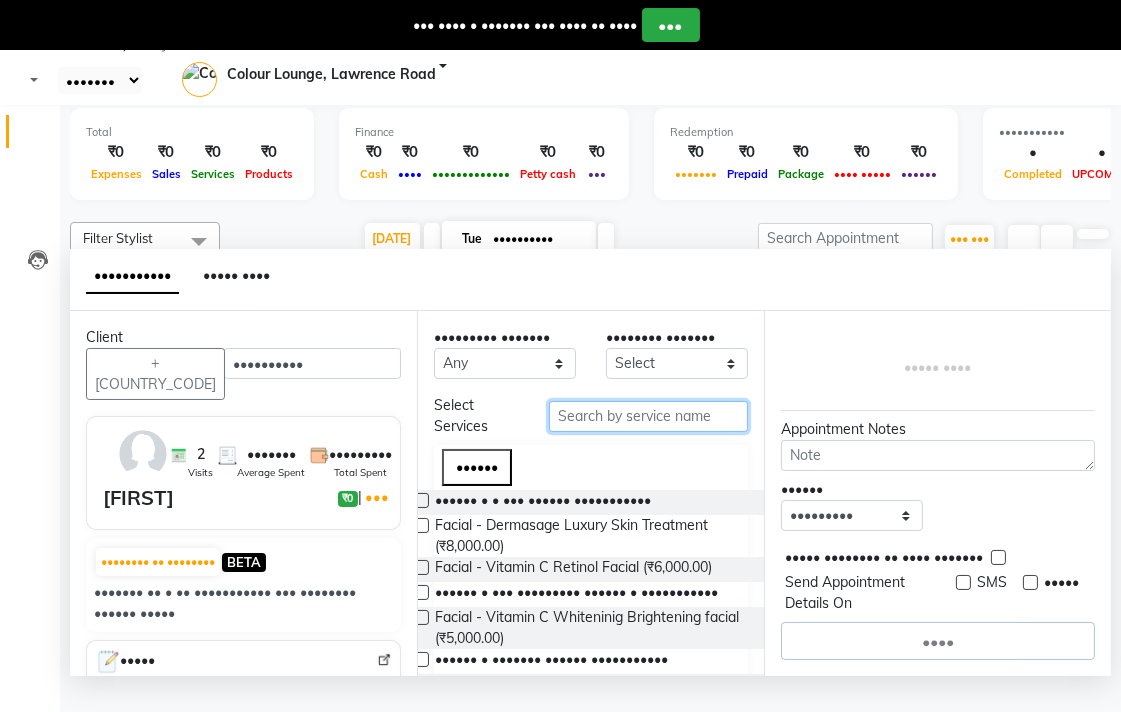 click at bounding box center [648, 416] 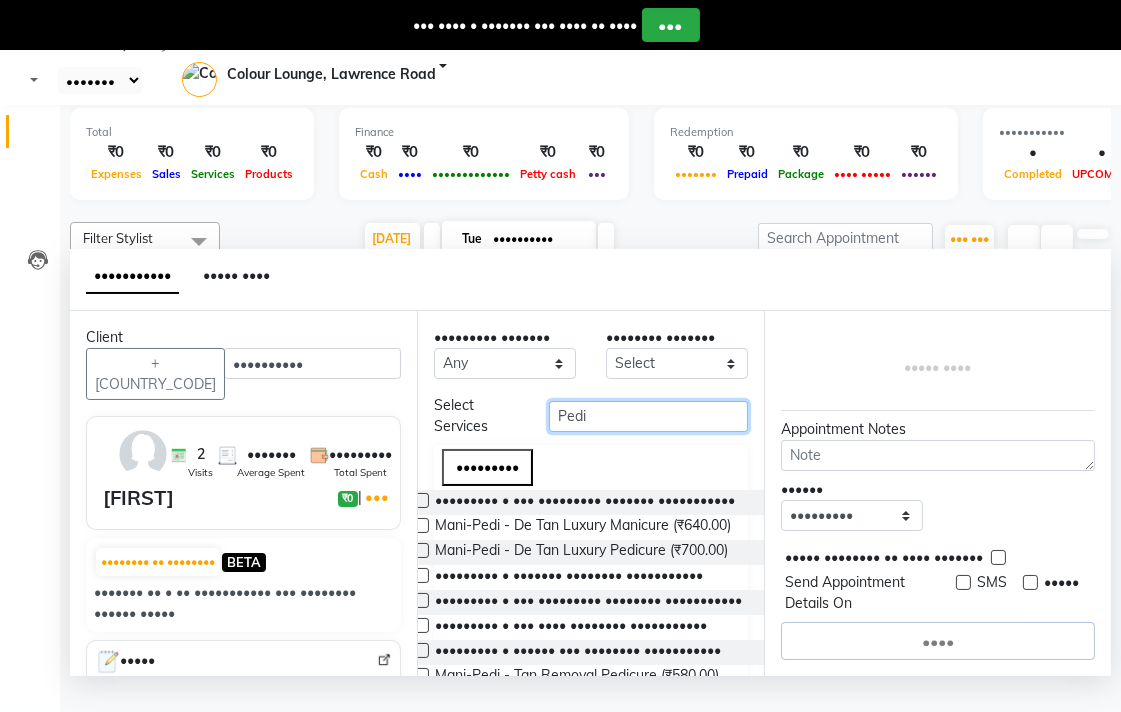 type on "Pedi" 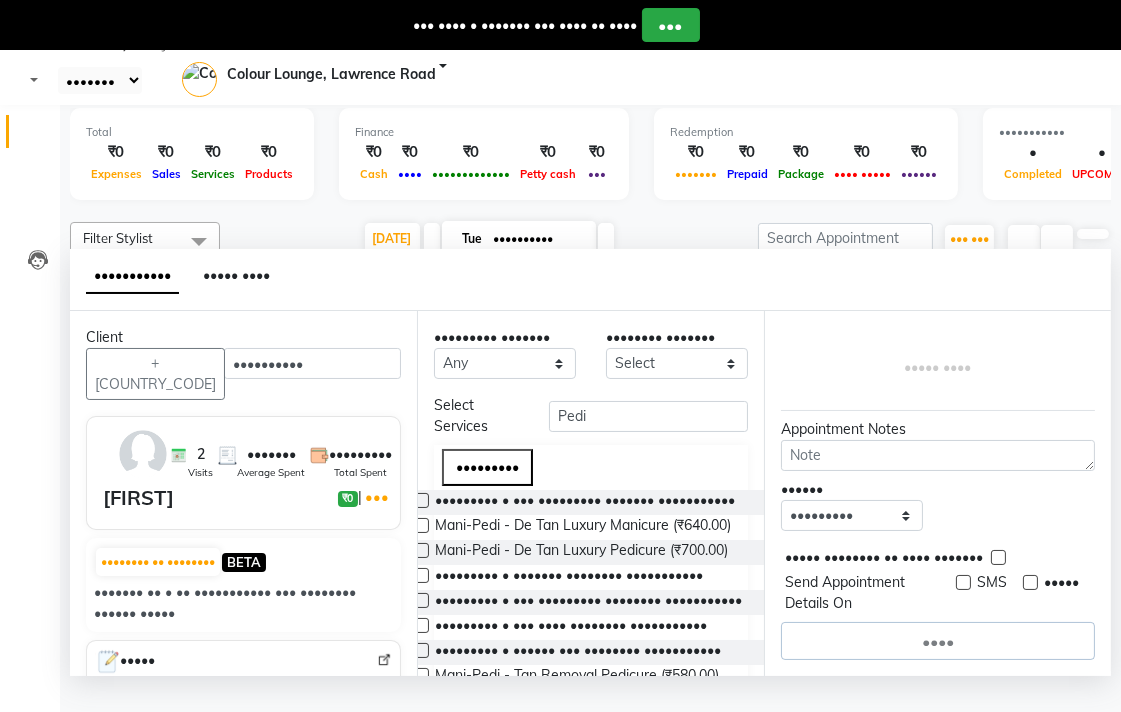 click at bounding box center (421, 550) 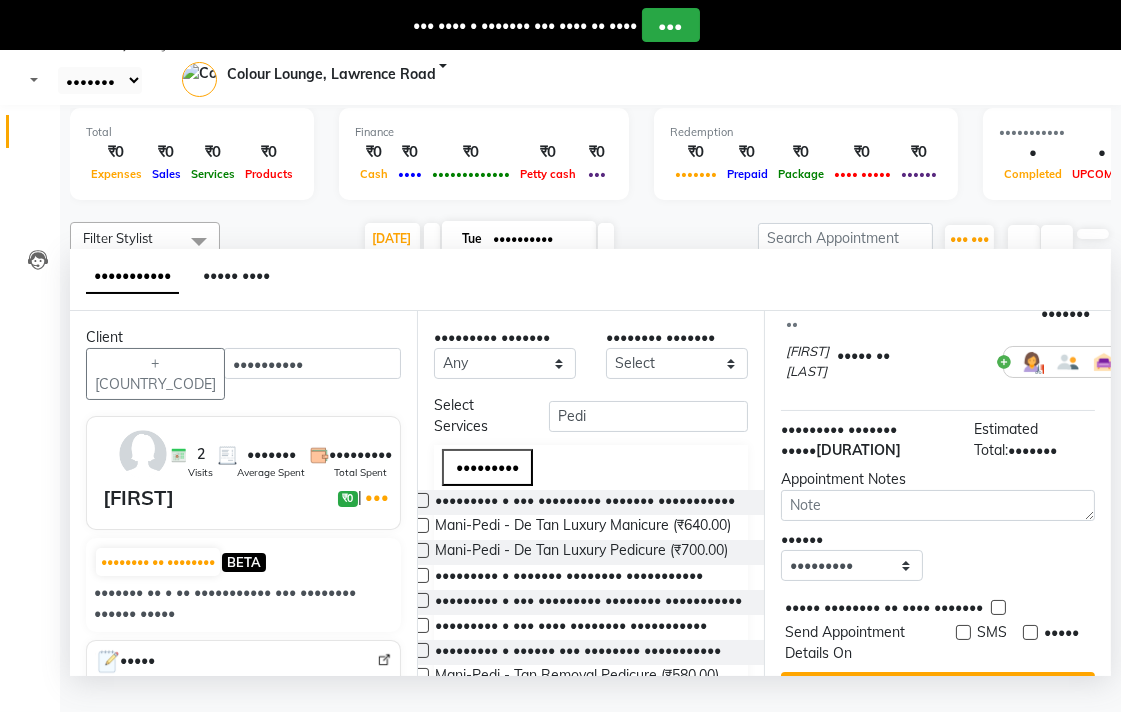 scroll, scrollTop: 238, scrollLeft: 0, axis: vertical 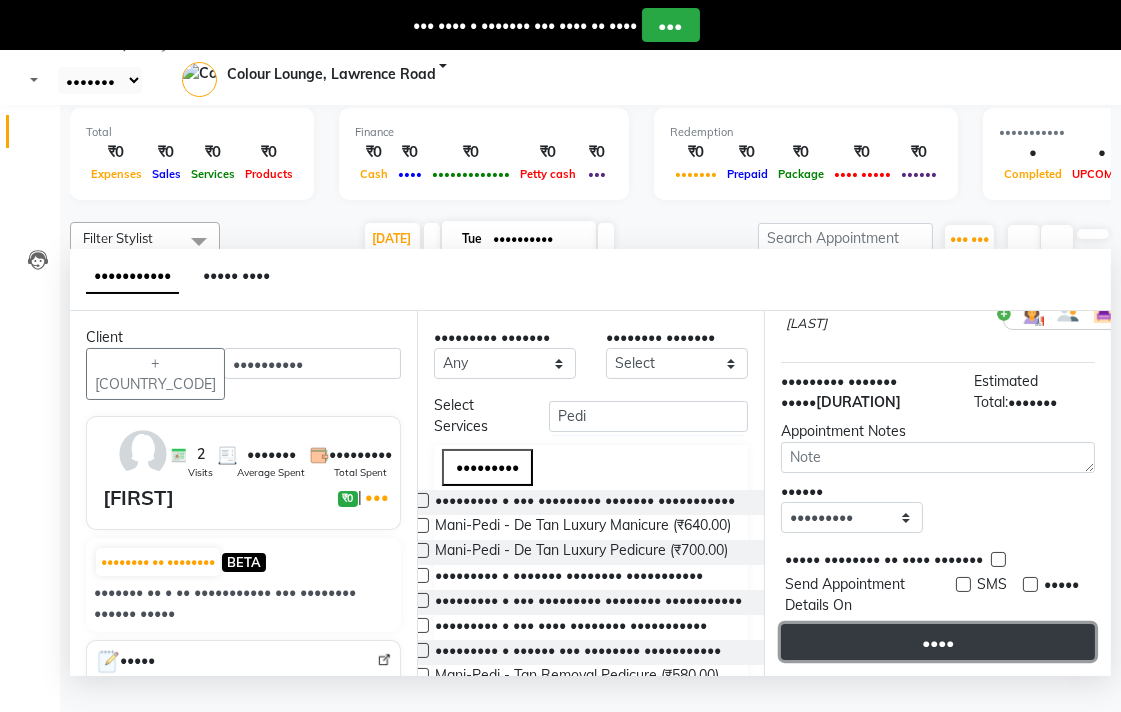 click on "Book" at bounding box center [938, 642] 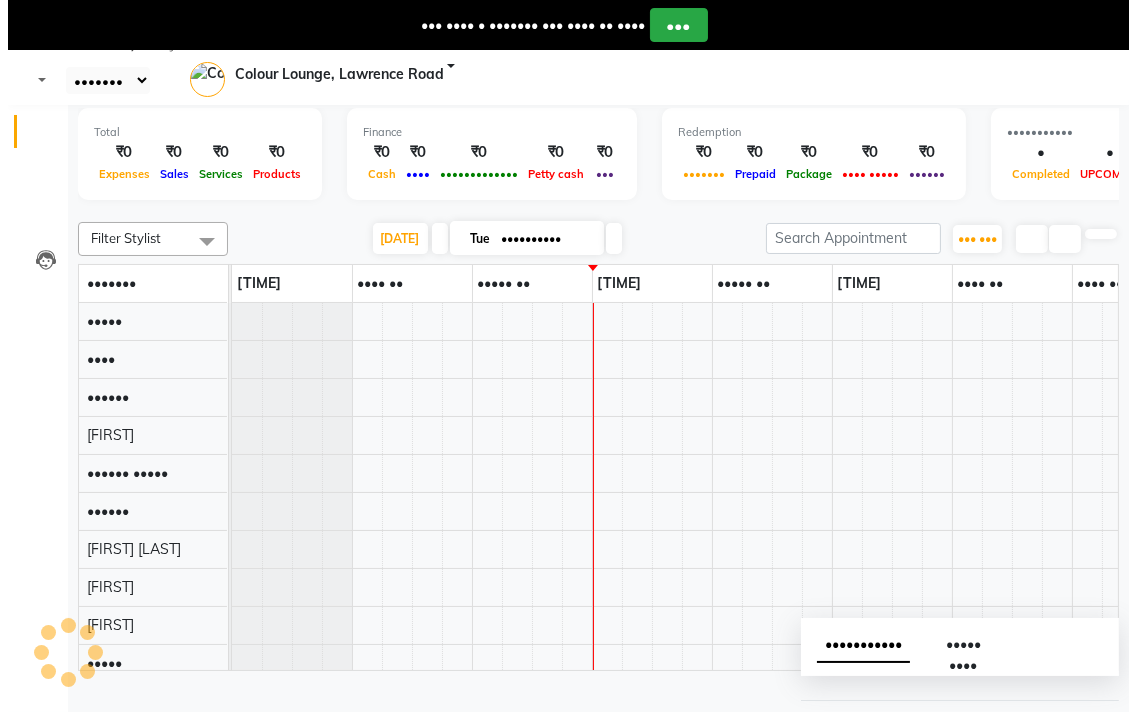scroll, scrollTop: 0, scrollLeft: 0, axis: both 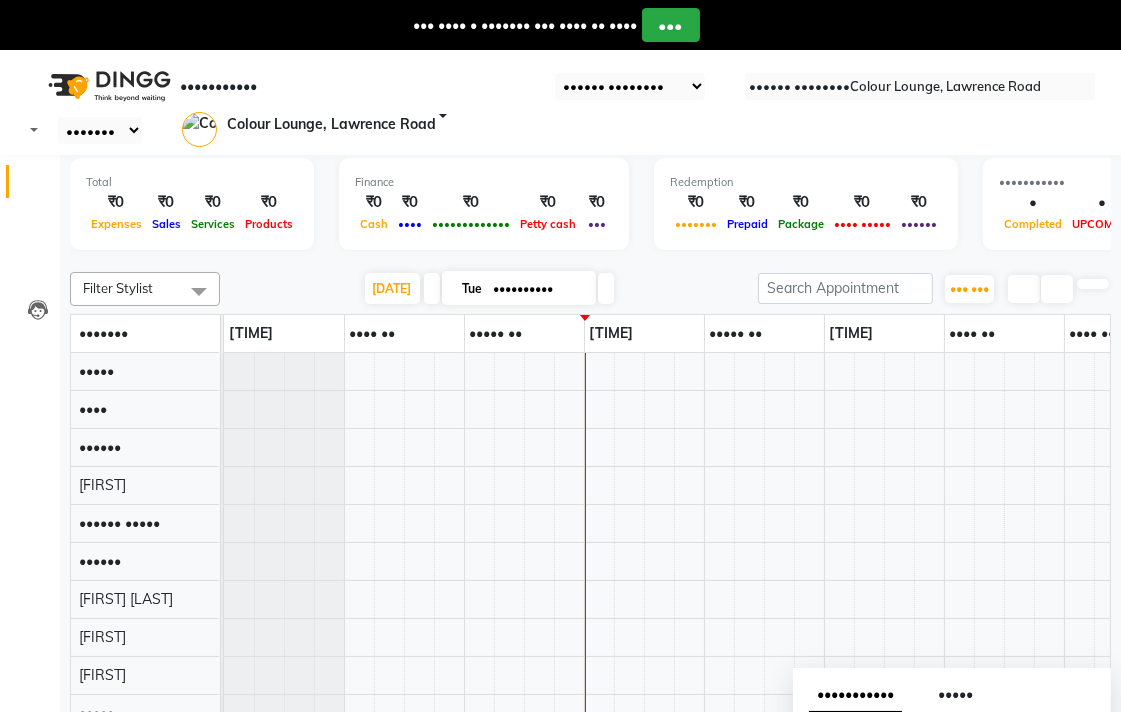 click at bounding box center [1105, 8] 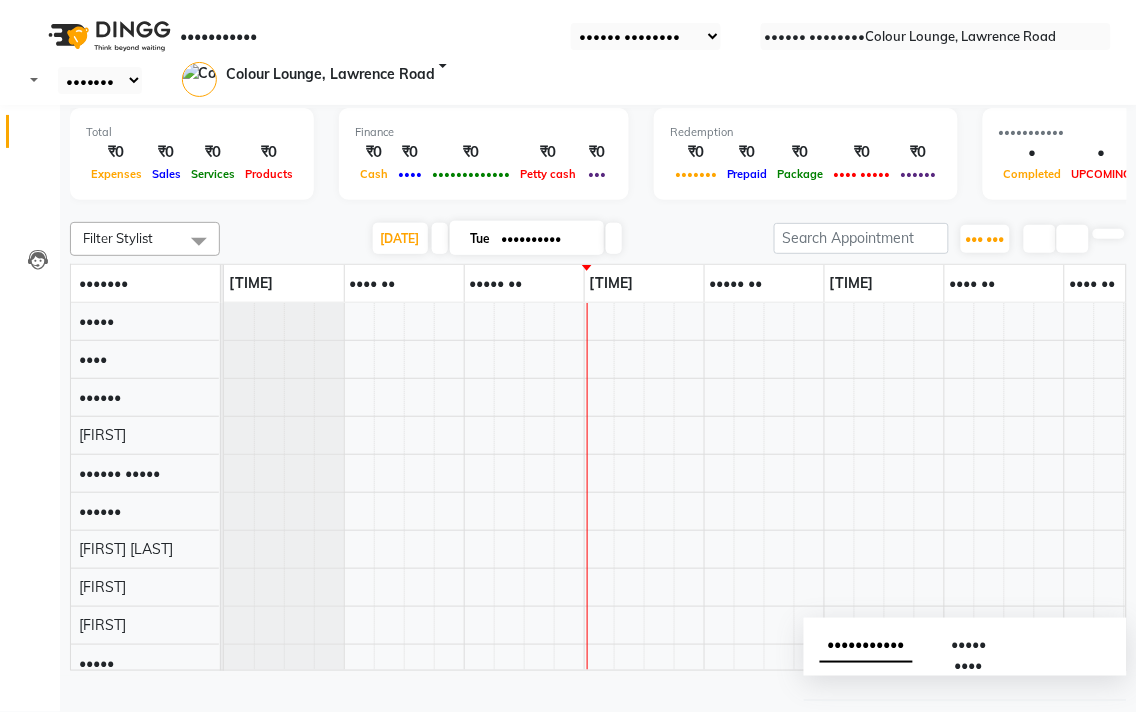 scroll, scrollTop: 137, scrollLeft: 0, axis: vertical 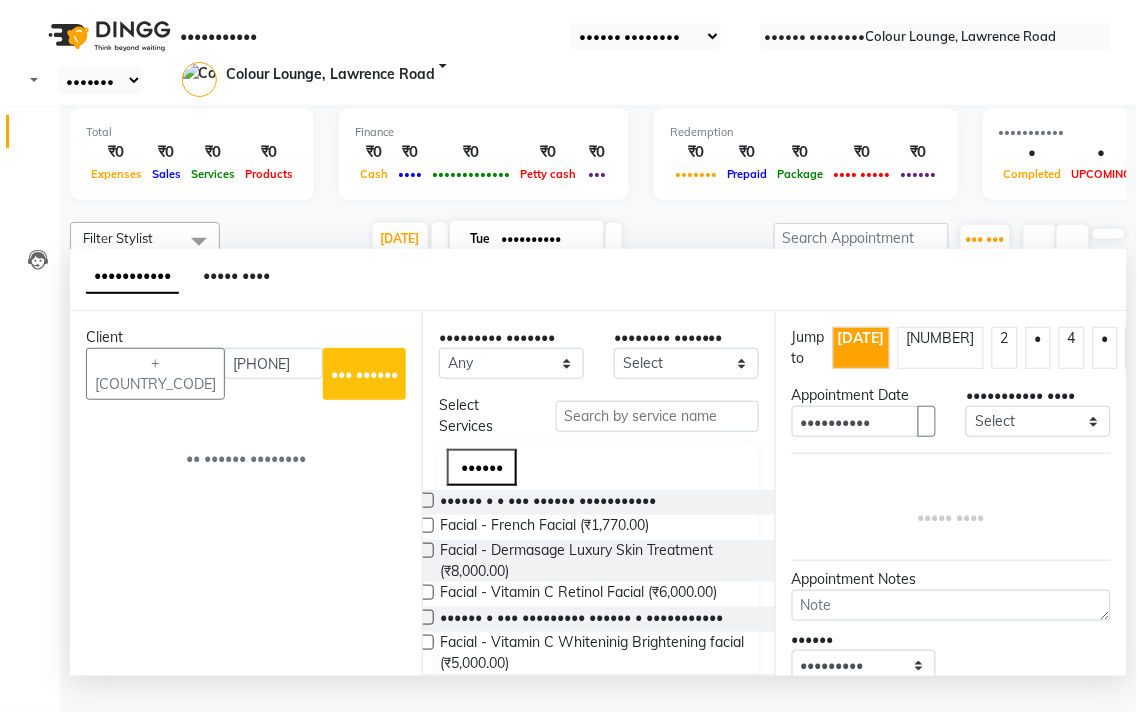 type on "7973876685" 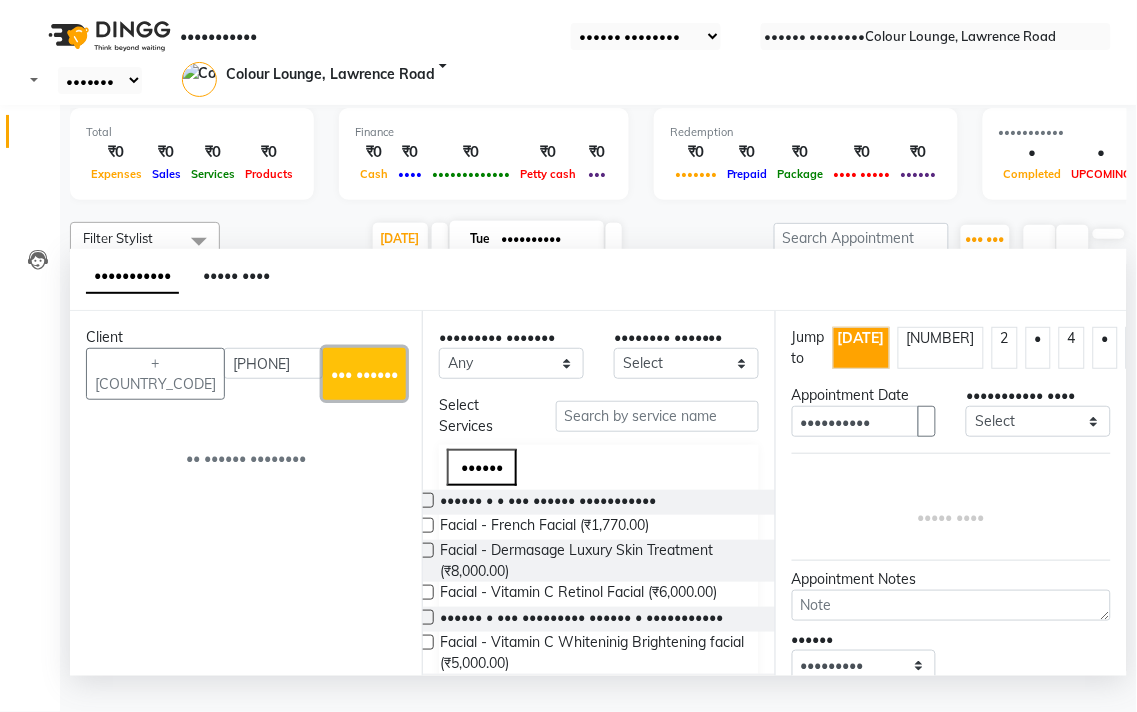 click on "Add Client" at bounding box center (364, 374) 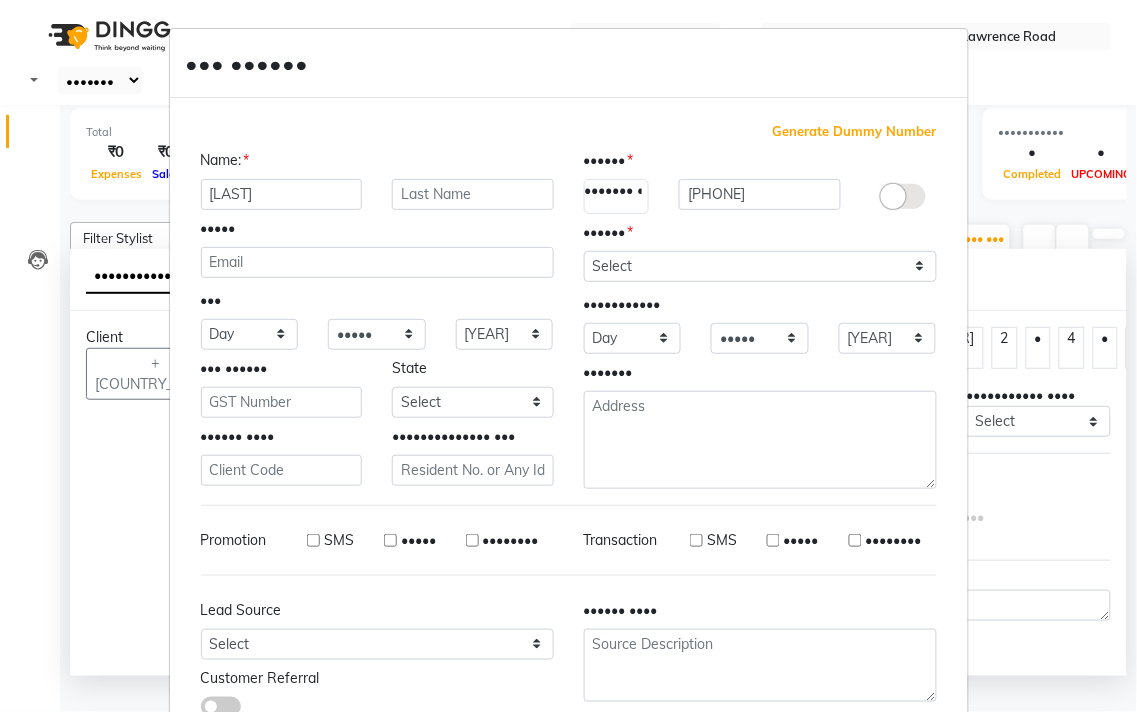 type on "shaini" 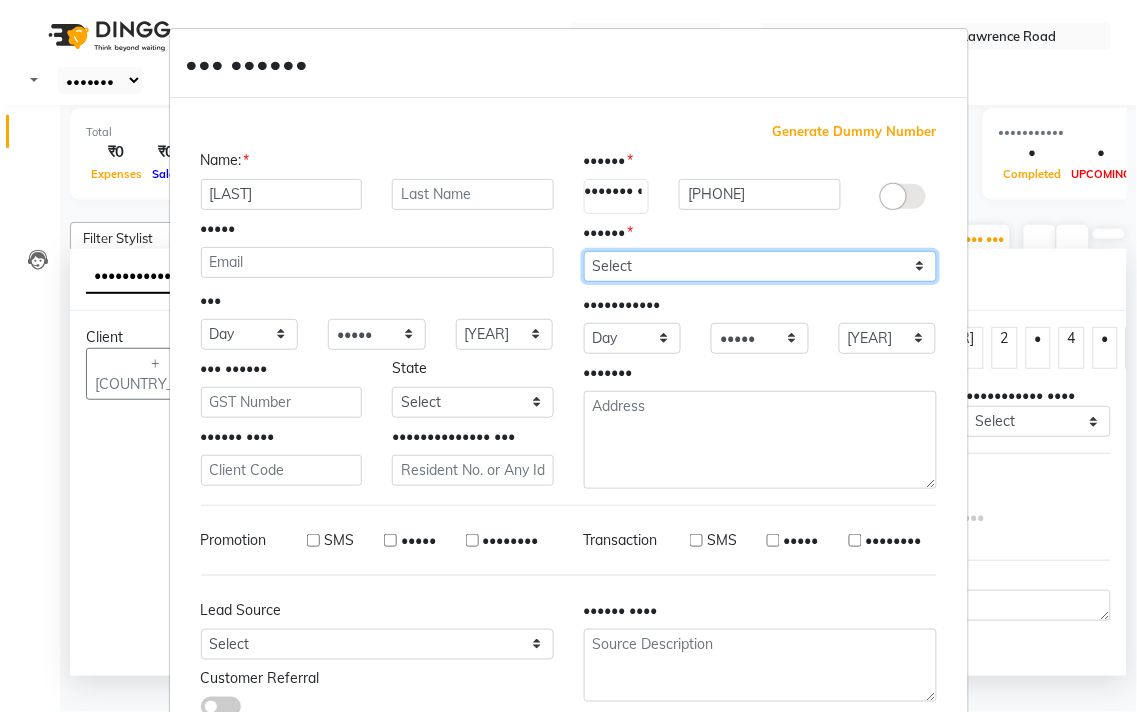 click on "Select Male Female Other Prefer Not To Say" at bounding box center (760, 266) 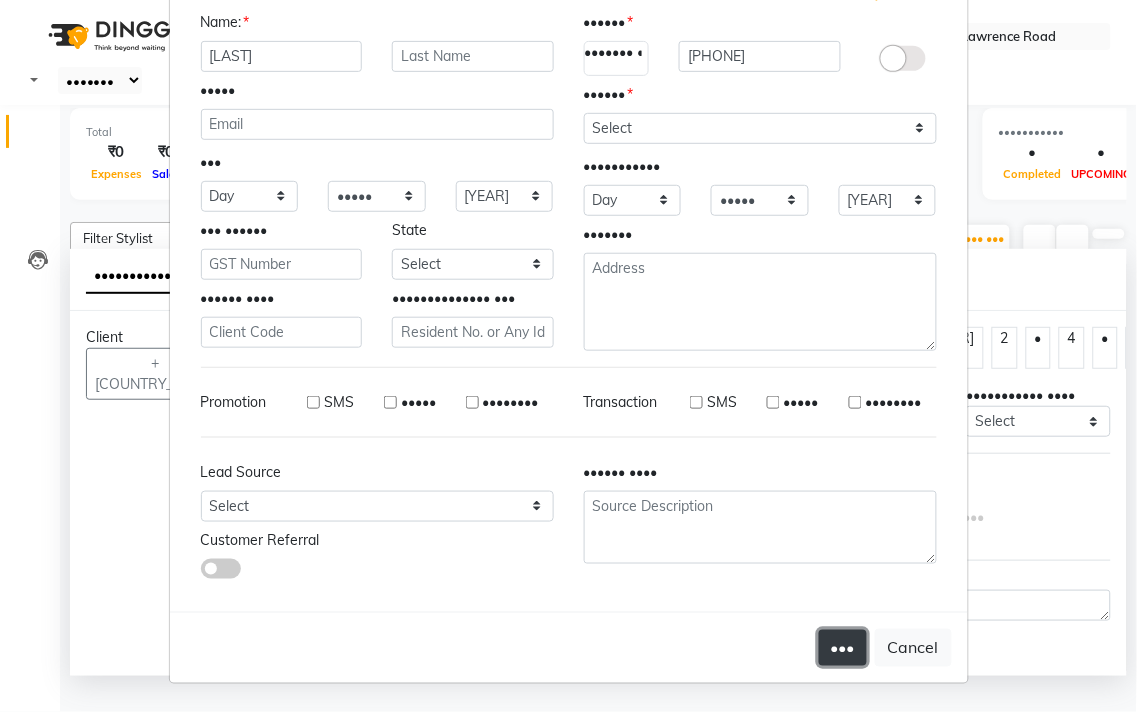 click on "Add" at bounding box center (843, 648) 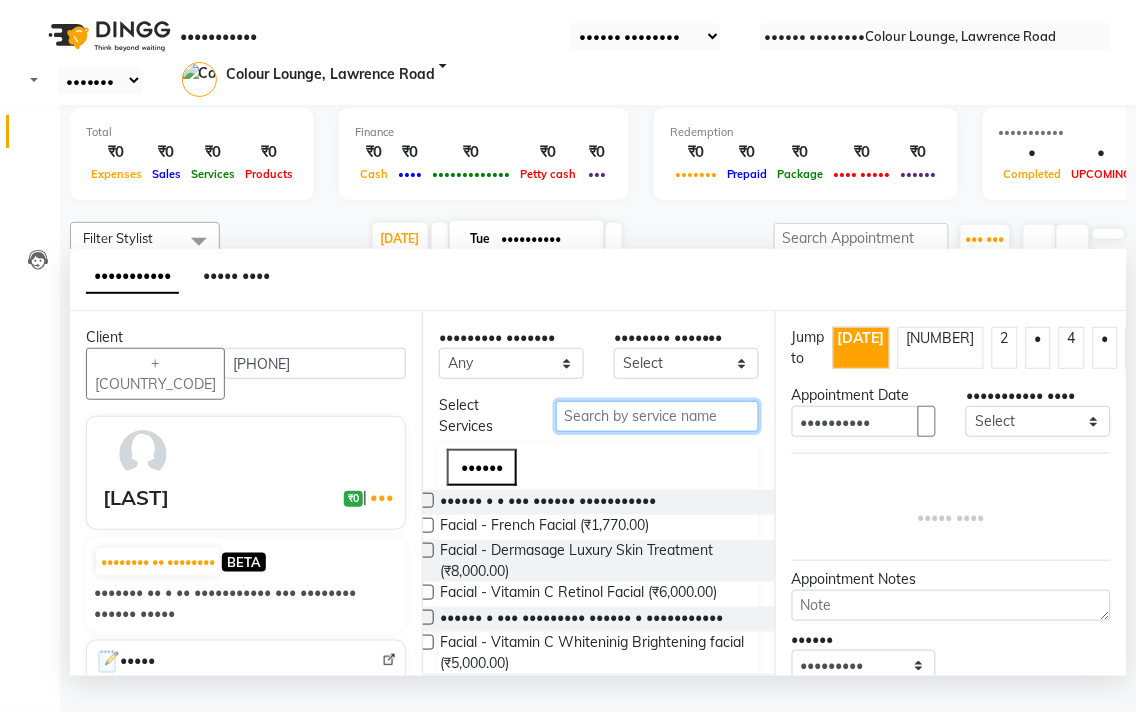 click at bounding box center (657, 416) 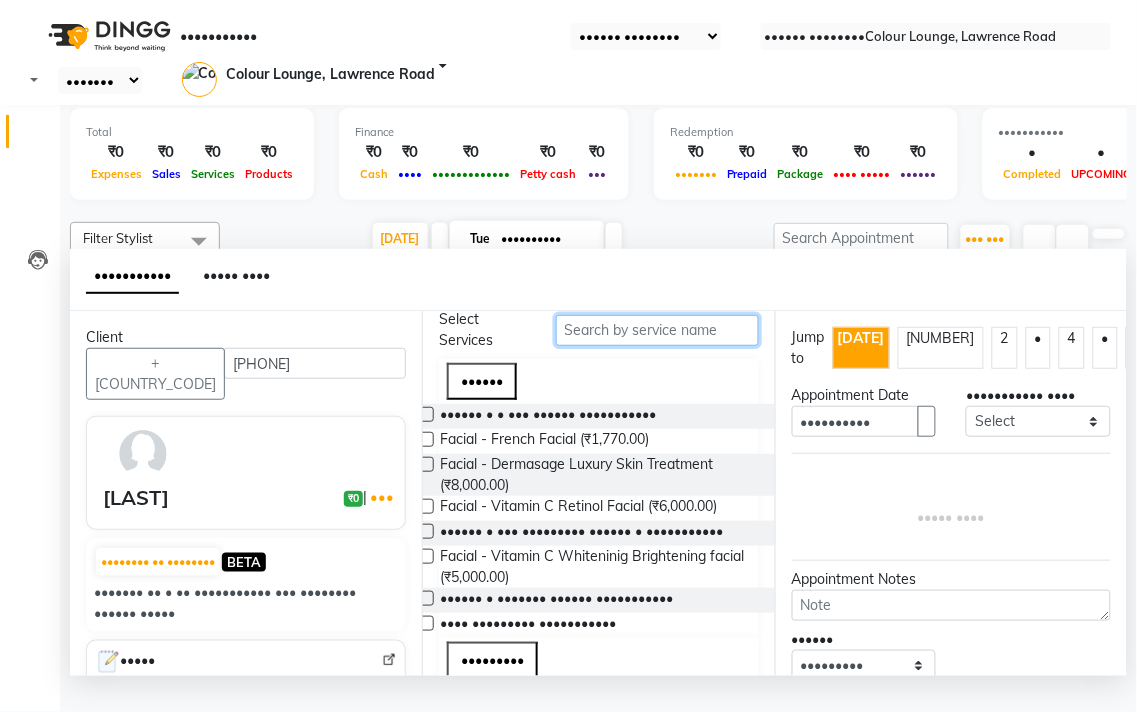 scroll, scrollTop: 83, scrollLeft: 0, axis: vertical 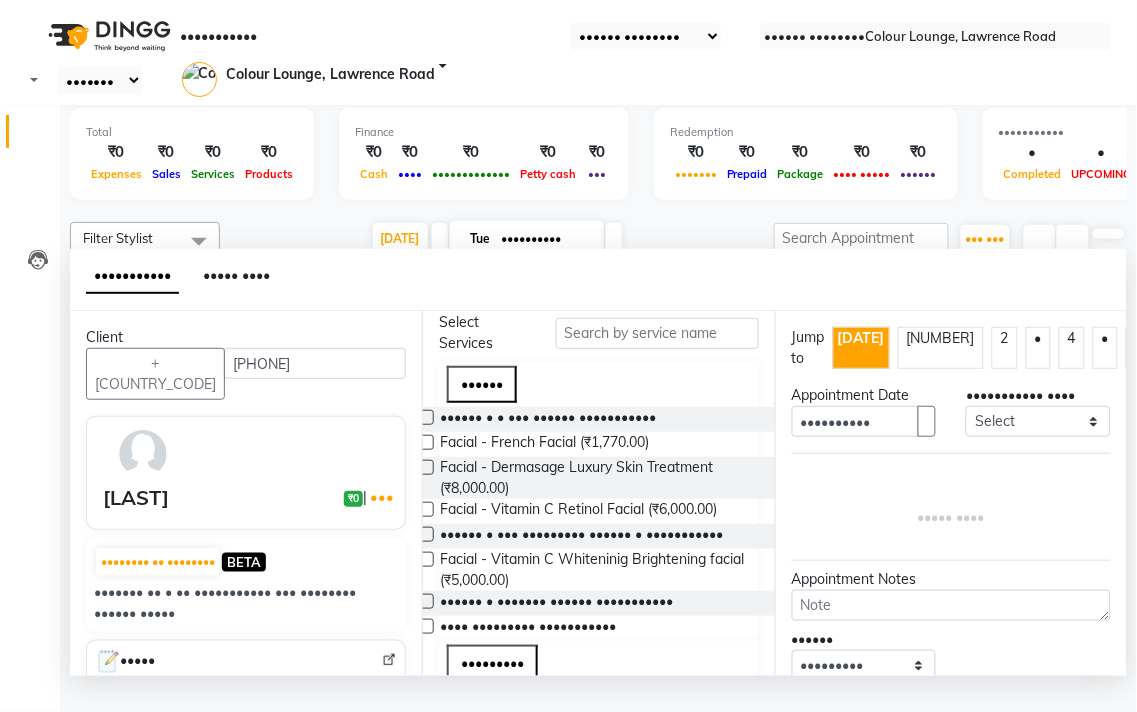 click at bounding box center (426, 534) 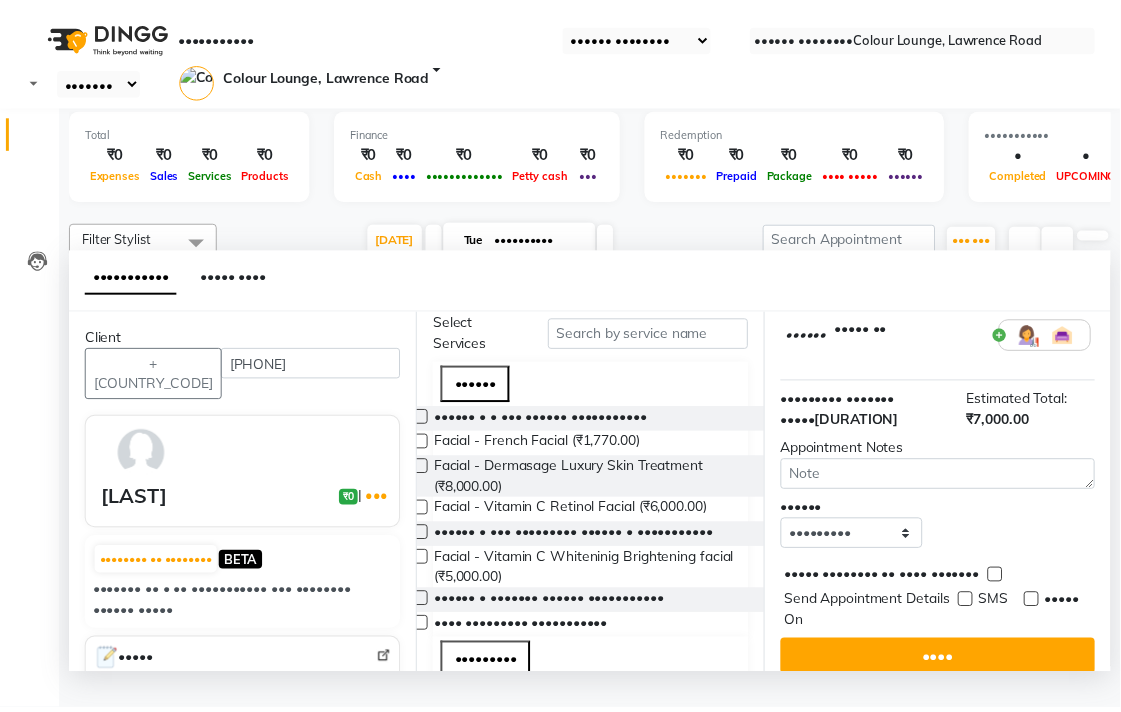 scroll, scrollTop: 236, scrollLeft: 0, axis: vertical 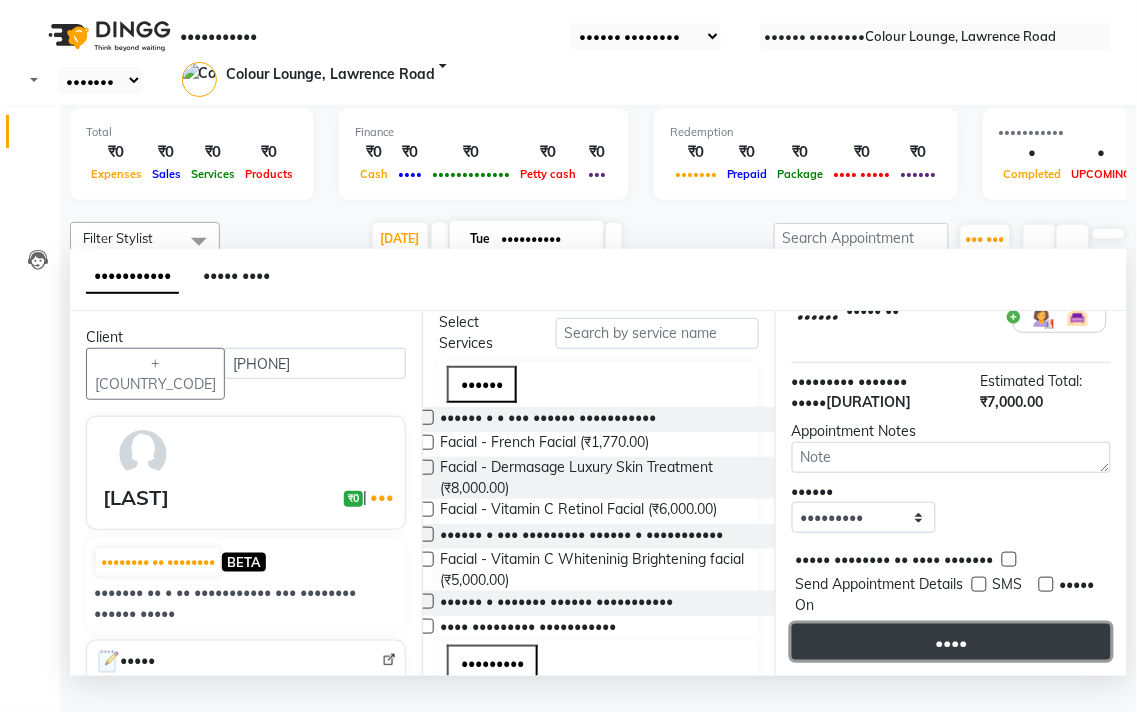 click on "Book" at bounding box center (951, 642) 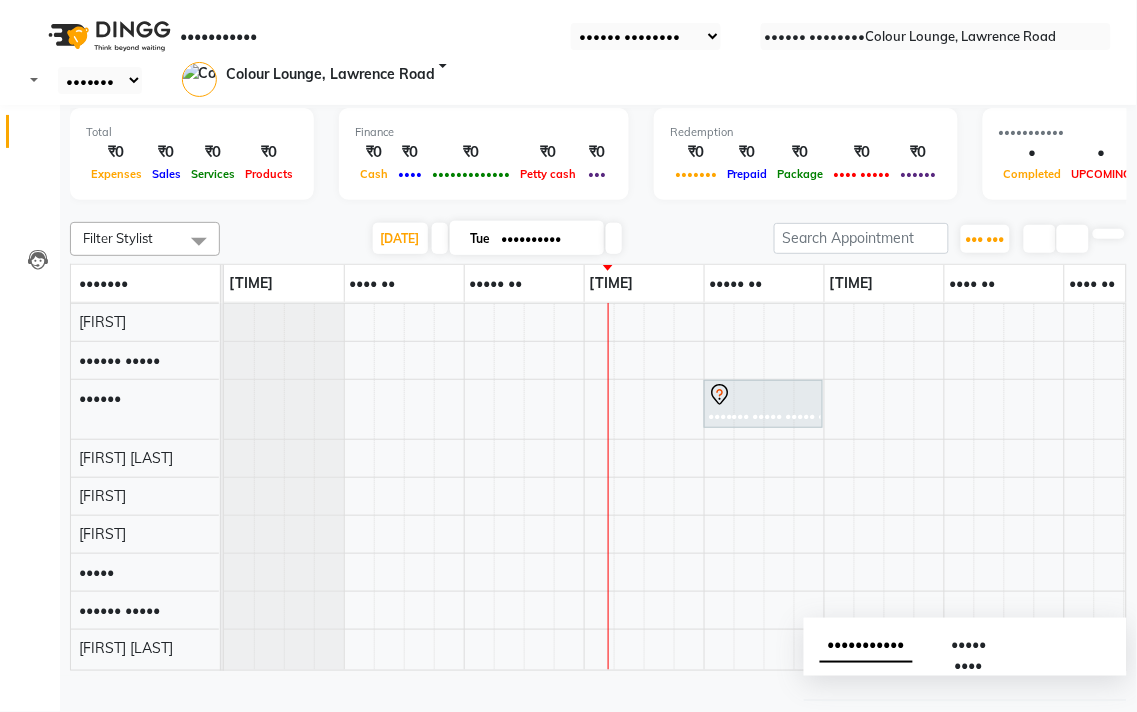 click on "Appointment Block Time" at bounding box center [965, 659] 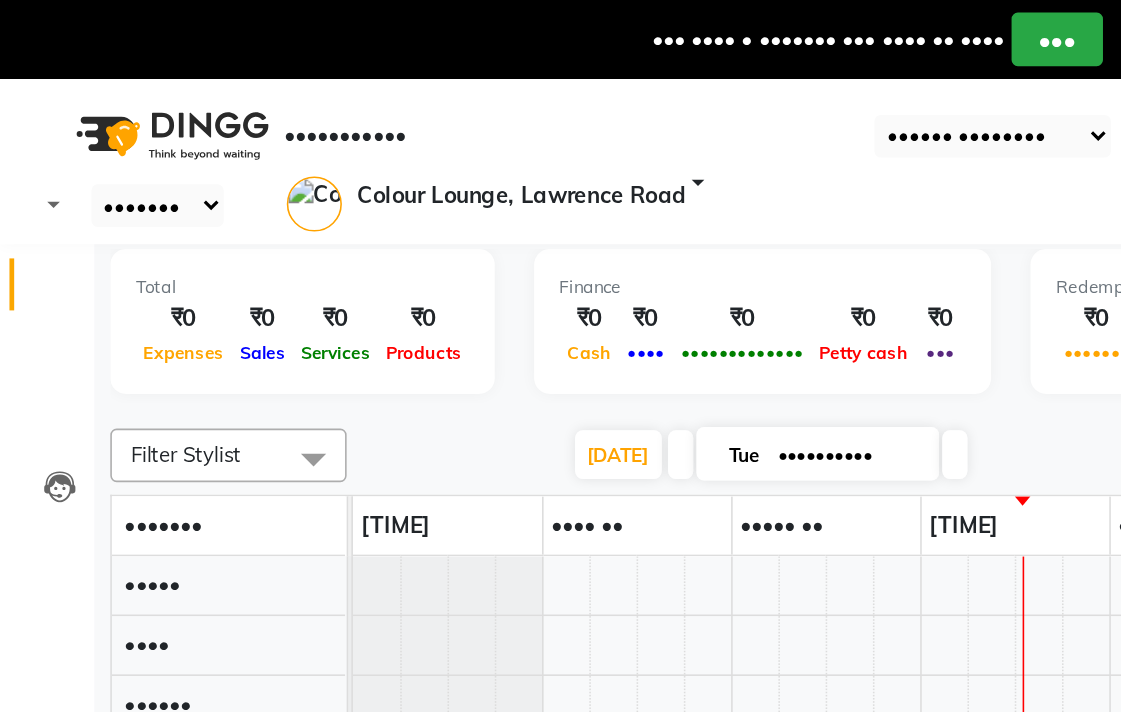 scroll, scrollTop: 0, scrollLeft: 0, axis: both 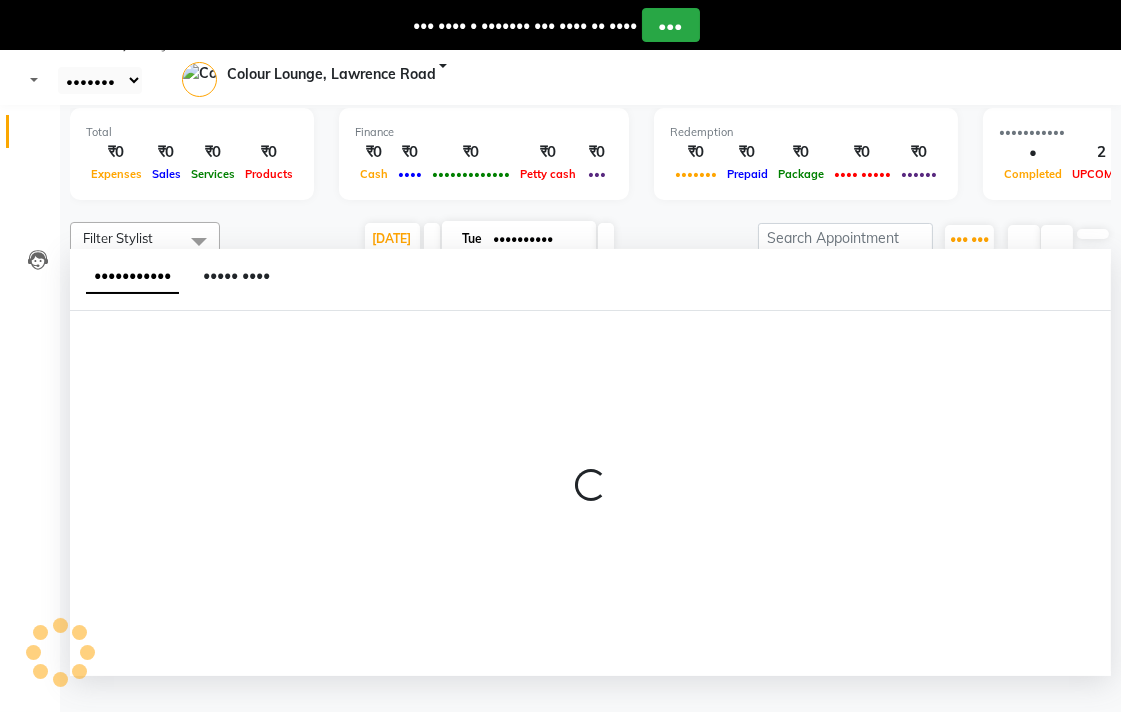 click at bounding box center [1105, 8] 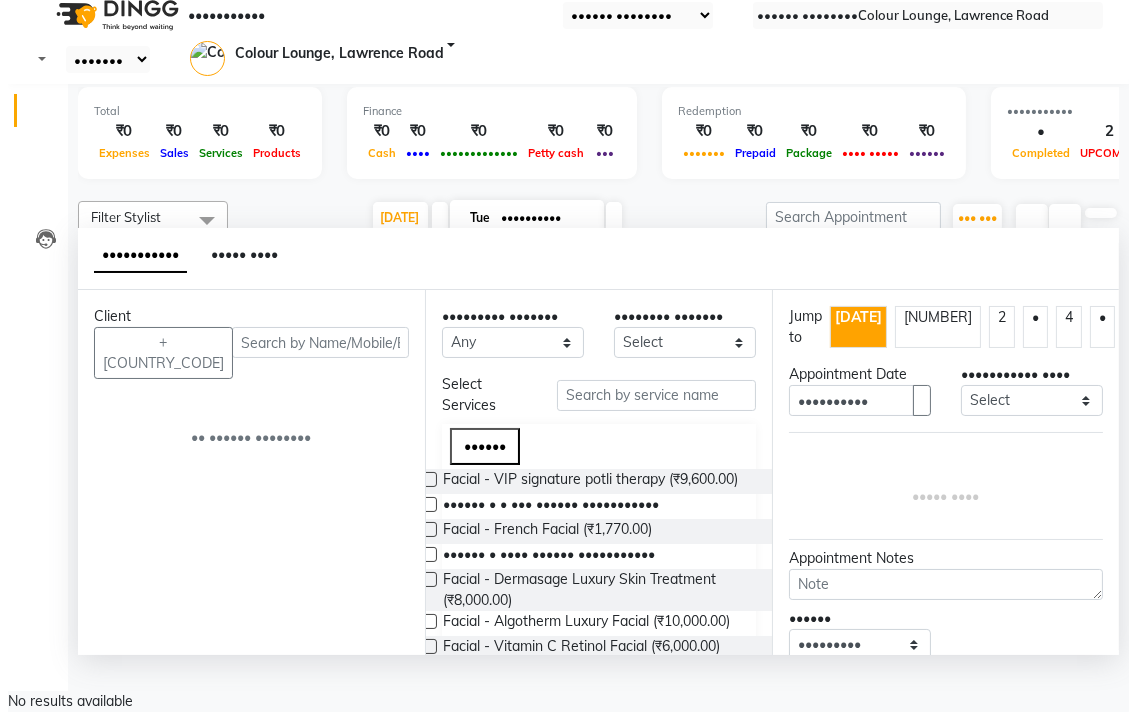scroll, scrollTop: 0, scrollLeft: 0, axis: both 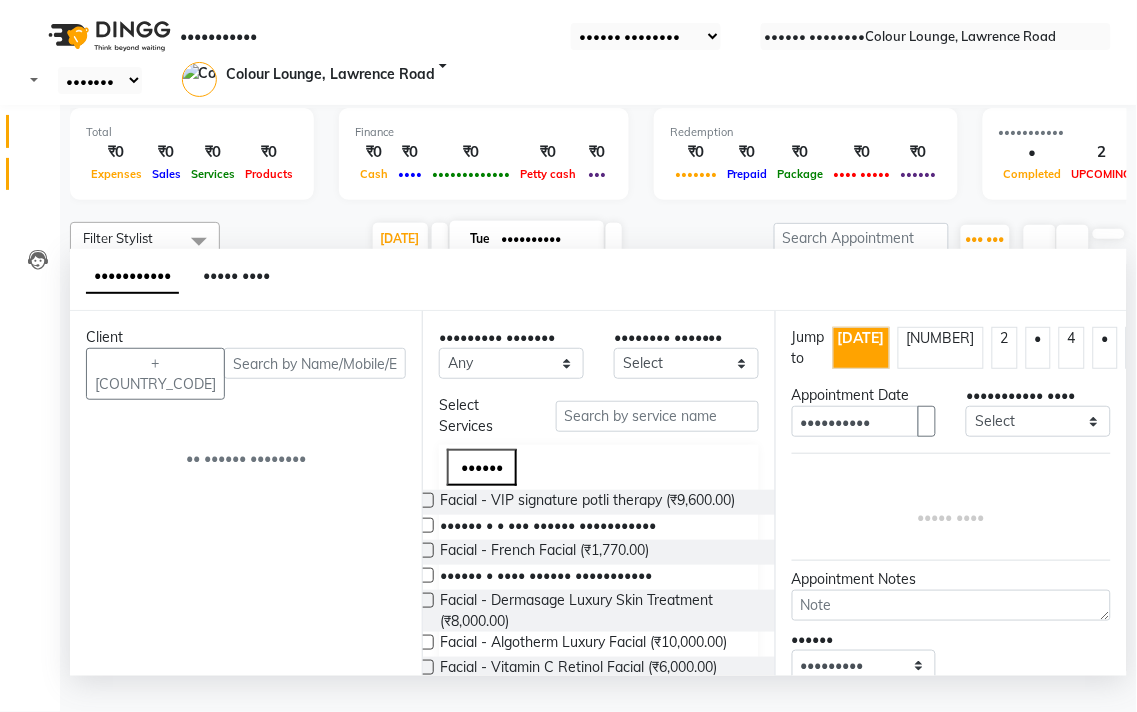 click at bounding box center (38, 179) 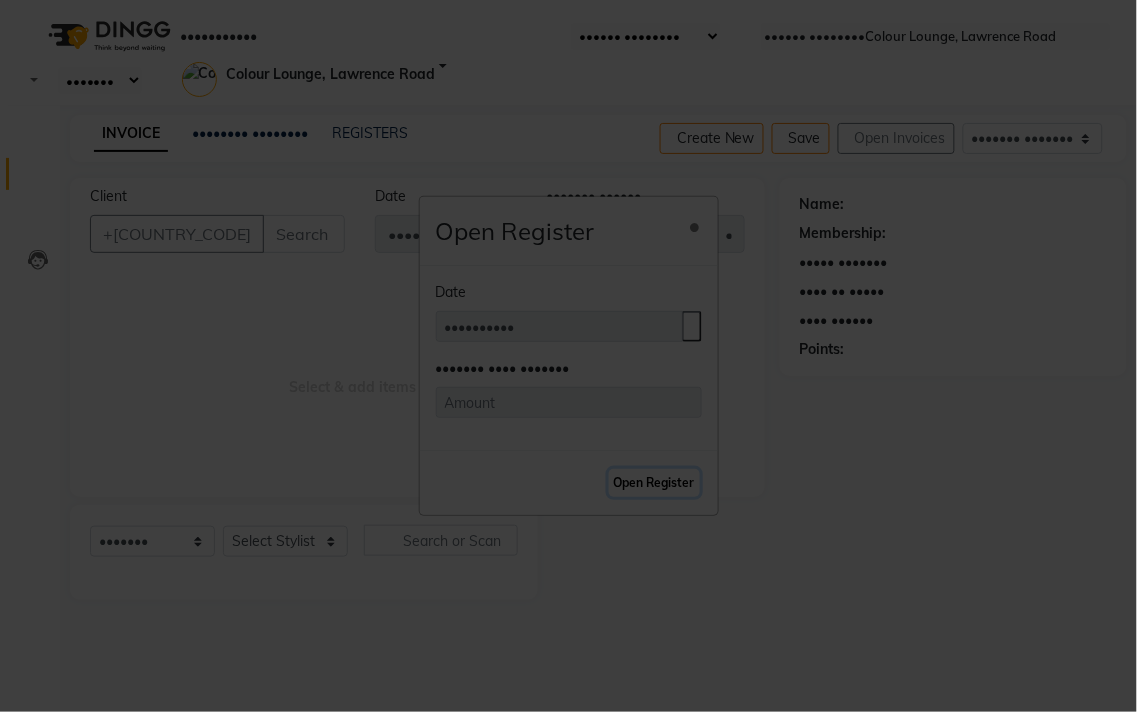 click on "Open Register" at bounding box center [654, 483] 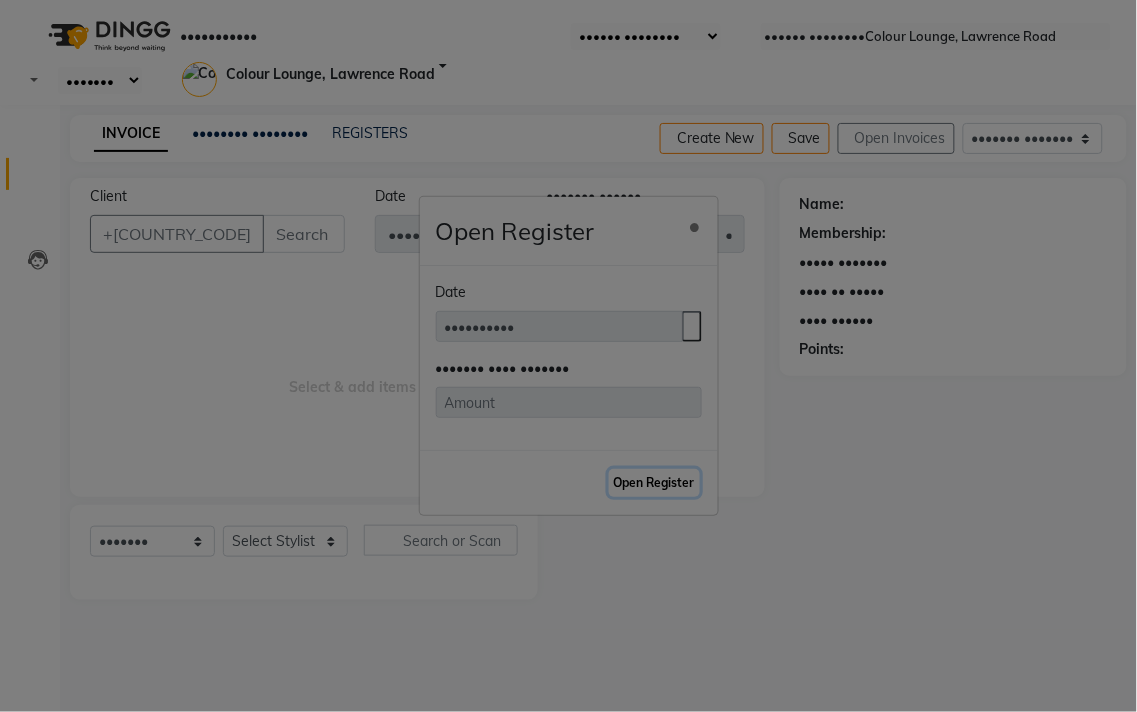 click on "Open Register" at bounding box center [654, 483] 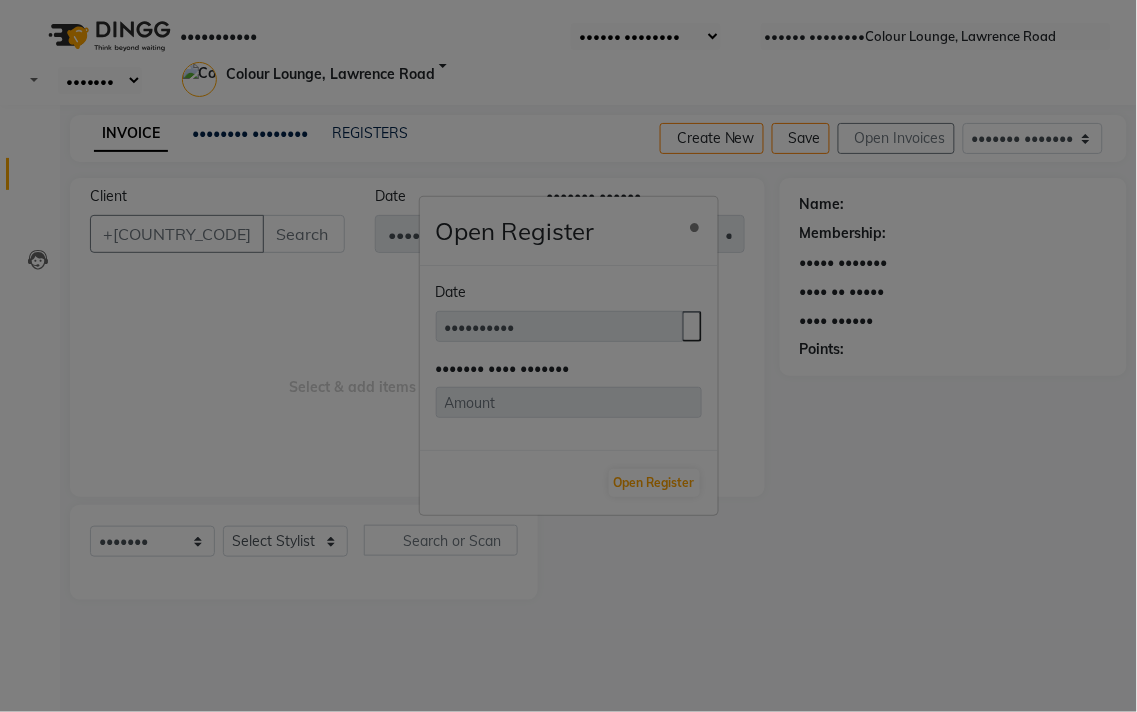click on "Error   Register already opened by another user!" at bounding box center [568, 733] 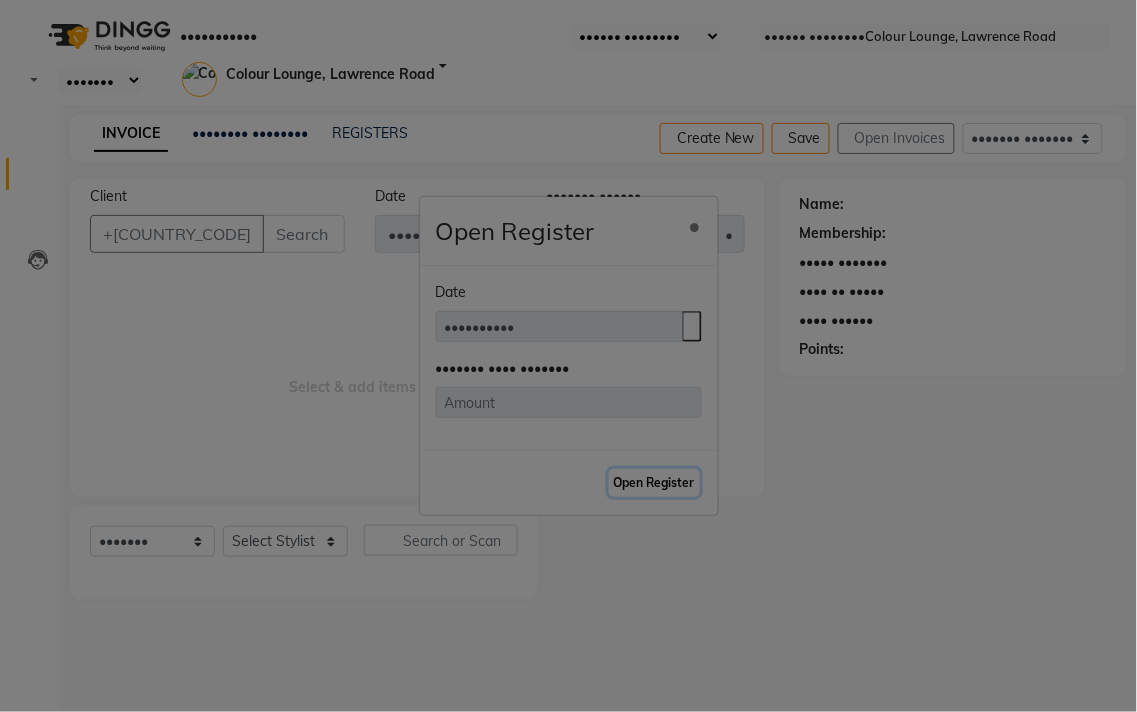click on "Open Register" at bounding box center [654, 483] 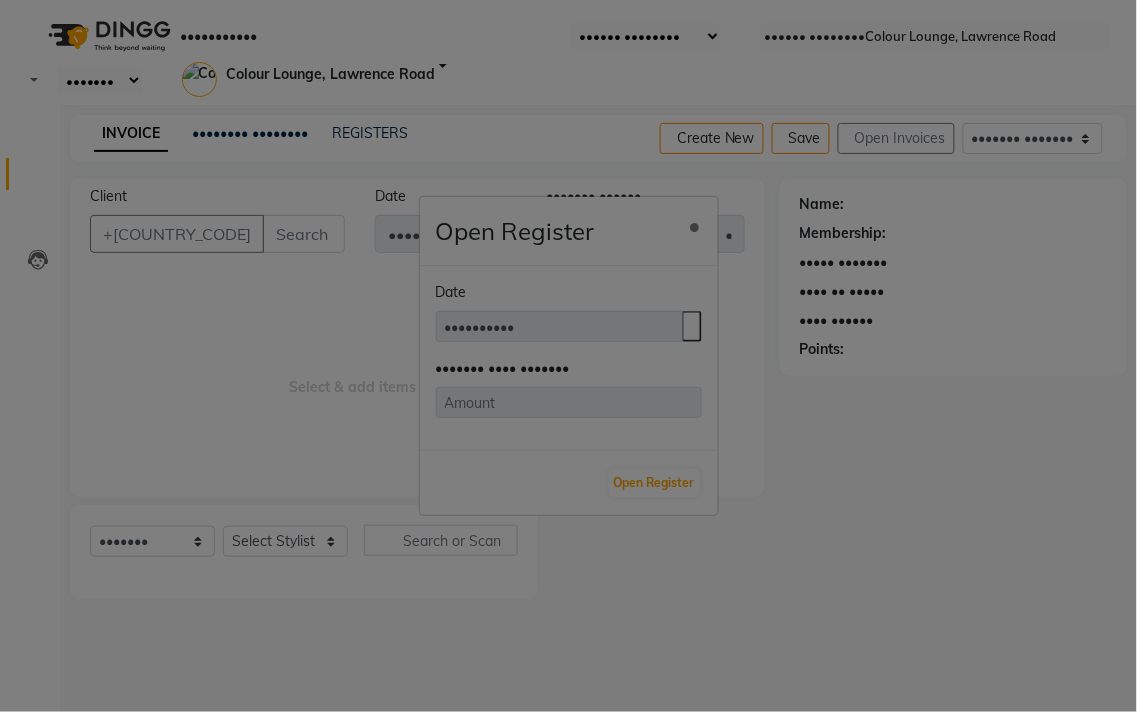 click on "Open Register × Date 01-07-2025 Opening Cash Balance 169631  Open Register" at bounding box center [568, 356] 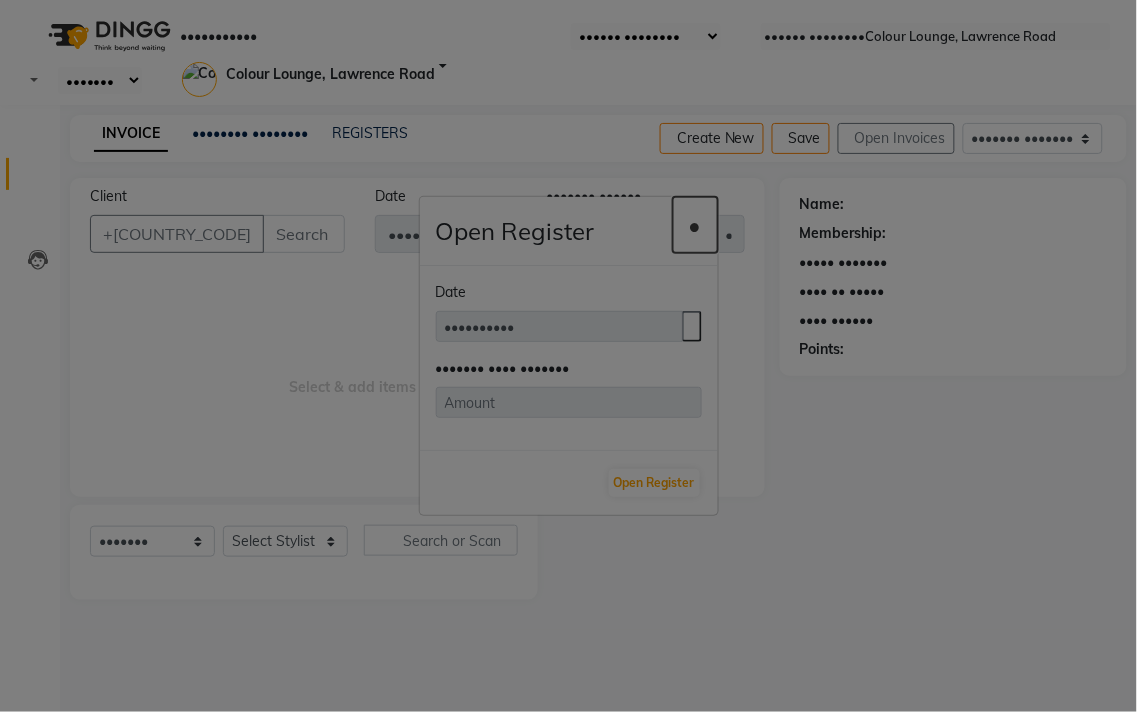 click on "×" at bounding box center [695, 225] 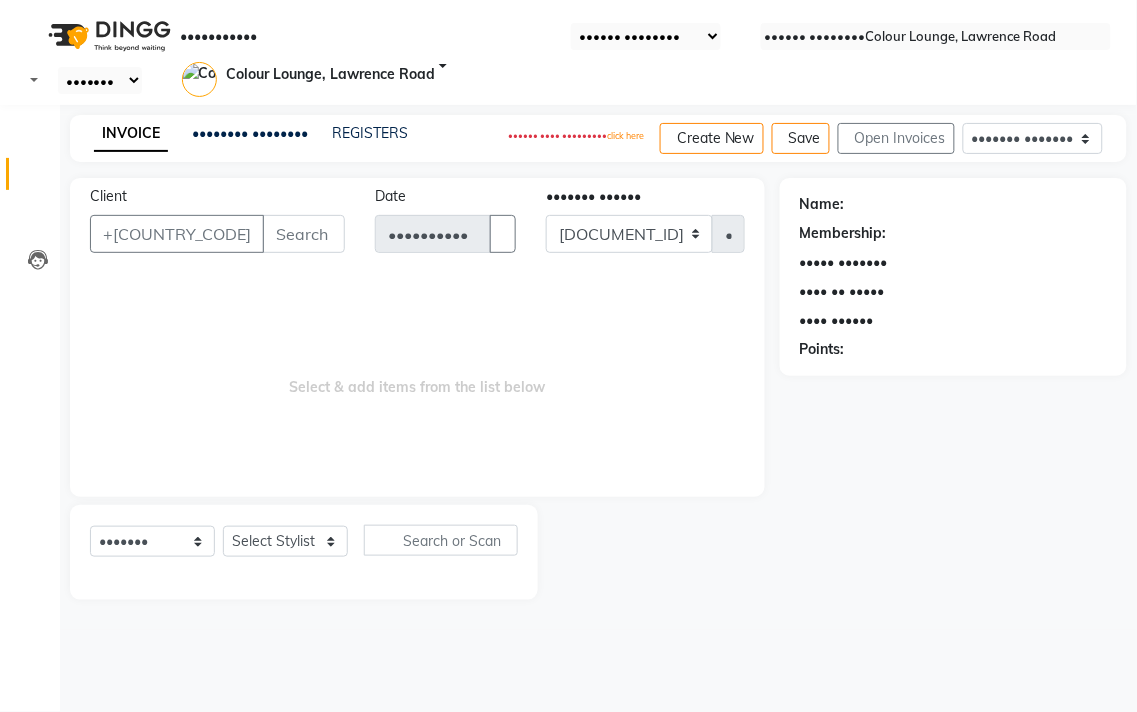 click on "Select & add items from the list below" at bounding box center (417, 377) 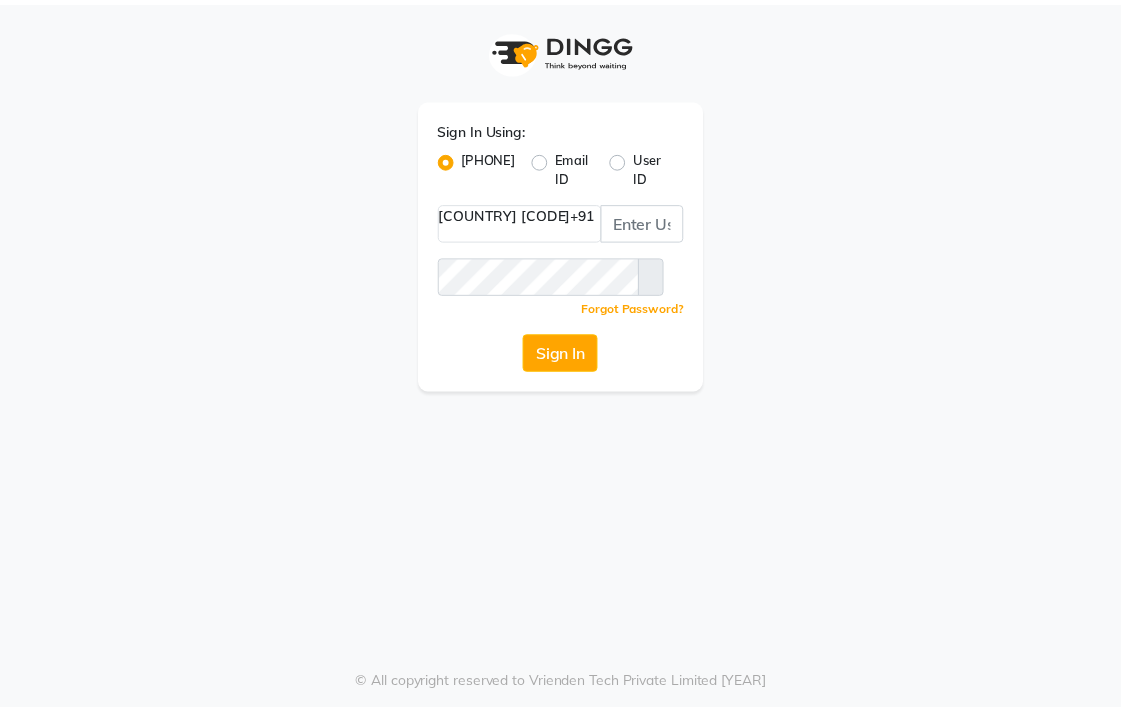 scroll, scrollTop: 0, scrollLeft: 0, axis: both 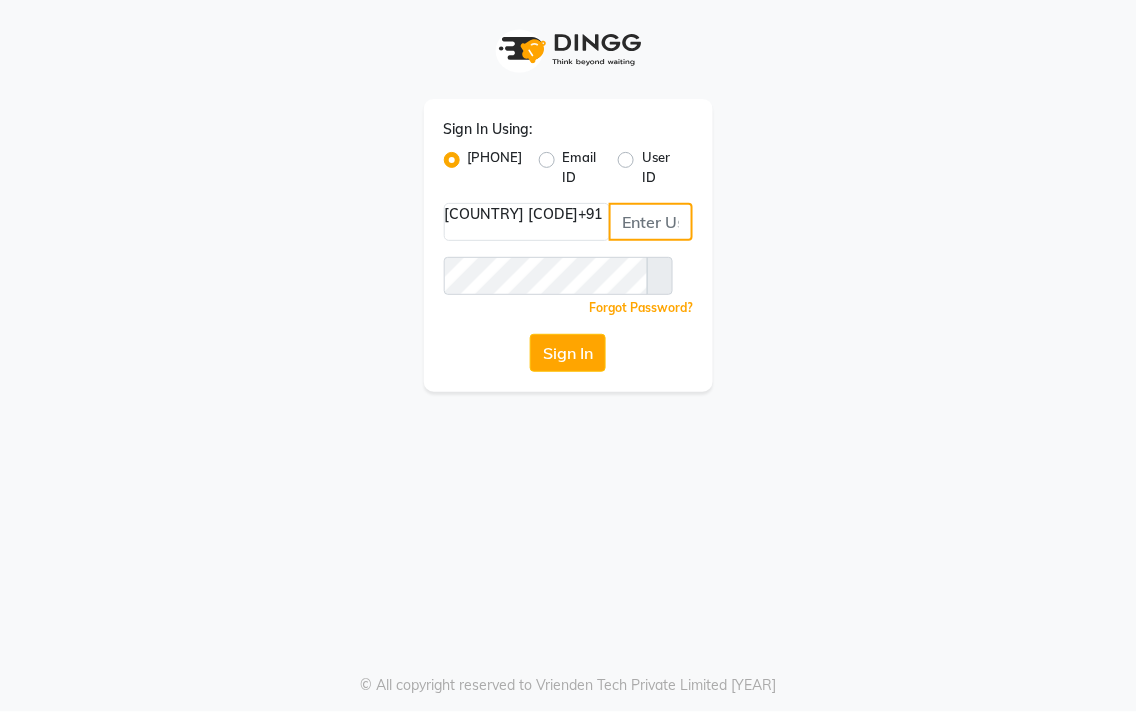 type on "[PHONE]" 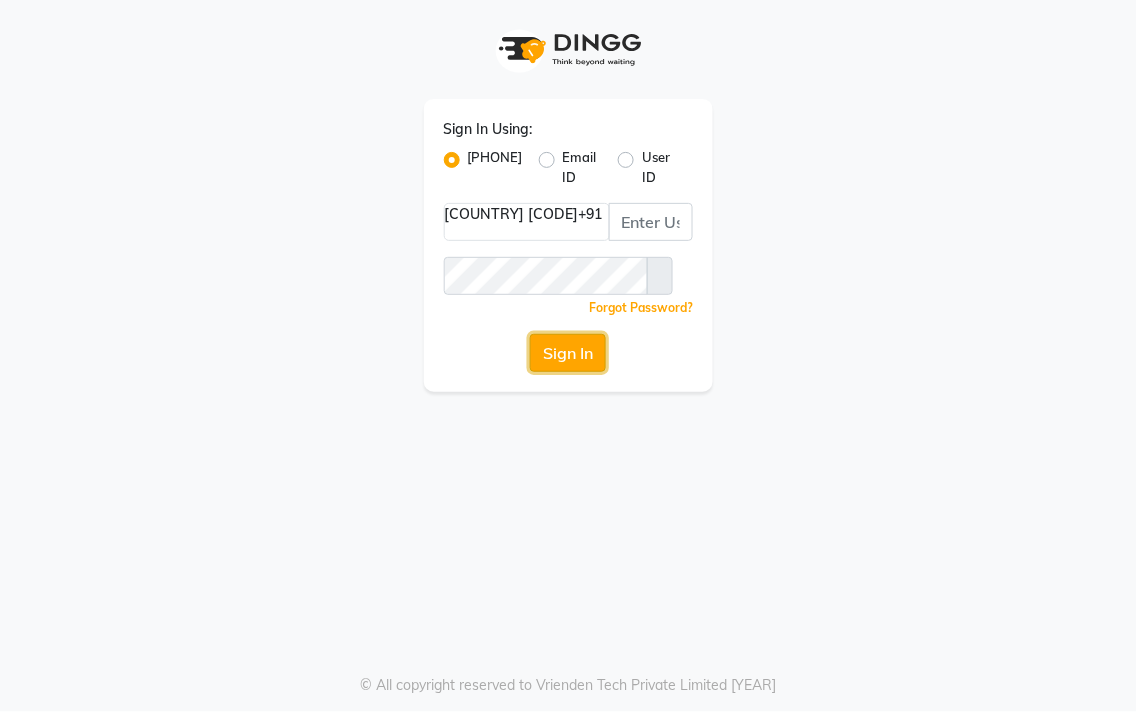 click on "Sign In" at bounding box center [568, 353] 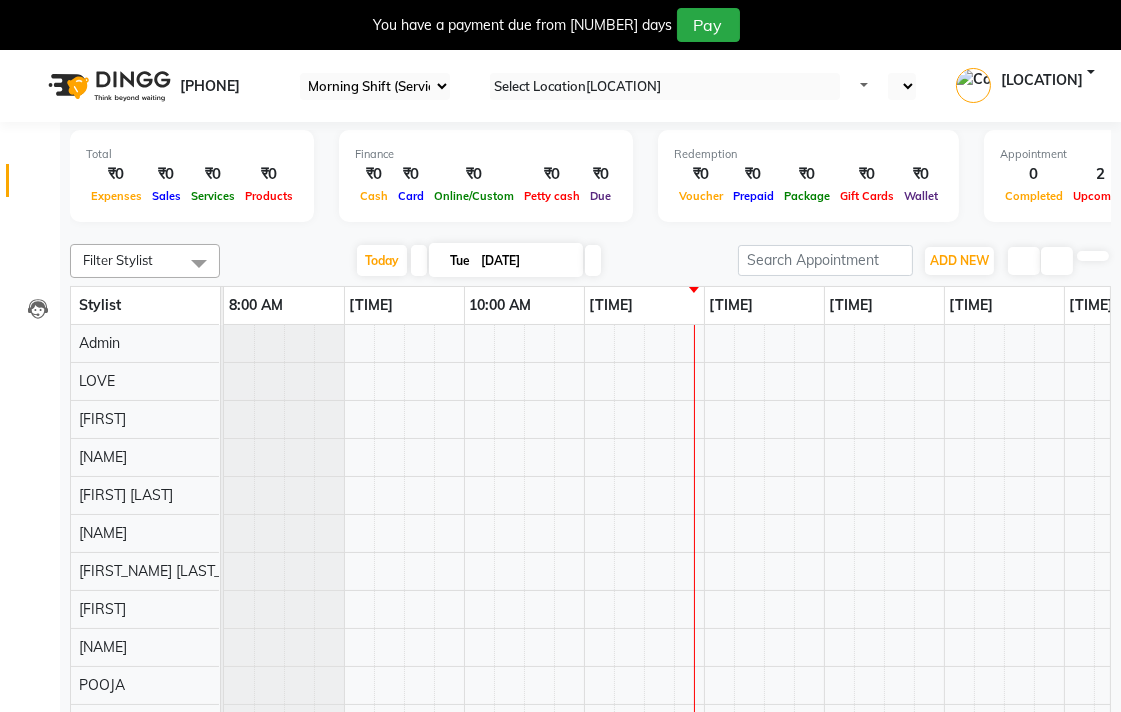 scroll, scrollTop: 0, scrollLeft: 0, axis: both 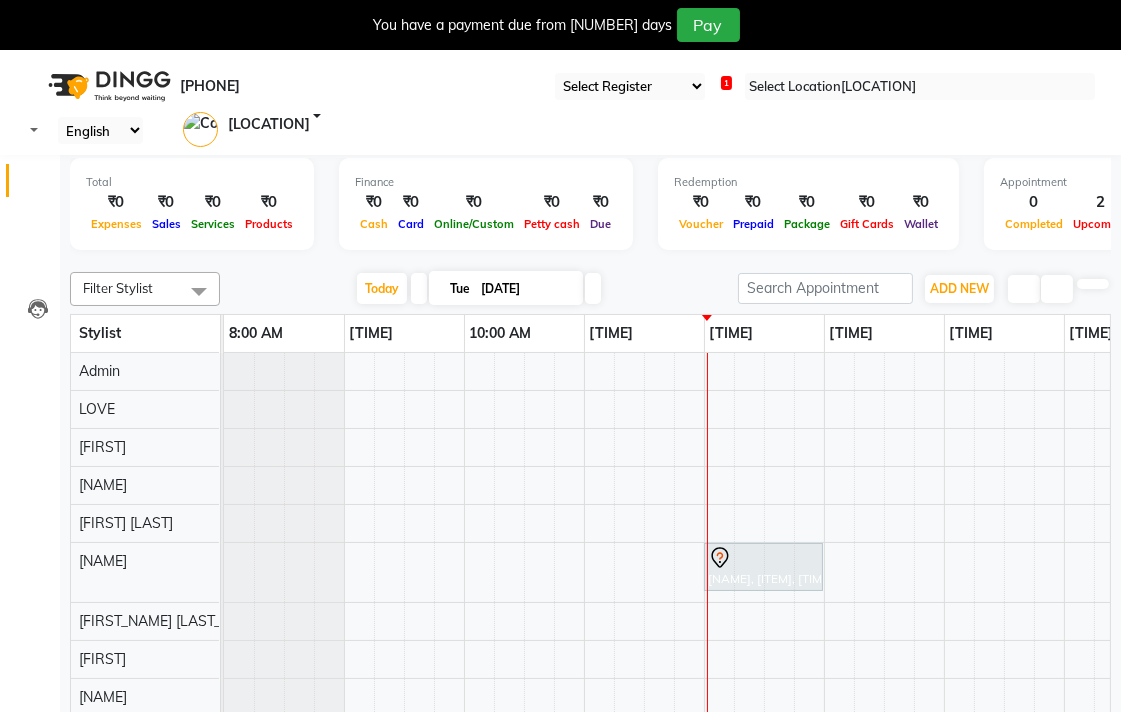 click at bounding box center [763, 558] 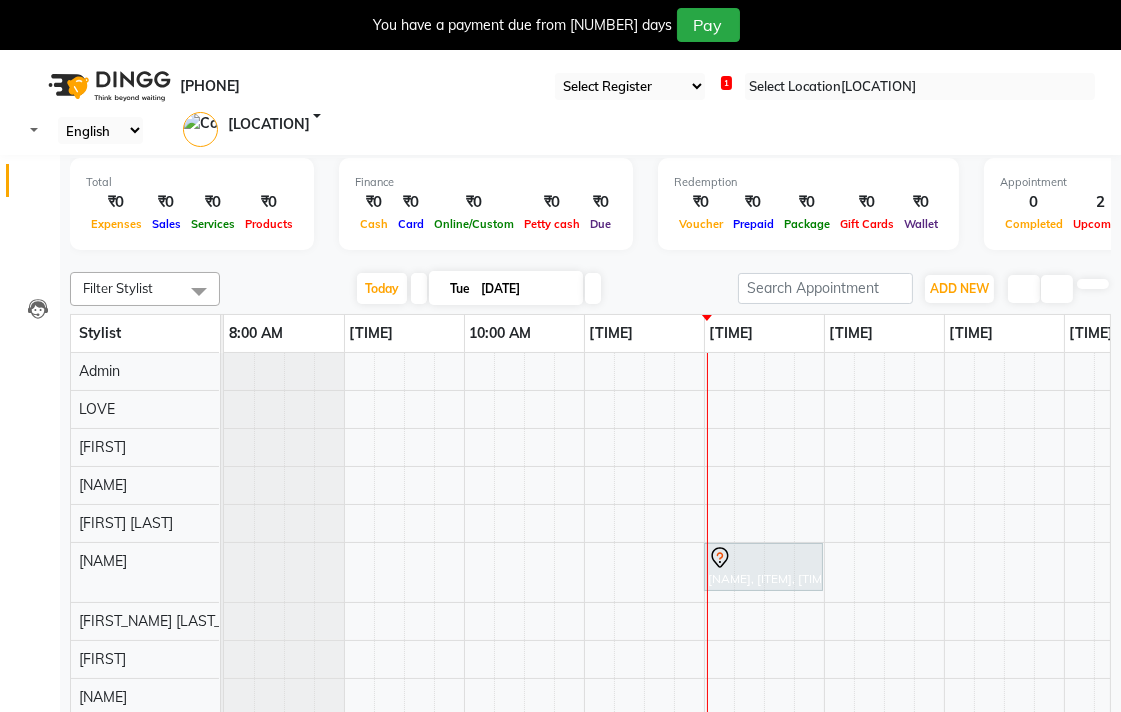 click on "Start Service" at bounding box center (49, 775) 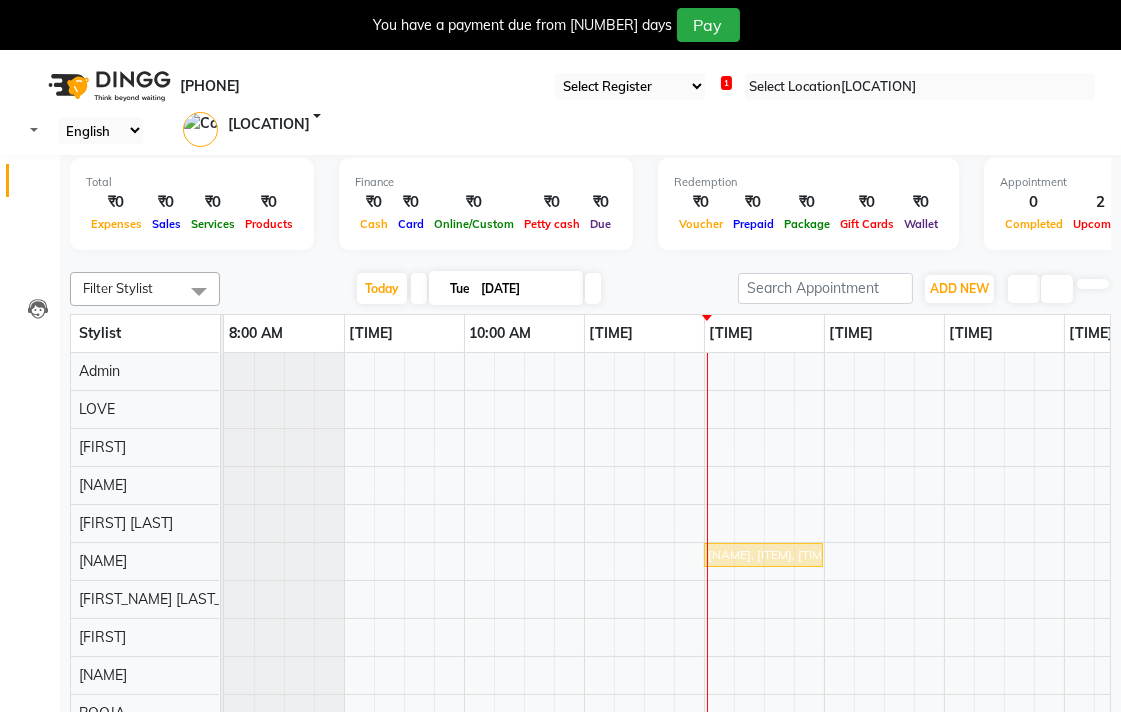 click on "shaini, TK02, 12:00 PM-01:00 PM, Facial - Vip Signature Facial B" at bounding box center (763, 555) 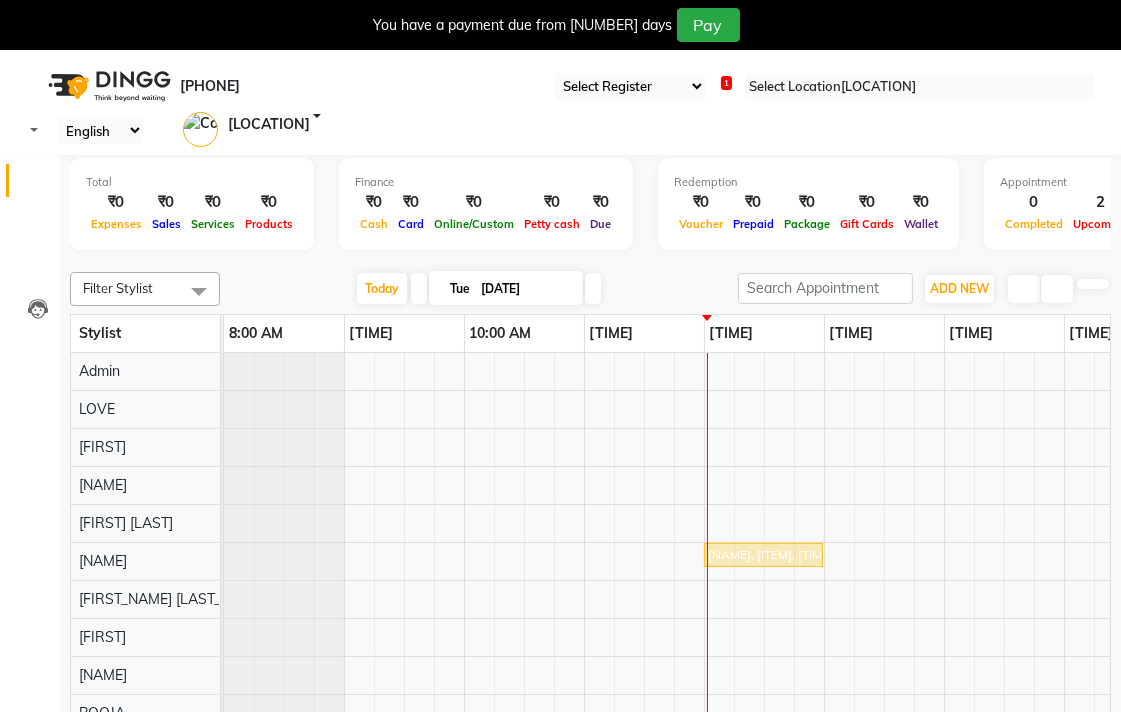 click on "Mark Done" at bounding box center (49, 817) 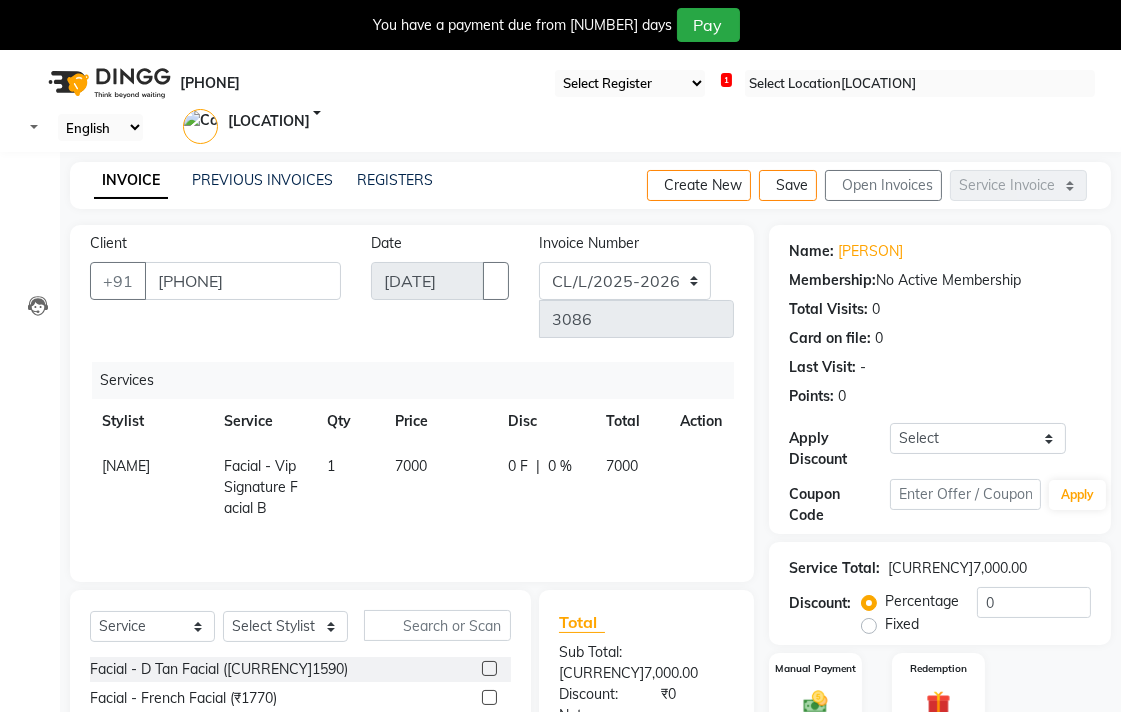 scroll, scrollTop: 0, scrollLeft: 0, axis: both 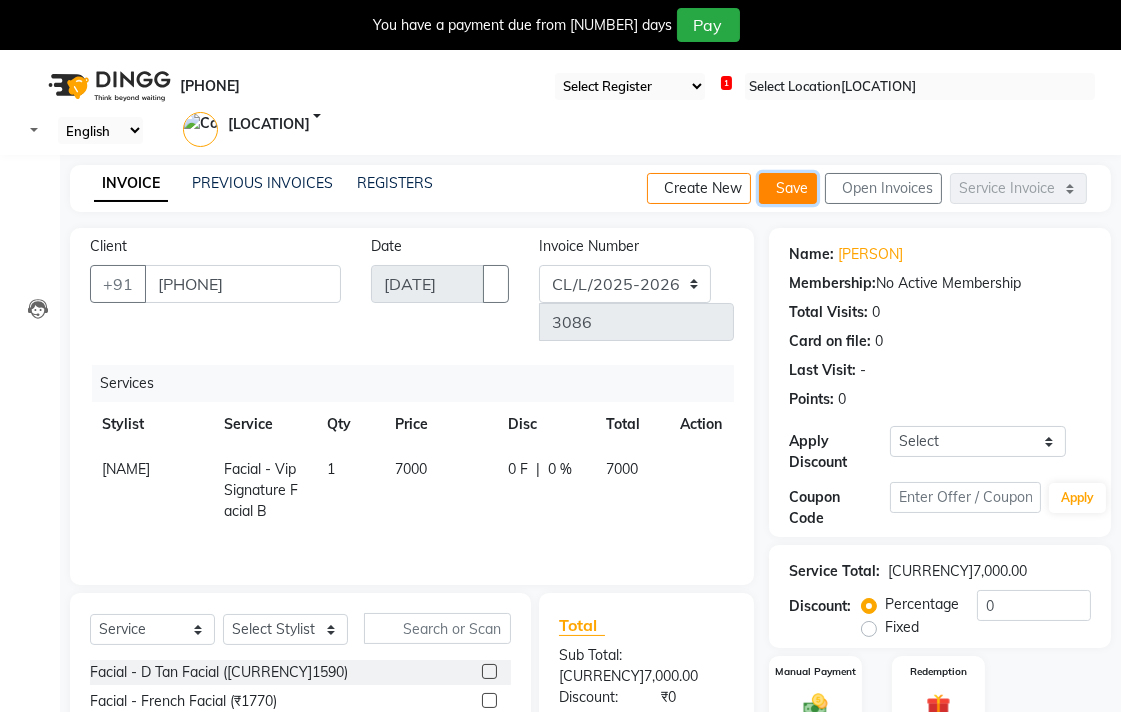 click on "Save" at bounding box center (788, 188) 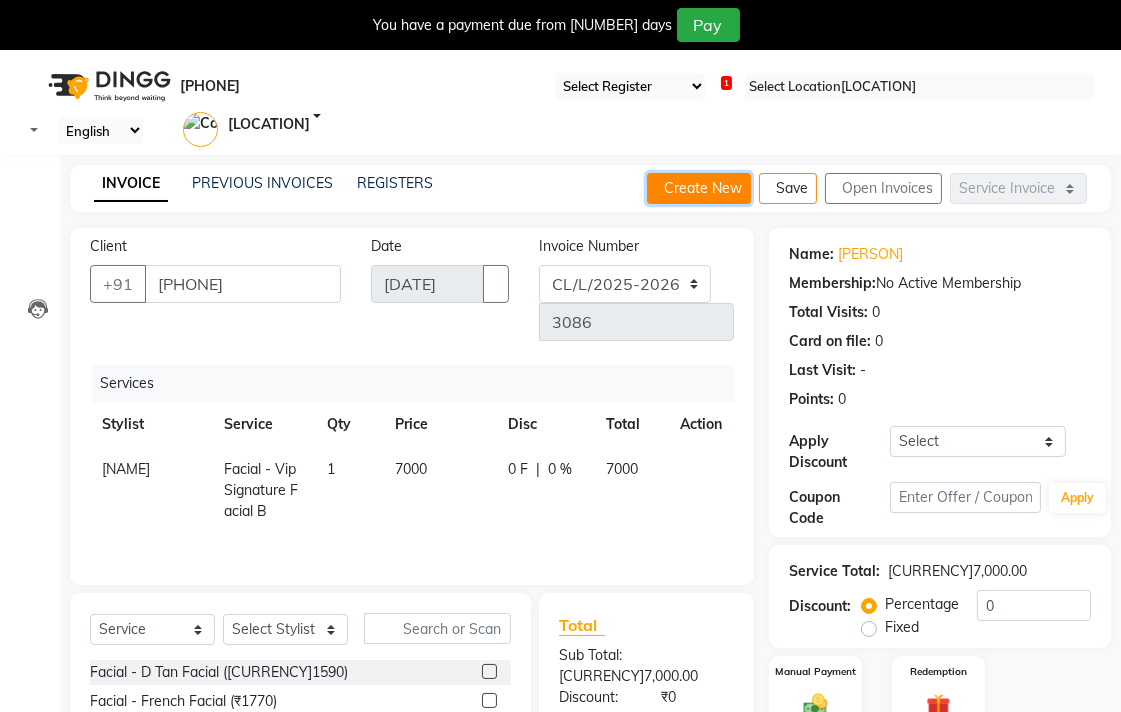 click on "Create New" at bounding box center [699, 188] 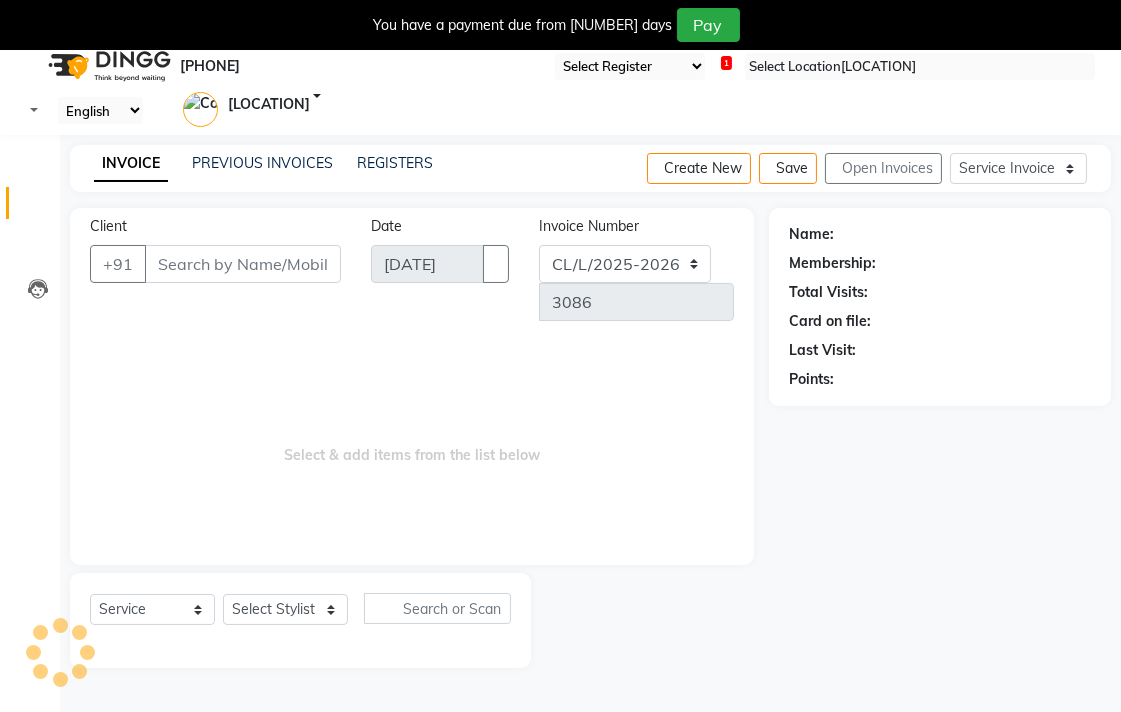 scroll, scrollTop: 50, scrollLeft: 0, axis: vertical 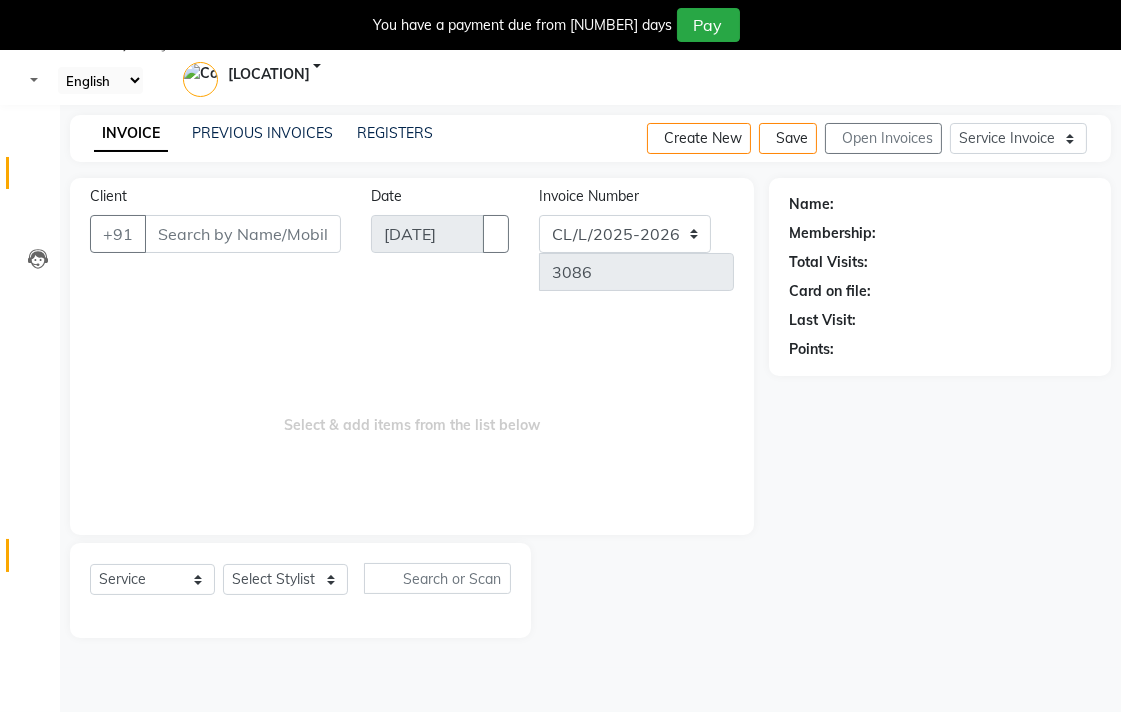 click at bounding box center [38, 560] 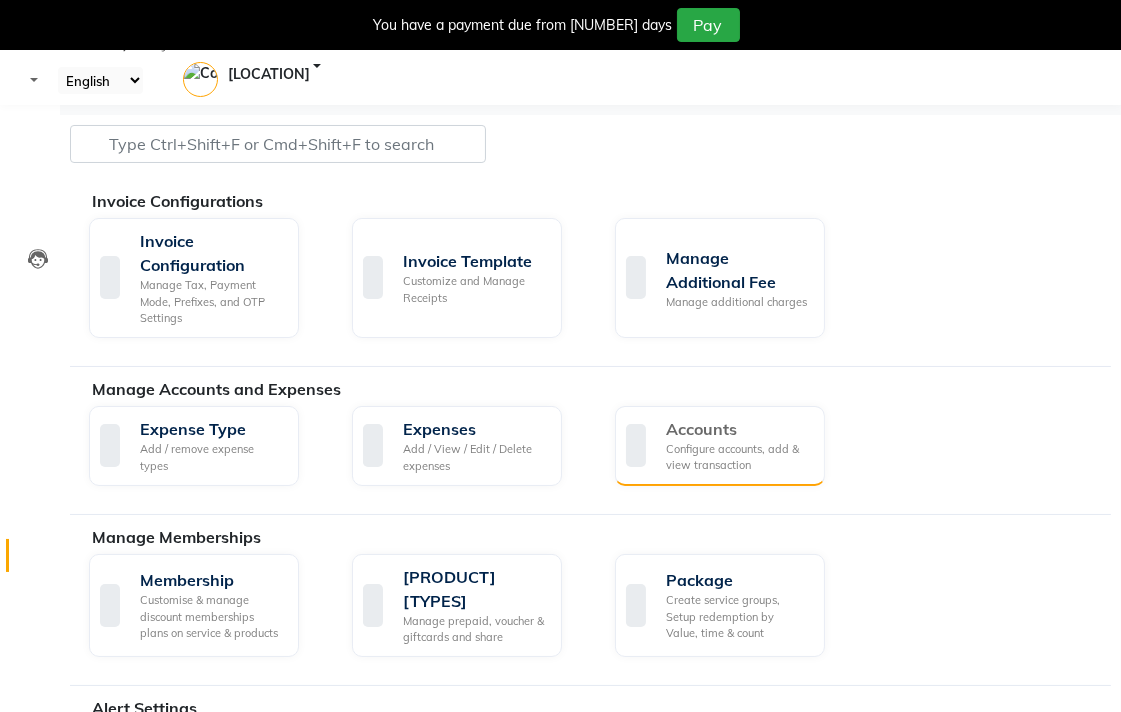 click on "Configure accounts, add & view transaction" at bounding box center [737, 457] 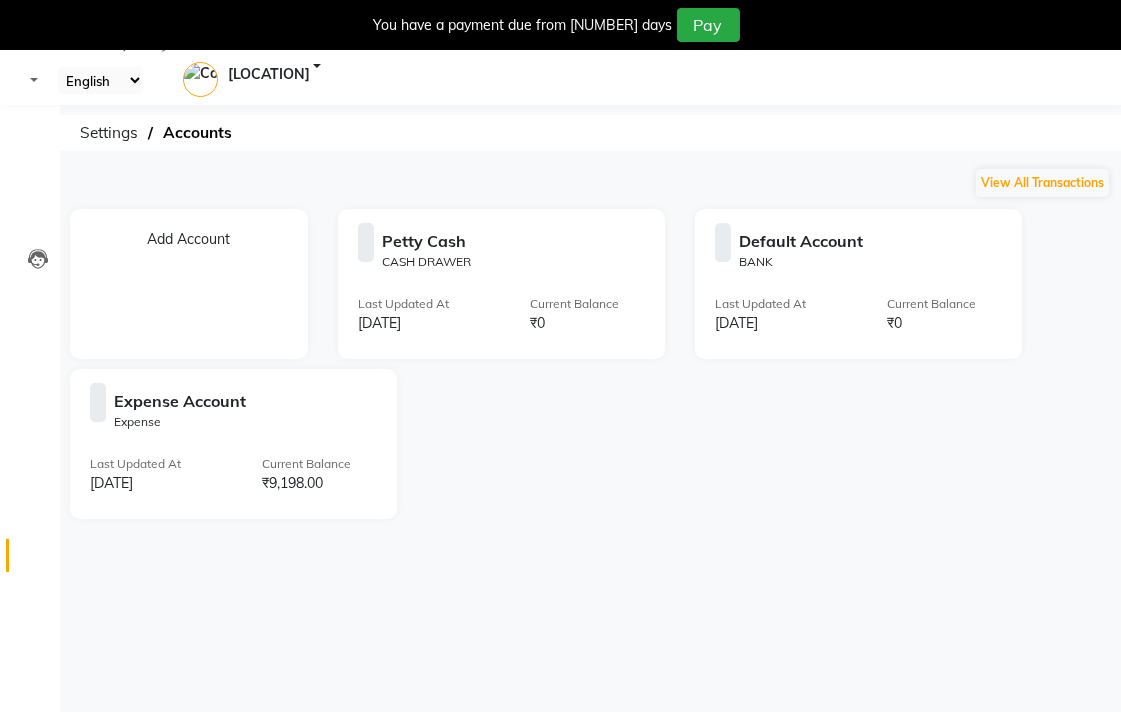 click on "₹9,198.00" at bounding box center (587, 323) 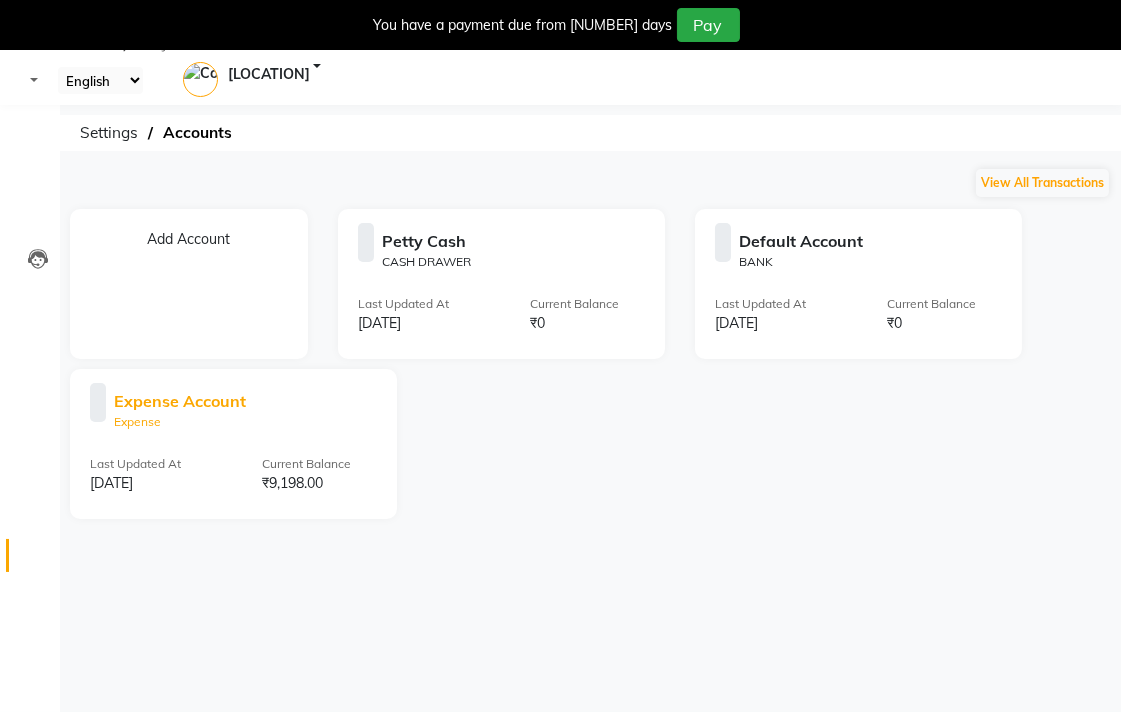 click on "Expense" at bounding box center (426, 262) 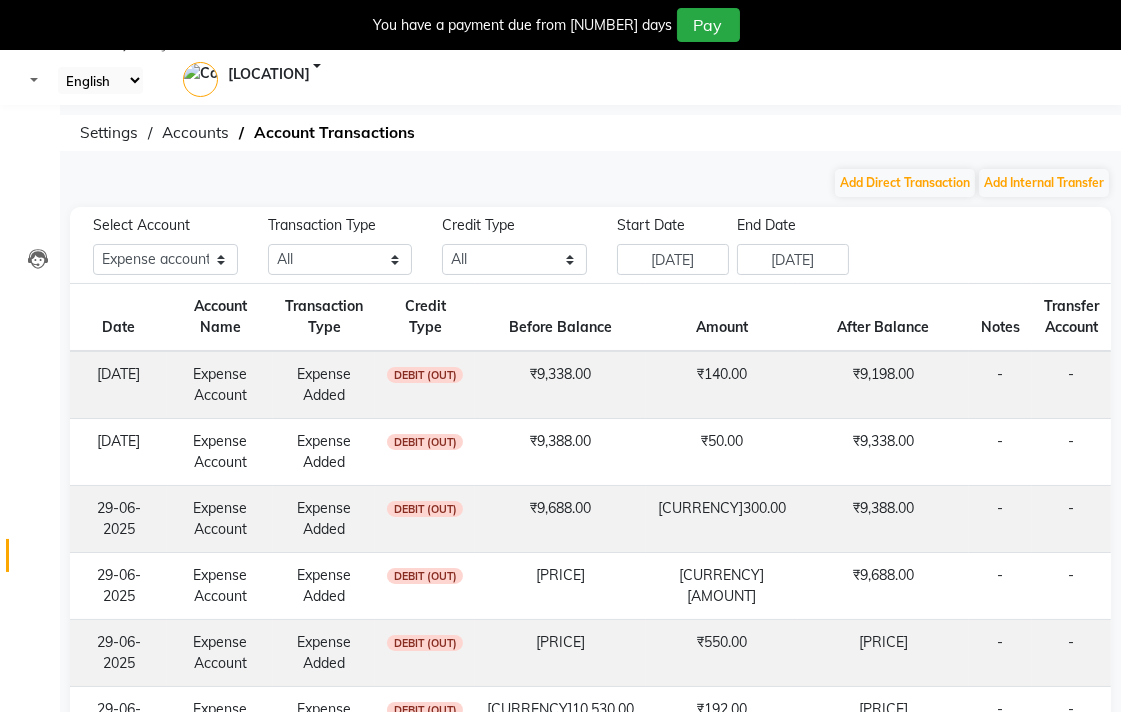 click at bounding box center [38, 560] 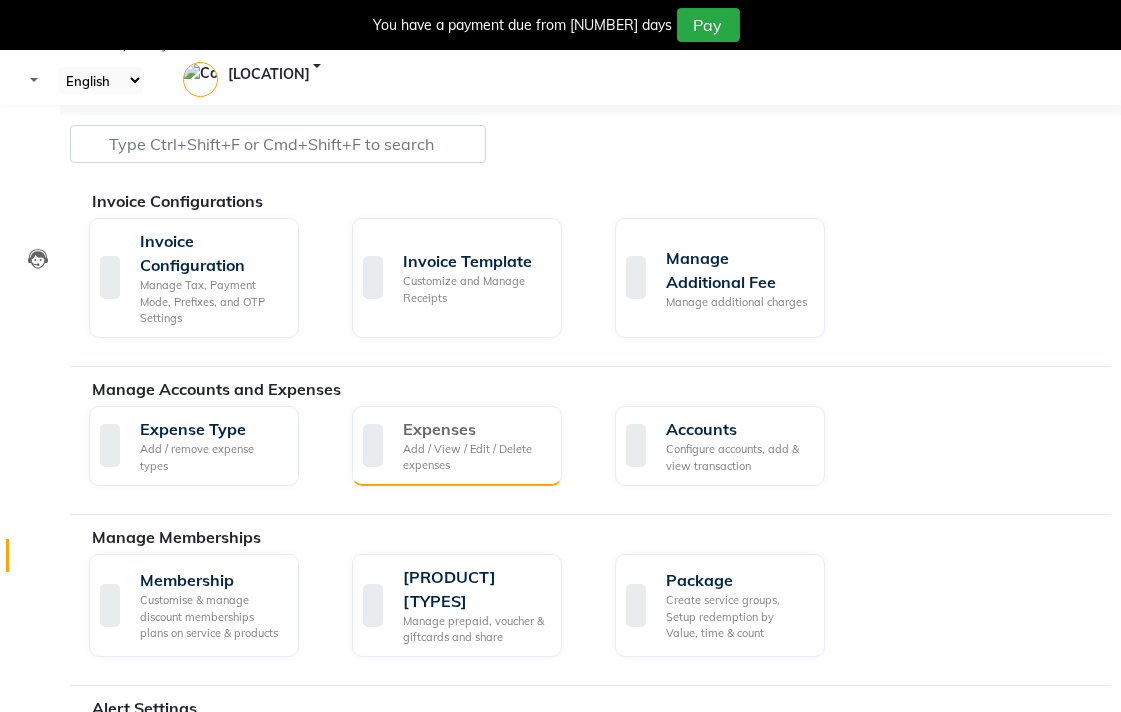 click on "Add / View / Edit / Delete expenses" at bounding box center (474, 457) 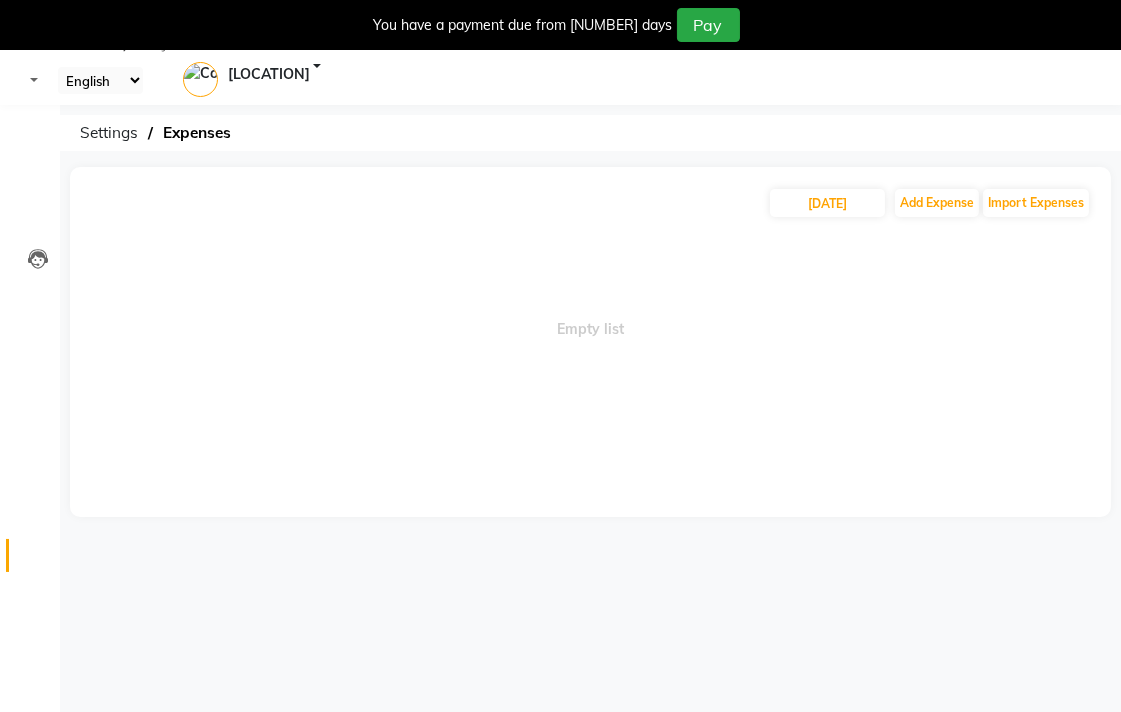 click at bounding box center [38, 560] 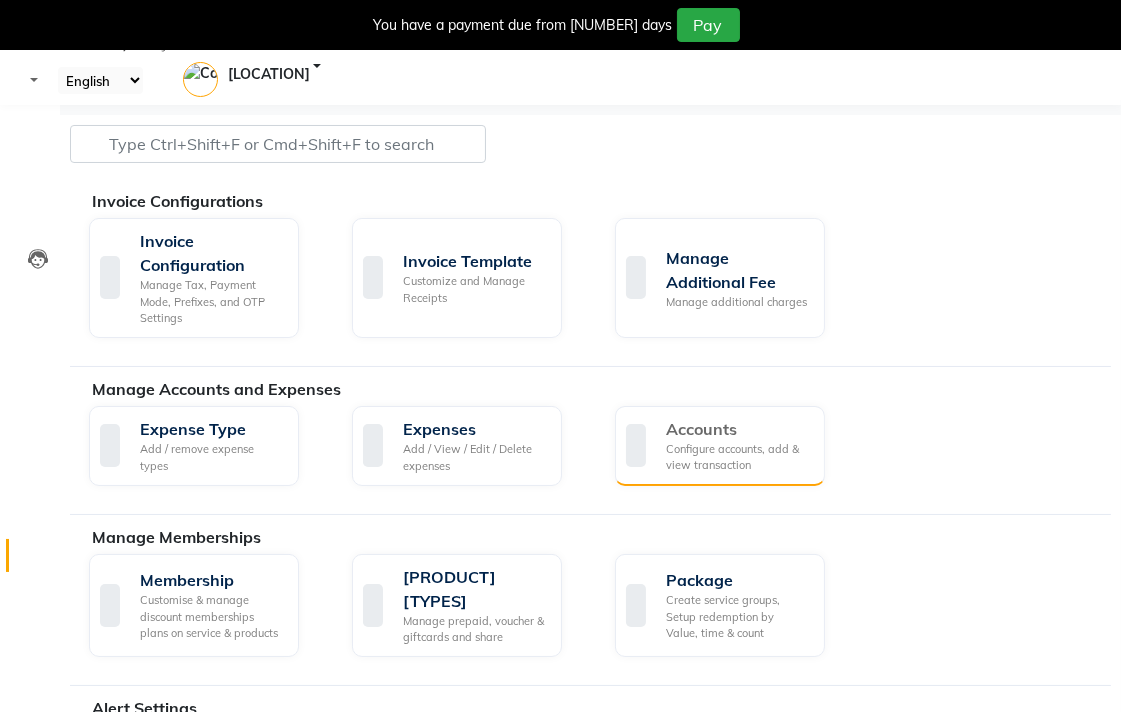 click on "Configure accounts, add & view transaction" at bounding box center (737, 457) 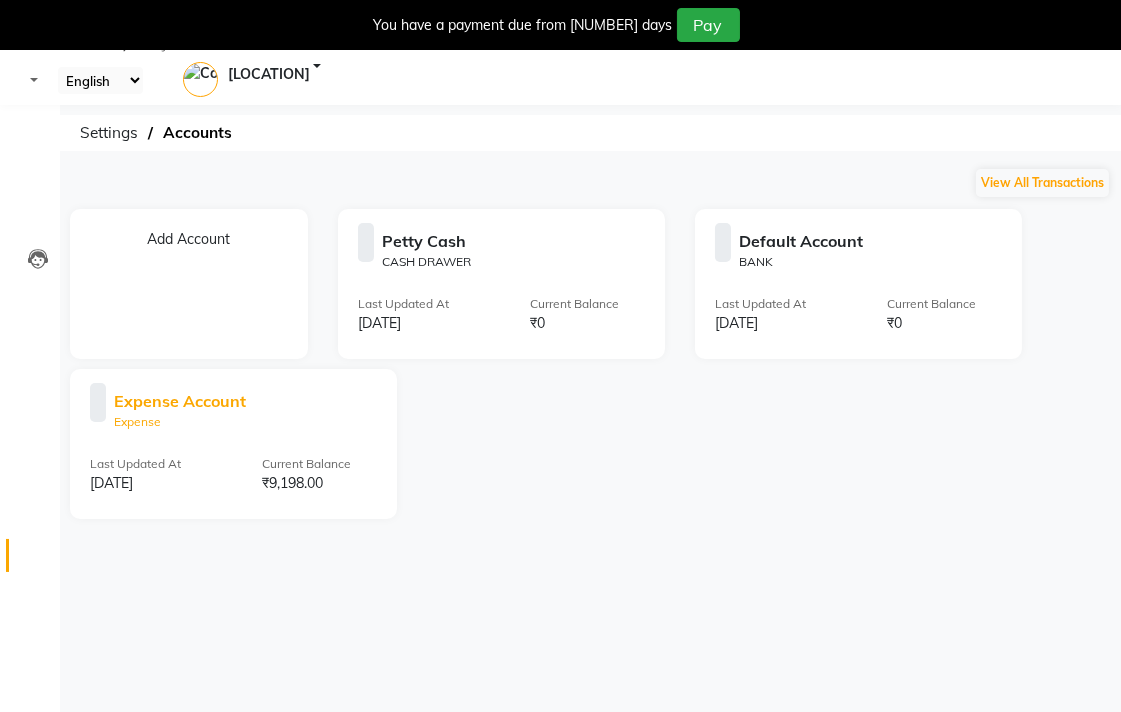 click on "Expense" at bounding box center [426, 262] 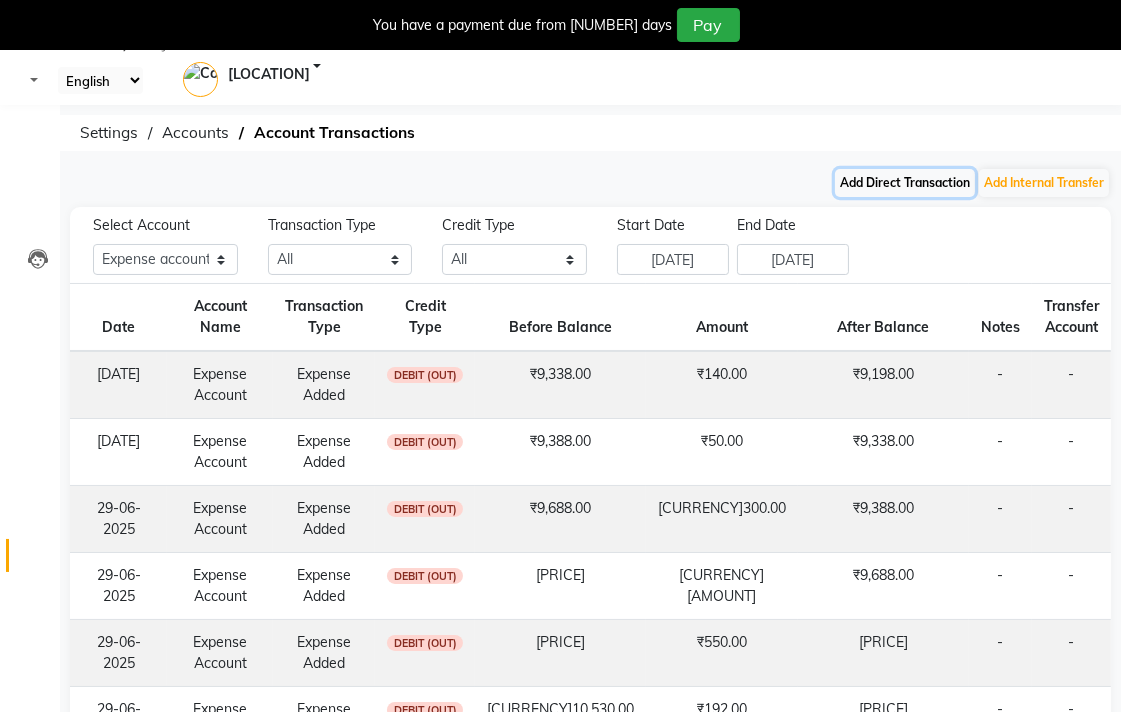 click on "Add Direct Transaction" at bounding box center (905, 183) 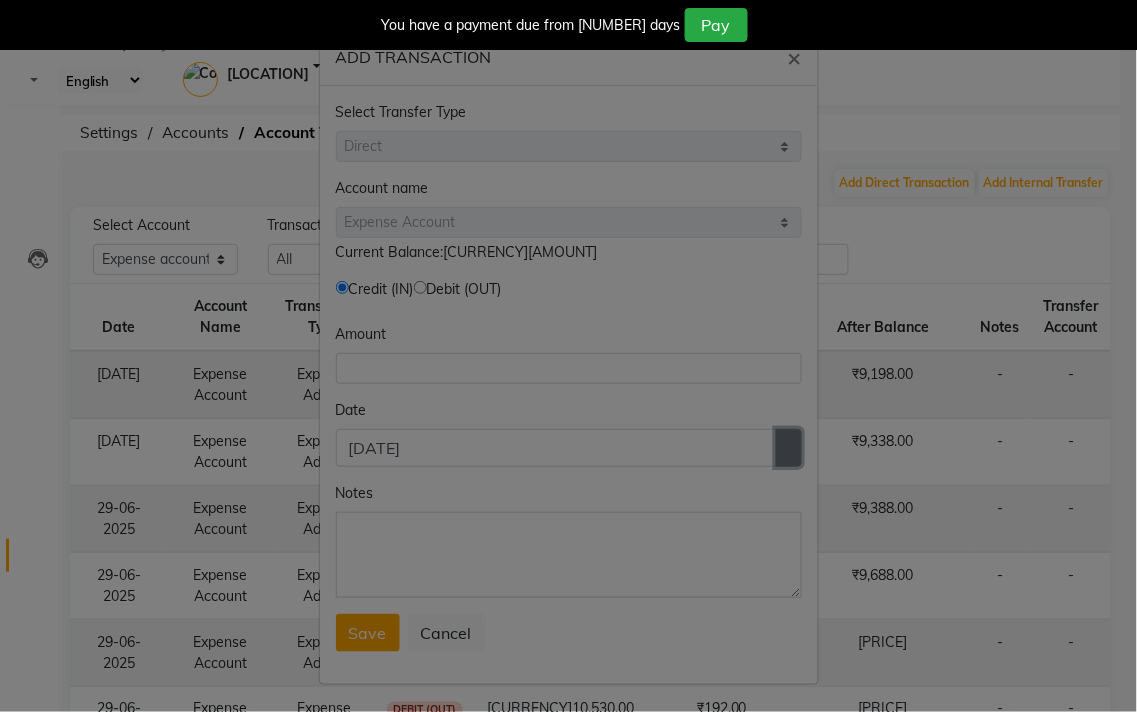 click at bounding box center (789, 448) 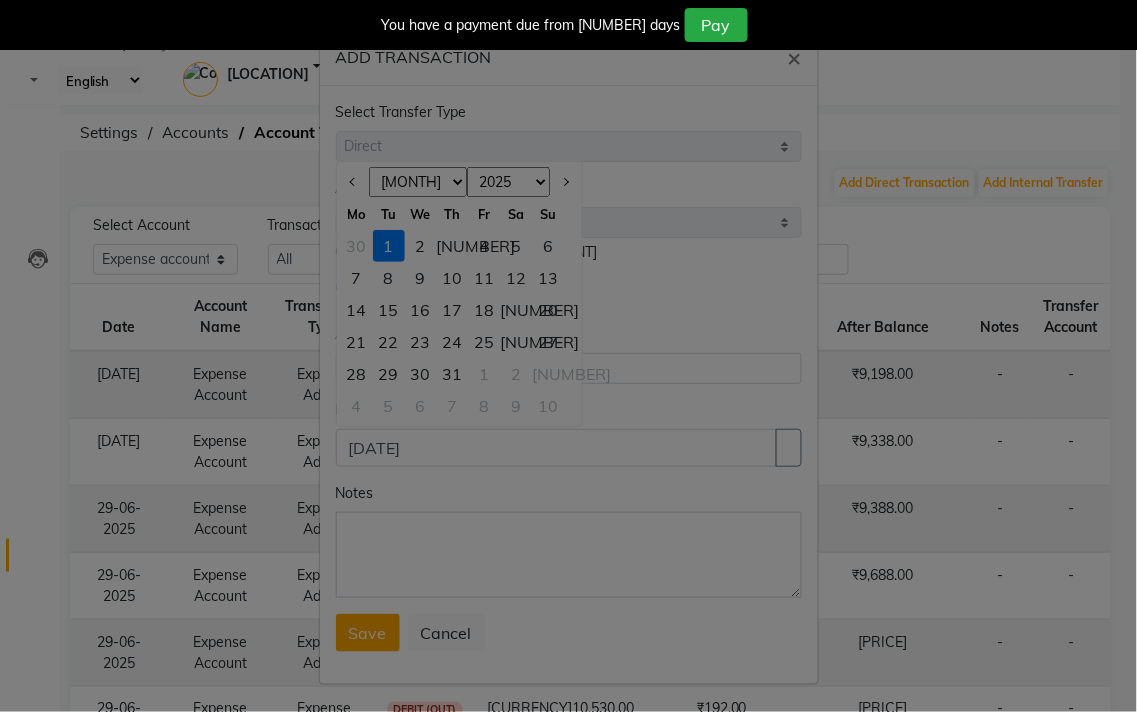 click on "30" at bounding box center (357, 246) 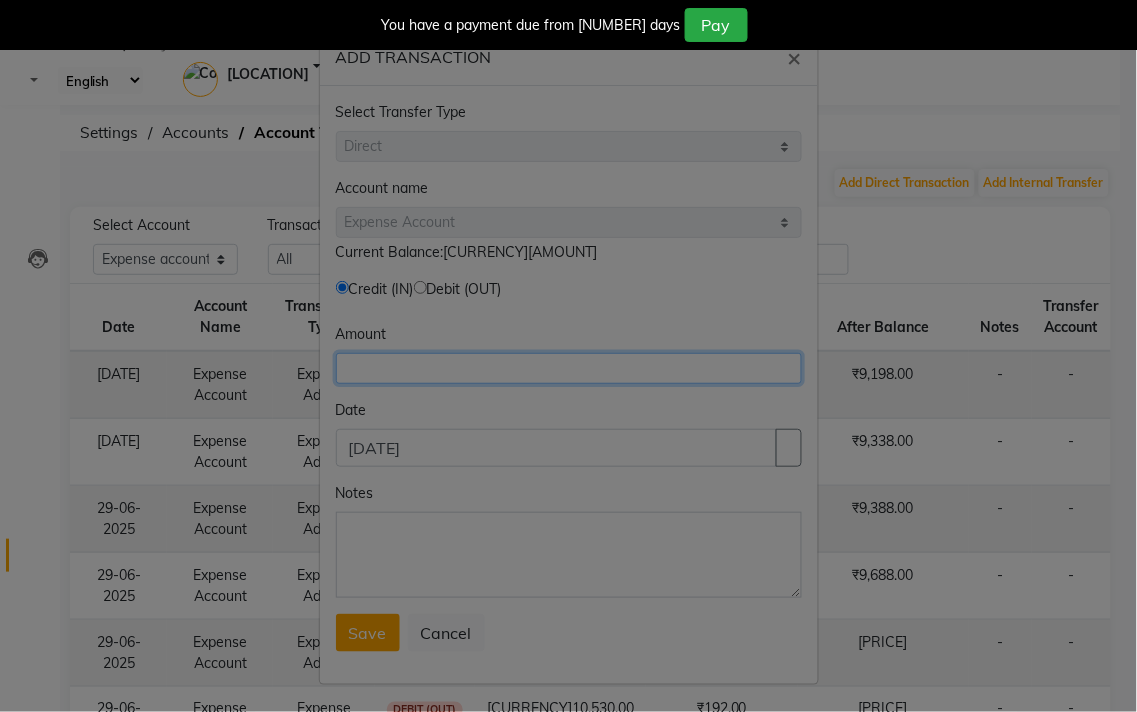 click at bounding box center (569, 368) 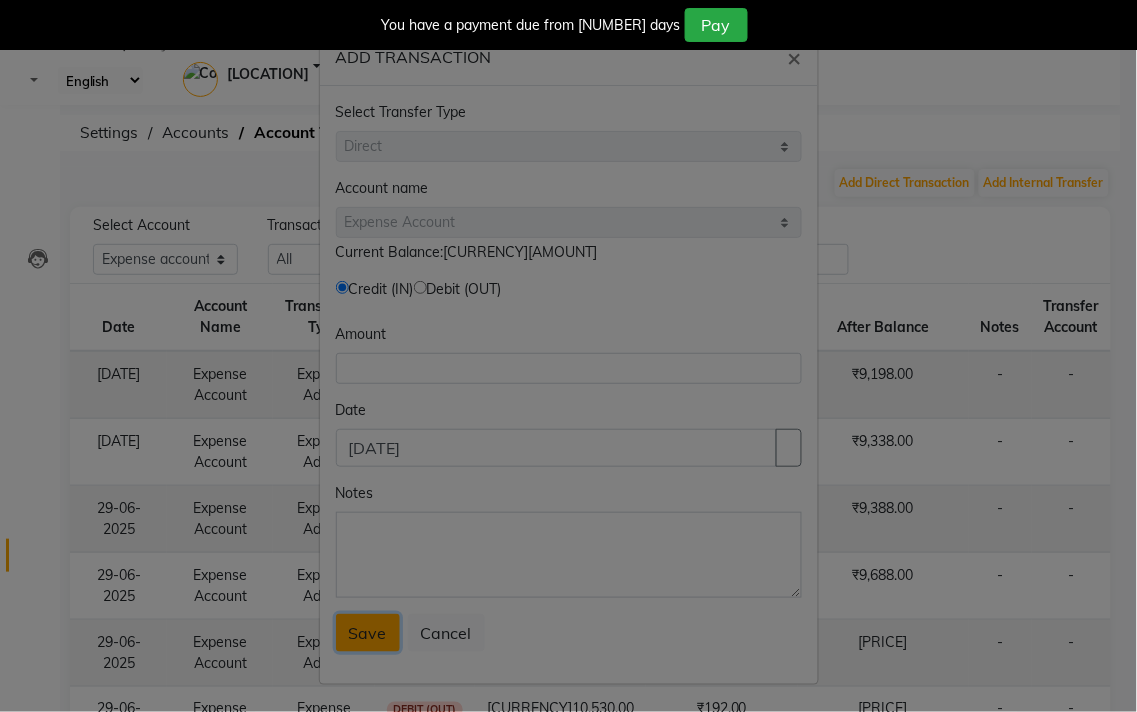 click on "Save" at bounding box center (368, 633) 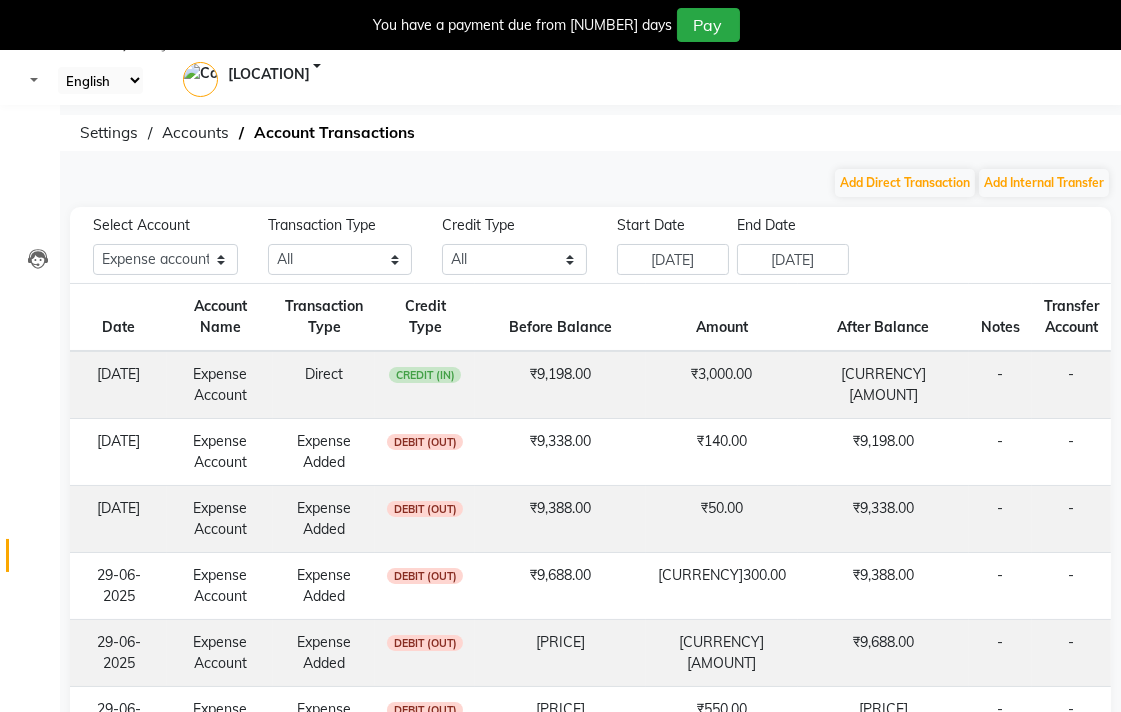 click at bounding box center (38, 560) 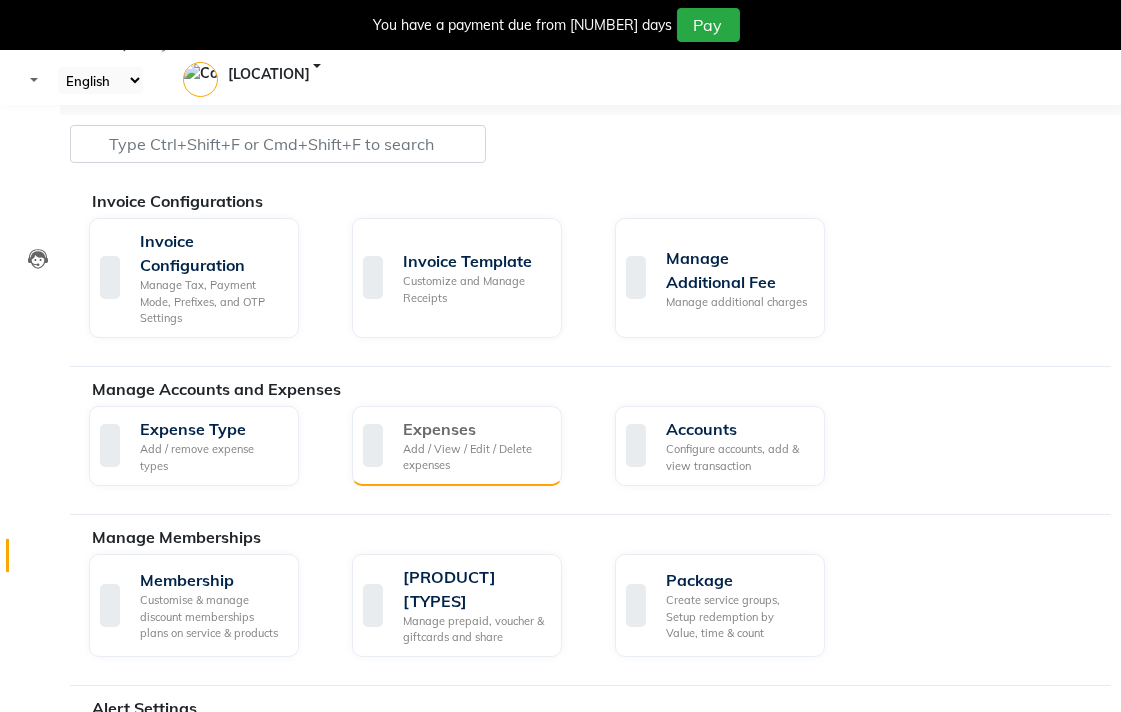 click on "Add / View / Edit / Delete expenses" at bounding box center (474, 457) 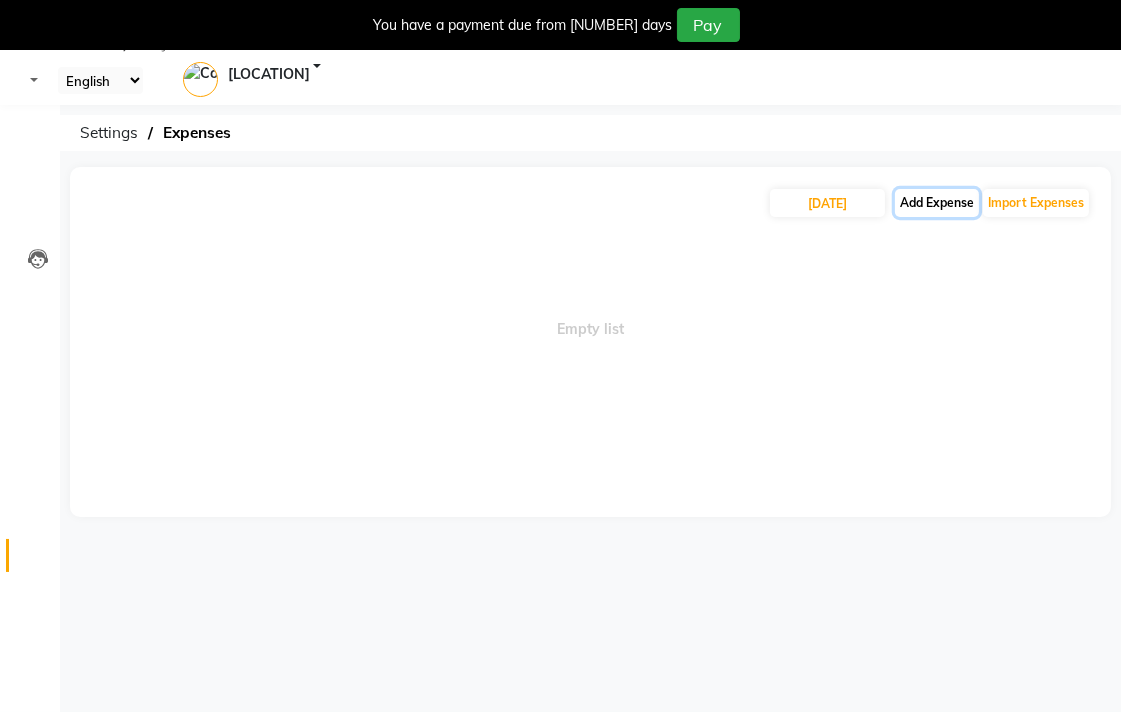 click on "Add Expense" at bounding box center [937, 203] 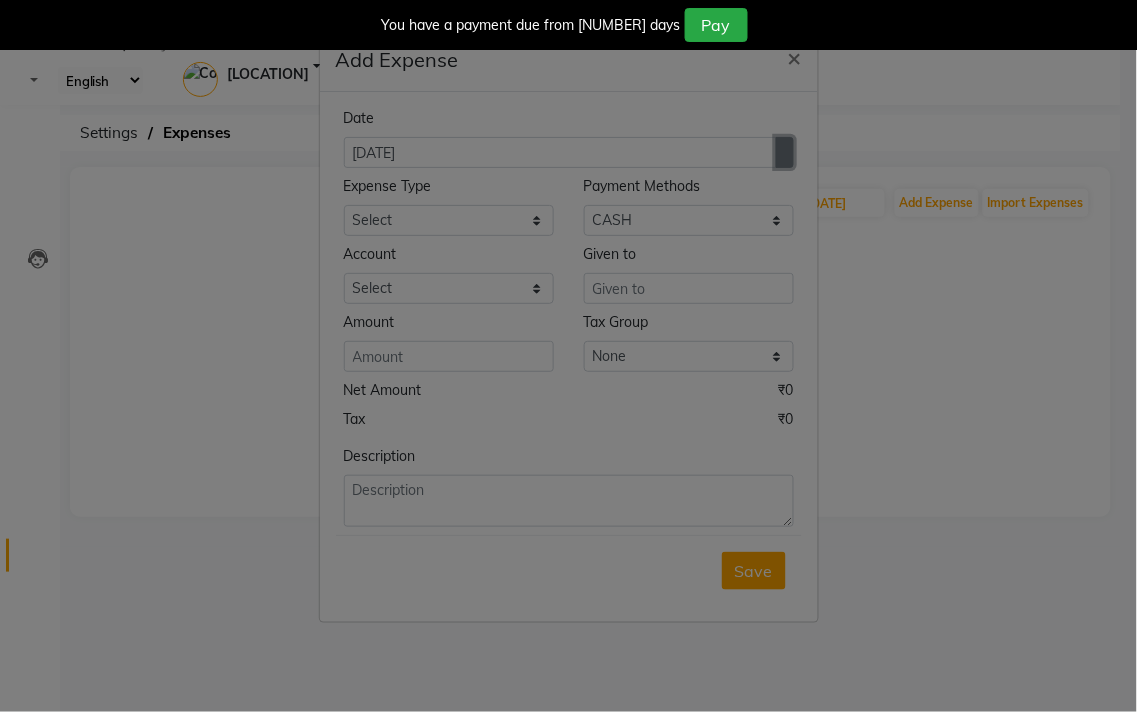 click at bounding box center [785, 153] 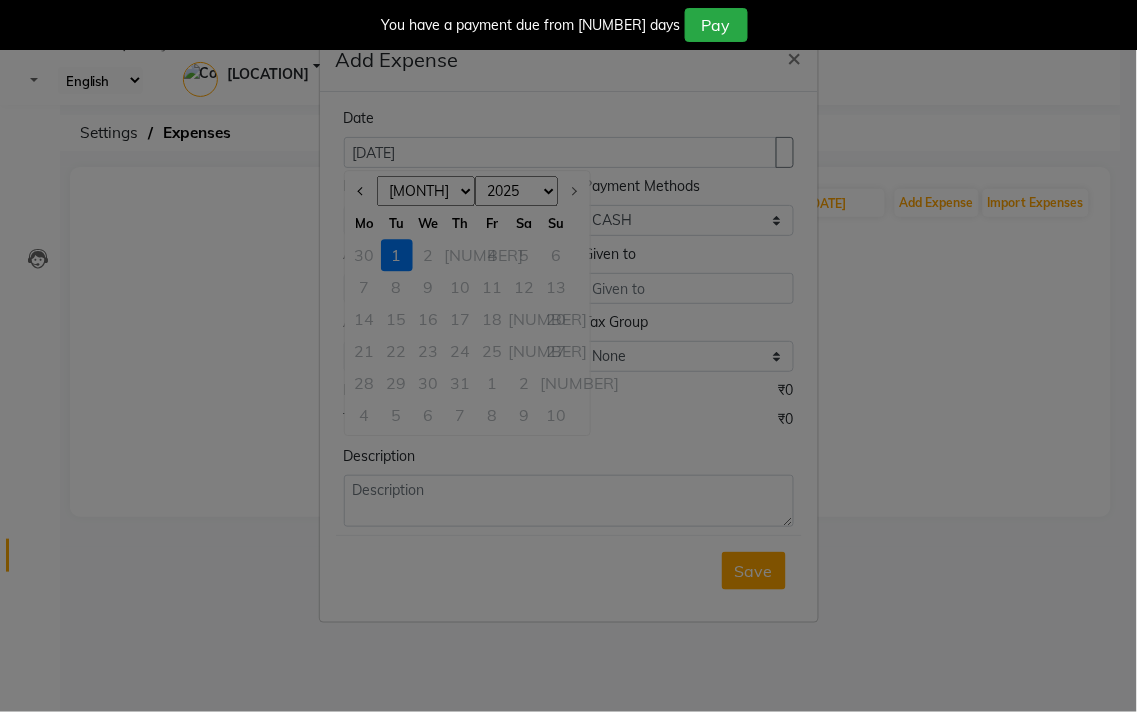 click on "••" at bounding box center [365, 255] 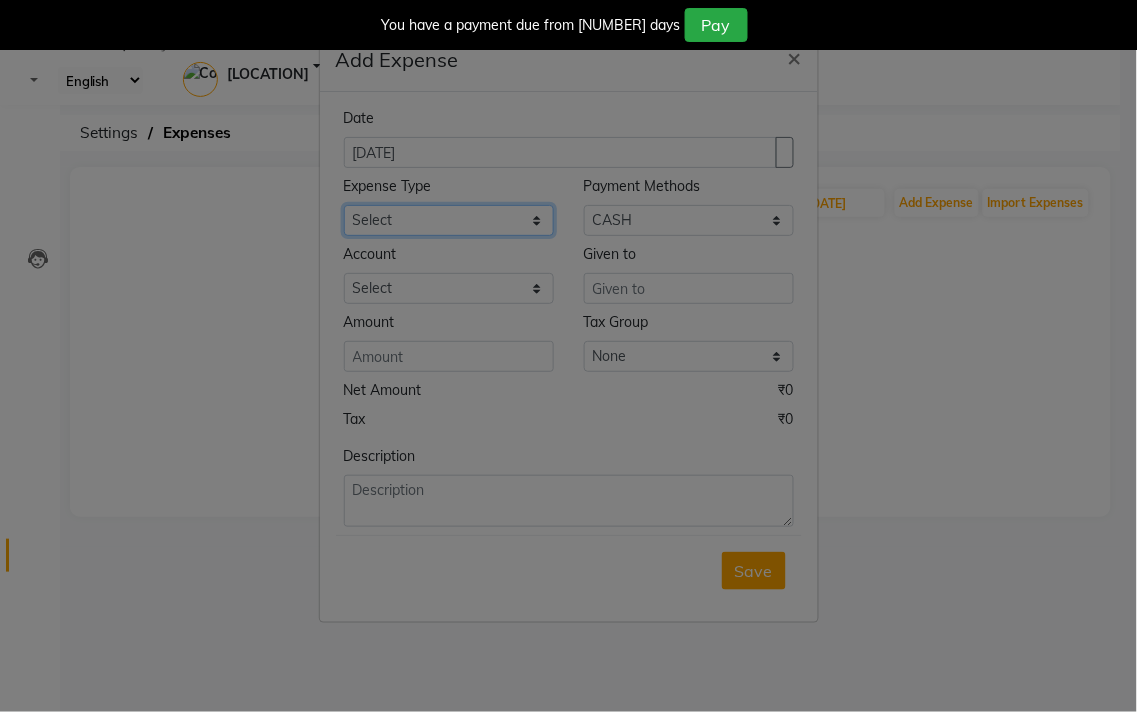 click on "Select Advance Salary Bank charges Car maintenance  Cash transfer to bank Cash transfer to hub Client Snacks Clinical charges Equipment Fuel Govt fee Incentive Insurance International purchase Loan Repayment Maintenance Marketing Miscellaneous MRA Other Pantry Product Rent Salary Staff Snacks Tax Tea & Refreshment Utilities" at bounding box center [449, 220] 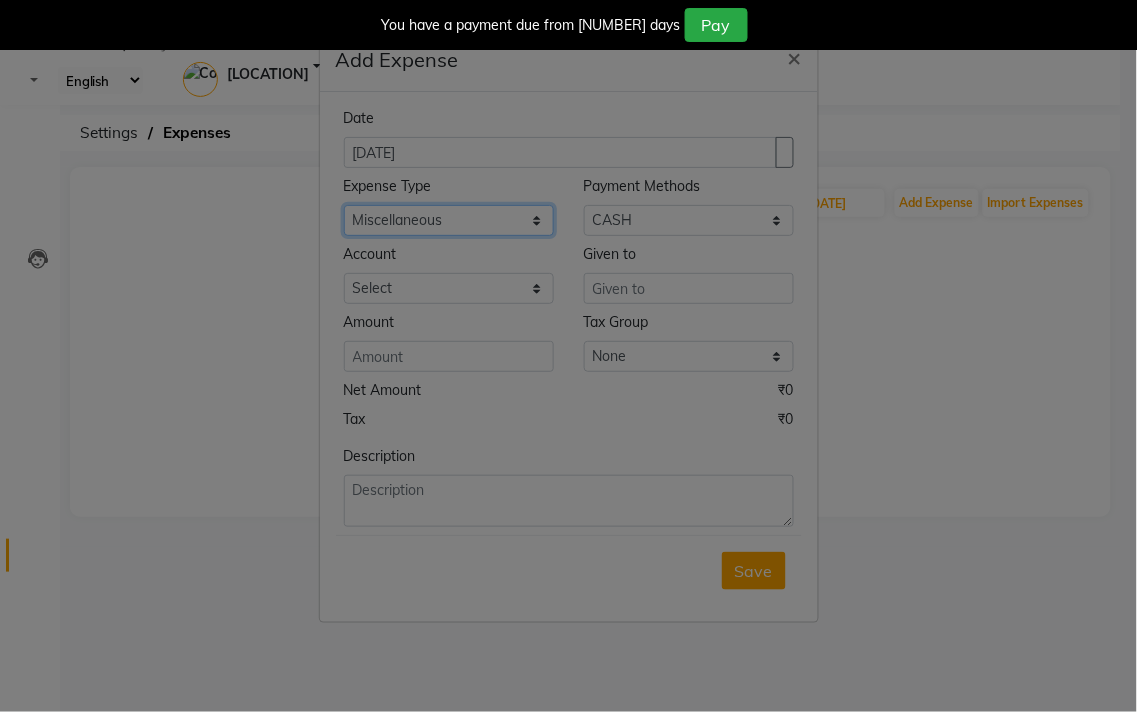 click on "Select Advance Salary Bank charges Car maintenance  Cash transfer to bank Cash transfer to hub Client Snacks Clinical charges Equipment Fuel Govt fee Incentive Insurance International purchase Loan Repayment Maintenance Marketing Miscellaneous MRA Other Pantry Product Rent Salary Staff Snacks Tax Tea & Refreshment Utilities" at bounding box center (449, 220) 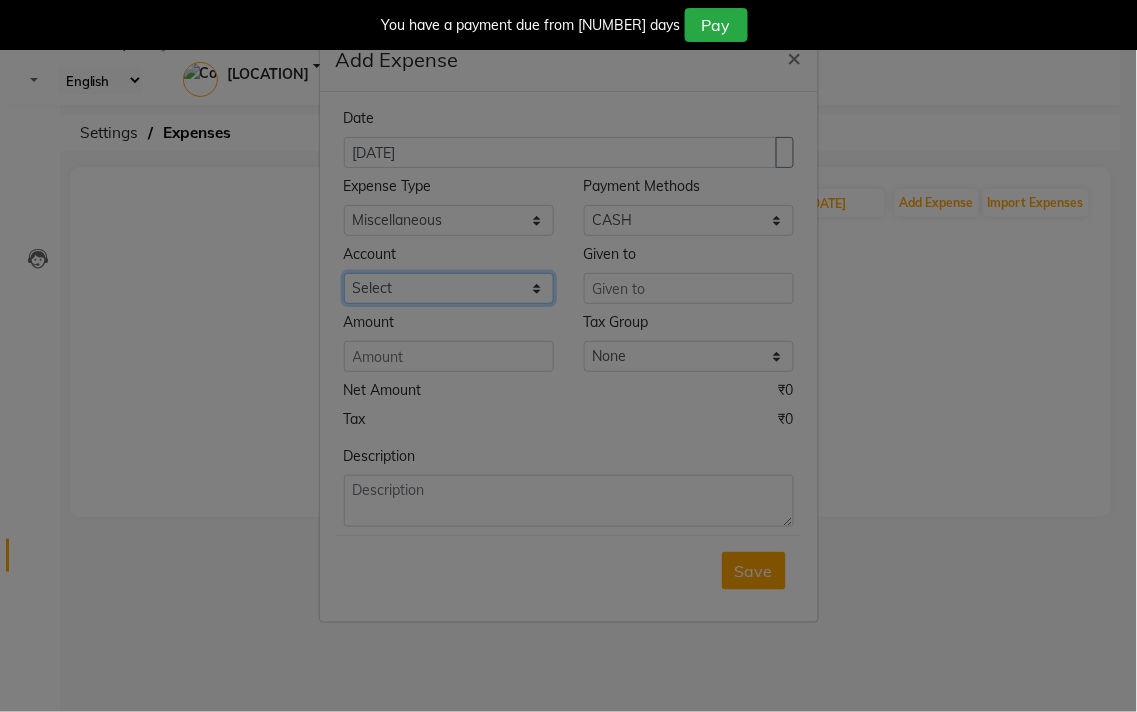 click on "Select Petty cash Default account Expense account" at bounding box center (689, 220) 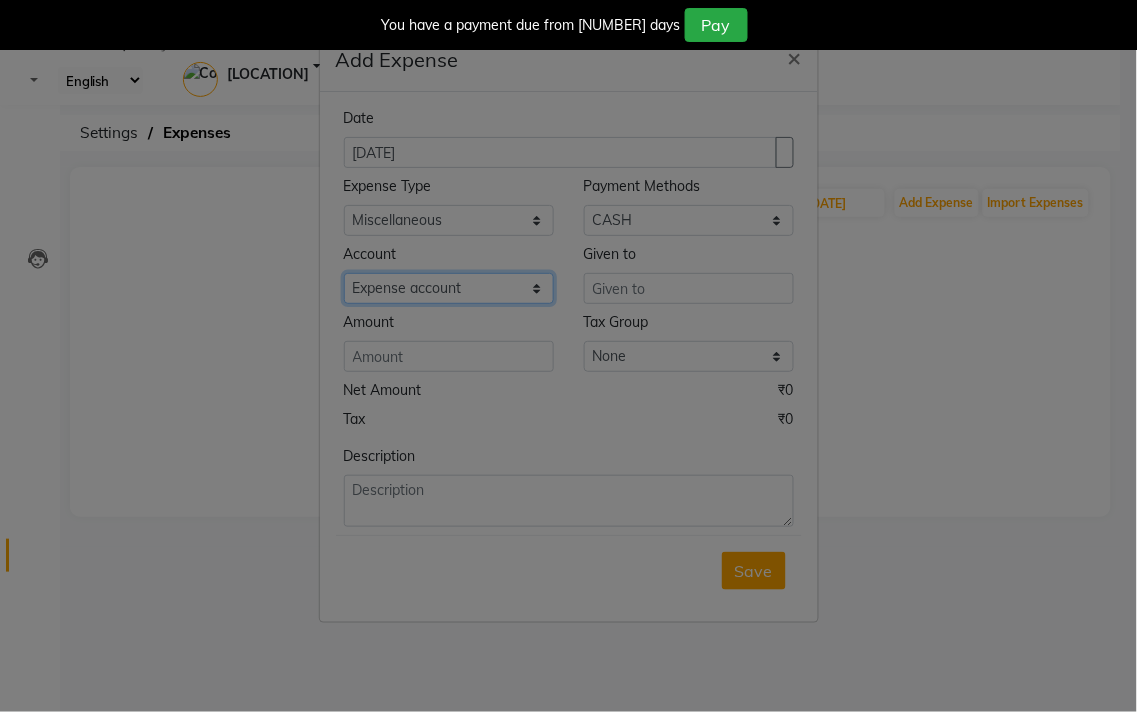 click on "Select Petty cash Default account Expense account" at bounding box center [689, 220] 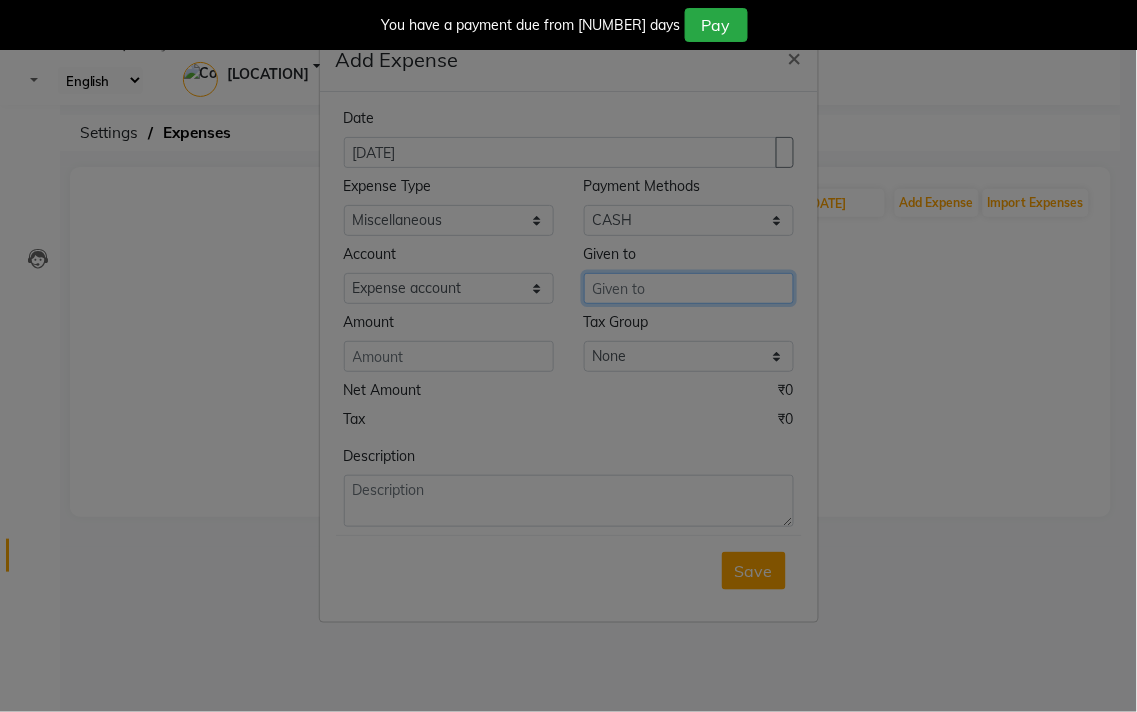 click at bounding box center [689, 288] 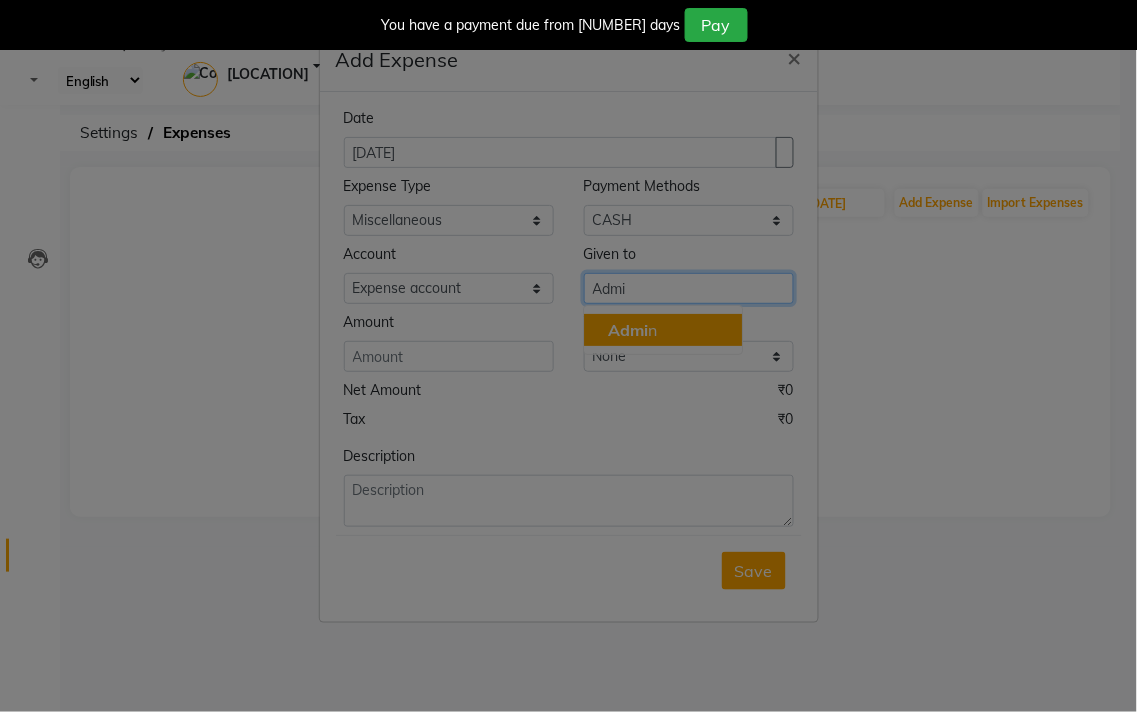 click on "Admi n" at bounding box center [632, 330] 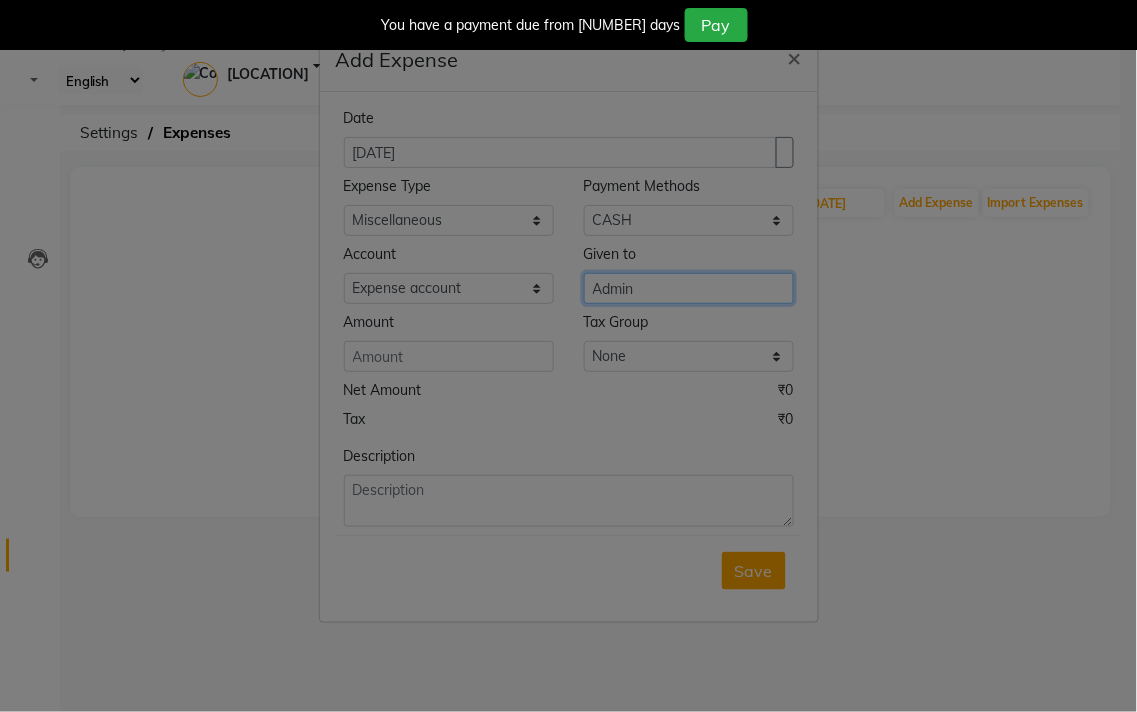 type on "Admin" 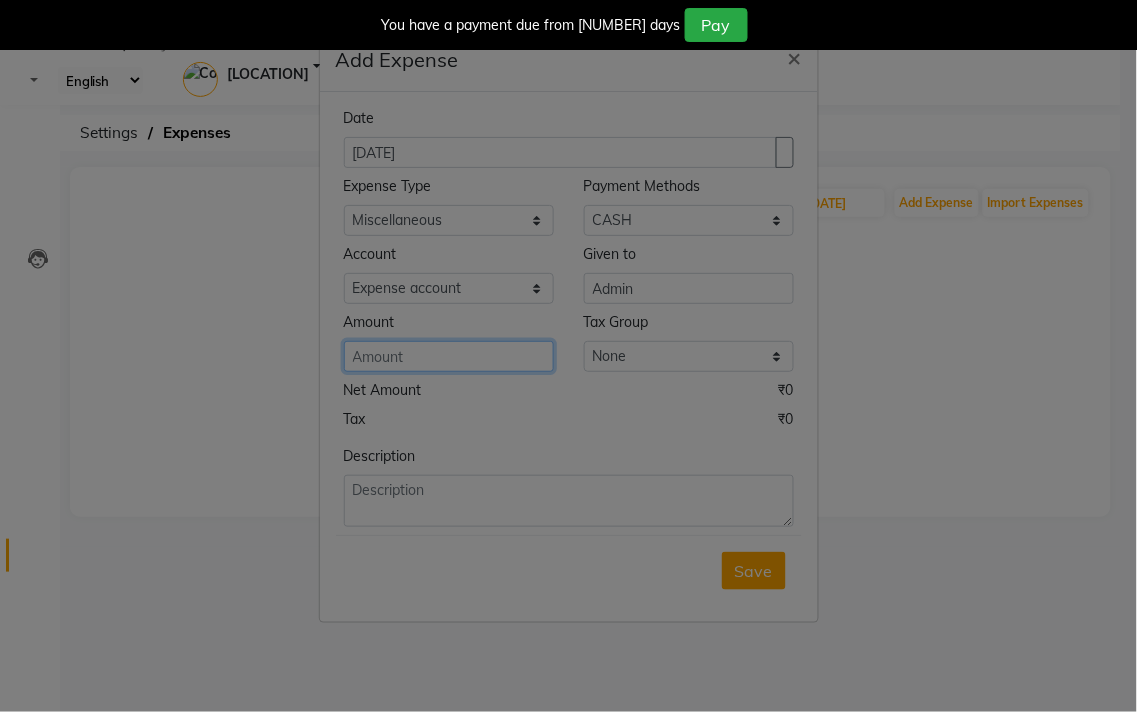 click at bounding box center (449, 356) 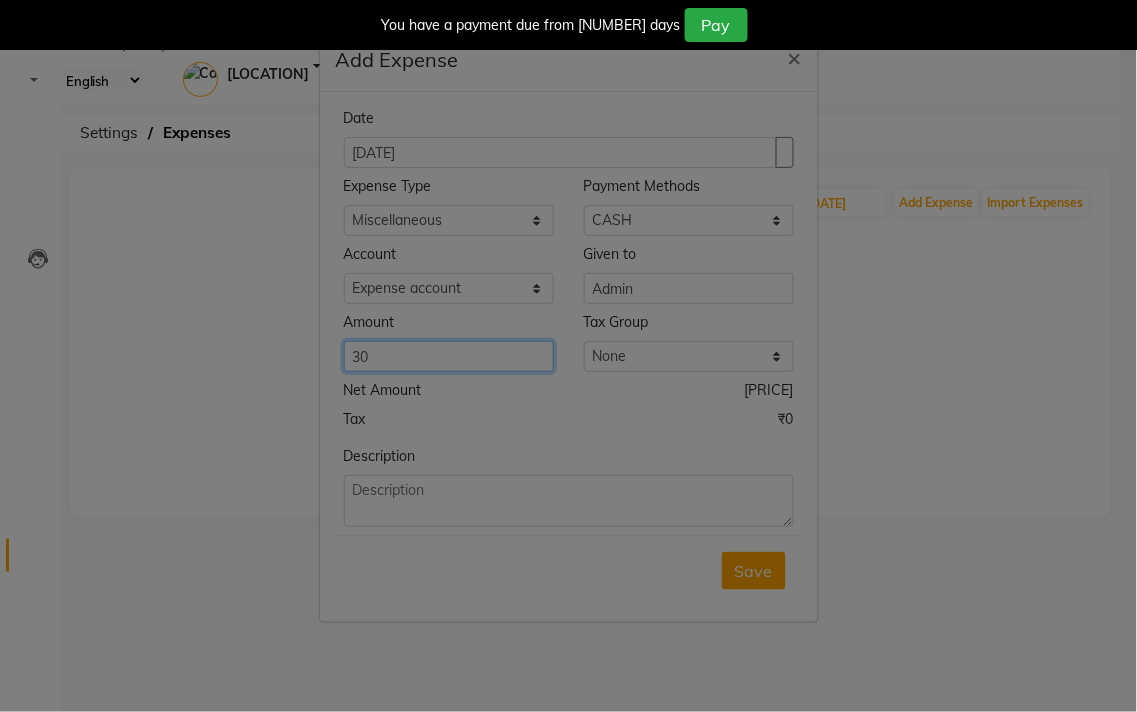 type on "30" 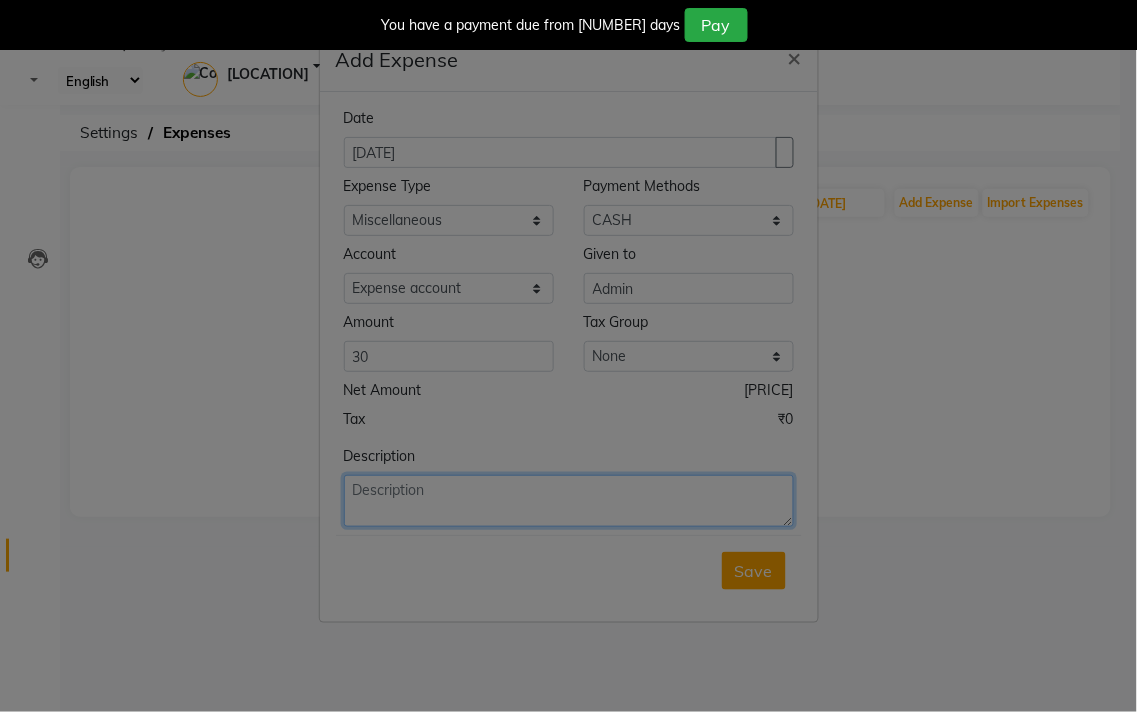 click at bounding box center [569, 501] 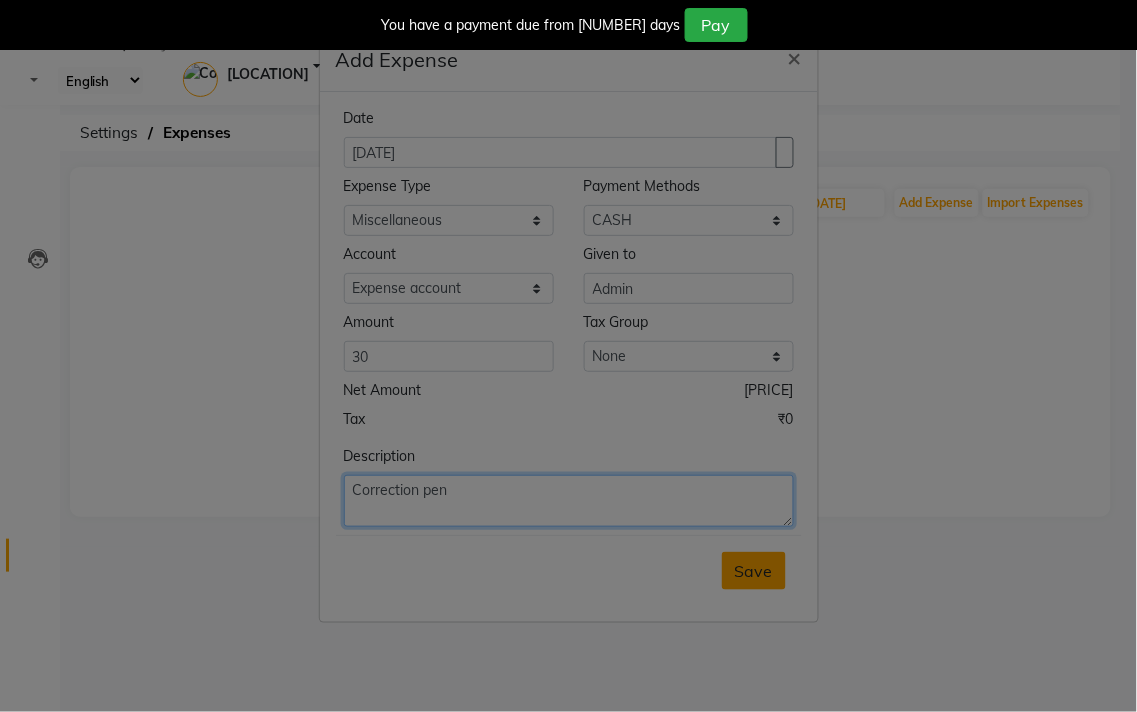 type on "Correction pen" 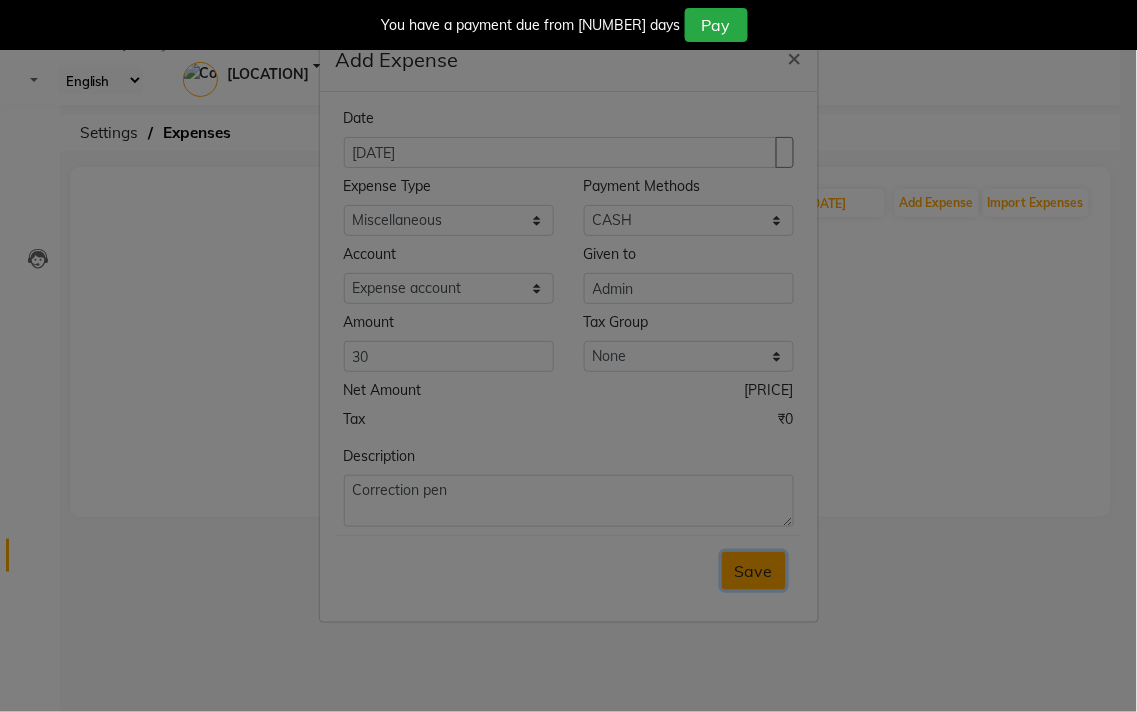 click on "Save" at bounding box center (754, 571) 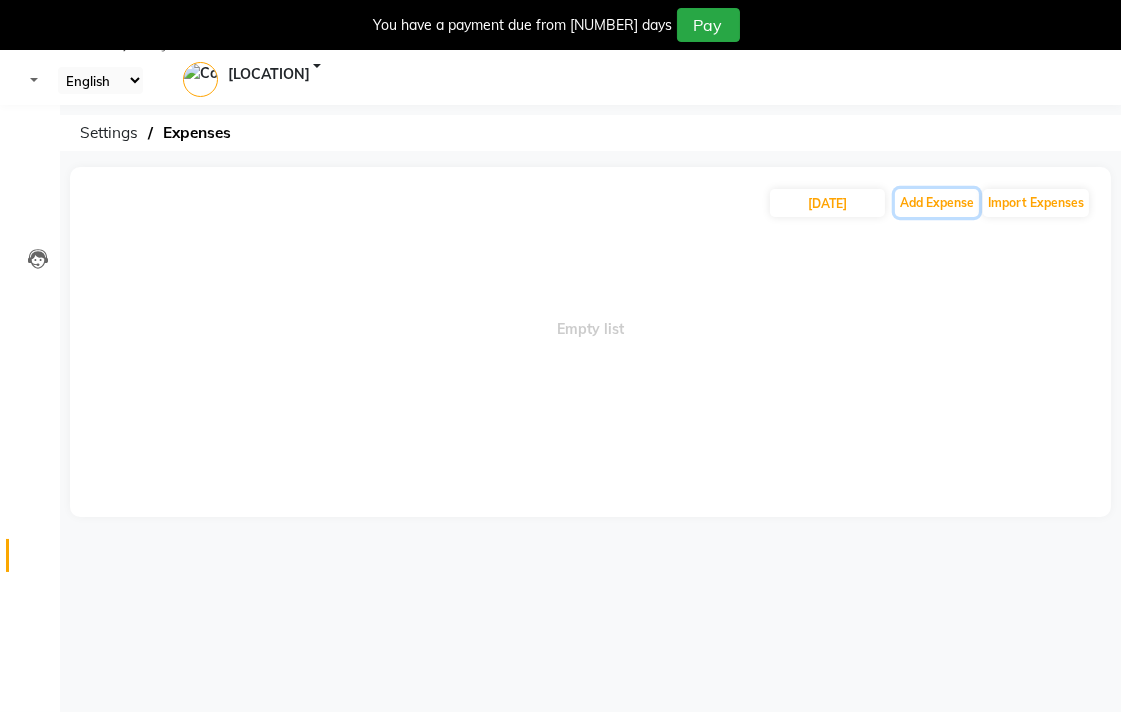 click on "Add Expense" at bounding box center (937, 203) 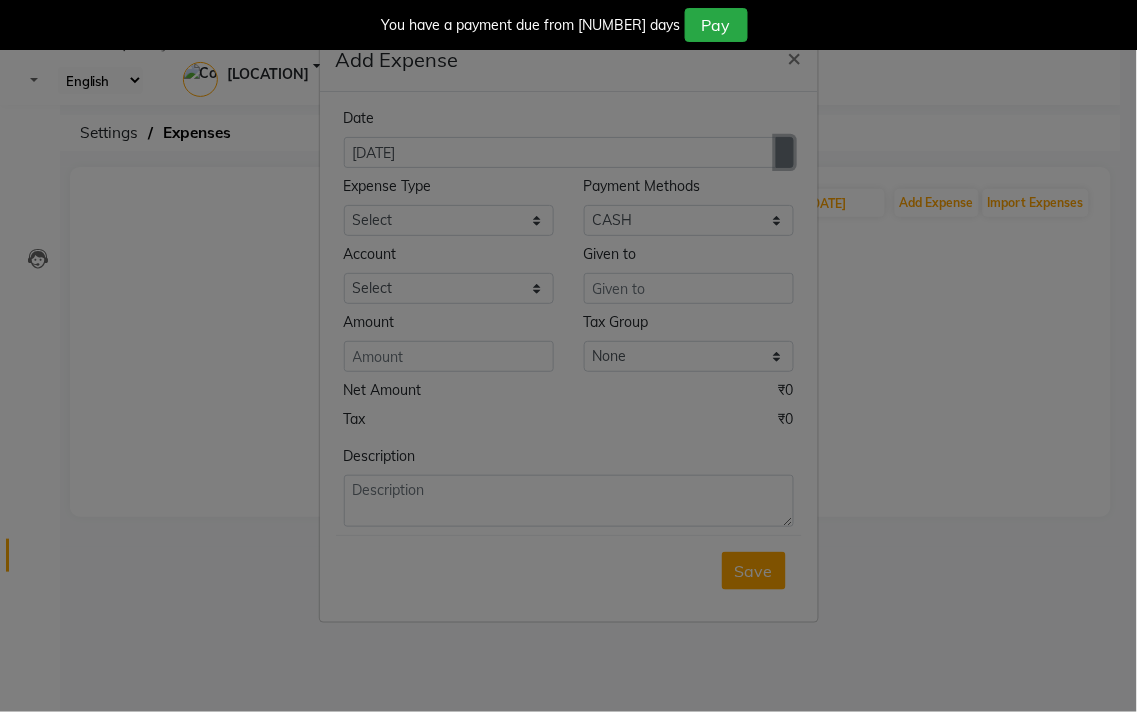 click at bounding box center [785, 153] 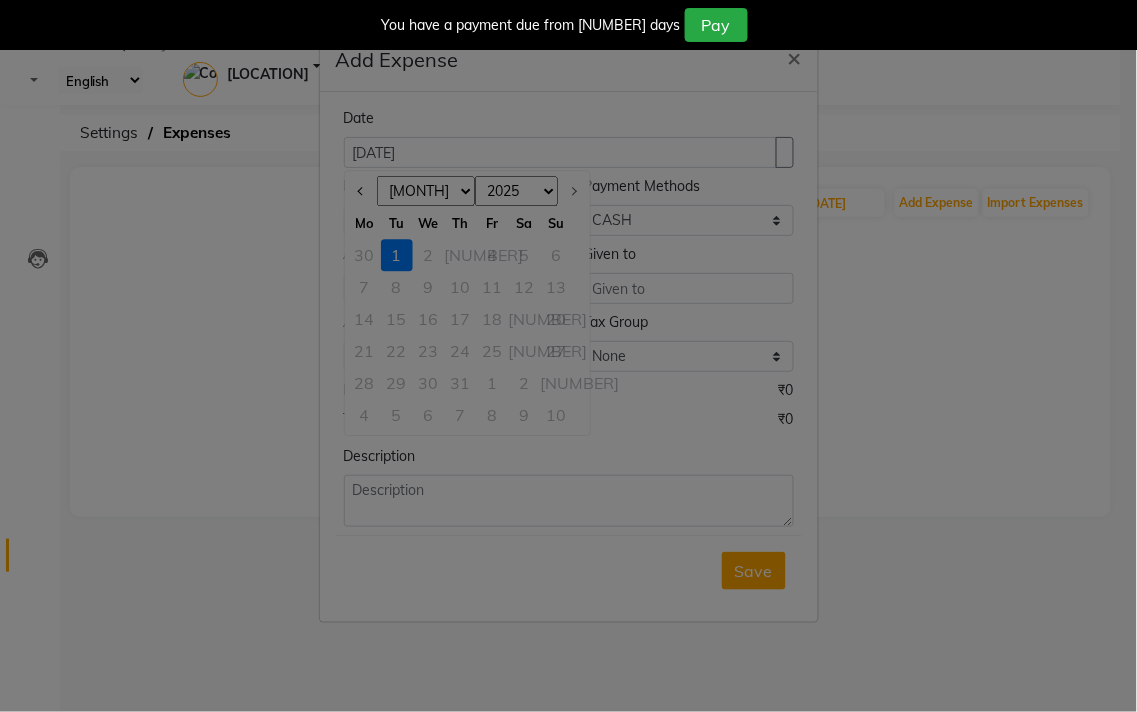 click on "30" at bounding box center (365, 255) 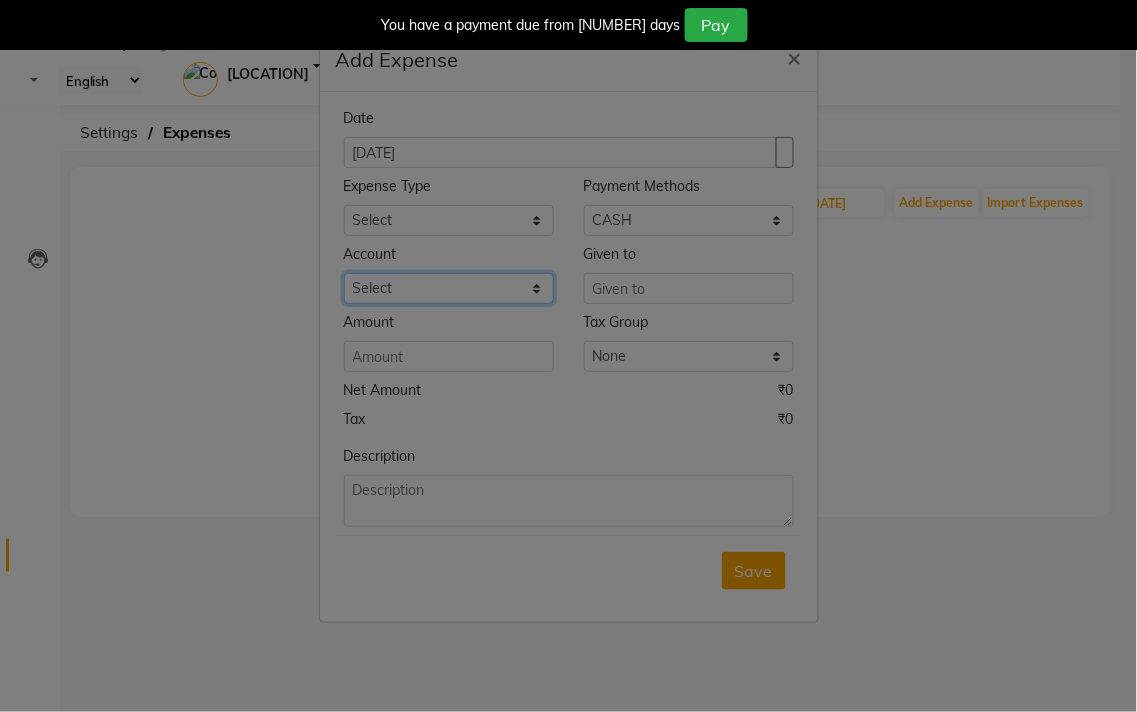 click on "Select Petty cash Default account Expense account" at bounding box center [689, 220] 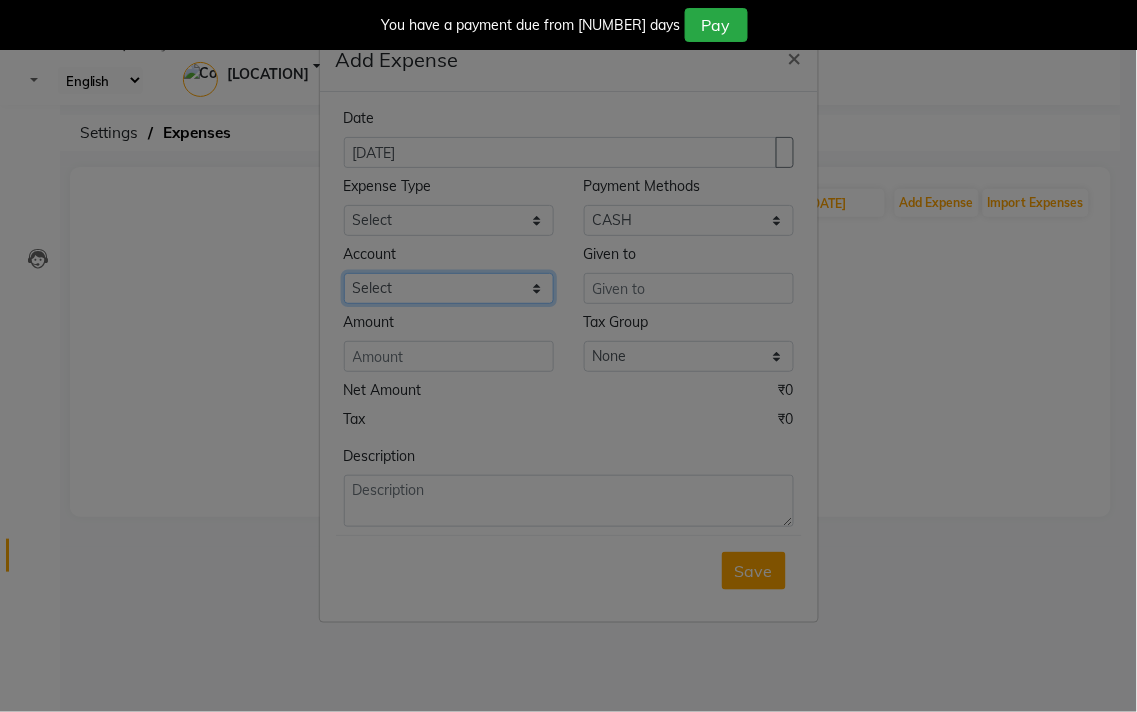 select on "[NUMBER]" 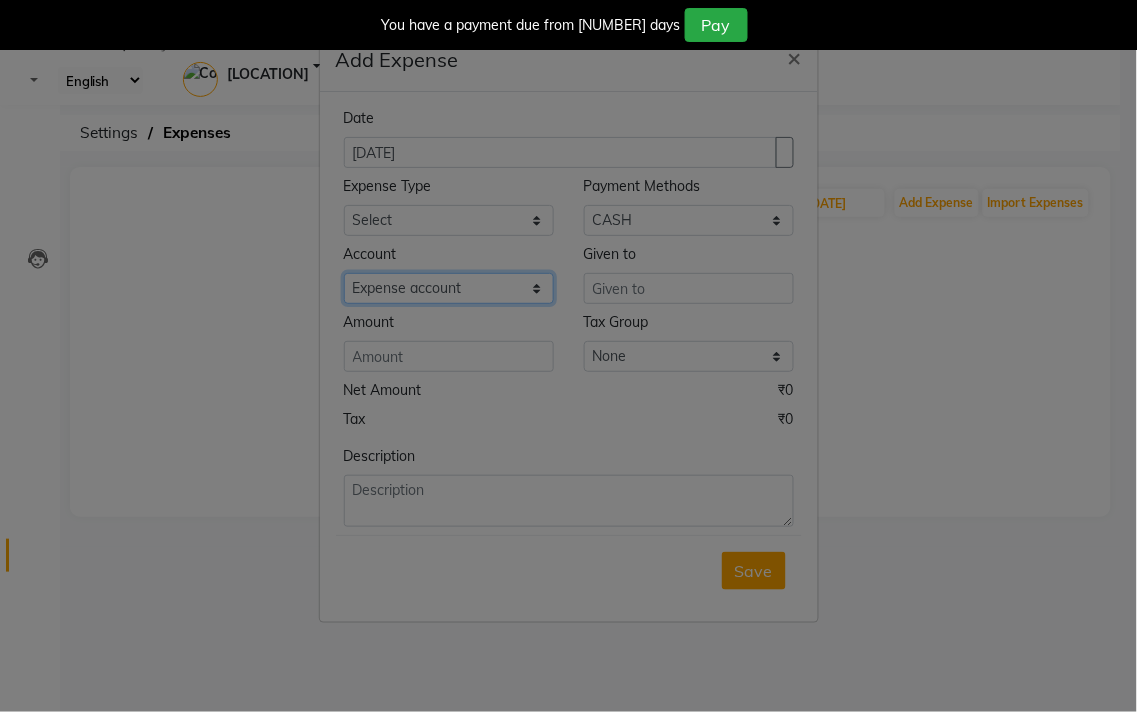click on "Select Petty cash Default account Expense account" at bounding box center [689, 220] 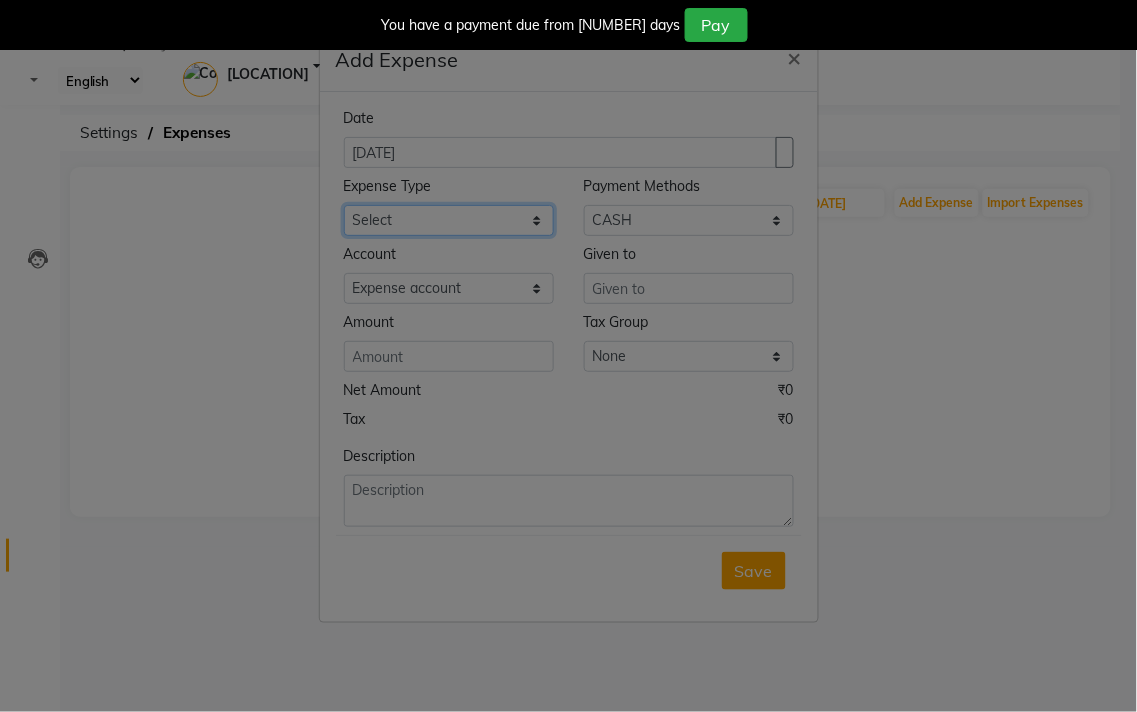 click on "Select Advance Salary Bank charges Car maintenance  Cash transfer to bank Cash transfer to hub Client Snacks Clinical charges Equipment Fuel Govt fee Incentive Insurance International purchase Loan Repayment Maintenance Marketing Miscellaneous MRA Other Pantry Product Rent Salary Staff Snacks Tax Tea & Refreshment Utilities" at bounding box center (449, 220) 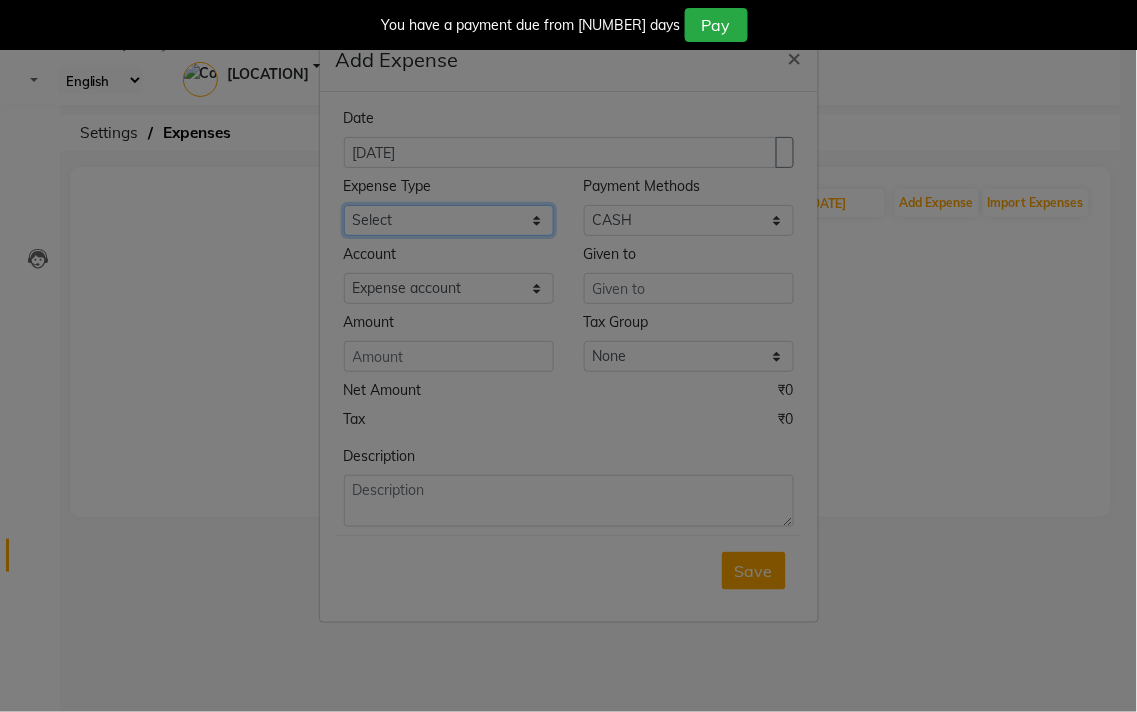 select on "1" 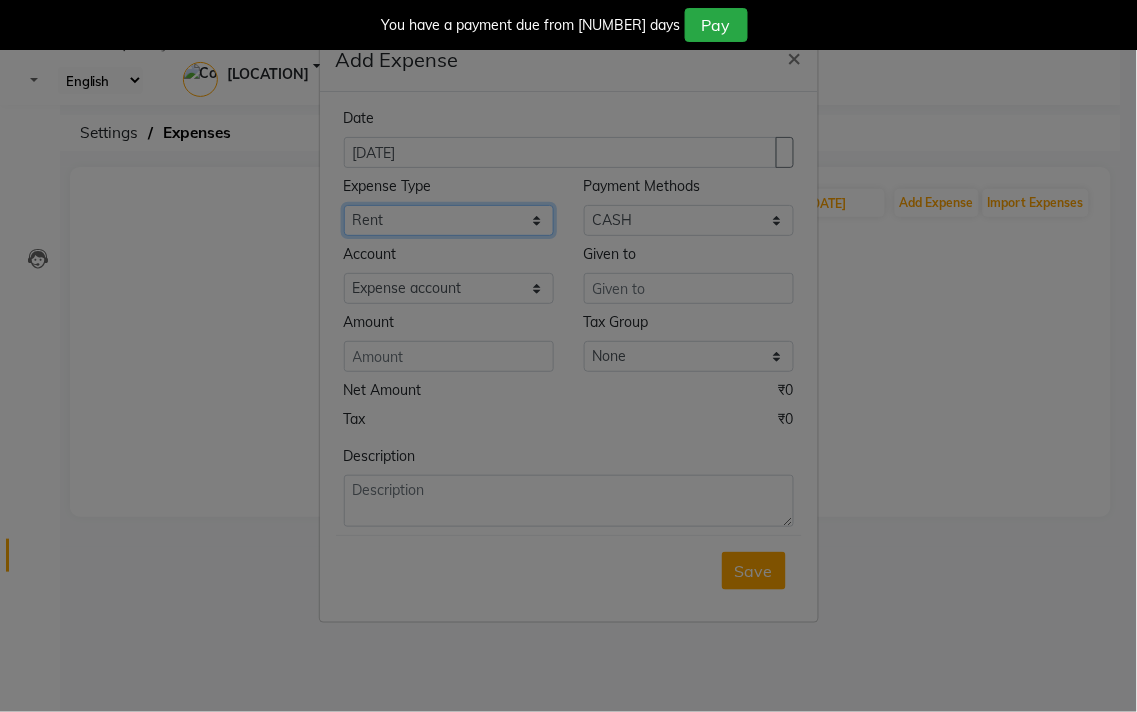 click on "Select Advance Salary Bank charges Car maintenance  Cash transfer to bank Cash transfer to hub Client Snacks Clinical charges Equipment Fuel Govt fee Incentive Insurance International purchase Loan Repayment Maintenance Marketing Miscellaneous MRA Other Pantry Product Rent Salary Staff Snacks Tax Tea & Refreshment Utilities" at bounding box center (449, 220) 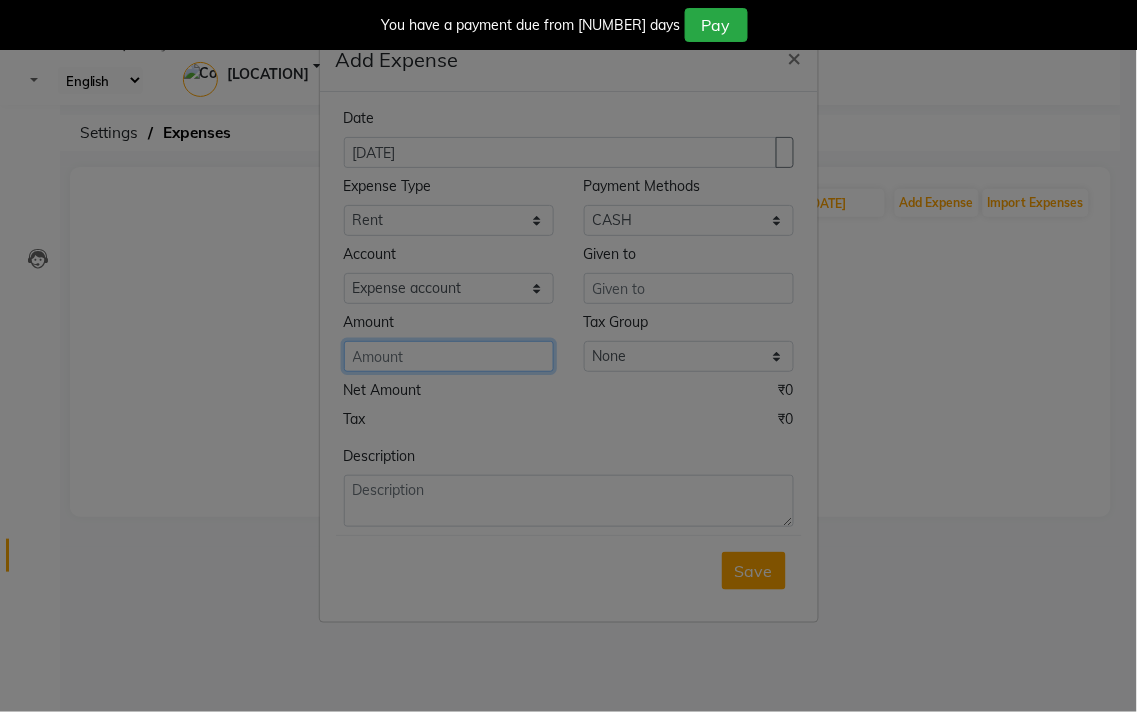 click at bounding box center [449, 356] 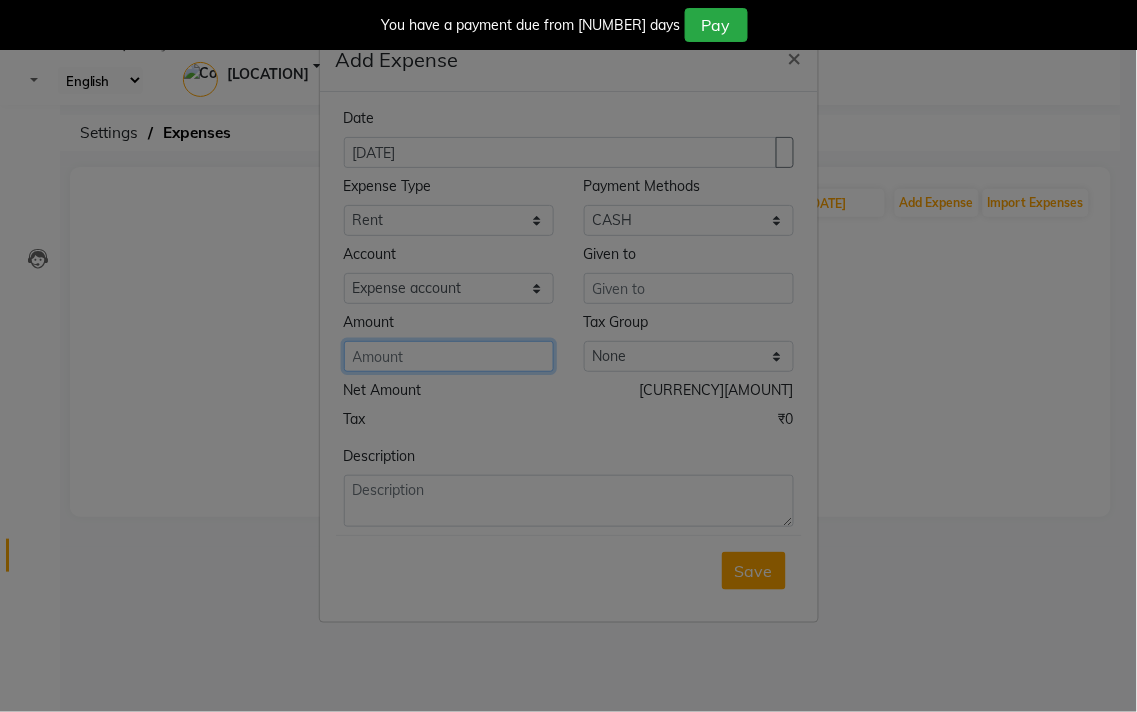type on "100" 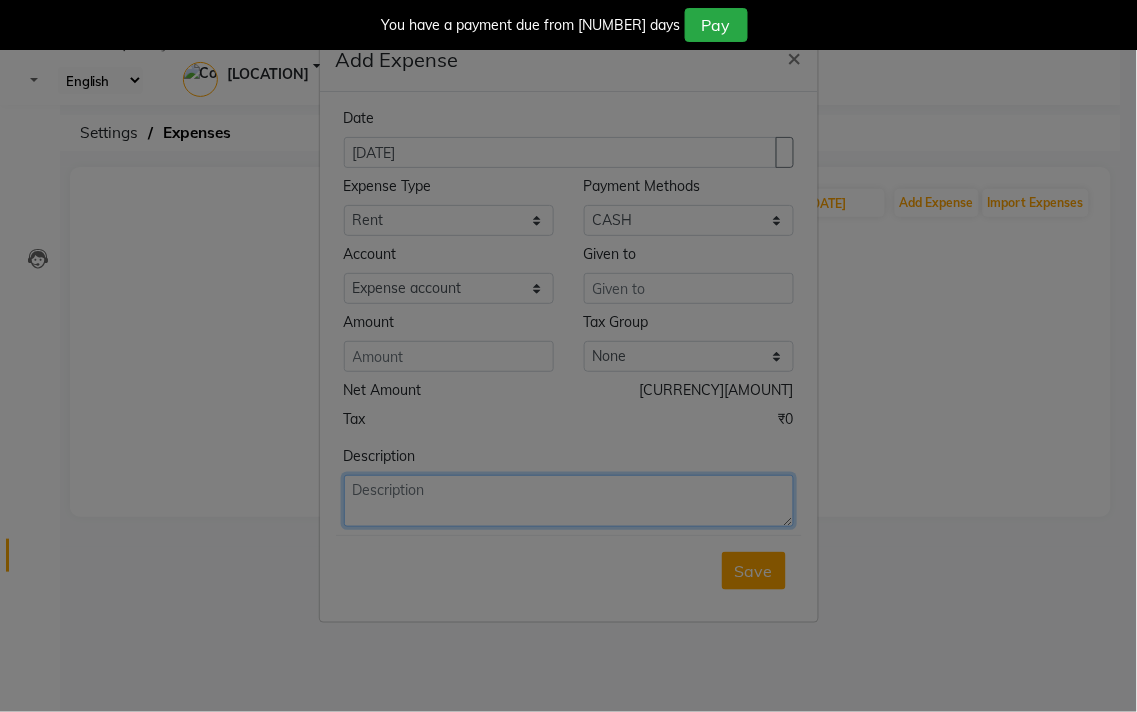 click at bounding box center (569, 501) 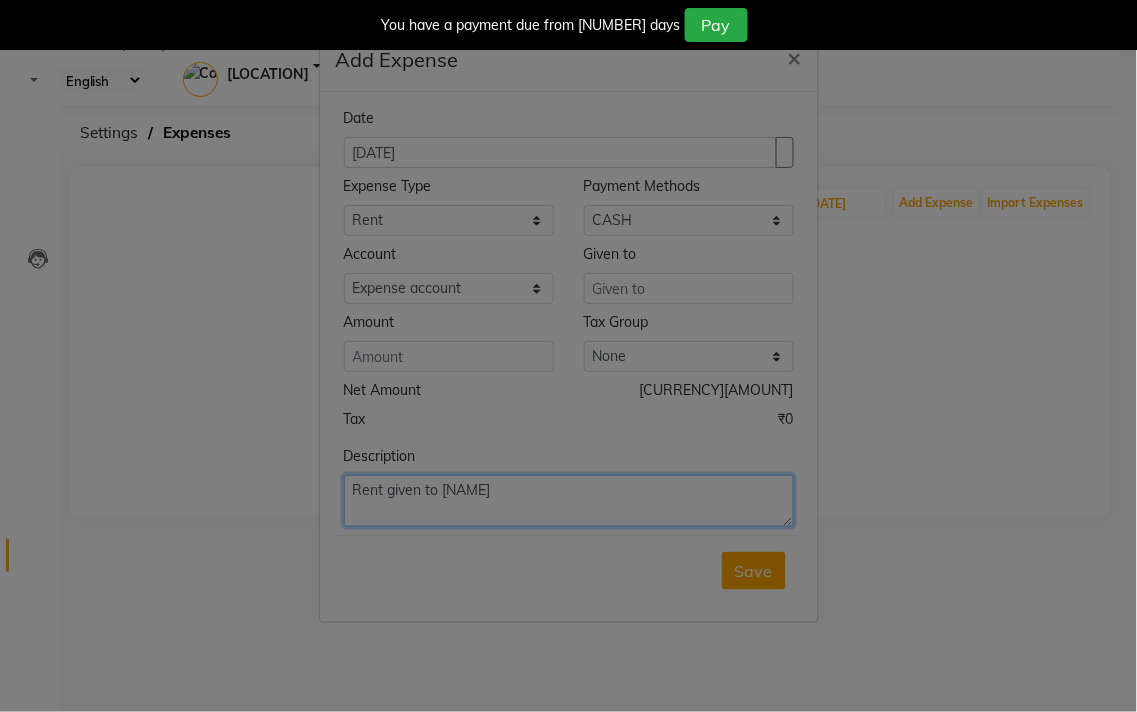 type on "Rent given to sapna" 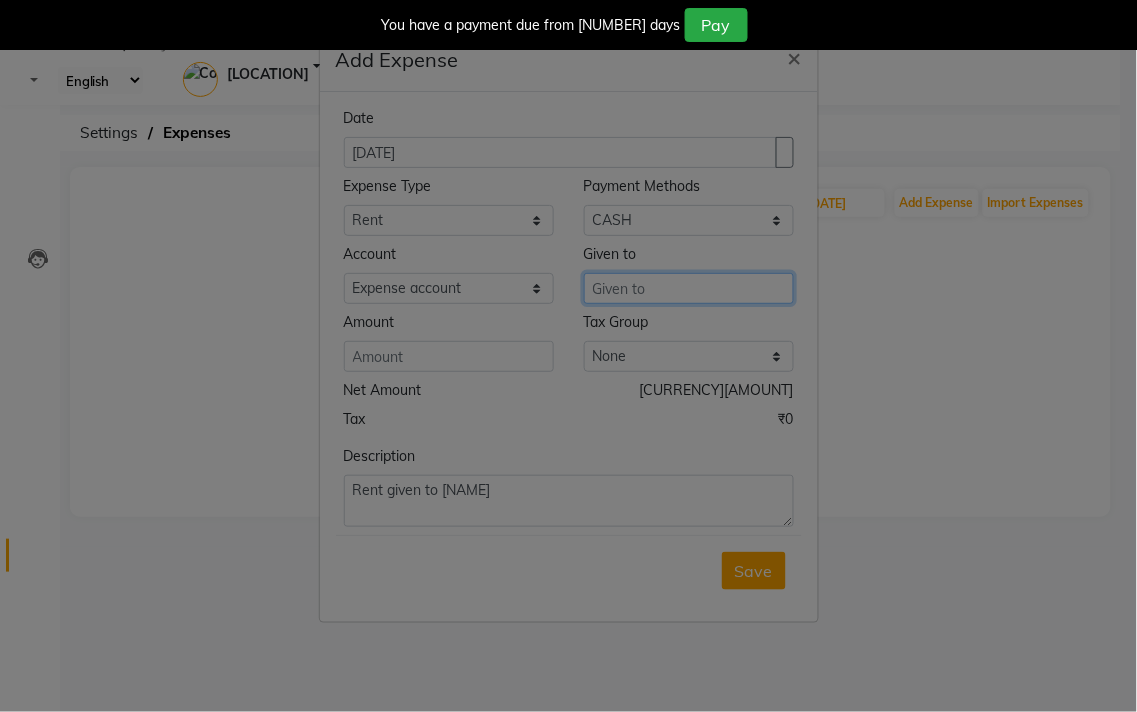 click at bounding box center [689, 288] 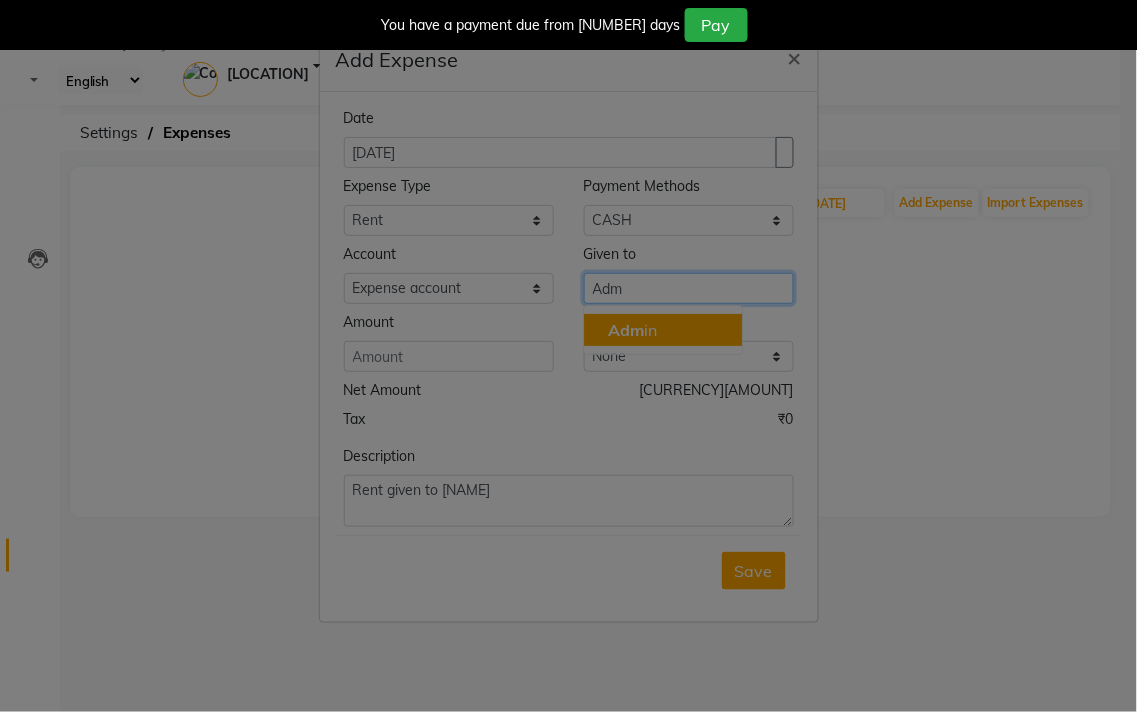 click on "Adm in" at bounding box center [632, 330] 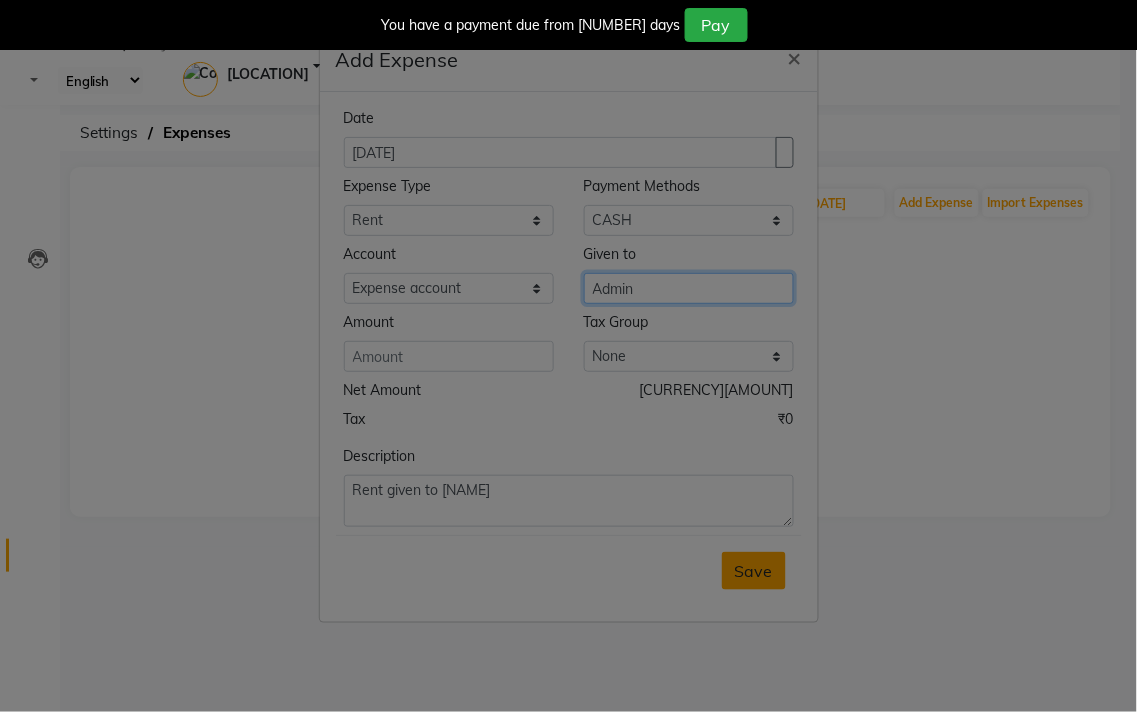 type on "Admin" 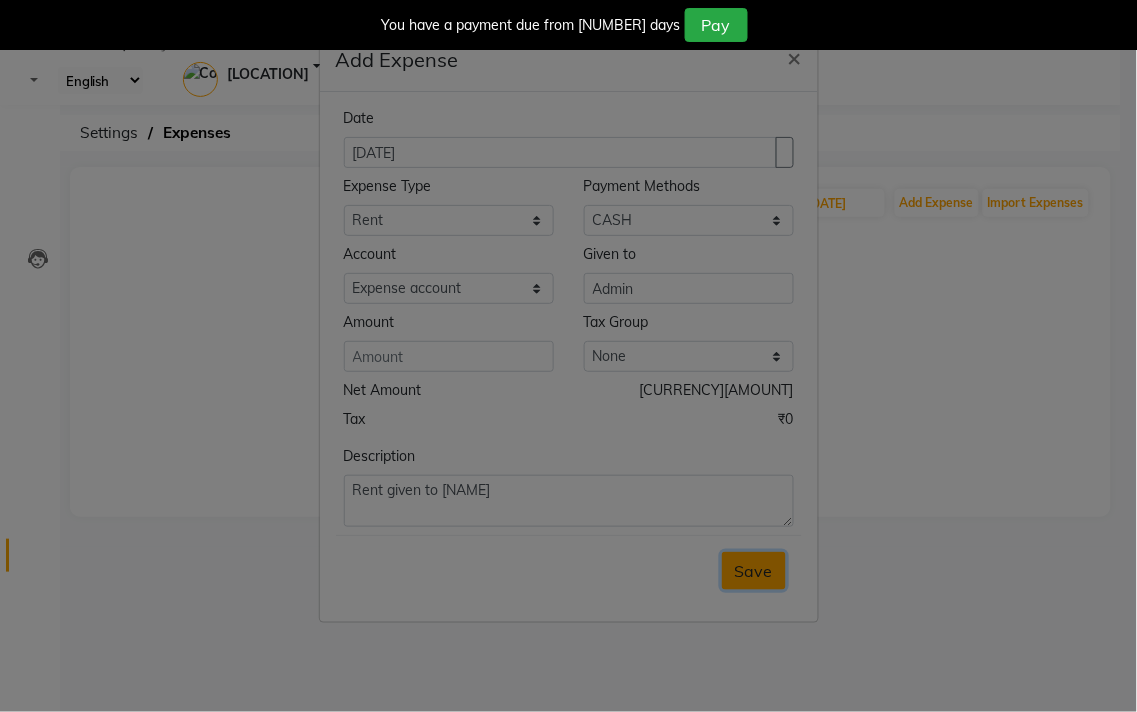 click on "Save" at bounding box center (754, 571) 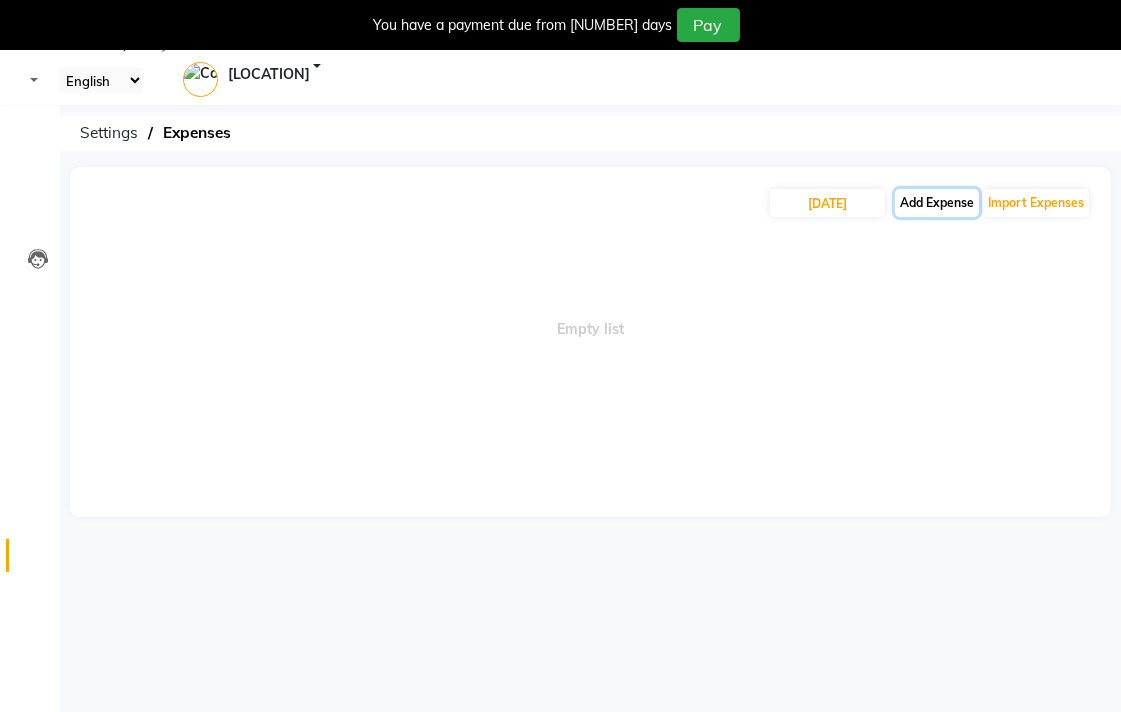 click on "Add Expense" at bounding box center (937, 203) 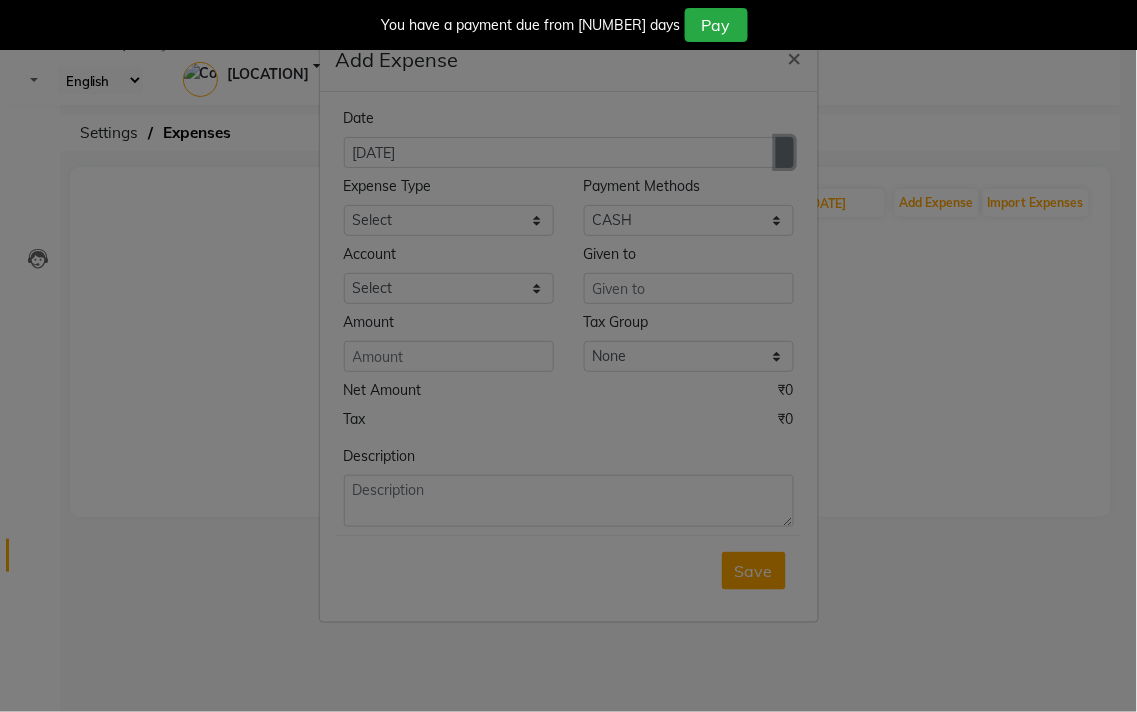 click at bounding box center (785, 153) 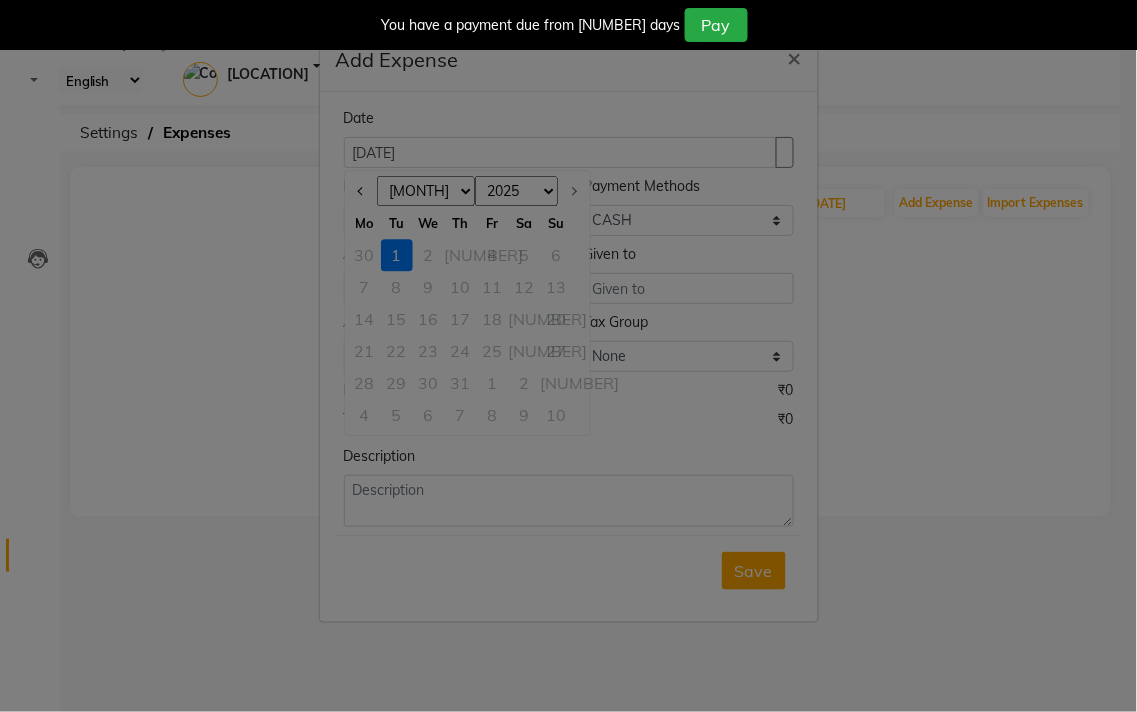 click on "30" at bounding box center (365, 255) 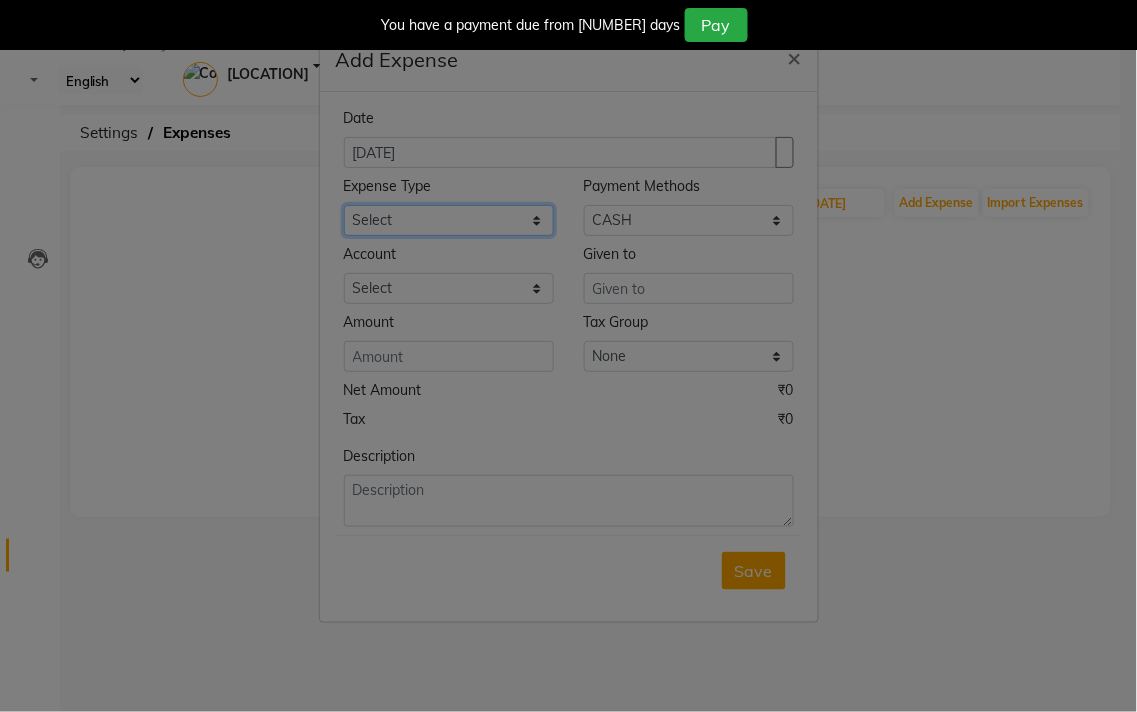 click on "Select Advance Salary Bank charges Car maintenance  Cash transfer to bank Cash transfer to hub Client Snacks Clinical charges Equipment Fuel Govt fee Incentive Insurance International purchase Loan Repayment Maintenance Marketing Miscellaneous MRA Other Pantry Product Rent Salary Staff Snacks Tax Tea & Refreshment Utilities" at bounding box center (449, 220) 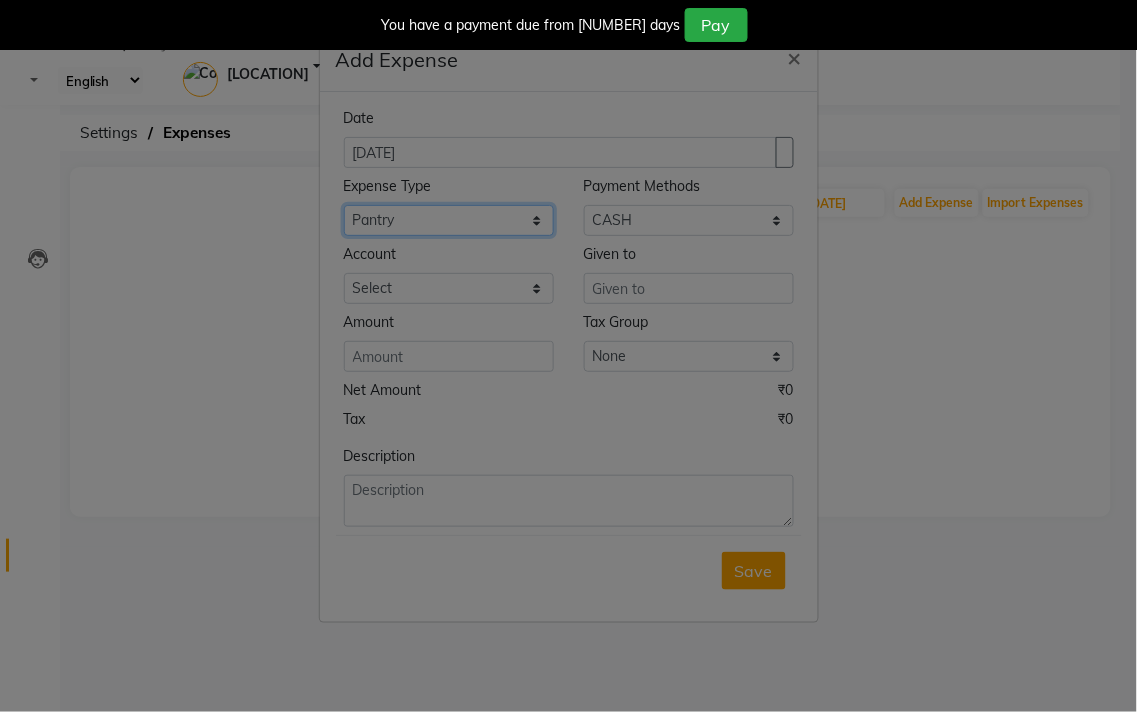 click on "Select Advance Salary Bank charges Car maintenance  Cash transfer to bank Cash transfer to hub Client Snacks Clinical charges Equipment Fuel Govt fee Incentive Insurance International purchase Loan Repayment Maintenance Marketing Miscellaneous MRA Other Pantry Product Rent Salary Staff Snacks Tax Tea & Refreshment Utilities" at bounding box center (449, 220) 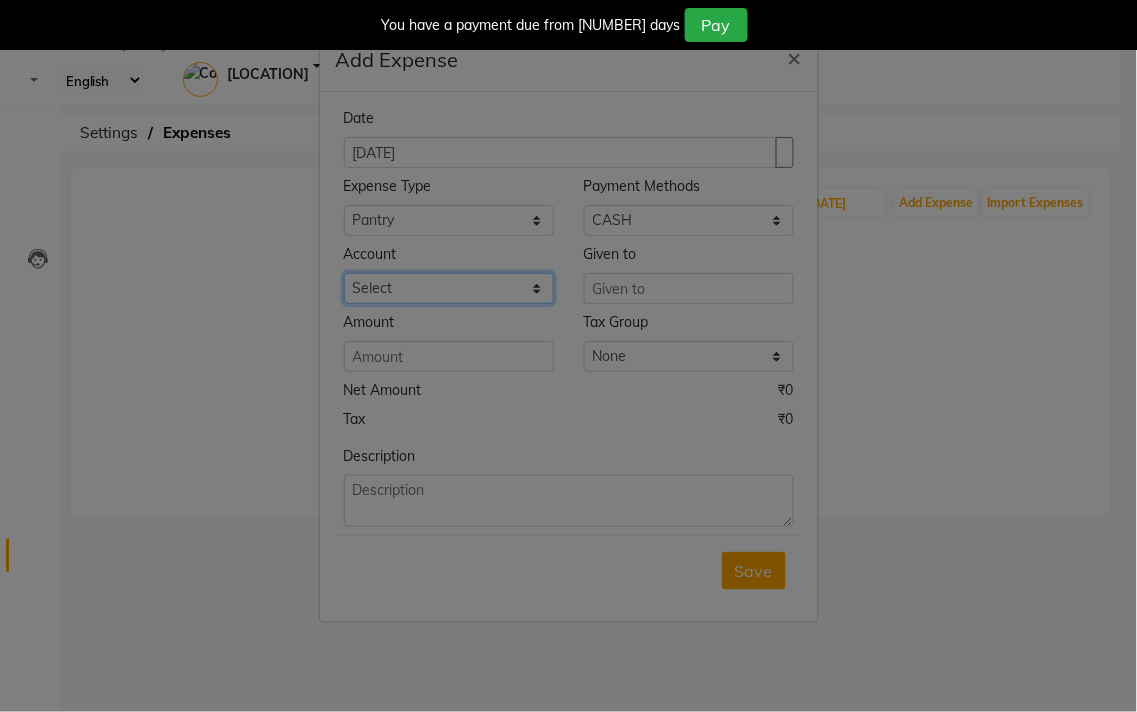 click on "Select Petty cash Default account Expense account" at bounding box center [689, 220] 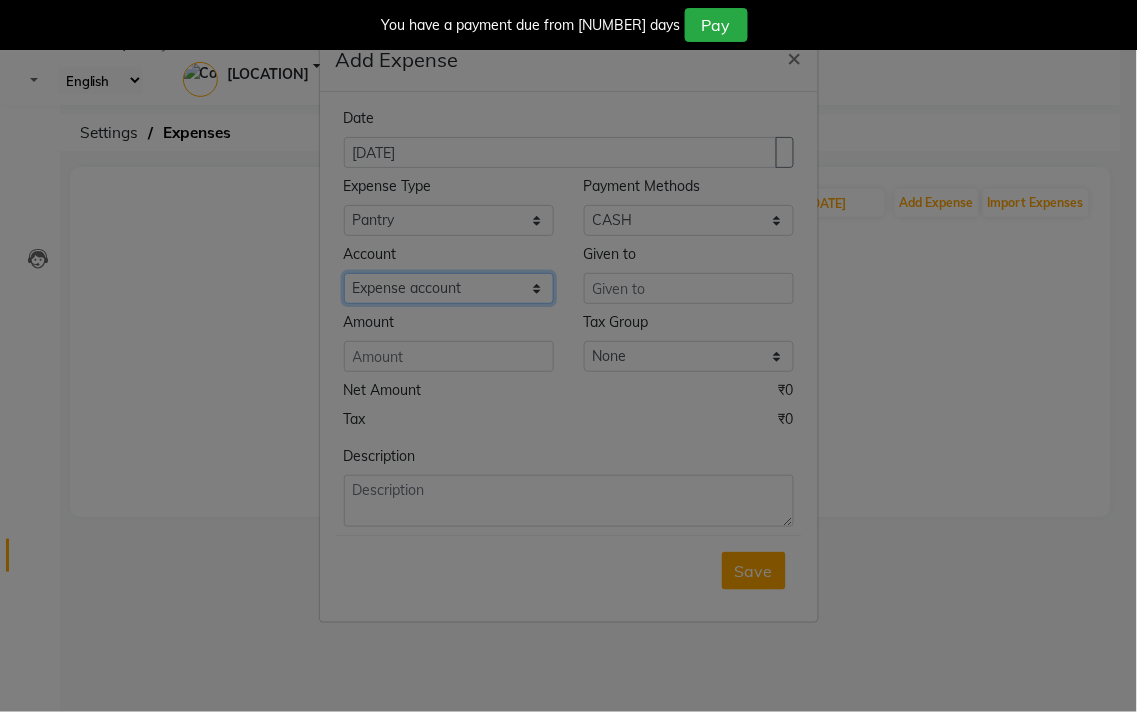 click on "Select Petty cash Default account Expense account" at bounding box center [689, 220] 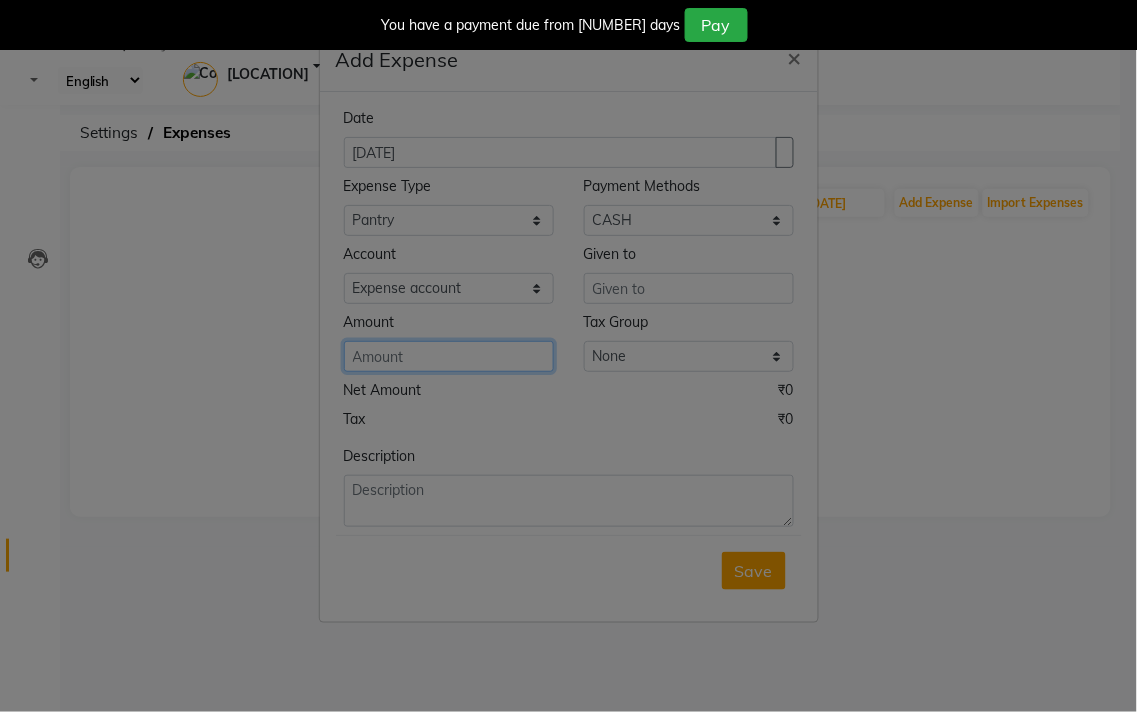 click at bounding box center (449, 356) 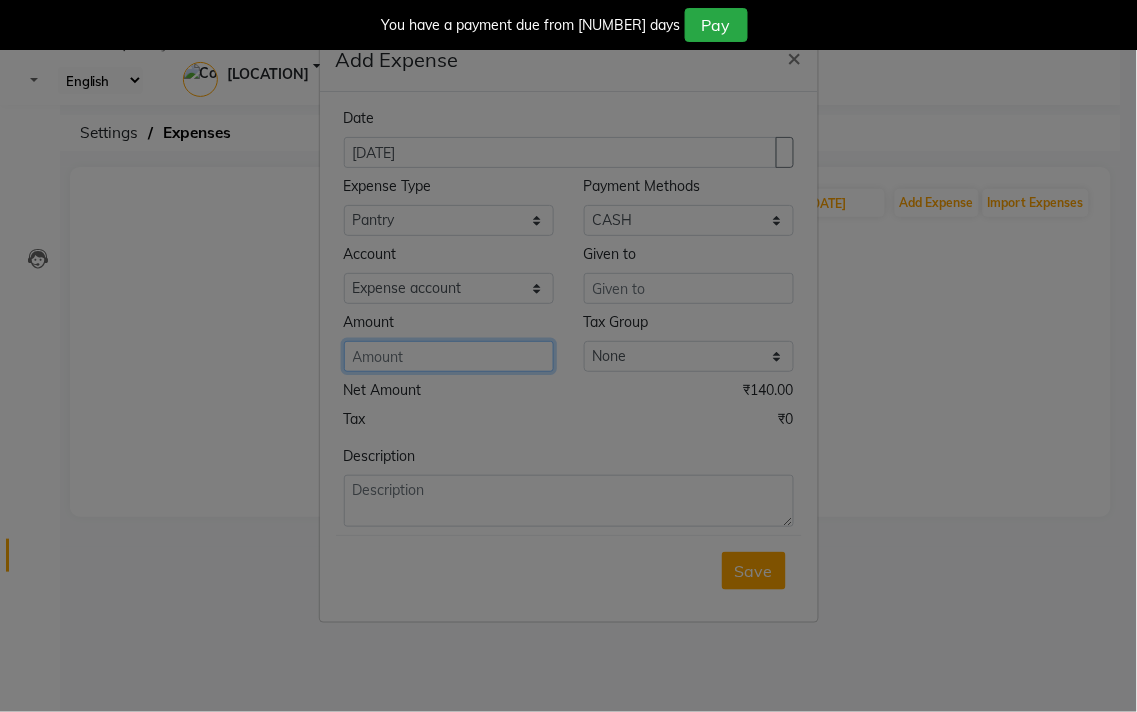 type on "140" 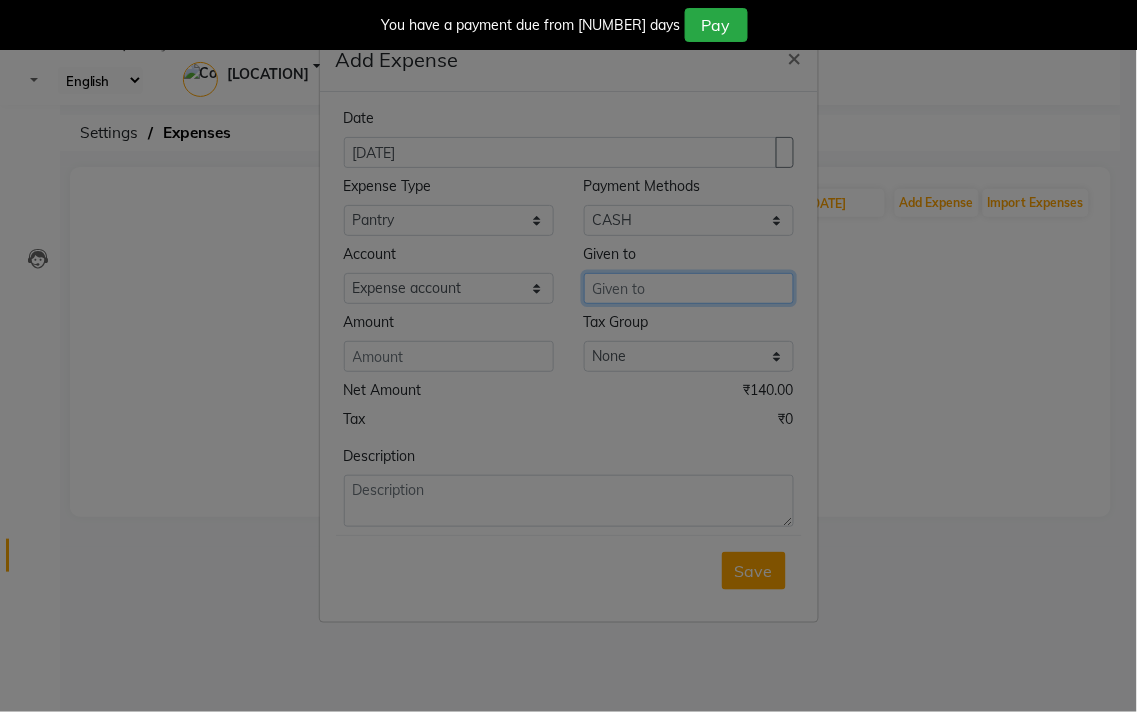 click at bounding box center [689, 288] 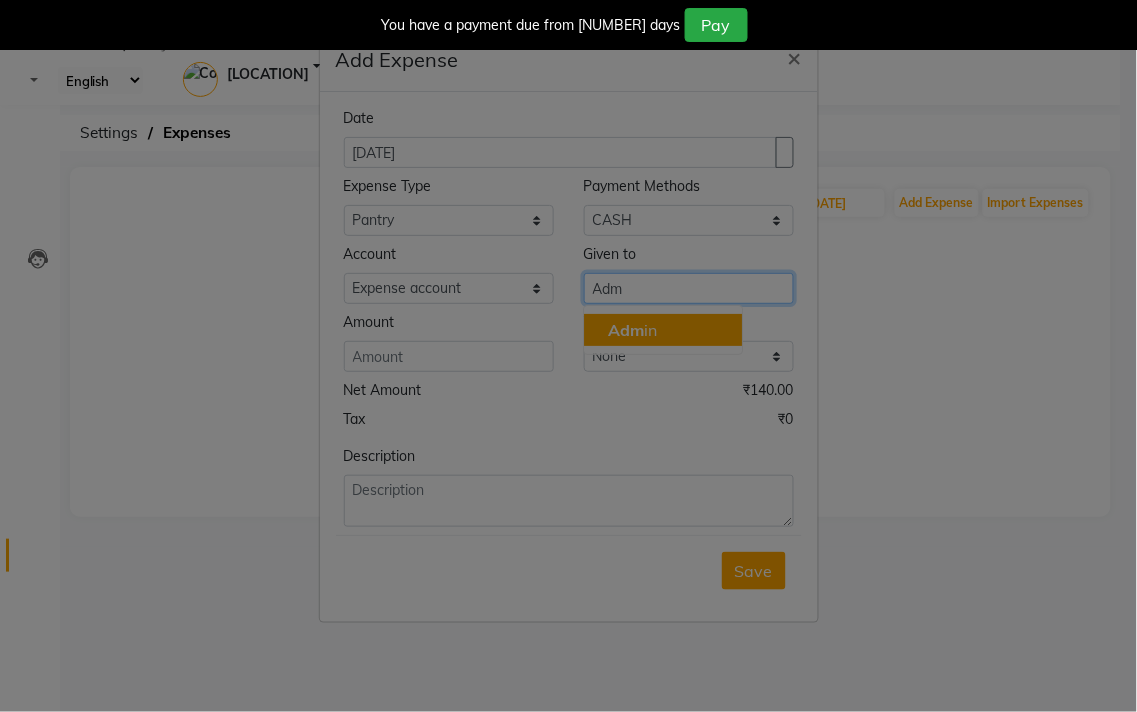 click on "Adm in" at bounding box center [663, 330] 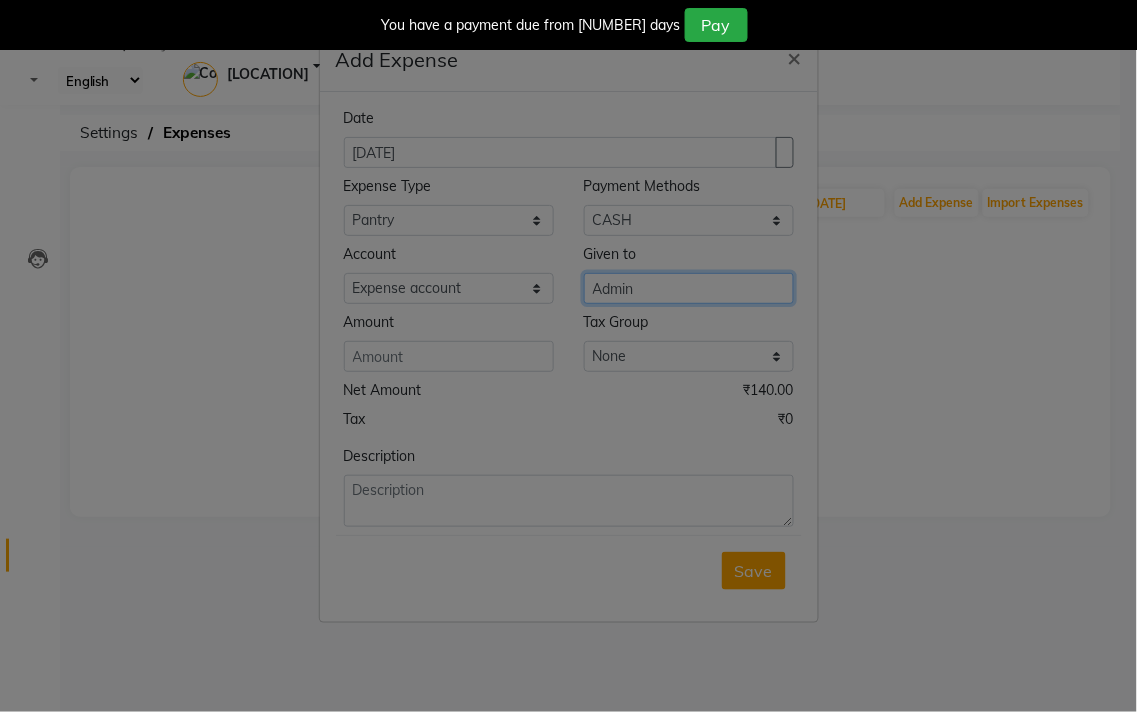 type on "Admin" 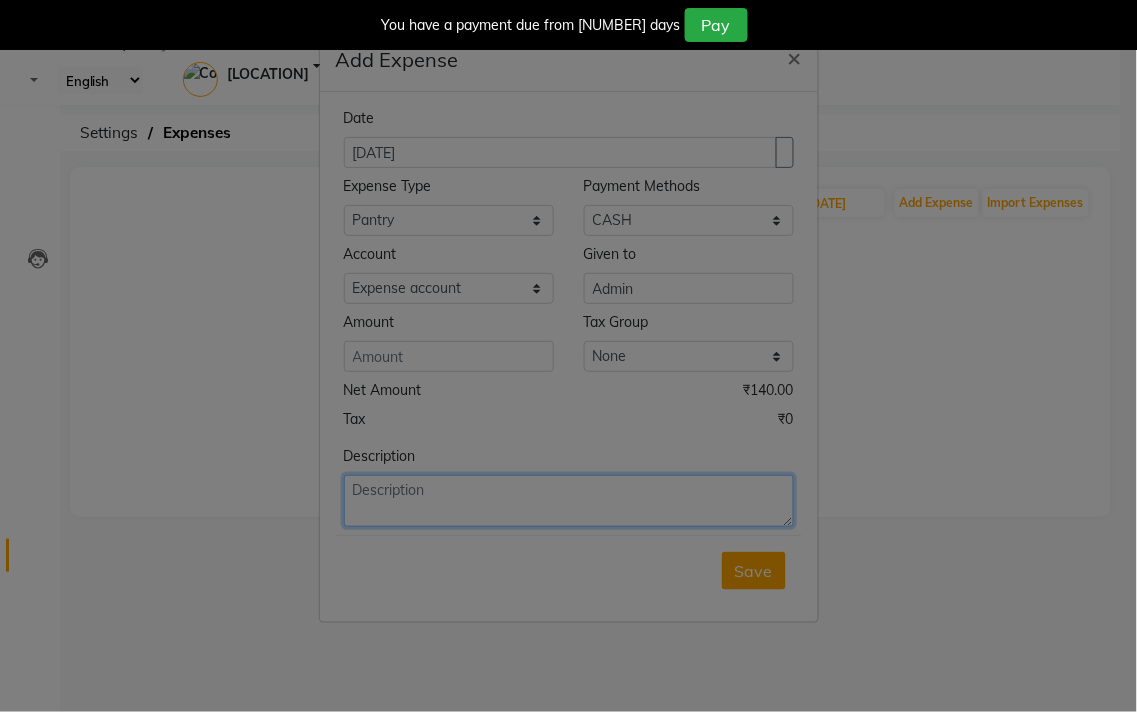 click at bounding box center (569, 501) 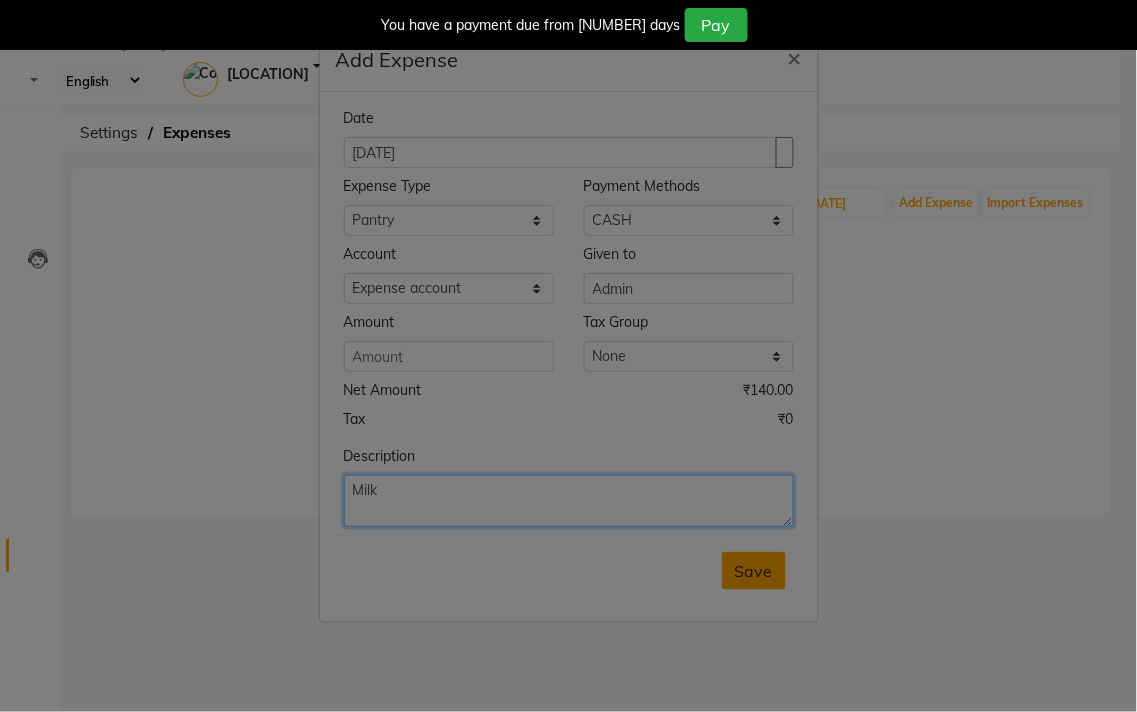type on "Milk" 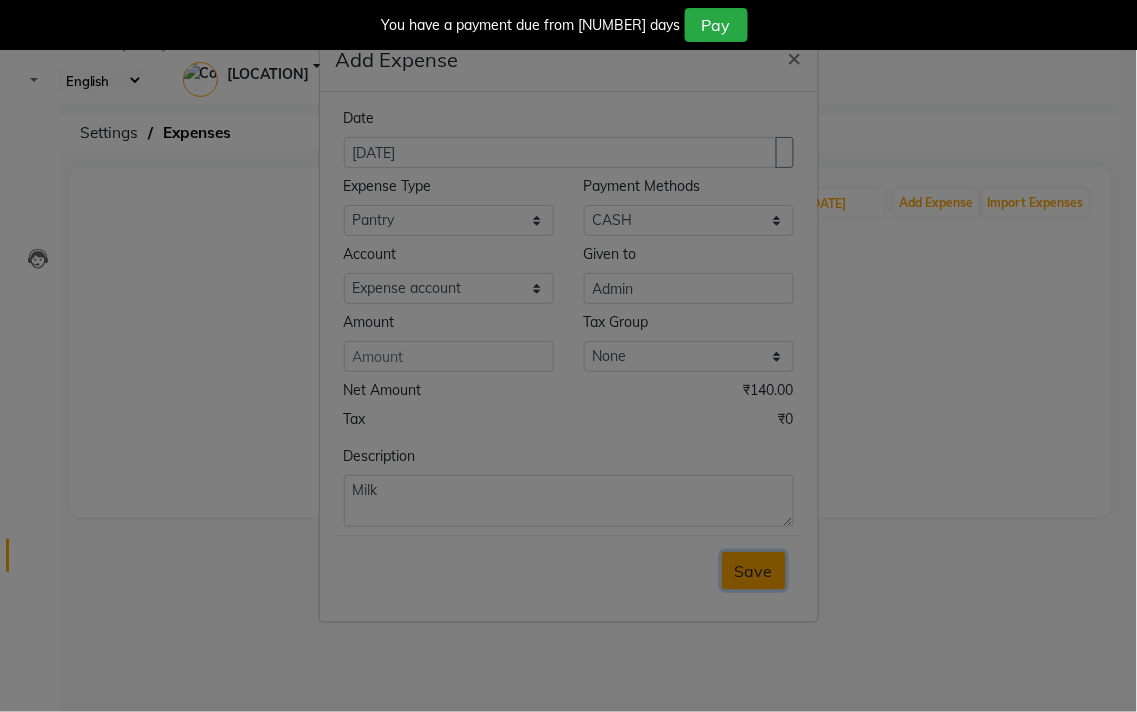 click on "Save" at bounding box center [754, 571] 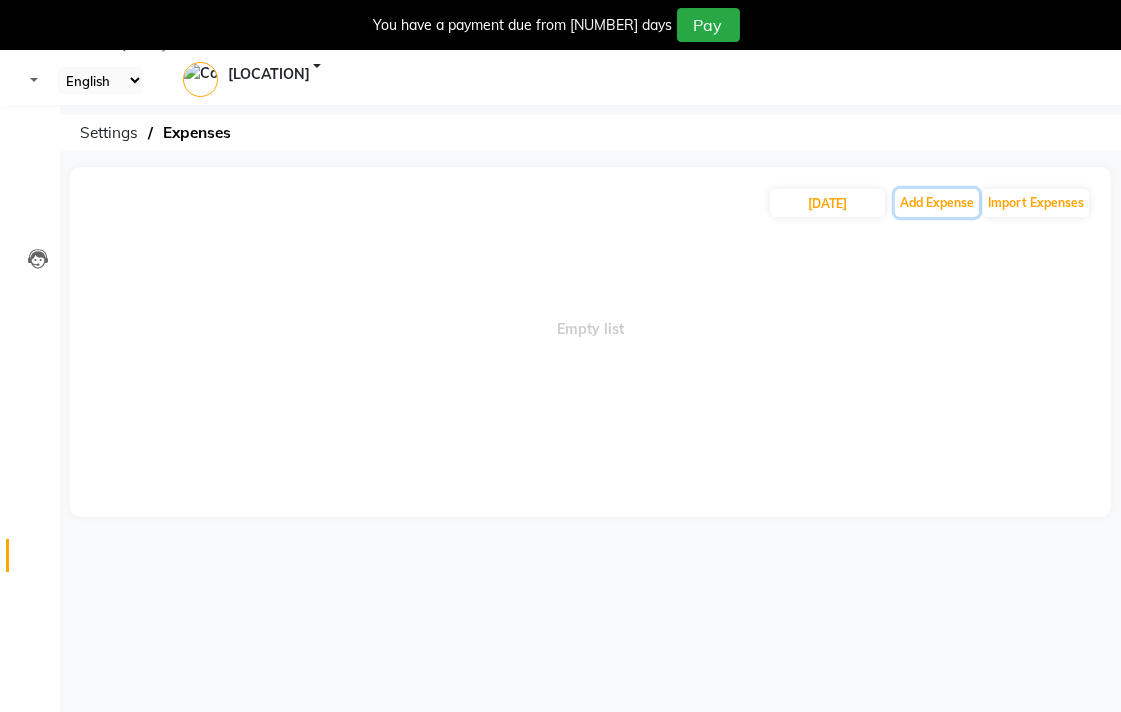click on "Add Expense" at bounding box center (937, 203) 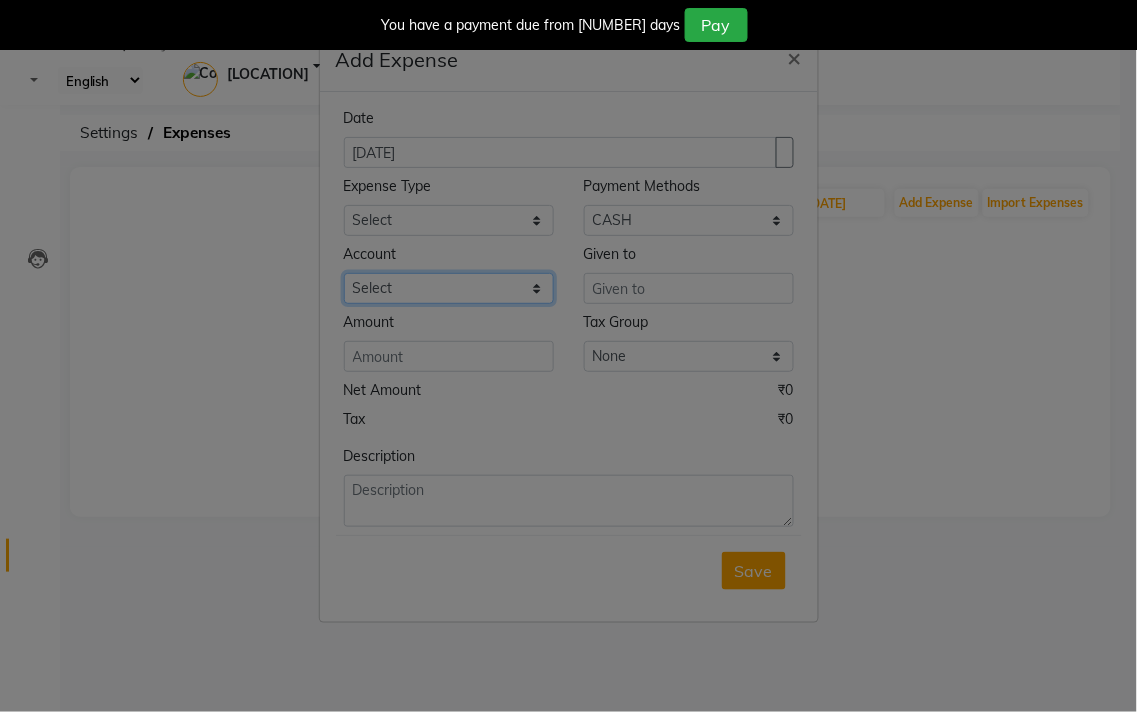 click on "Select Petty cash Default account Expense account" at bounding box center (689, 220) 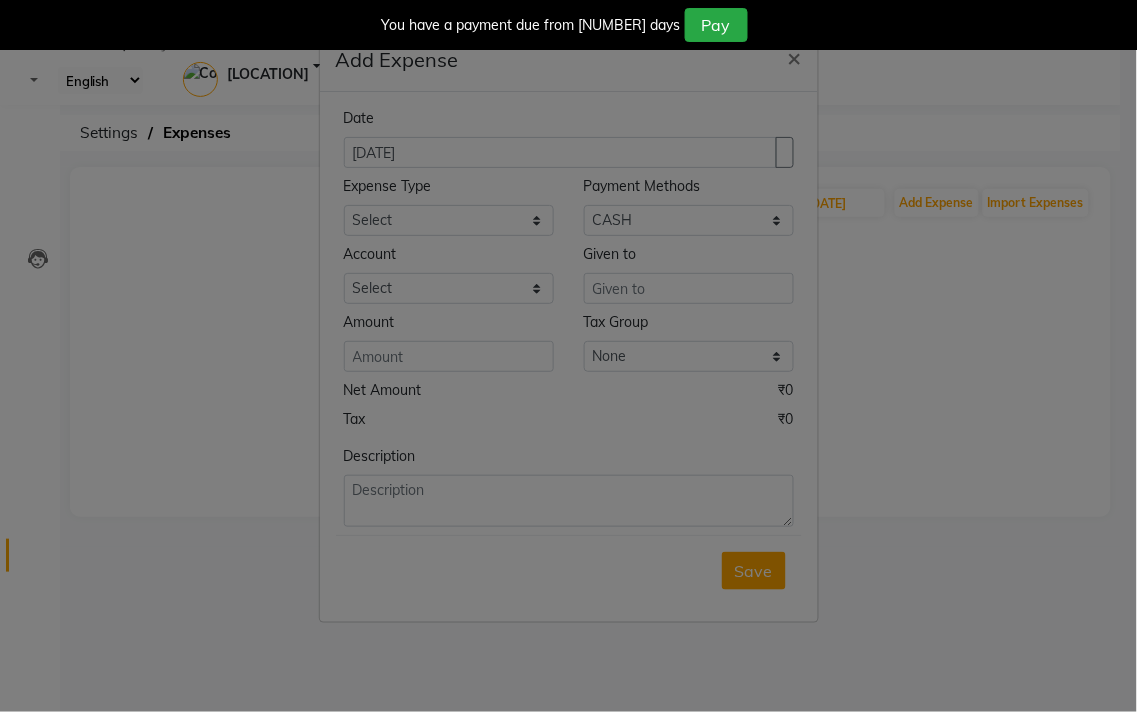 click on "Tax ₹0" at bounding box center [569, 394] 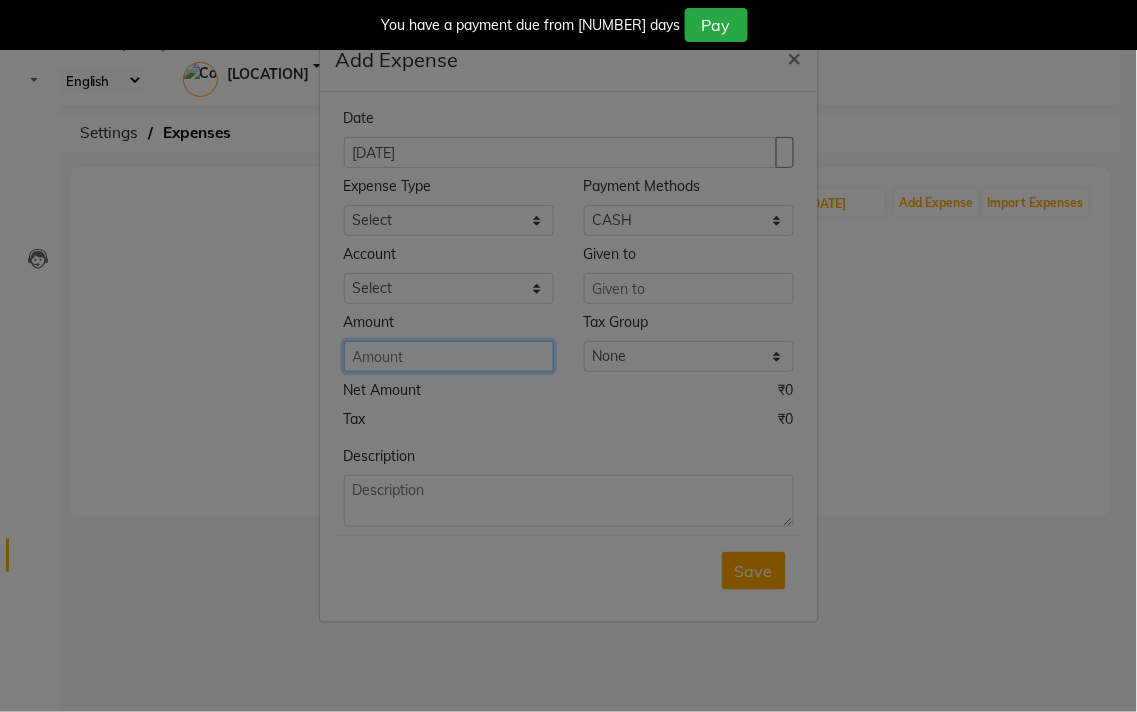 click at bounding box center (449, 356) 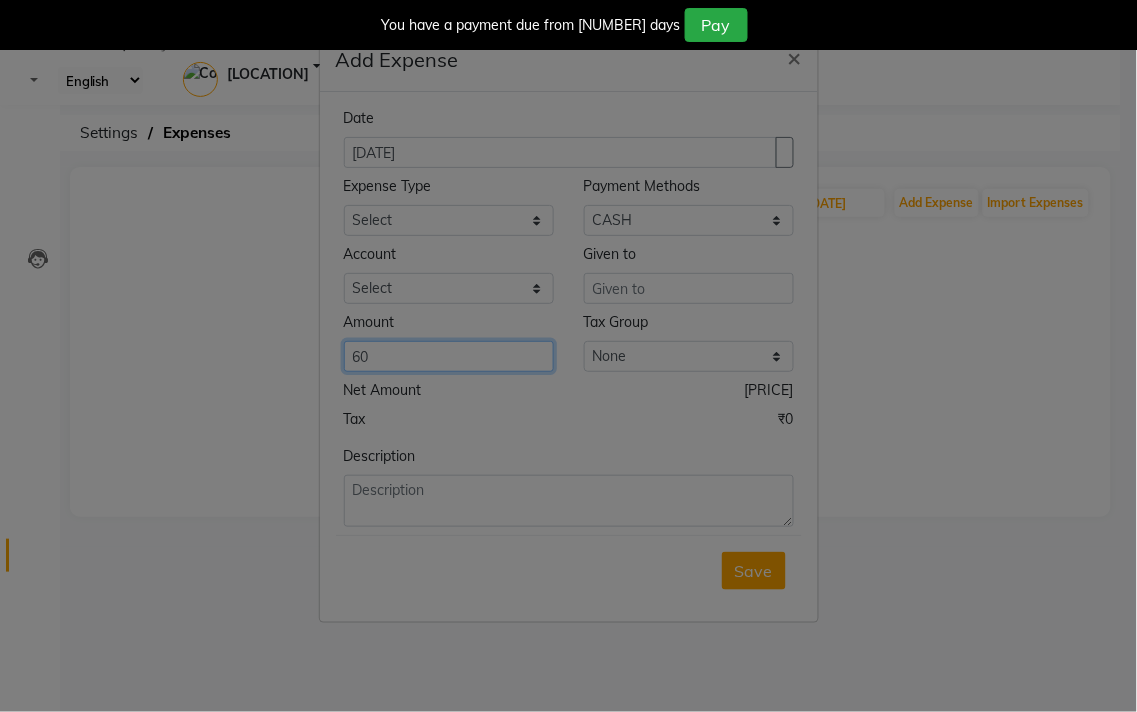 type on "60" 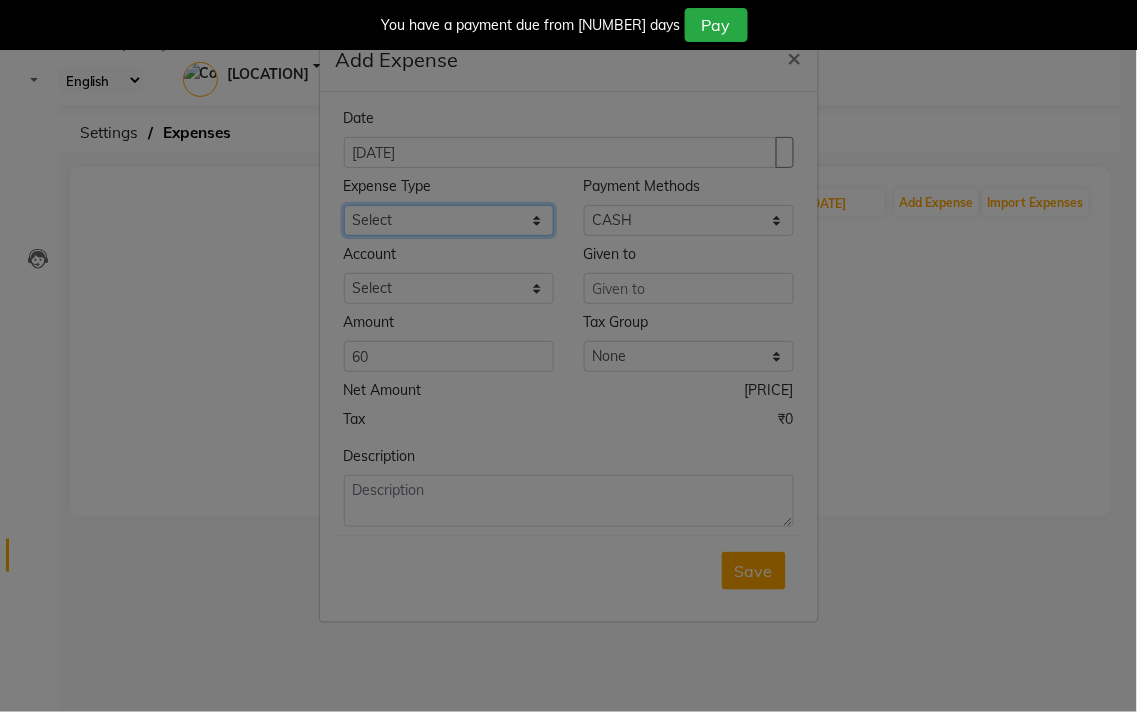 click on "Select Advance Salary Bank charges Car maintenance  Cash transfer to bank Cash transfer to hub Client Snacks Clinical charges Equipment Fuel Govt fee Incentive Insurance International purchase Loan Repayment Maintenance Marketing Miscellaneous MRA Other Pantry Product Rent Salary Staff Snacks Tax Tea & Refreshment Utilities" at bounding box center (449, 220) 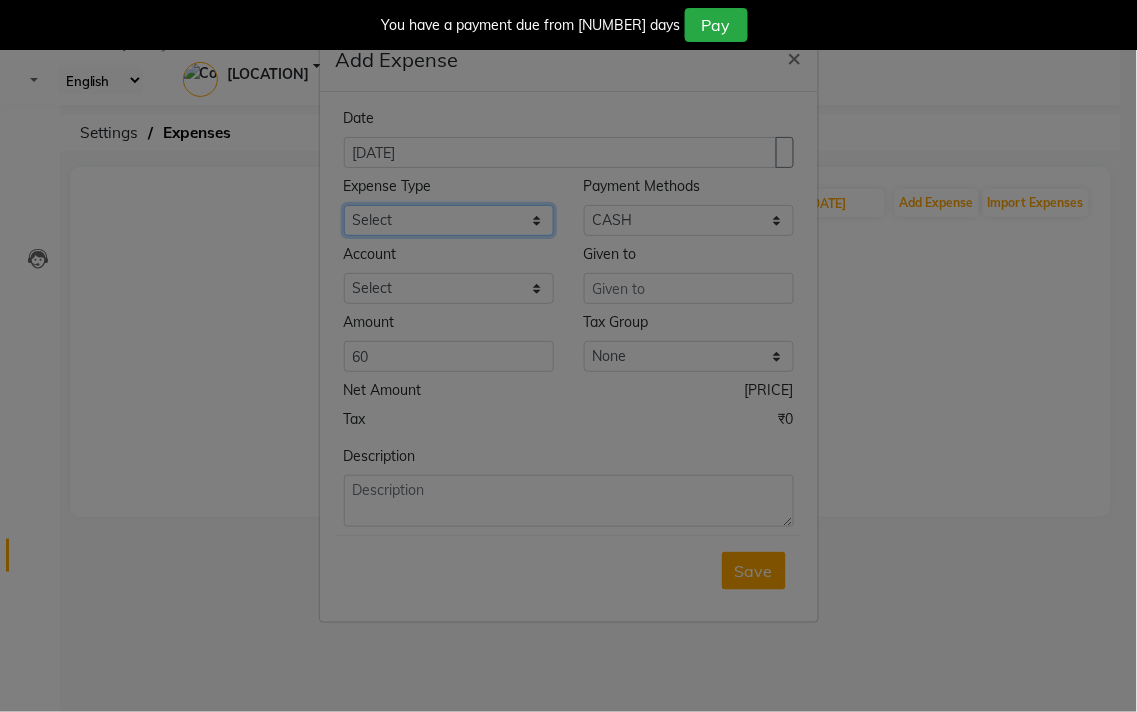 select on "9" 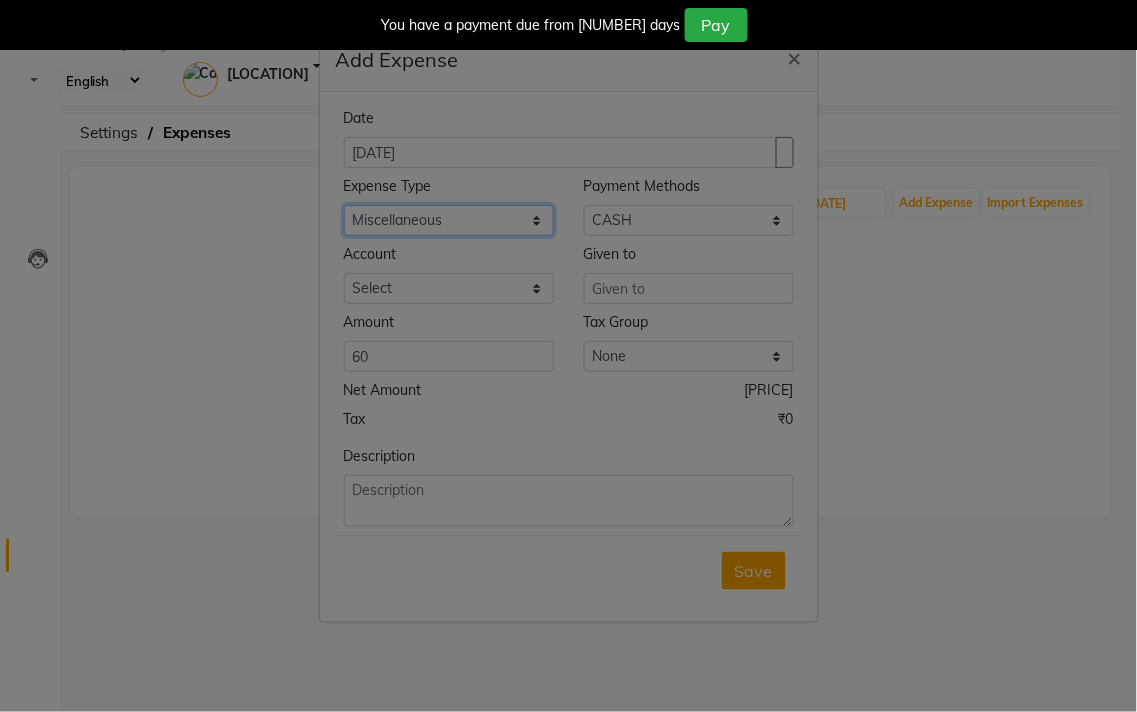 click on "Select Advance Salary Bank charges Car maintenance  Cash transfer to bank Cash transfer to hub Client Snacks Clinical charges Equipment Fuel Govt fee Incentive Insurance International purchase Loan Repayment Maintenance Marketing Miscellaneous MRA Other Pantry Product Rent Salary Staff Snacks Tax Tea & Refreshment Utilities" at bounding box center [449, 220] 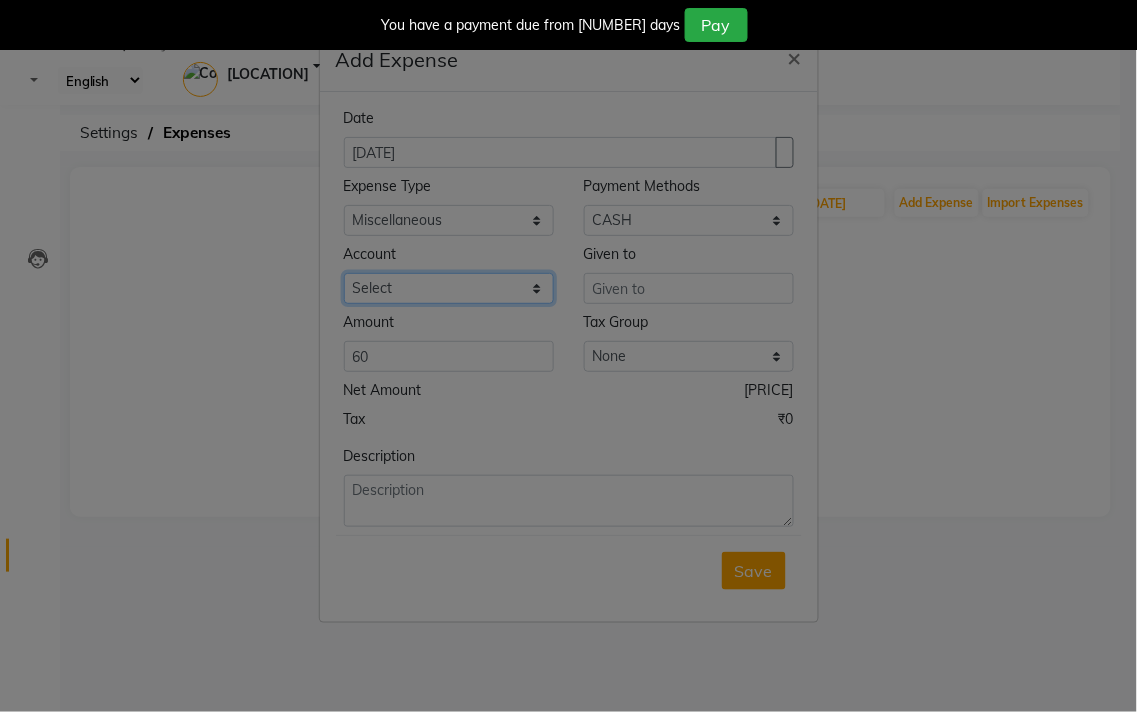 click on "Select Petty cash Default account Expense account" at bounding box center [449, 288] 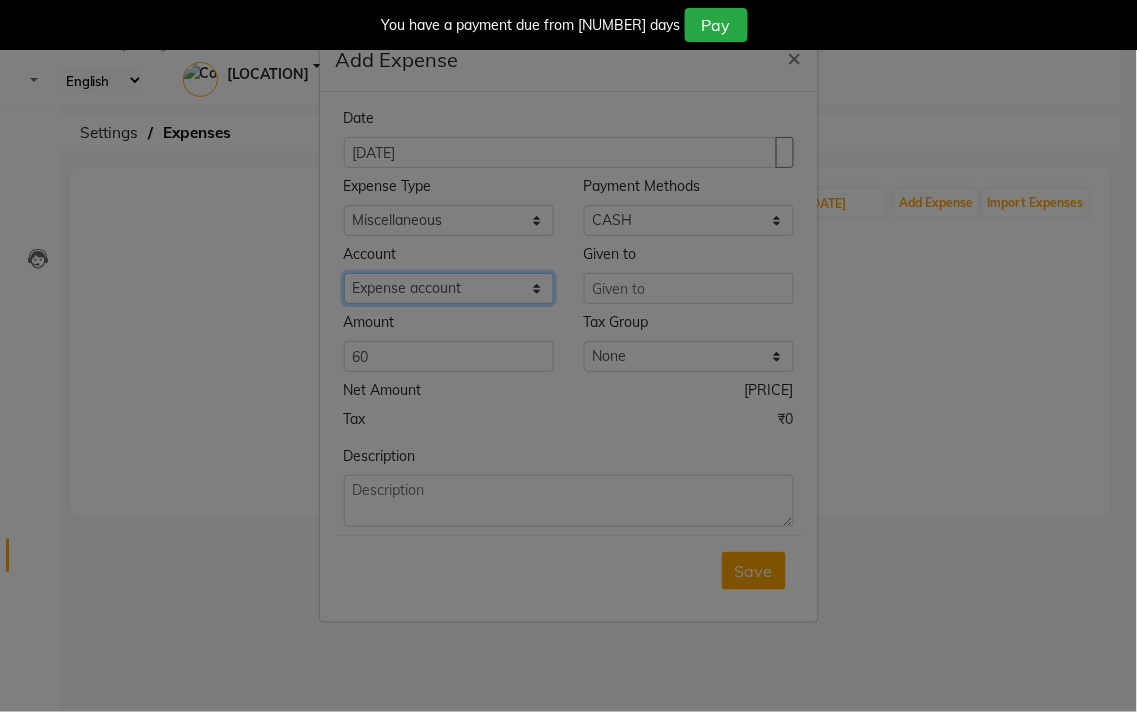 click on "Select Petty cash Default account Expense account" at bounding box center [449, 288] 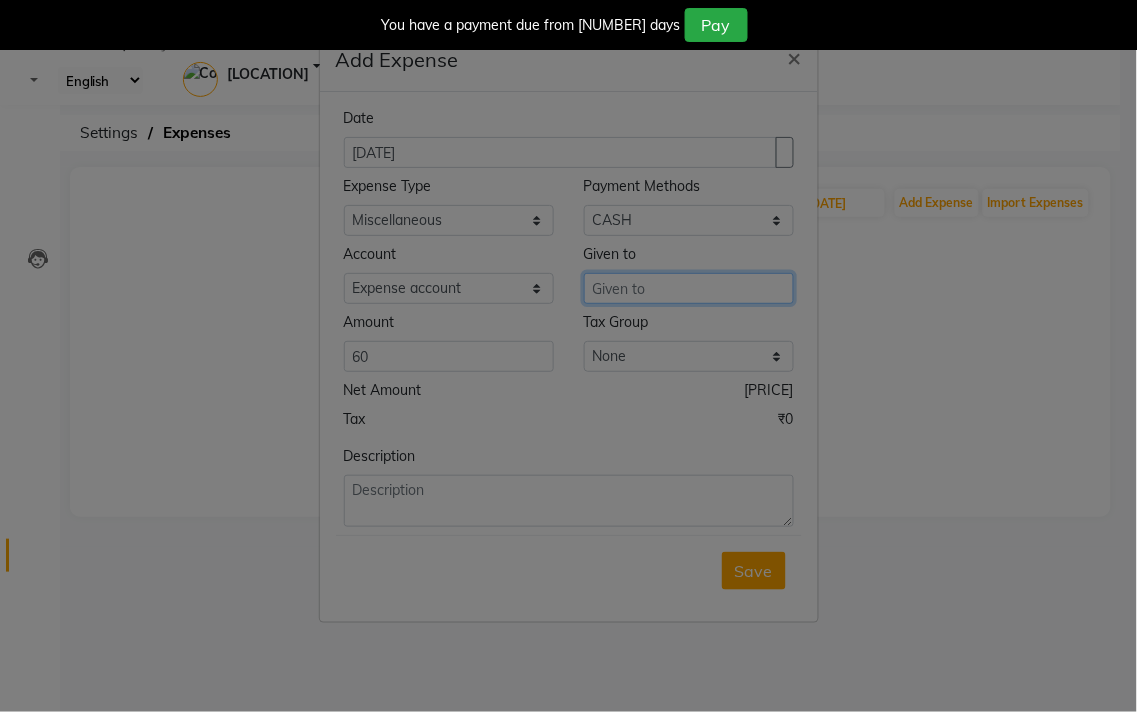 click at bounding box center [689, 288] 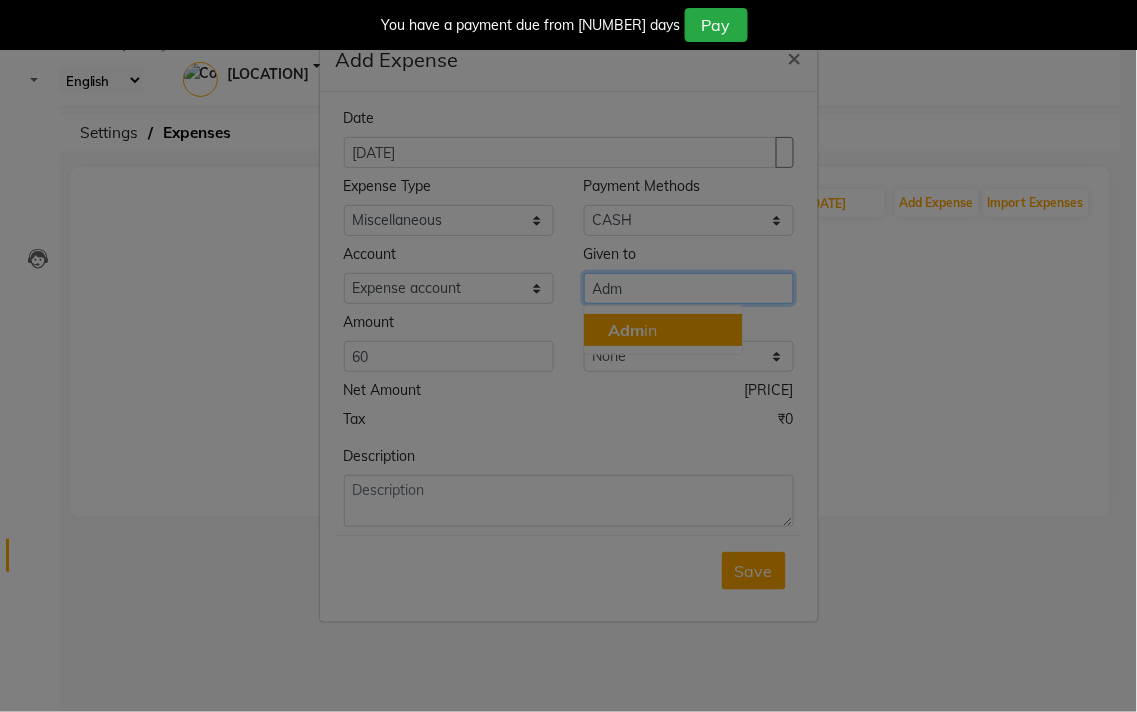 click on "Adm in" at bounding box center [663, 330] 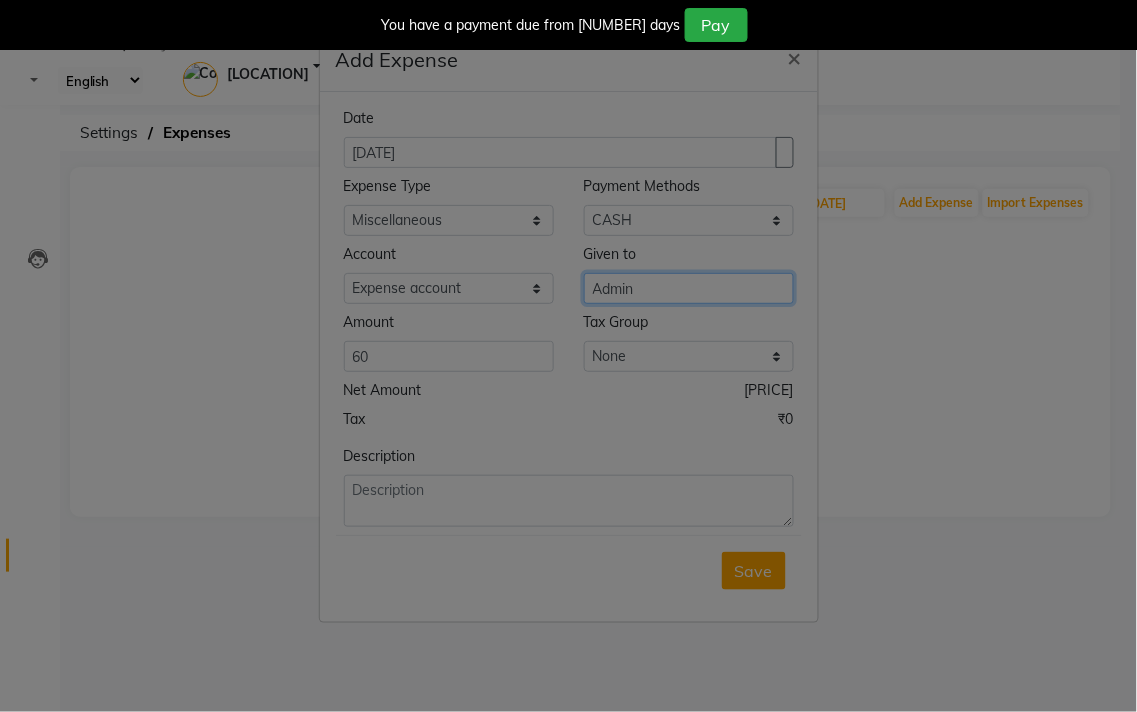 type on "Admin" 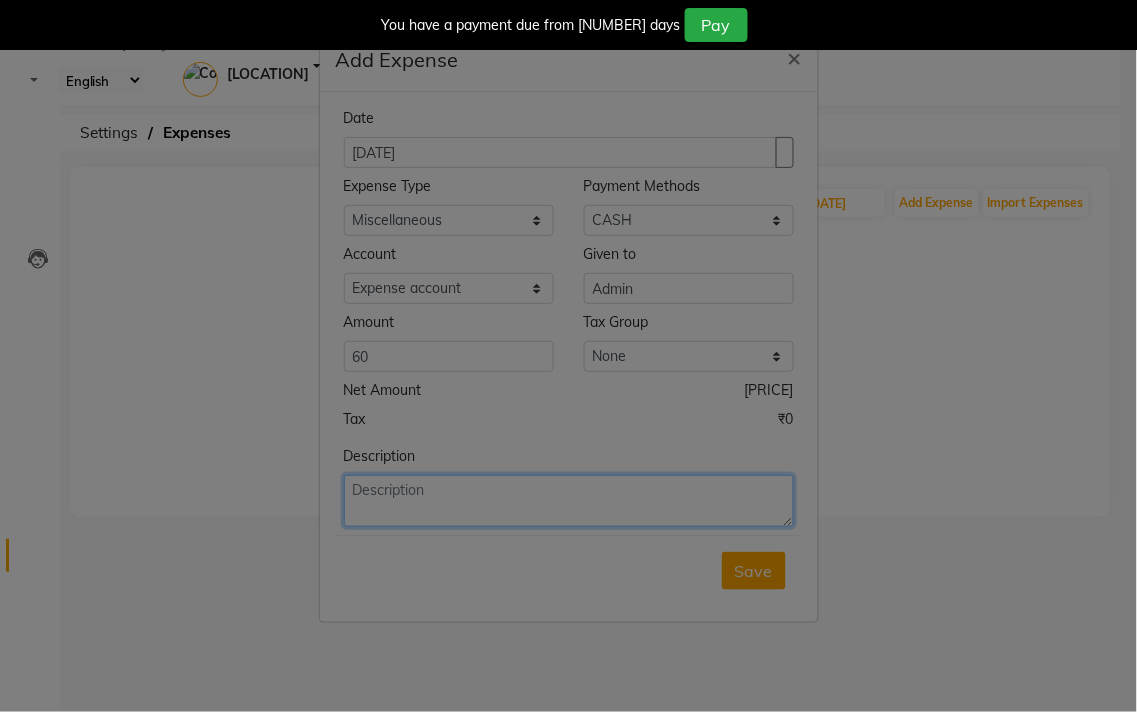 click at bounding box center (569, 501) 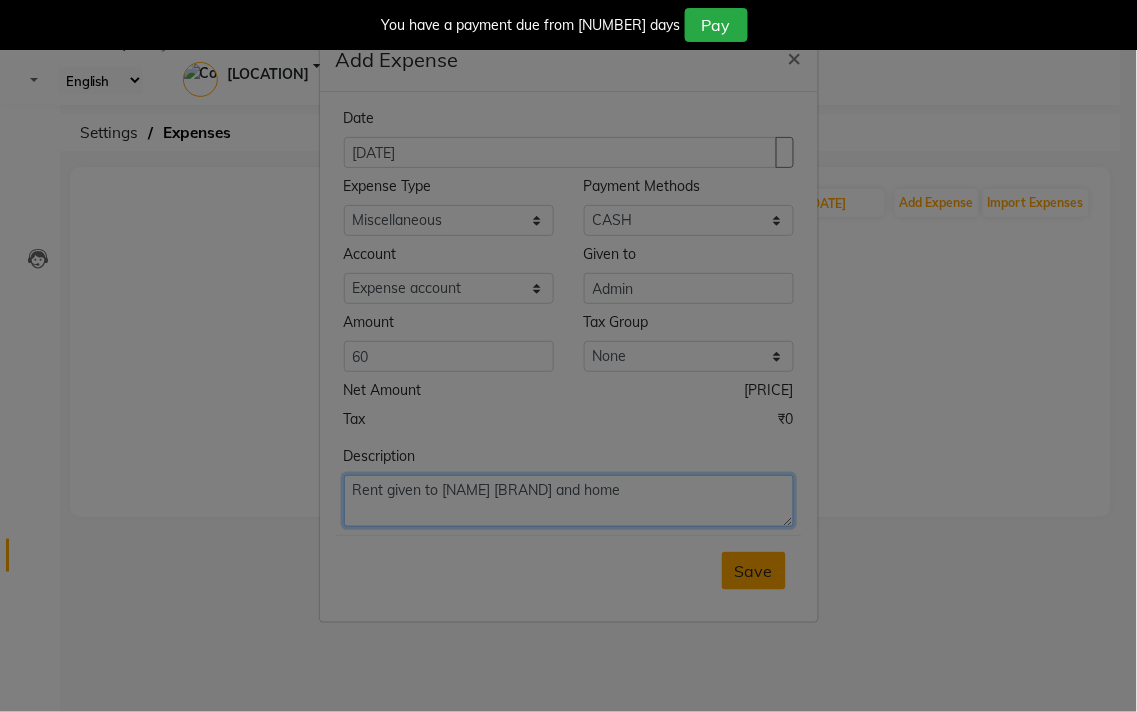 type on "Rent given to mani bhaji hdfc and home" 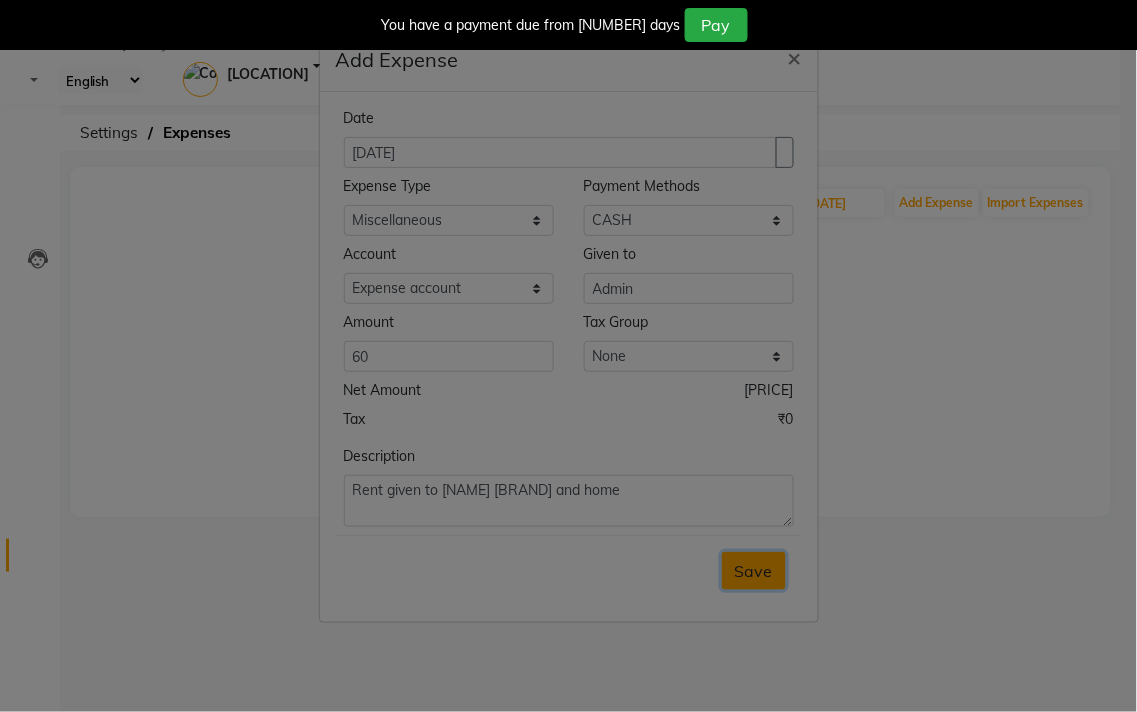 click on "Save" at bounding box center (754, 571) 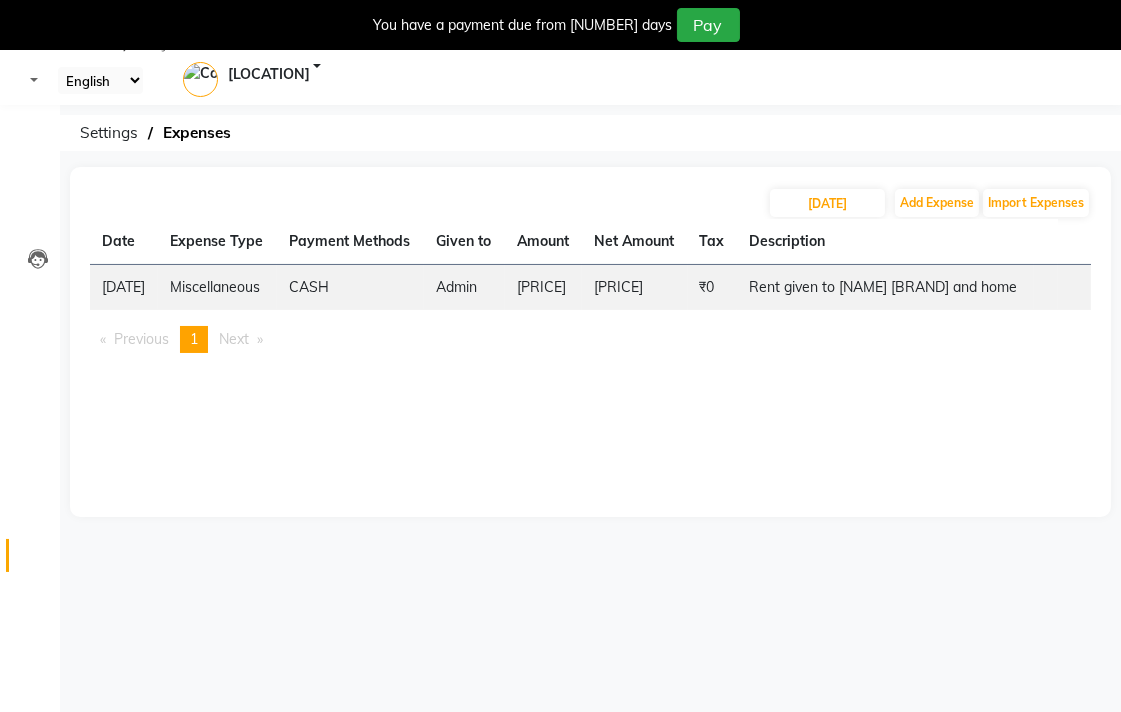 click at bounding box center (1071, 277) 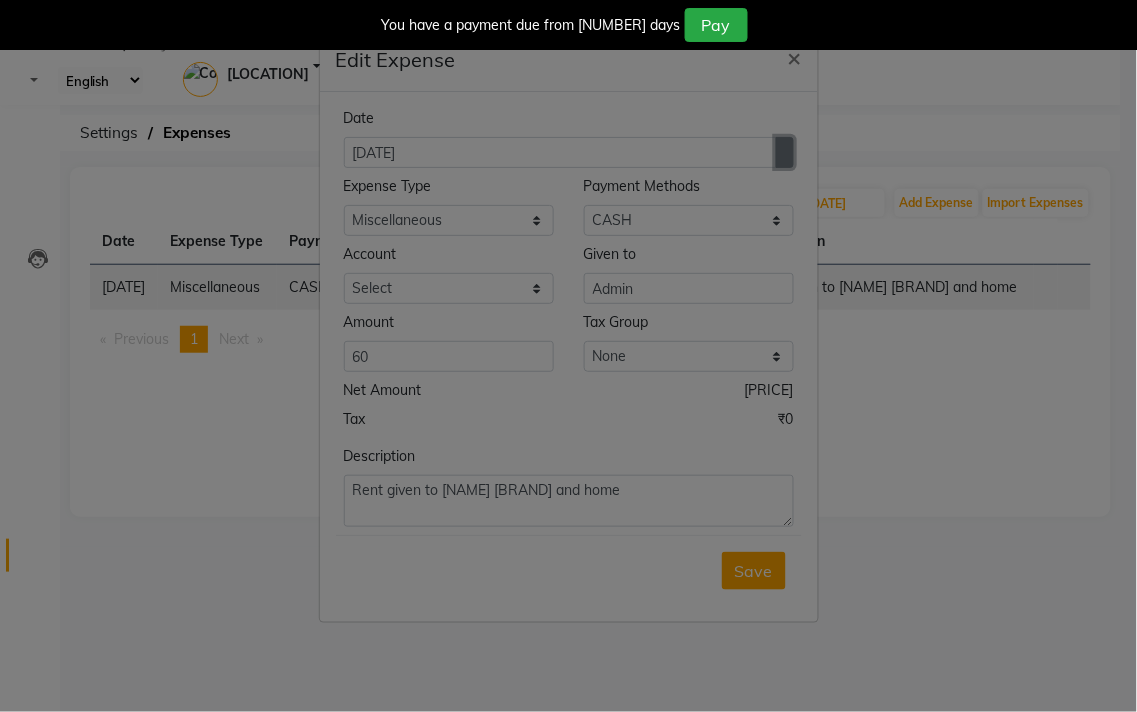 click at bounding box center (785, 153) 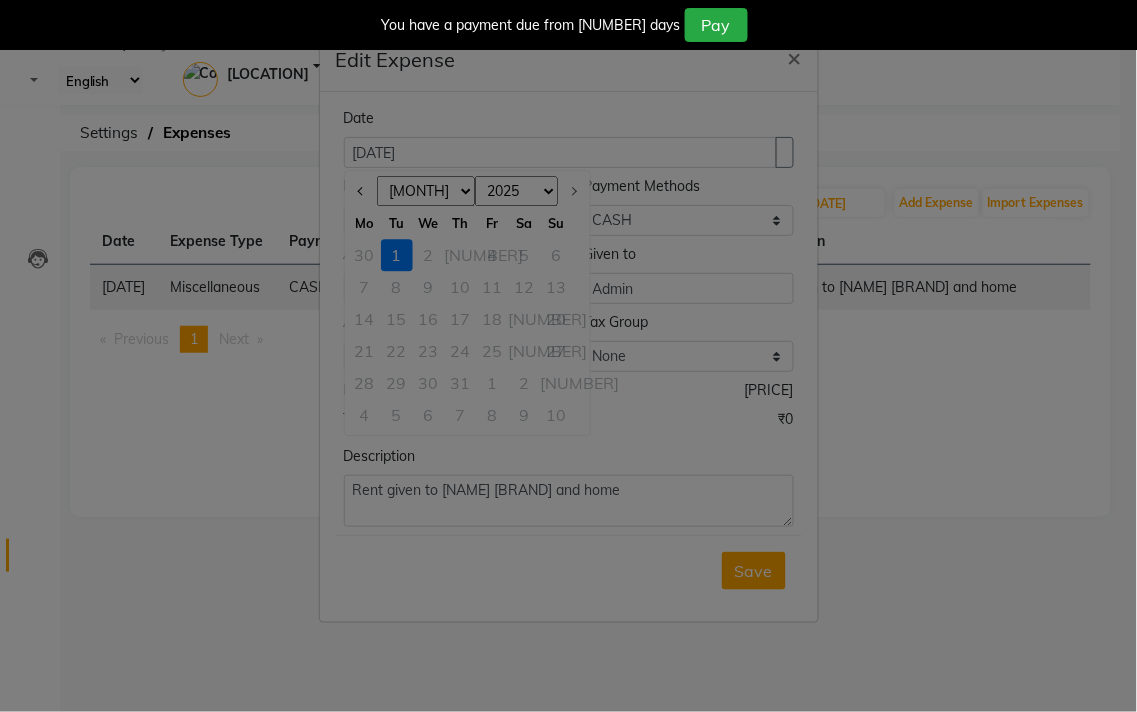 click on "30" at bounding box center (365, 255) 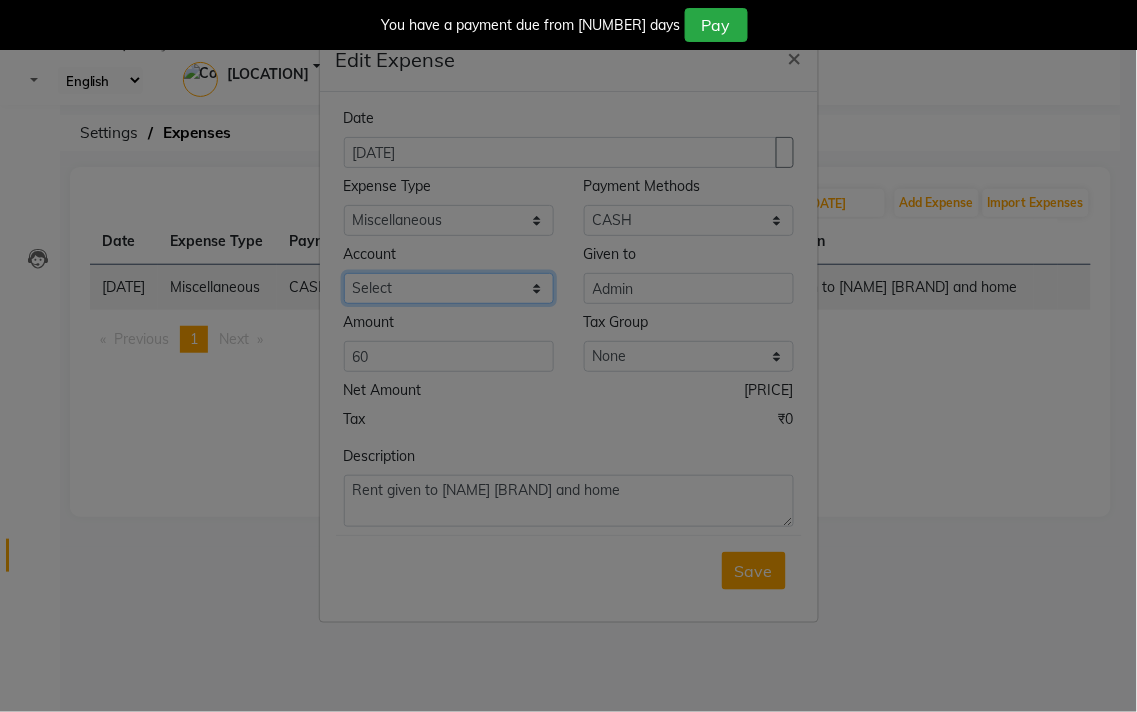 click on "Select Petty cash Default account Expense account" at bounding box center [449, 220] 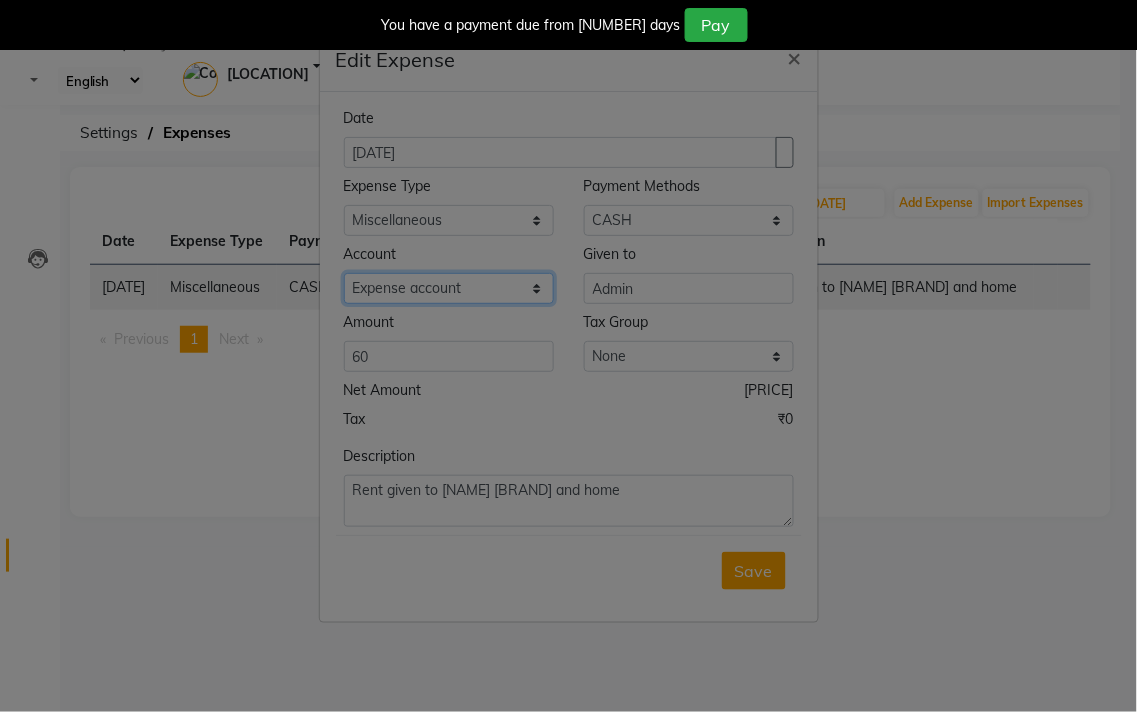 click on "Select Petty cash Default account Expense account" at bounding box center (449, 220) 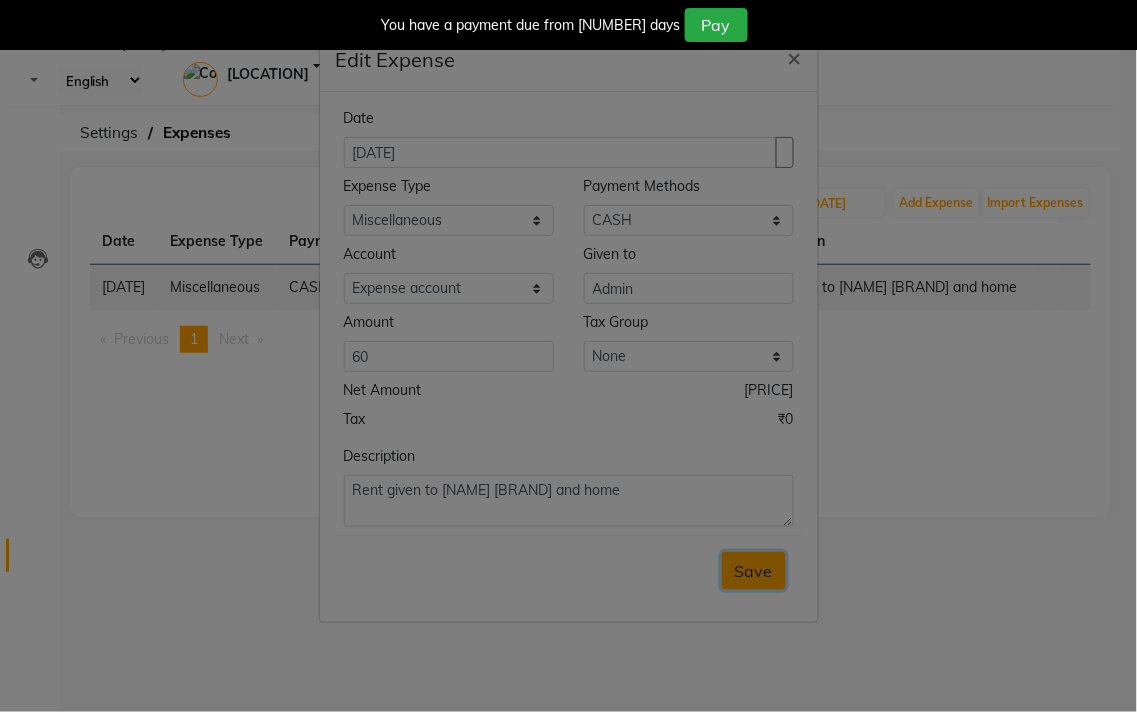 click on "Save" at bounding box center (754, 571) 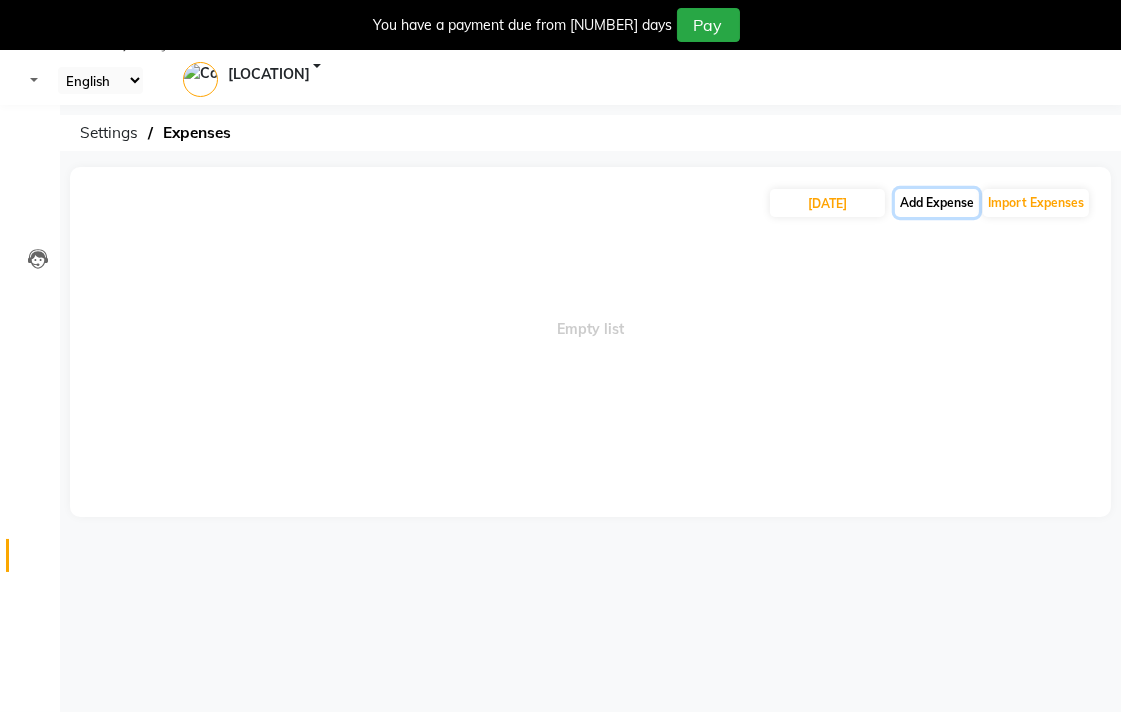 click on "Add Expense" at bounding box center [937, 203] 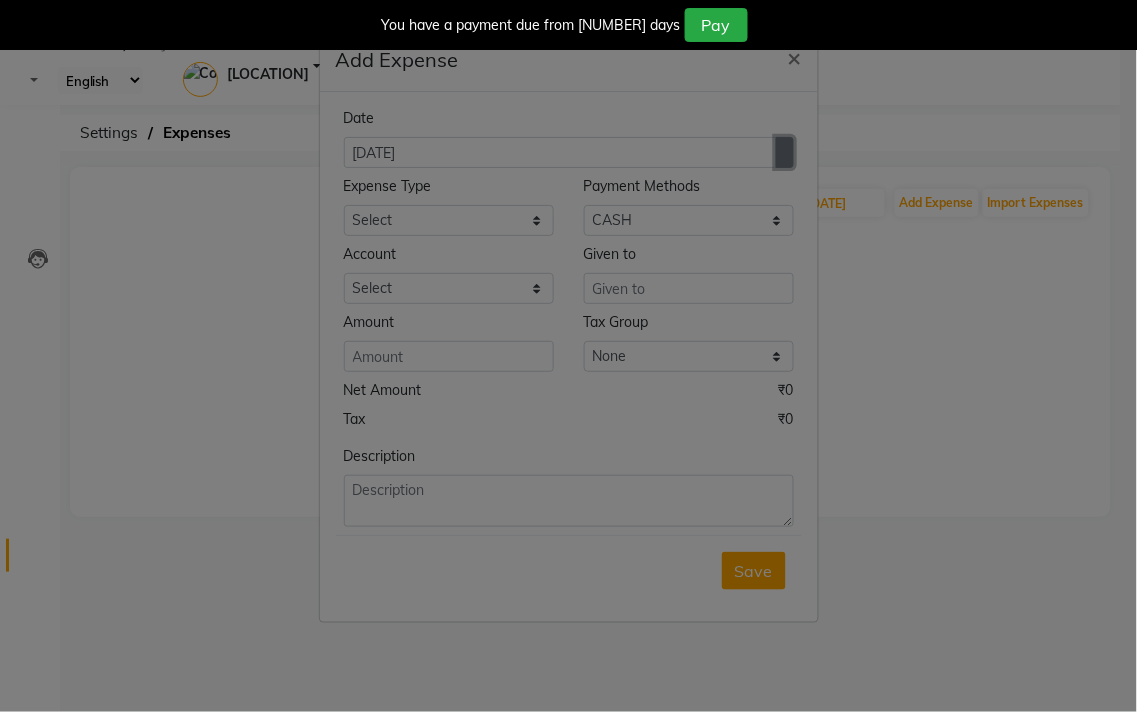 click at bounding box center [785, 153] 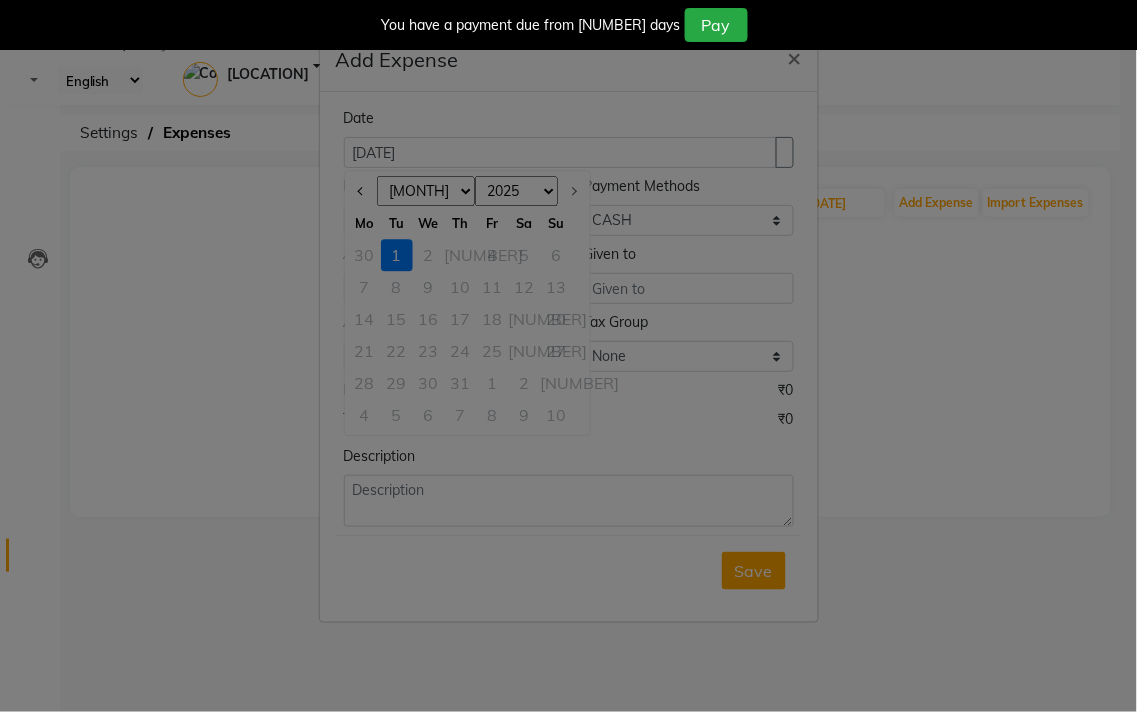 click on "30" at bounding box center [365, 255] 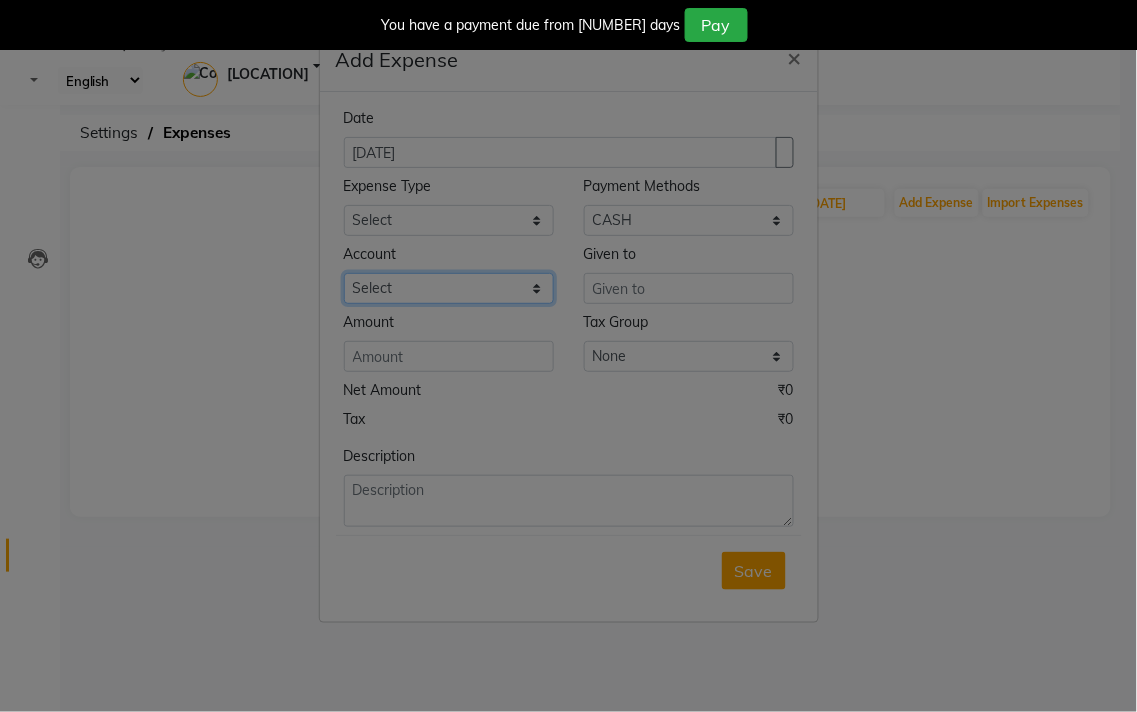 click on "Select Petty cash Default account Expense account" at bounding box center (689, 220) 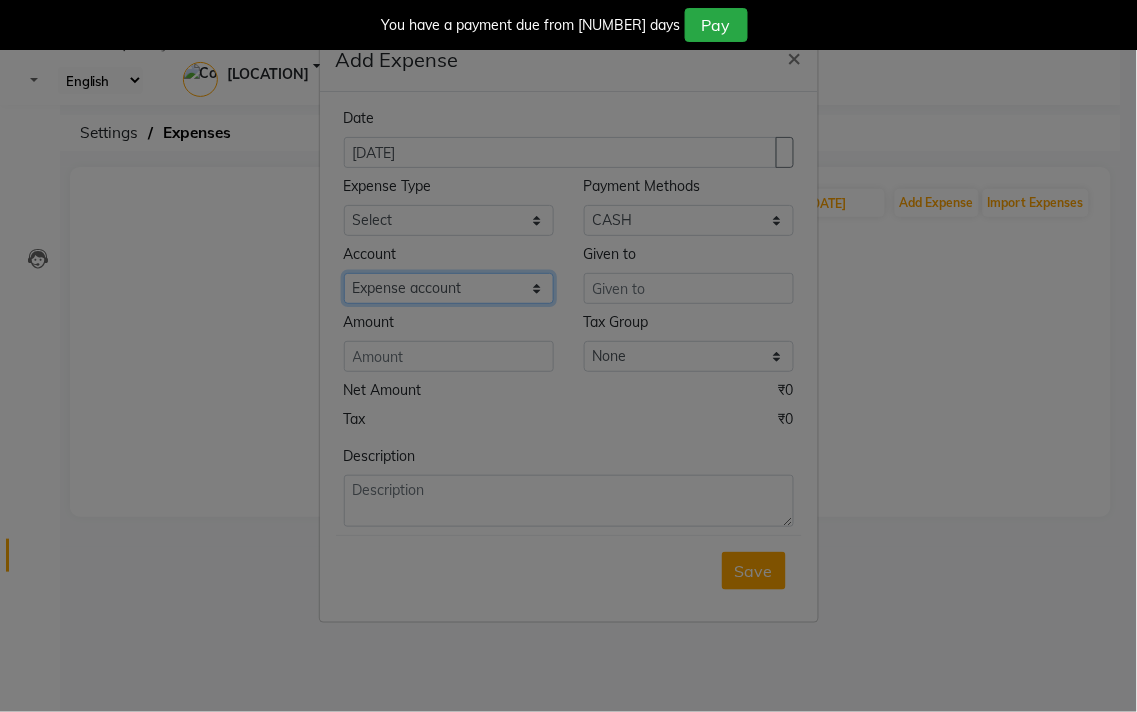 click on "Select Petty cash Default account Expense account" at bounding box center (689, 220) 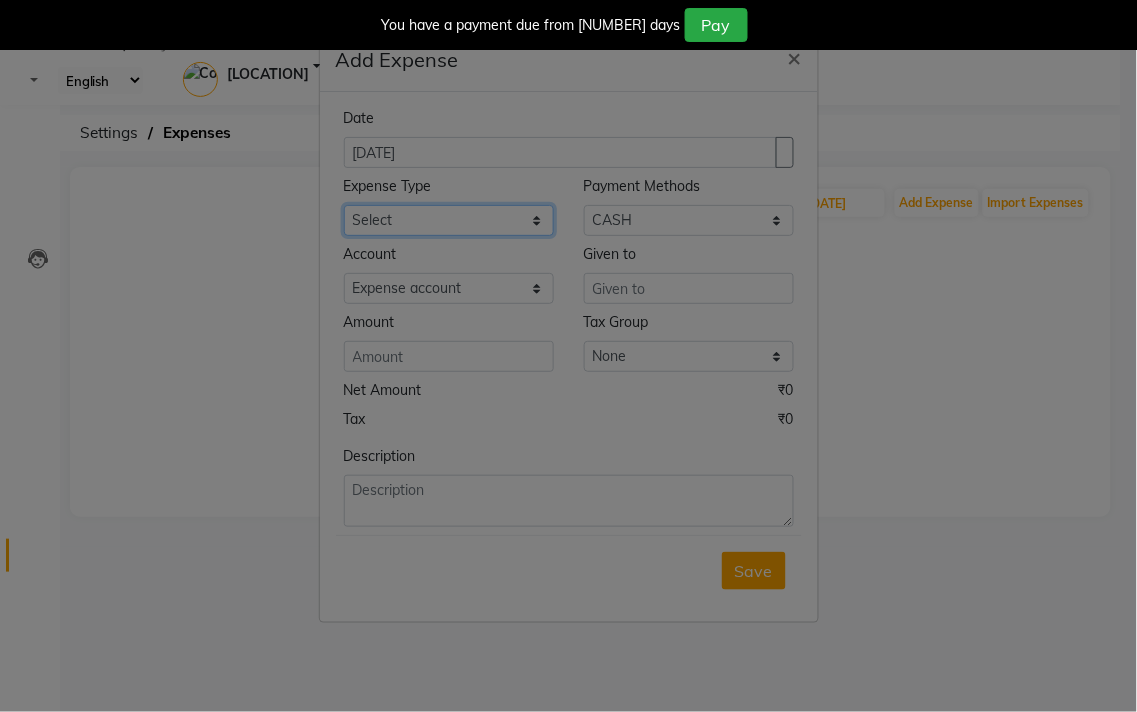 click on "Select Advance Salary Bank charges Car maintenance  Cash transfer to bank Cash transfer to hub Client Snacks Clinical charges Equipment Fuel Govt fee Incentive Insurance International purchase Loan Repayment Maintenance Marketing Miscellaneous MRA Other Pantry Product Rent Salary Staff Snacks Tax Tea & Refreshment Utilities" at bounding box center (449, 220) 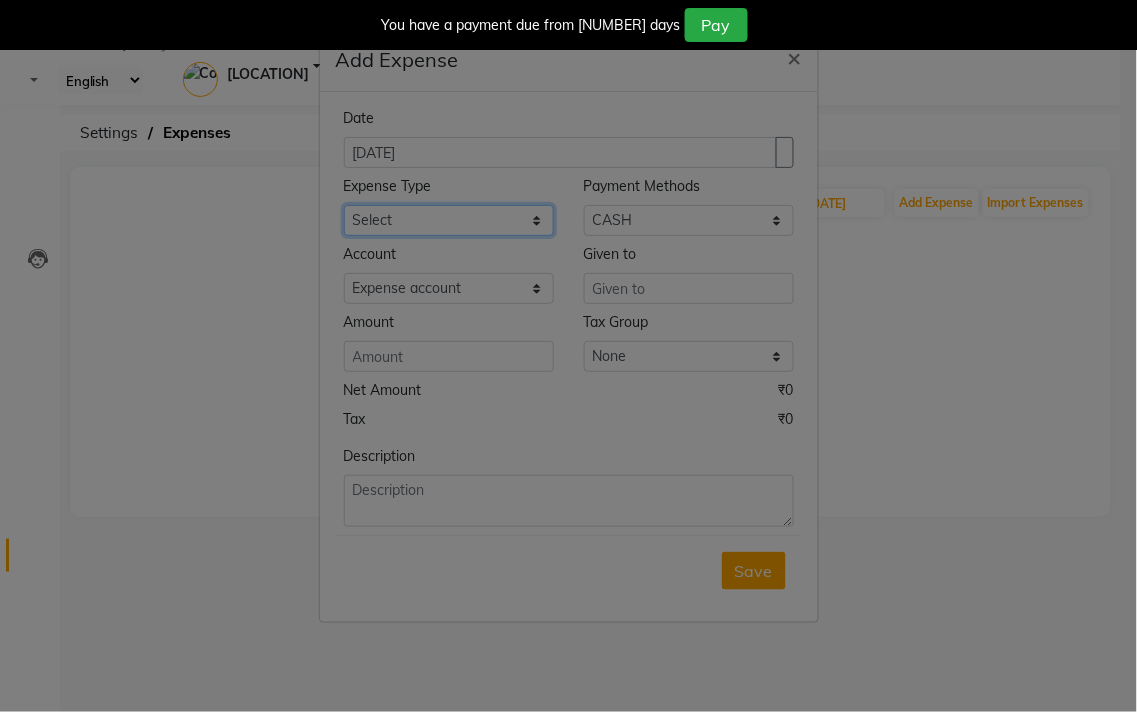 select on "9" 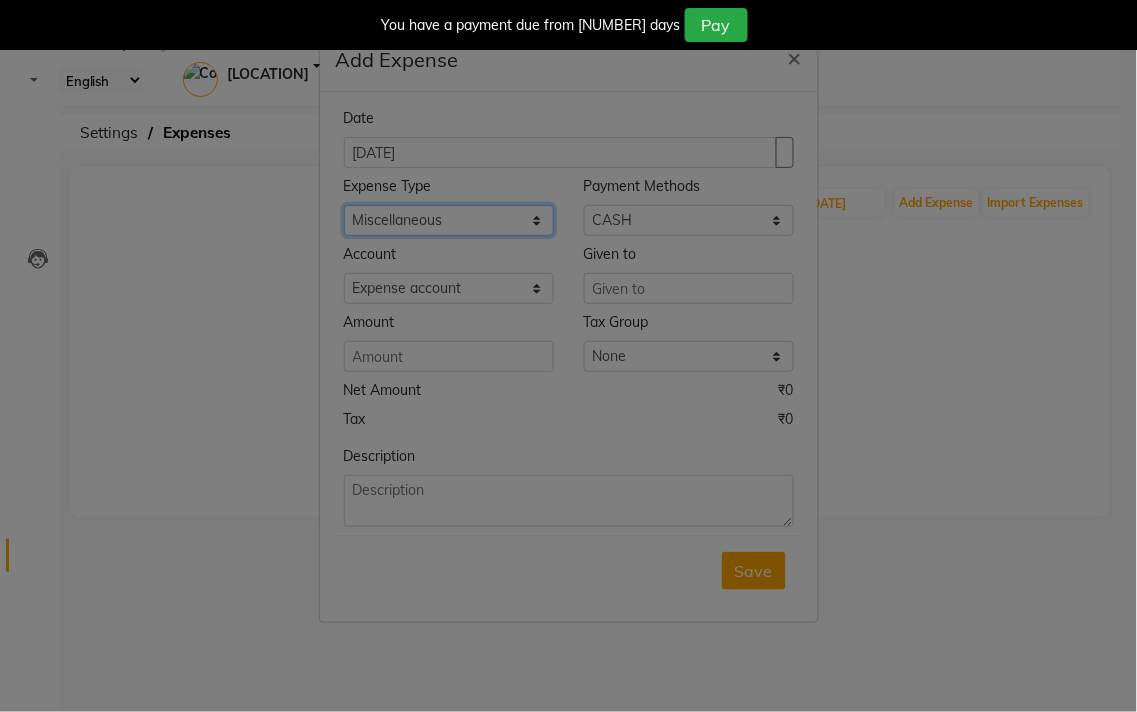 click on "Select Advance Salary Bank charges Car maintenance  Cash transfer to bank Cash transfer to hub Client Snacks Clinical charges Equipment Fuel Govt fee Incentive Insurance International purchase Loan Repayment Maintenance Marketing Miscellaneous MRA Other Pantry Product Rent Salary Staff Snacks Tax Tea & Refreshment Utilities" at bounding box center [449, 220] 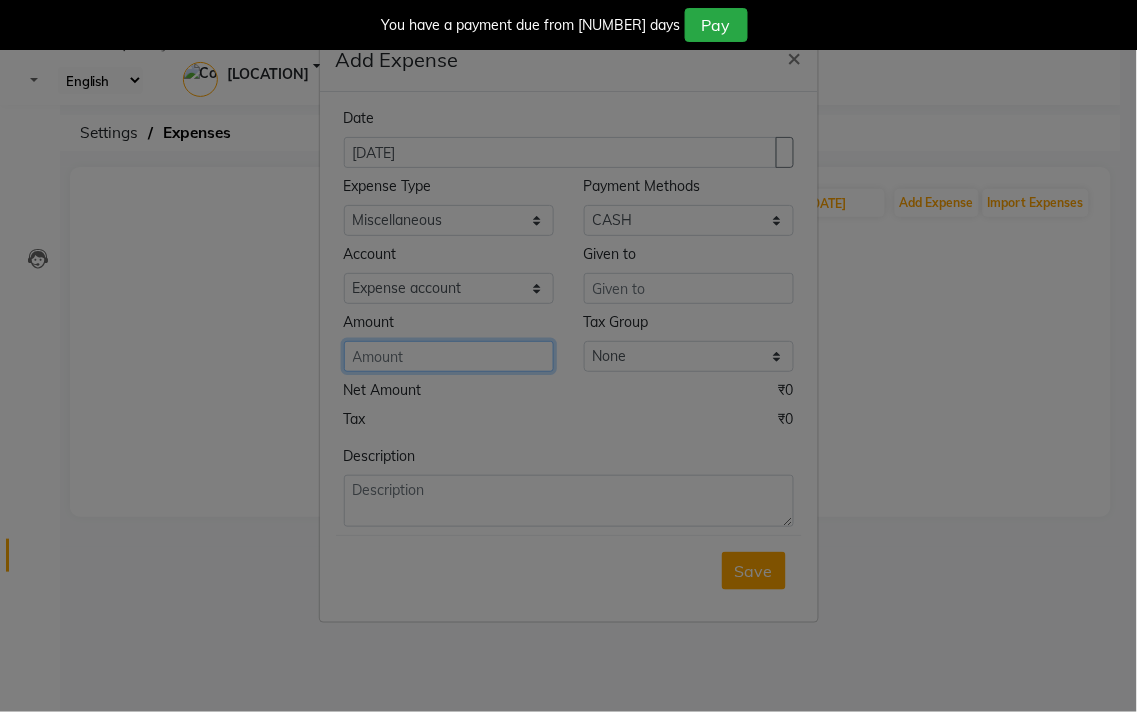 click at bounding box center [449, 356] 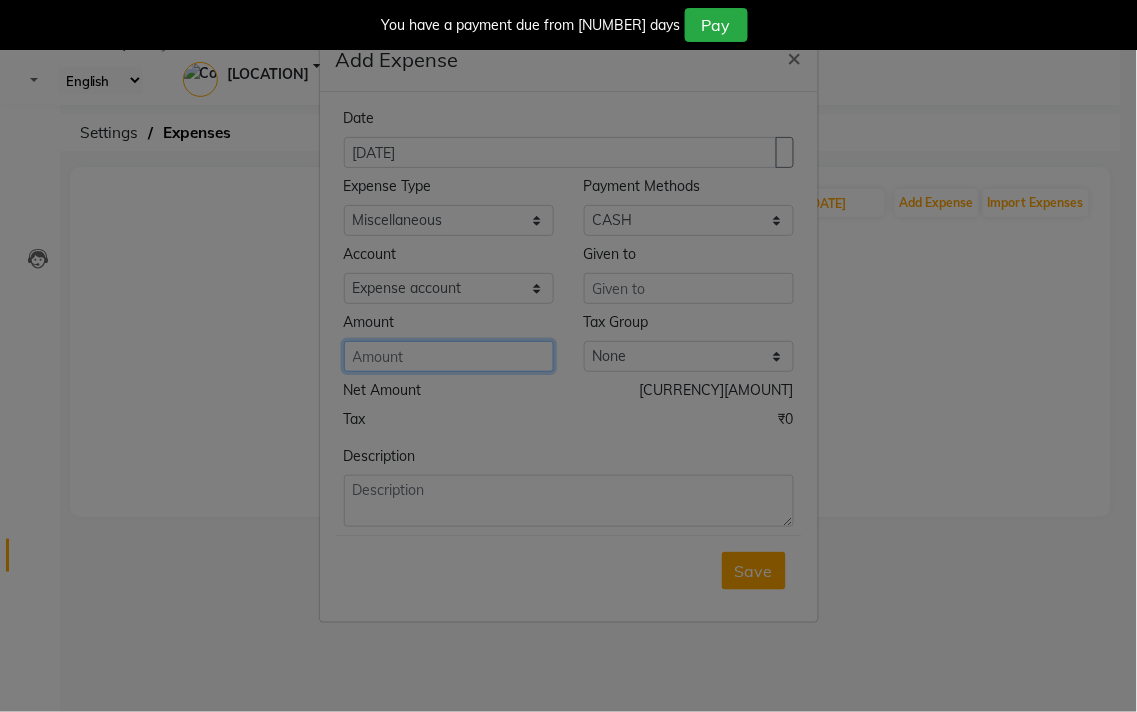 type on "100" 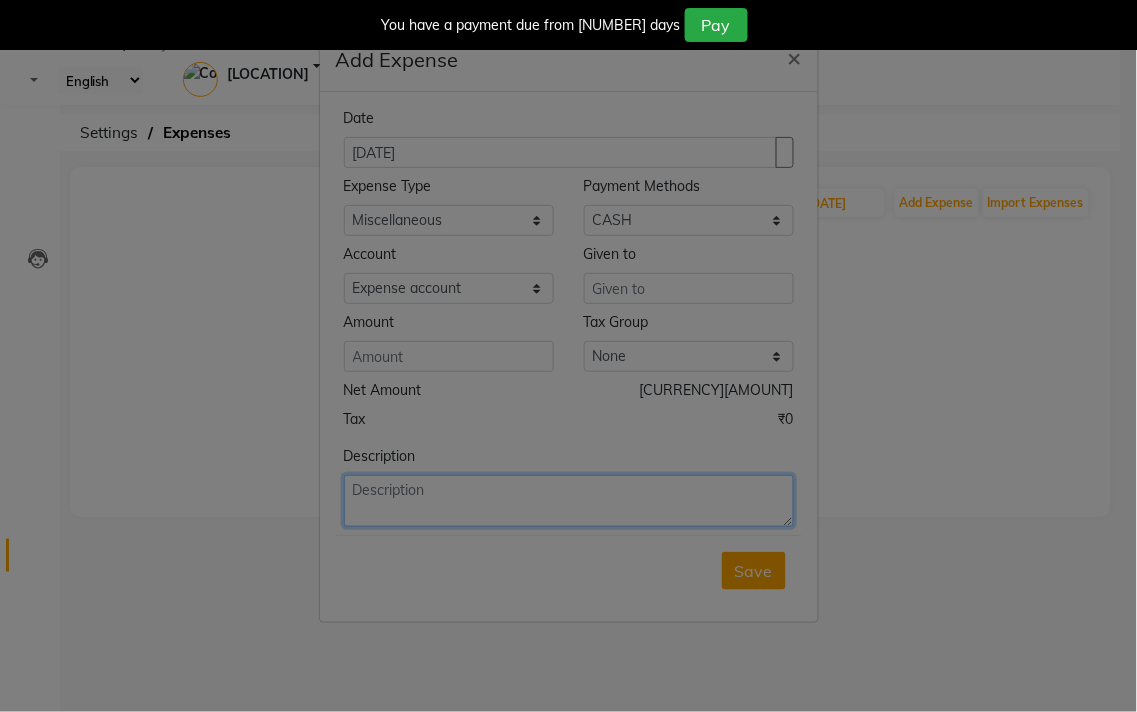 click at bounding box center (569, 501) 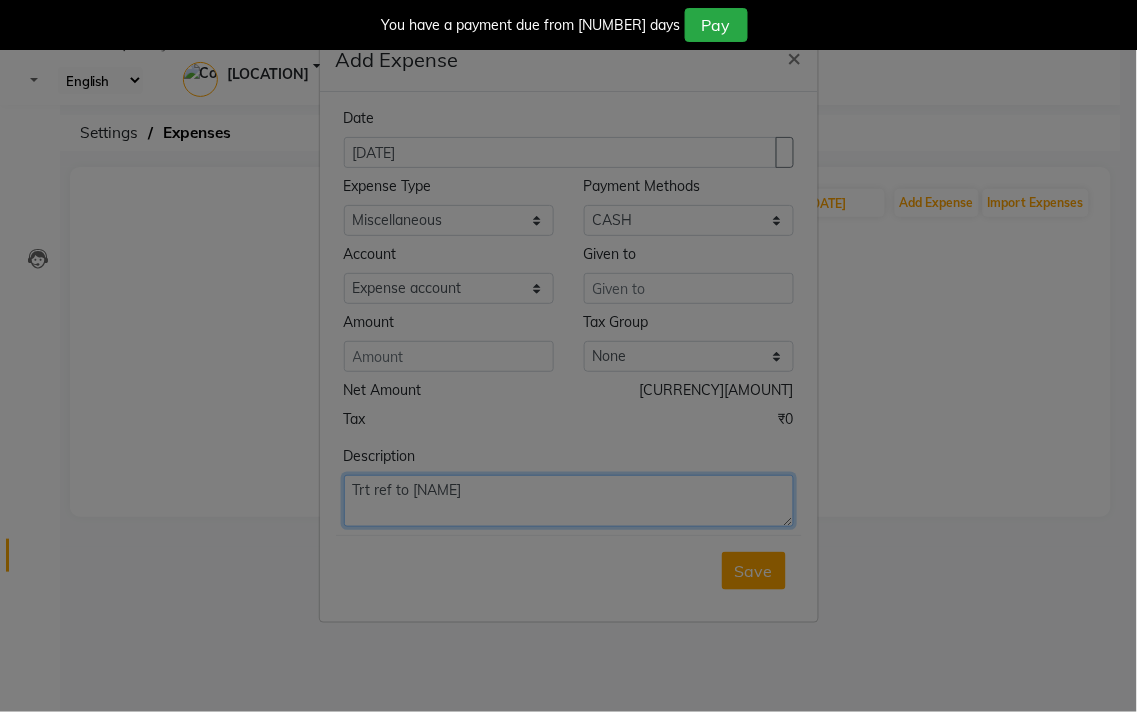 type on "Trt ref to Neelam" 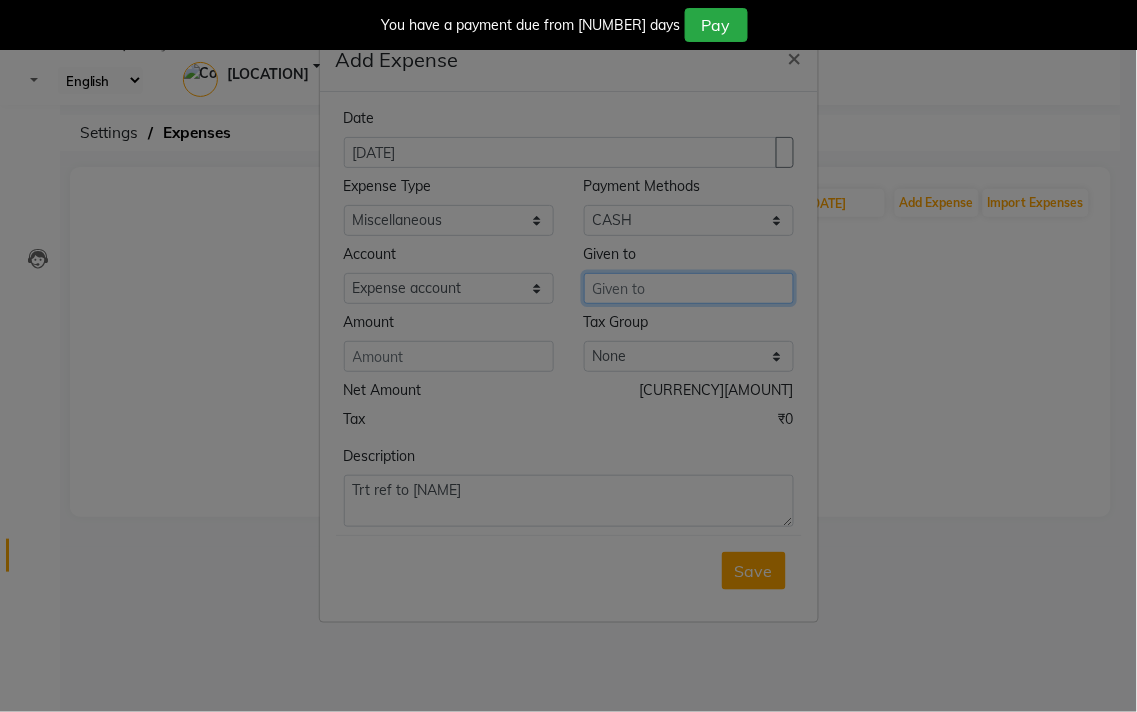 click at bounding box center (689, 288) 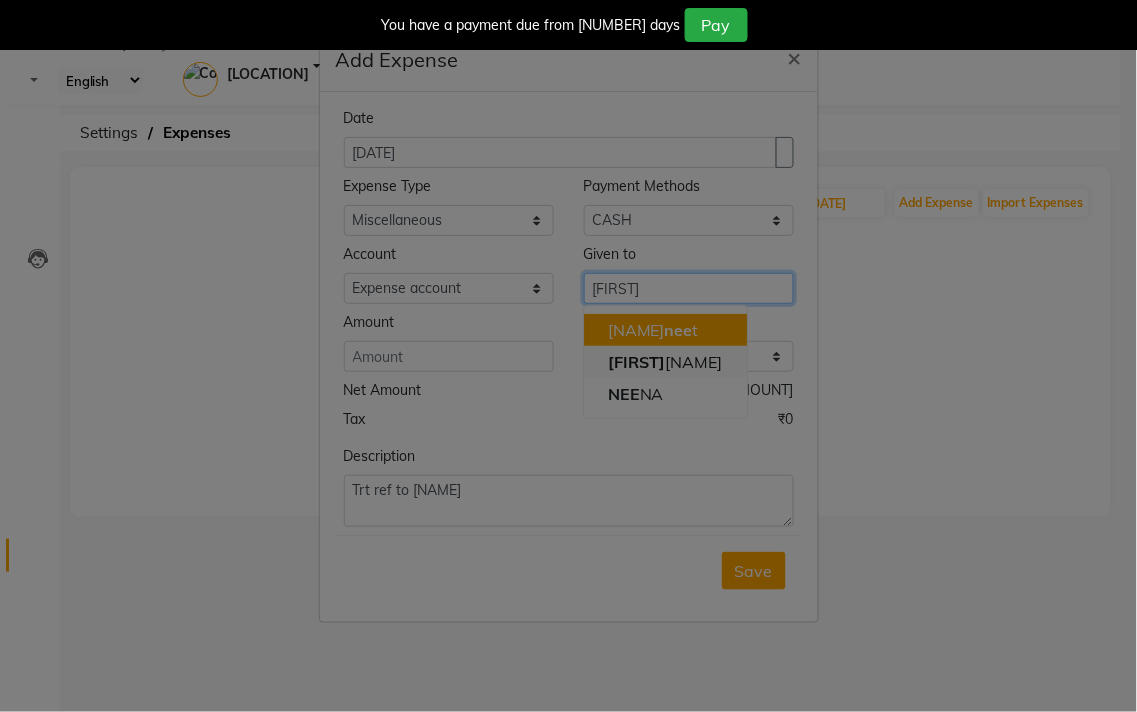 click on "Nee lam" at bounding box center (665, 362) 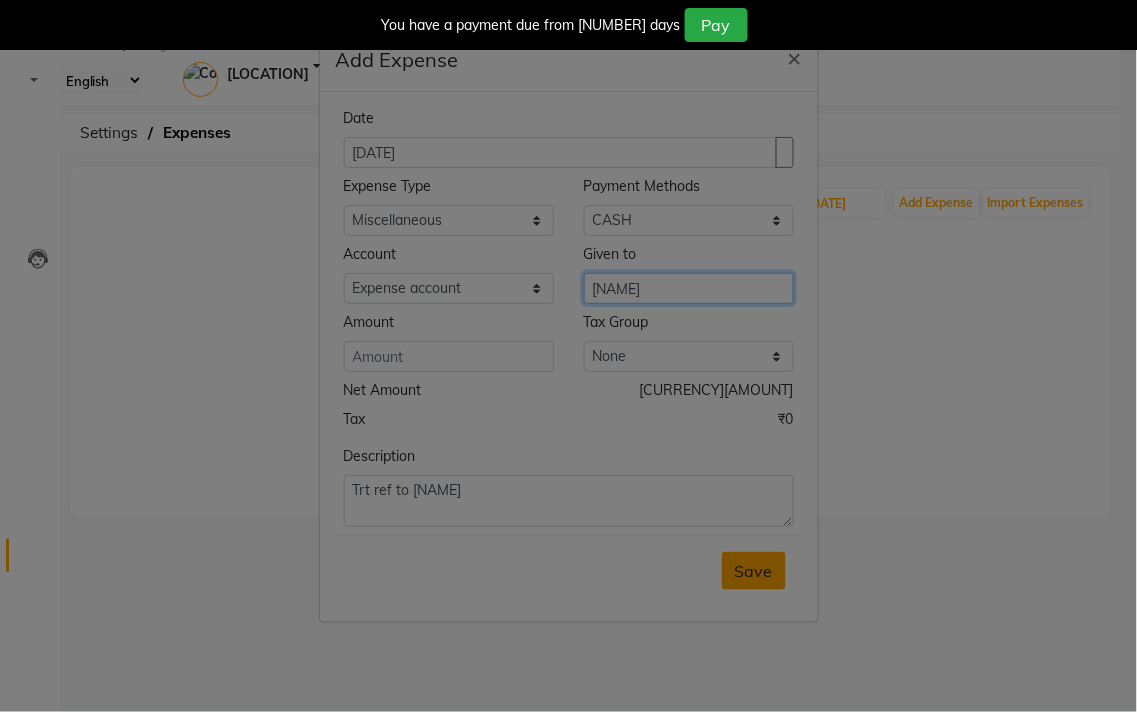type on "[NAME]" 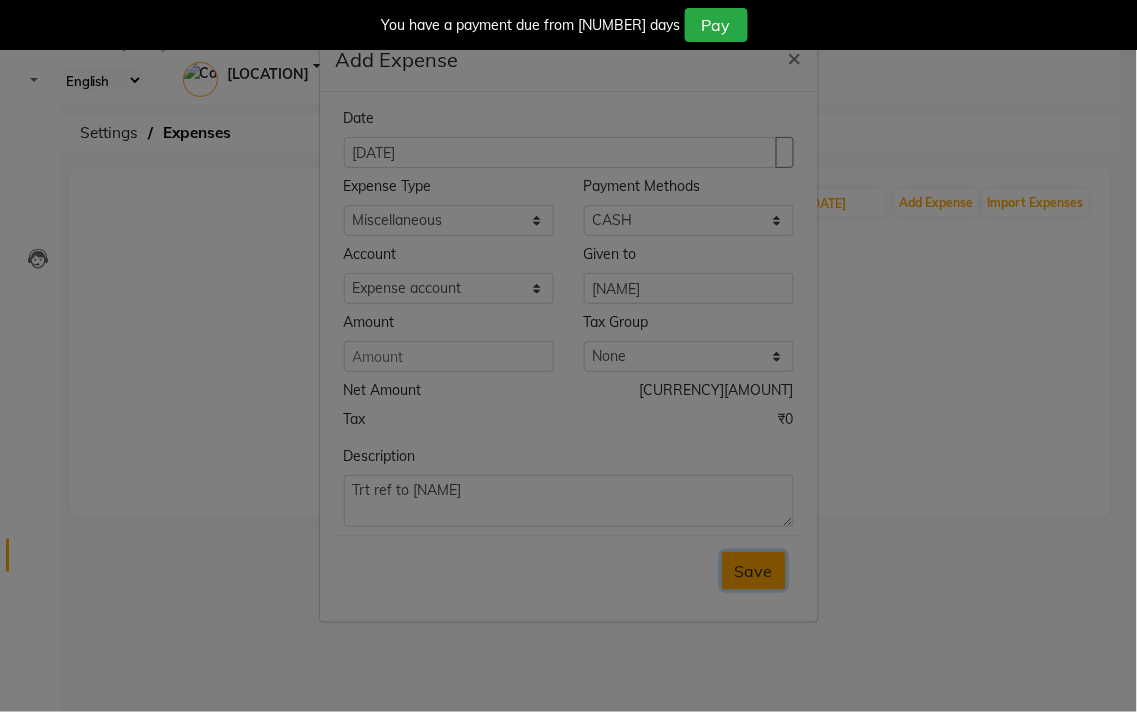 click on "Save" at bounding box center (754, 571) 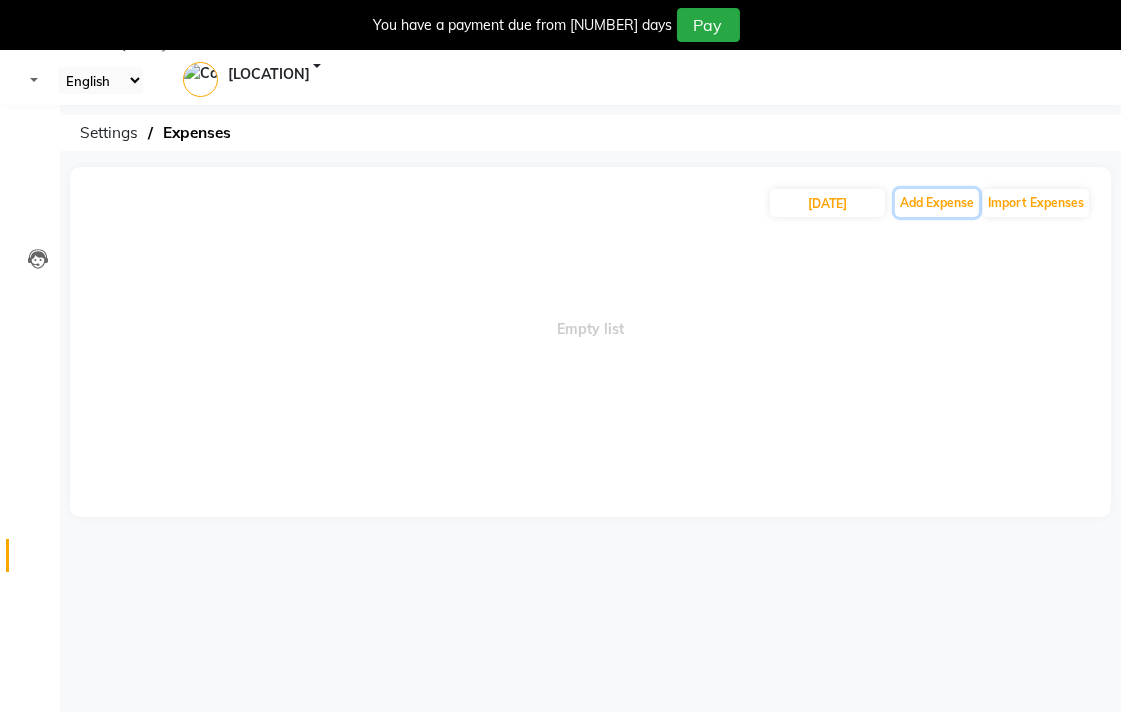 click on "Add Expense" at bounding box center [937, 203] 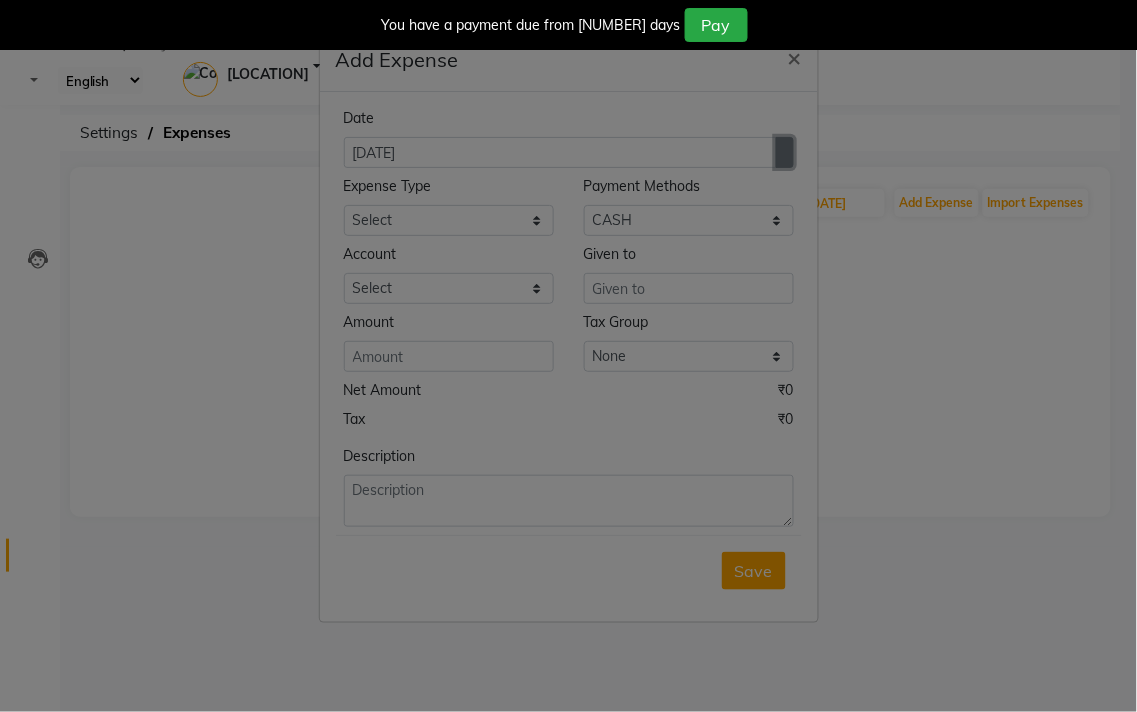 click at bounding box center [785, 153] 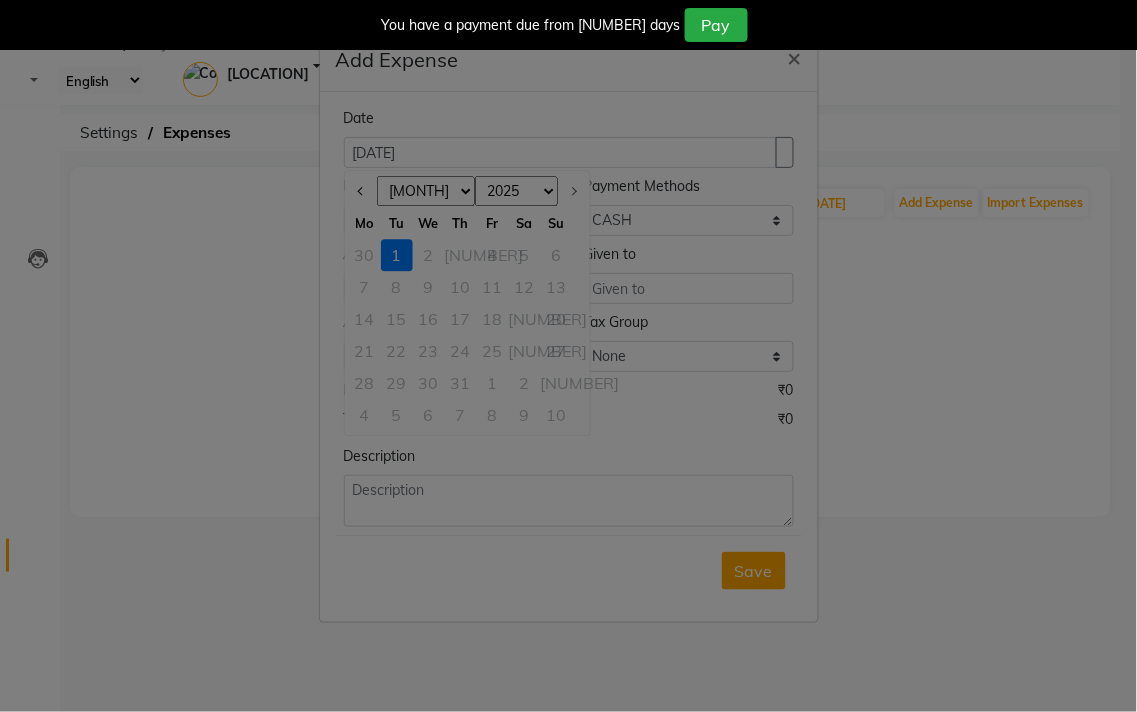 click on "30" at bounding box center (365, 255) 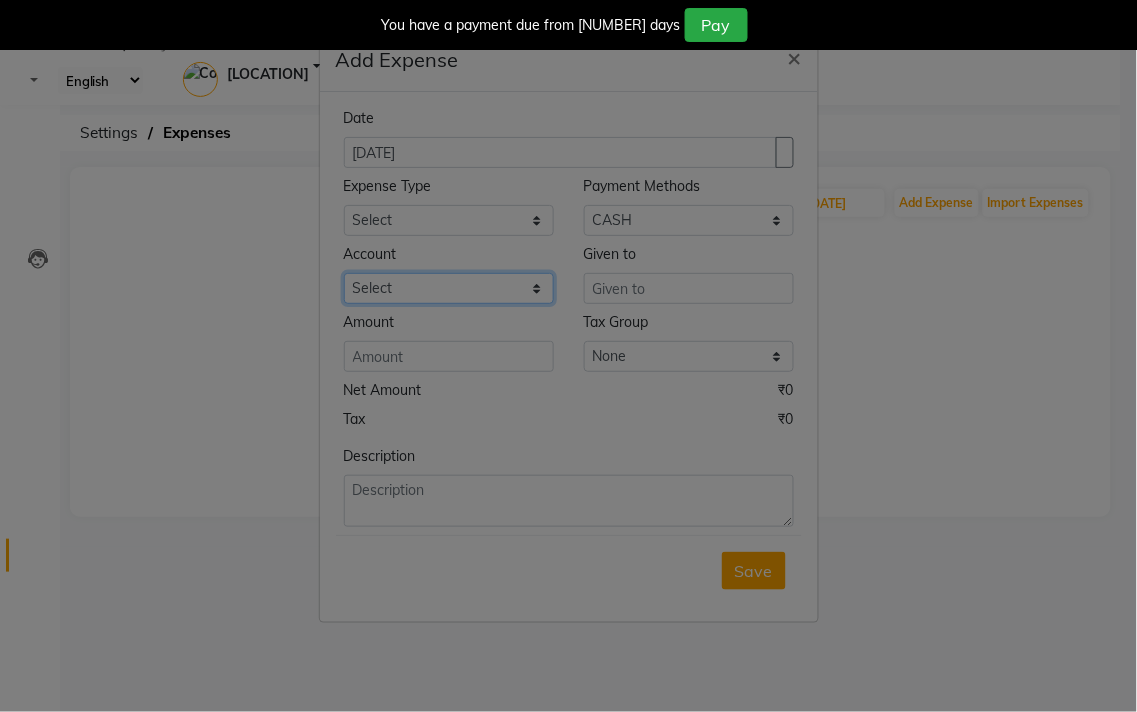 click on "Select Petty cash Default account Expense account" at bounding box center [689, 220] 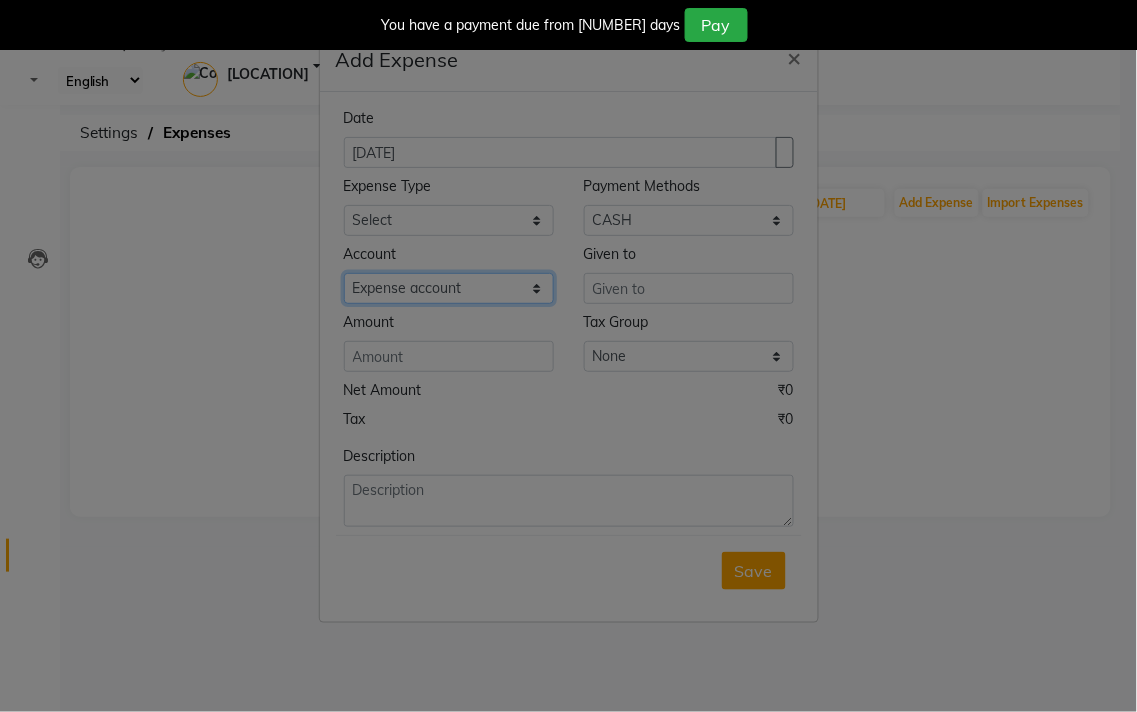 click on "Select Petty cash Default account Expense account" at bounding box center (689, 220) 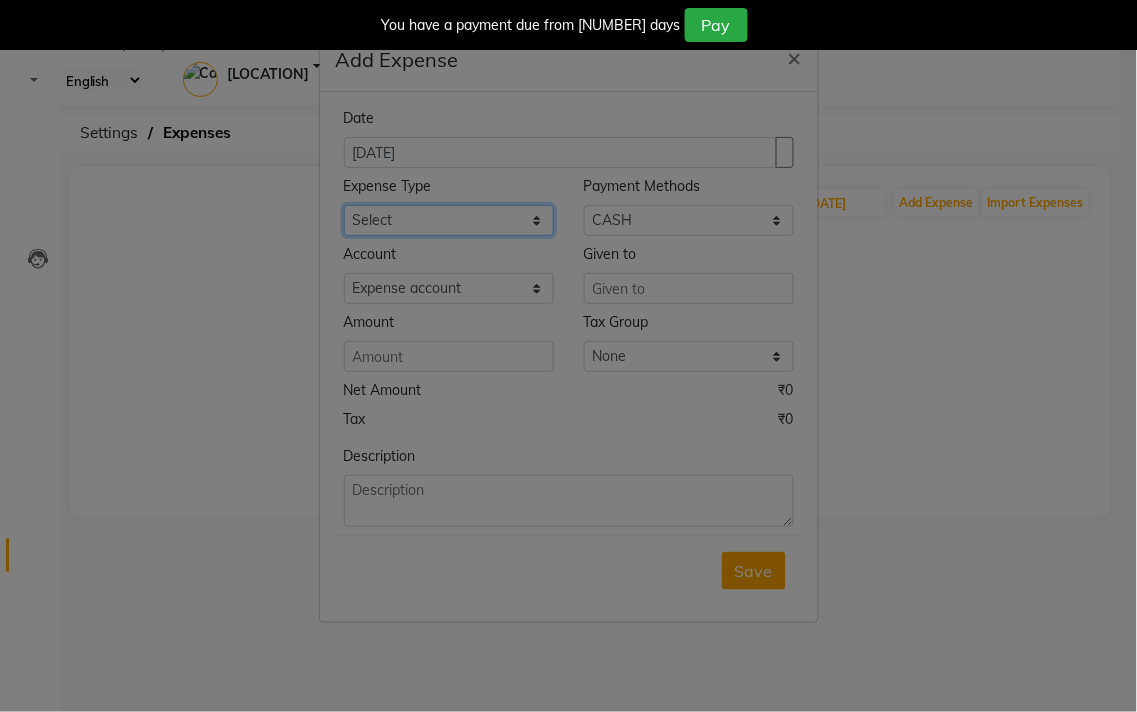 click on "Select Advance Salary Bank charges Car maintenance  Cash transfer to bank Cash transfer to hub Client Snacks Clinical charges Equipment Fuel Govt fee Incentive Insurance International purchase Loan Repayment Maintenance Marketing Miscellaneous MRA Other Pantry Product Rent Salary Staff Snacks Tax Tea & Refreshment Utilities" at bounding box center [449, 220] 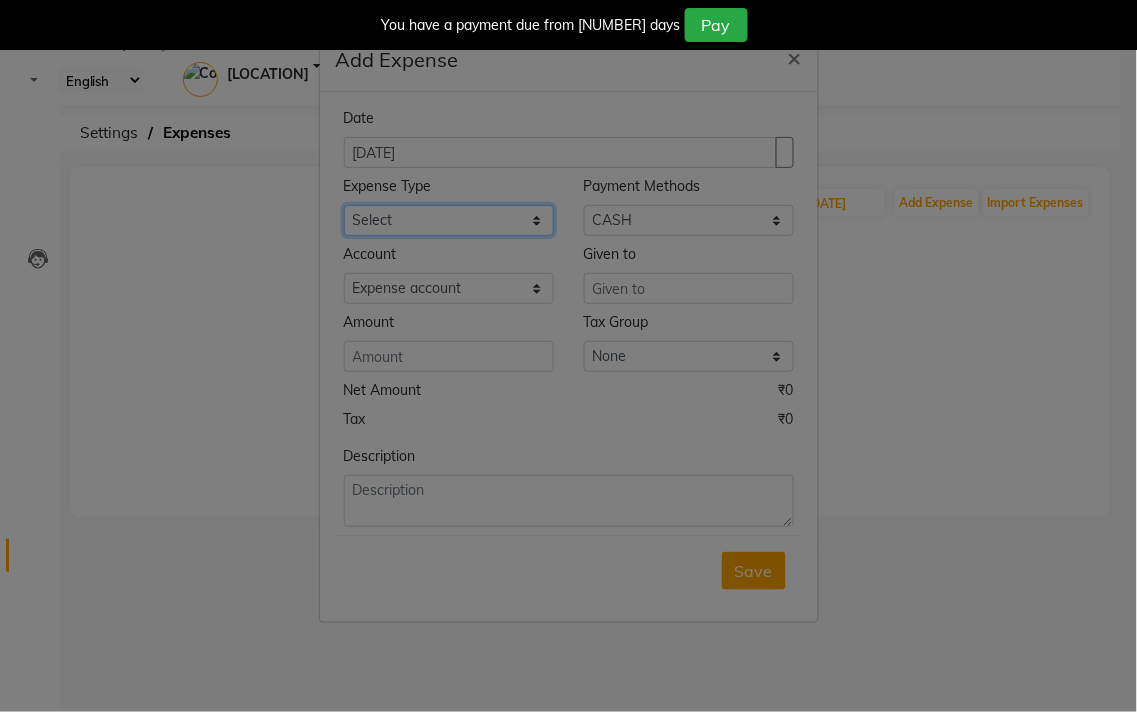 select on "9" 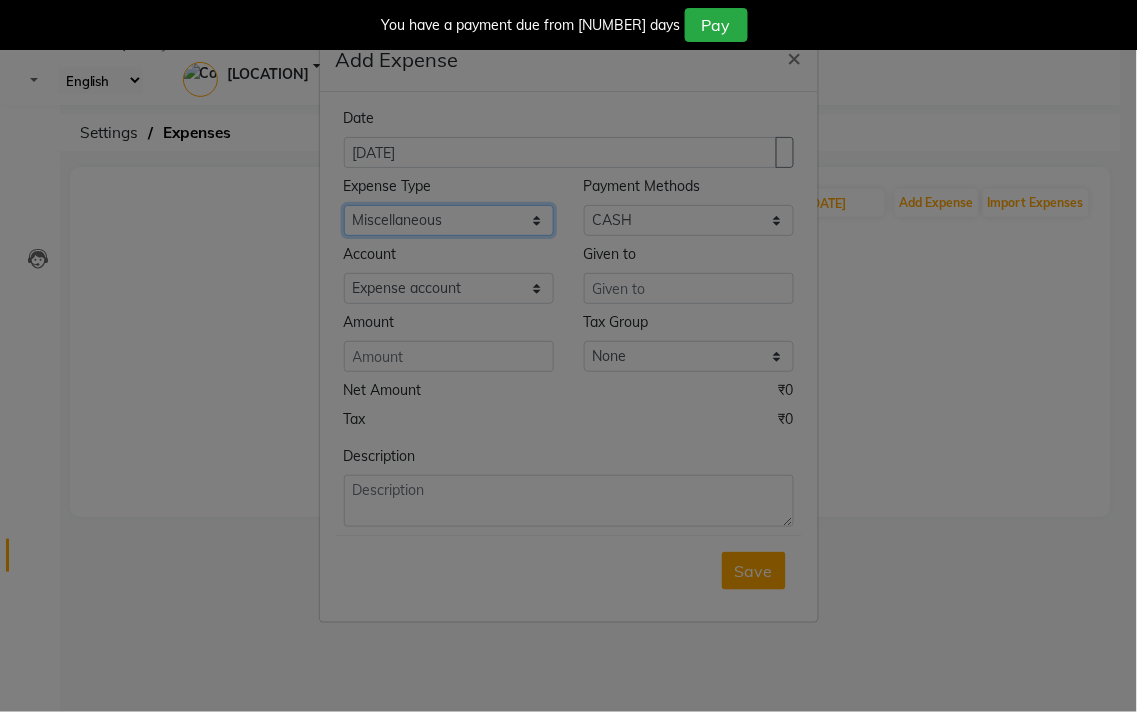 click on "Select Advance Salary Bank charges Car maintenance  Cash transfer to bank Cash transfer to hub Client Snacks Clinical charges Equipment Fuel Govt fee Incentive Insurance International purchase Loan Repayment Maintenance Marketing Miscellaneous MRA Other Pantry Product Rent Salary Staff Snacks Tax Tea & Refreshment Utilities" at bounding box center (449, 220) 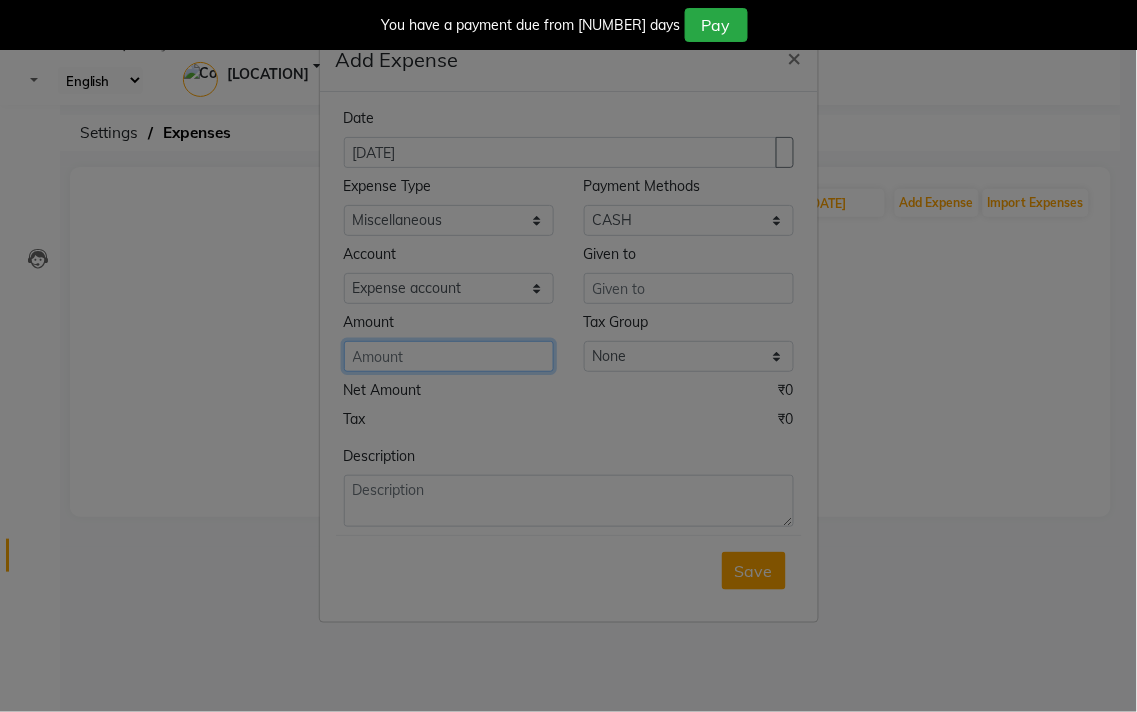 click at bounding box center (449, 356) 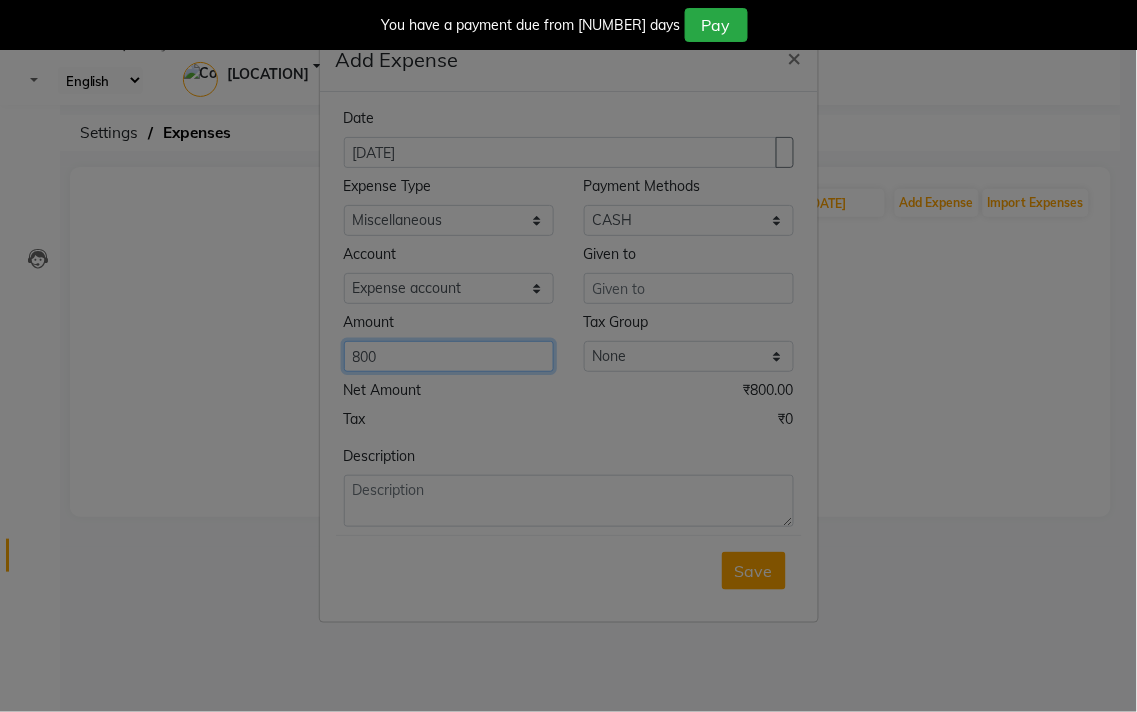 type on "800" 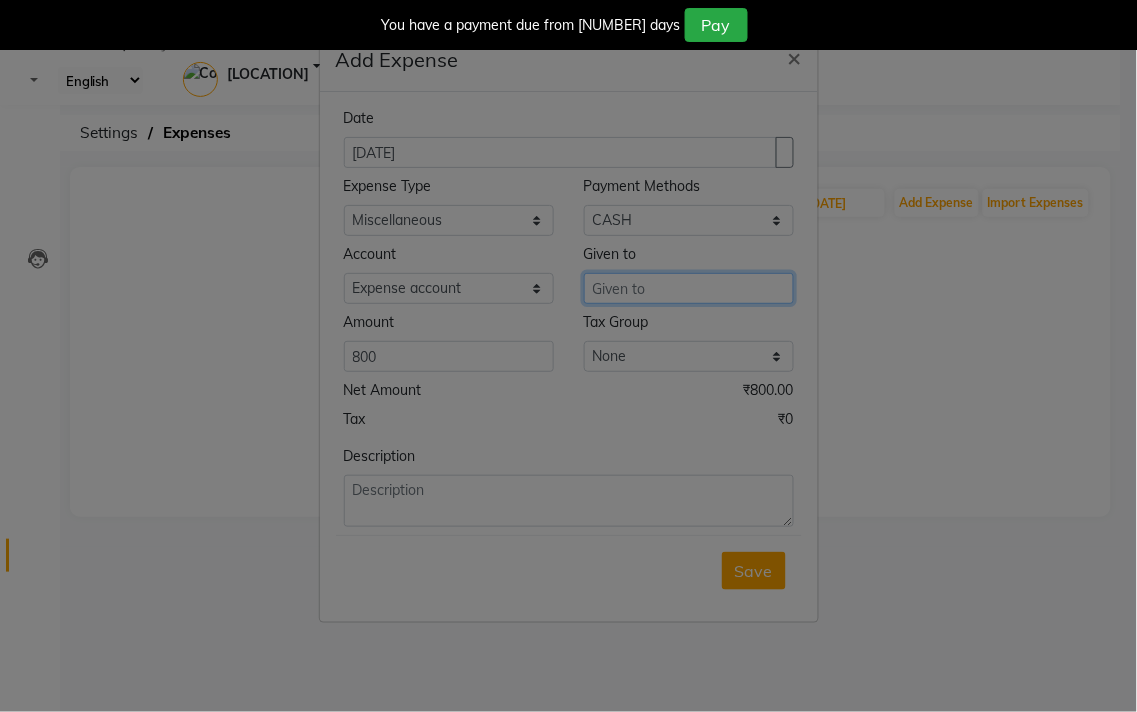 click at bounding box center [689, 288] 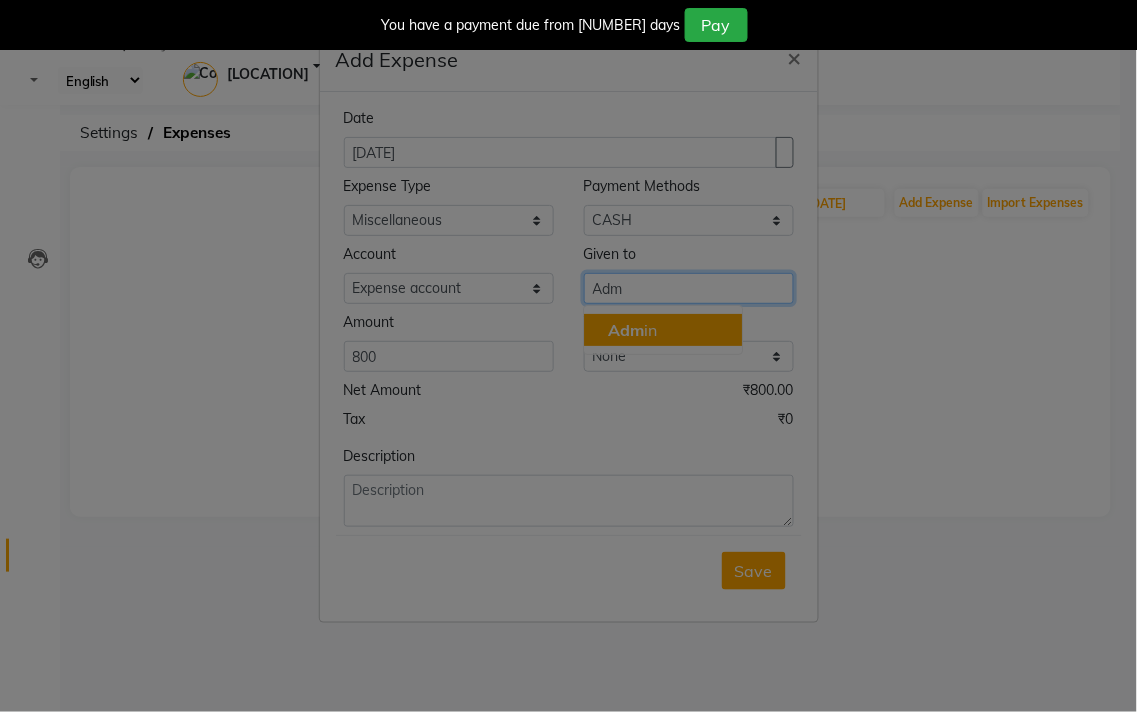 click on "Adm in" at bounding box center (632, 330) 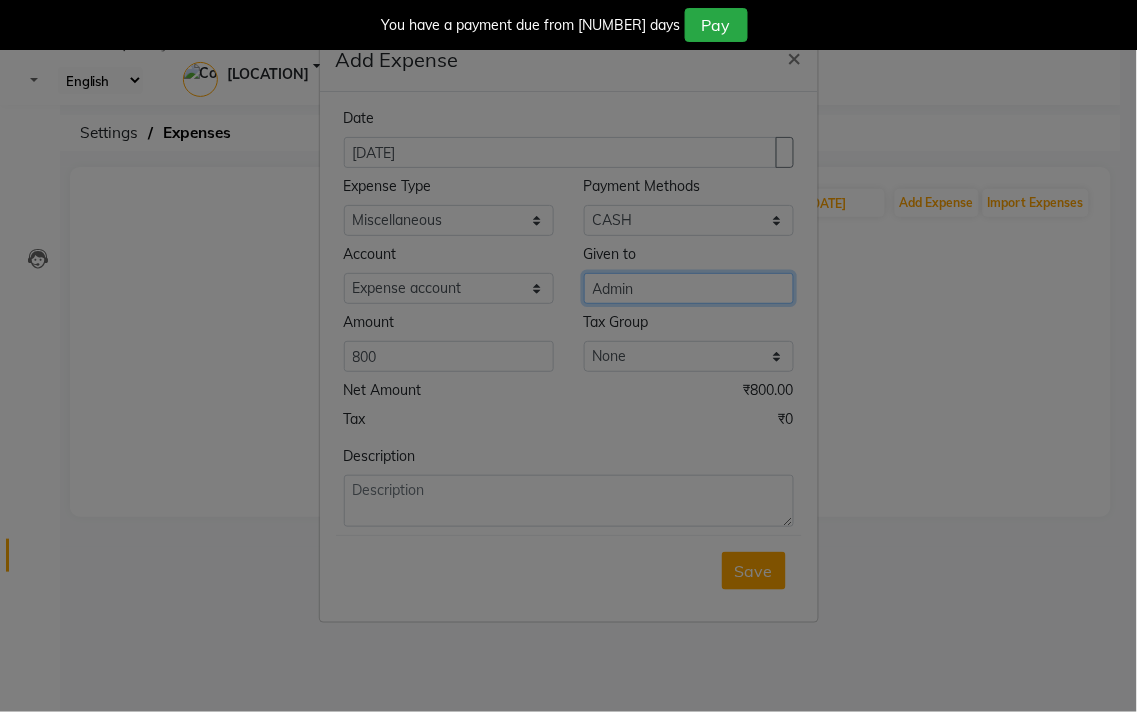 type on "Admin" 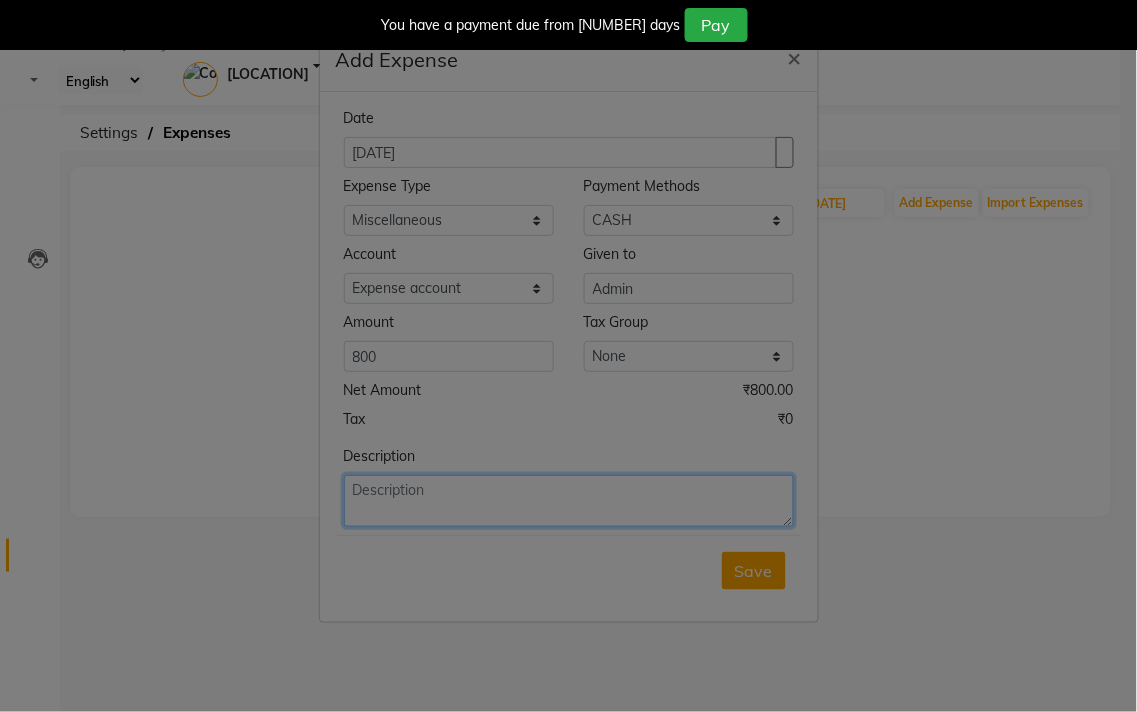 click at bounding box center [569, 501] 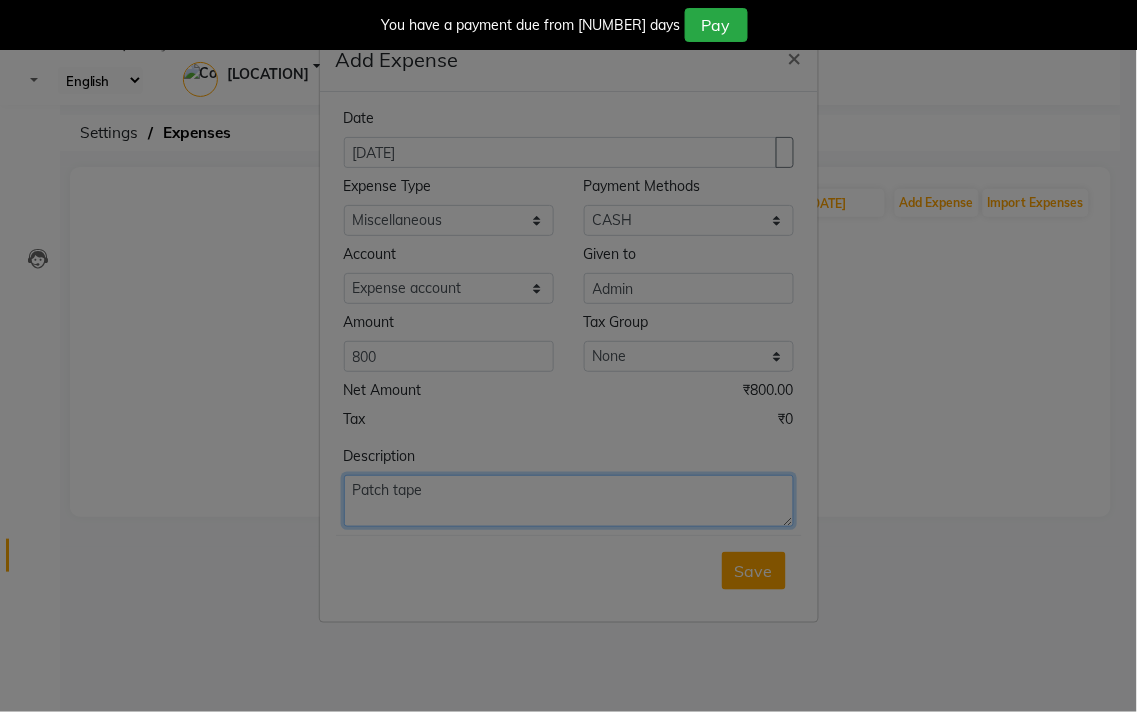 type on "Patch tape" 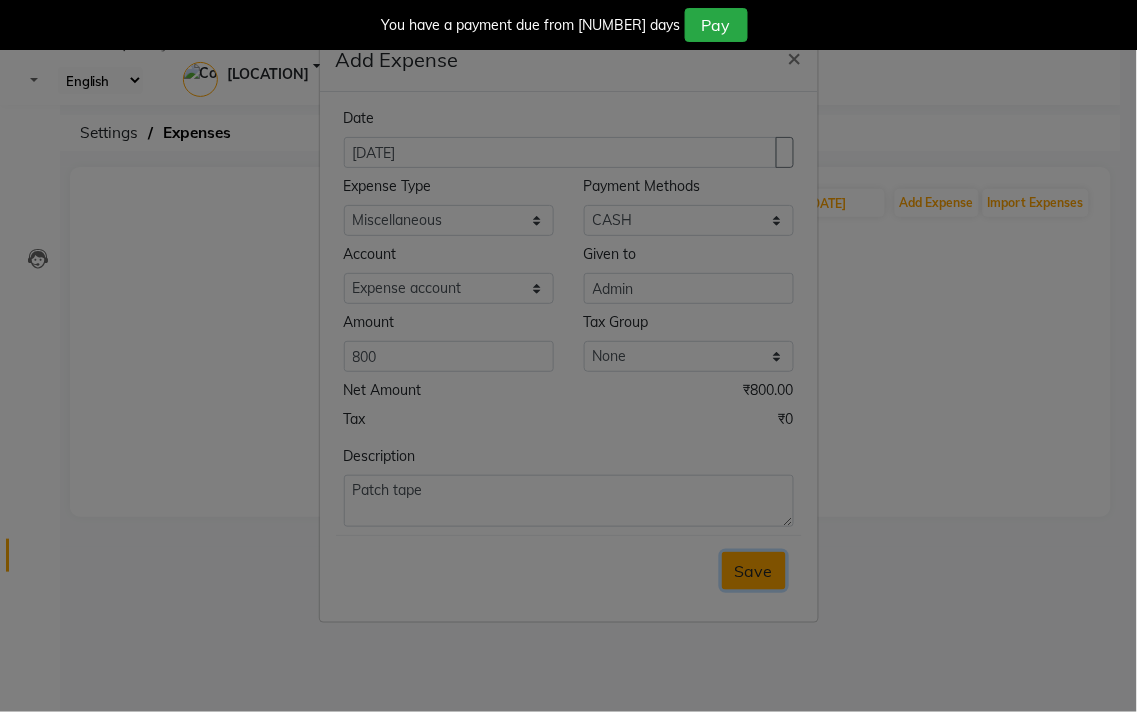 click on "Save" at bounding box center [754, 571] 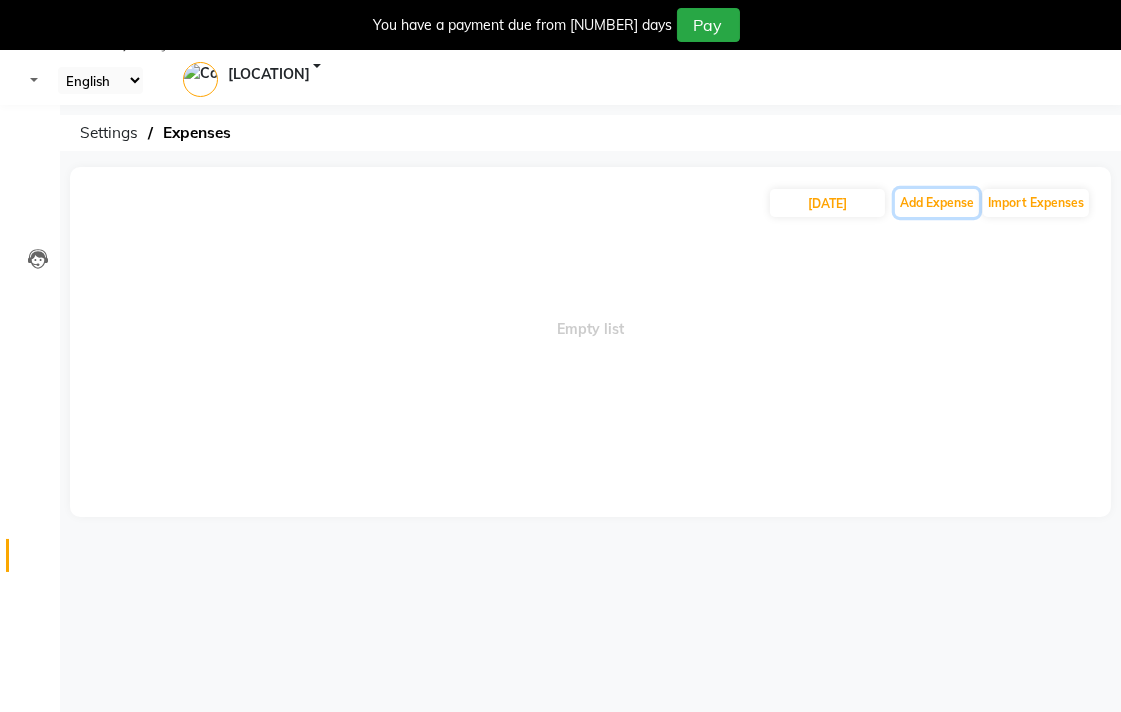 click on "Add Expense" at bounding box center [937, 203] 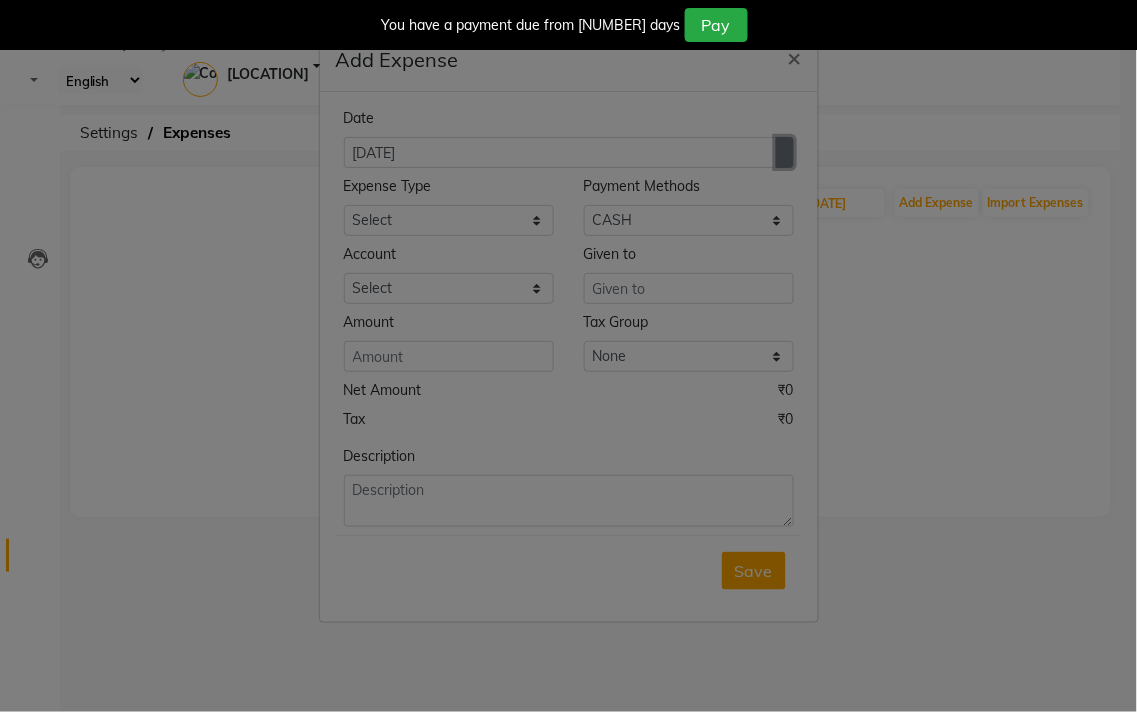click at bounding box center [785, 153] 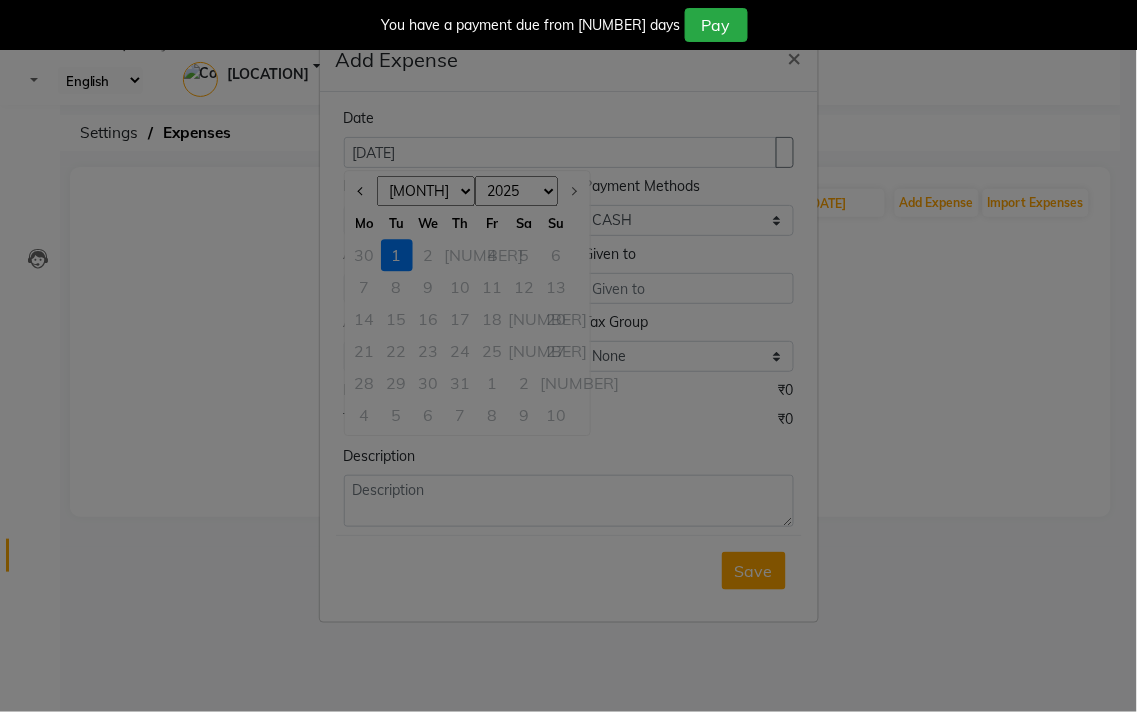 click on "30" at bounding box center [365, 255] 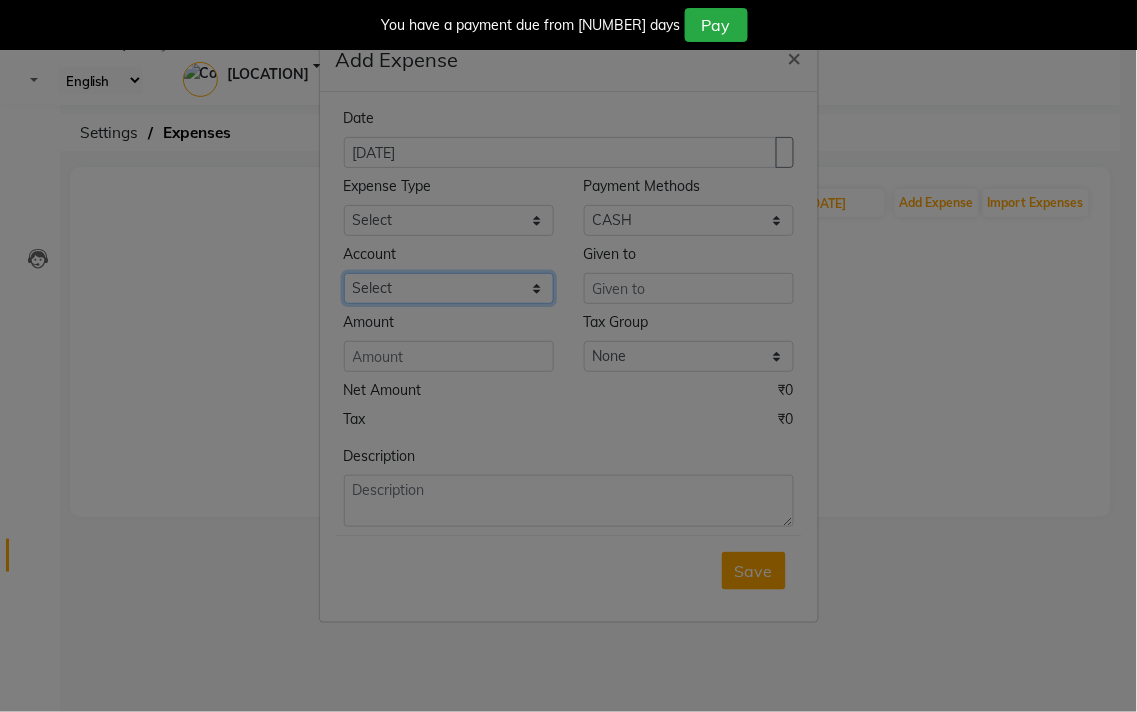 click on "Select Petty cash Default account Expense account" at bounding box center (689, 220) 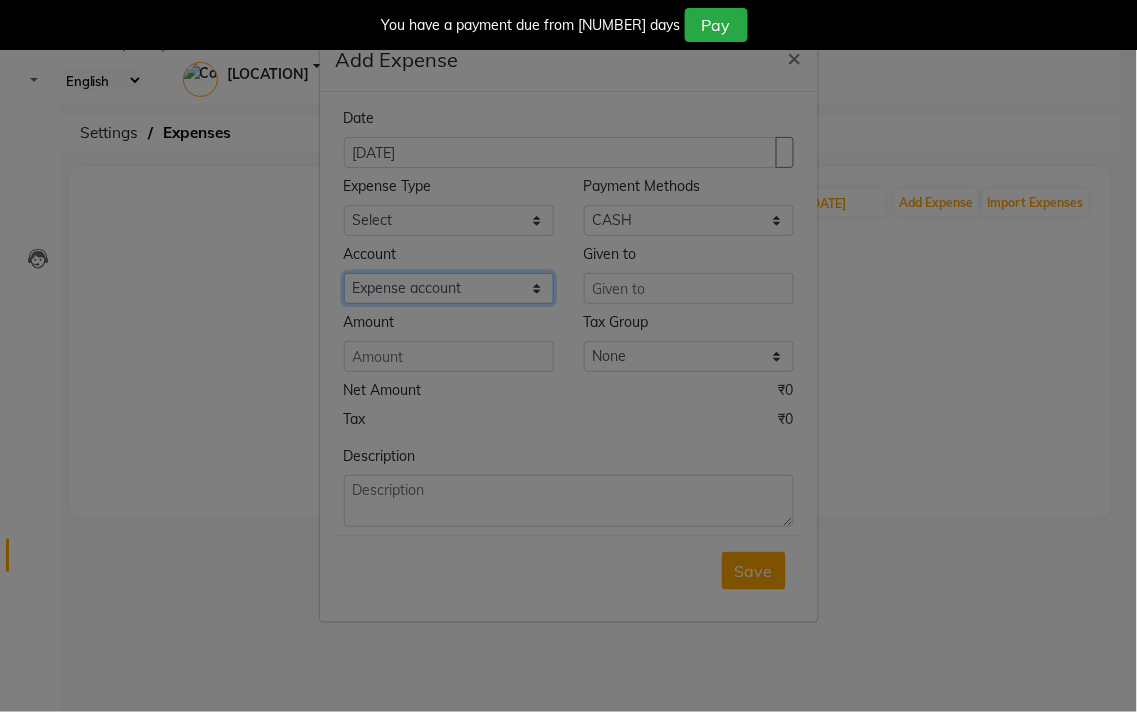 click on "Select Petty cash Default account Expense account" at bounding box center (689, 220) 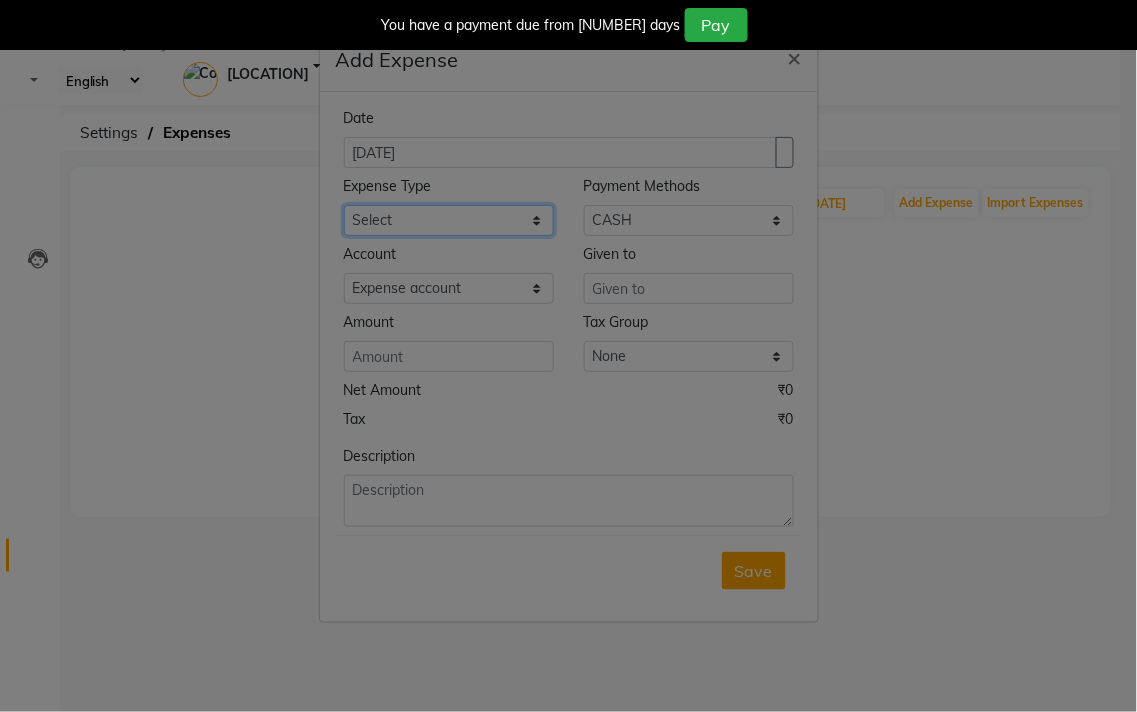 click on "Select Advance Salary Bank charges Car maintenance  Cash transfer to bank Cash transfer to hub Client Snacks Clinical charges Equipment Fuel Govt fee Incentive Insurance International purchase Loan Repayment Maintenance Marketing Miscellaneous MRA Other Pantry Product Rent Salary Staff Snacks Tax Tea & Refreshment Utilities" at bounding box center [449, 220] 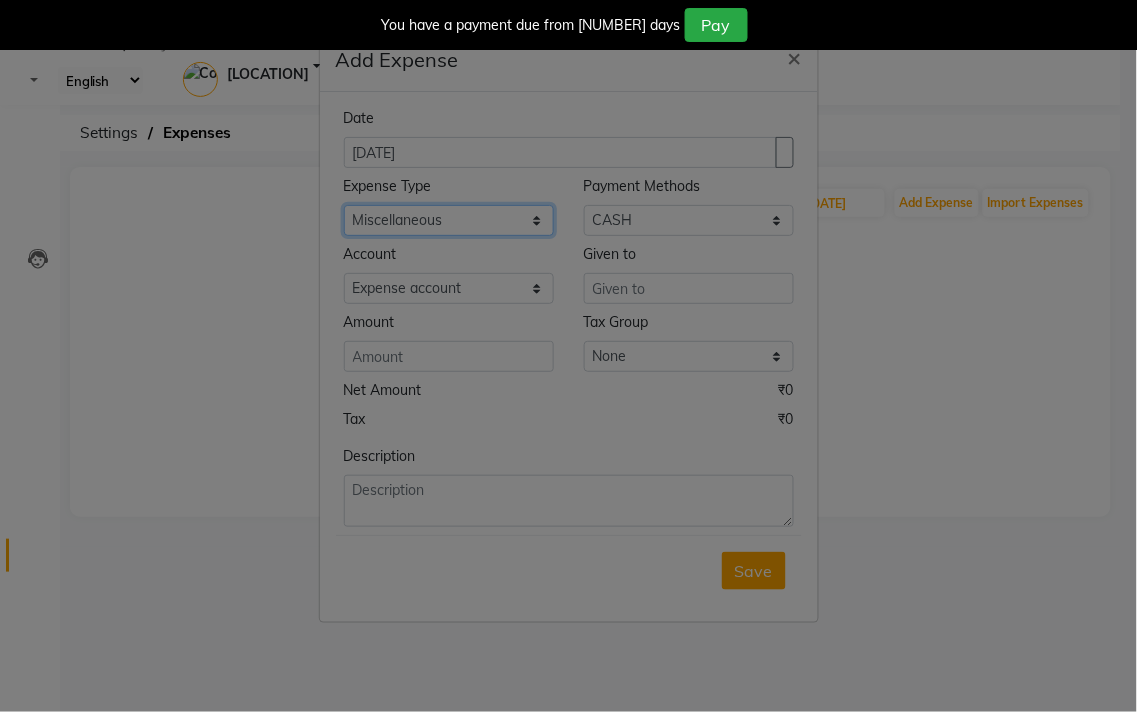 click on "Select Advance Salary Bank charges Car maintenance  Cash transfer to bank Cash transfer to hub Client Snacks Clinical charges Equipment Fuel Govt fee Incentive Insurance International purchase Loan Repayment Maintenance Marketing Miscellaneous MRA Other Pantry Product Rent Salary Staff Snacks Tax Tea & Refreshment Utilities" at bounding box center (449, 220) 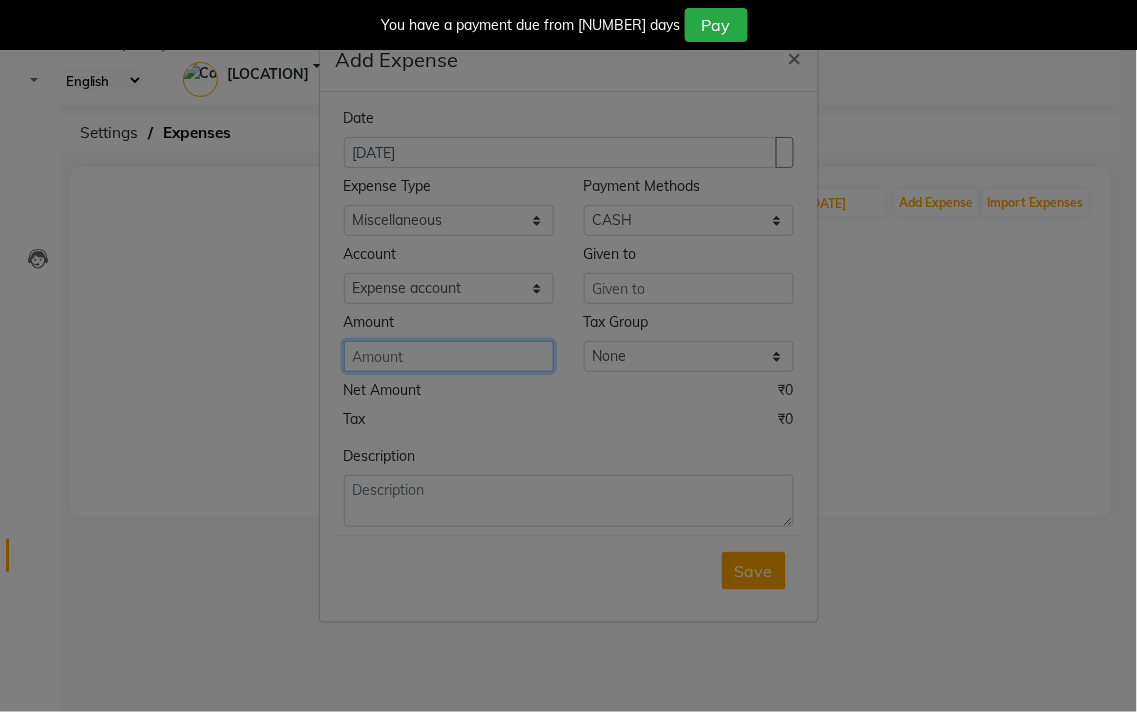 click at bounding box center [449, 356] 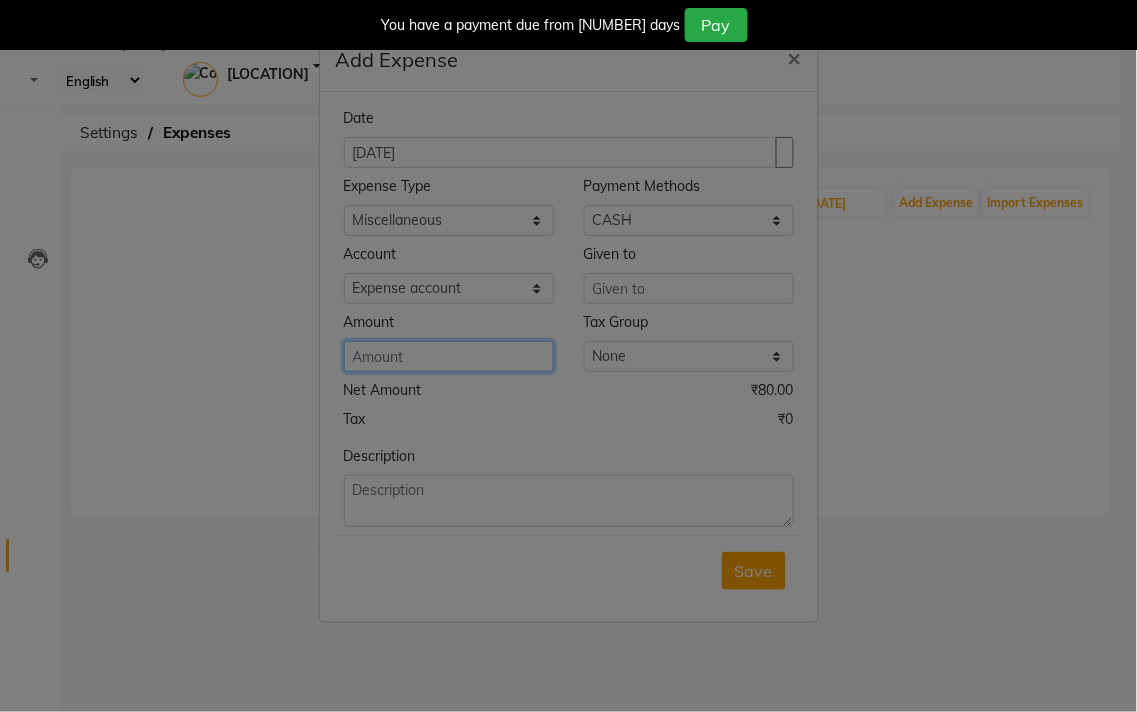 type on "80" 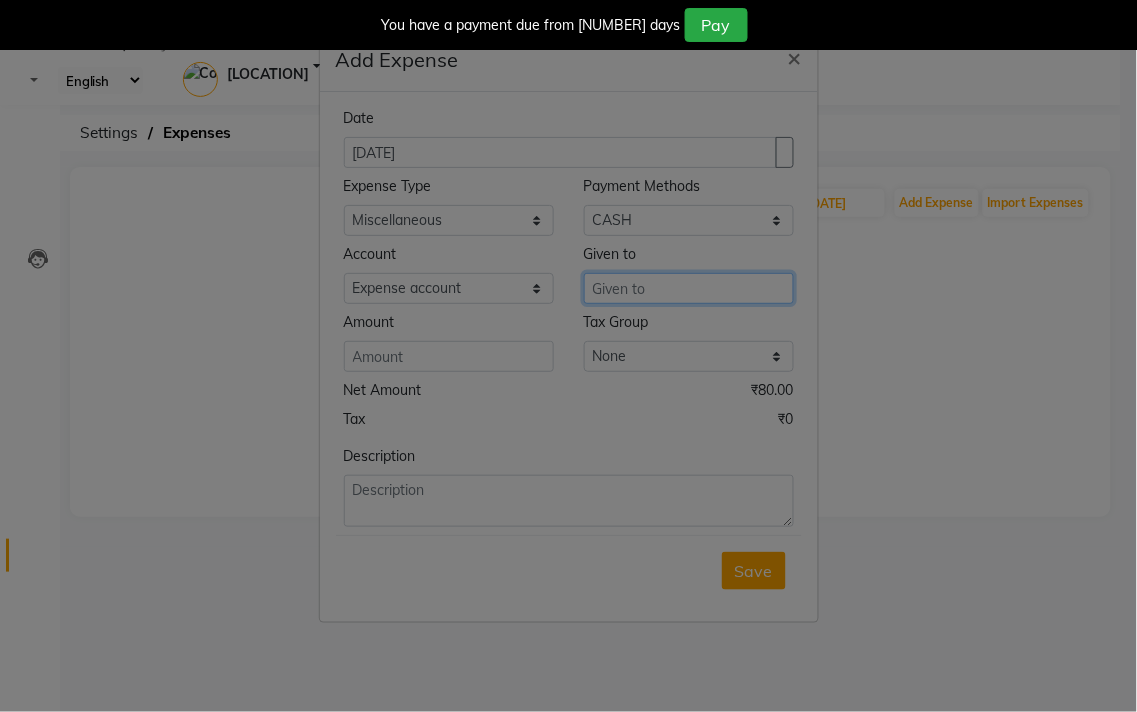 click at bounding box center (689, 288) 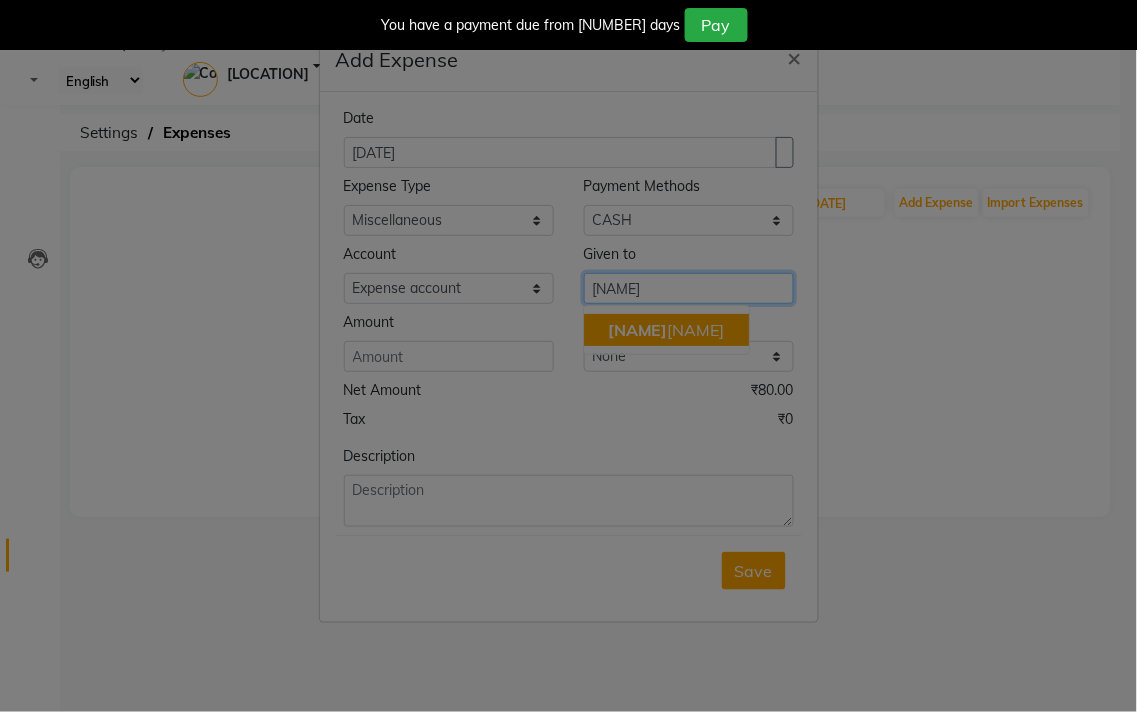 click on "Ank ush" at bounding box center [666, 330] 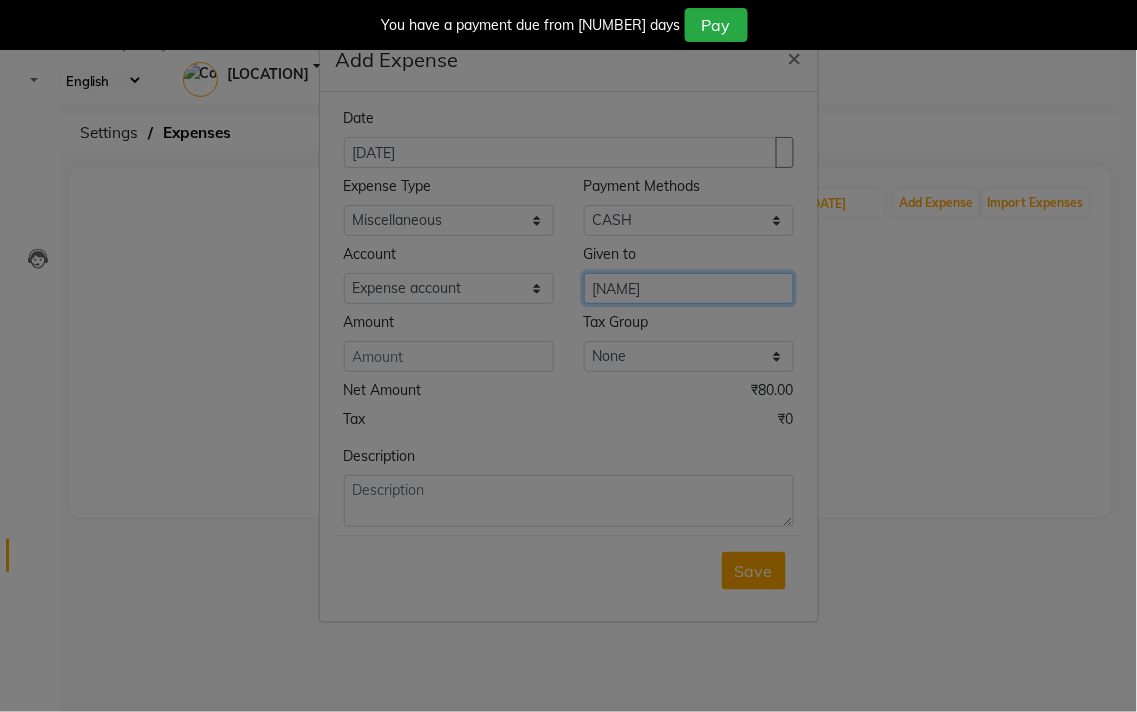 type on "[NAME]" 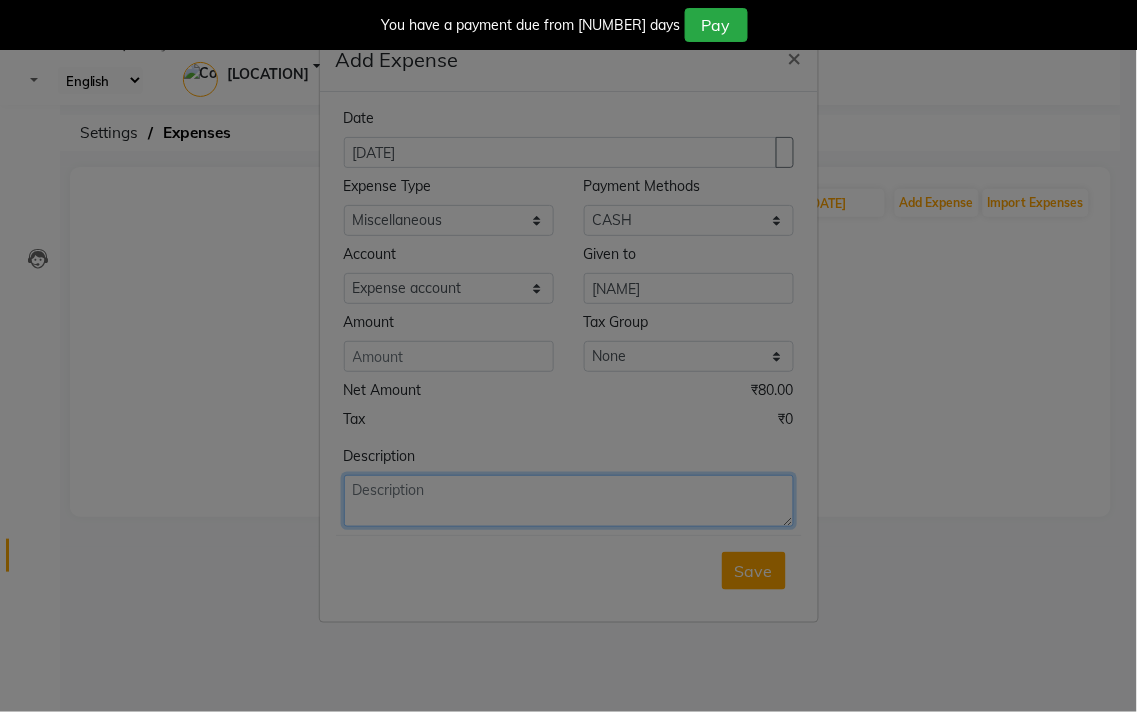 click at bounding box center [569, 501] 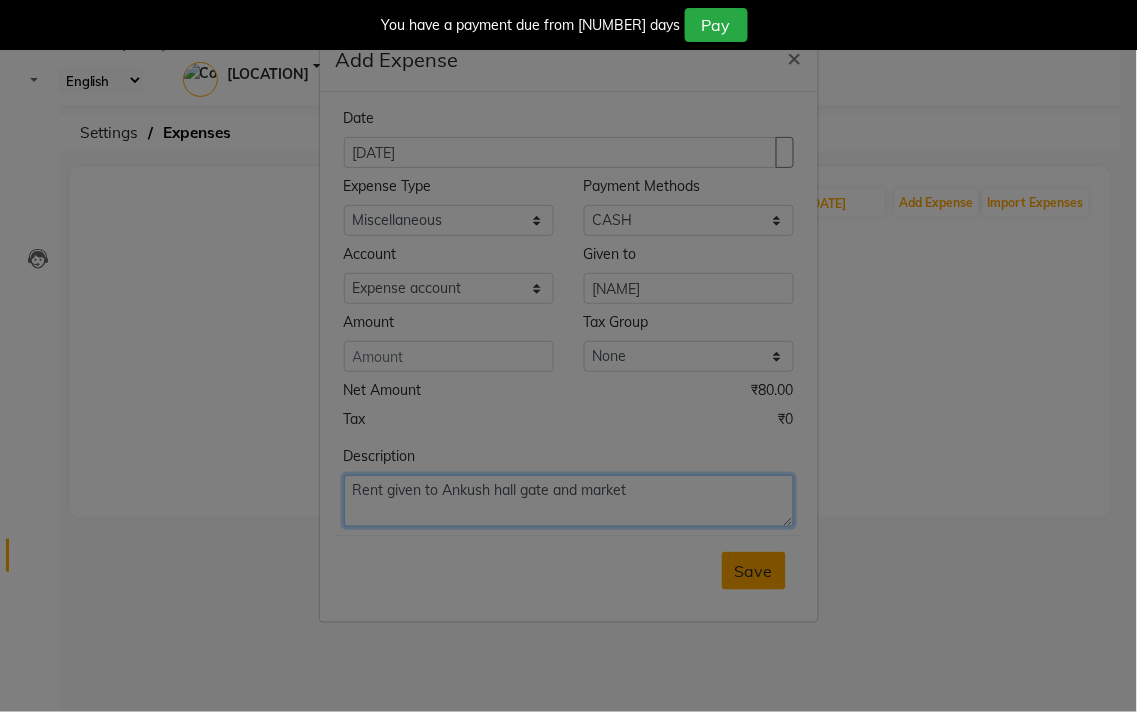 type on "Rent given to Ankush hall gate and market" 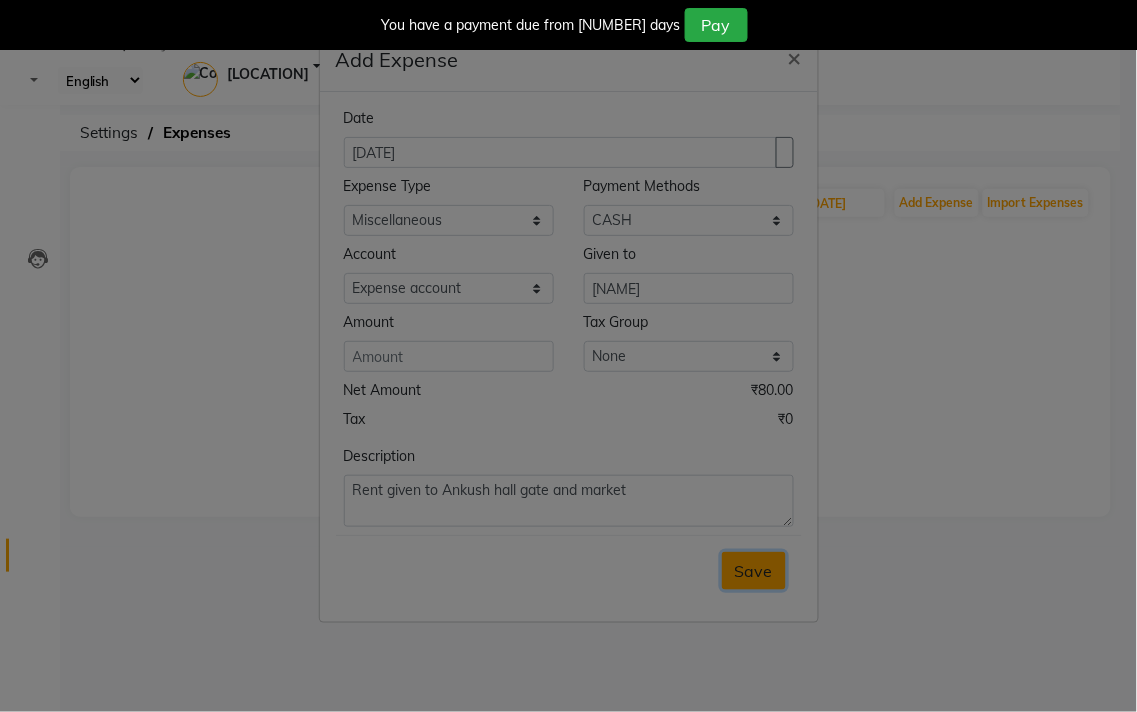 click on "Save" at bounding box center [754, 571] 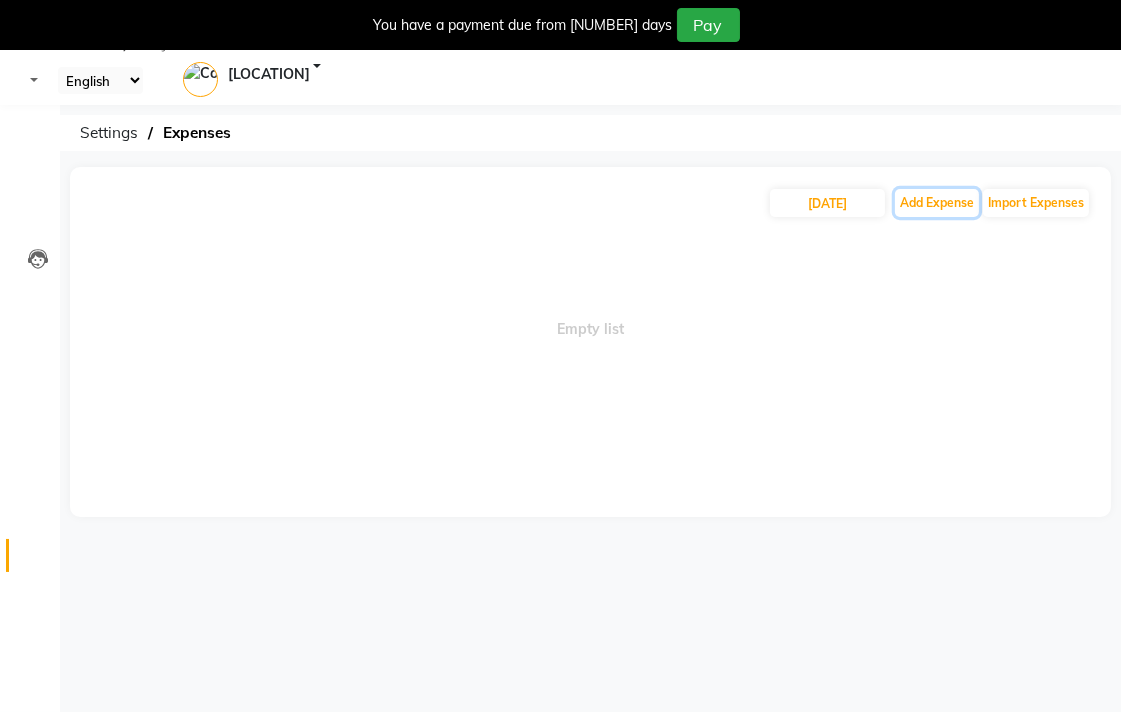 click on "Add Expense" at bounding box center (937, 203) 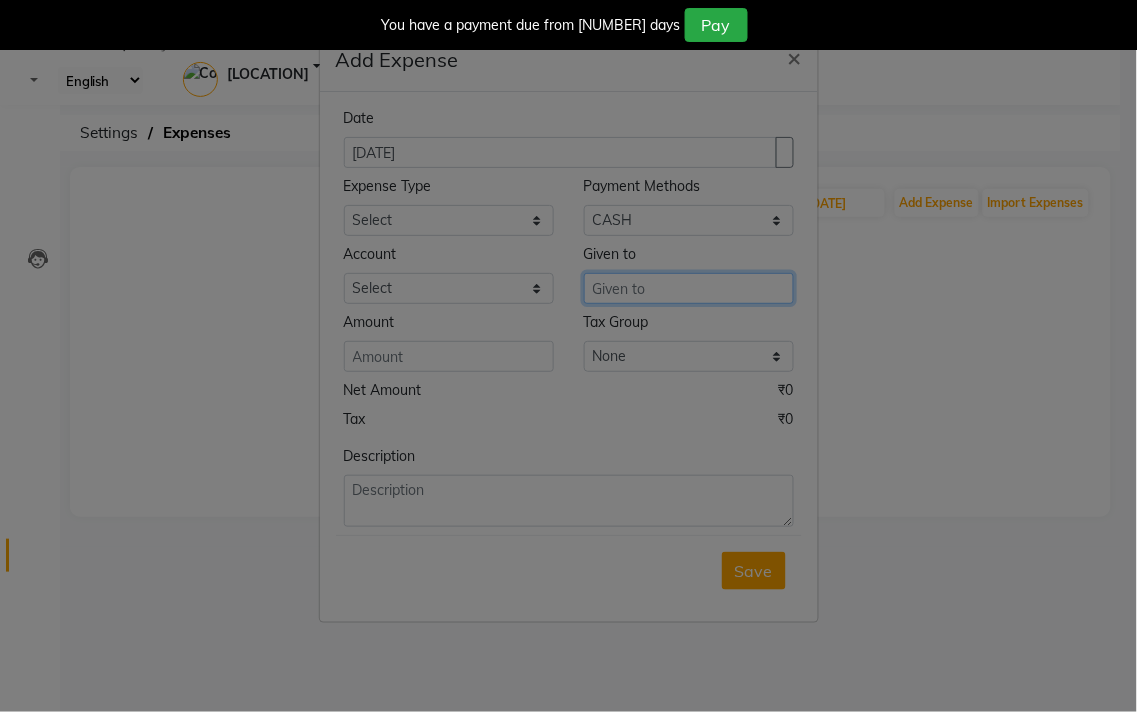click at bounding box center (689, 288) 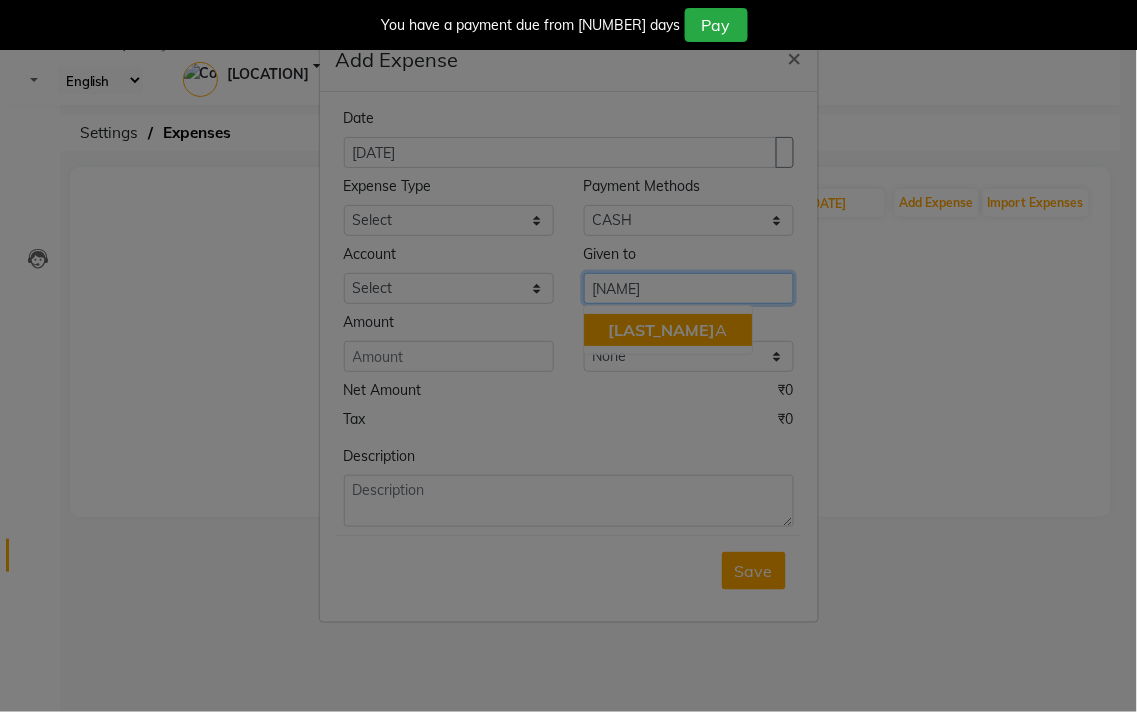 click on "LALIM A" at bounding box center [668, 330] 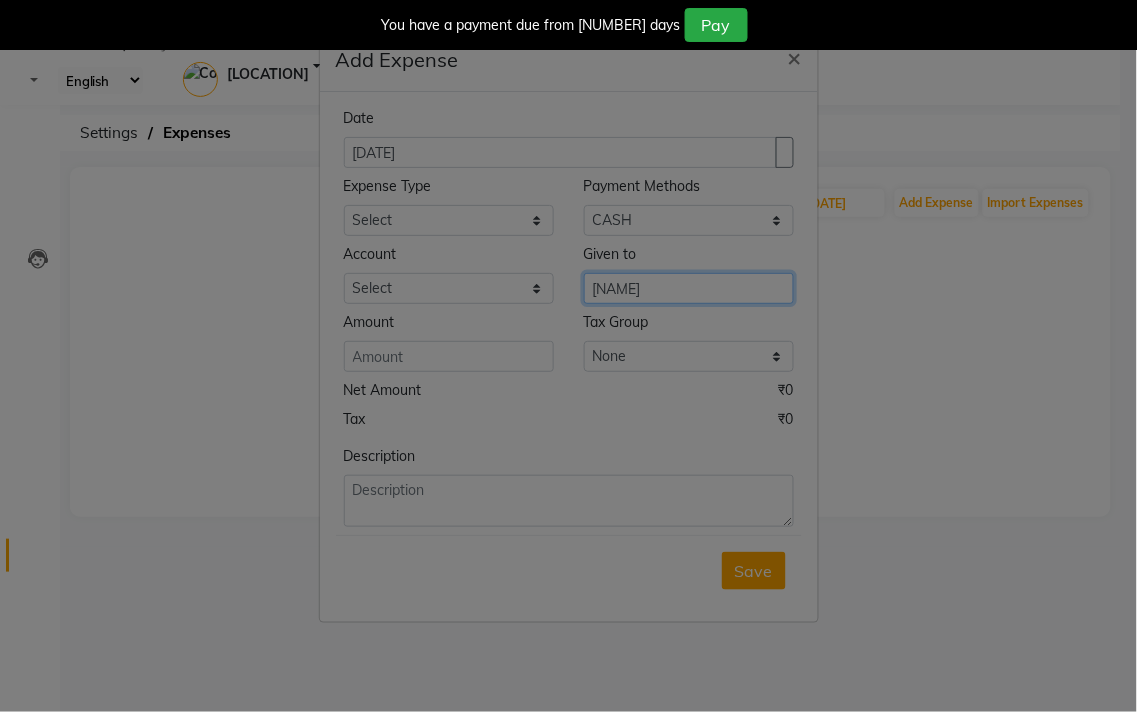 type on "[NAME]" 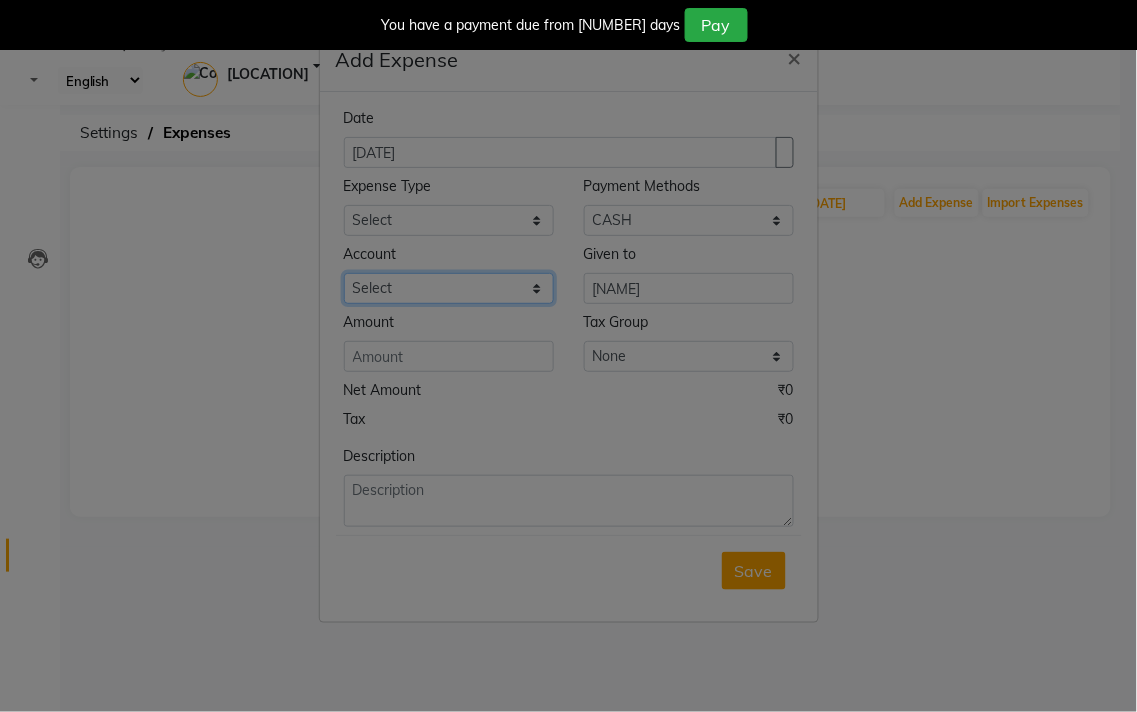 click on "Select Petty cash Default account Expense account" at bounding box center (689, 220) 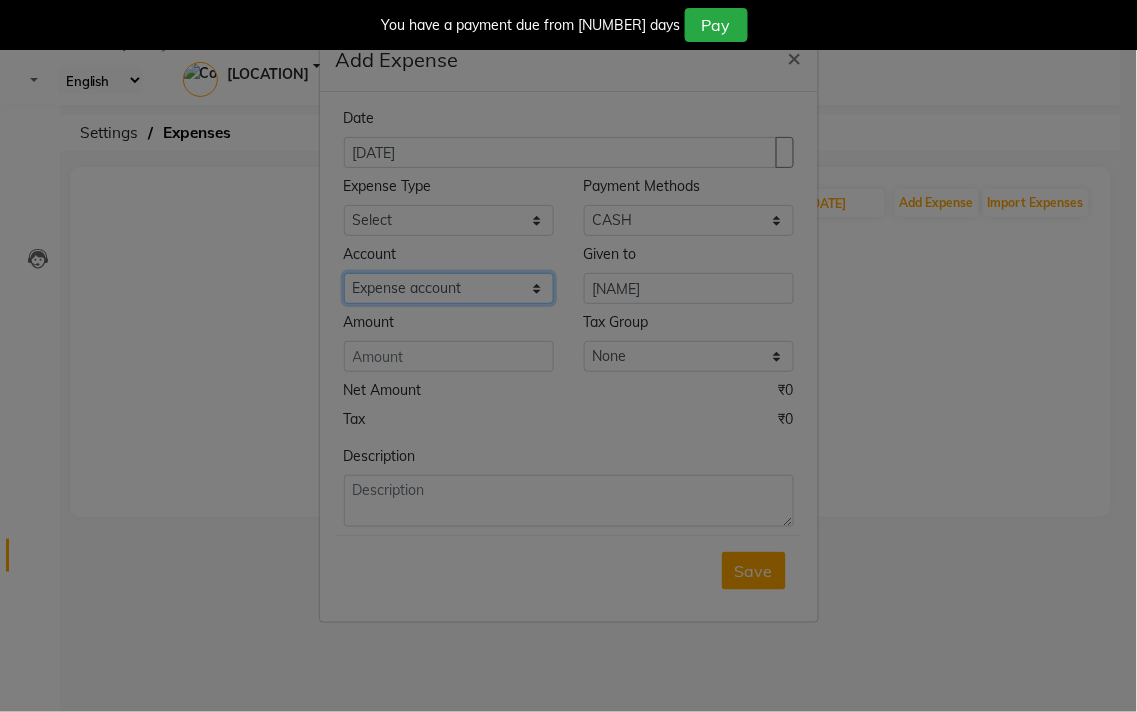 click on "Select Petty cash Default account Expense account" at bounding box center (689, 220) 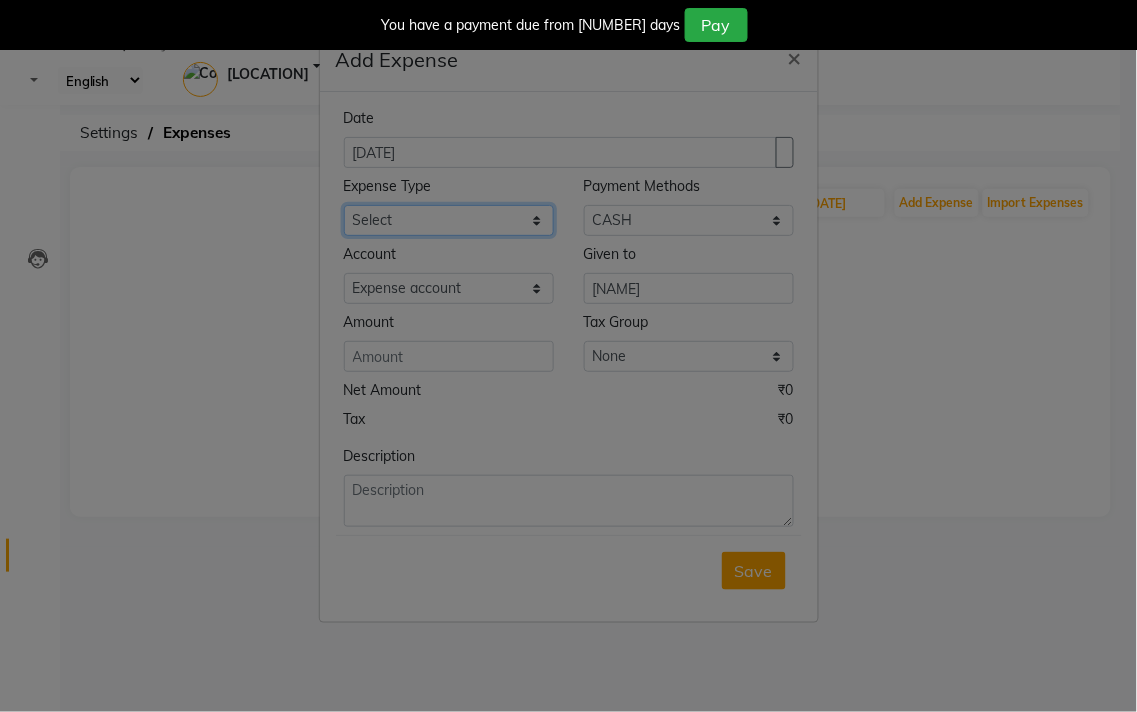 click on "Select Advance Salary Bank charges Car maintenance  Cash transfer to bank Cash transfer to hub Client Snacks Clinical charges Equipment Fuel Govt fee Incentive Insurance International purchase Loan Repayment Maintenance Marketing Miscellaneous MRA Other Pantry Product Rent Salary Staff Snacks Tax Tea & Refreshment Utilities" at bounding box center (449, 220) 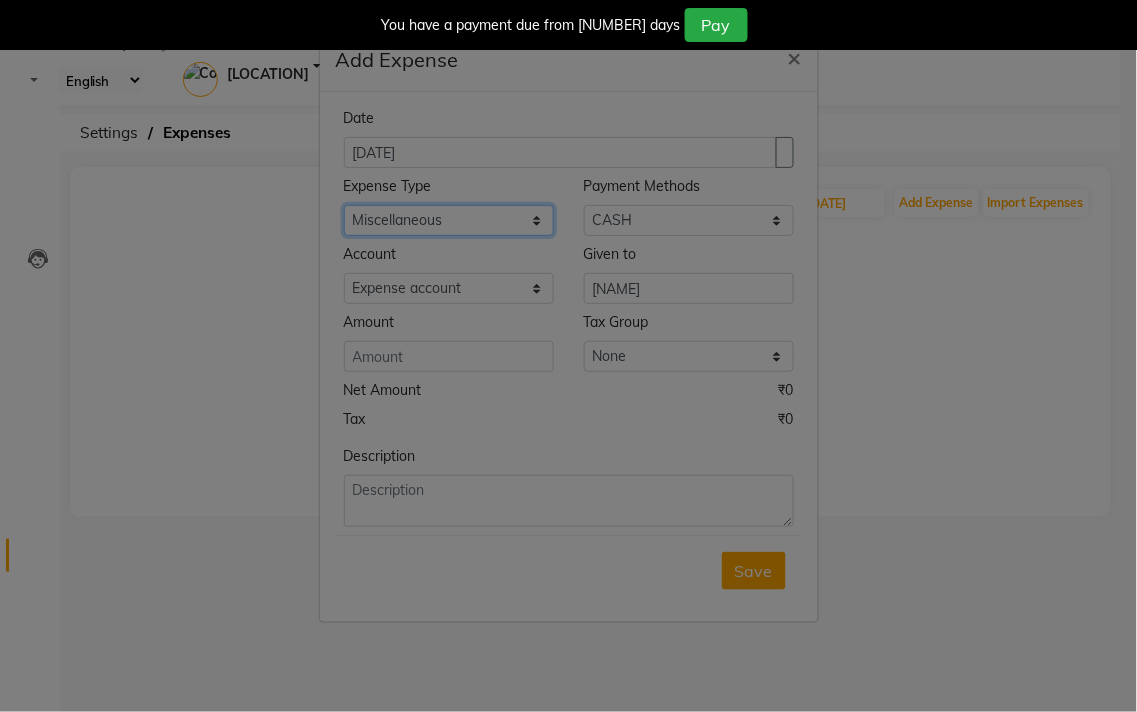 click on "Select Advance Salary Bank charges Car maintenance  Cash transfer to bank Cash transfer to hub Client Snacks Clinical charges Equipment Fuel Govt fee Incentive Insurance International purchase Loan Repayment Maintenance Marketing Miscellaneous MRA Other Pantry Product Rent Salary Staff Snacks Tax Tea & Refreshment Utilities" at bounding box center (449, 220) 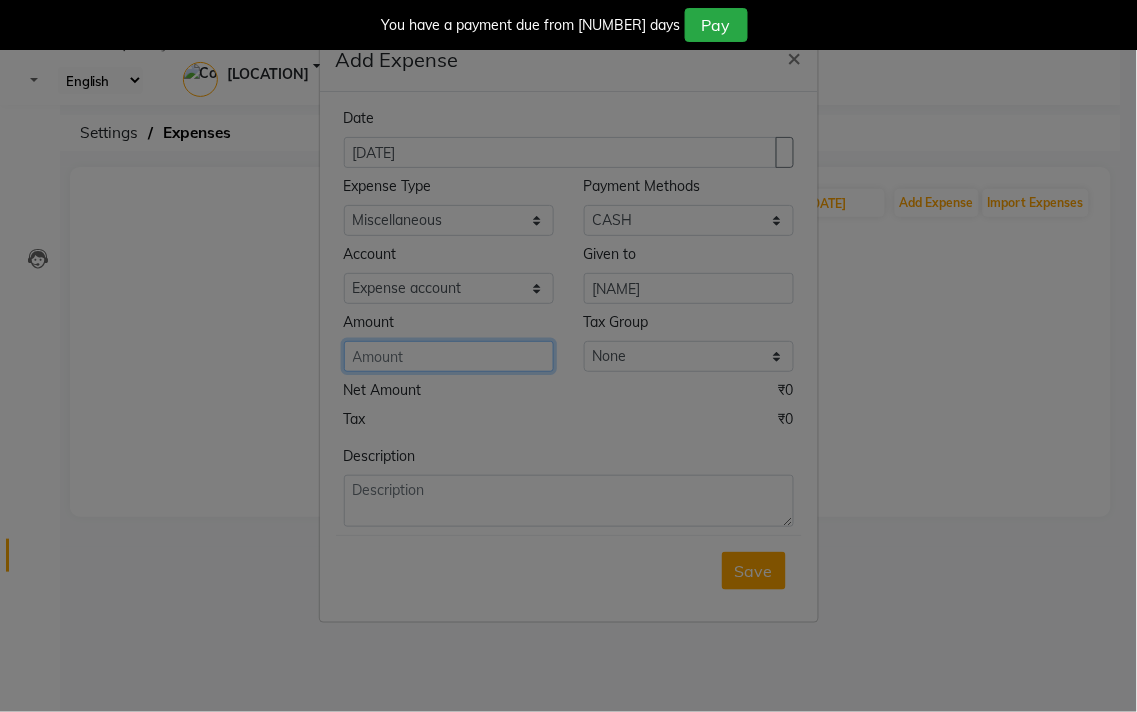 click at bounding box center (449, 356) 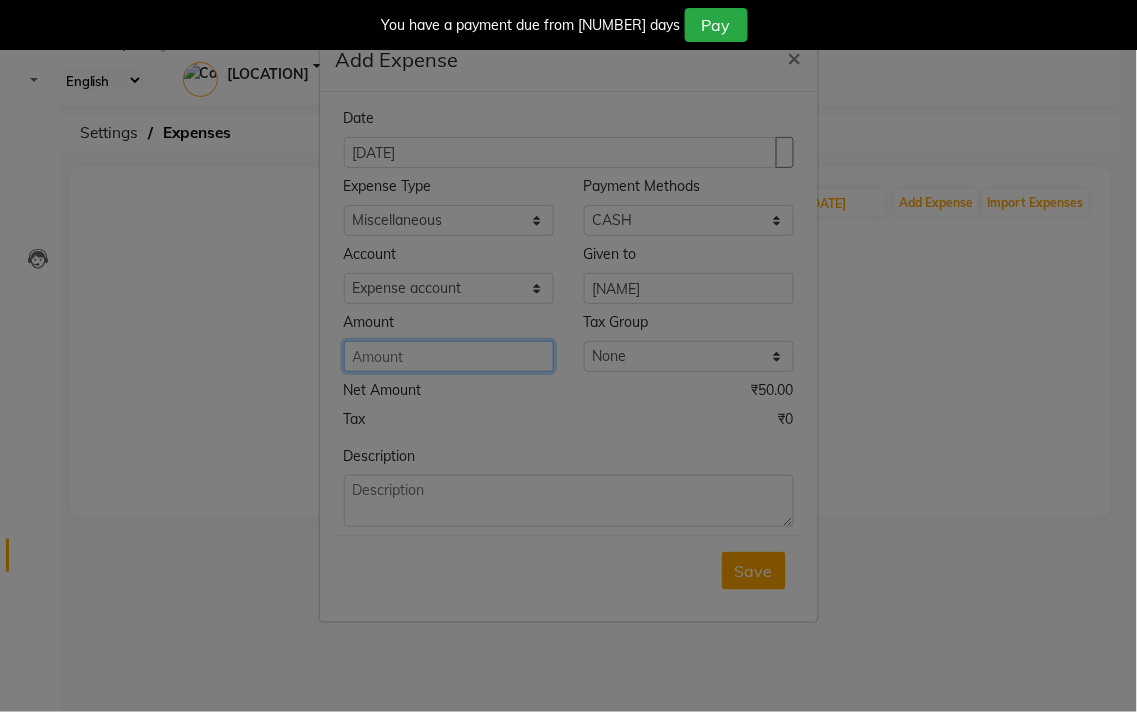 type on "50" 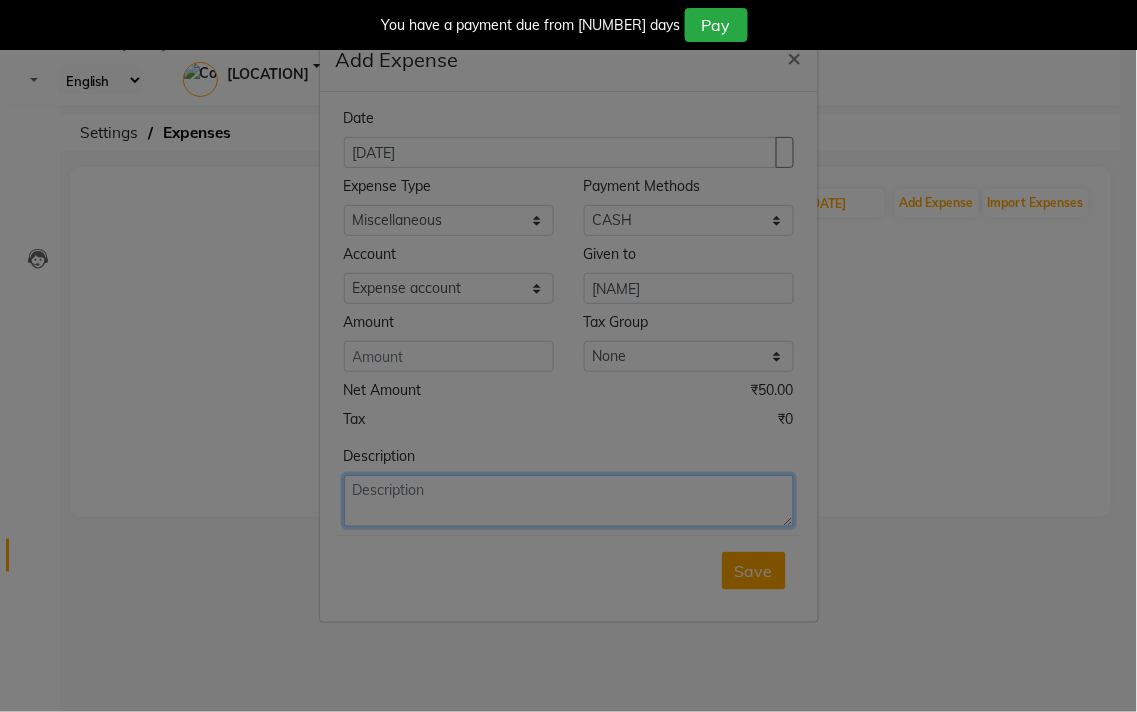 click at bounding box center [569, 501] 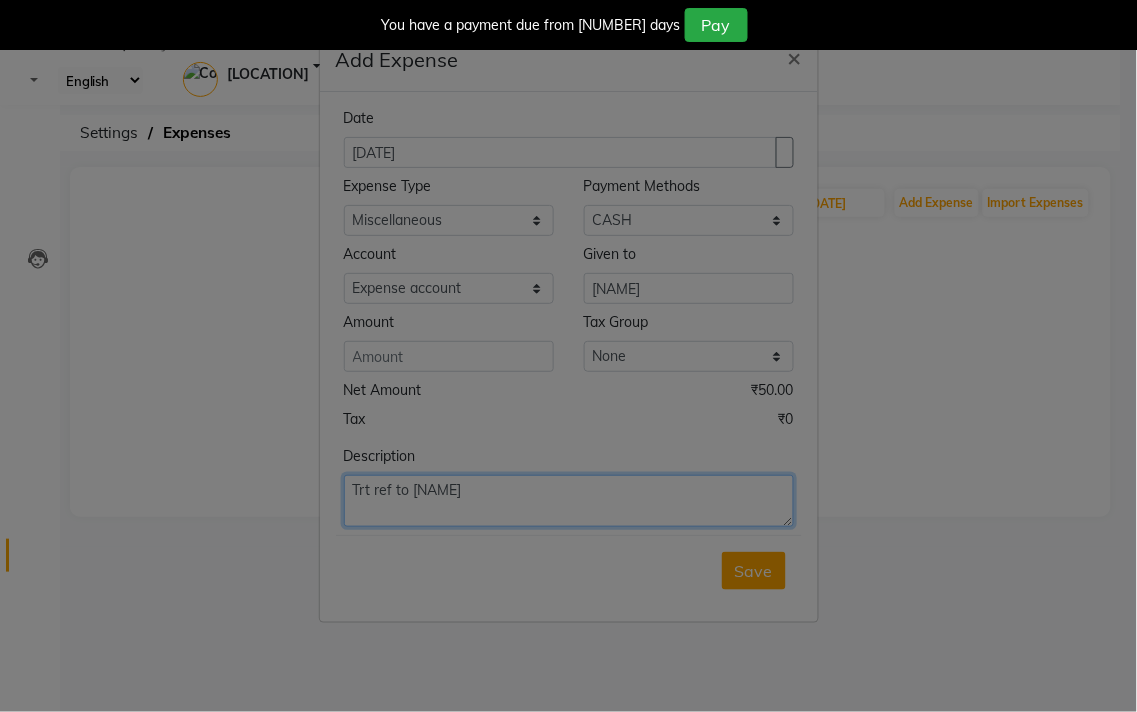 type on "Trt ref to lalima" 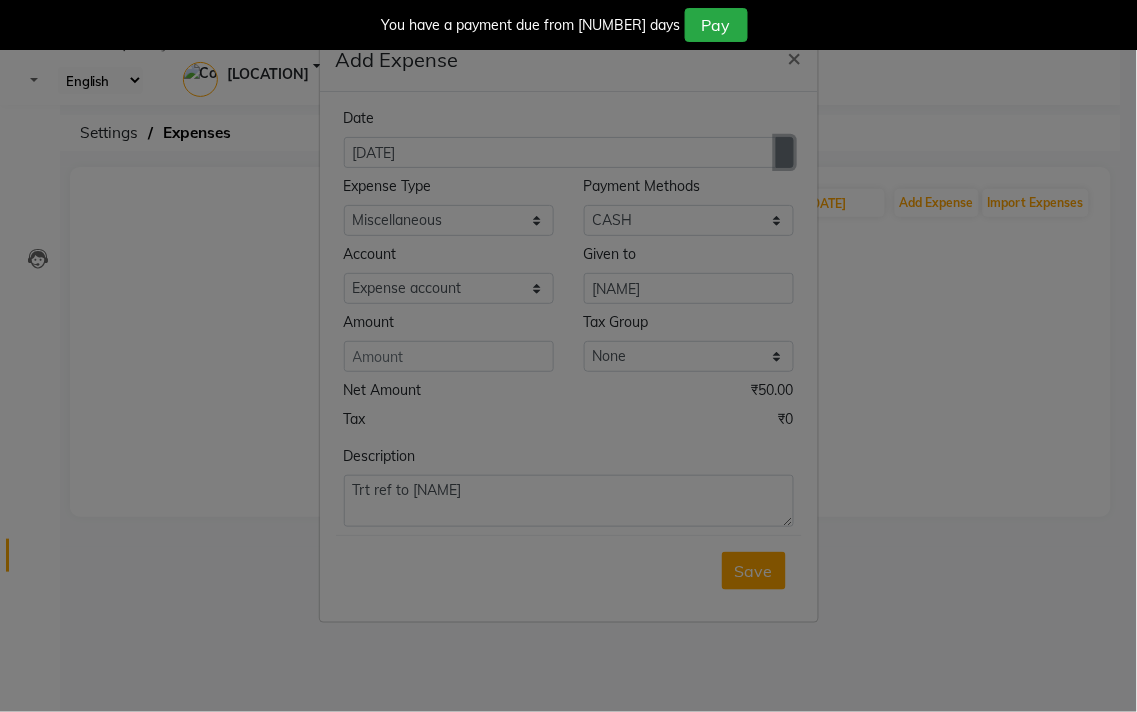 click at bounding box center [785, 153] 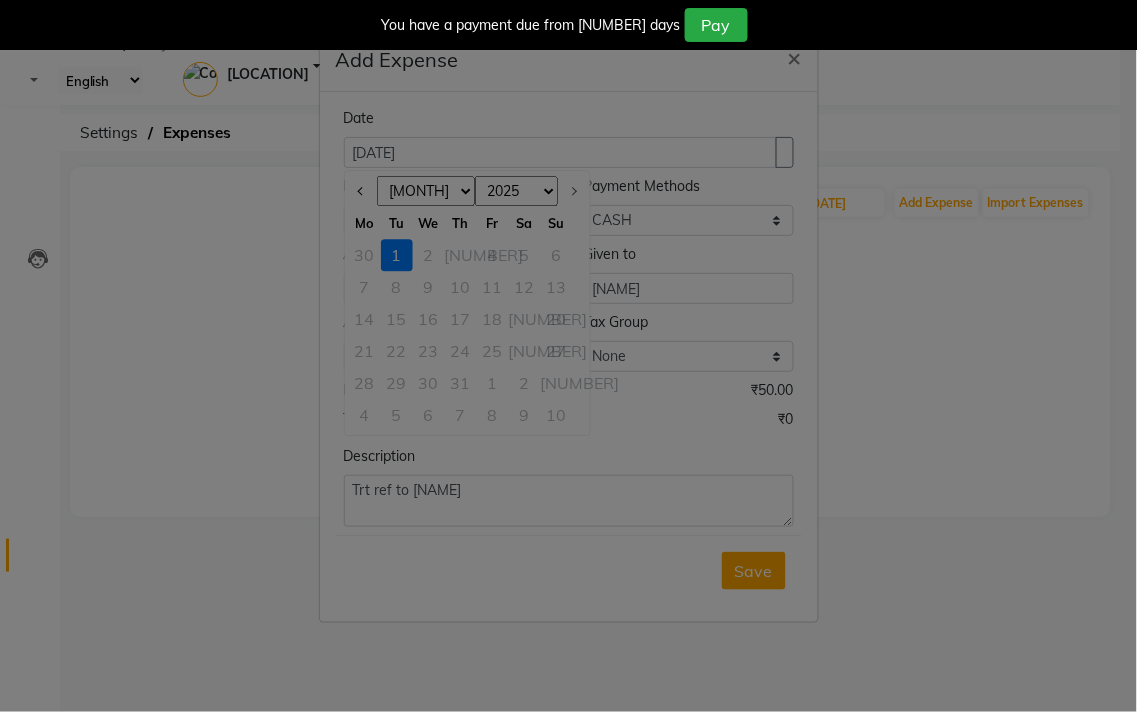 click on "30" at bounding box center [365, 255] 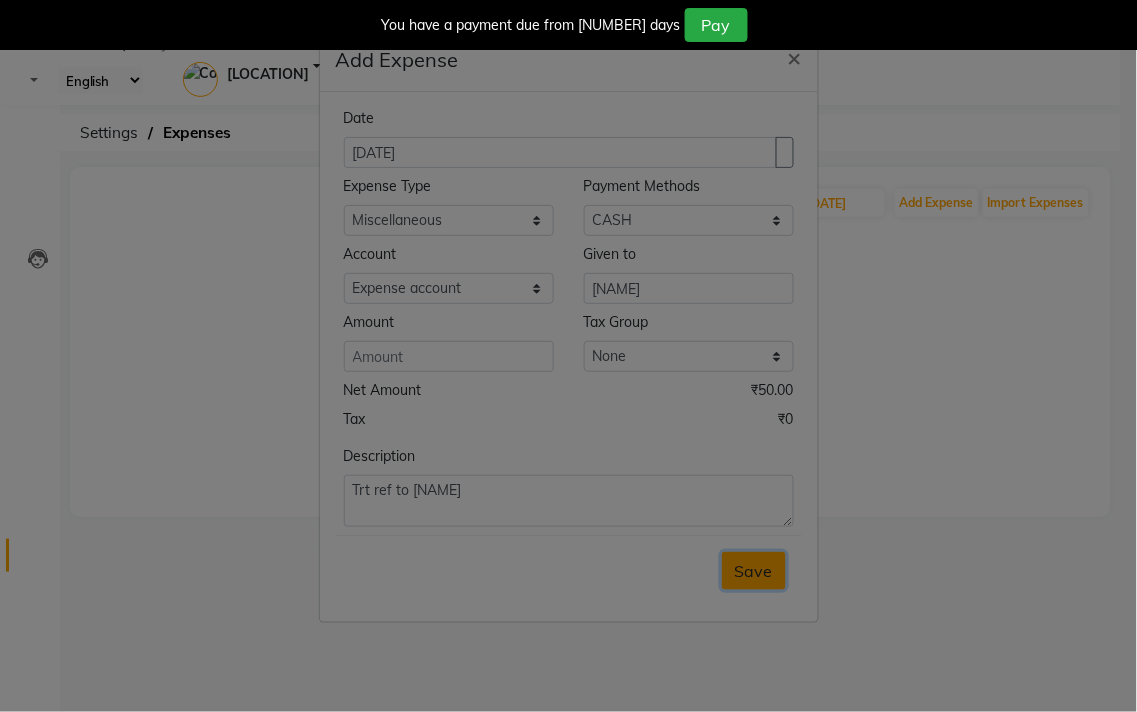 click on "Save" at bounding box center [754, 571] 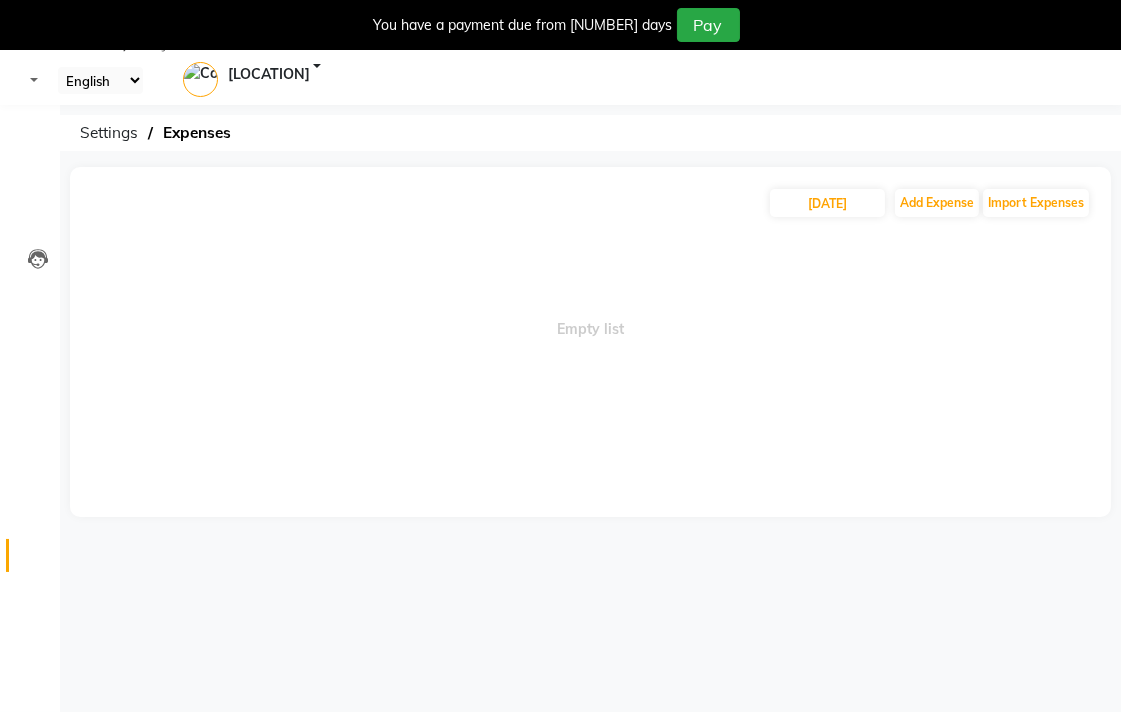 click at bounding box center (38, 560) 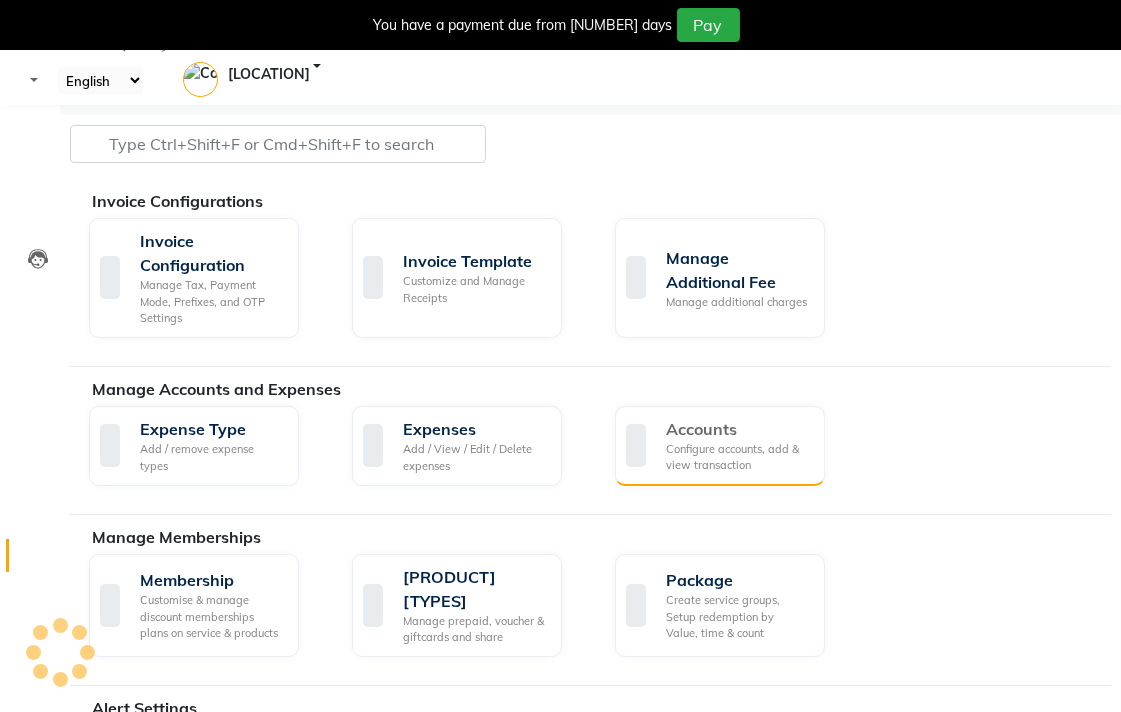 click on "Configure [NAME], add & view [NAME]" at bounding box center [737, 457] 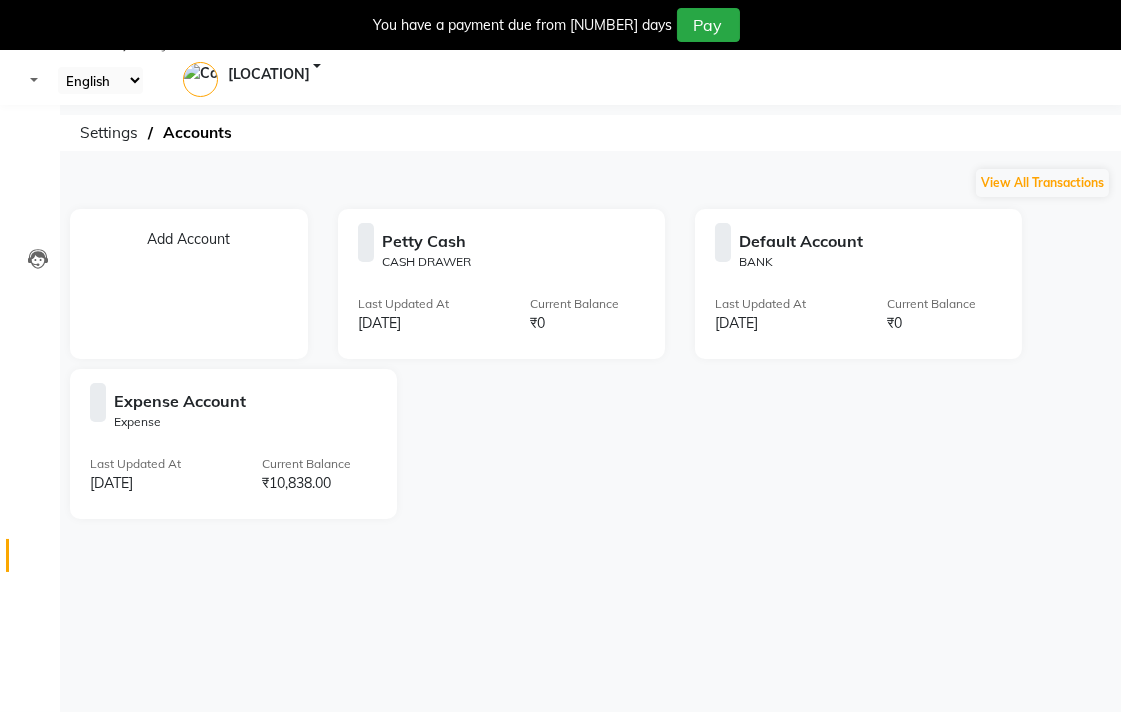click at bounding box center (38, 560) 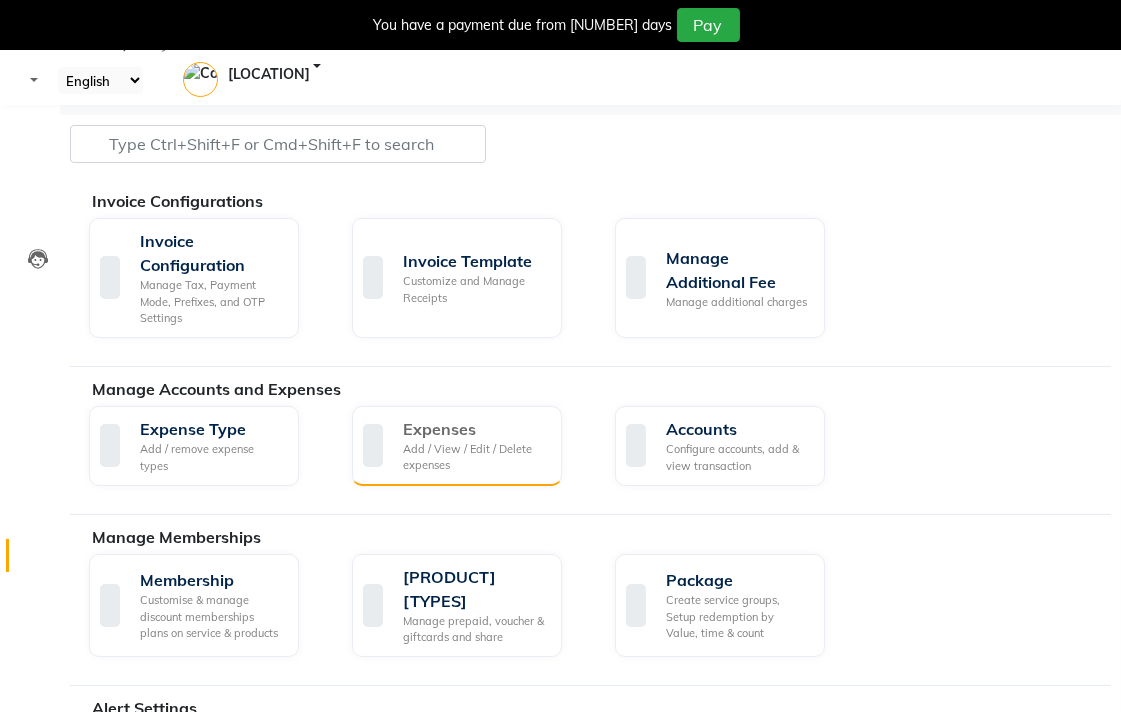 click on "Add / View / Edit / Delete expenses" at bounding box center (474, 457) 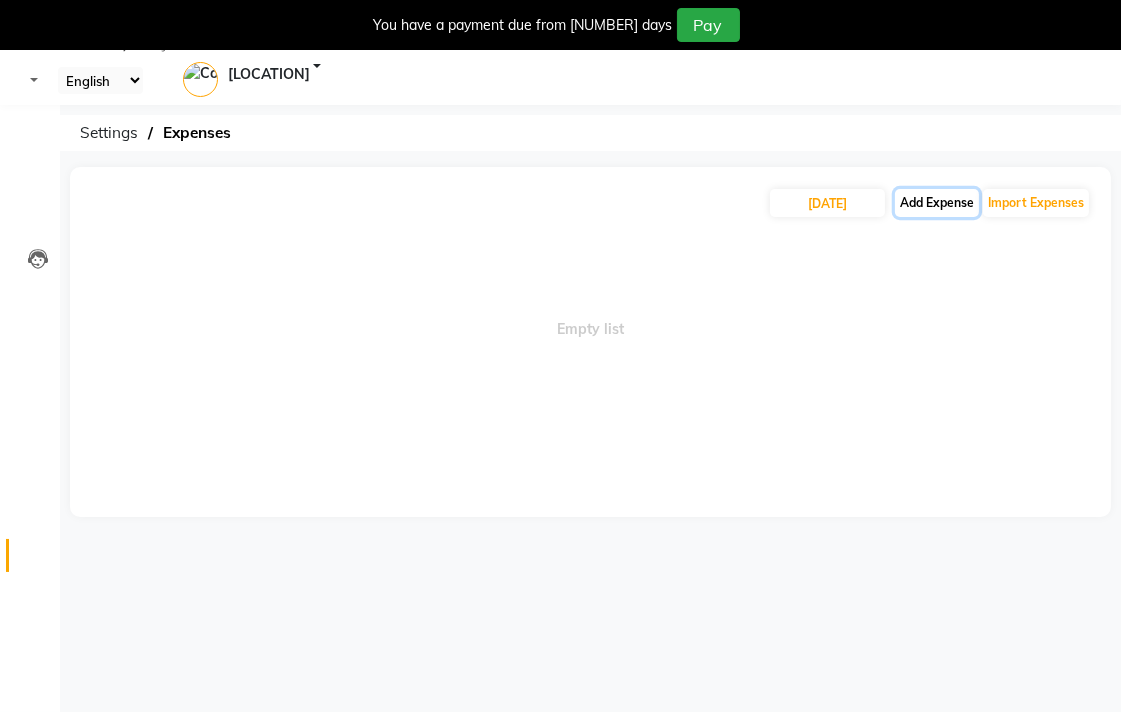 click on "Add Expense" at bounding box center (937, 203) 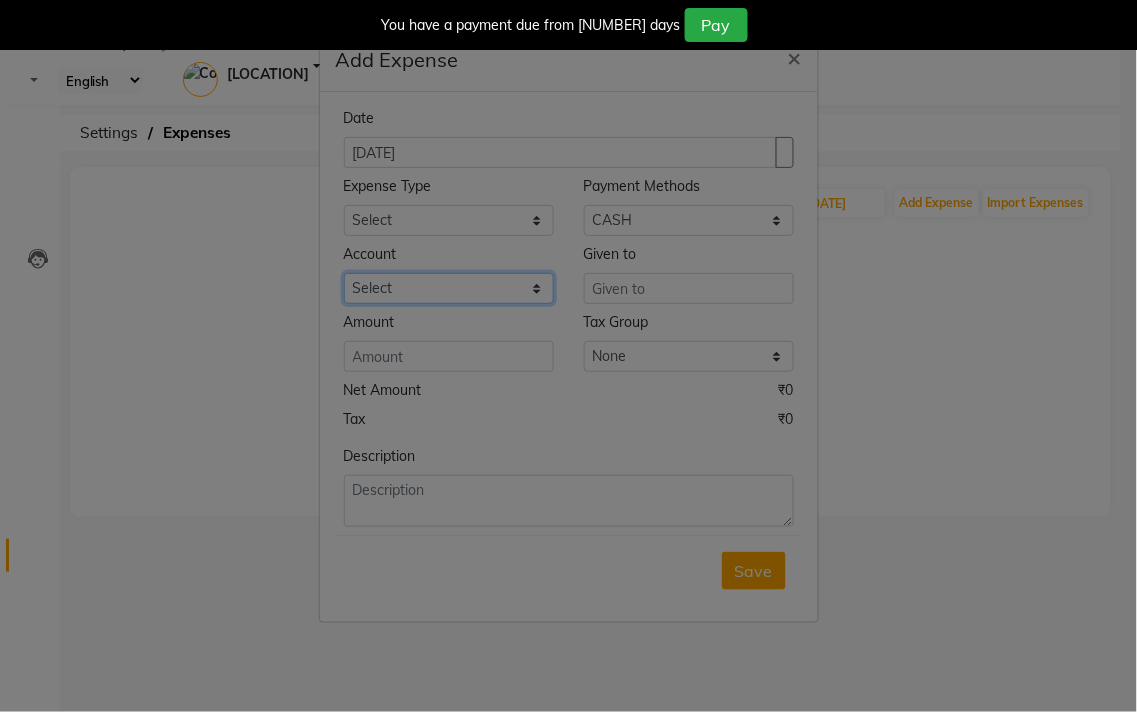 click on "Select Petty cash Default account Expense account" at bounding box center (689, 220) 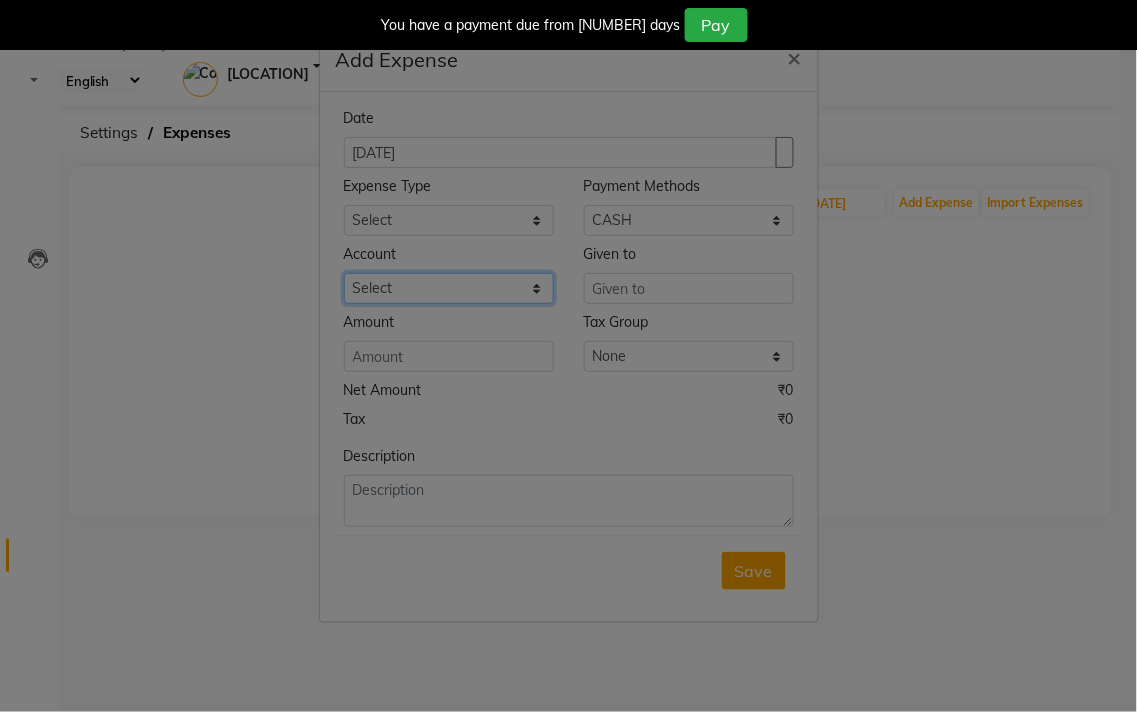 select on "[NUMBER]" 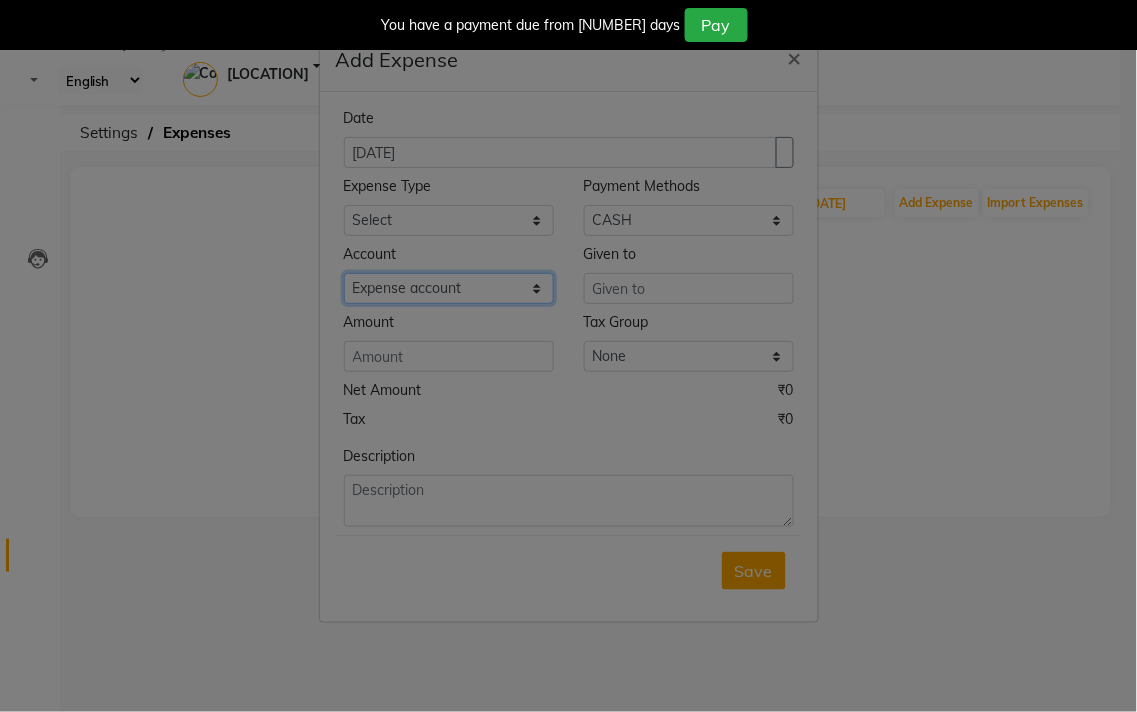 click on "Select Petty cash Default account Expense account" at bounding box center (689, 220) 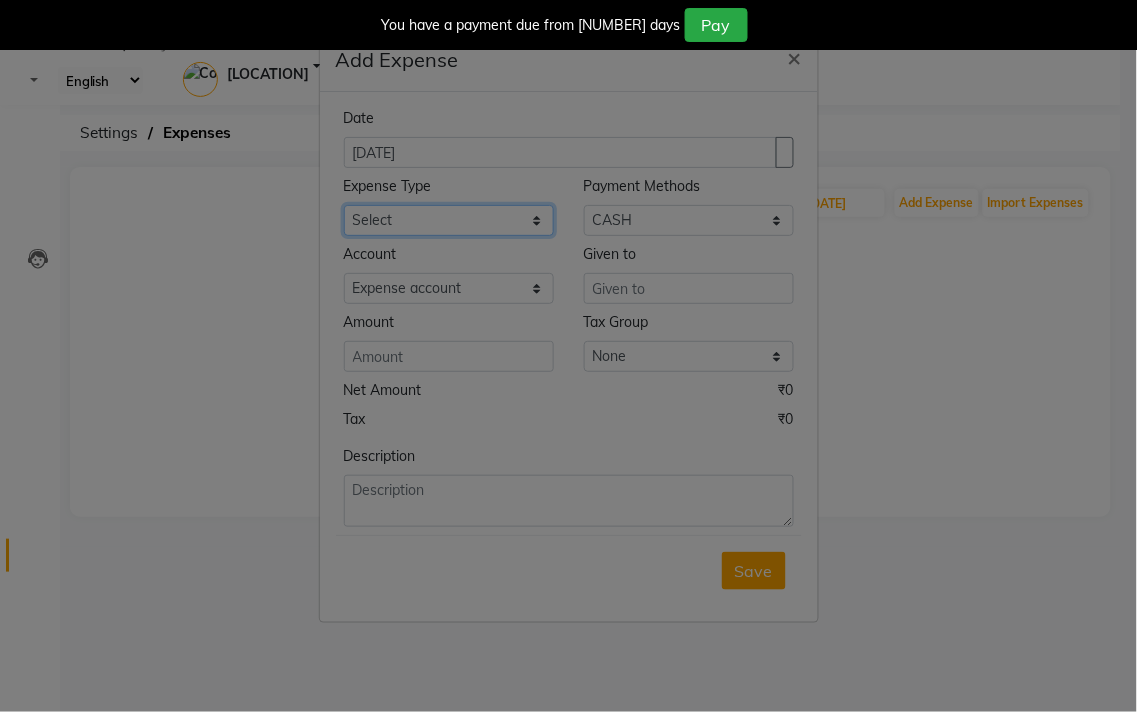 click on "Select Advance Salary Bank charges Car maintenance  Cash transfer to bank Cash transfer to hub Client Snacks Clinical charges Equipment Fuel Govt fee Incentive Insurance International purchase Loan Repayment Maintenance Marketing Miscellaneous MRA Other Pantry Product Rent Salary Staff Snacks Tax Tea & Refreshment Utilities" at bounding box center (449, 220) 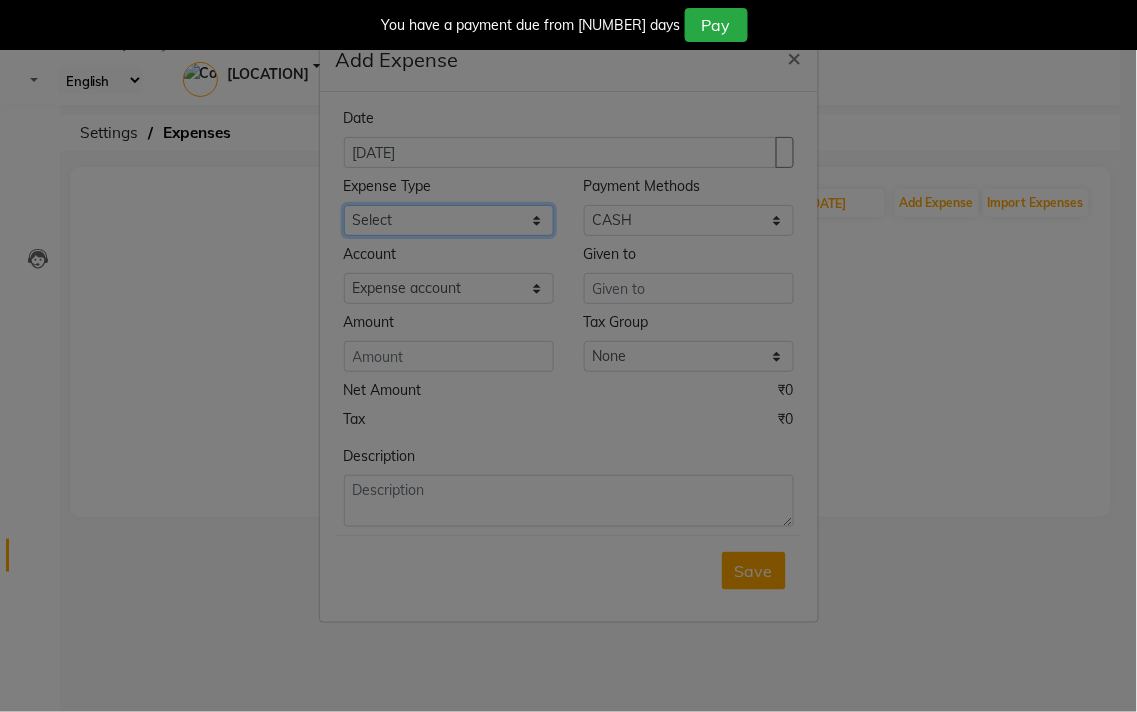 select on "18" 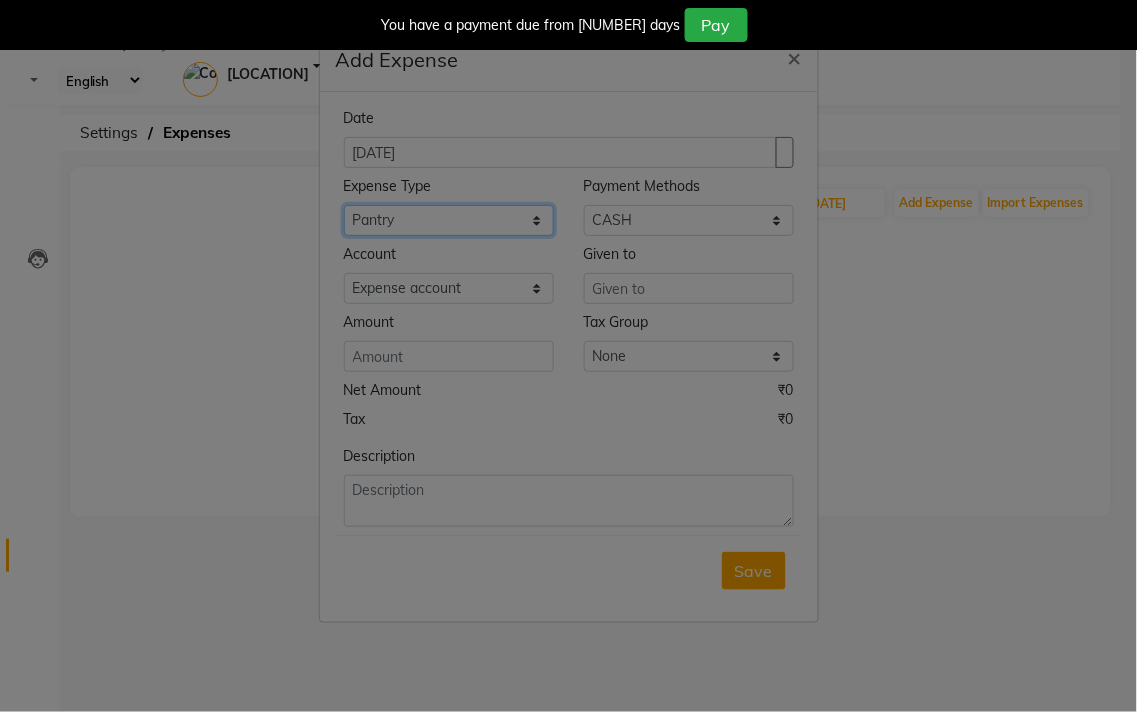 click on "Select Advance Salary Bank charges Car maintenance  Cash transfer to bank Cash transfer to hub Client Snacks Clinical charges Equipment Fuel Govt fee Incentive Insurance International purchase Loan Repayment Maintenance Marketing Miscellaneous MRA Other Pantry Product Rent Salary Staff Snacks Tax Tea & Refreshment Utilities" at bounding box center [449, 220] 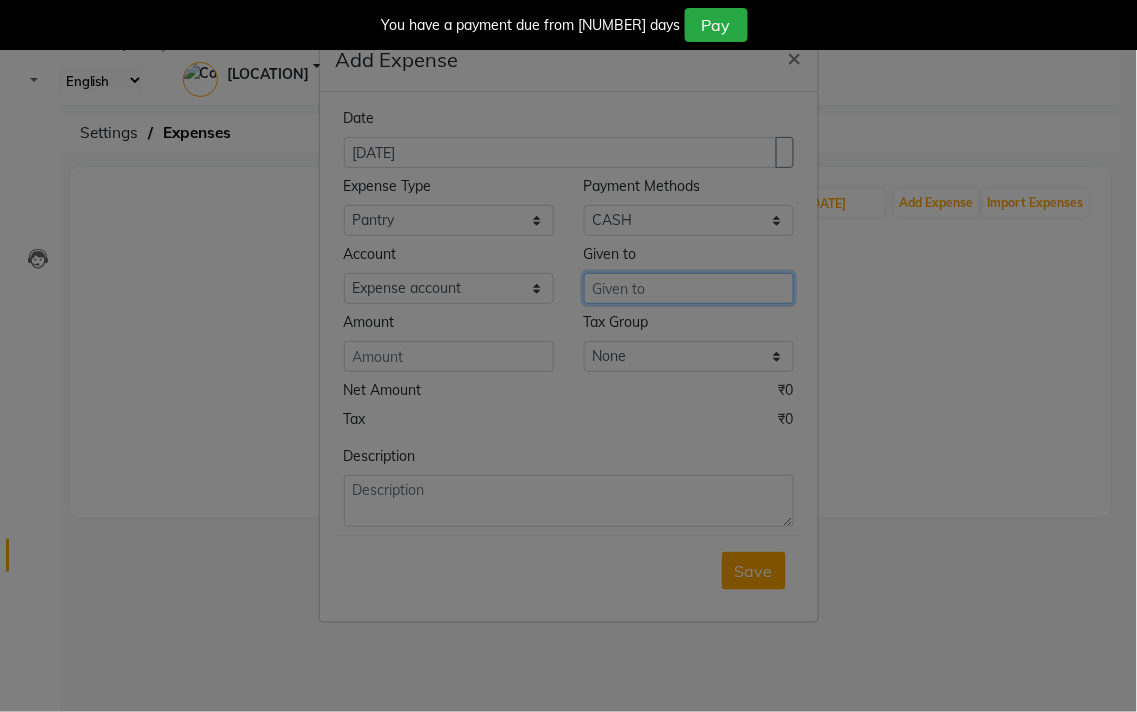 click at bounding box center [689, 288] 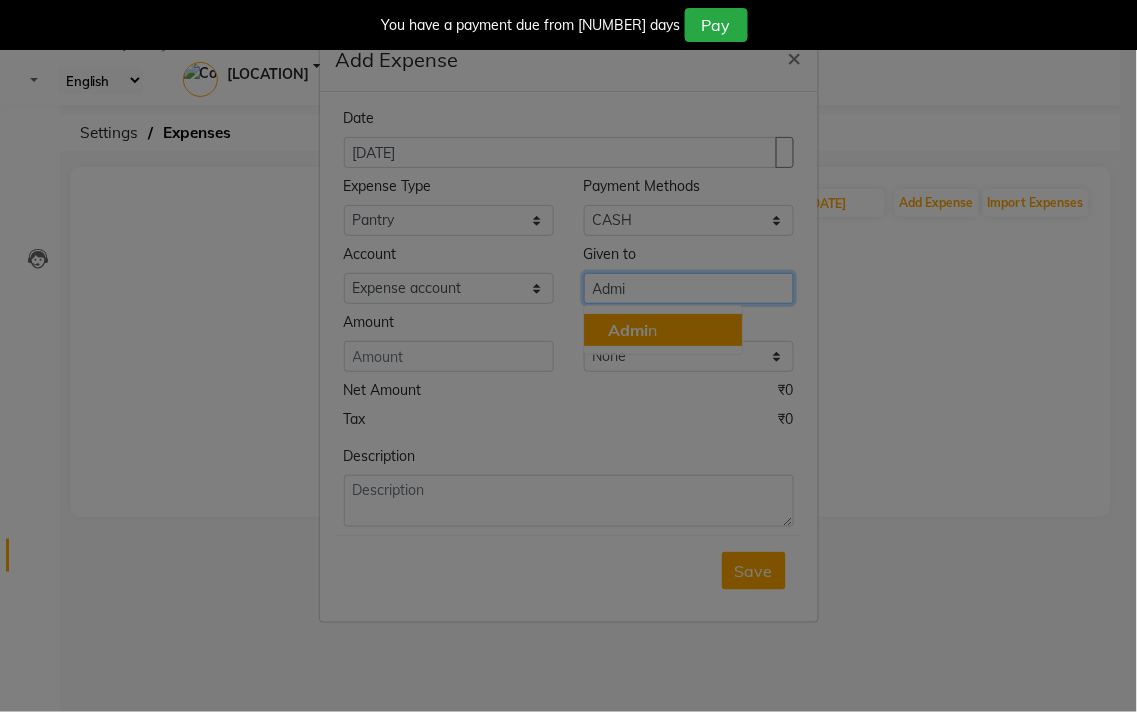click on "Admi n" at bounding box center [632, 330] 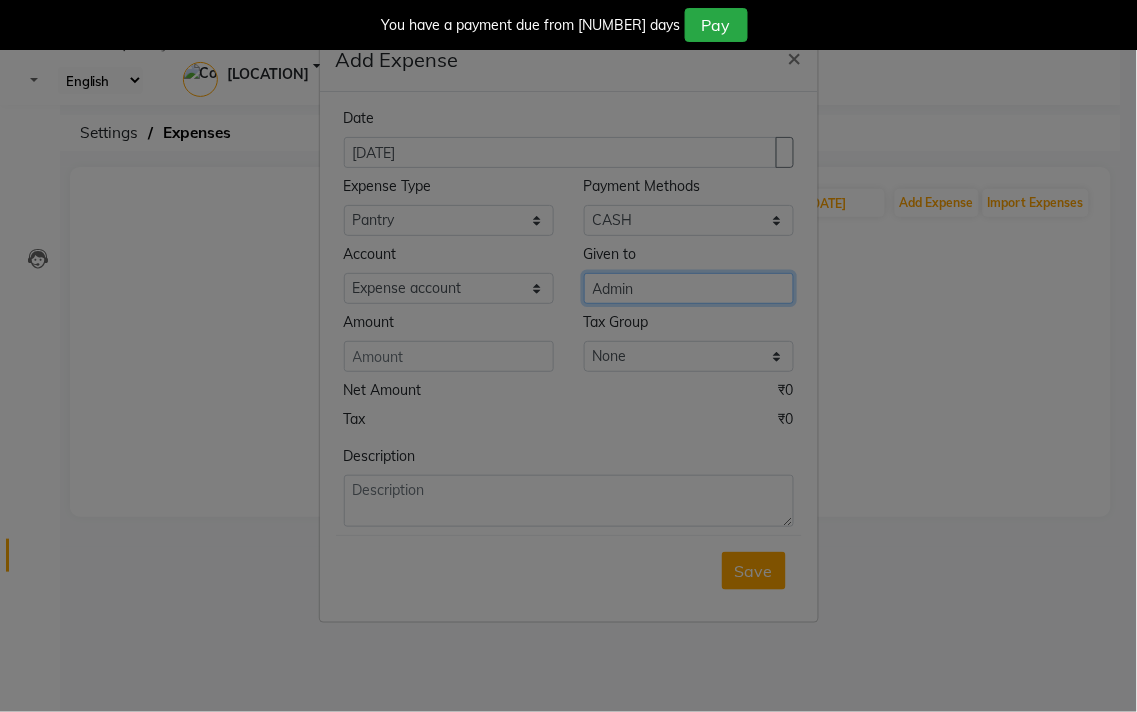 type on "Admin" 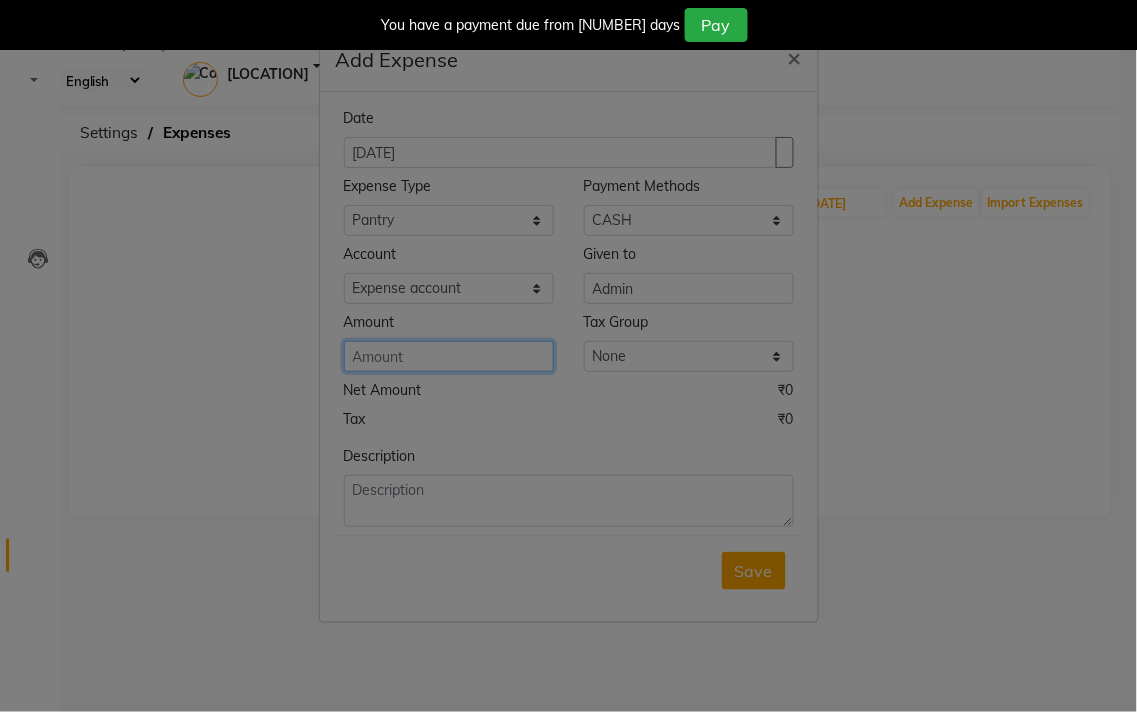 click at bounding box center (449, 356) 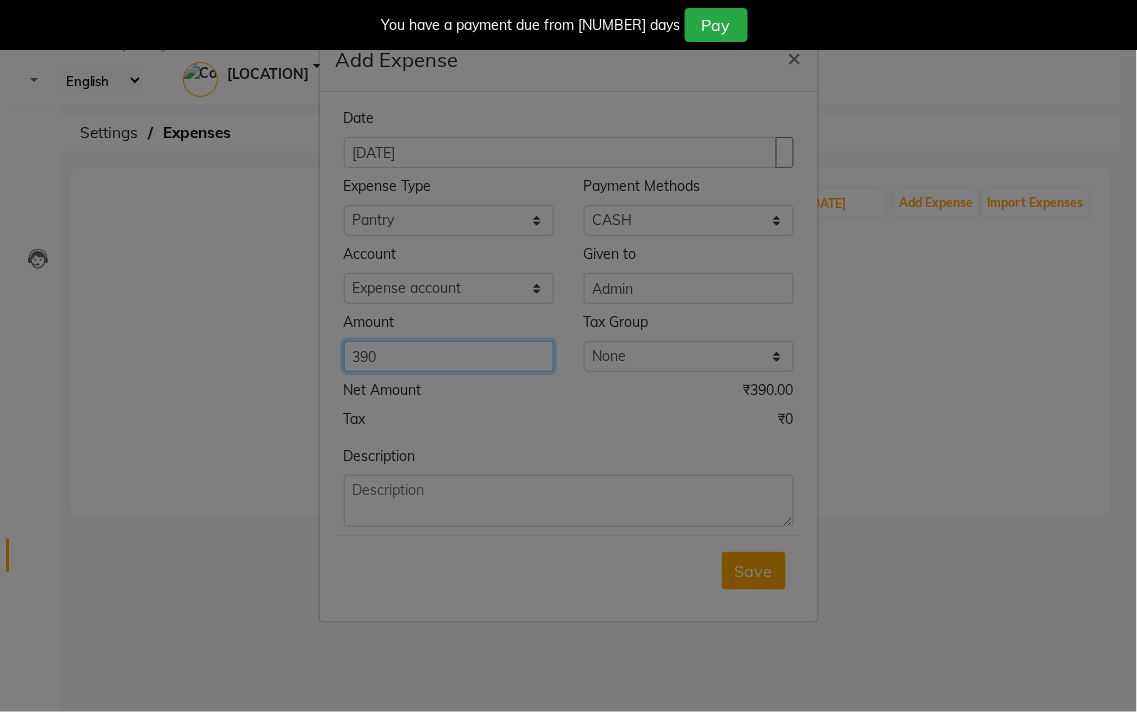 type on "390" 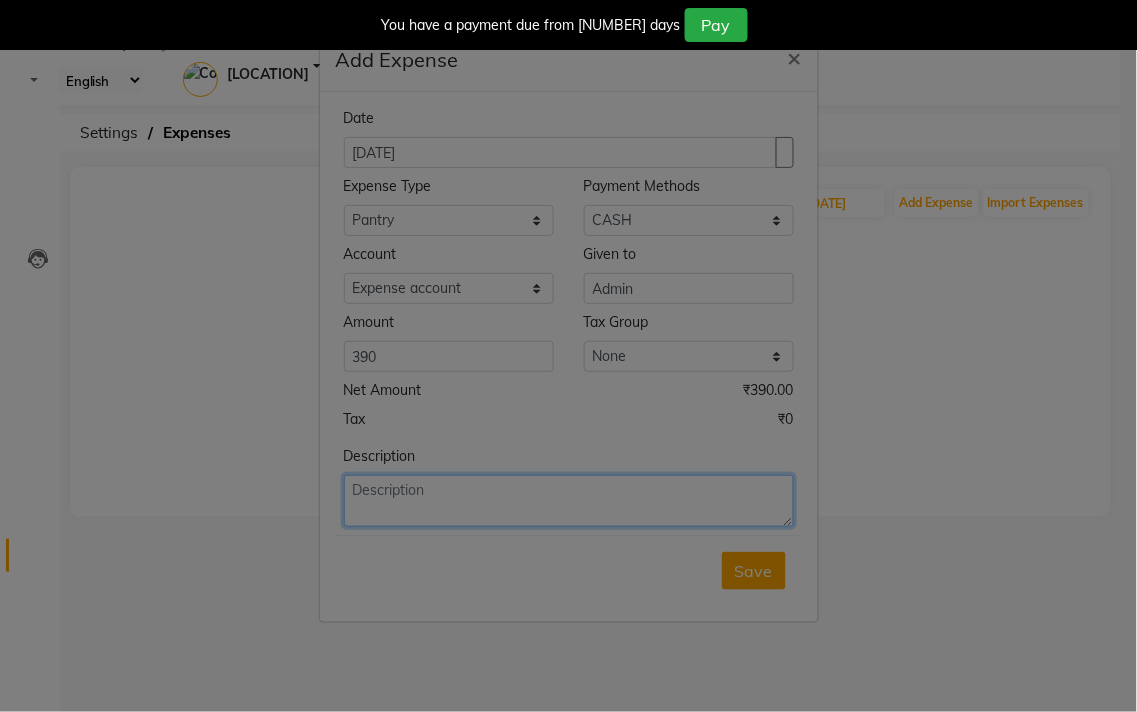 click at bounding box center (569, 501) 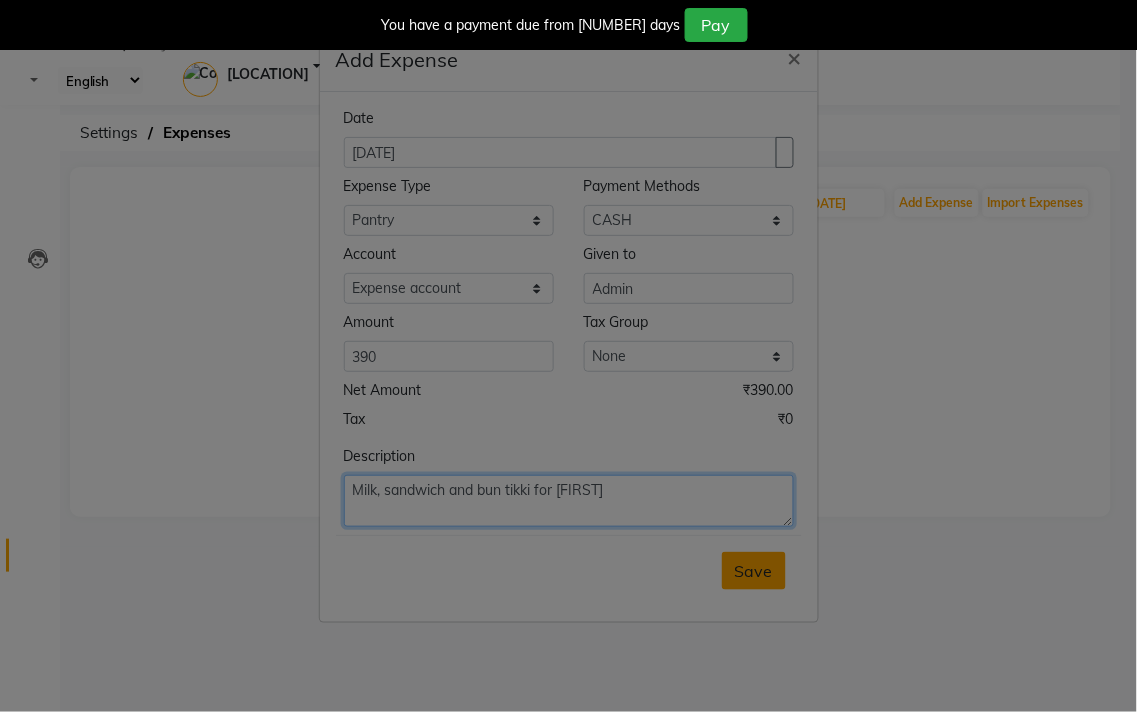 type on "[PRODUCT], [PRODUCT] and [PRODUCT] for [NAME]" 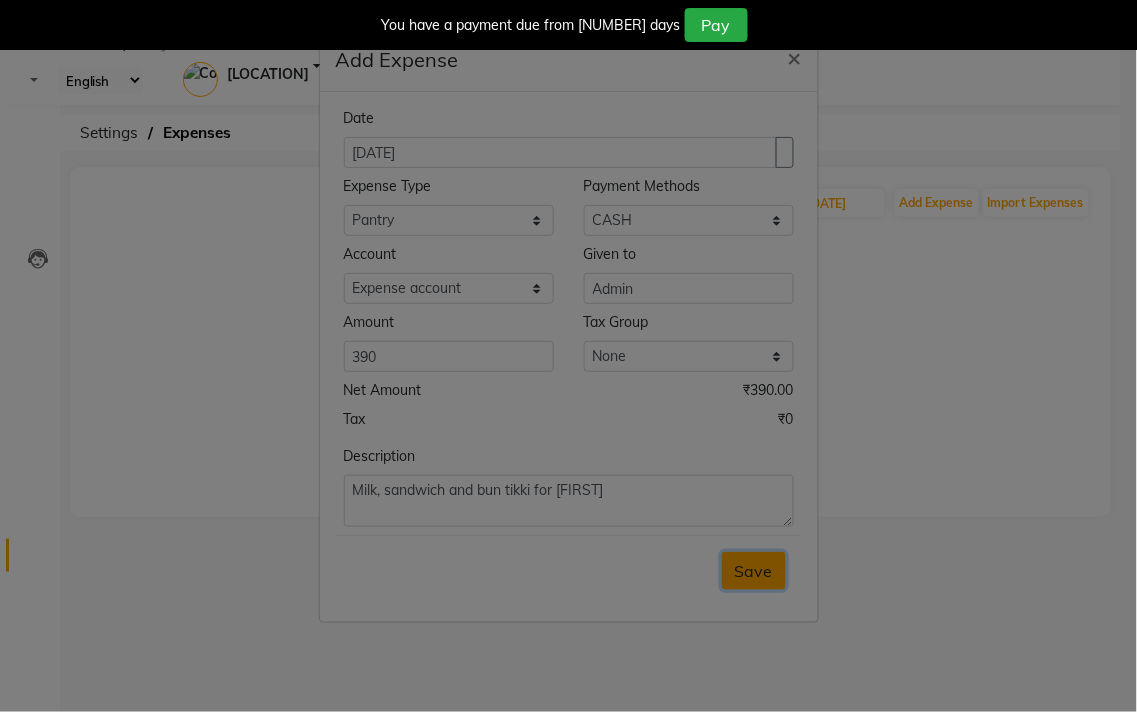click on "Save" at bounding box center (754, 571) 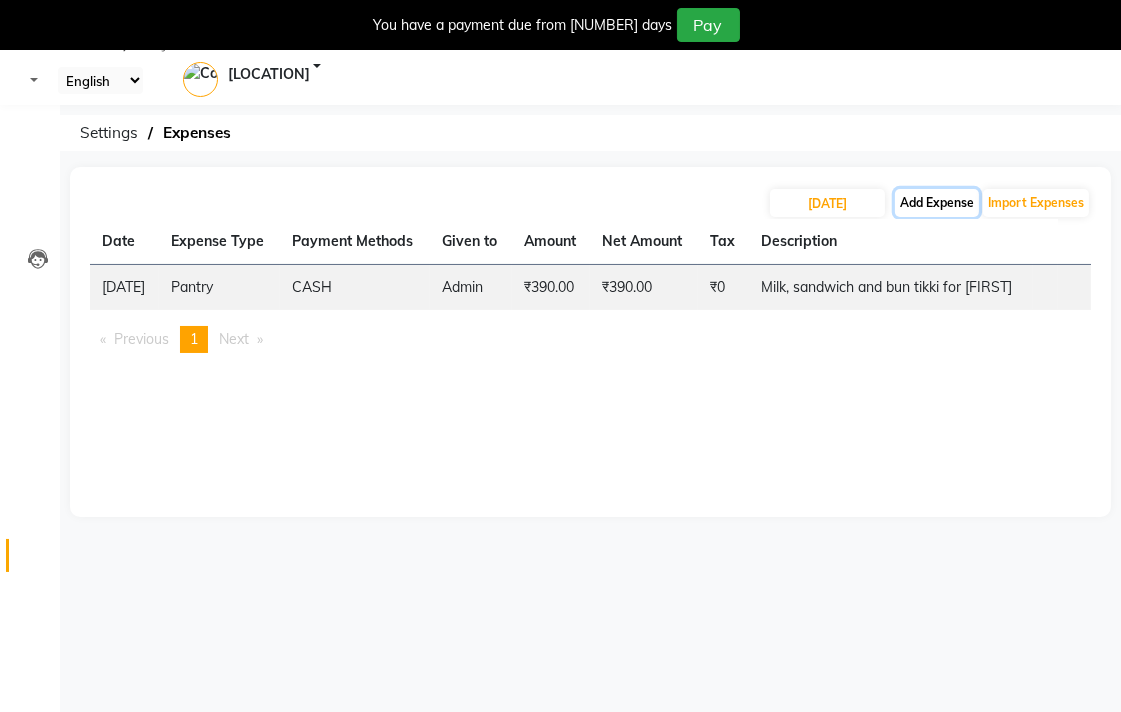 click on "Add Expense" at bounding box center (937, 203) 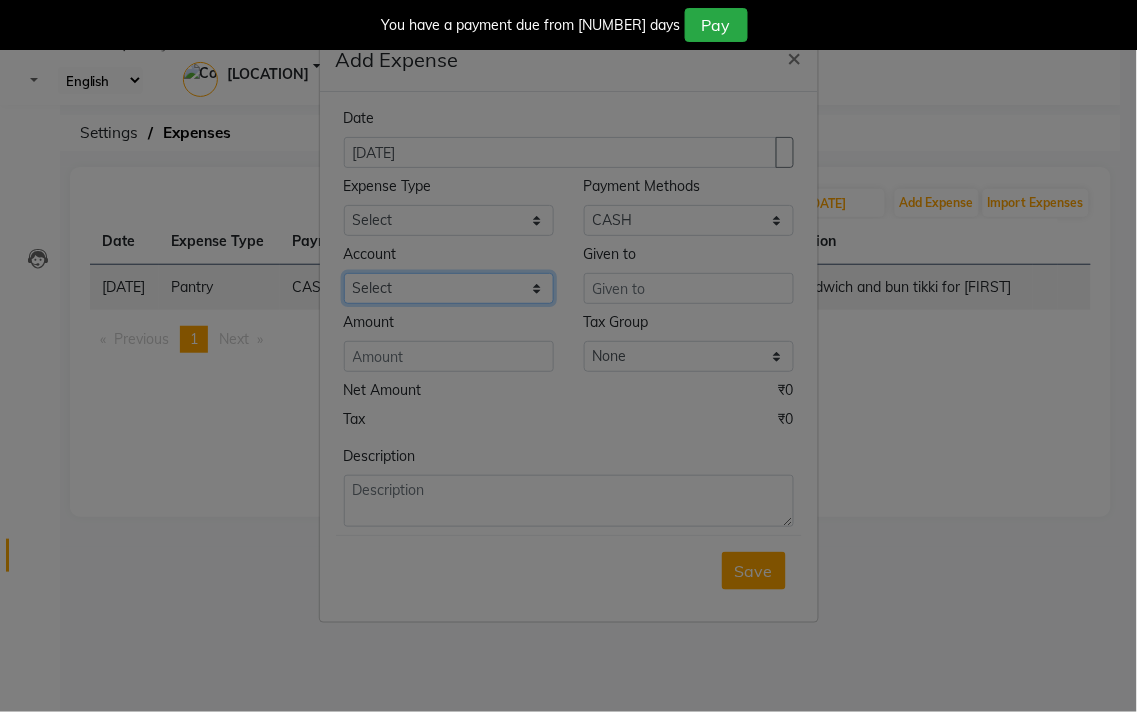 click on "Select Petty cash Default account Expense account" at bounding box center (689, 220) 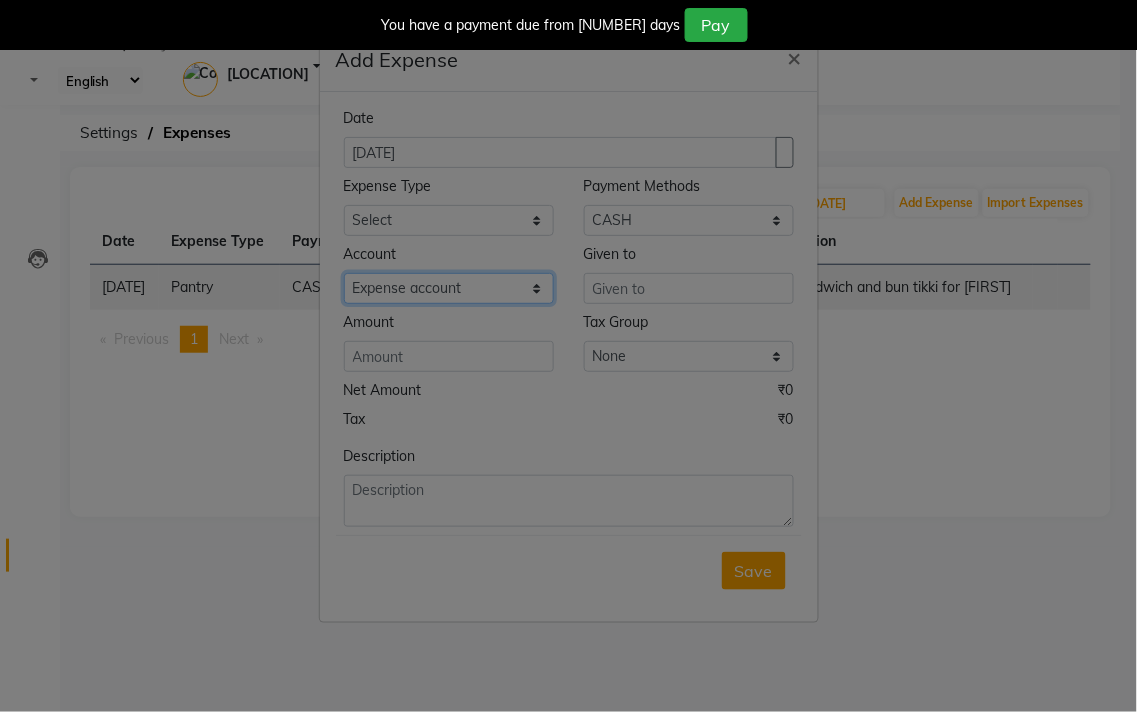 click on "Select Petty cash Default account Expense account" at bounding box center [689, 220] 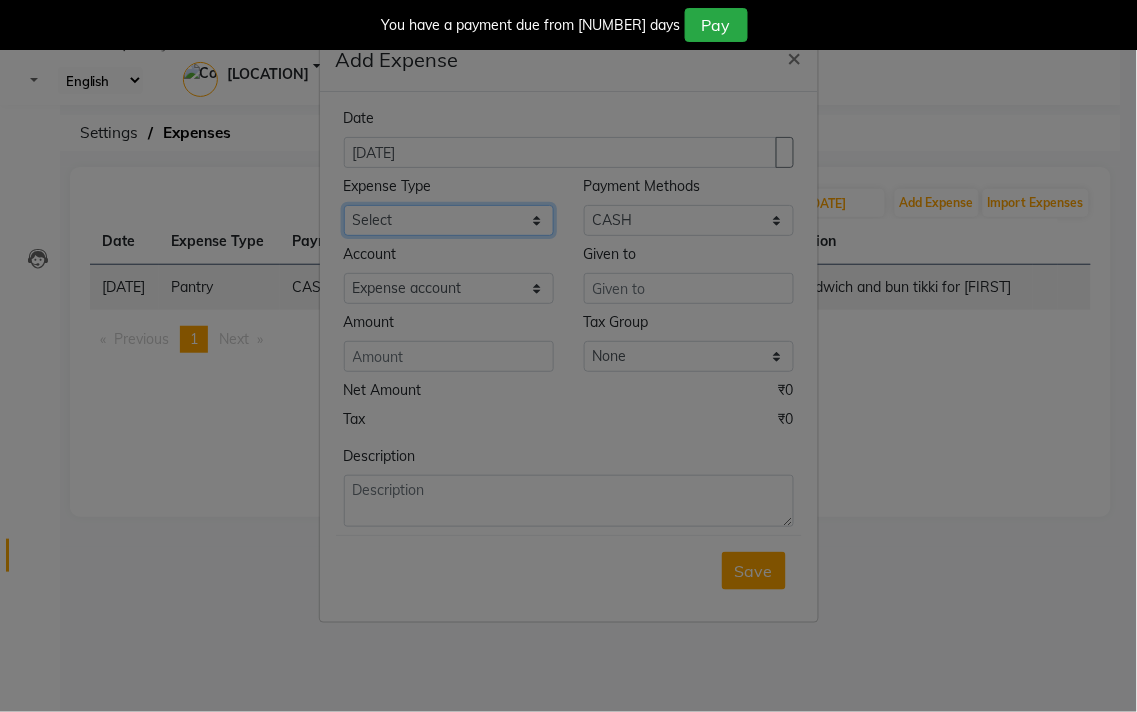 click on "Select Advance Salary Bank charges Car maintenance  Cash transfer to bank Cash transfer to hub Client Snacks Clinical charges Equipment Fuel Govt fee Incentive Insurance International purchase Loan Repayment Maintenance Marketing Miscellaneous MRA Other Pantry Product Rent Salary Staff Snacks Tax Tea & Refreshment Utilities" at bounding box center (449, 220) 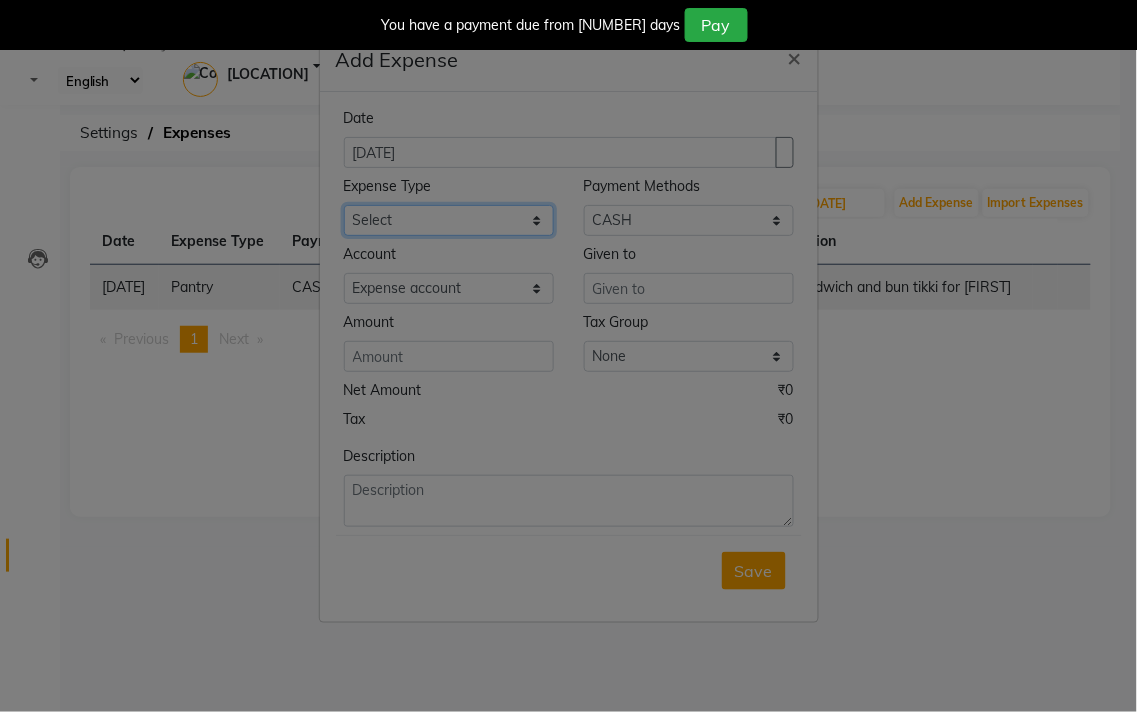select on "9" 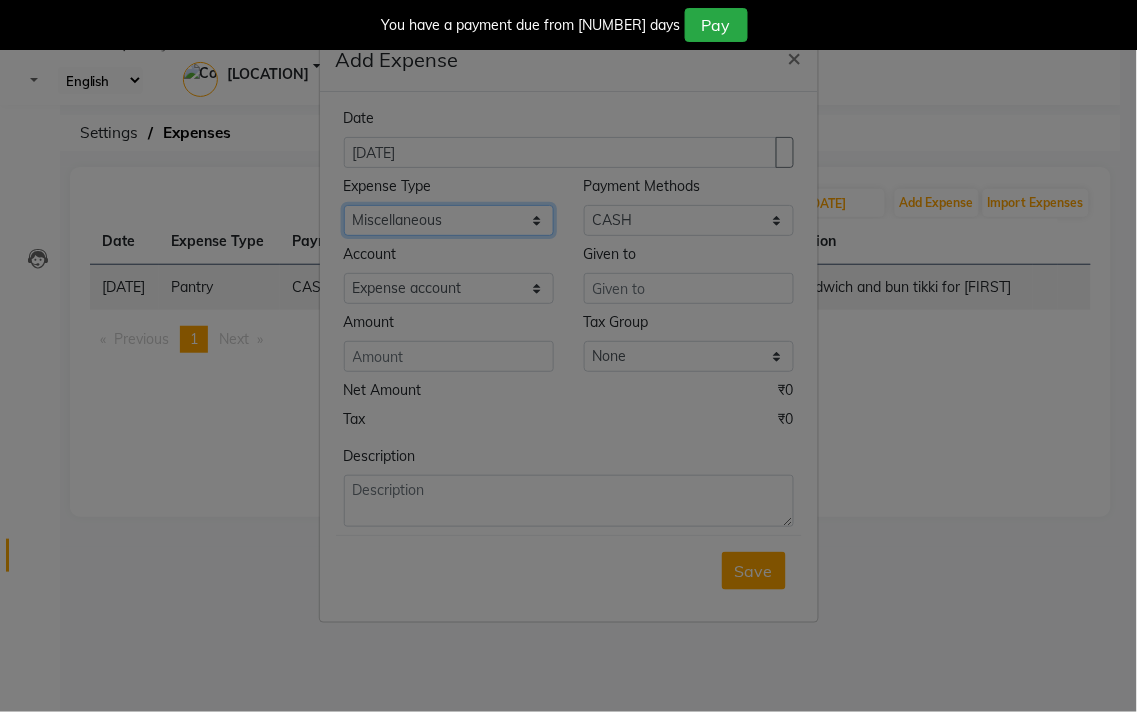 click on "Select Advance Salary Bank charges Car maintenance  Cash transfer to bank Cash transfer to hub Client Snacks Clinical charges Equipment Fuel Govt fee Incentive Insurance International purchase Loan Repayment Maintenance Marketing Miscellaneous MRA Other Pantry Product Rent Salary Staff Snacks Tax Tea & Refreshment Utilities" at bounding box center [449, 220] 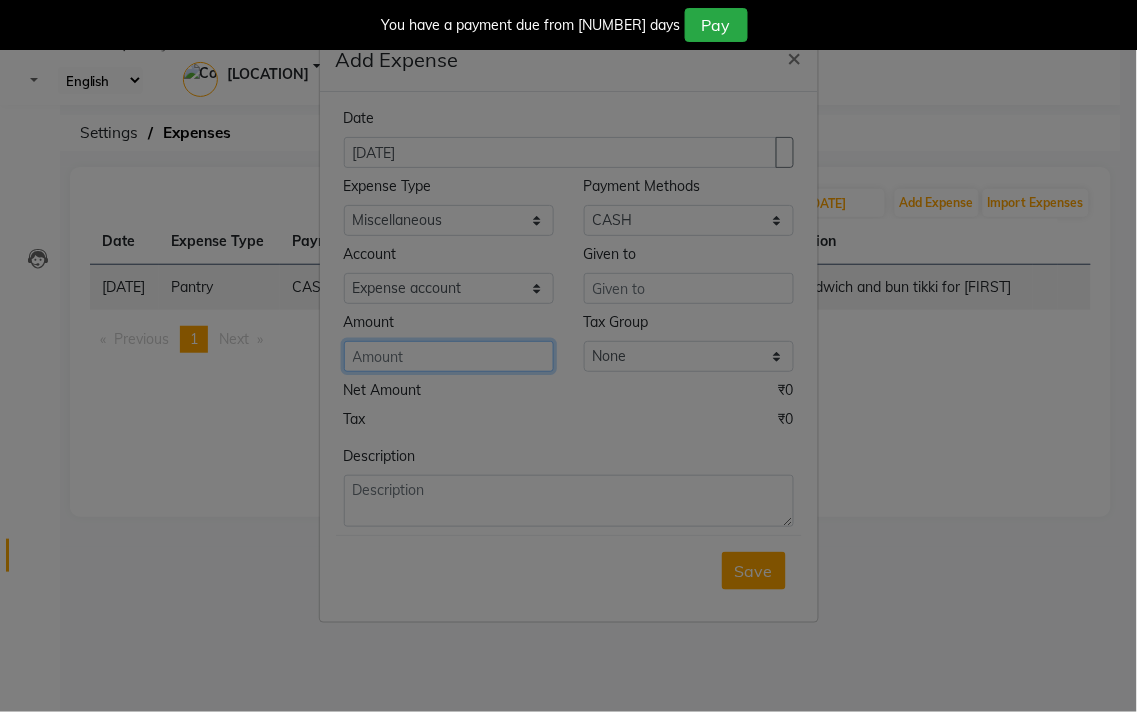 click at bounding box center [449, 356] 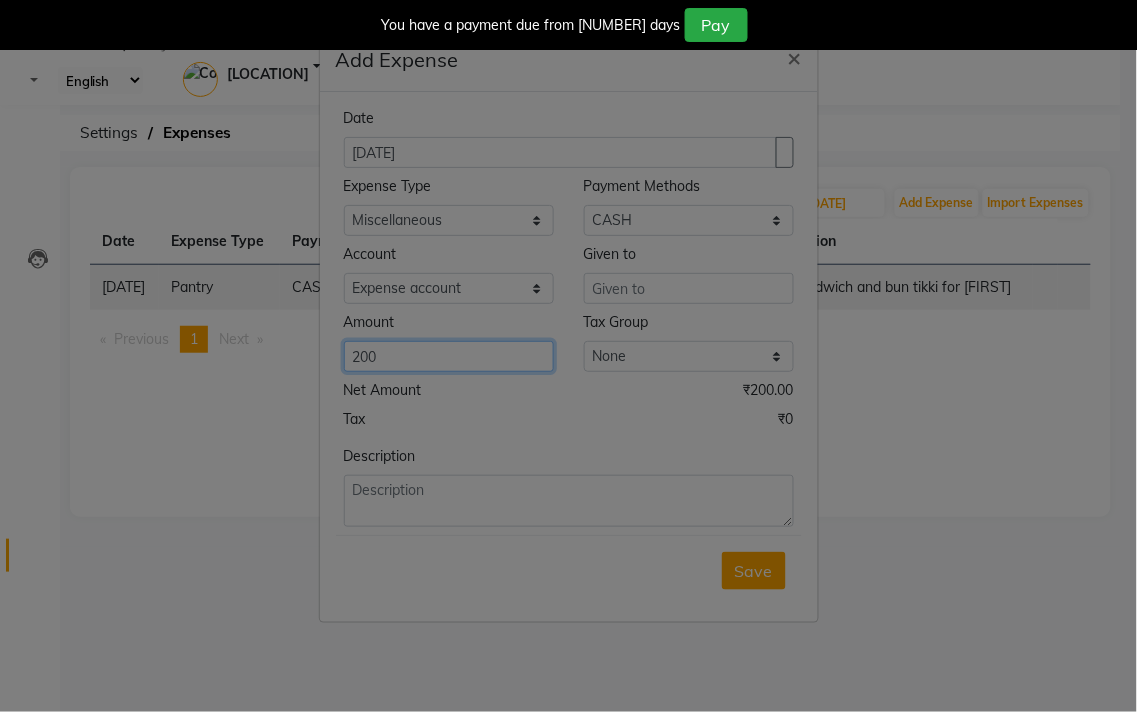 type on "200" 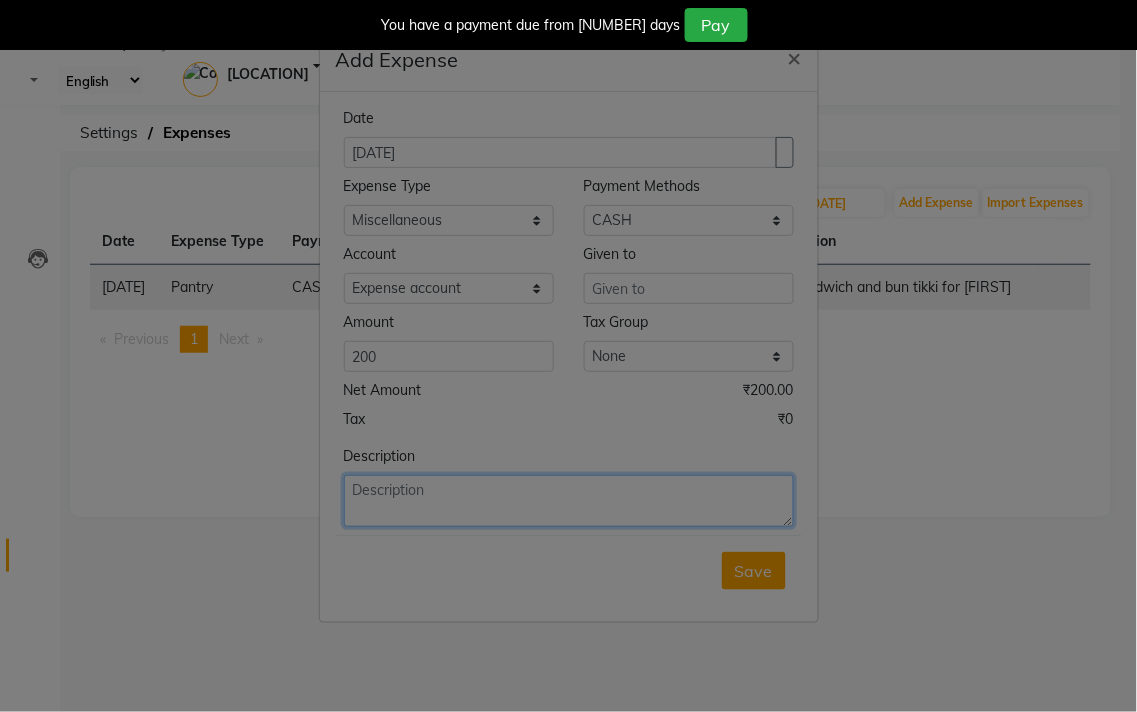 click at bounding box center (569, 501) 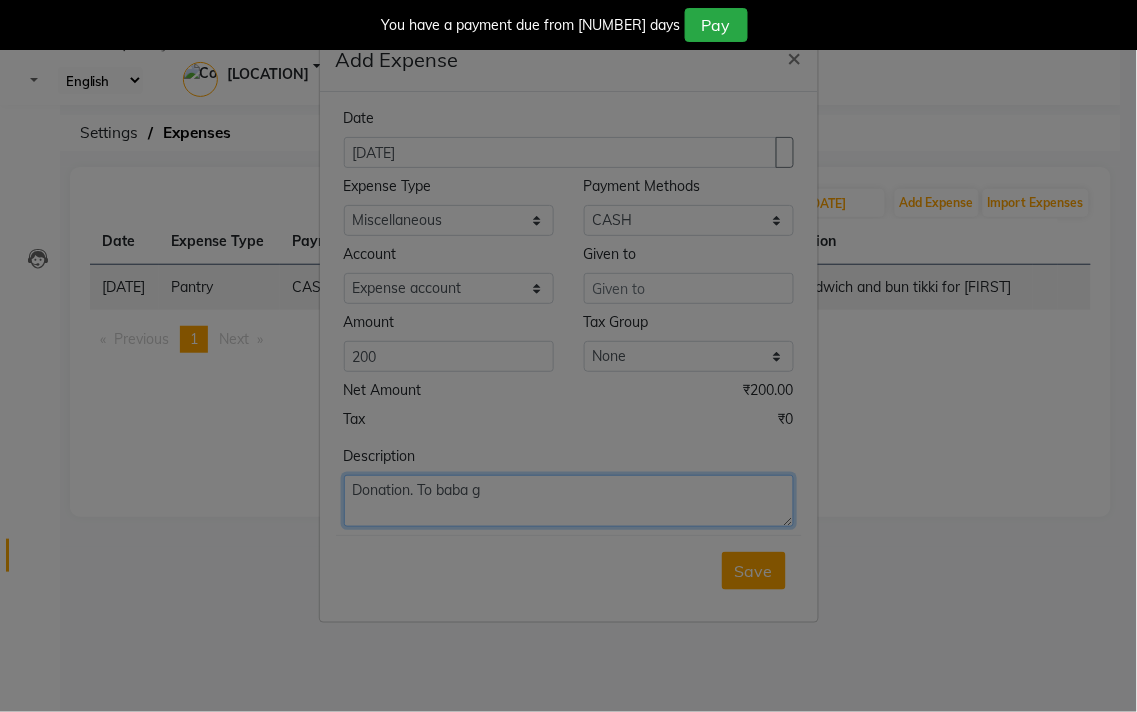 type on "Donation. To baba g" 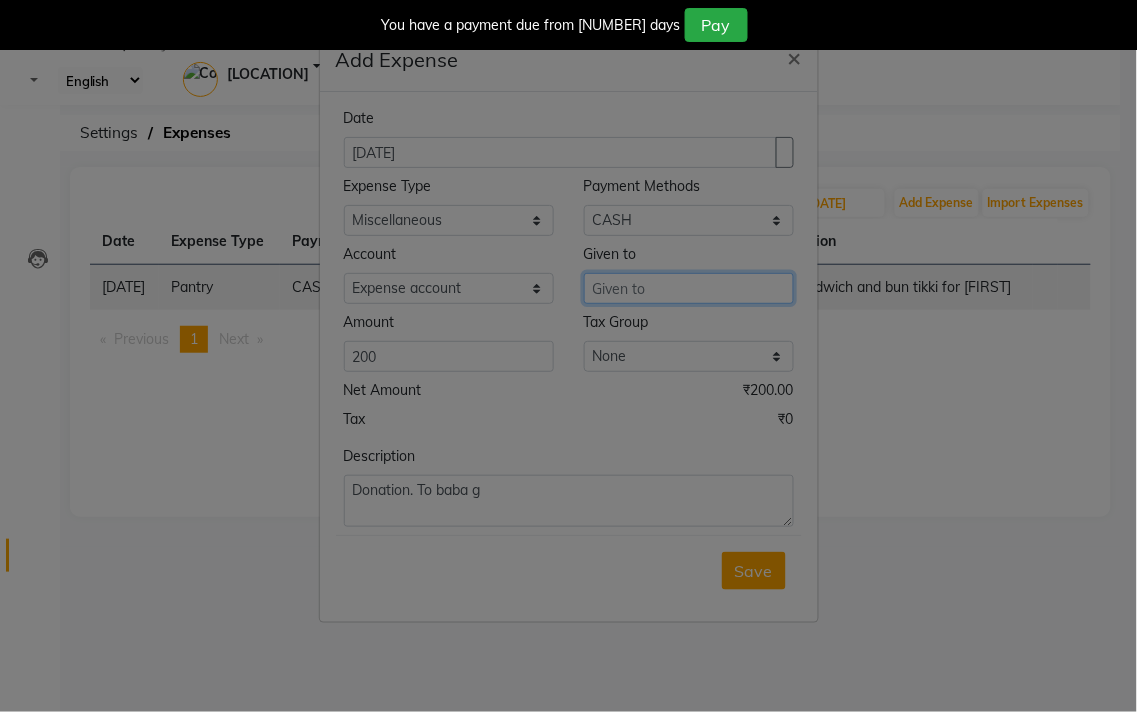 click at bounding box center [689, 288] 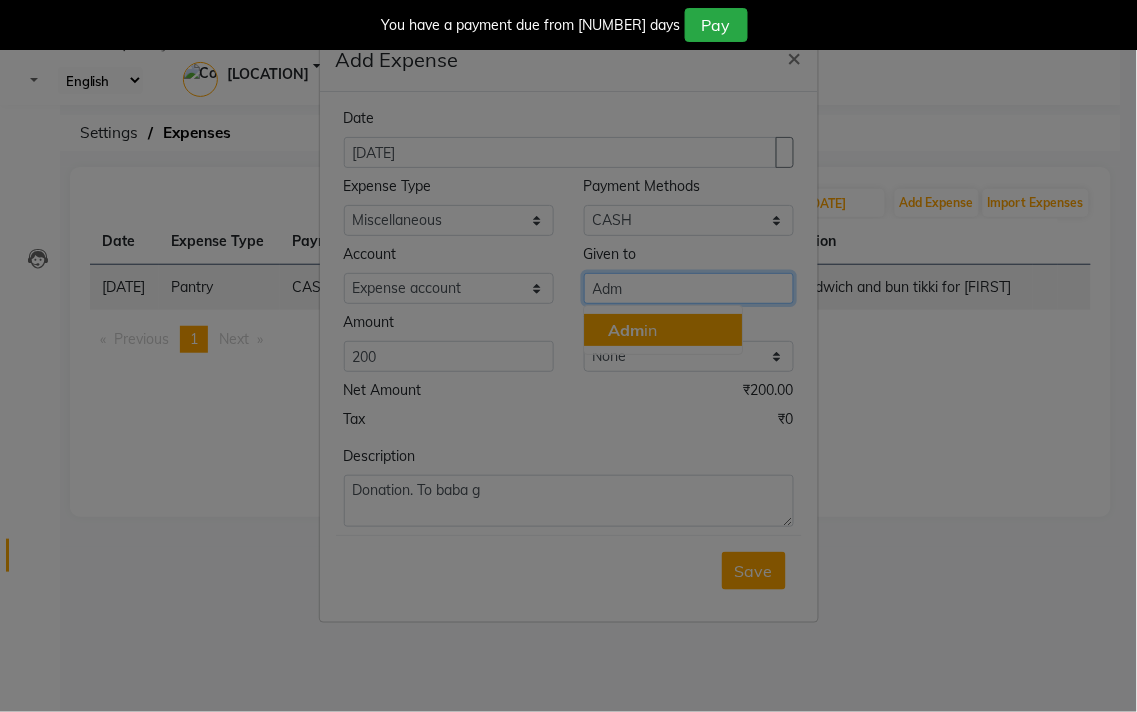 click on "Adm in" at bounding box center [632, 330] 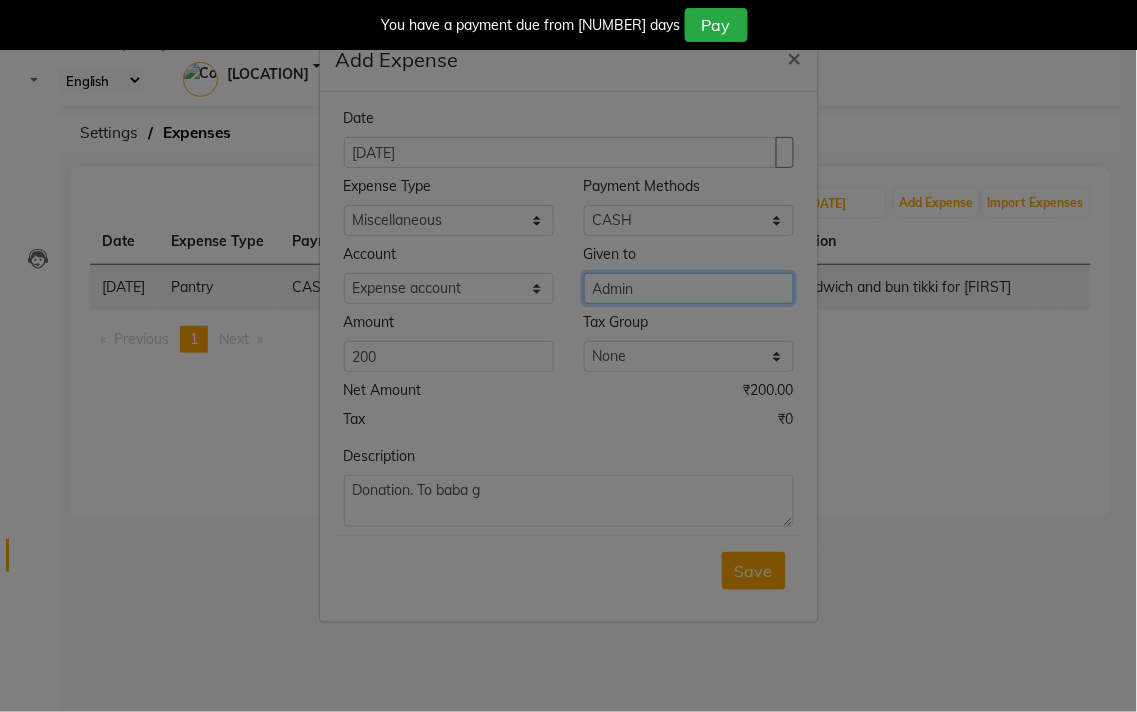 type on "Admin" 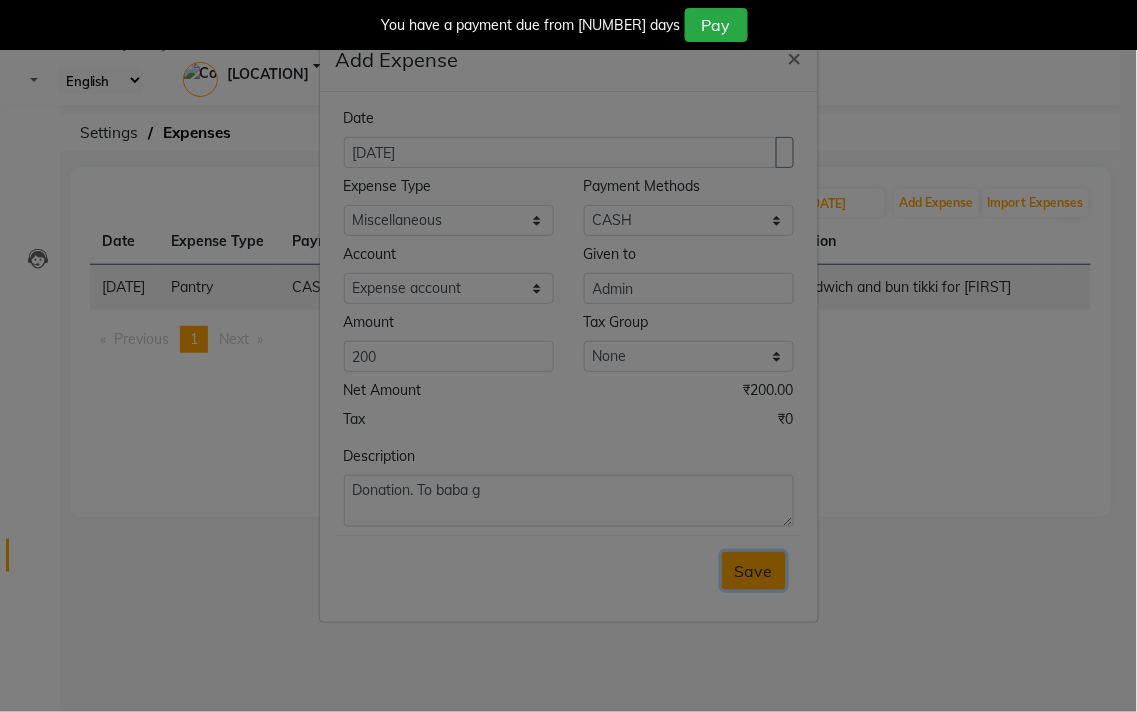 click on "Save" at bounding box center [754, 571] 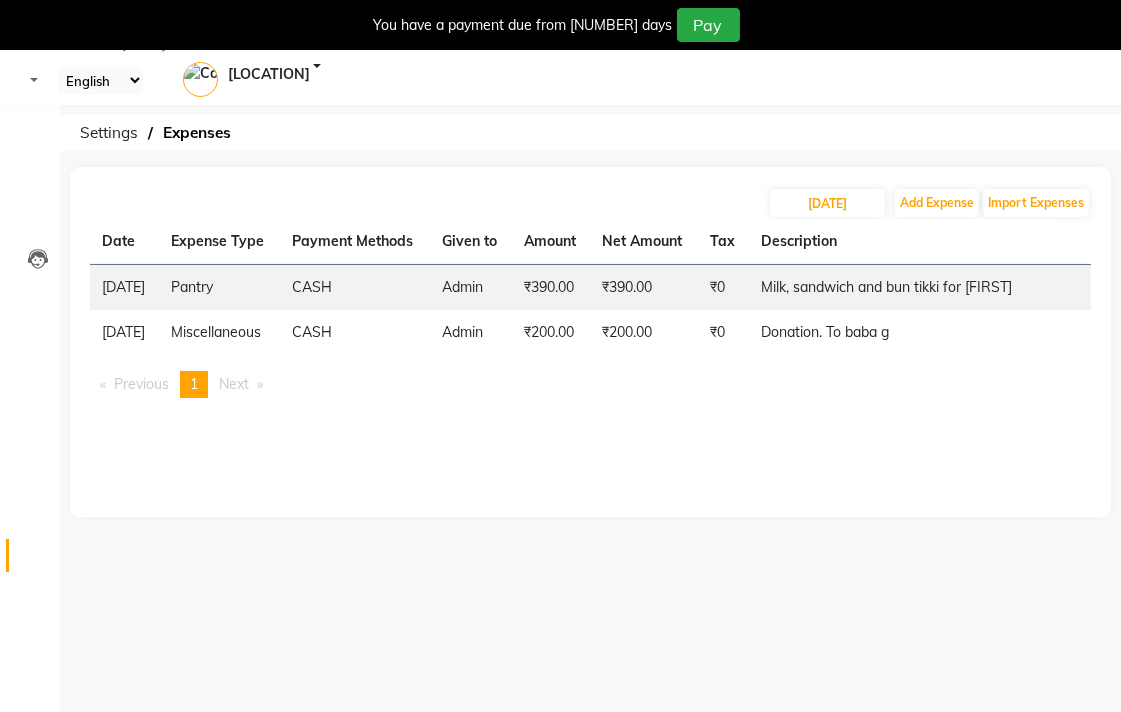 click at bounding box center [38, 560] 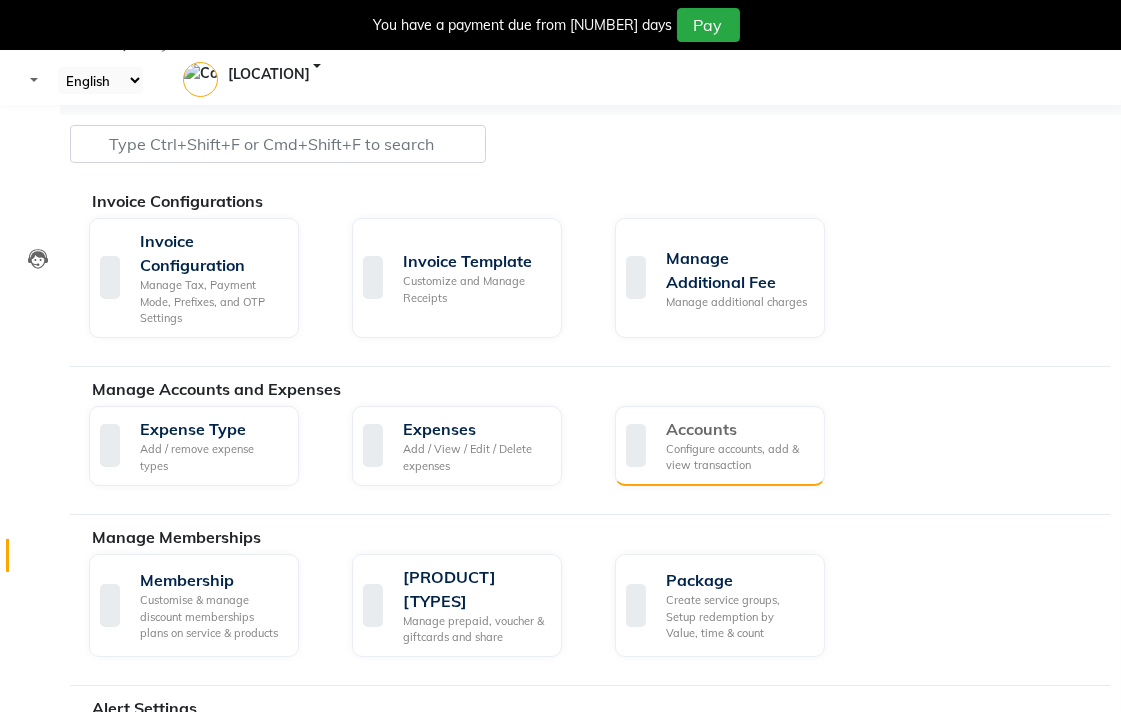 click on "Configure [NAME], add & view [NAME]" at bounding box center [737, 457] 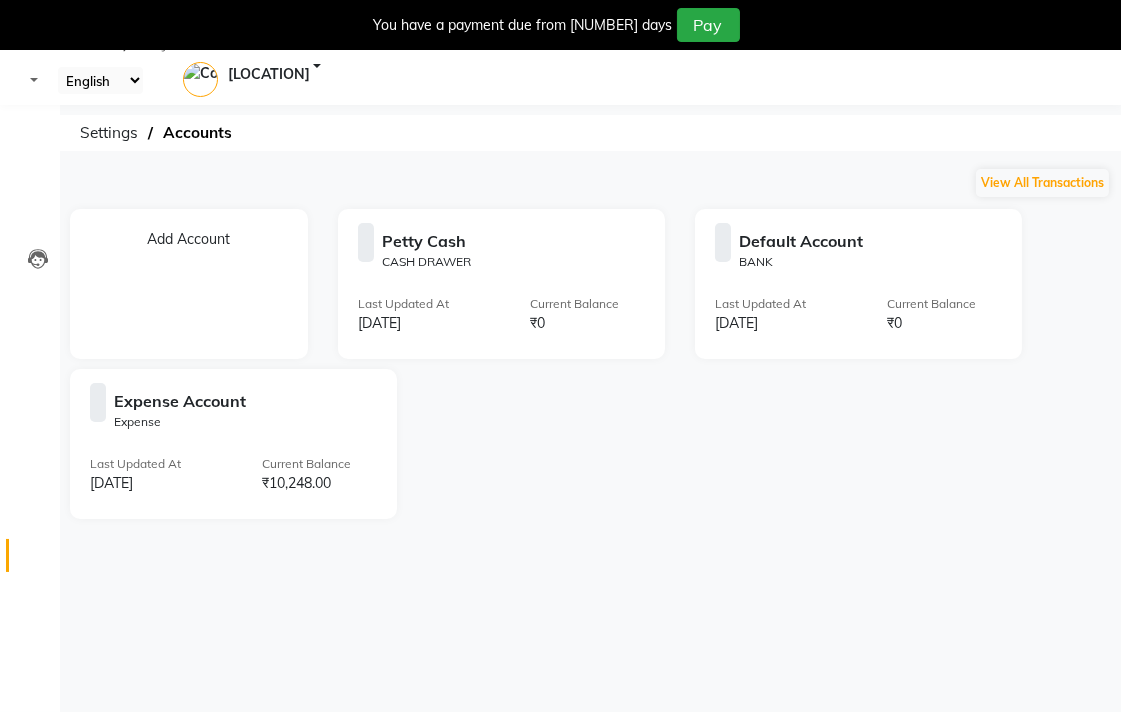 click at bounding box center [38, 560] 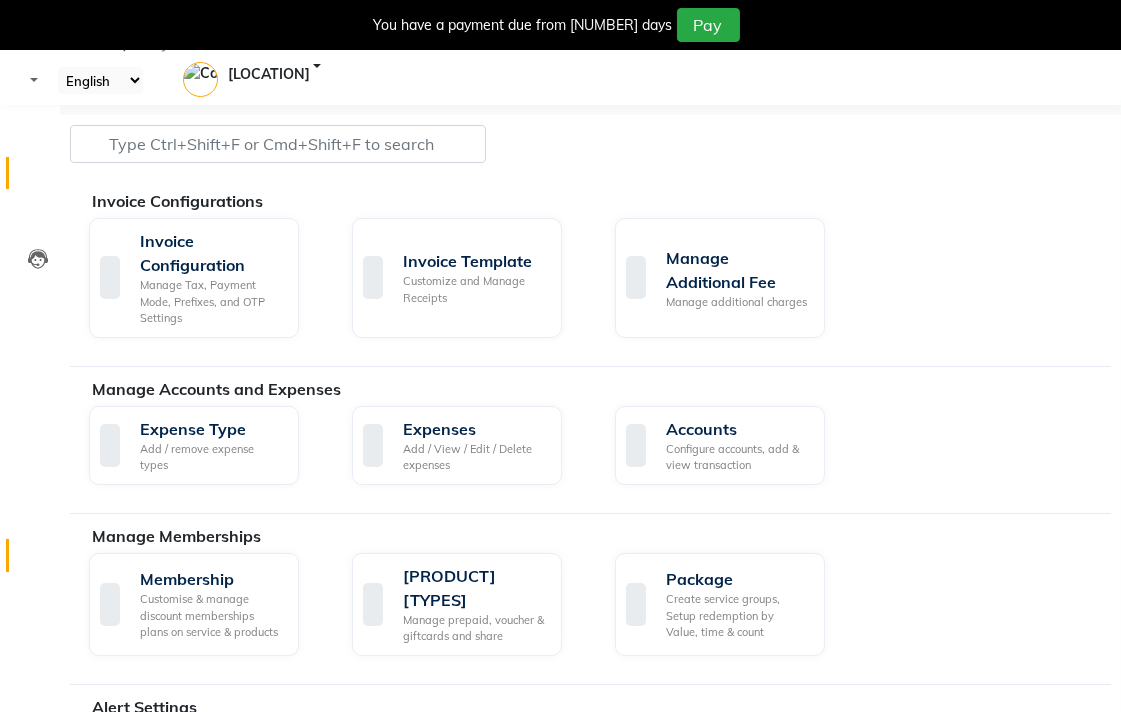 click at bounding box center [38, 178] 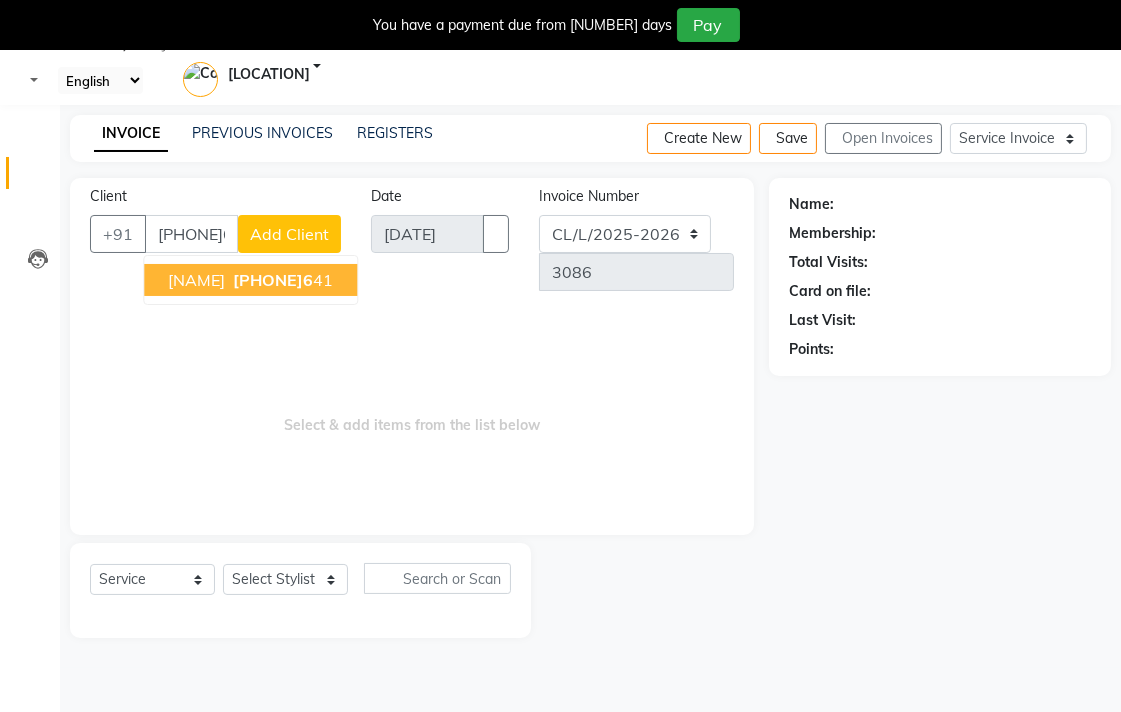 click on "98150456 41" at bounding box center [281, 280] 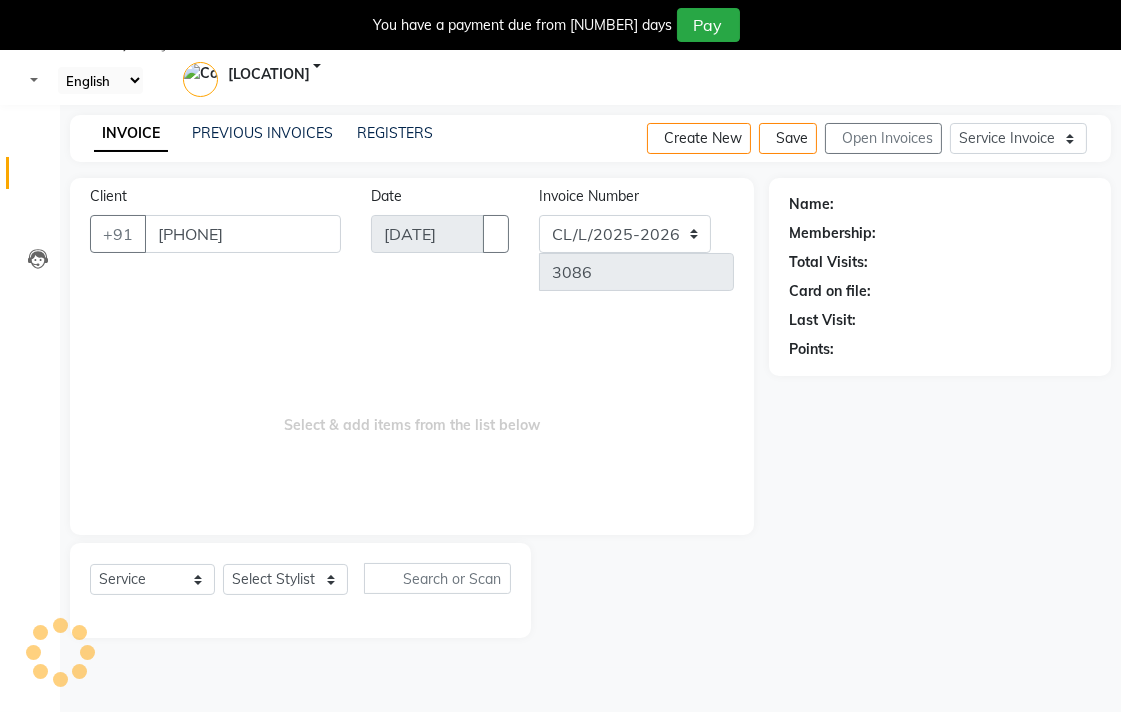 type on "9815045641" 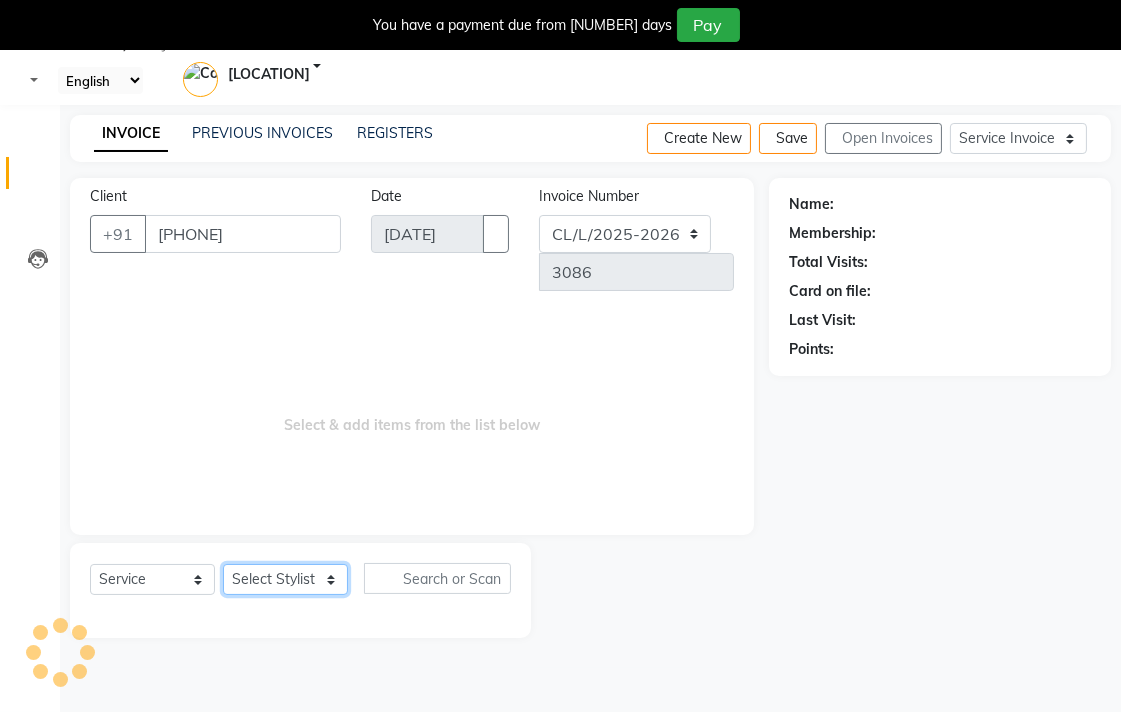 click on "Select Stylist [FIRST] [LAST] [FIRST] [LAST] [FIRST] [LAST] [LOCATION] [LOCATION] DINGG [LAST] [LAST] [FIRST] [FIRST] [FIRST] [FIRST] [FIRST] [FIRST] [FIRST] [FIRST] [FIRST] [FIRST] [FIRST] [FIRST] [FIRST] [FIRST] [FIRST] [FIRST] [FIRST] [FIRST] [FIRST] [FIRST] [FIRST] [FIRST] [FIRST] [FIRST] [FIRST] [FIRST]" at bounding box center (285, 579) 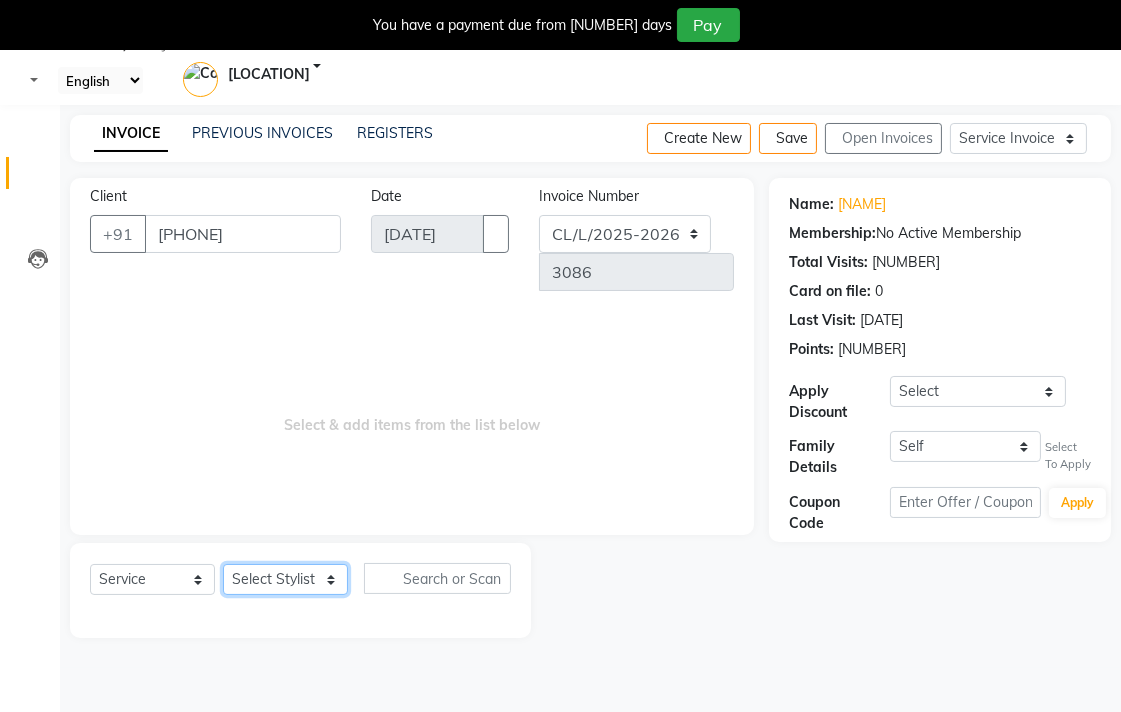 select on "70028" 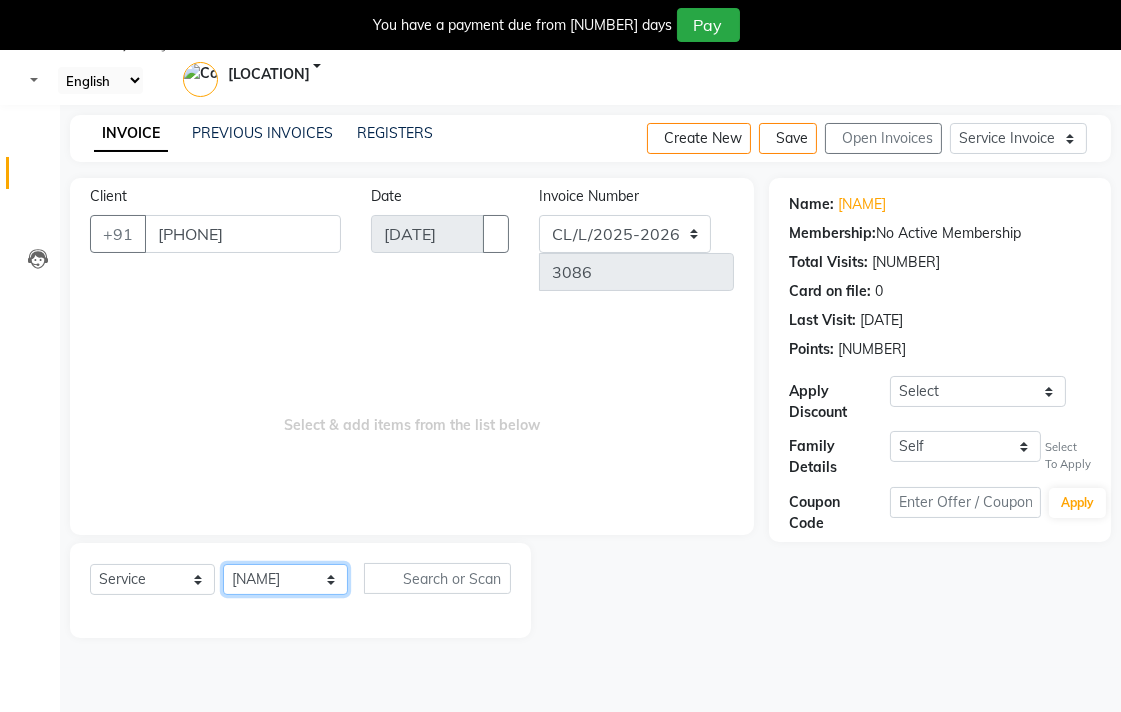 click on "Select Stylist [FIRST] [LAST] [FIRST] [LAST] [FIRST] [LAST] [LOCATION] [LOCATION] DINGG [LAST] [LAST] [FIRST] [FIRST] [FIRST] [FIRST] [FIRST] [FIRST] [FIRST] [FIRST] [FIRST] [FIRST] [FIRST] [FIRST] [FIRST] [FIRST] [FIRST] [FIRST] [FIRST] [FIRST] [FIRST] [FIRST] [FIRST] [FIRST] [FIRST] [FIRST] [FIRST] [FIRST]" at bounding box center [285, 579] 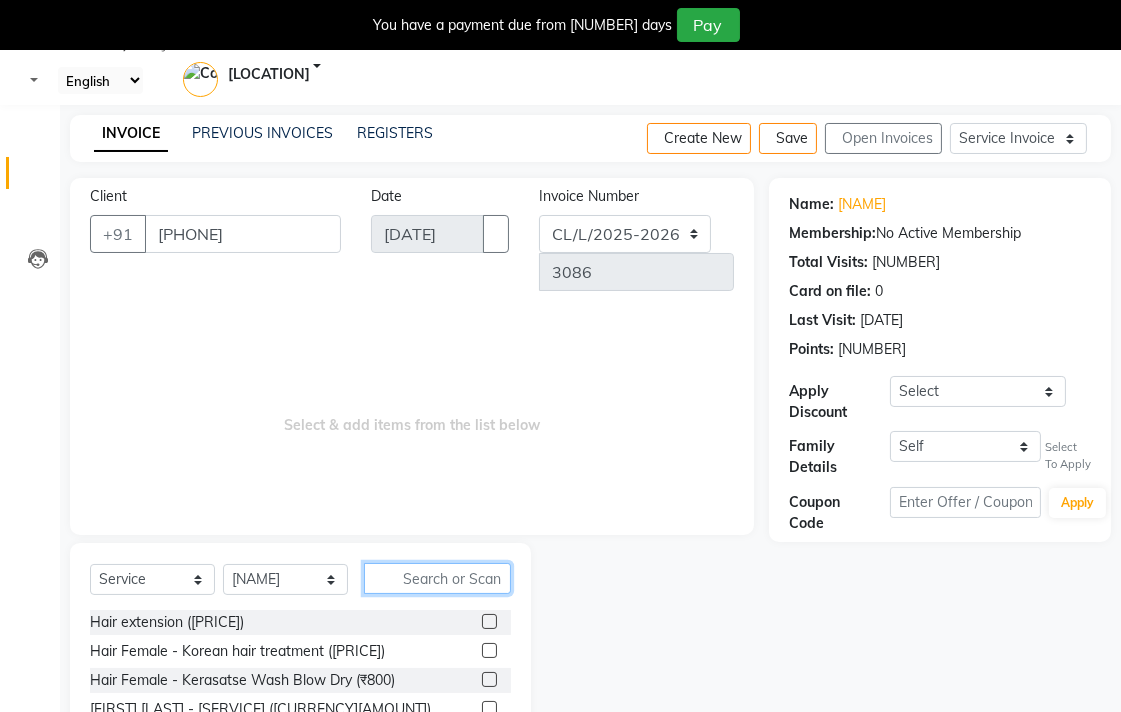 click at bounding box center [437, 578] 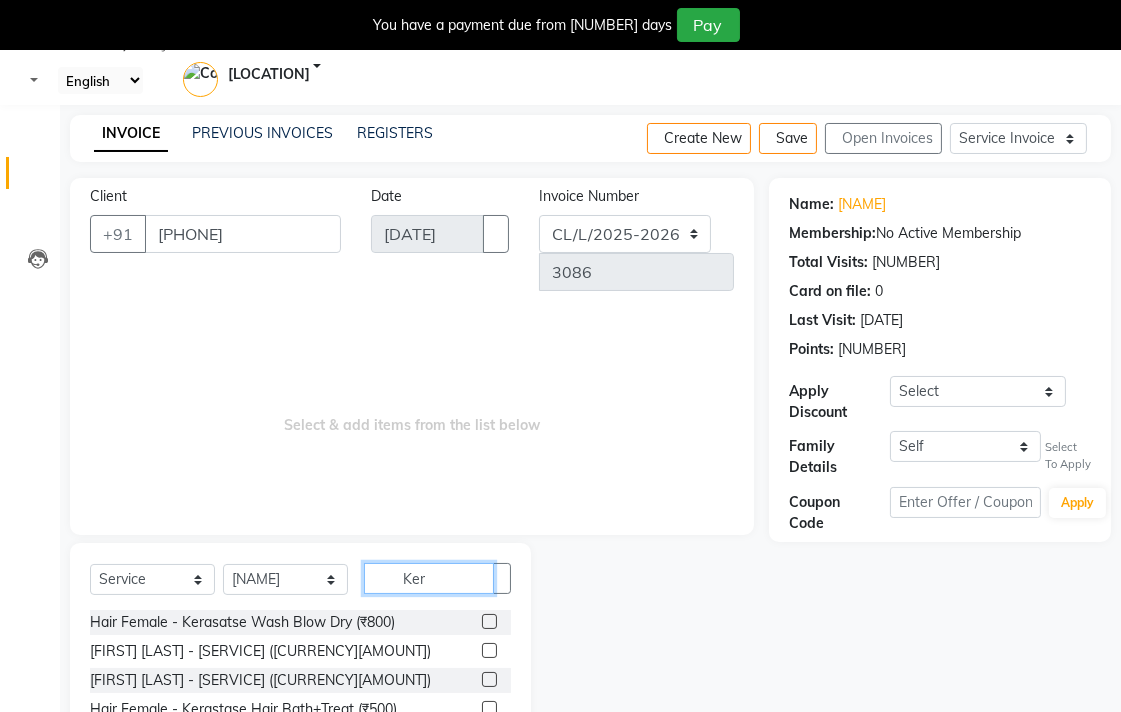 type on "Ker" 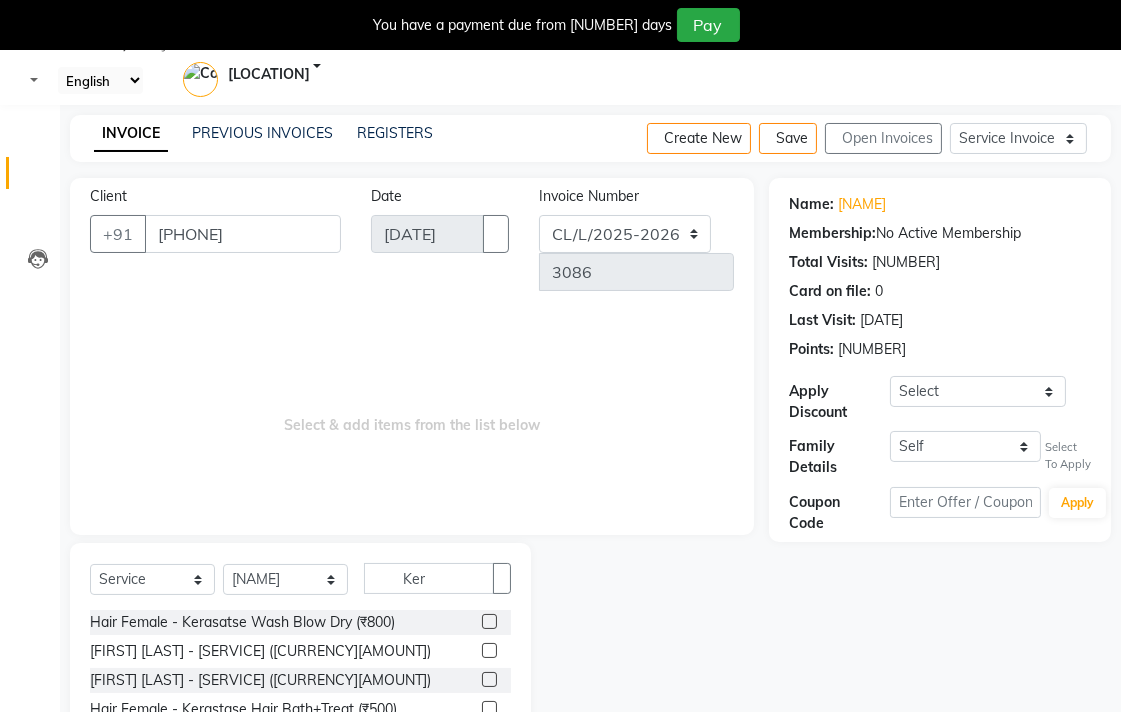 click at bounding box center (489, 621) 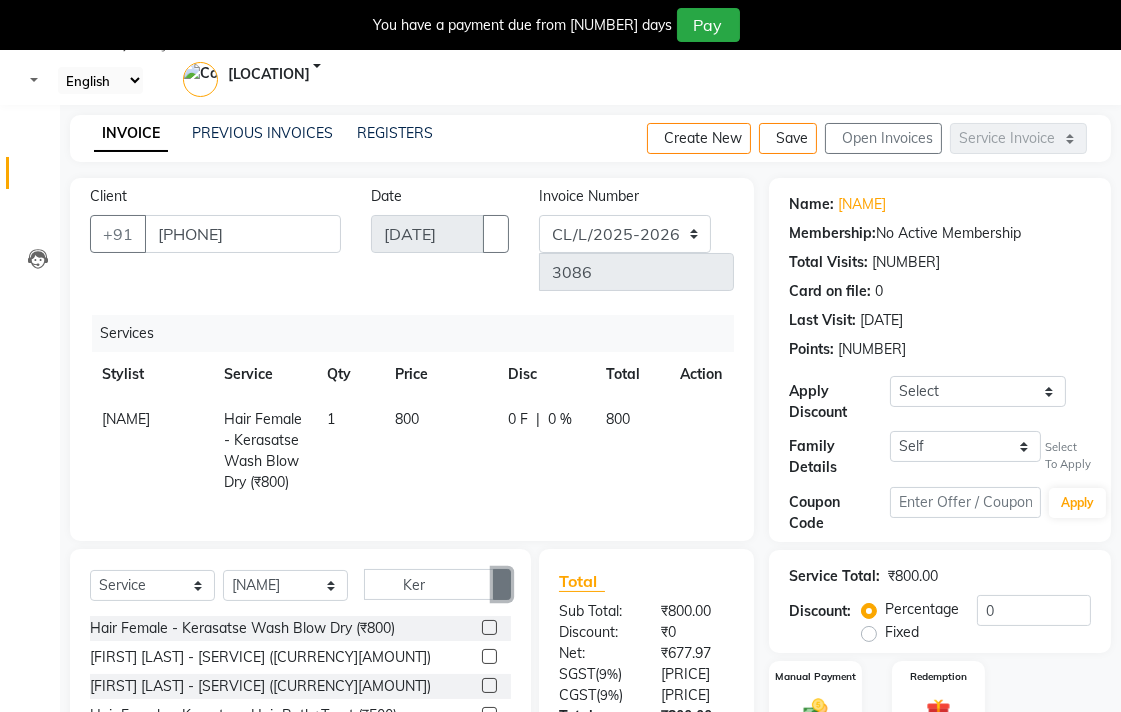 click at bounding box center [502, 585] 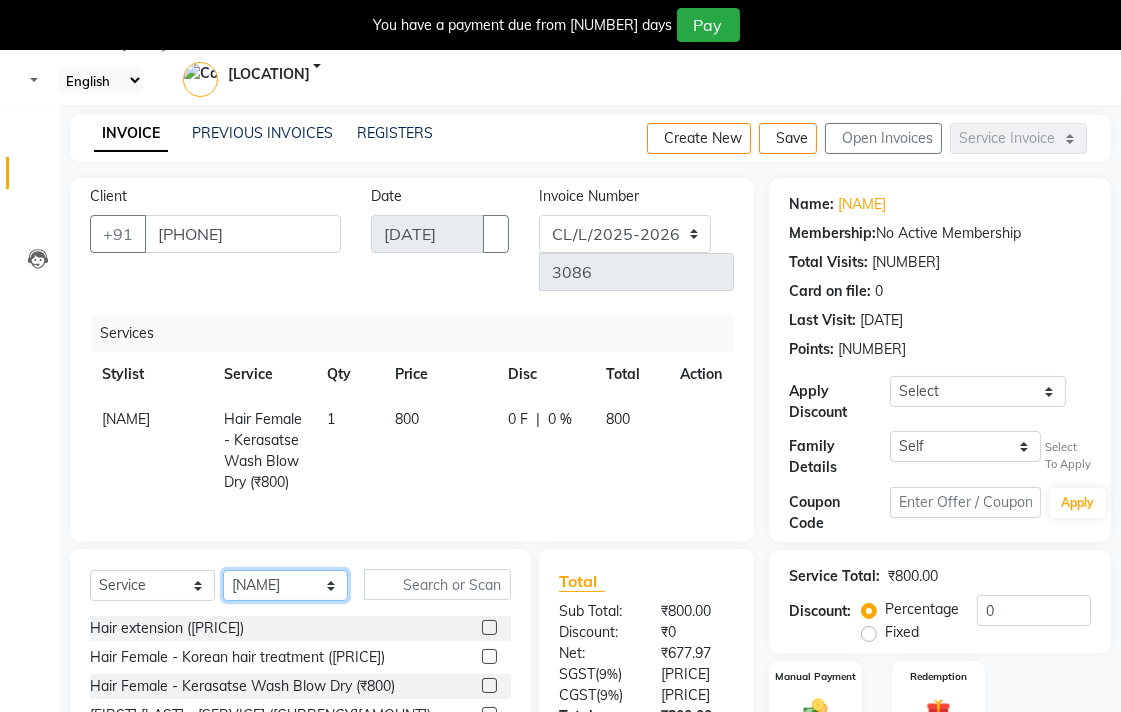 click on "Select Stylist [FIRST] [LAST] [FIRST] [LAST] [FIRST] [LAST] [LOCATION] [LOCATION] DINGG [LAST] [LAST] [FIRST] [FIRST] [FIRST] [FIRST] [FIRST] [FIRST] [FIRST] [FIRST] [FIRST] [FIRST] [FIRST] [FIRST] [FIRST] [FIRST] [FIRST] [FIRST] [FIRST] [FIRST] [FIRST] [FIRST] [FIRST] [FIRST] [FIRST] [FIRST] [FIRST] [FIRST]" at bounding box center [285, 585] 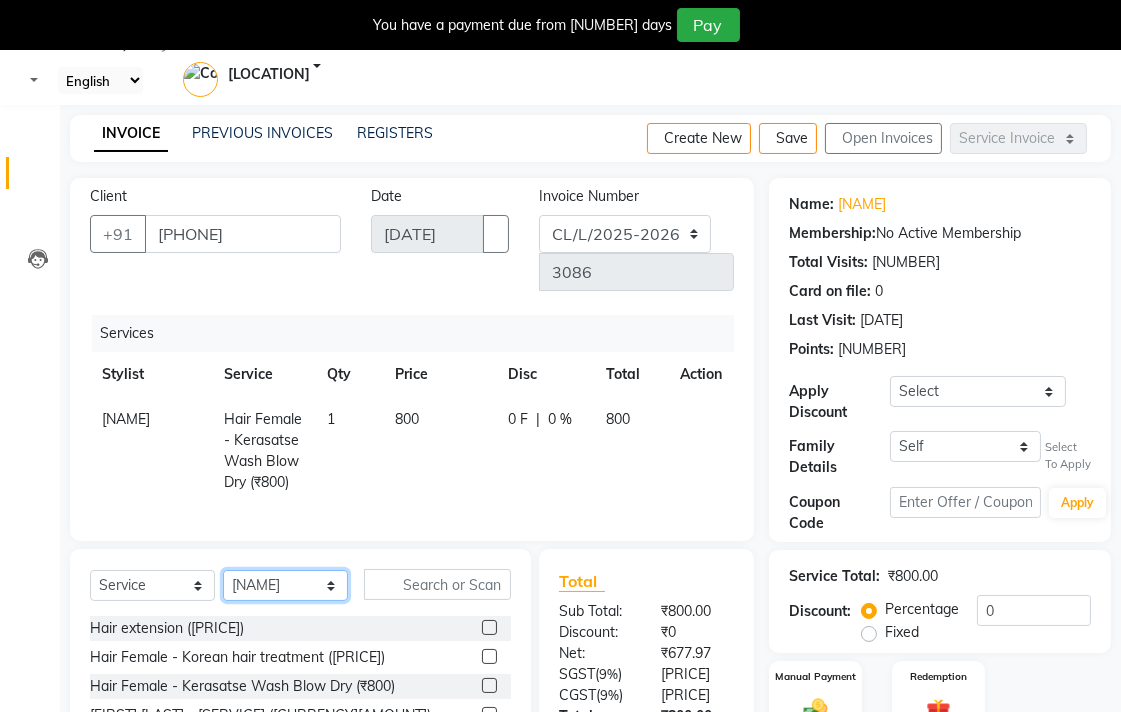 select on "75612" 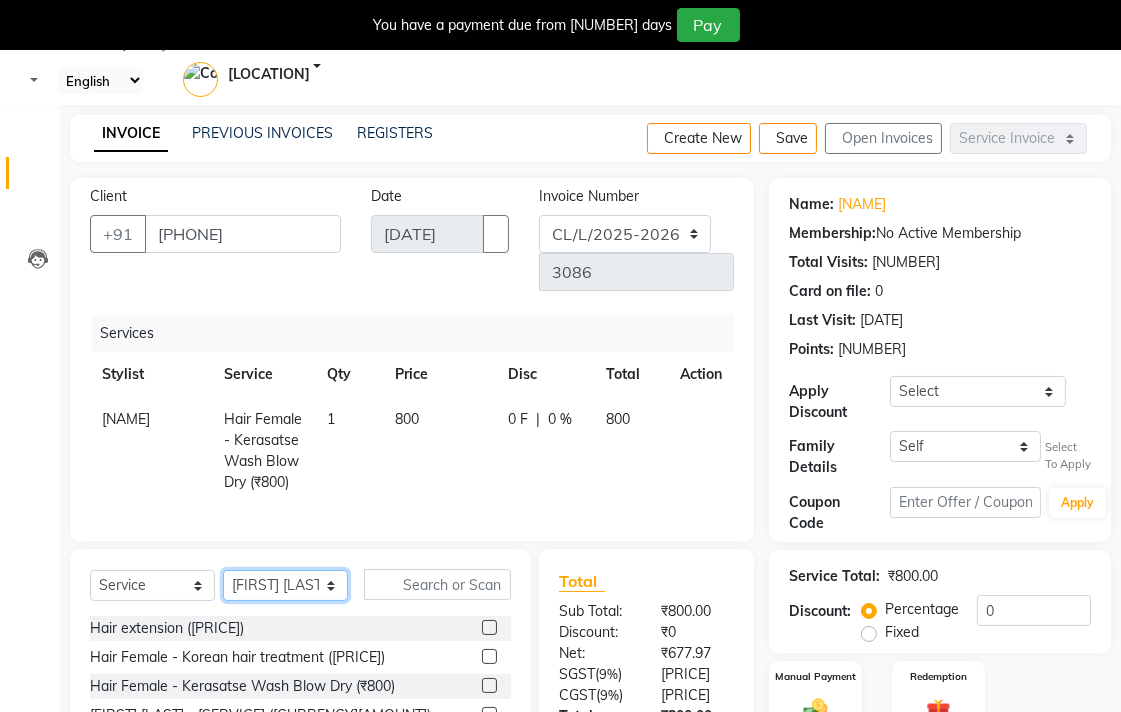 click on "Select Stylist [FIRST] [LAST] [FIRST] [LAST] [FIRST] [LAST] [LOCATION] [LOCATION] DINGG [LAST] [LAST] [FIRST] [FIRST] [FIRST] [FIRST] [FIRST] [FIRST] [FIRST] [FIRST] [FIRST] [FIRST] [FIRST] [FIRST] [FIRST] [FIRST] [FIRST] [FIRST] [FIRST] [FIRST] [FIRST] [FIRST] [FIRST] [FIRST] [FIRST] [FIRST] [FIRST] [FIRST]" at bounding box center (285, 585) 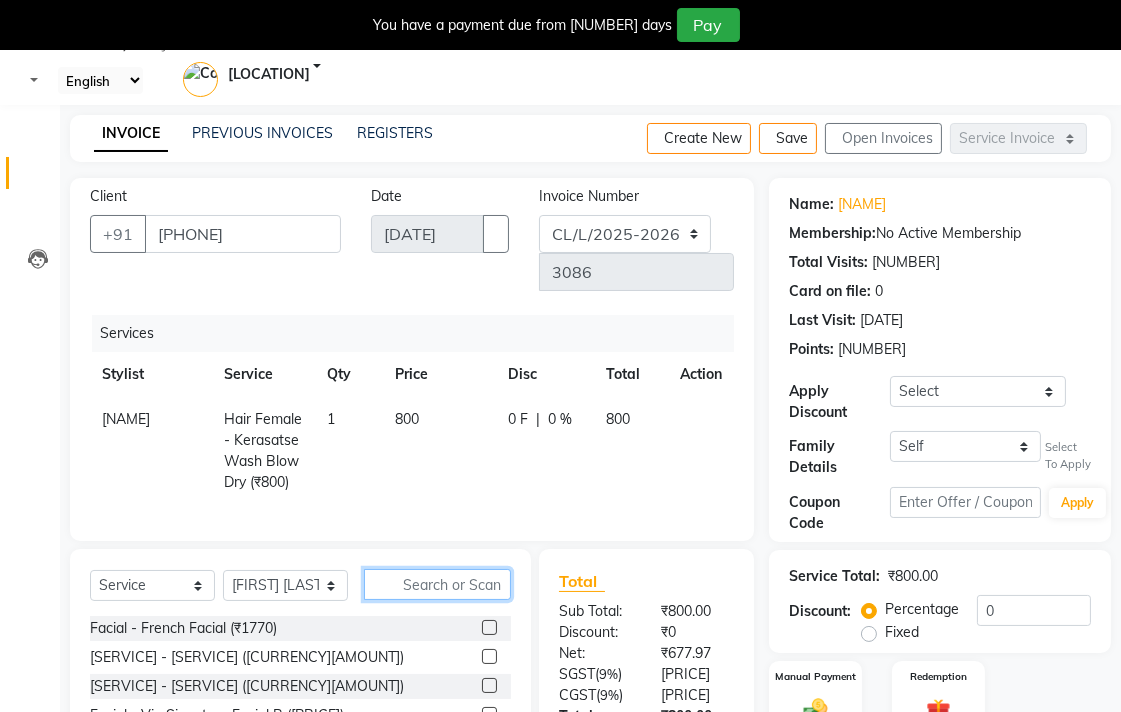click at bounding box center (437, 584) 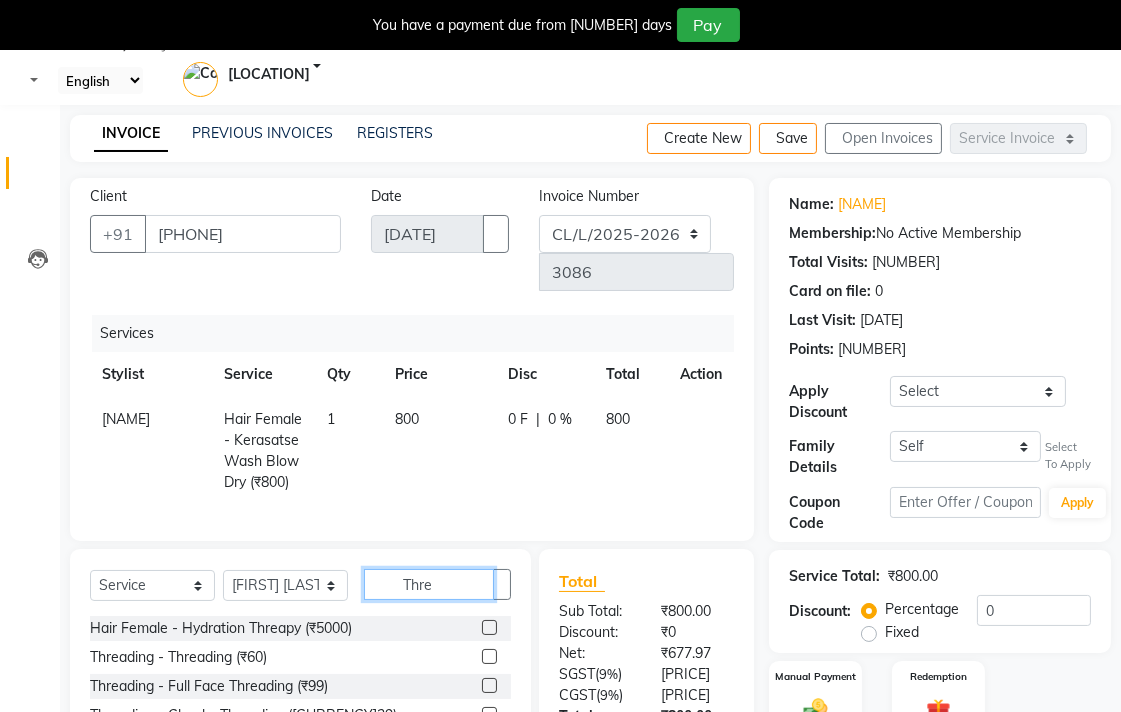 type on "Thre" 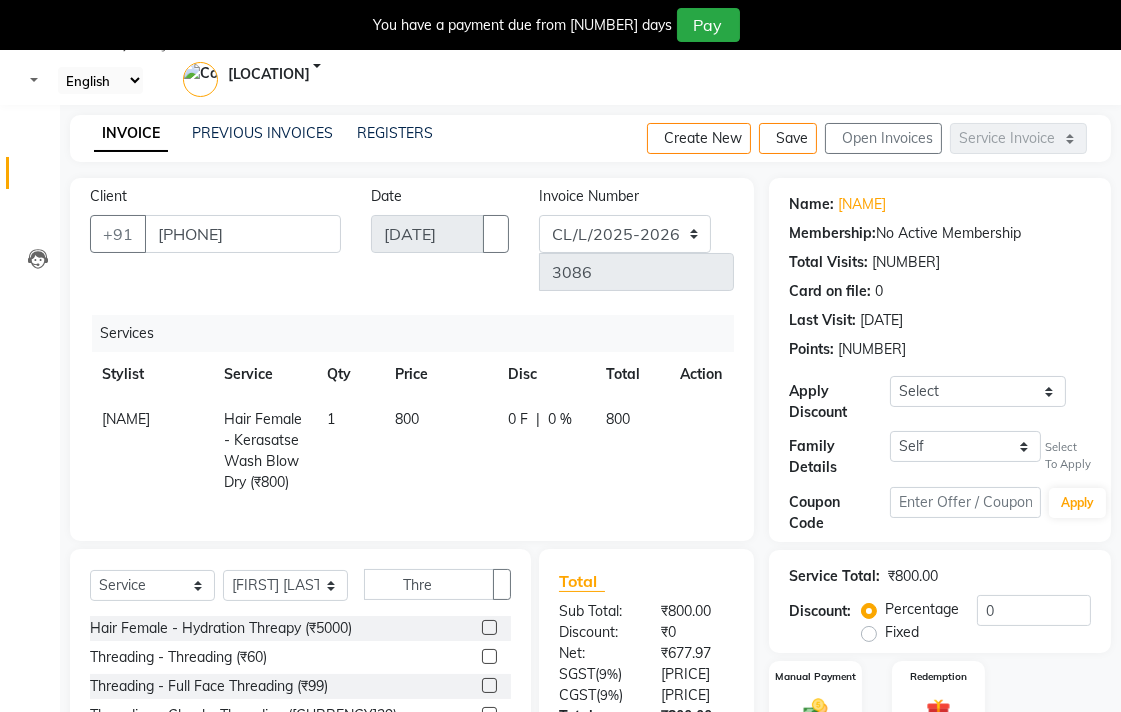 click at bounding box center (489, 656) 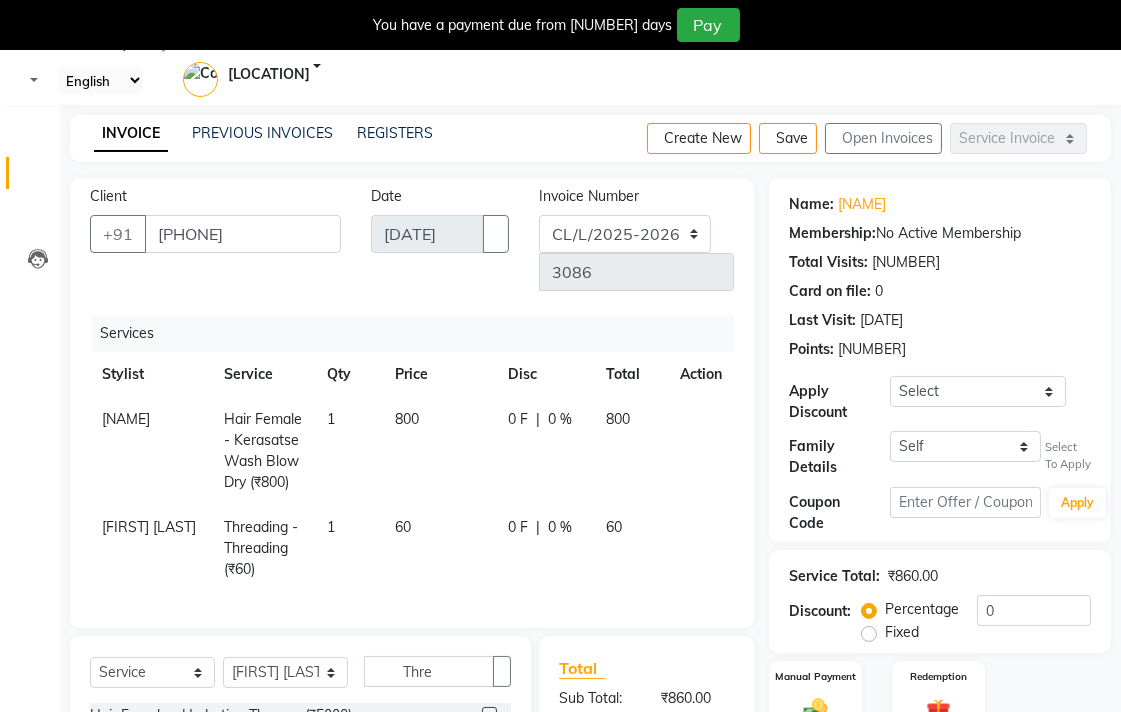 scroll, scrollTop: 0, scrollLeft: 0, axis: both 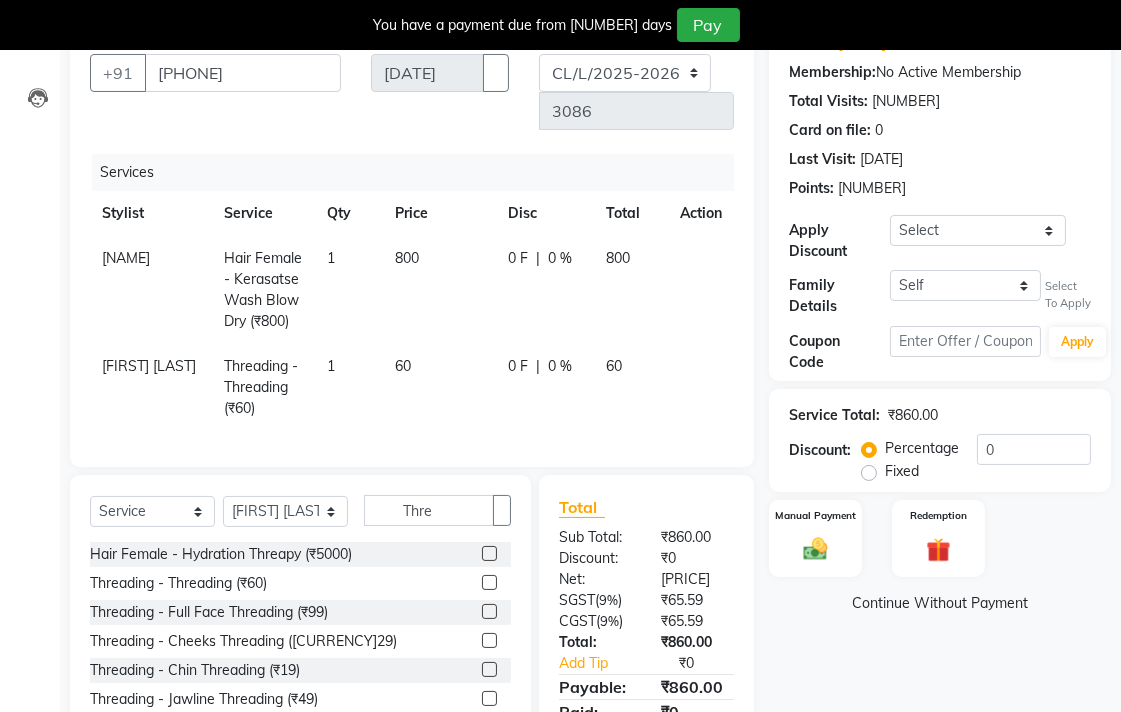 click at bounding box center [200, 248] 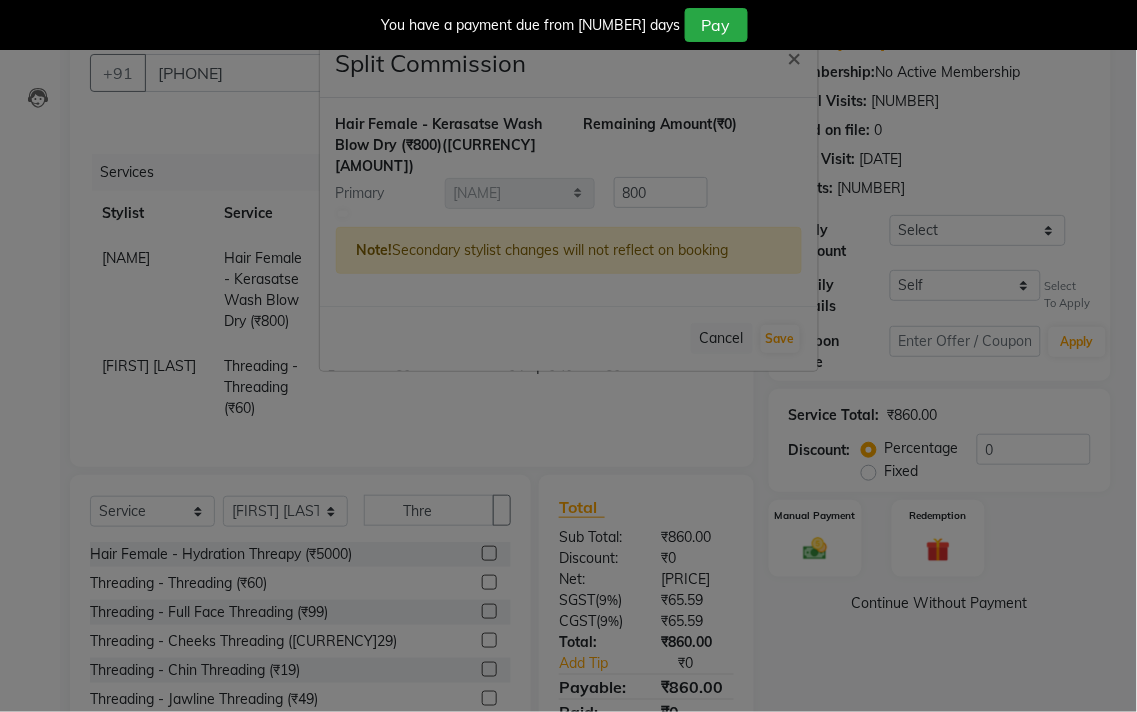 click at bounding box center (343, 214) 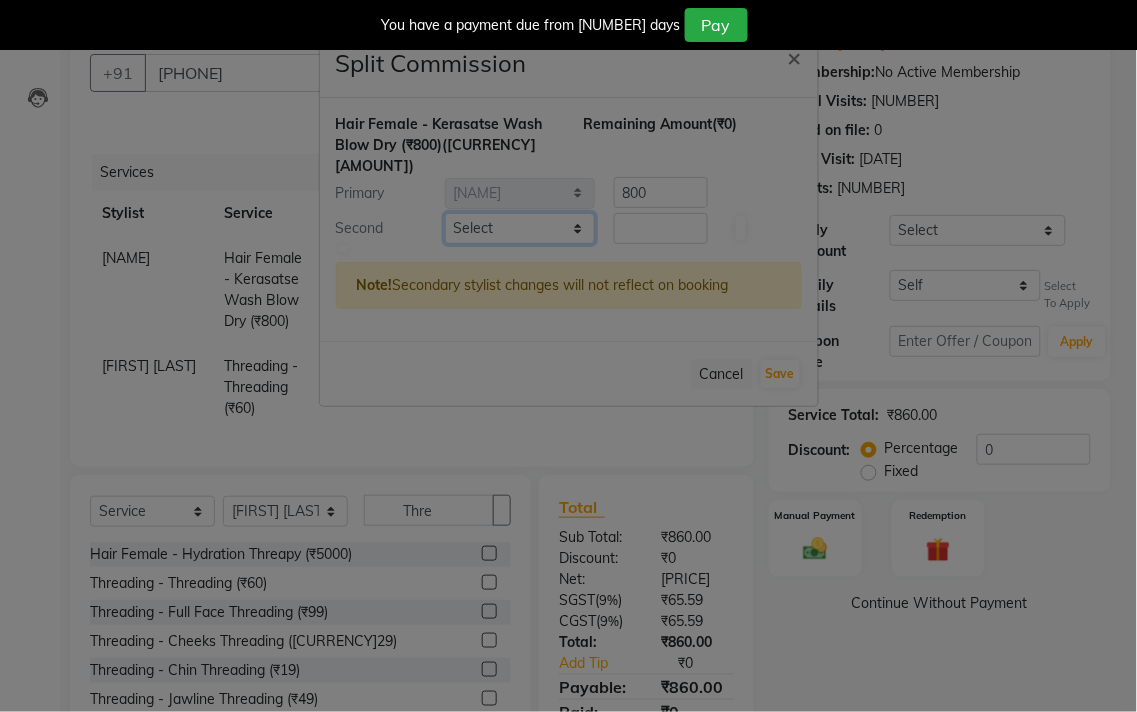 click on "Select  Admin   AMIT   Ankush   Ansh Nayyar   BALBHARTI SHARMA   Colour Lounge, Lawrence Road   Colour Lounge, Lawrence Road   DINGG   HARJEET RANDHAWA   HARPREET KAUR   Kajal   LALIMA   LOVE   Manish   MANPREET KAUR   Navneet   Neelam   NEENA   PALWINDER KAUR   POOJA   Pooja negi   PRABHDEEP SINGH   PRINCE KUMAR   PURAN CHAND   RAKESH KUMAR   Rambachan    Resham Kaur    Robin   Sapna   SATWANT KAUR   Simran    Sunny   TULOSH SUBBA   Urvashi   Varun kumar   VISHAL" at bounding box center [520, 228] 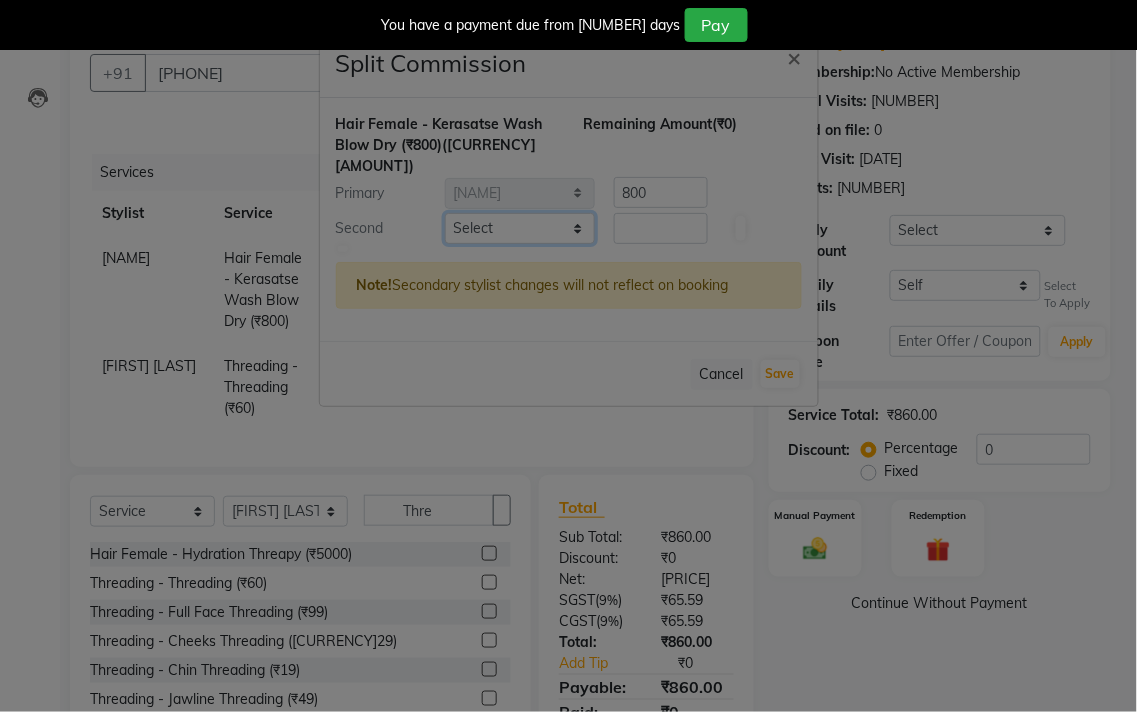 select on "[POSTAL_CODE]" 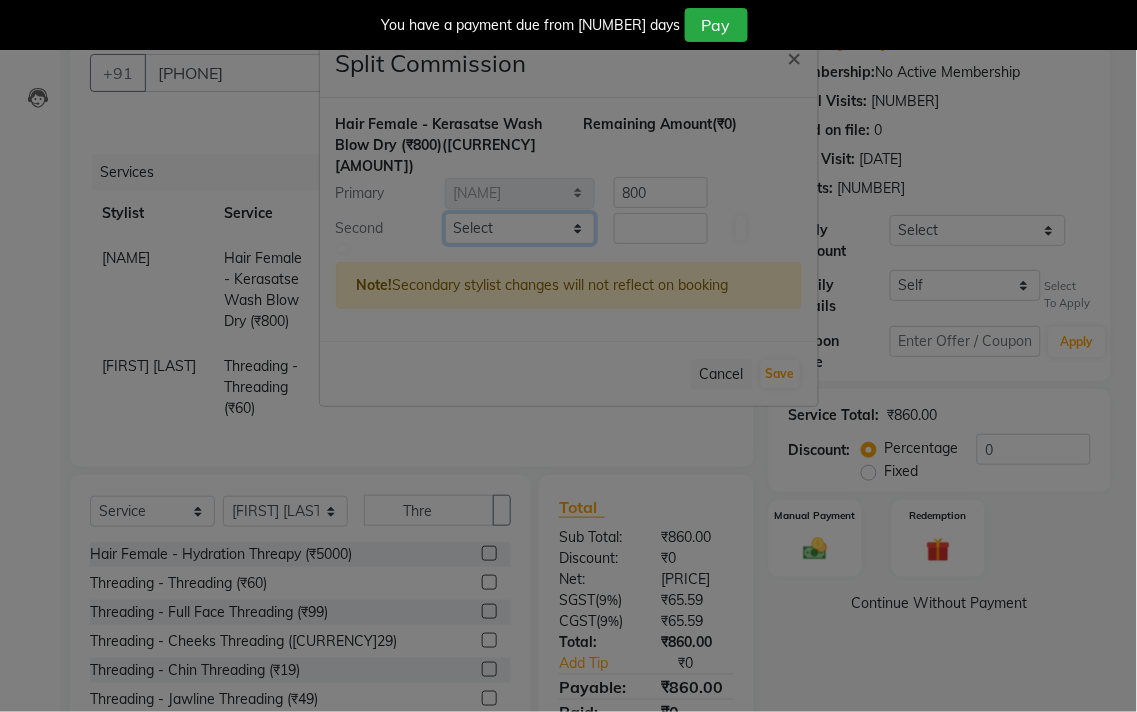 click on "Select  Admin   AMIT   Ankush   Ansh Nayyar   BALBHARTI SHARMA   Colour Lounge, Lawrence Road   Colour Lounge, Lawrence Road   DINGG   HARJEET RANDHAWA   HARPREET KAUR   Kajal   LALIMA   LOVE   Manish   MANPREET KAUR   Navneet   Neelam   NEENA   PALWINDER KAUR   POOJA   Pooja negi   PRABHDEEP SINGH   PRINCE KUMAR   PURAN CHAND   RAKESH KUMAR   Rambachan    Resham Kaur    Robin   Sapna   SATWANT KAUR   Simran    Sunny   TULOSH SUBBA   Urvashi   Varun kumar   VISHAL" at bounding box center [520, 228] 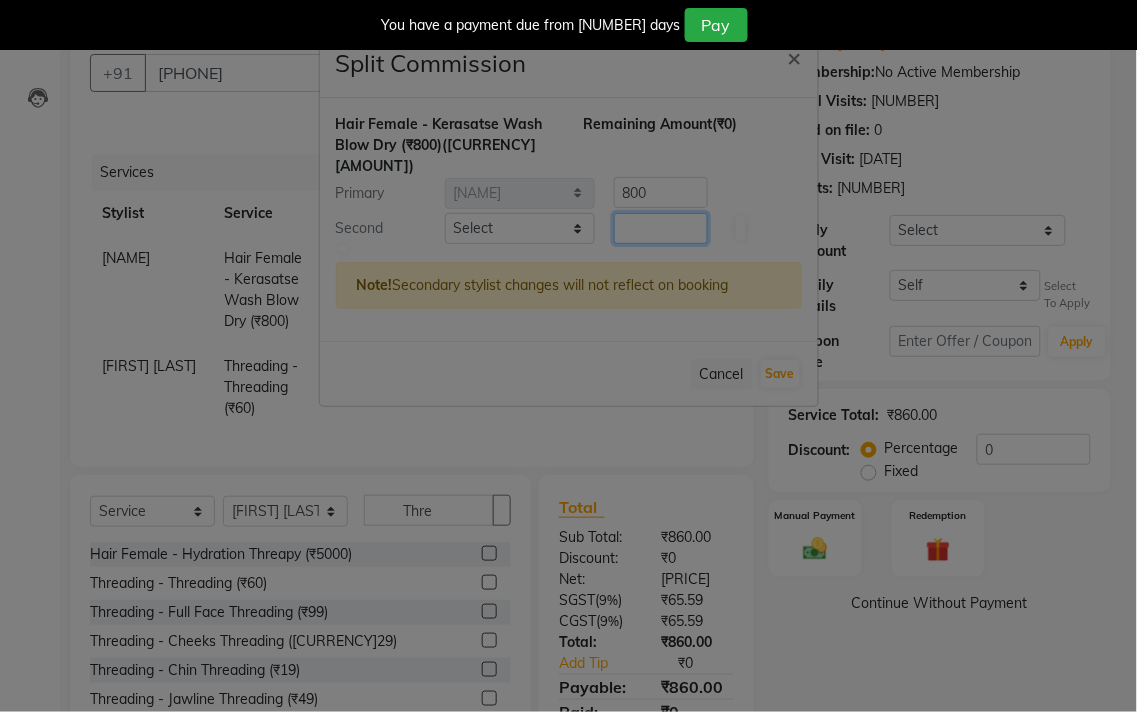 click on "400" at bounding box center (661, 228) 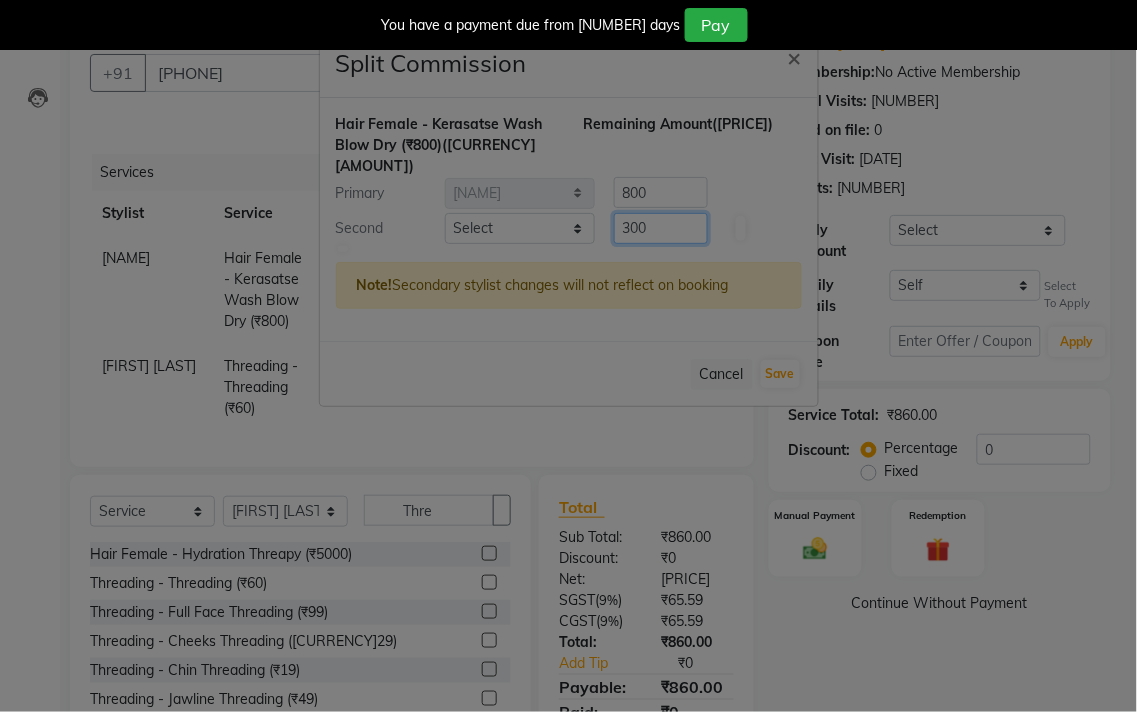 type on "300" 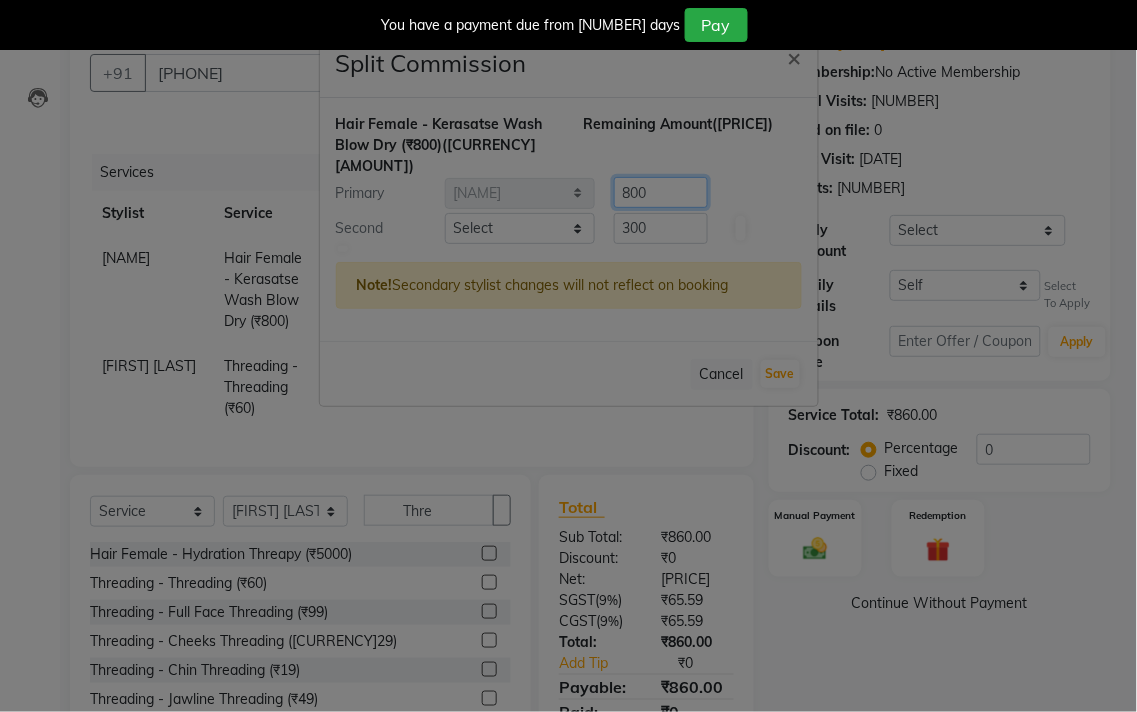 click on "400" at bounding box center [661, 192] 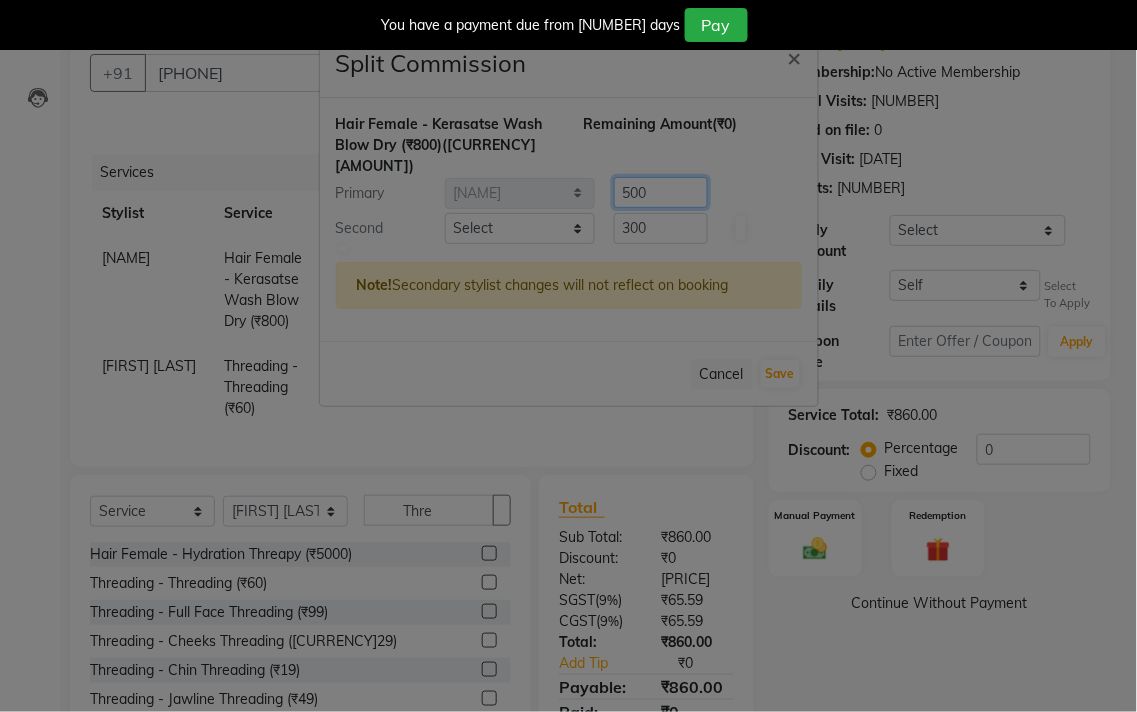 type on "500" 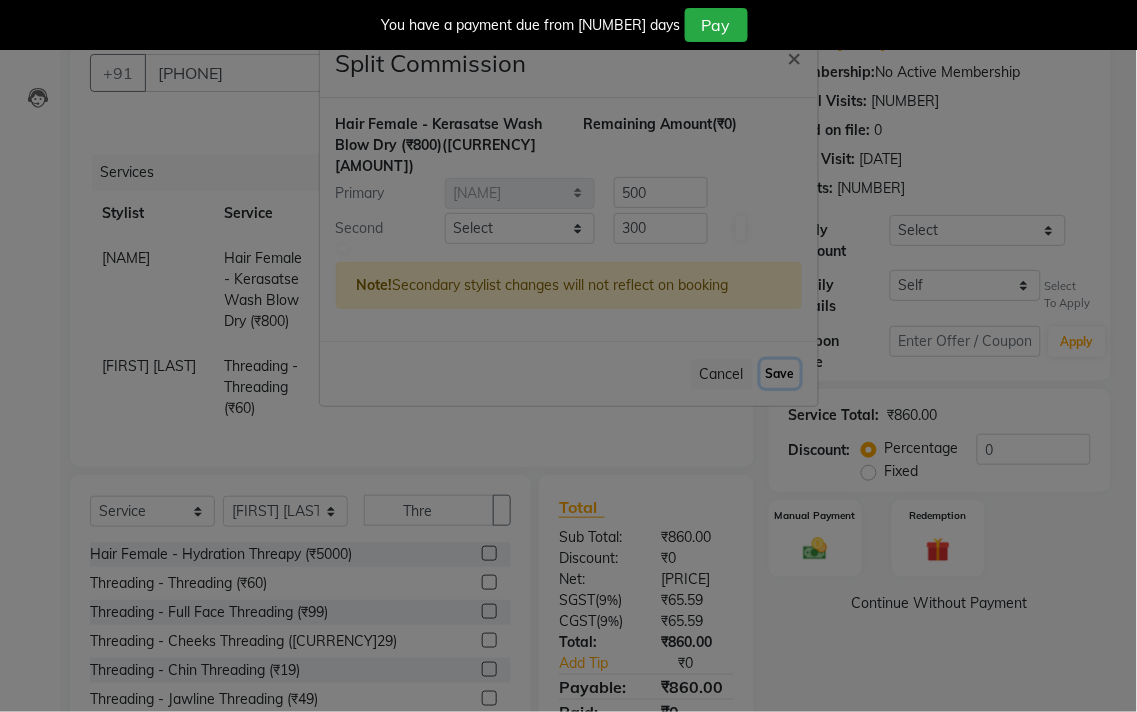 click on "Save" at bounding box center (780, 374) 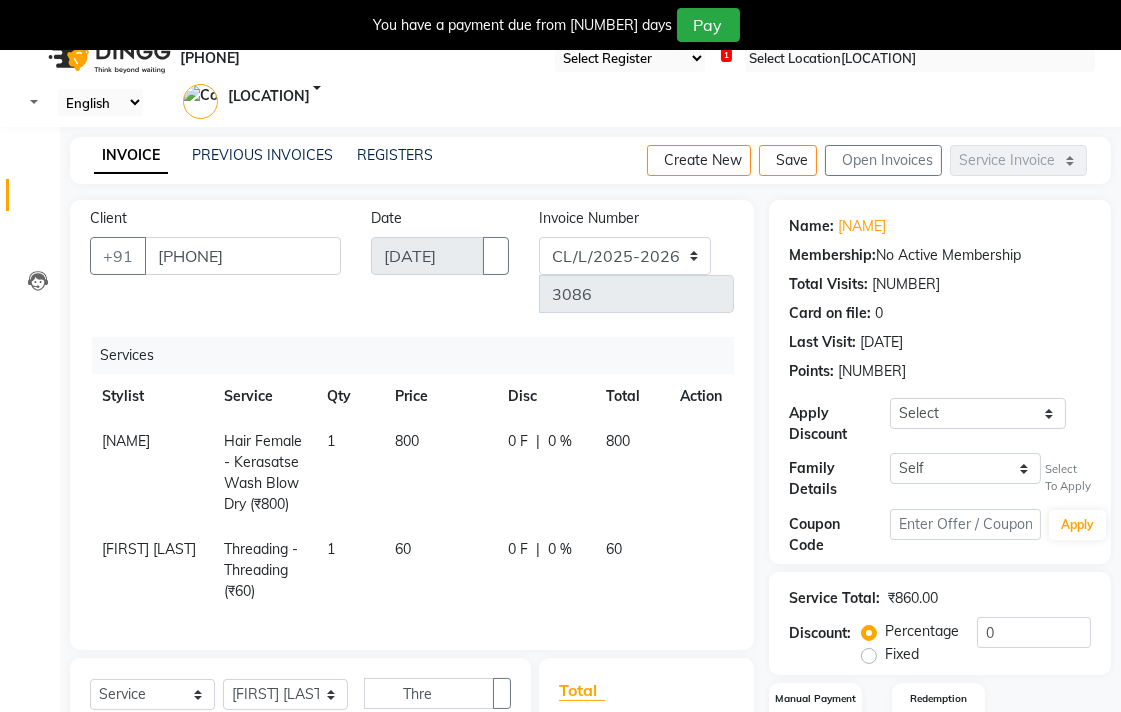 scroll, scrollTop: 0, scrollLeft: 0, axis: both 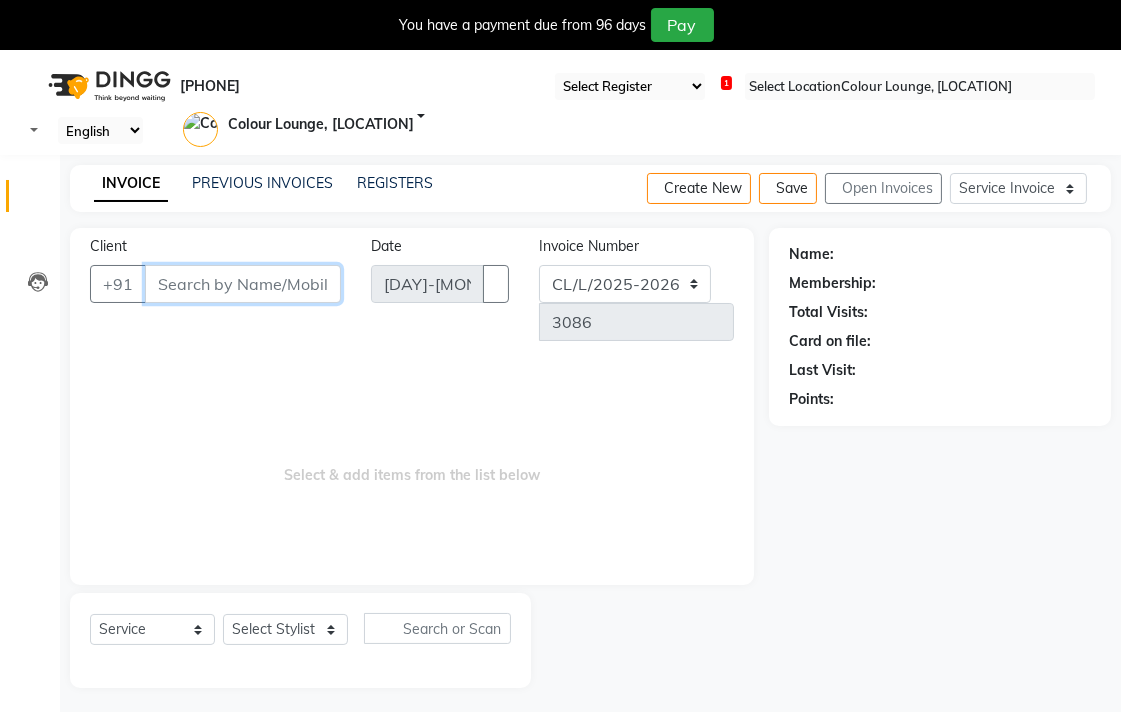click on "Client" at bounding box center (243, 284) 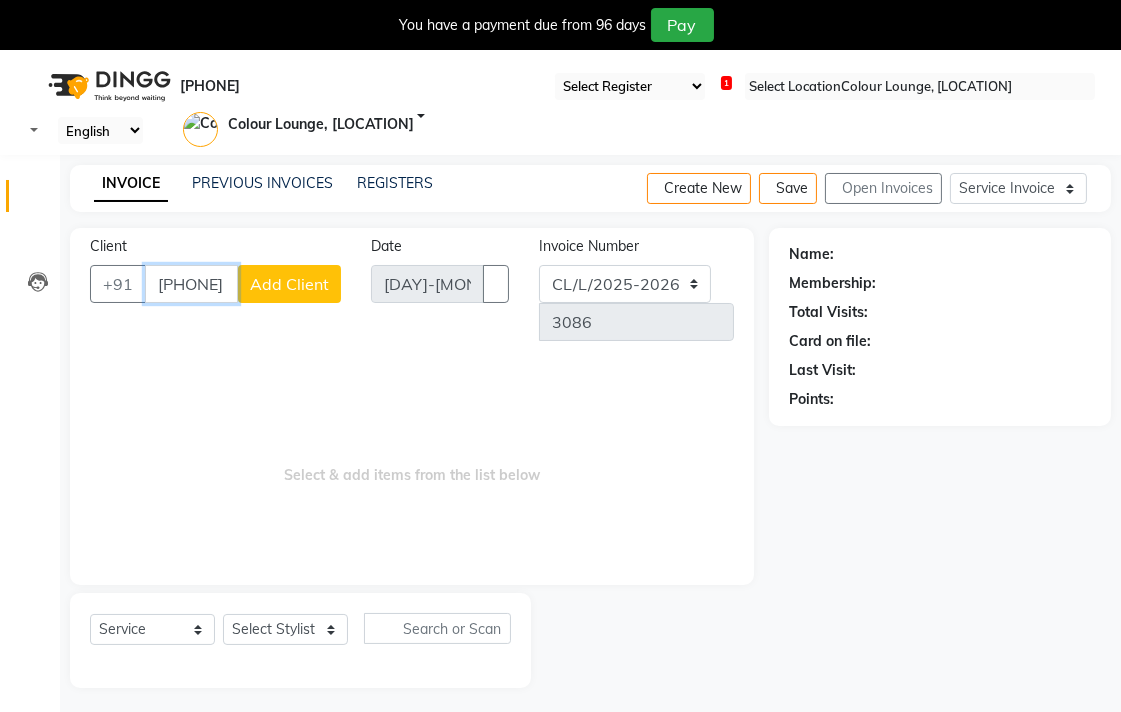 type on "[PHONE]" 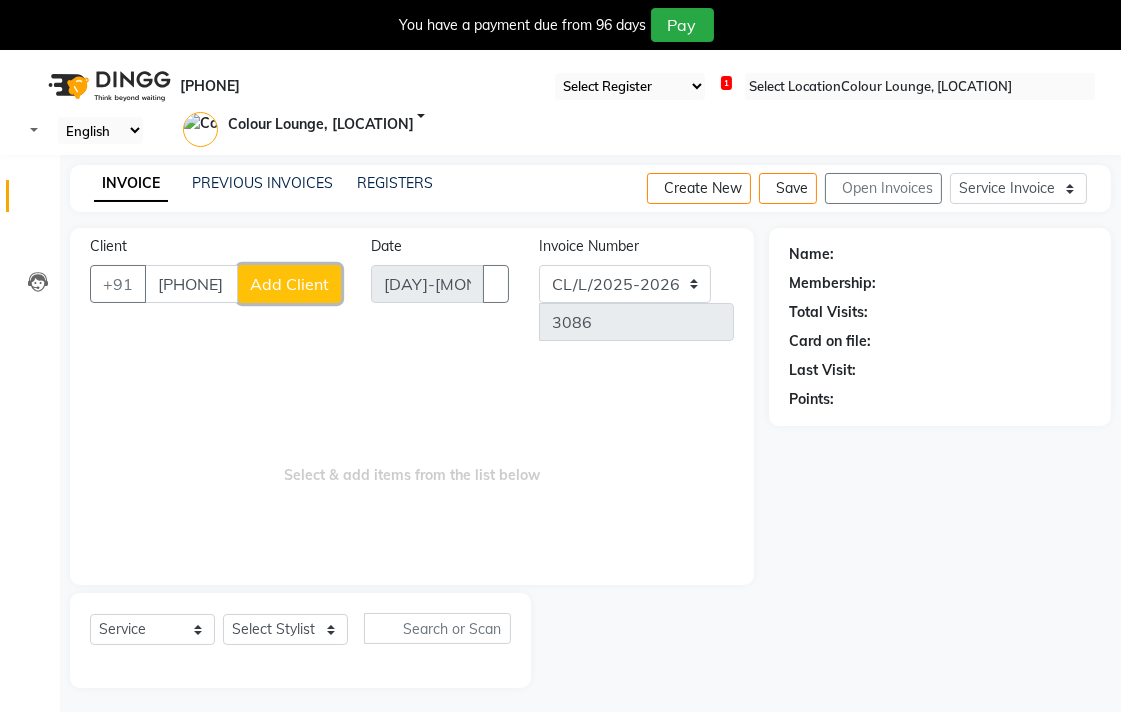 click on "Add Client" at bounding box center (289, 284) 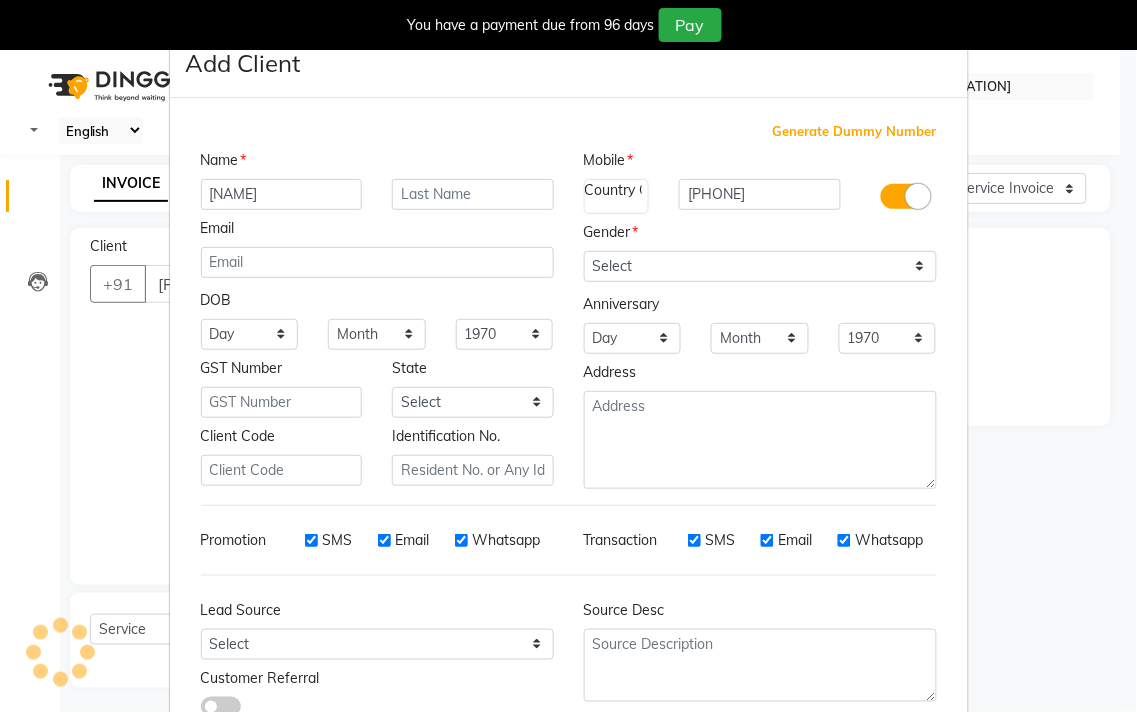 type on "[FIRST]" 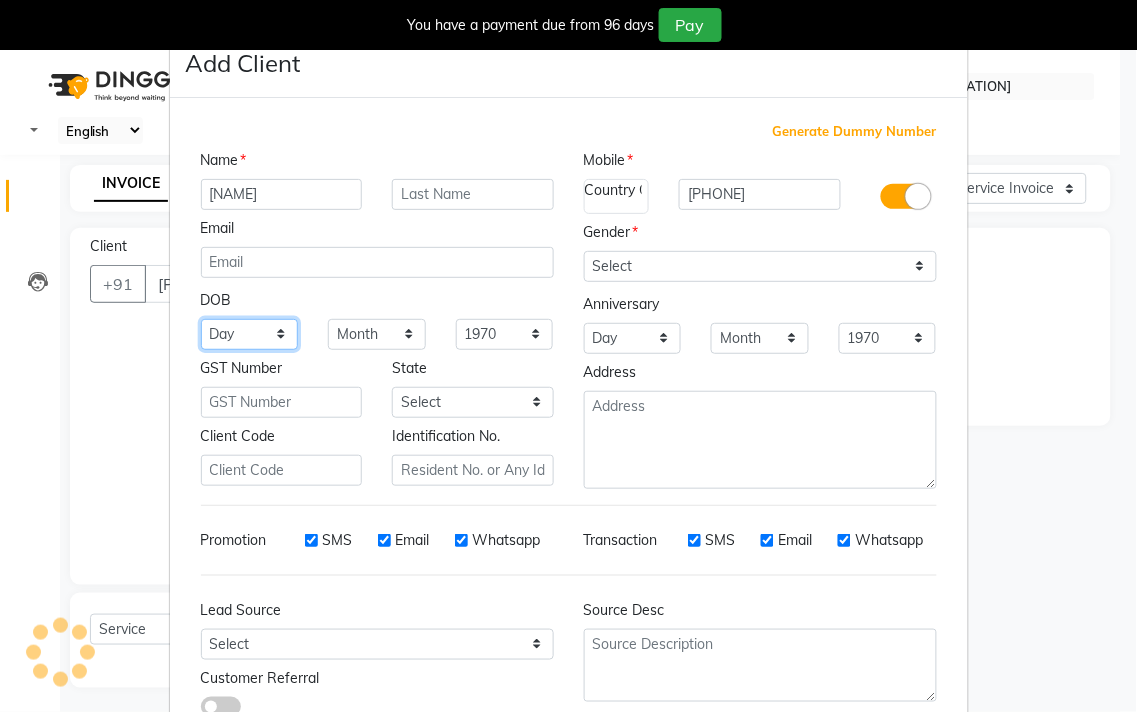 click on "Day 01 02 03 04 05 06 07 08 09 10 11 12 13 14 15 16 17 18 19 20 21 22 23 24 25 26 27 28 29 30 31" at bounding box center (250, 334) 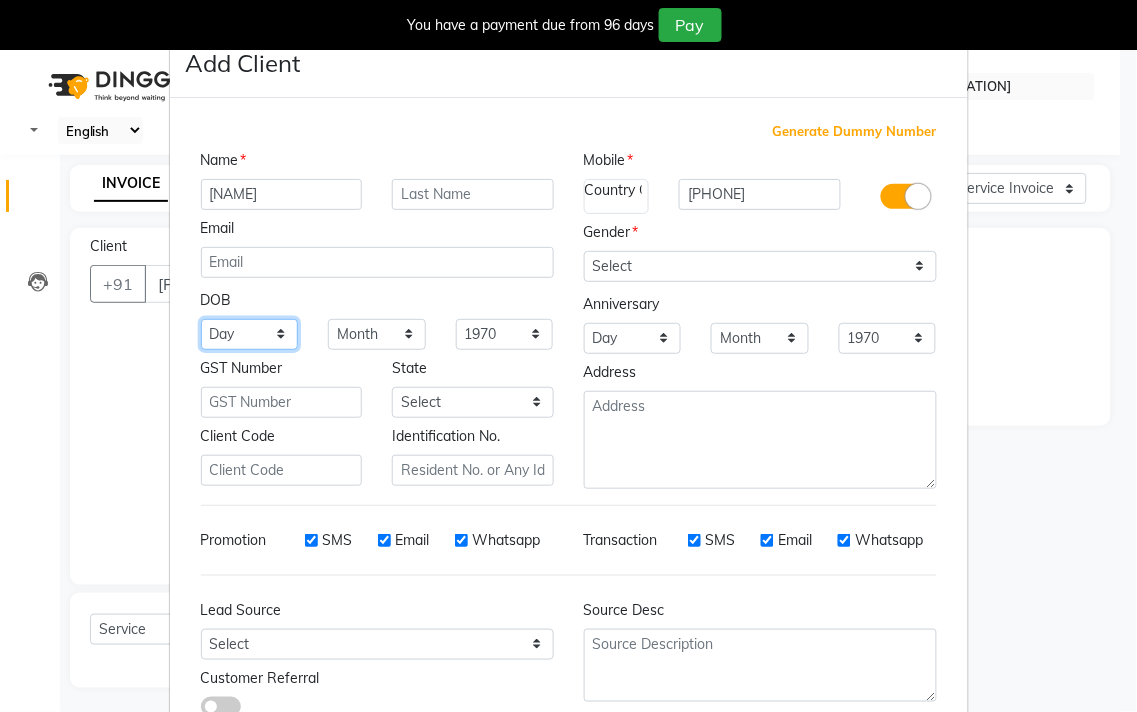 select on "15" 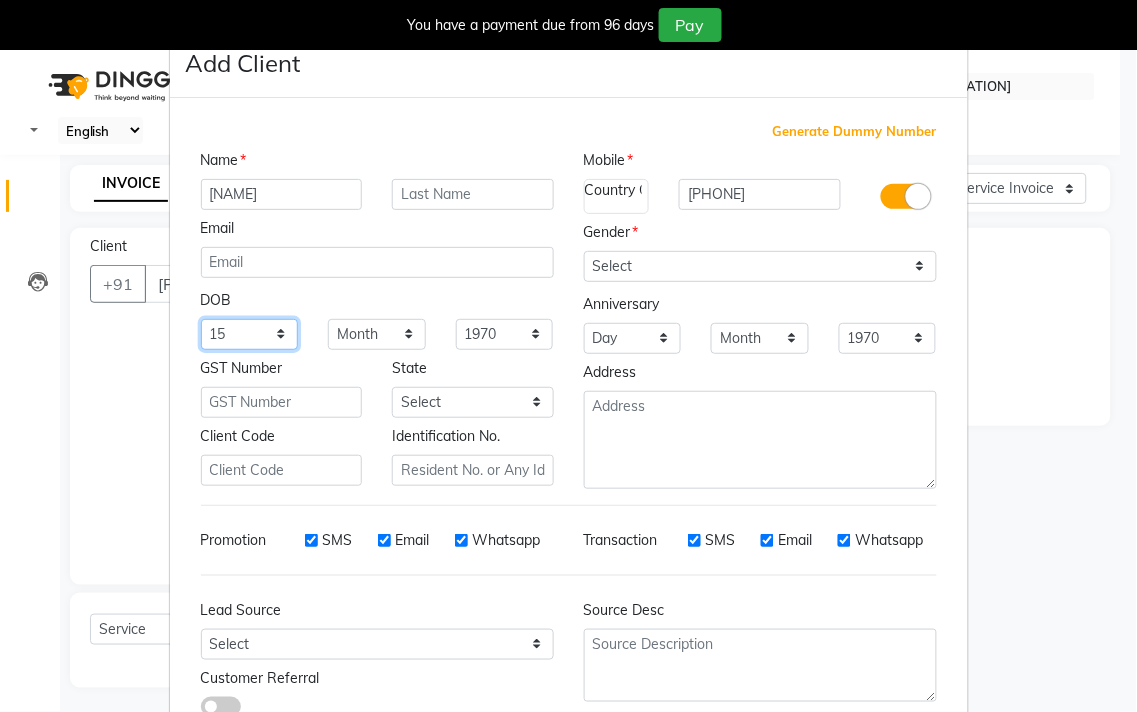 click on "Day 01 02 03 04 05 06 07 08 09 10 11 12 13 14 15 16 17 18 19 20 21 22 23 24 25 26 27 28 29 30 31" at bounding box center [250, 334] 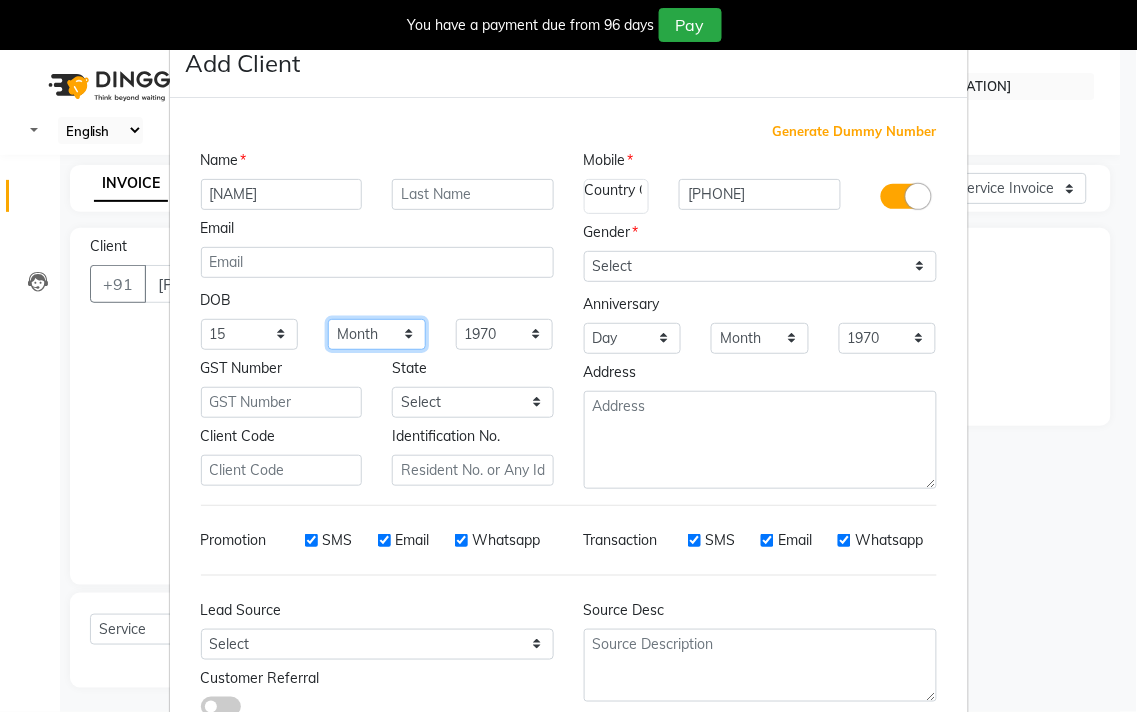 click on "Month January February March April May June July August September October November December" at bounding box center [377, 334] 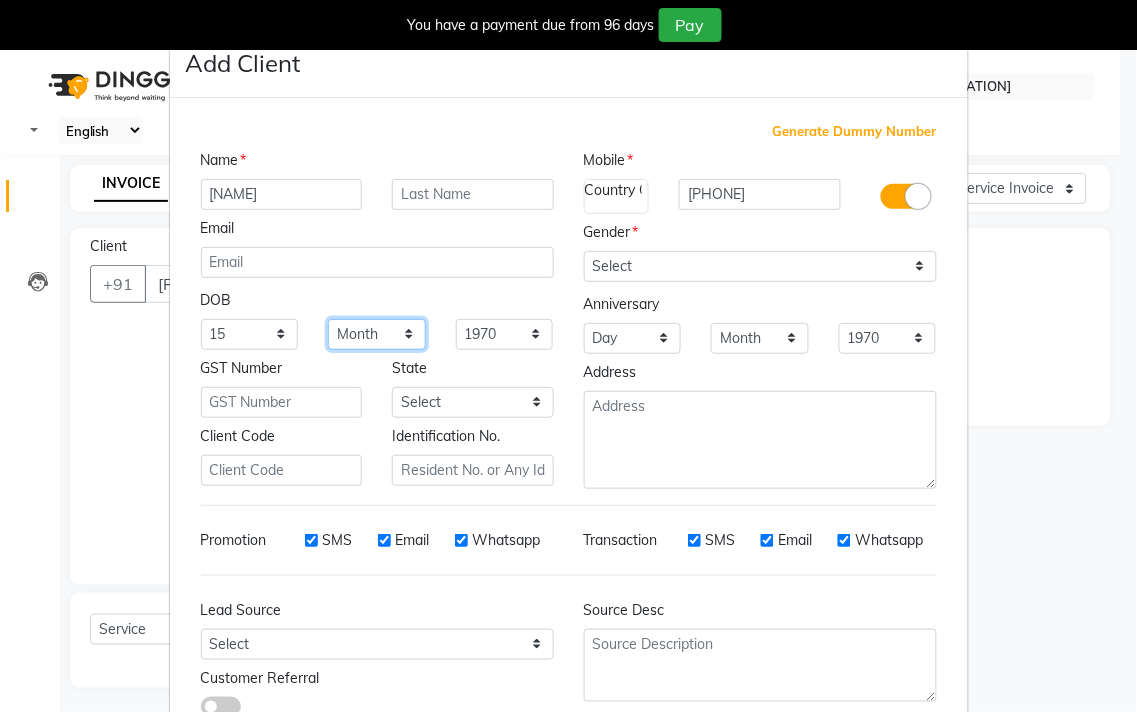select on "09" 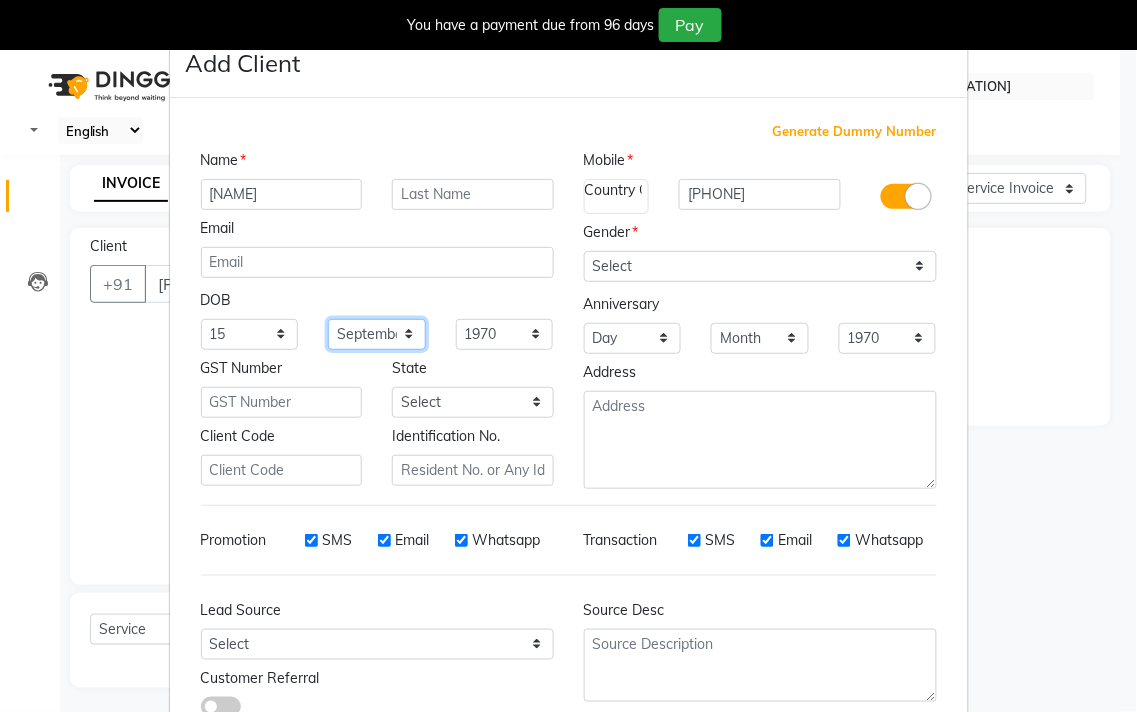 click on "Month January February March April May June July August September October November December" at bounding box center [377, 334] 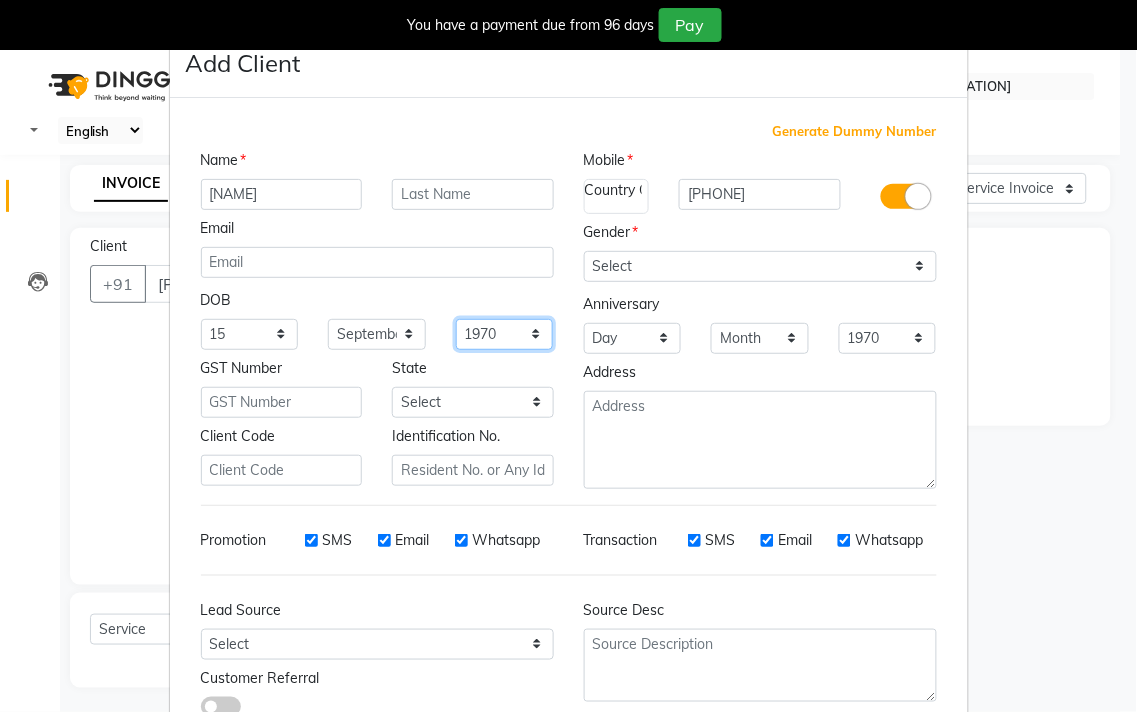 click on "1940 1941 1942 1943 1944 1945 1946 1947 1948 1949 1950 1951 1952 1953 1954 1955 1956 1957 1958 1959 1960 1961 1962 1963 1964 1965 1966 1967 1968 1969 1970 1971 1972 1973 1974 1975 1976 1977 1978 1979 1980 1981 1982 1983 1984 1985 1986 1987 1988 1989 1990 1991 1992 1993 1994 1995 1996 1997 1998 1999 2000 2001 2002 2003 2004 2005 2006 2007 2008 2009 2010 2011 2012 2013 2014 2015 2016 2017 2018 2019 2020 2021 2022 2023 2024" at bounding box center [505, 334] 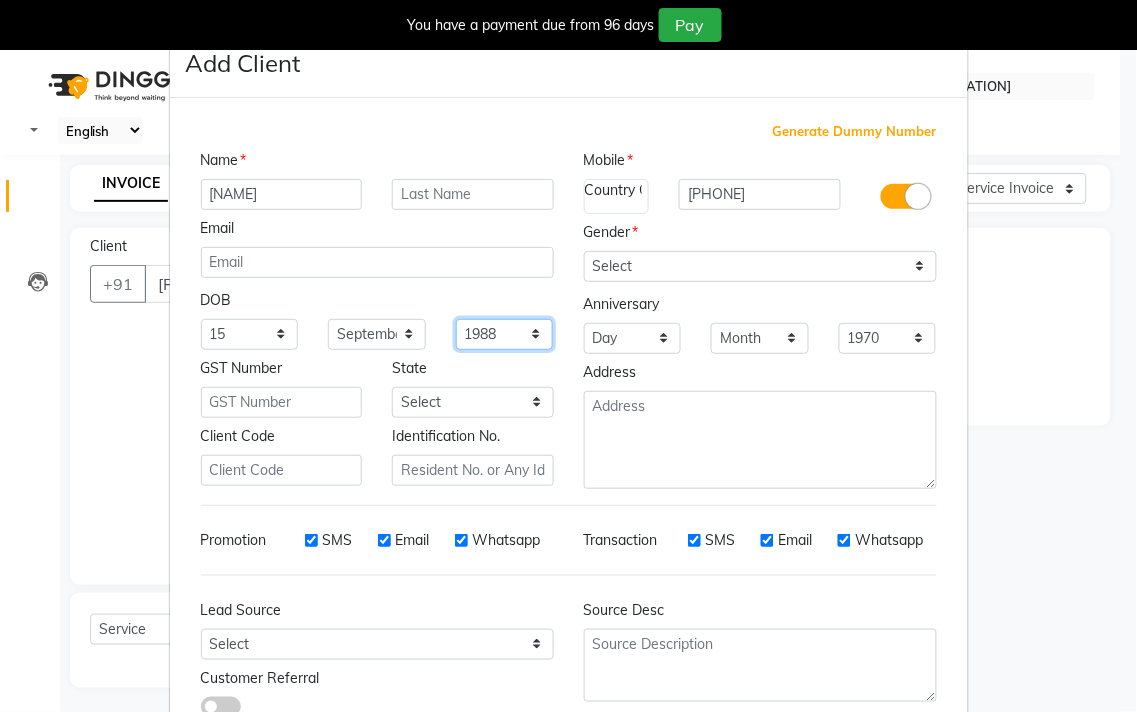 click on "1940 1941 1942 1943 1944 1945 1946 1947 1948 1949 1950 1951 1952 1953 1954 1955 1956 1957 1958 1959 1960 1961 1962 1963 1964 1965 1966 1967 1968 1969 1970 1971 1972 1973 1974 1975 1976 1977 1978 1979 1980 1981 1982 1983 1984 1985 1986 1987 1988 1989 1990 1991 1992 1993 1994 1995 1996 1997 1998 1999 2000 2001 2002 2003 2004 2005 2006 2007 2008 2009 2010 2011 2012 2013 2014 2015 2016 2017 2018 2019 2020 2021 2022 2023 2024" at bounding box center (505, 334) 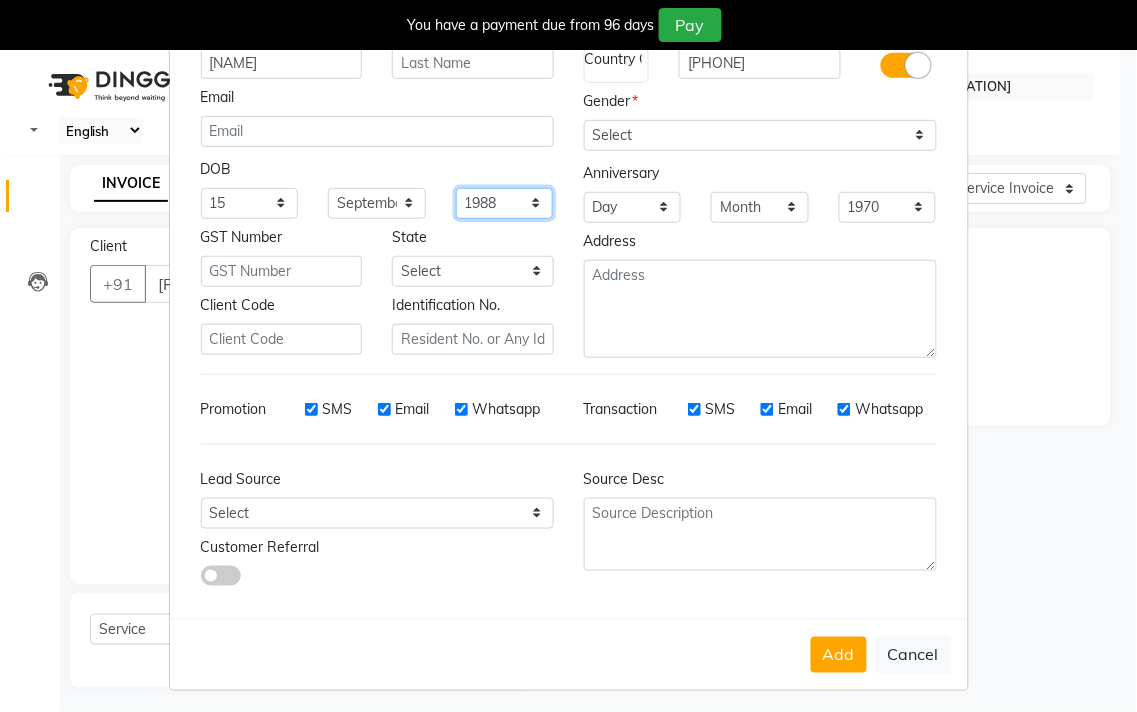 scroll, scrollTop: 138, scrollLeft: 0, axis: vertical 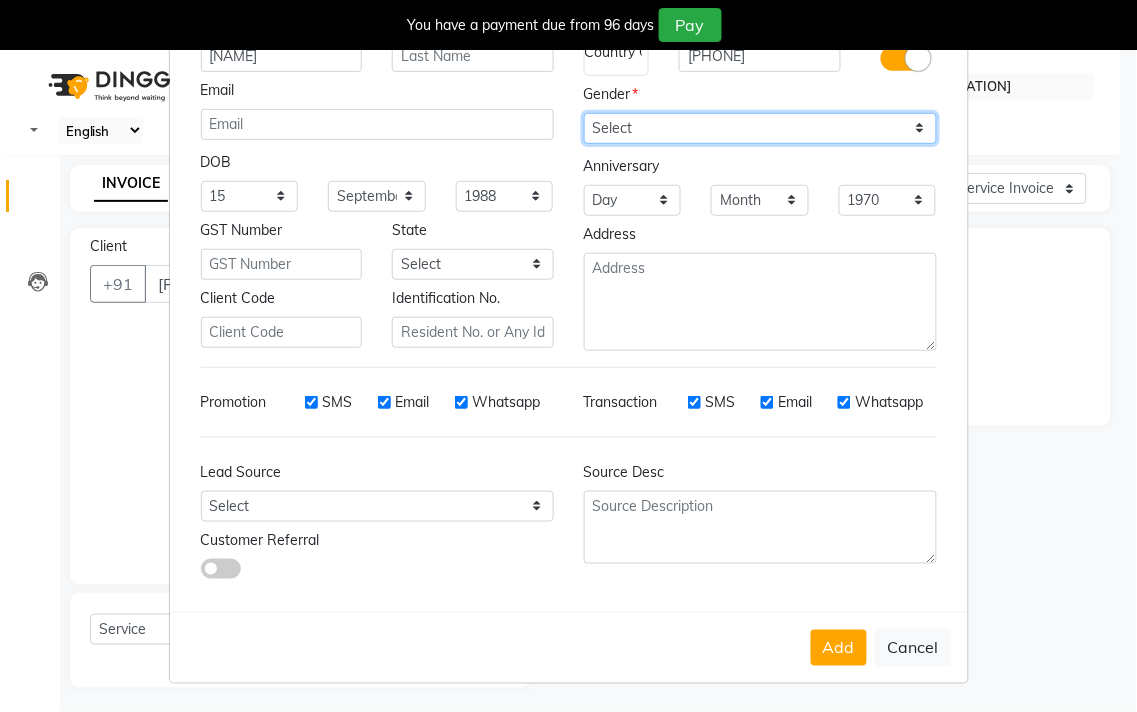 click on "Select Male Female Other Prefer Not To Say" at bounding box center [760, 128] 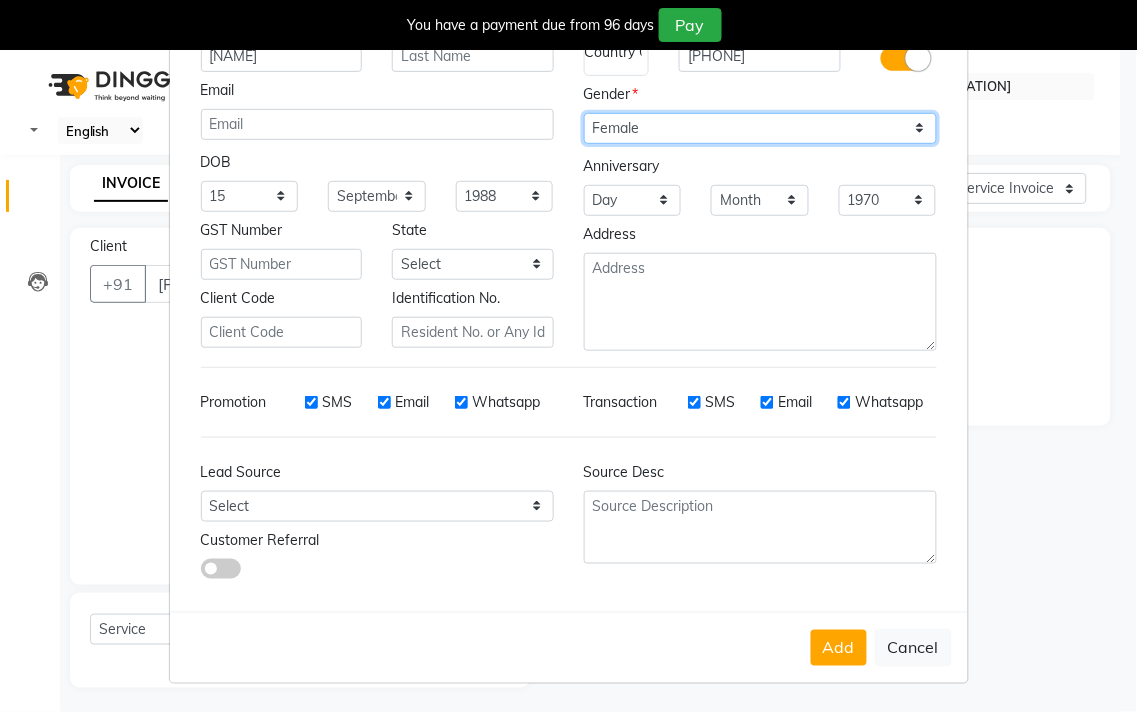 click on "Select Male Female Other Prefer Not To Say" at bounding box center (760, 128) 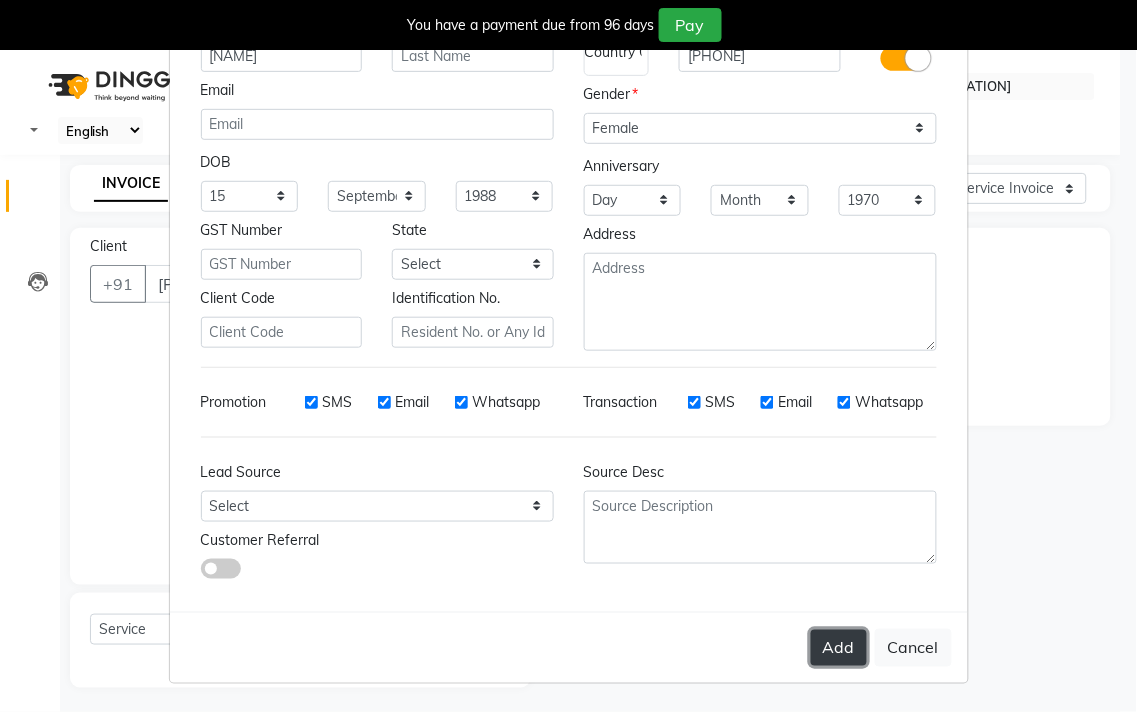 click on "Add" at bounding box center [839, 648] 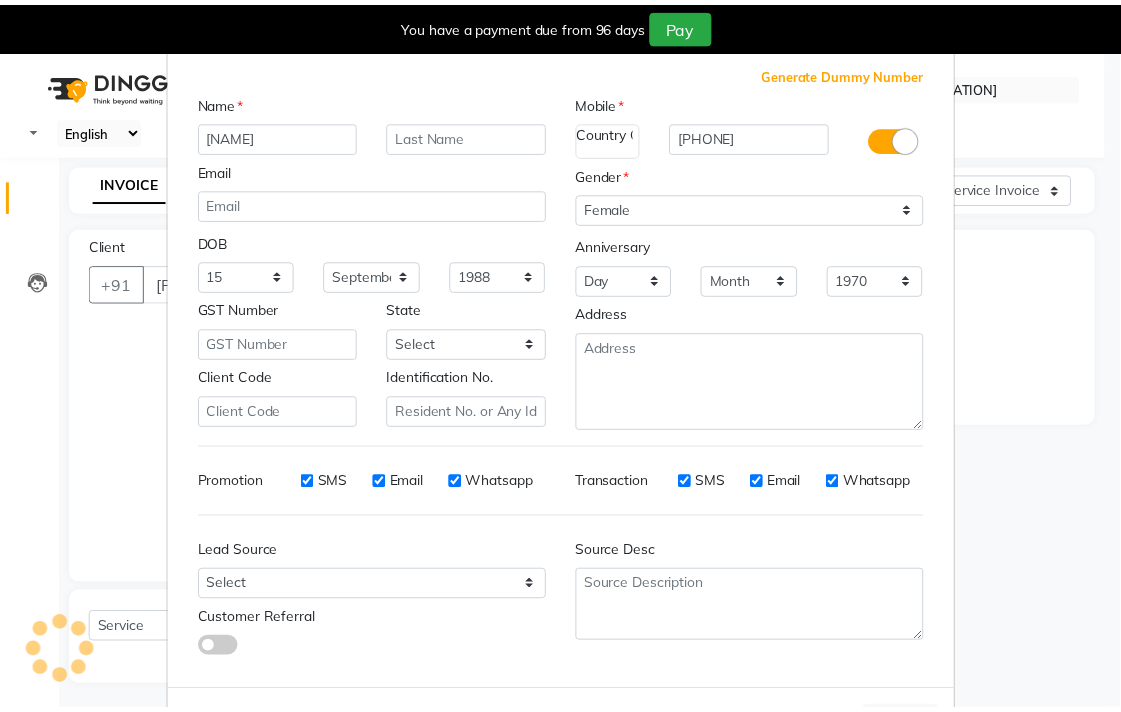 scroll, scrollTop: 0, scrollLeft: 0, axis: both 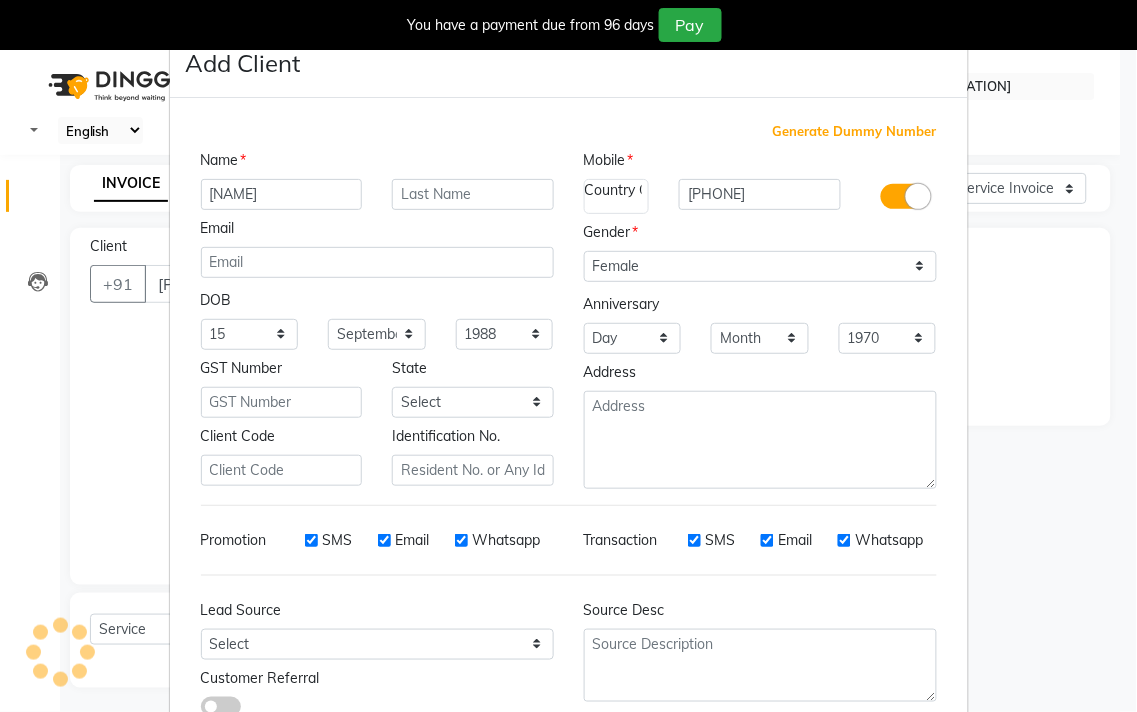 click at bounding box center (1121, 8) 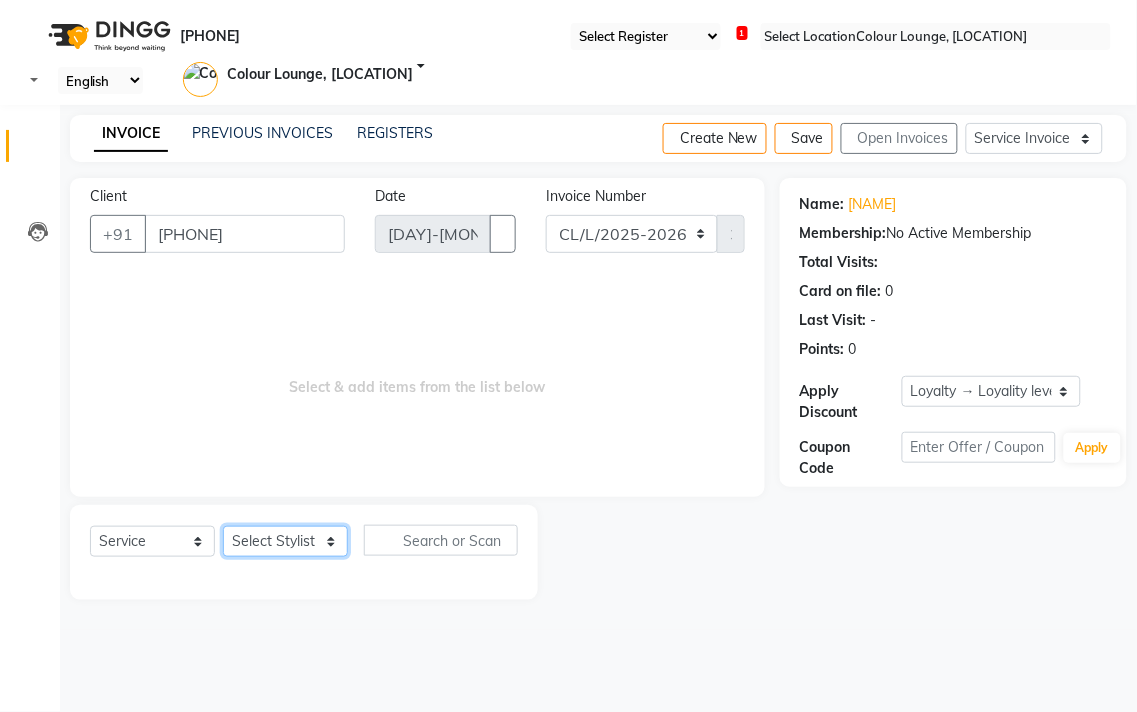 click on "Select Stylist Admin AMIT Ankush Ansh Nayyar BALBHARTI SHARMA Colour Lounge, Lawrence Road Colour Lounge, Lawrence Road DINGG HARJEET RANDHAWA HARPREET KAUR Kajal LALIMA LOVE Manish MANPREET KAUR Navneet Neelam NEENA PALWINDER KAUR POOJA Pooja negi PRABHDEEP SINGH PRINCE KUMAR PURAN CHAND RAKESH KUMAR Rambachan  Resham Kaur  Robin Sapna SATWANT KAUR Simran  Sunny TULOSH SUBBA Urvashi Varun kumar VISHAL" at bounding box center [285, 541] 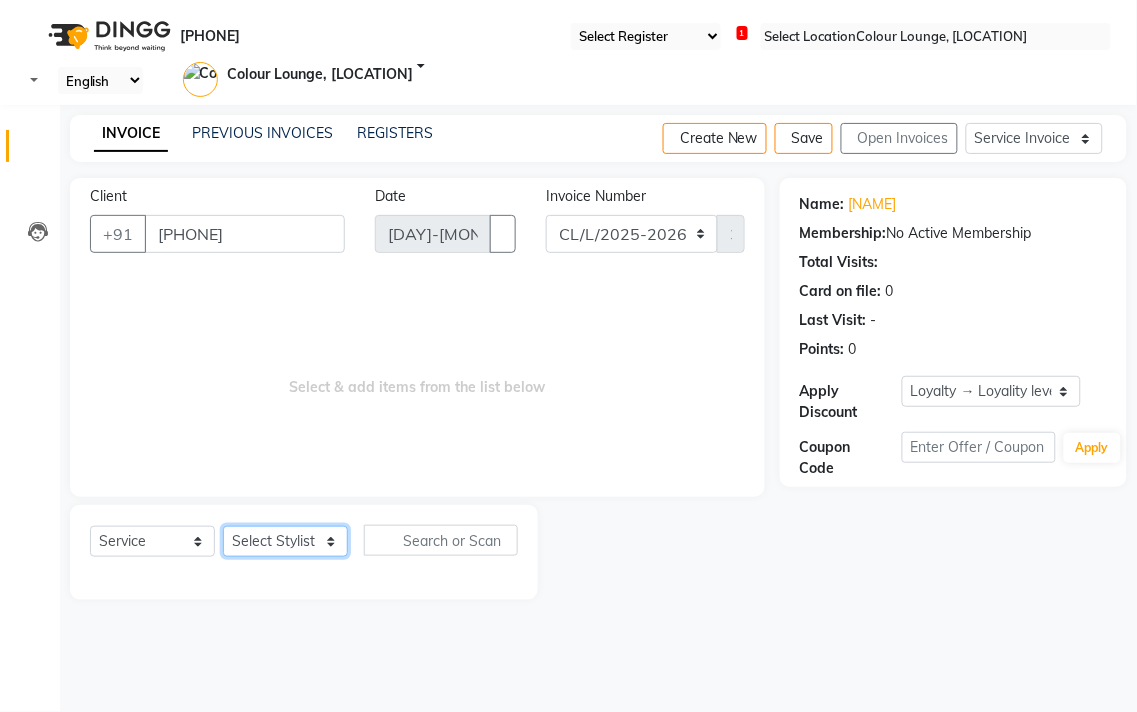select on "70028" 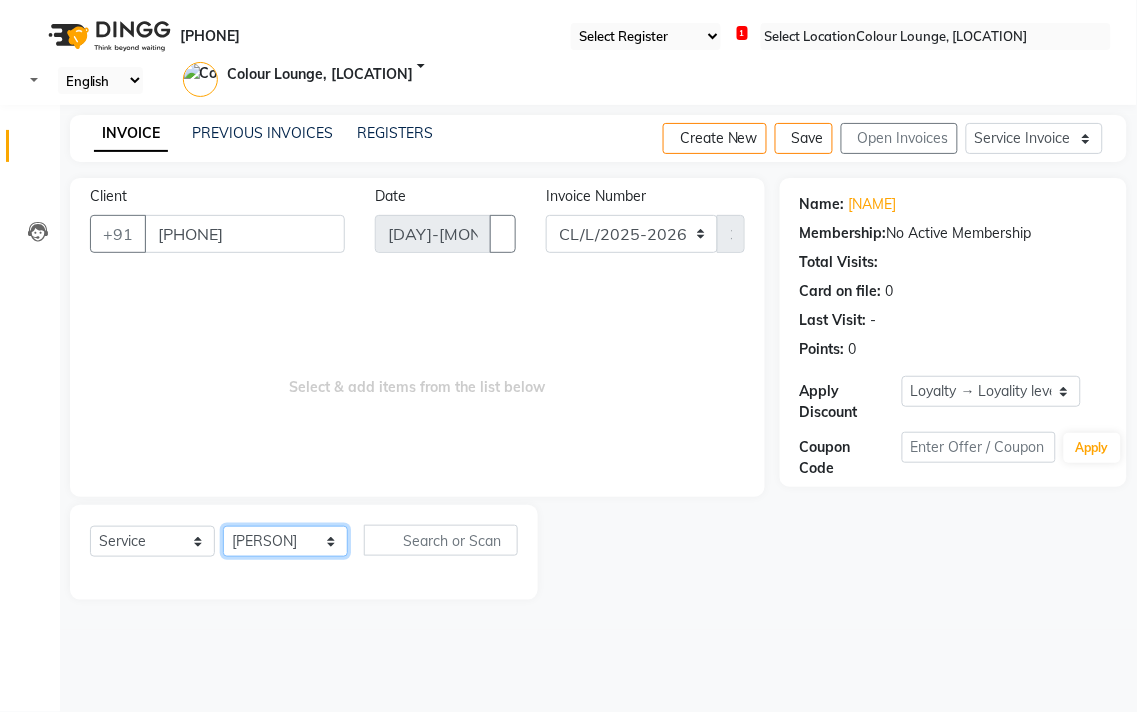 click on "Select Stylist Admin AMIT Ankush Ansh Nayyar BALBHARTI SHARMA Colour Lounge, Lawrence Road Colour Lounge, Lawrence Road DINGG HARJEET RANDHAWA HARPREET KAUR Kajal LALIMA LOVE Manish MANPREET KAUR Navneet Neelam NEENA PALWINDER KAUR POOJA Pooja negi PRABHDEEP SINGH PRINCE KUMAR PURAN CHAND RAKESH KUMAR Rambachan  Resham Kaur  Robin Sapna SATWANT KAUR Simran  Sunny TULOSH SUBBA Urvashi Varun kumar VISHAL" at bounding box center [285, 541] 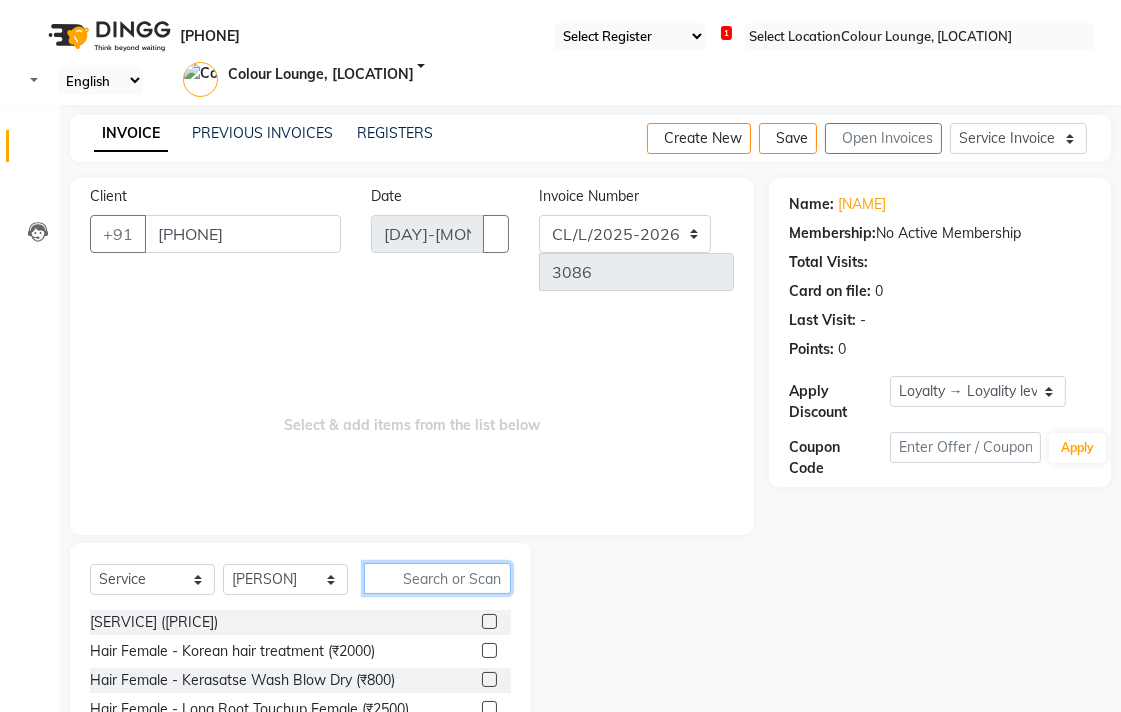 click at bounding box center [437, 578] 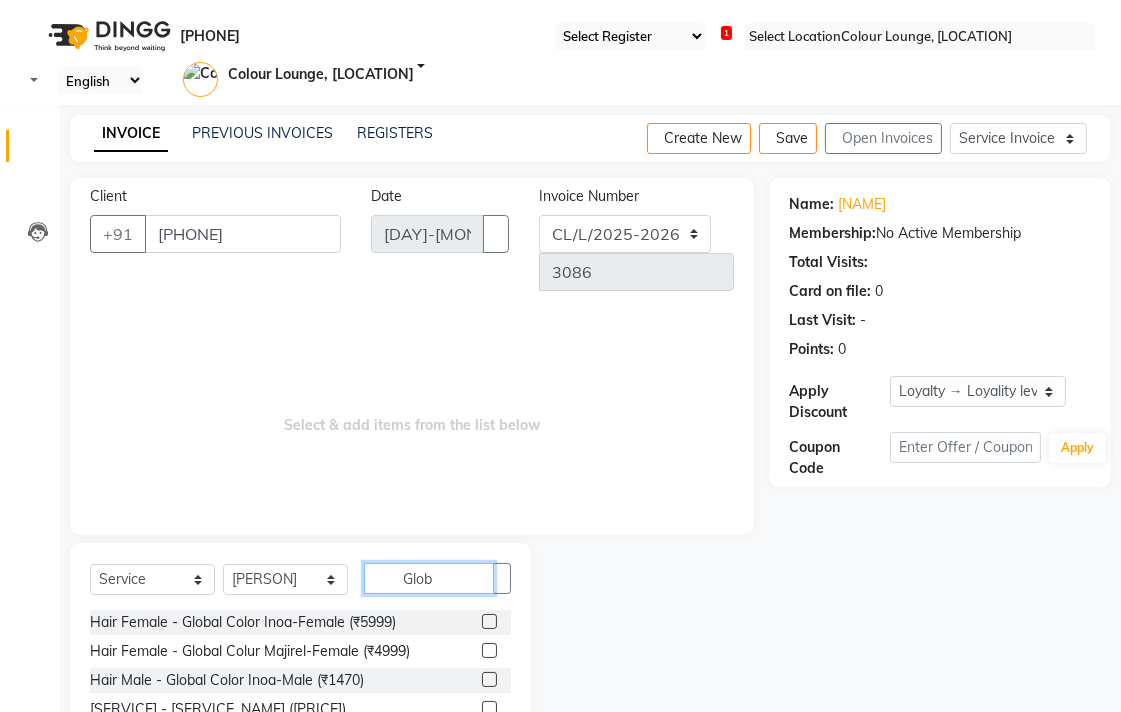 type on "Glob" 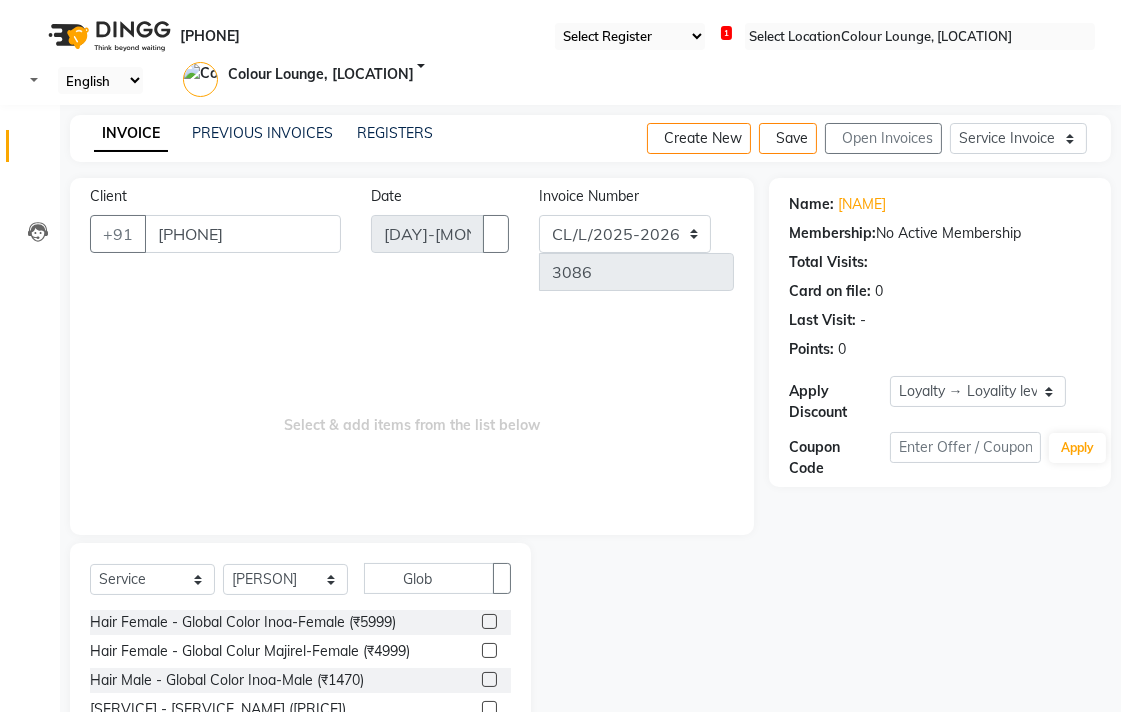 click at bounding box center [488, 624] 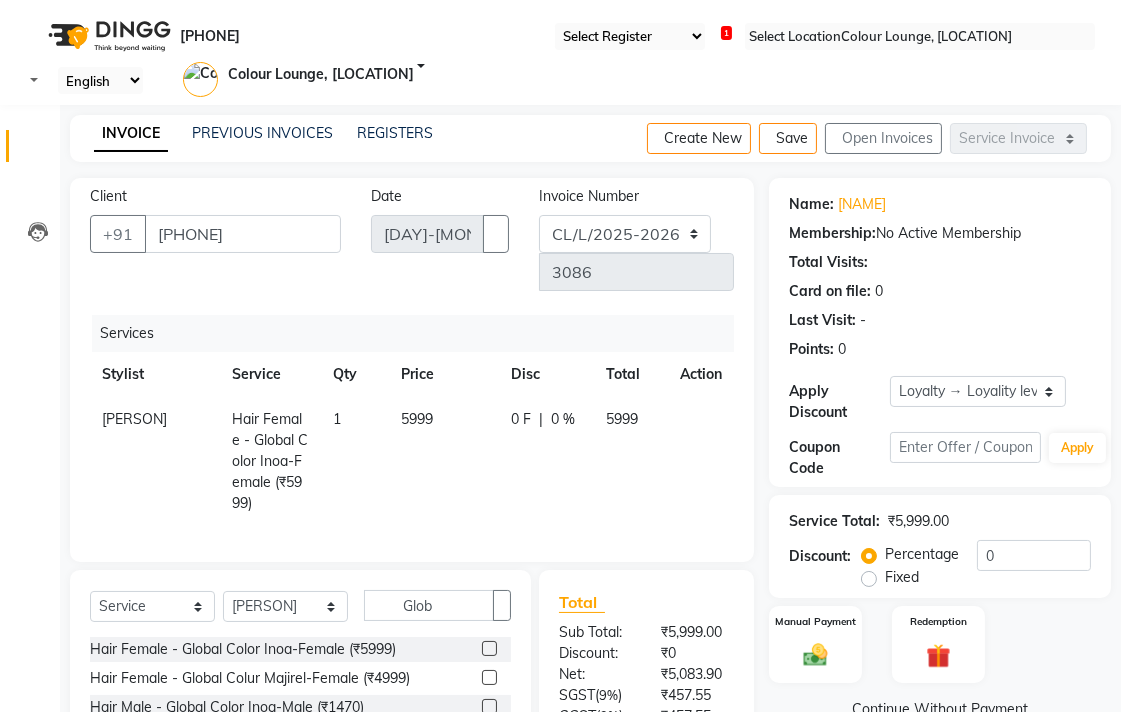 click on "5999" at bounding box center (444, 461) 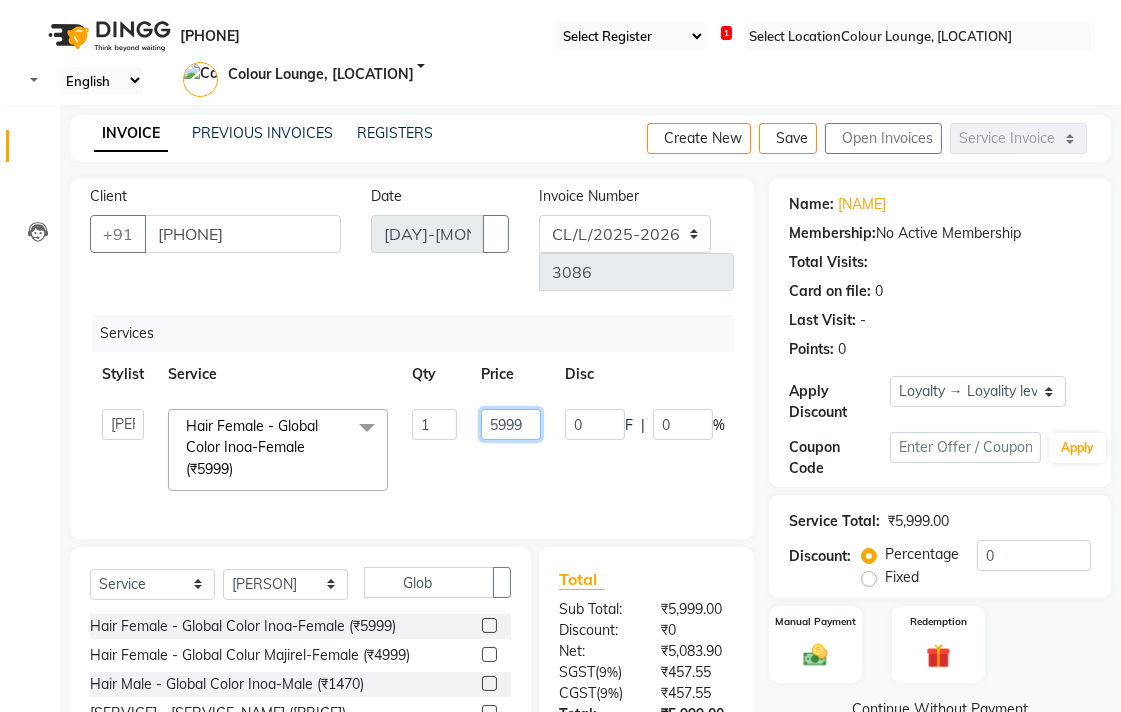 click on "5999" at bounding box center (434, 424) 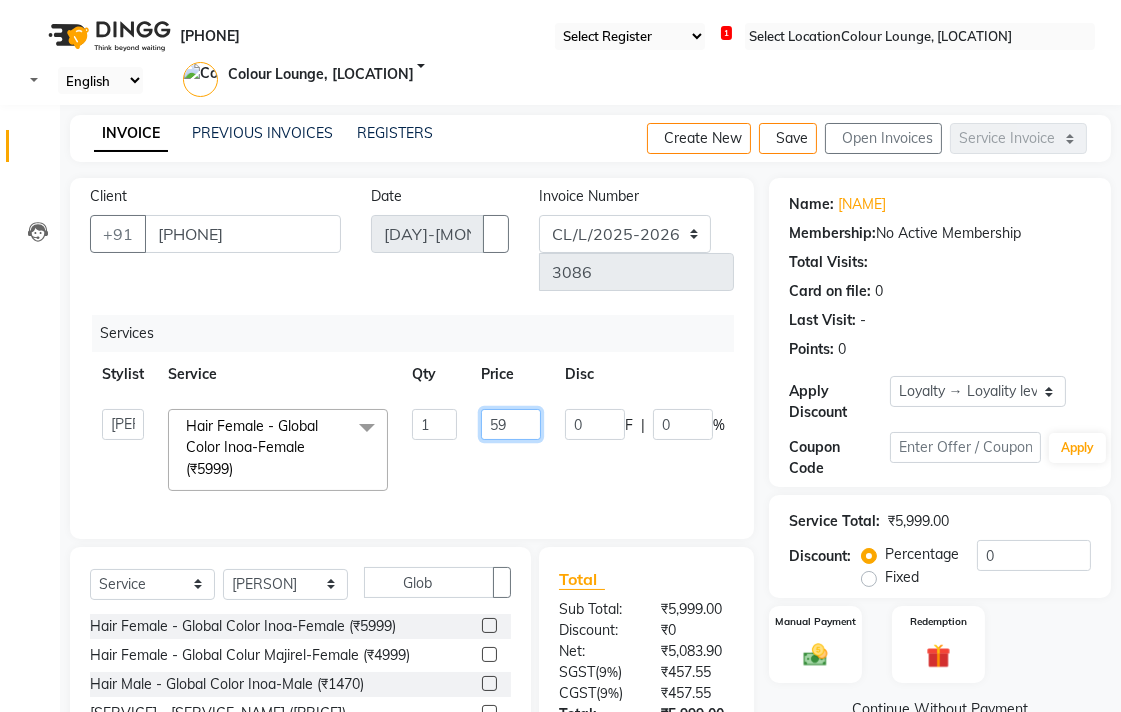 type on "5" 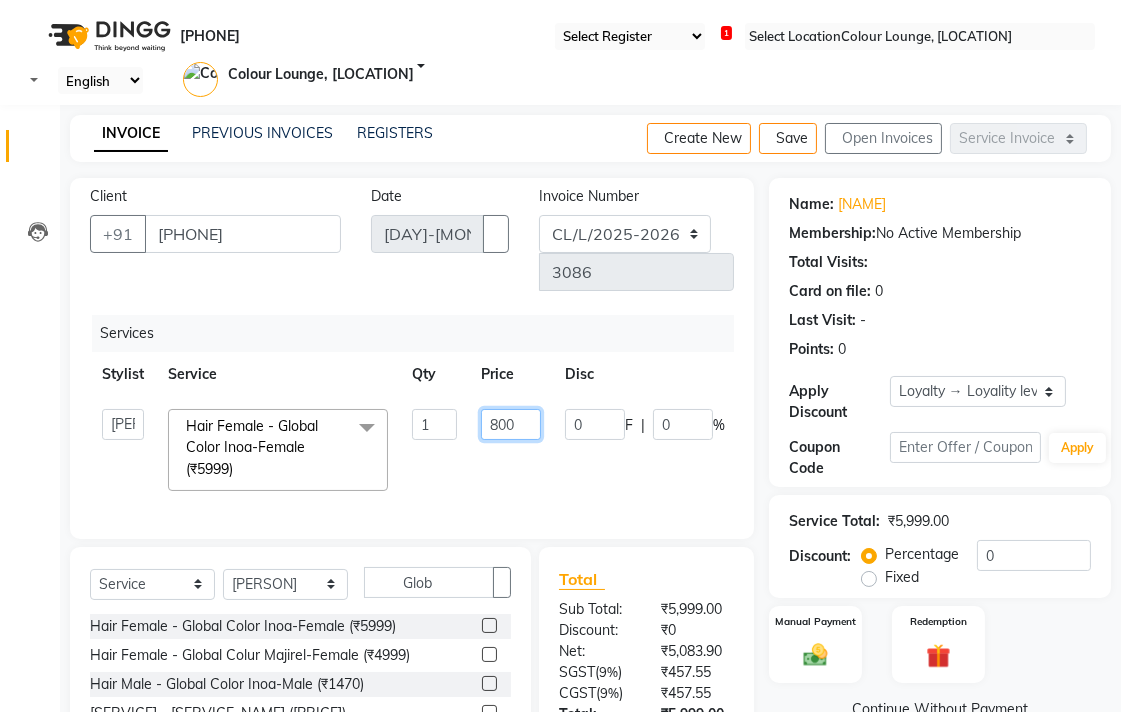 type on "8000" 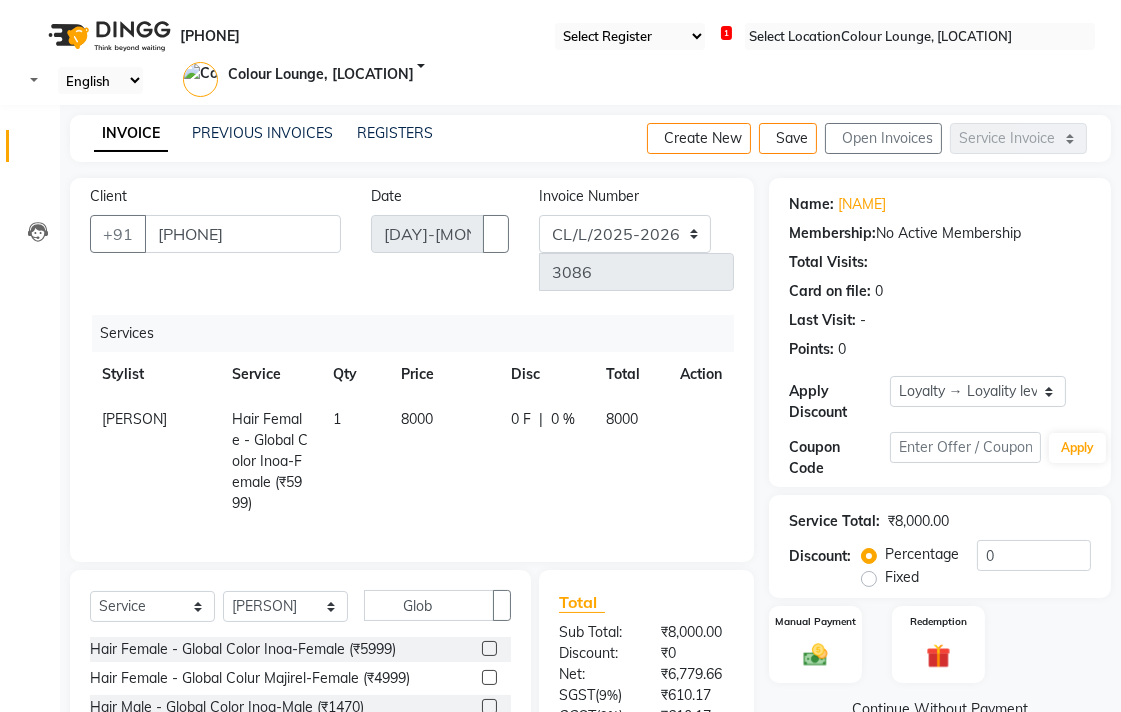 click on "0 %" at bounding box center [563, 419] 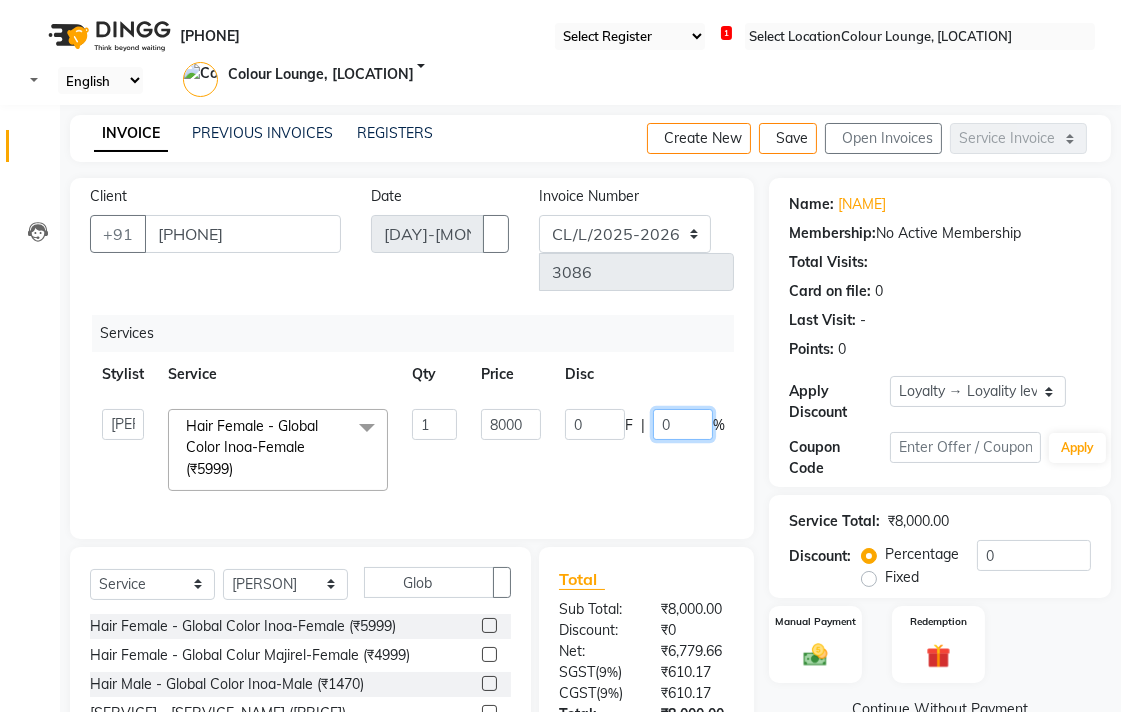 click on "0" at bounding box center (683, 424) 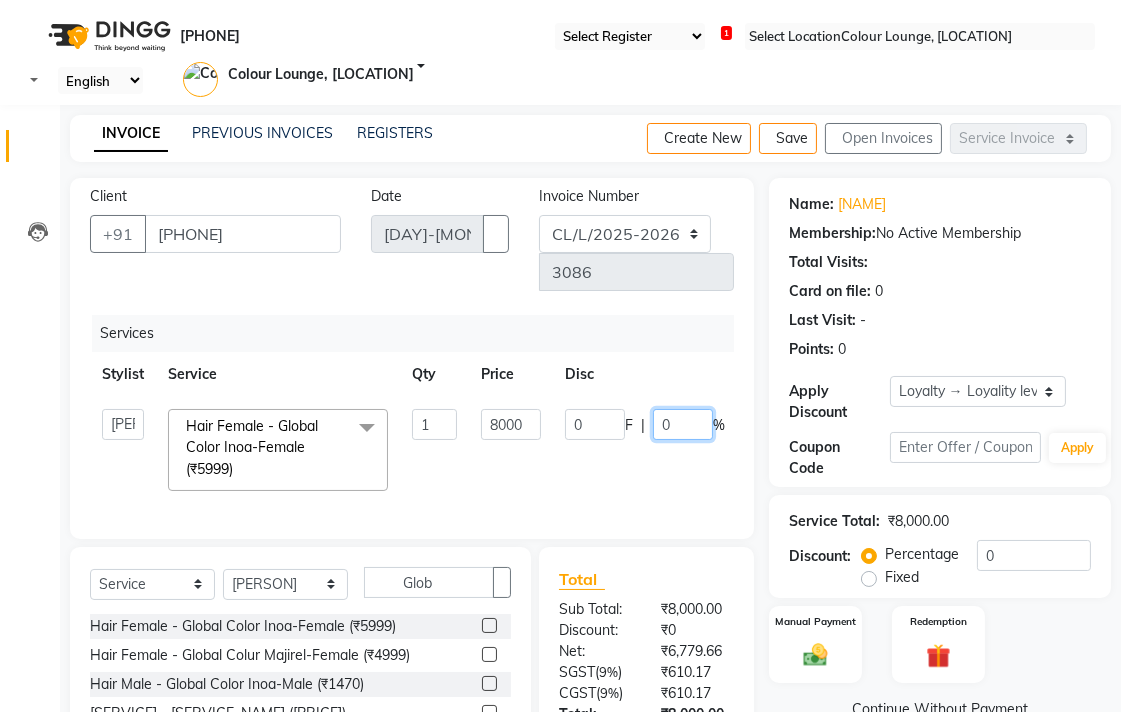 type on "50" 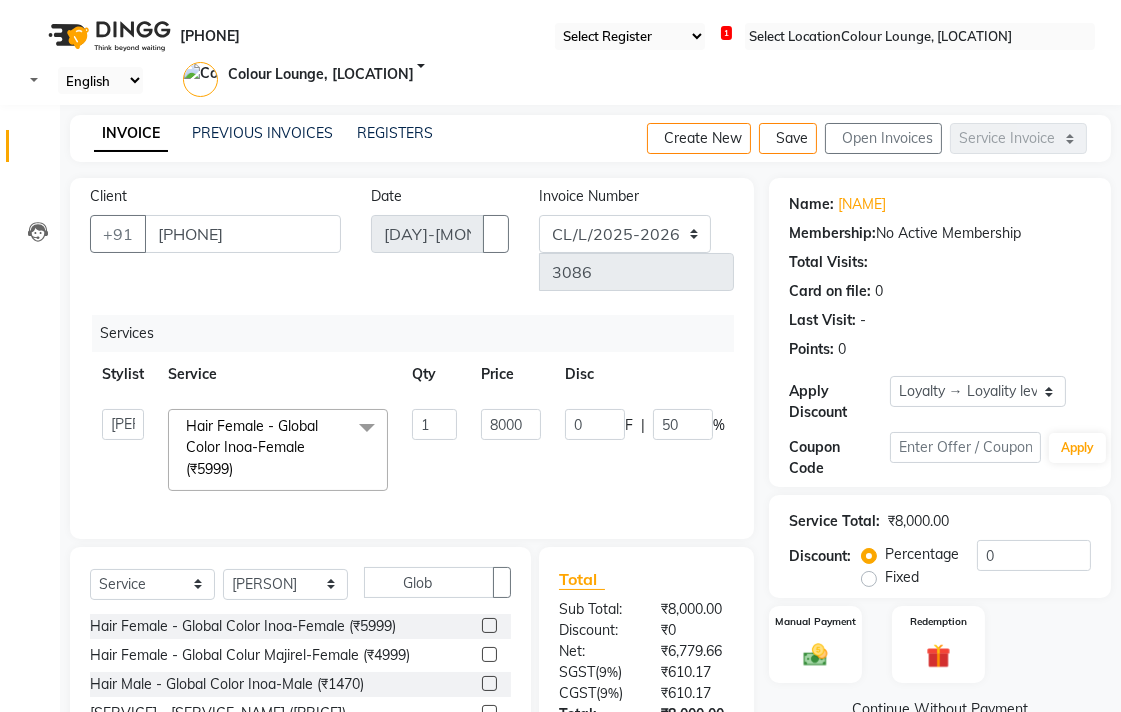 click on "Admin   AMIT   Ankush   Ansh Nayyar   BALBHARTI SHARMA   Colour Lounge, Lawrence Road   Colour Lounge, Lawrence Road   DINGG   HARJEET RANDHAWA   HARPREET KAUR   Kajal   LALIMA   LOVE   Manish   MANPREET KAUR   Navneet   Neelam   NEENA   PALWINDER KAUR   POOJA   Pooja negi   PRABHDEEP SINGH   PRINCE KUMAR   PURAN CHAND   RAKESH KUMAR   Rambachan    Resham Kaur    Robin   Sapna   SATWANT KAUR   Simran    Sunny   TULOSH SUBBA   Urvashi   Varun kumar   VISHAL" at bounding box center [123, 450] 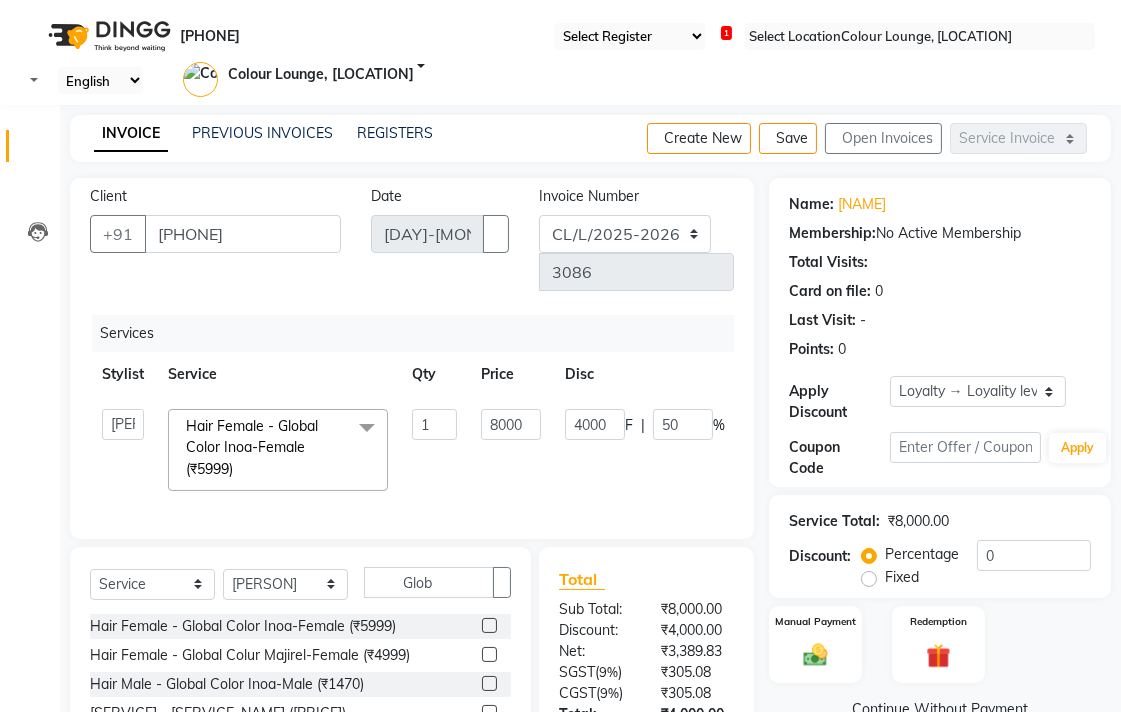 click at bounding box center [144, 440] 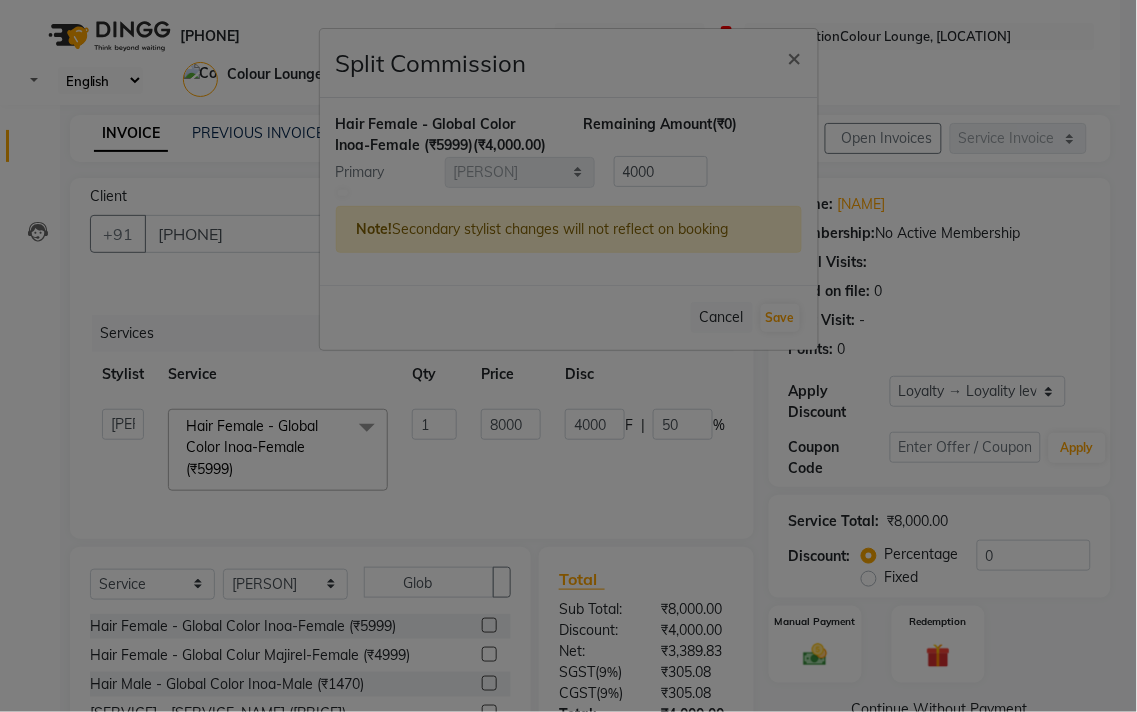 click at bounding box center (343, 193) 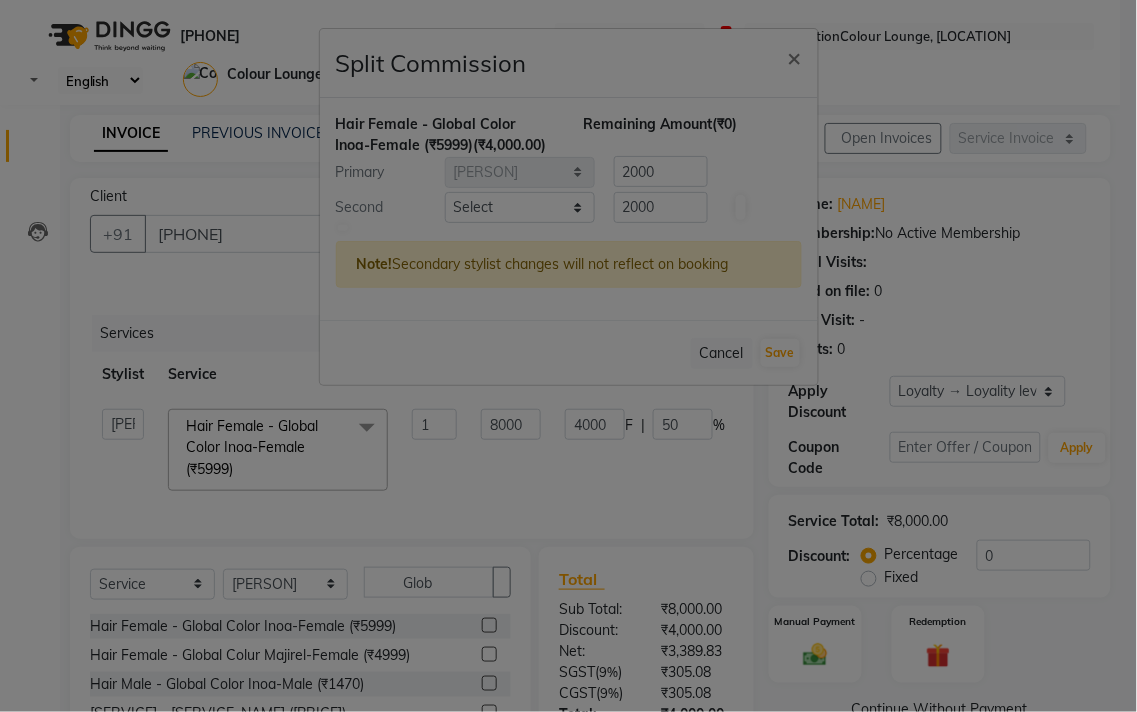click at bounding box center (343, 228) 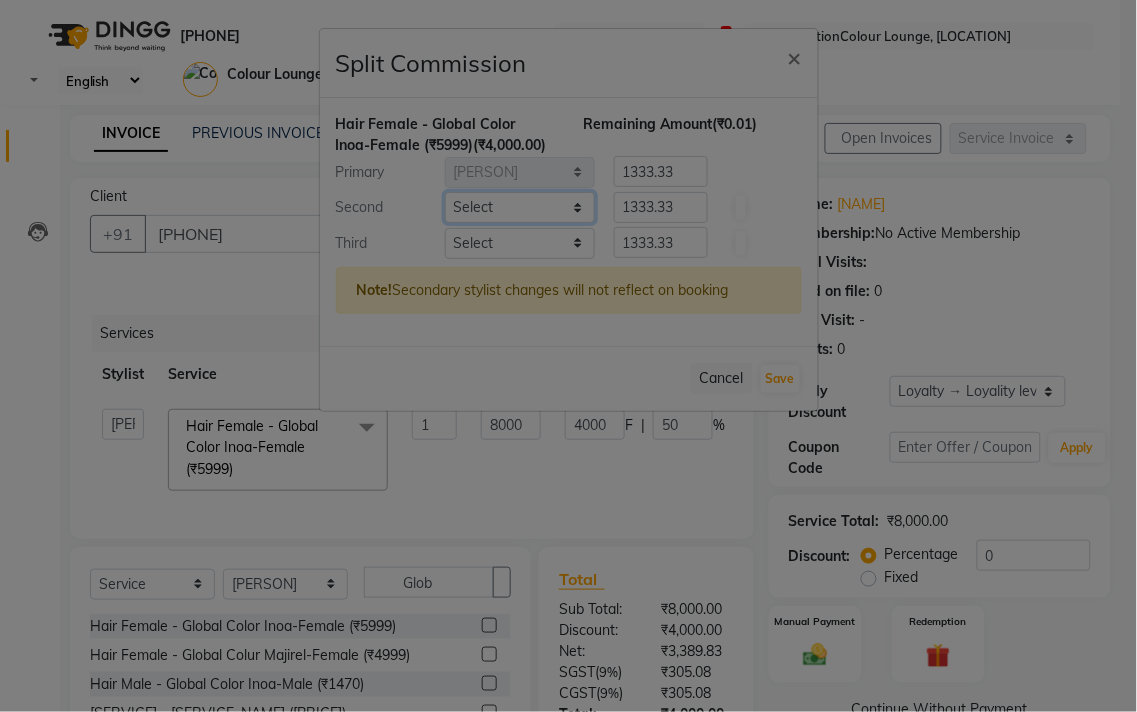 click on "Select  Admin   AMIT   Ankush   Ansh Nayyar   BALBHARTI SHARMA   Colour Lounge, Lawrence Road   Colour Lounge, Lawrence Road   DINGG   HARJEET RANDHAWA   HARPREET KAUR   Kajal   LALIMA   LOVE   Manish   MANPREET KAUR   Navneet   Neelam   NEENA   PALWINDER KAUR   POOJA   Pooja negi   PRABHDEEP SINGH   PRINCE KUMAR   PURAN CHAND   RAKESH KUMAR   Rambachan    Resham Kaur    Robin   Sapna   SATWANT KAUR   Simran    Sunny   TULOSH SUBBA   Urvashi   Varun kumar   VISHAL" at bounding box center [520, 207] 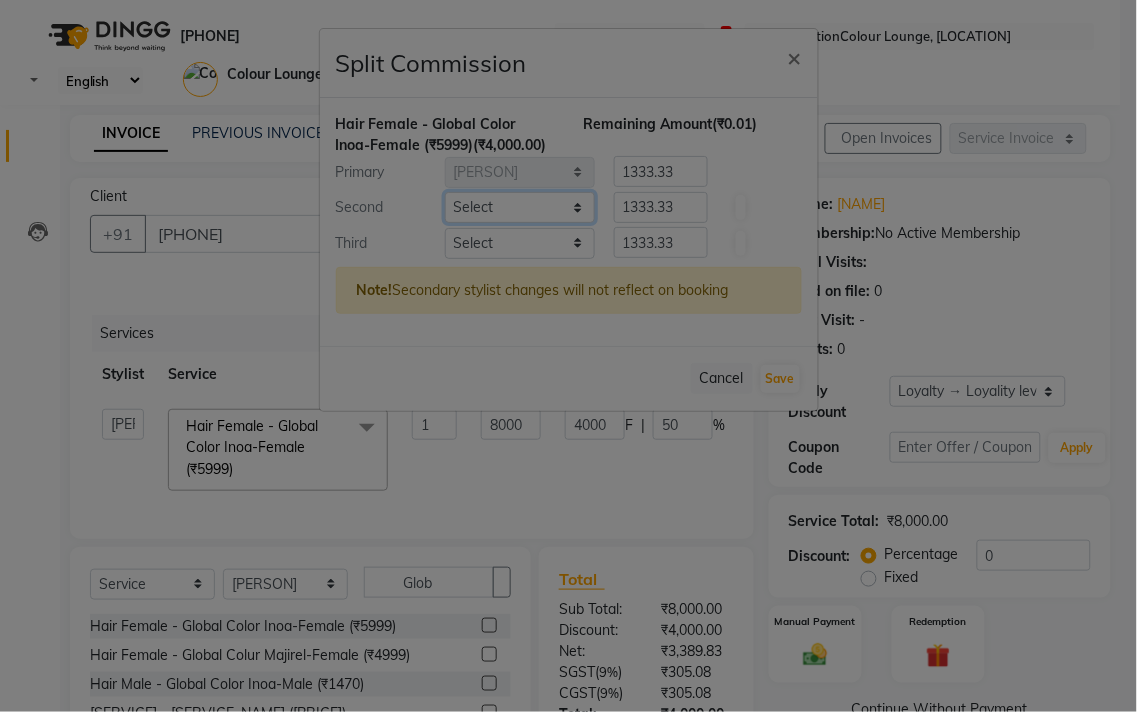 select on "[POSTAL_CODE]" 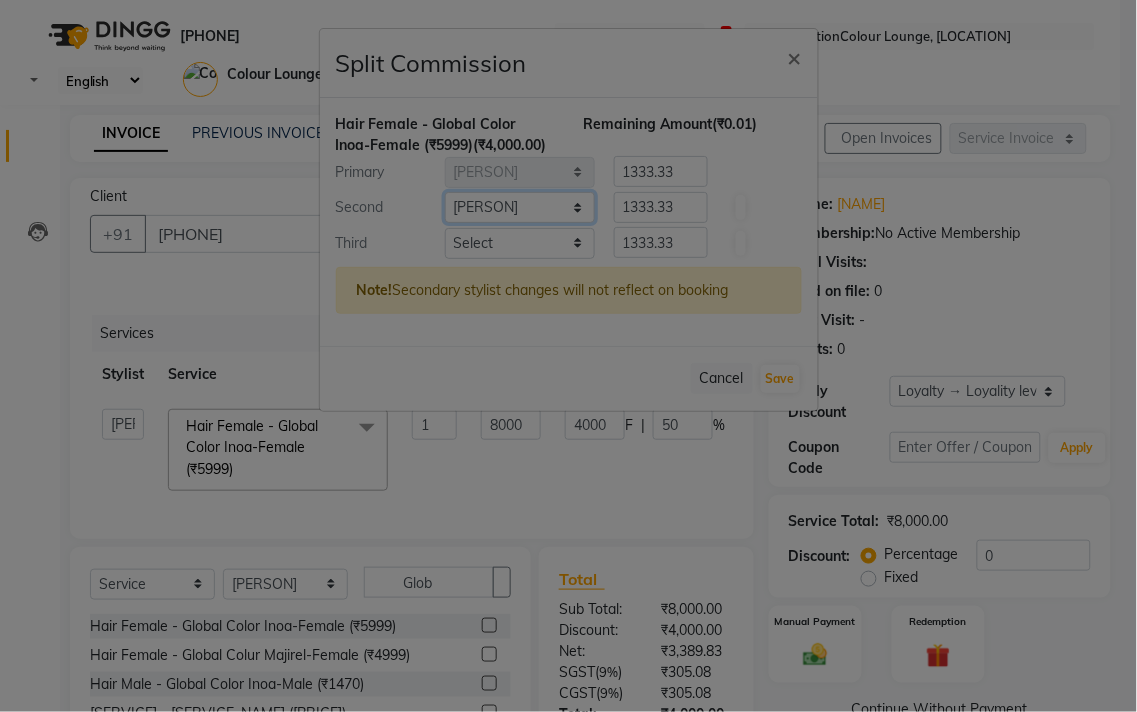 click on "Select  Admin   AMIT   Ankush   Ansh Nayyar   BALBHARTI SHARMA   Colour Lounge, Lawrence Road   Colour Lounge, Lawrence Road   DINGG   HARJEET RANDHAWA   HARPREET KAUR   Kajal   LALIMA   LOVE   Manish   MANPREET KAUR   Navneet   Neelam   NEENA   PALWINDER KAUR   POOJA   Pooja negi   PRABHDEEP SINGH   PRINCE KUMAR   PURAN CHAND   RAKESH KUMAR   Rambachan    Resham Kaur    Robin   Sapna   SATWANT KAUR   Simran    Sunny   TULOSH SUBBA   Urvashi   Varun kumar   VISHAL" at bounding box center [520, 207] 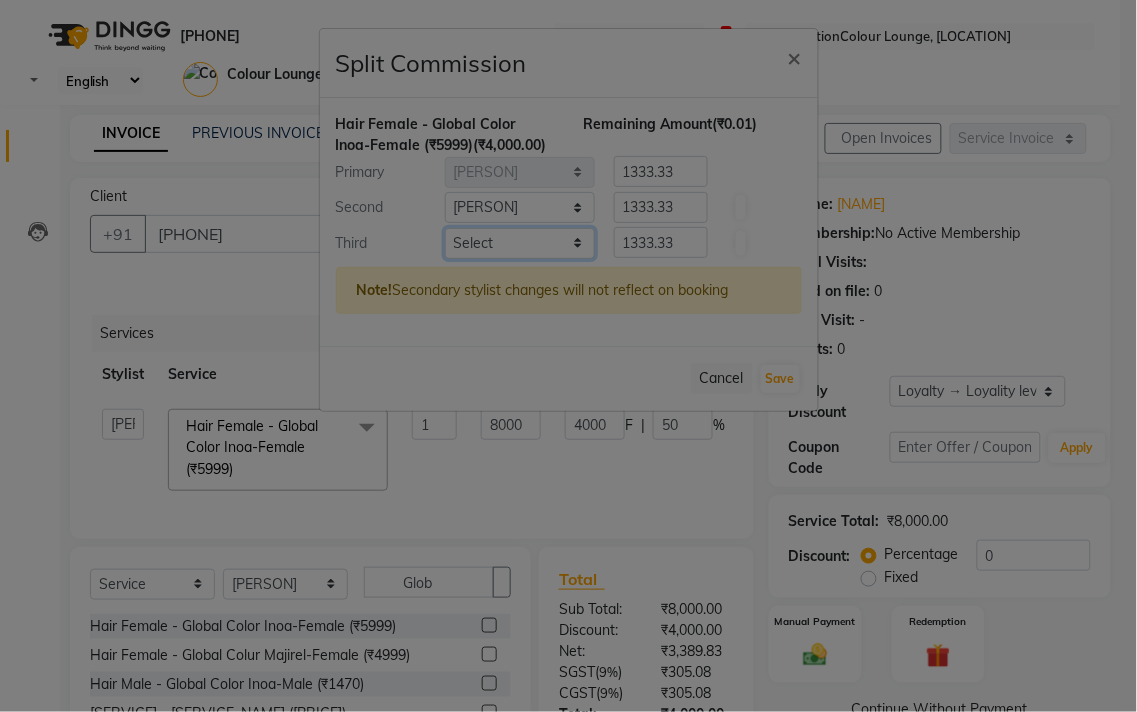 click on "Select  Admin   AMIT   Ankush   Ansh Nayyar   BALBHARTI SHARMA   Colour Lounge, Lawrence Road   Colour Lounge, Lawrence Road   DINGG   HARJEET RANDHAWA   HARPREET KAUR   Kajal   LALIMA   LOVE   Manish   MANPREET KAUR   Navneet   Neelam   NEENA   PALWINDER KAUR   POOJA   Pooja negi   PRABHDEEP SINGH   PRINCE KUMAR   PURAN CHAND   RAKESH KUMAR   Rambachan    Resham Kaur    Robin   Sapna   SATWANT KAUR   Simran    Sunny   TULOSH SUBBA   Urvashi   Varun kumar   VISHAL" at bounding box center [520, 243] 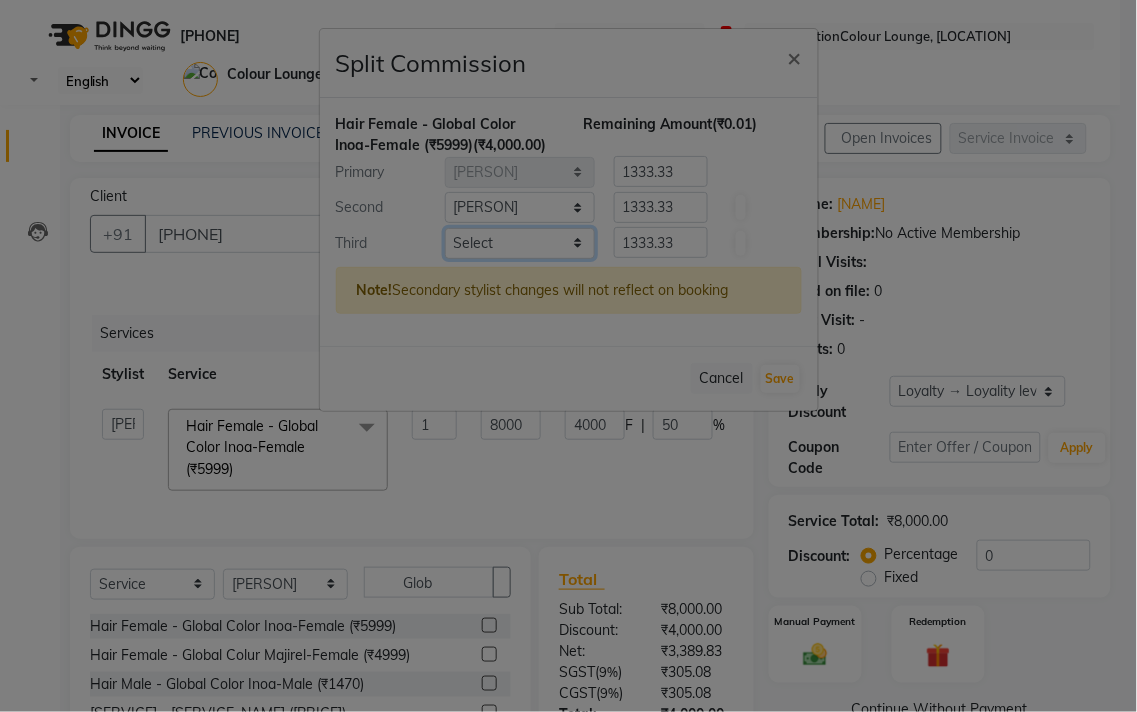 select on "70010" 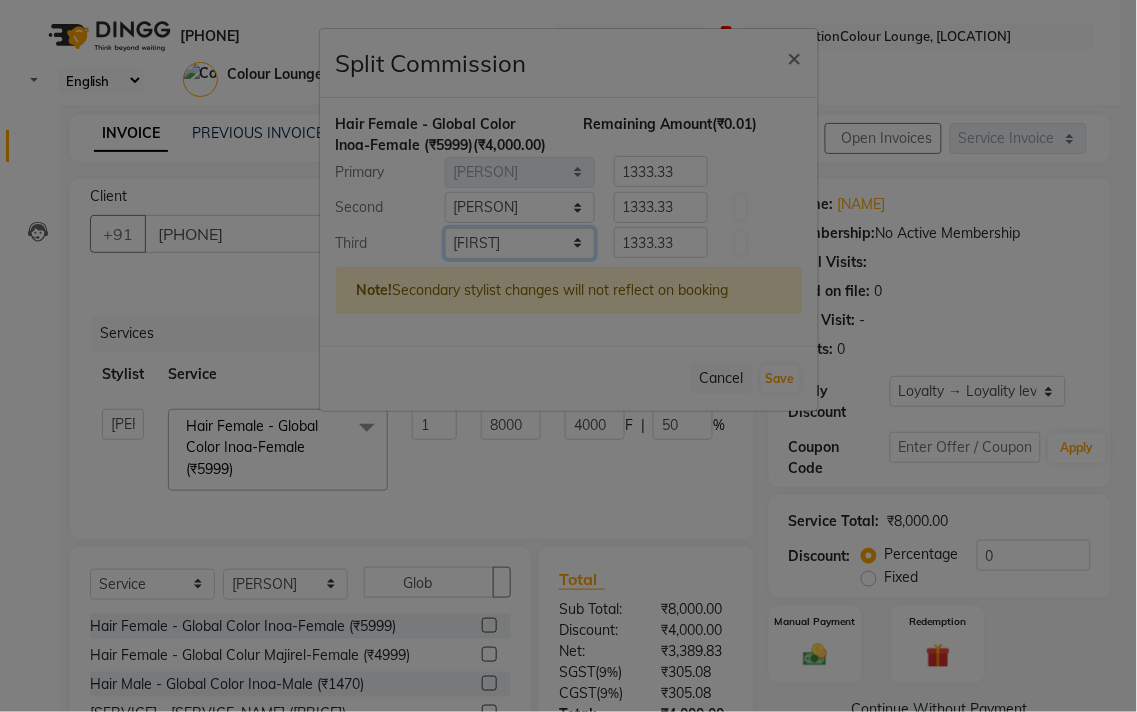 click on "Select  Admin   AMIT   Ankush   Ansh Nayyar   BALBHARTI SHARMA   Colour Lounge, Lawrence Road   Colour Lounge, Lawrence Road   DINGG   HARJEET RANDHAWA   HARPREET KAUR   Kajal   LALIMA   LOVE   Manish   MANPREET KAUR   Navneet   Neelam   NEENA   PALWINDER KAUR   POOJA   Pooja negi   PRABHDEEP SINGH   PRINCE KUMAR   PURAN CHAND   RAKESH KUMAR   Rambachan    Resham Kaur    Robin   Sapna   SATWANT KAUR   Simran    Sunny   TULOSH SUBBA   Urvashi   Varun kumar   VISHAL" at bounding box center (520, 243) 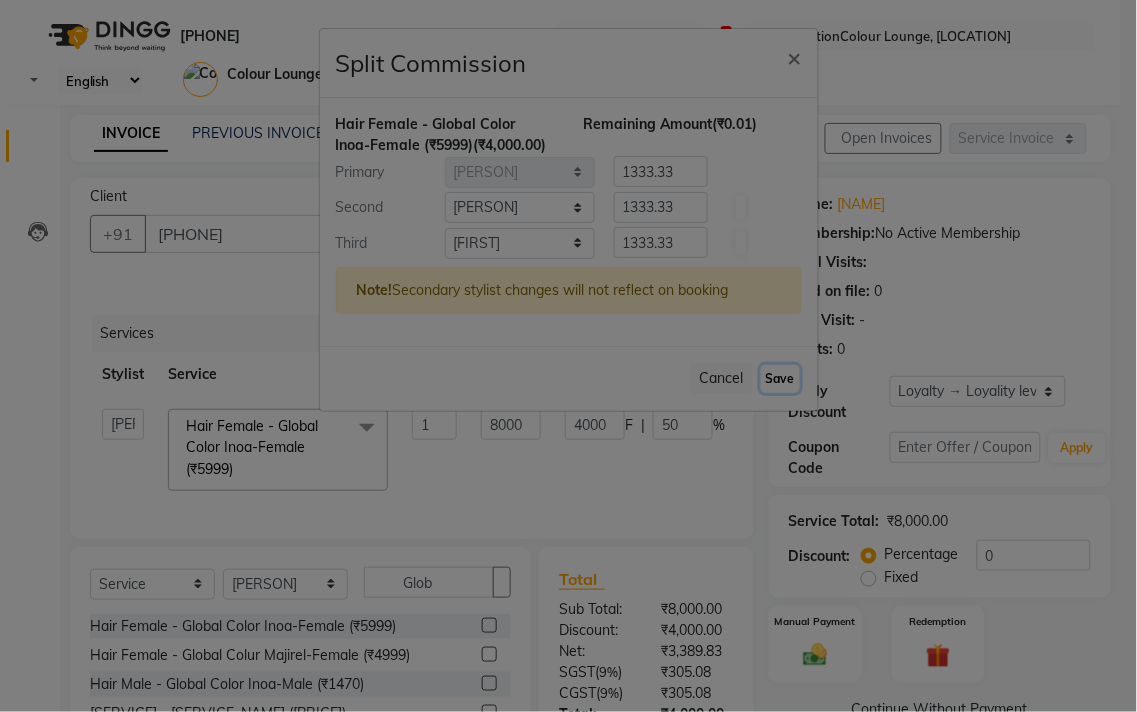 click on "Save" at bounding box center (780, 379) 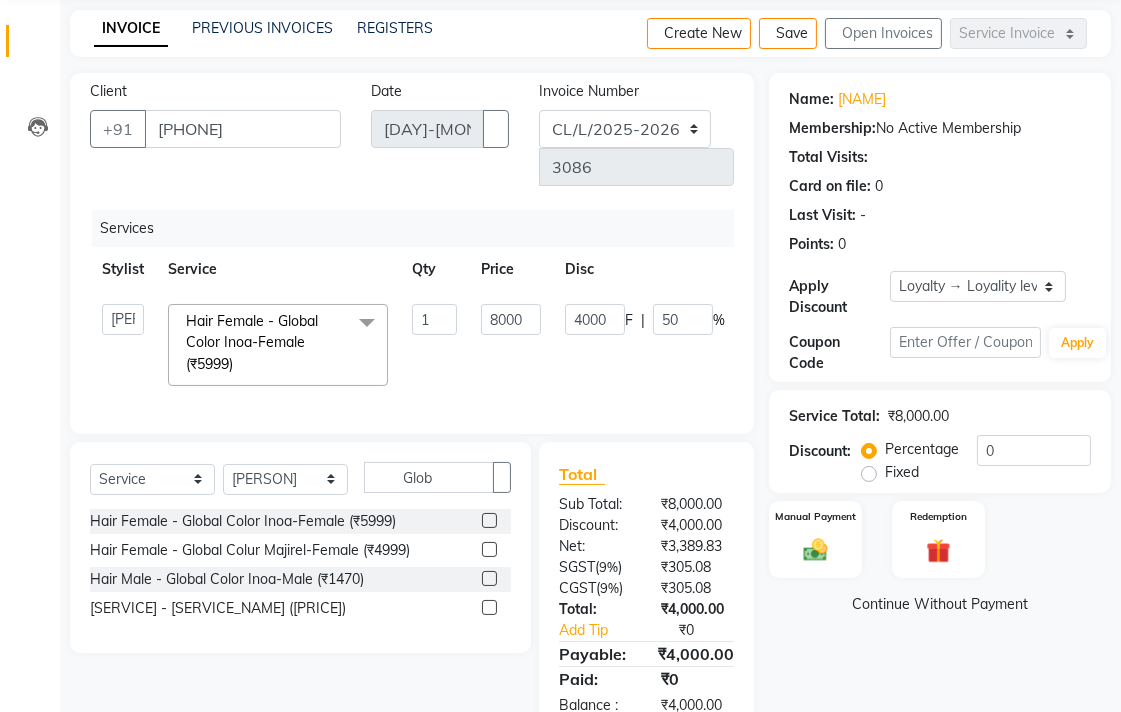 scroll, scrollTop: 136, scrollLeft: 0, axis: vertical 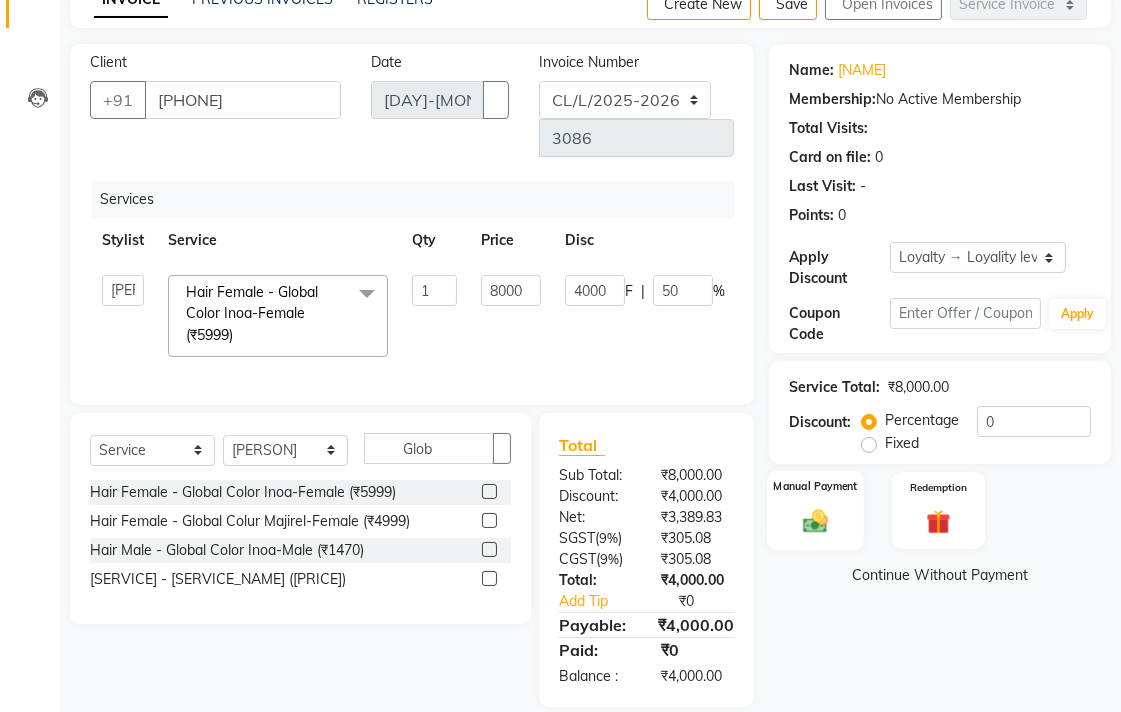 click at bounding box center (815, 520) 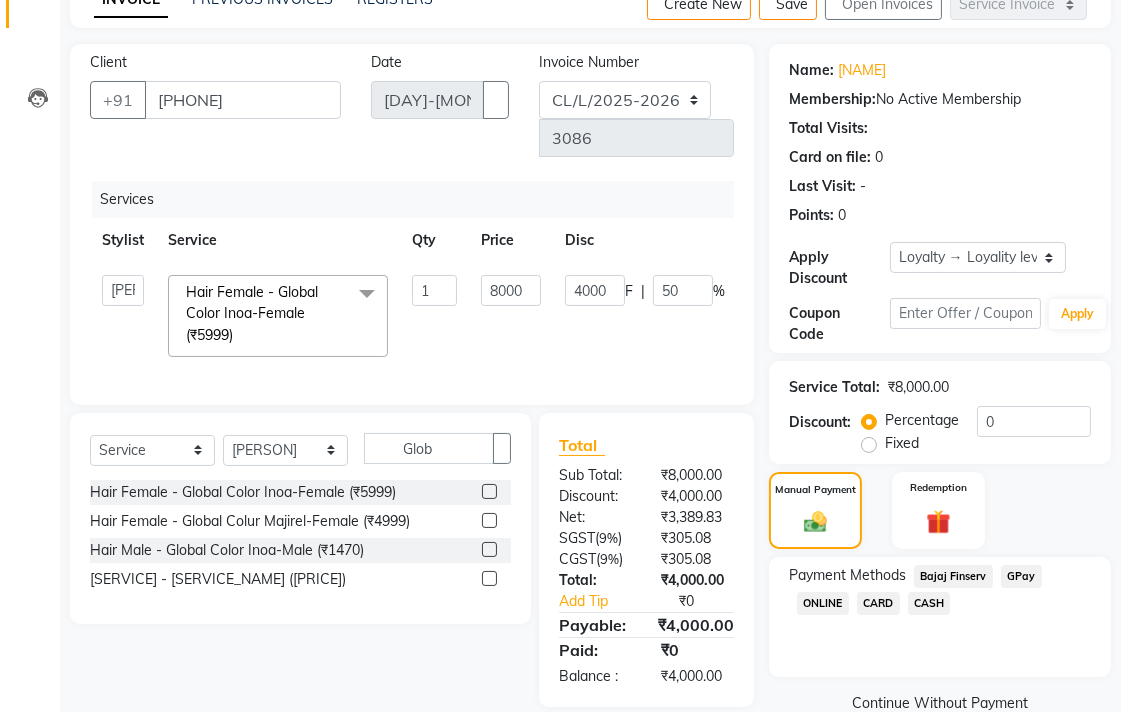 click on "GPay" at bounding box center (953, 576) 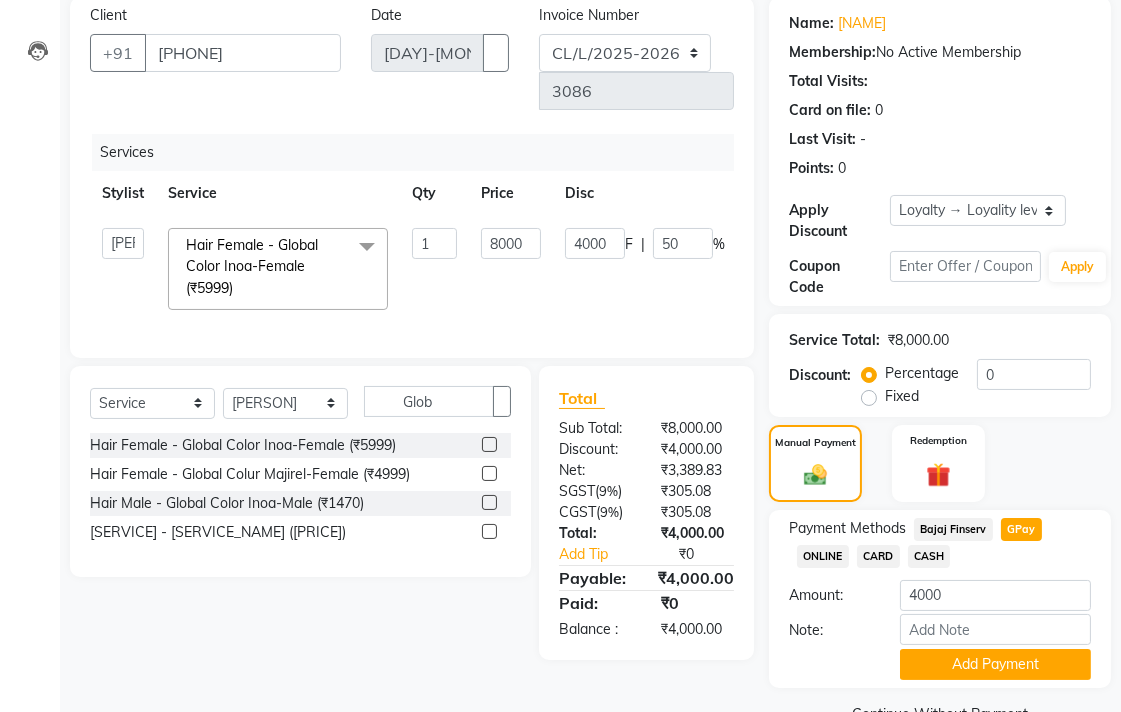 scroll, scrollTop: 233, scrollLeft: 0, axis: vertical 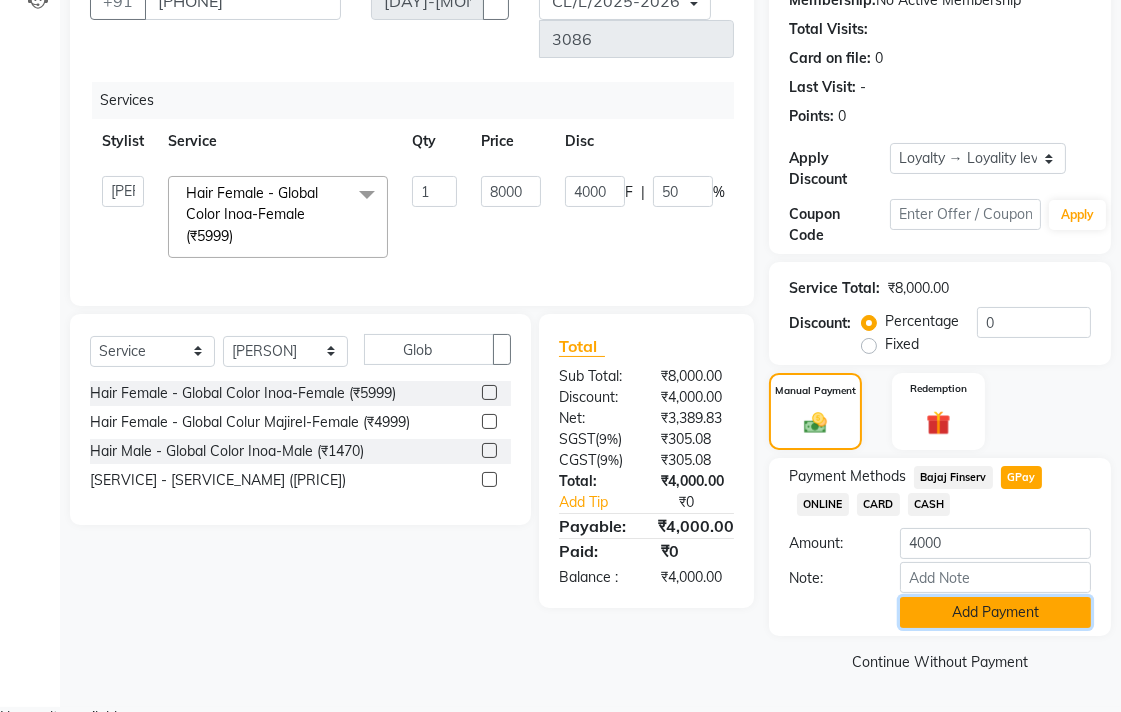 click on "Add Payment" at bounding box center (995, 612) 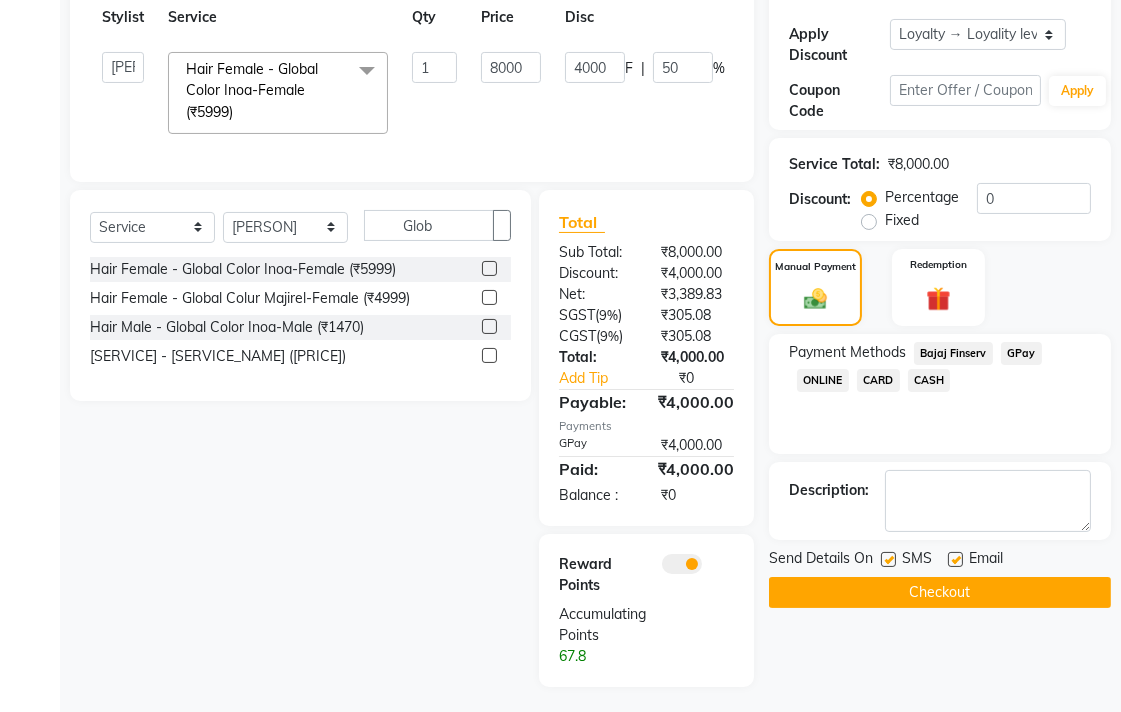 scroll, scrollTop: 361, scrollLeft: 0, axis: vertical 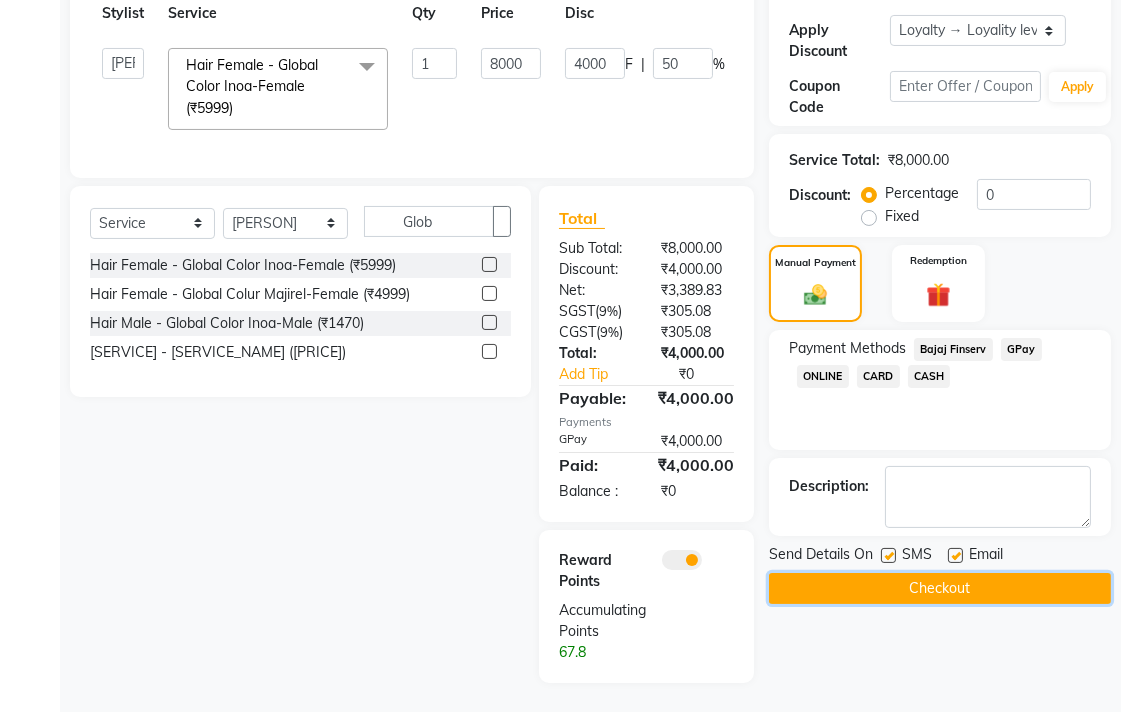 click on "Checkout" at bounding box center [940, 588] 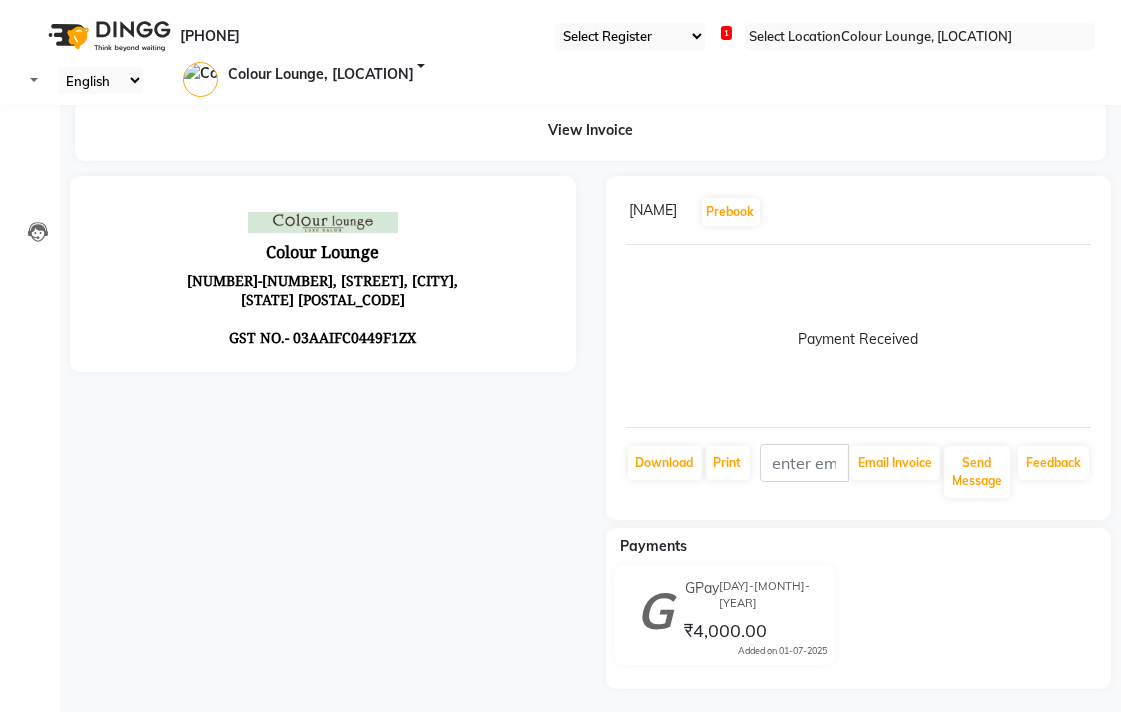 scroll, scrollTop: 0, scrollLeft: 0, axis: both 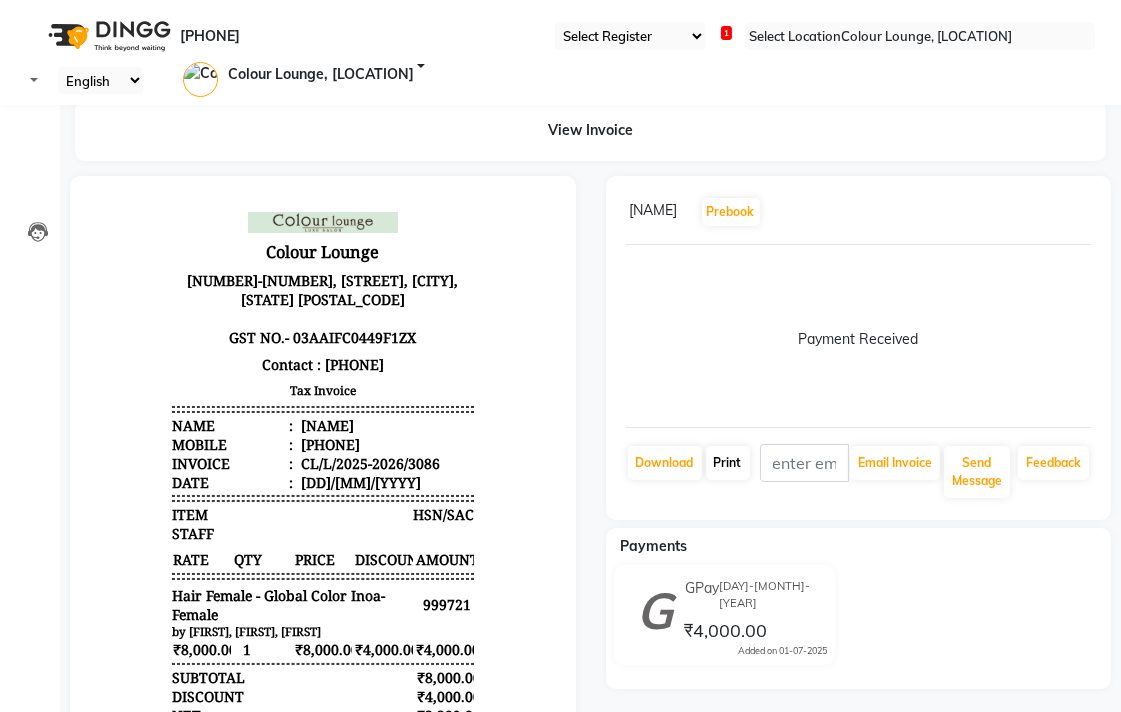 click on "Print" at bounding box center (665, 463) 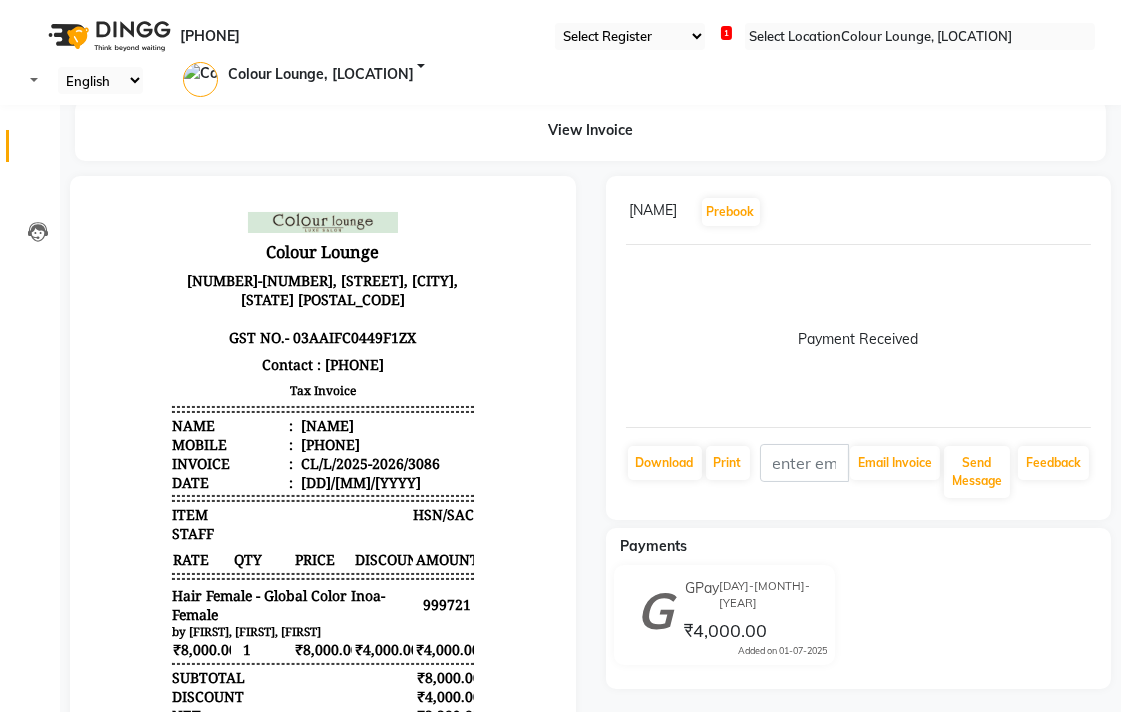 click at bounding box center [38, 151] 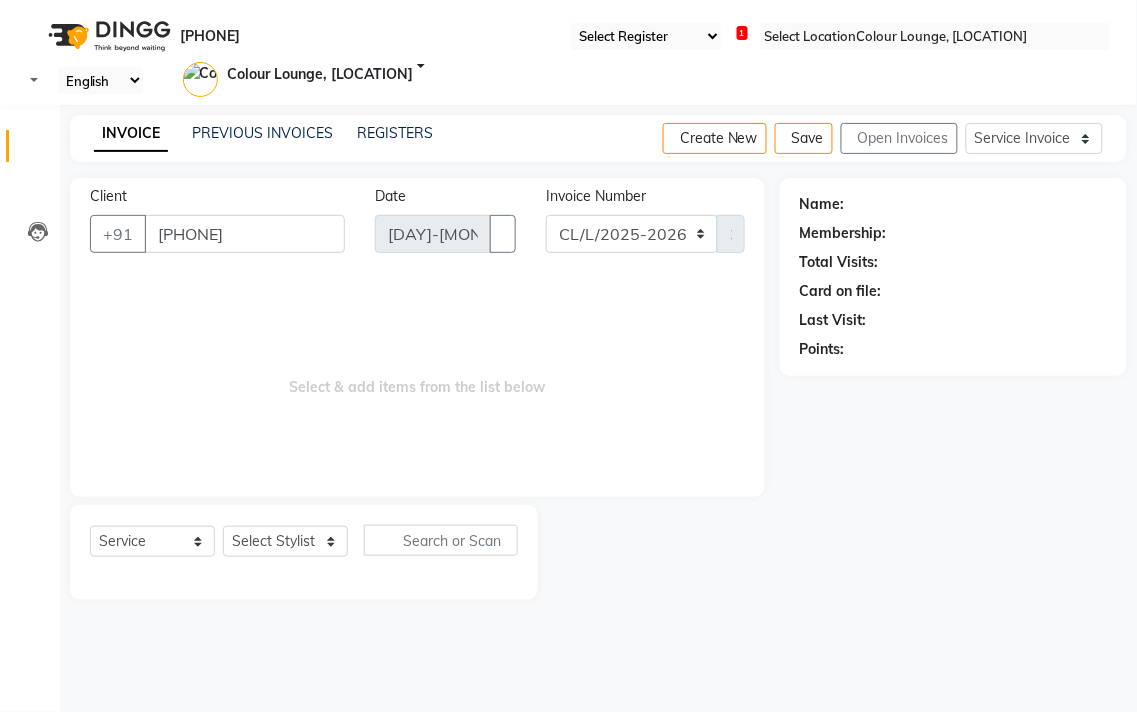 type on "919256999990" 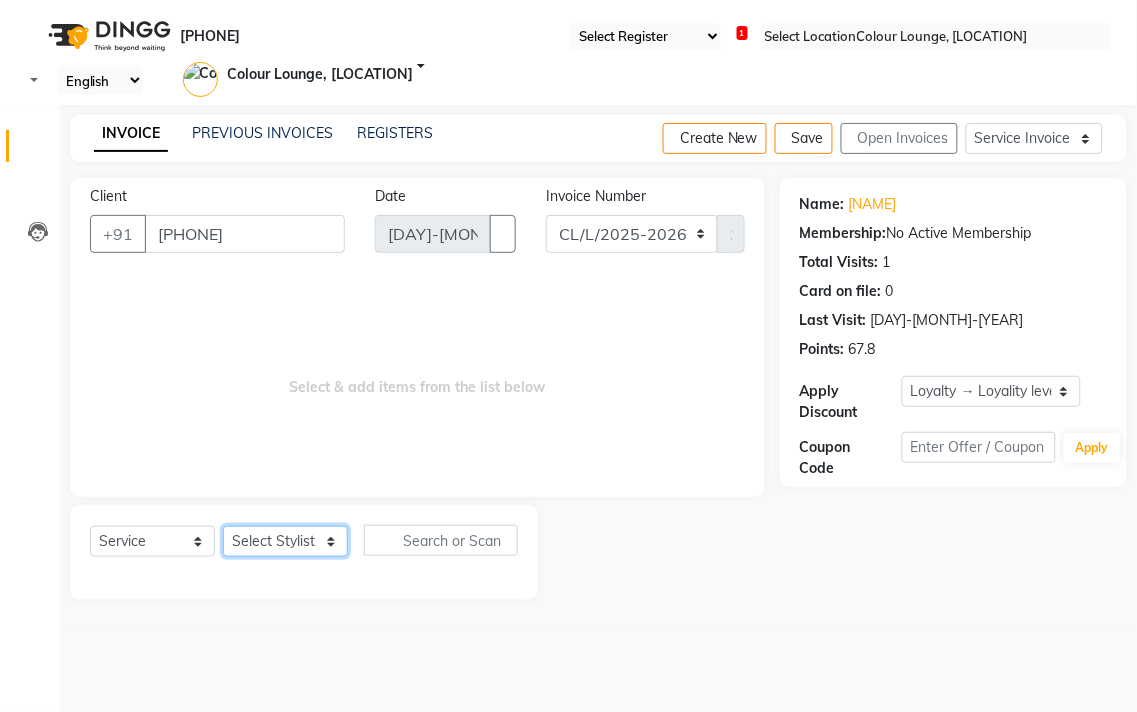 click on "Select Stylist [FIRST] [LAST] [FIRST] [LAST] [FIRST] [LAST] [LOCATION] [LOCATION] DINGG [LAST] [LAST] [FIRST] [FIRST] [FIRST] [FIRST] [FIRST] [FIRST] [FIRST] [FIRST] [FIRST] [FIRST] [FIRST] [FIRST] [FIRST] [FIRST] [FIRST] [FIRST] [FIRST] [FIRST] [FIRST] [FIRST] [FIRST] [FIRST] [FIRST] [FIRST] [FIRST] [FIRST]" at bounding box center (285, 541) 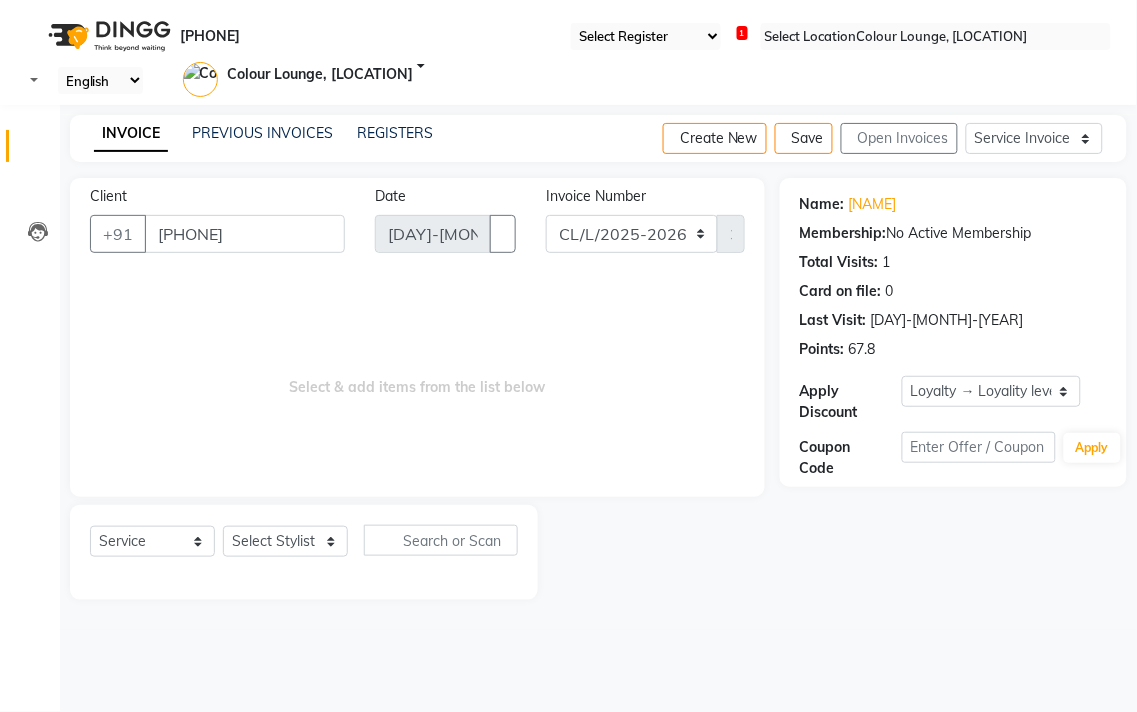 click on "Select & add items from the list below" at bounding box center (417, 377) 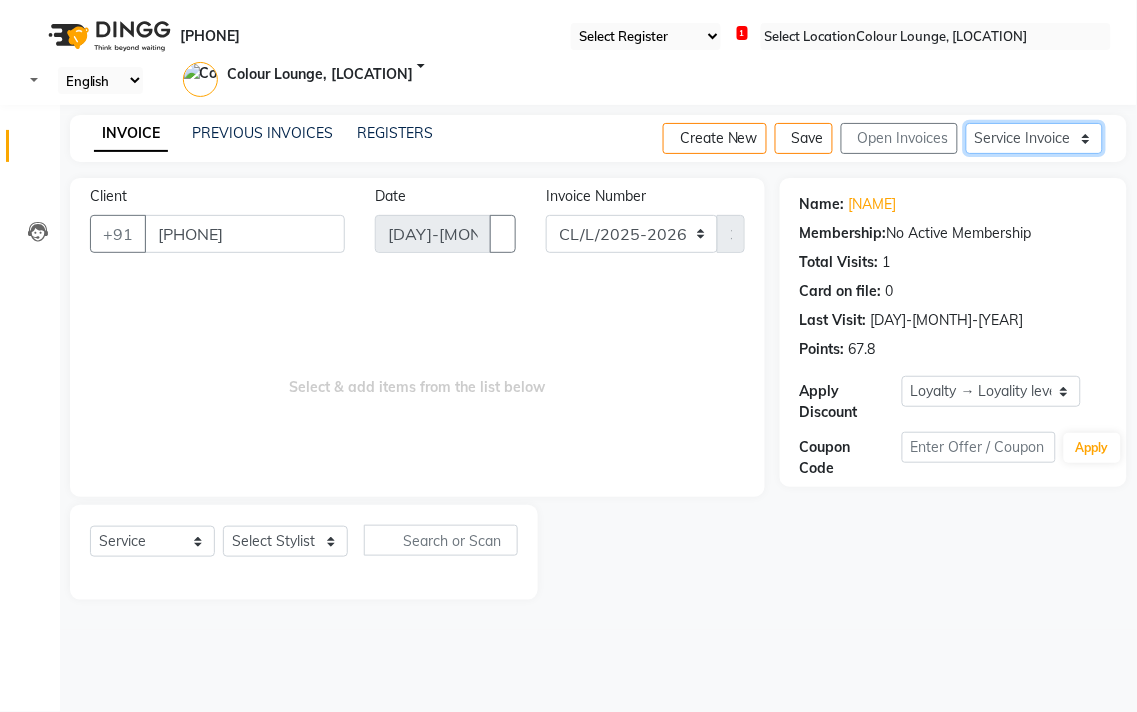 click on "Service Invoice Product Invoice" at bounding box center [1034, 138] 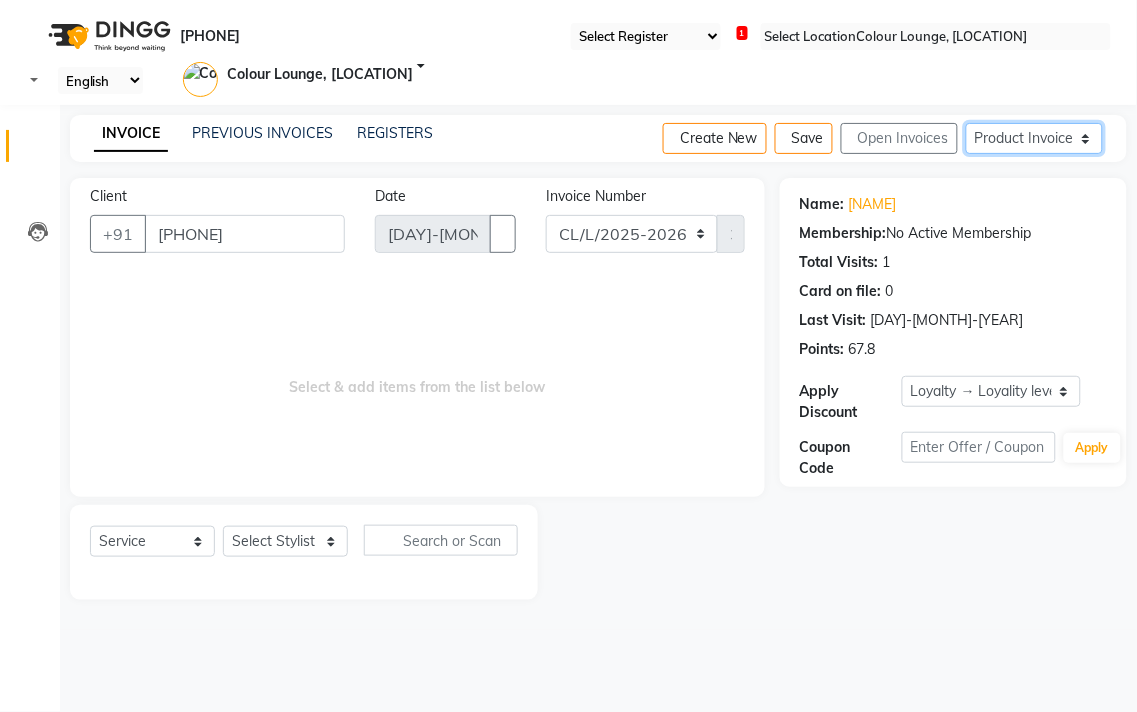 click on "Service Invoice Product Invoice" at bounding box center (1034, 138) 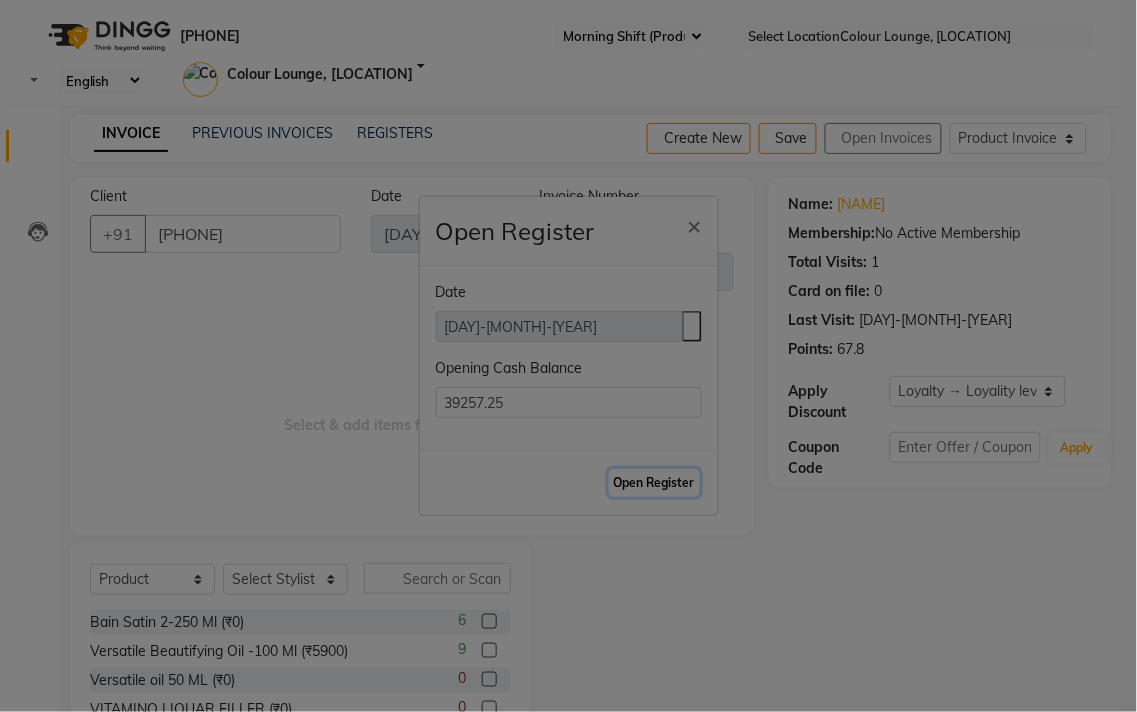click on "Open Register" at bounding box center [654, 483] 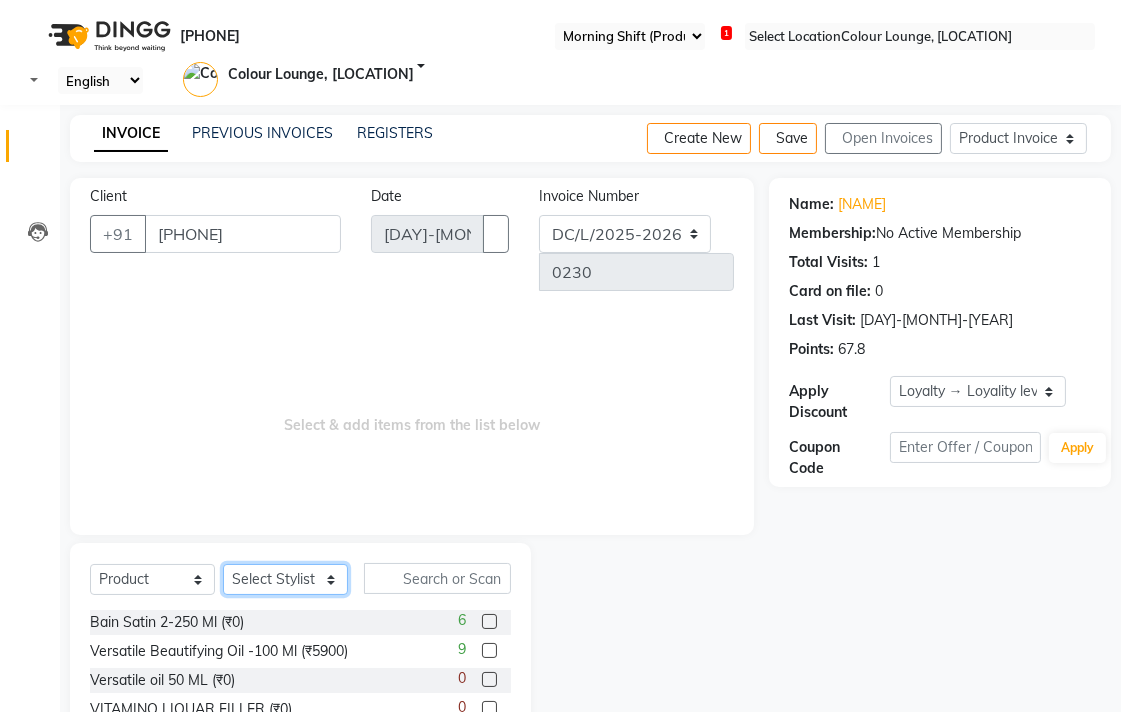 click on "Select Stylist [FIRST] [LAST] [FIRST] [LAST] [FIRST] [LAST] [LOCATION] [LOCATION] DINGG [LAST] [LAST] [FIRST] [FIRST] [FIRST] [FIRST] [FIRST] [FIRST] [FIRST] [FIRST] [FIRST] [FIRST] [FIRST] [FIRST] [FIRST] [FIRST] [FIRST] [FIRST] [FIRST] [FIRST] [FIRST] [FIRST] [FIRST] [FIRST] [FIRST] [FIRST] [FIRST] [FIRST]" at bounding box center [285, 579] 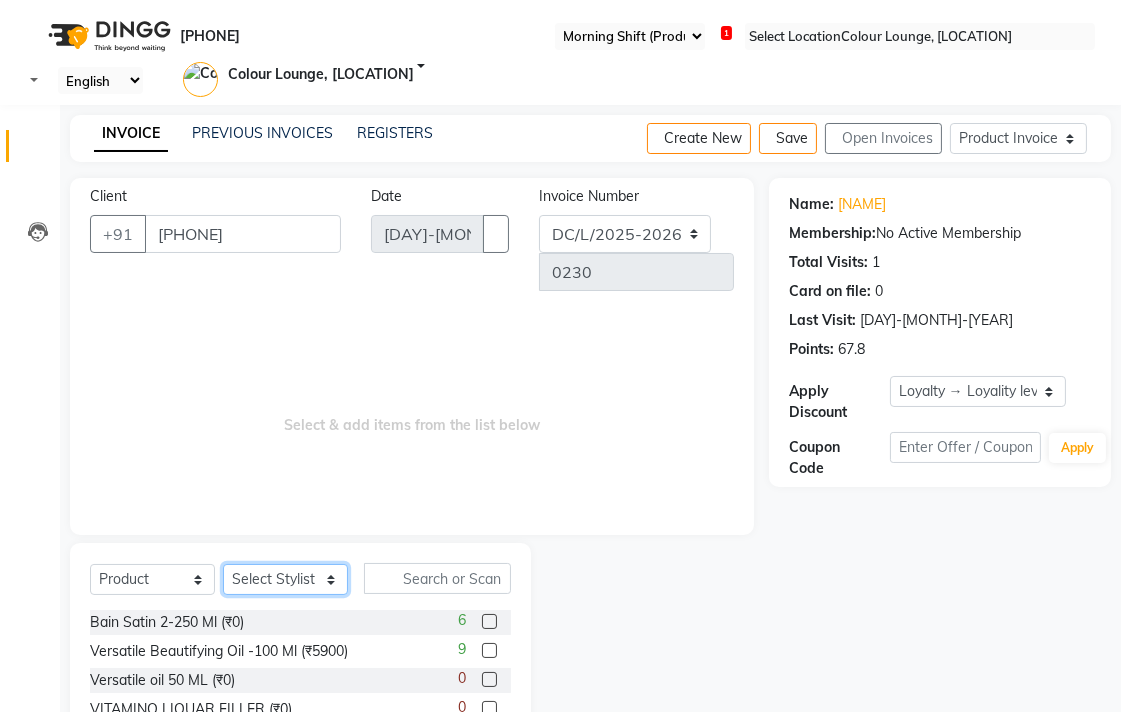 select on "[POSTAL_CODE]" 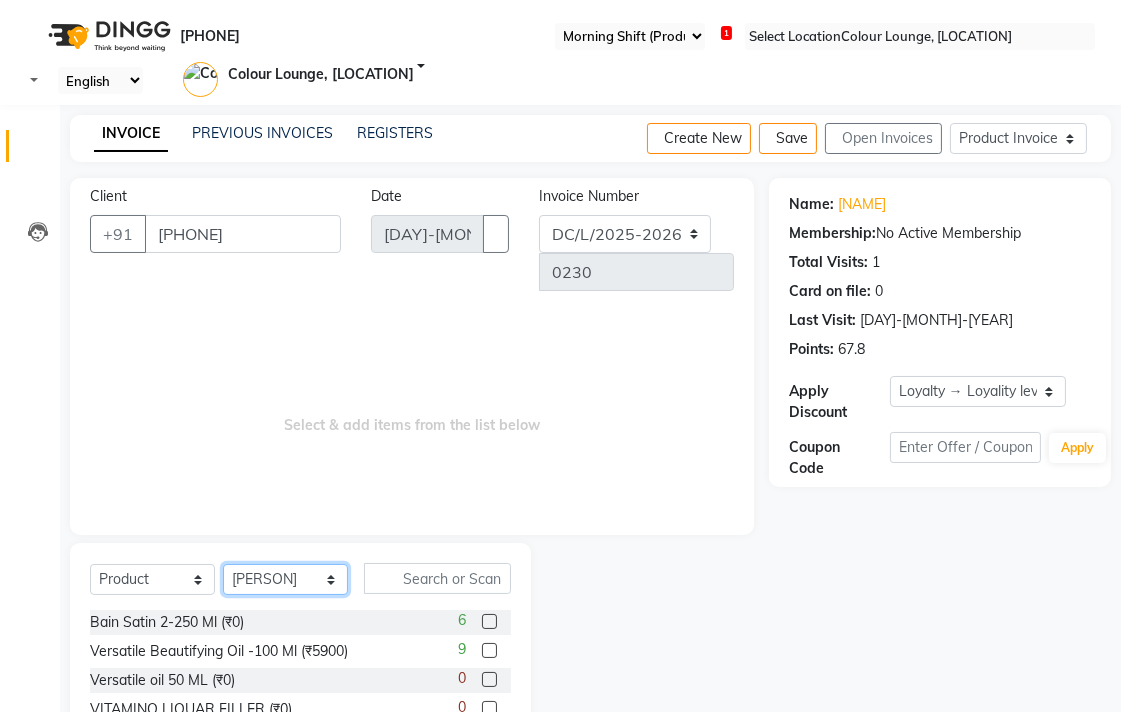 click on "Select Stylist [FIRST] [LAST] [FIRST] [LAST] [FIRST] [LAST] [LOCATION] [LOCATION] DINGG [LAST] [LAST] [FIRST] [FIRST] [FIRST] [FIRST] [FIRST] [FIRST] [FIRST] [FIRST] [FIRST] [FIRST] [FIRST] [FIRST] [FIRST] [FIRST] [FIRST] [FIRST] [FIRST] [FIRST] [FIRST] [FIRST] [FIRST] [FIRST] [FIRST] [FIRST] [FIRST] [FIRST]" at bounding box center [285, 579] 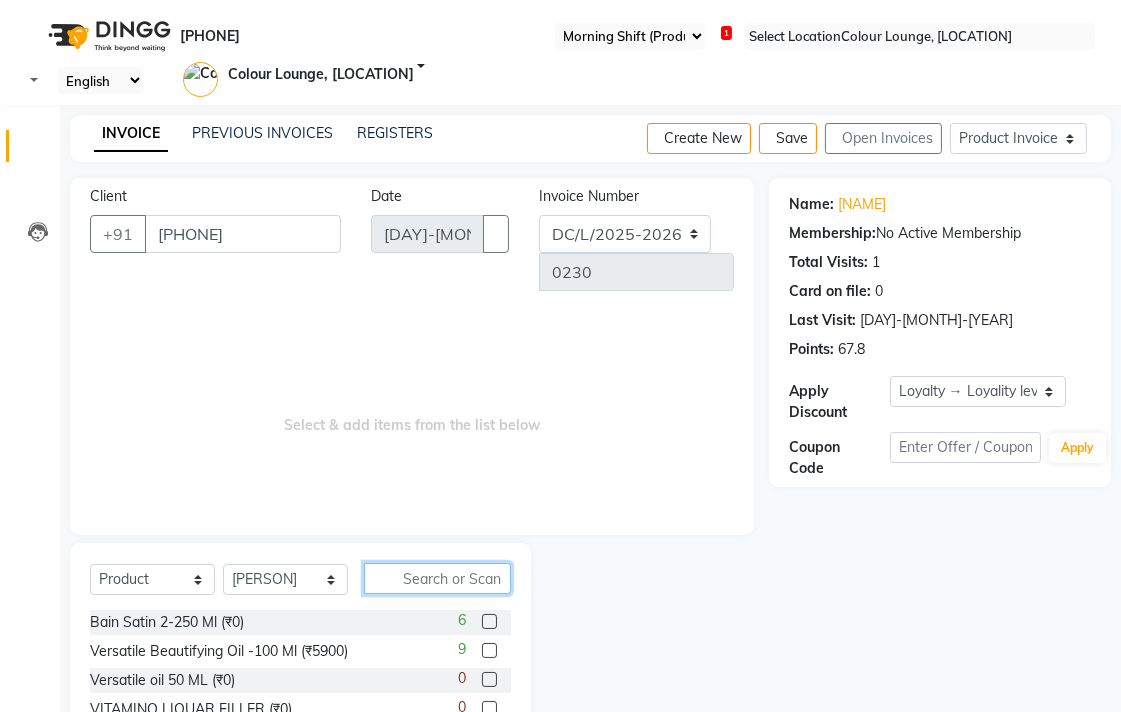 click at bounding box center [437, 578] 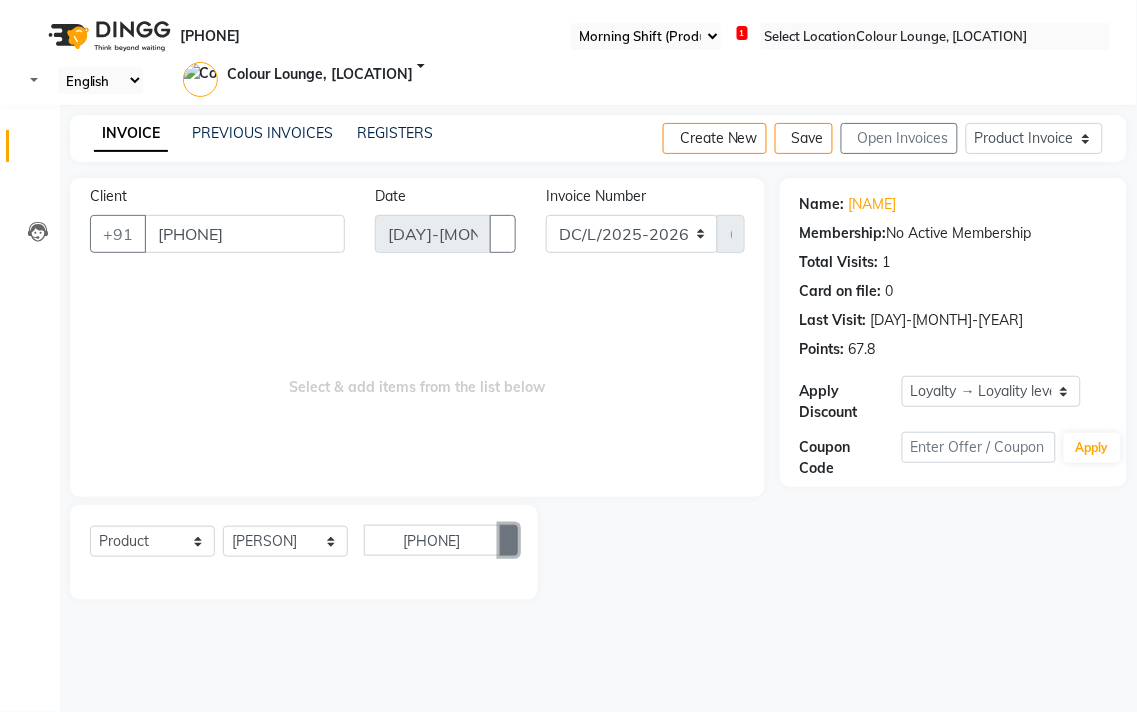 click at bounding box center [509, 541] 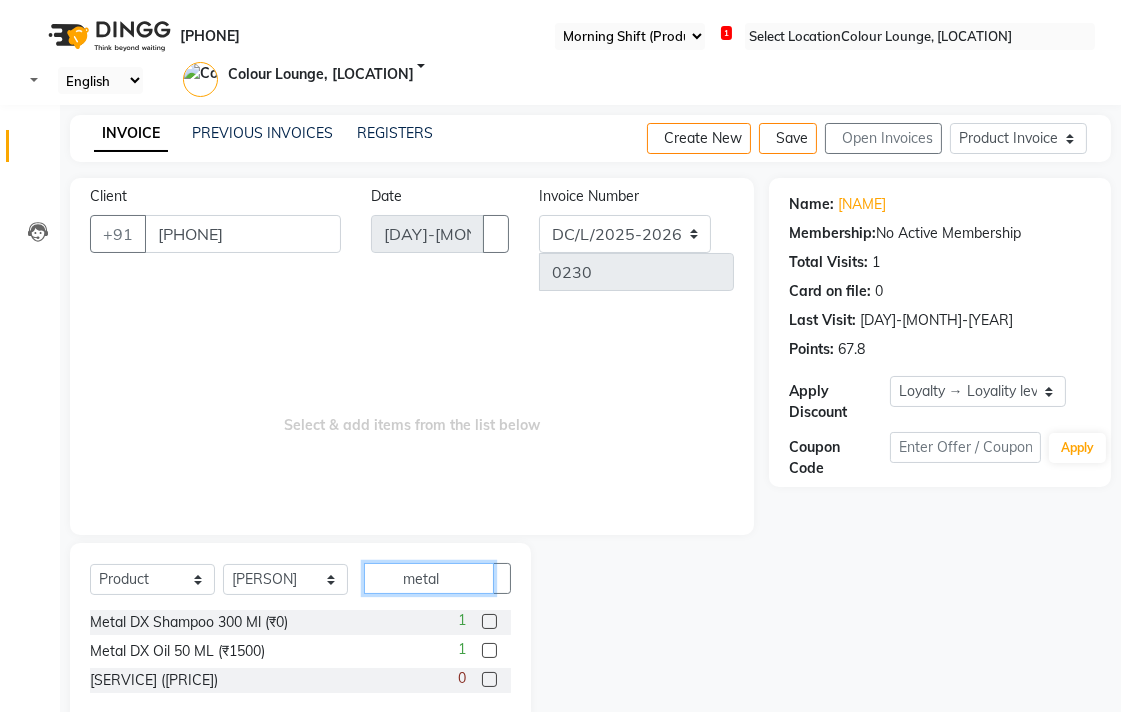type on "metal" 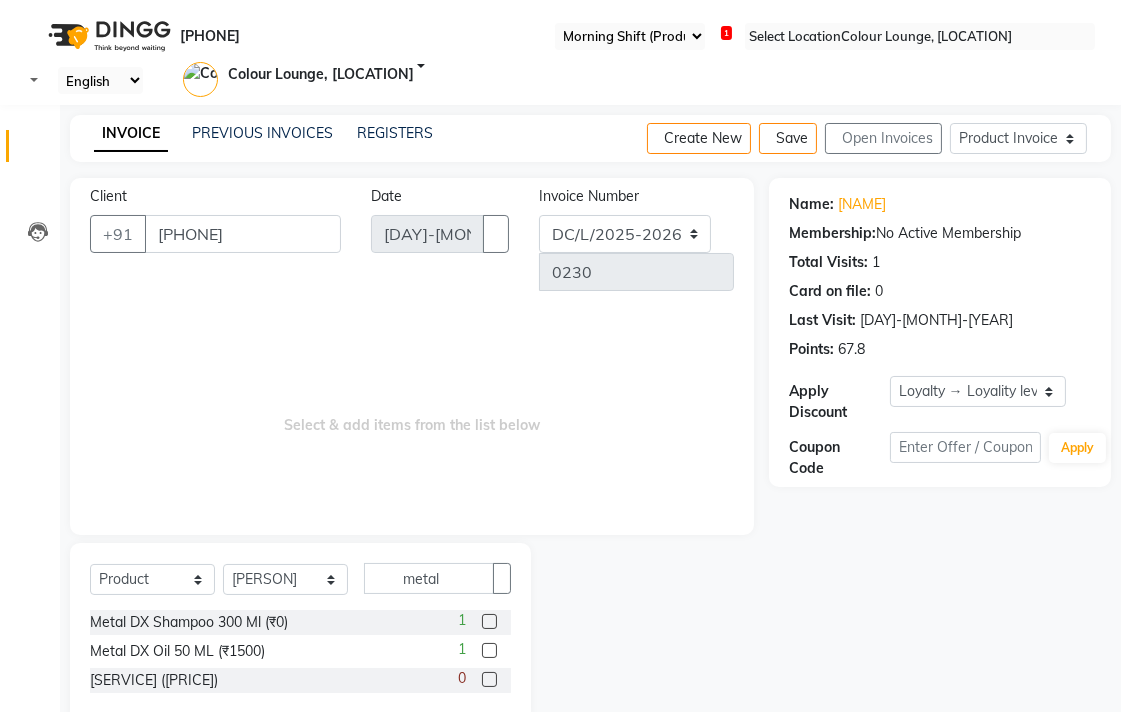 click at bounding box center [489, 621] 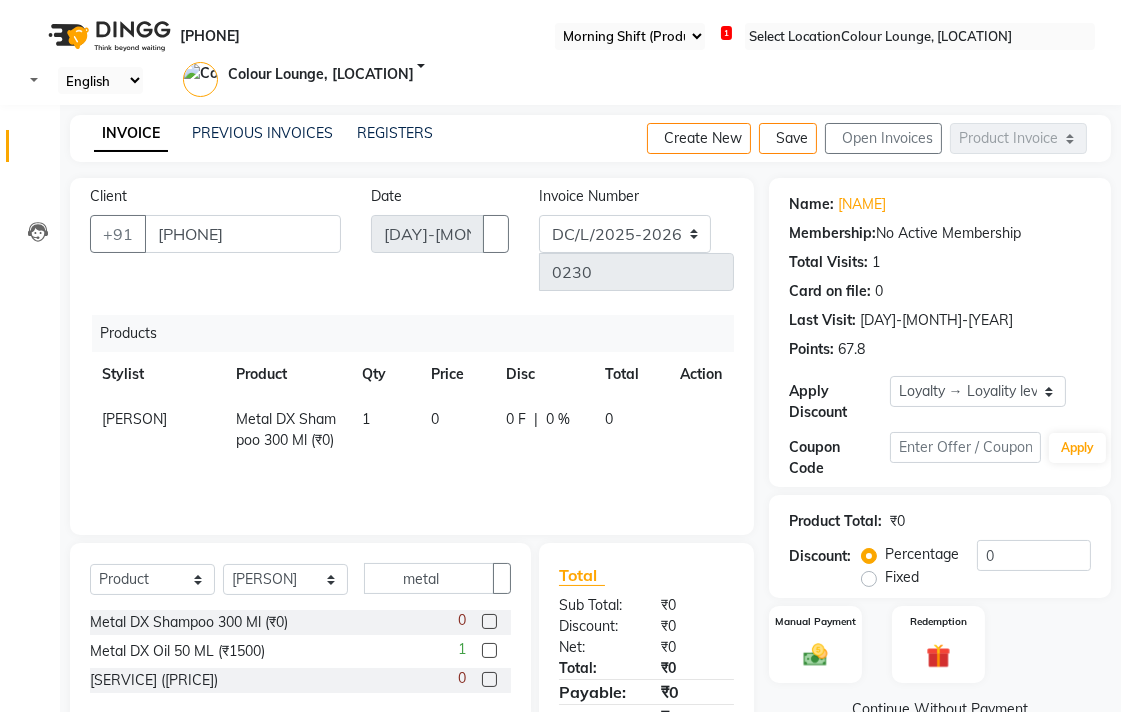 click on "0" at bounding box center (456, 430) 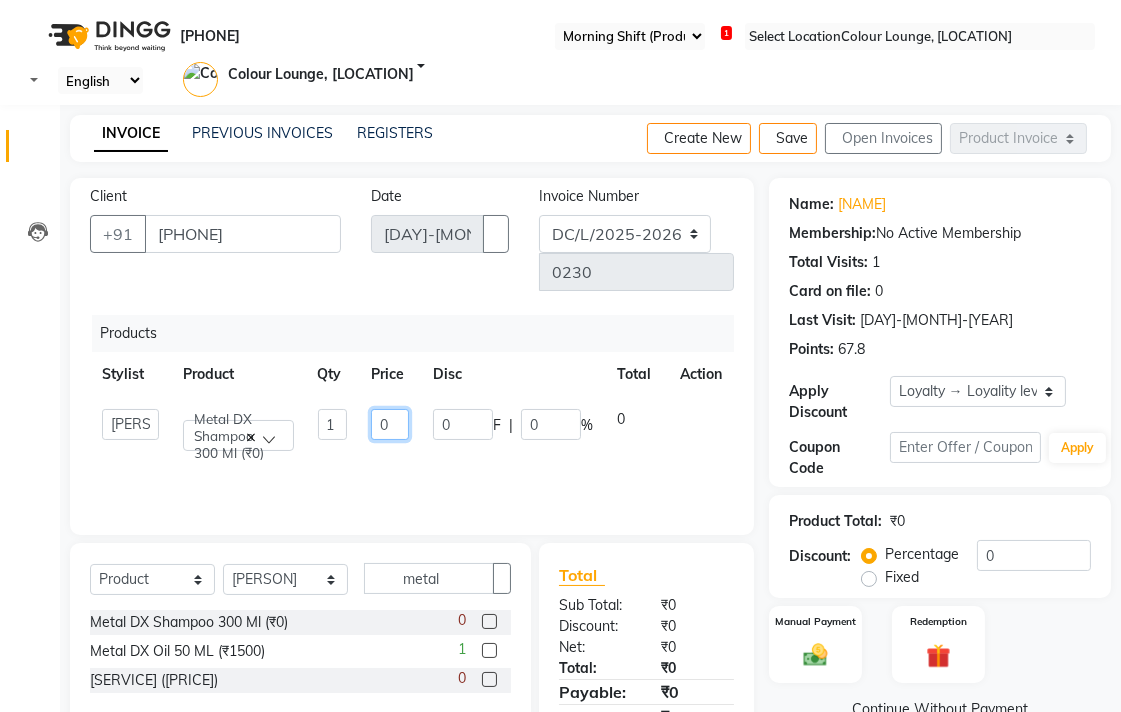click on "0" at bounding box center (333, 424) 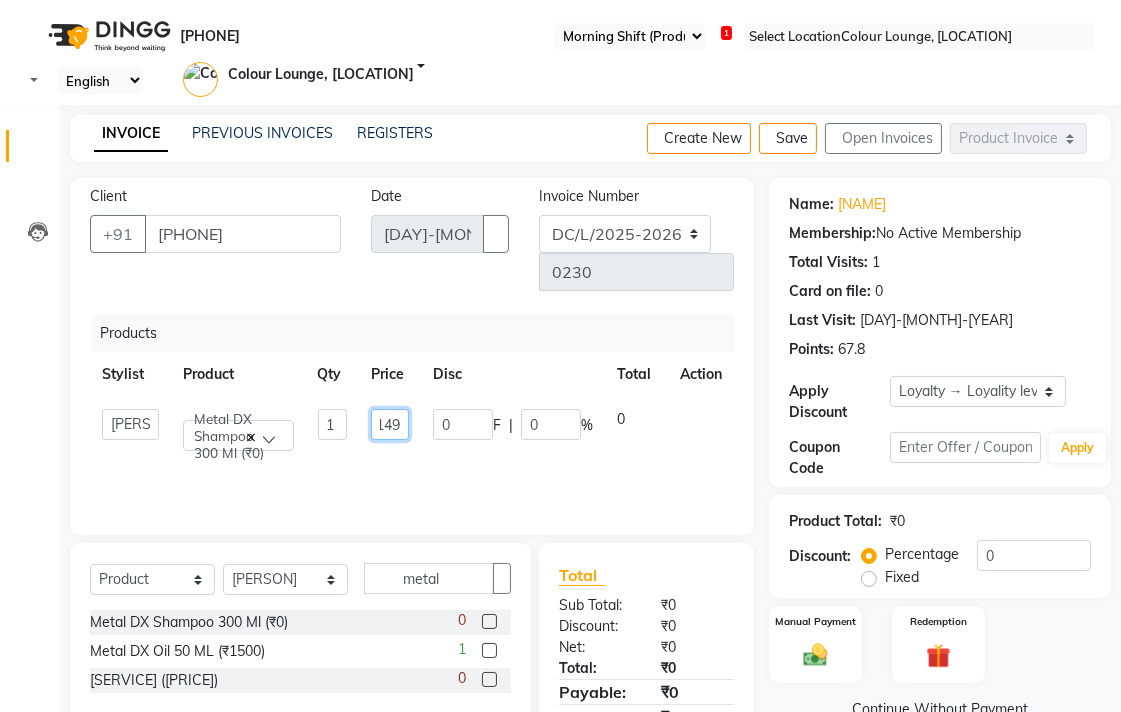 type on "1490" 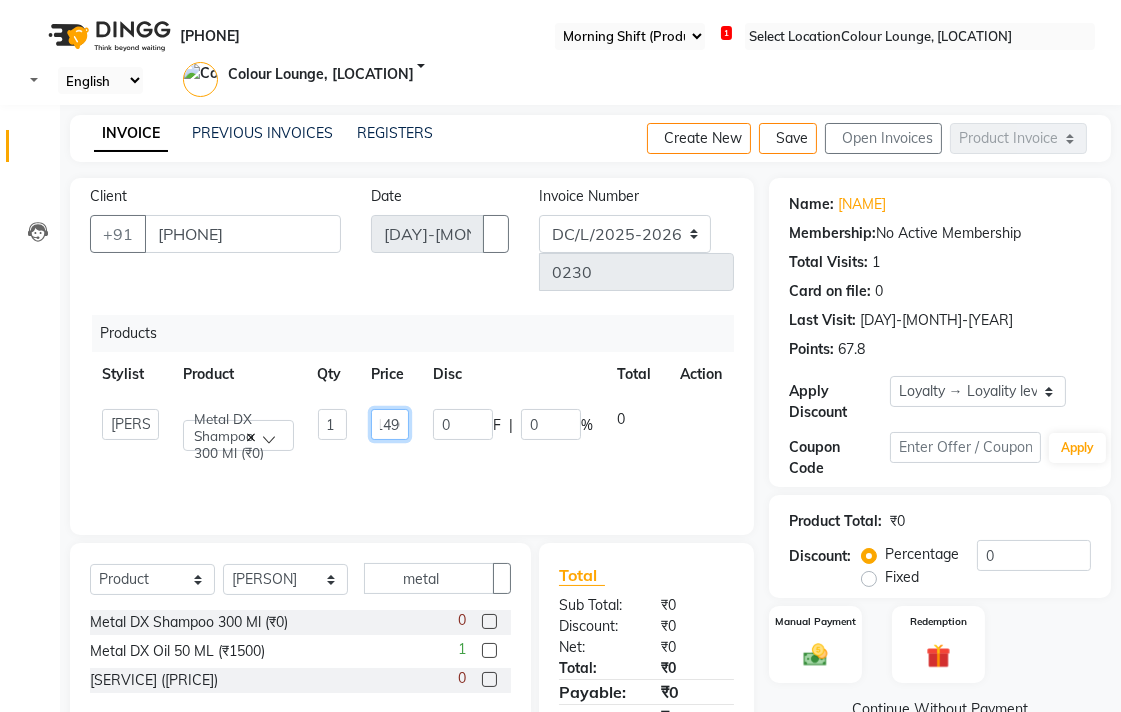 scroll, scrollTop: 0, scrollLeft: 13, axis: horizontal 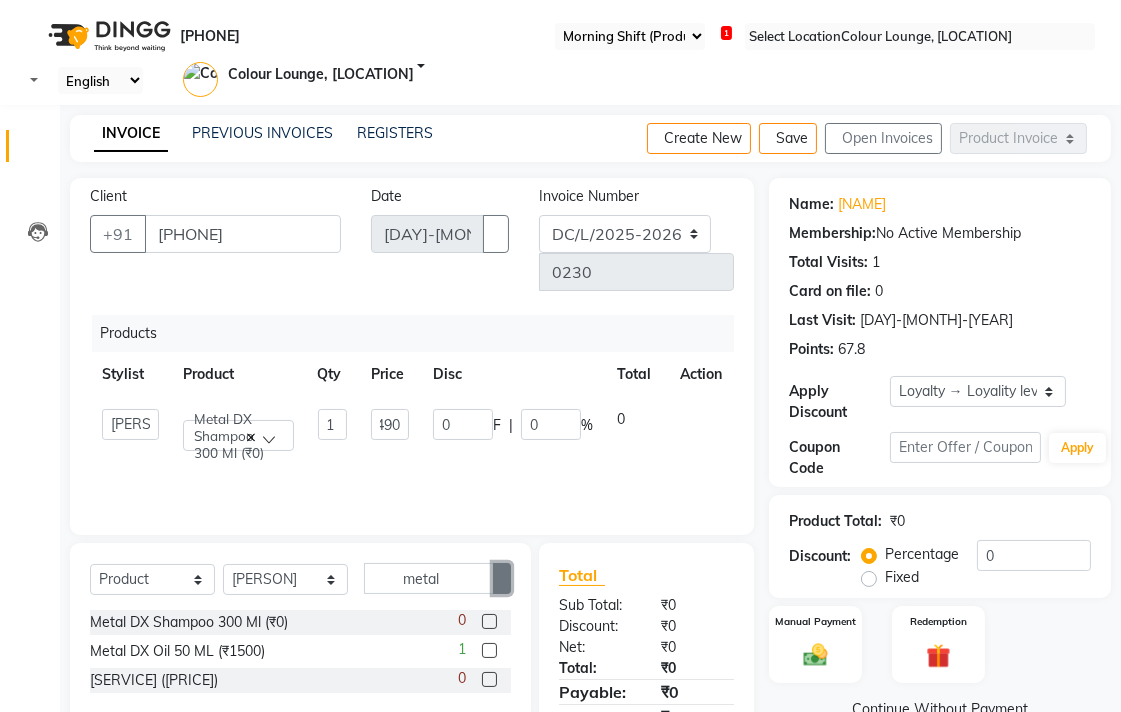 click at bounding box center (502, 579) 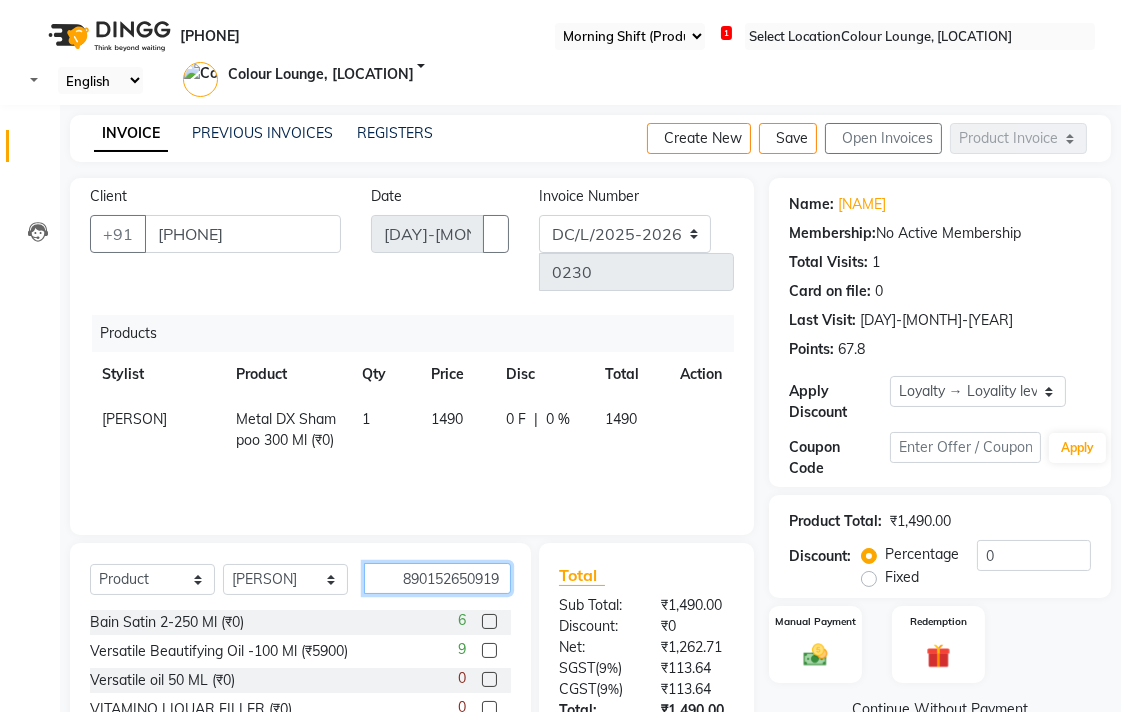 type on "8901526509195" 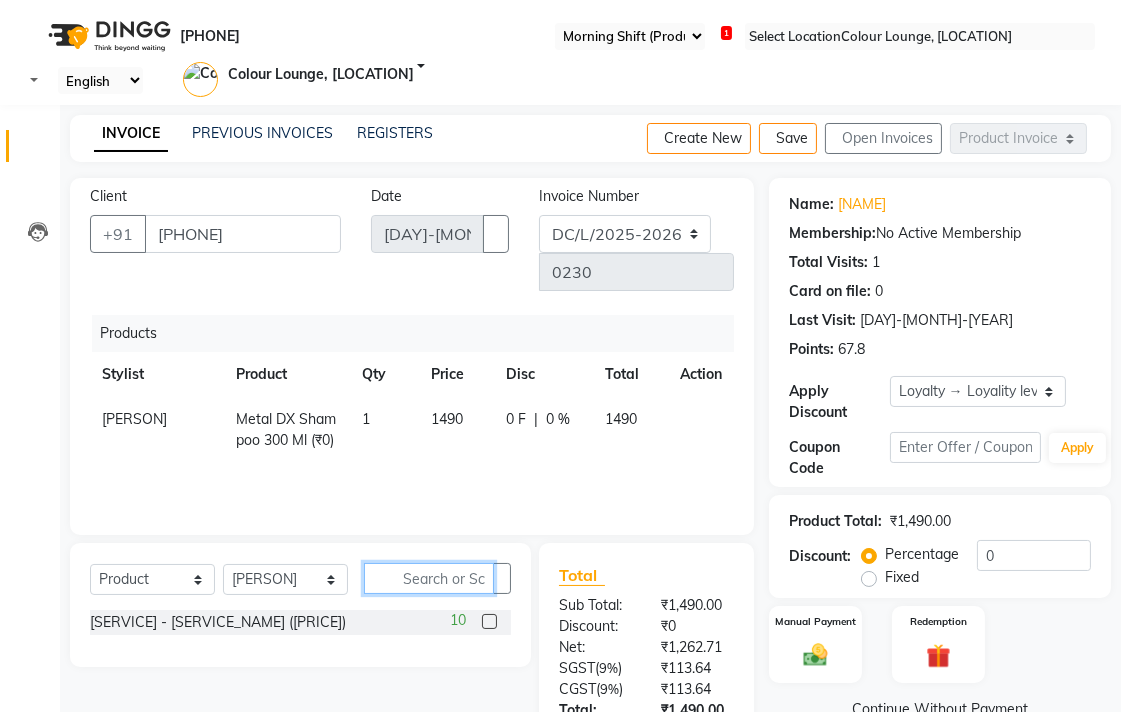 scroll, scrollTop: 0, scrollLeft: 0, axis: both 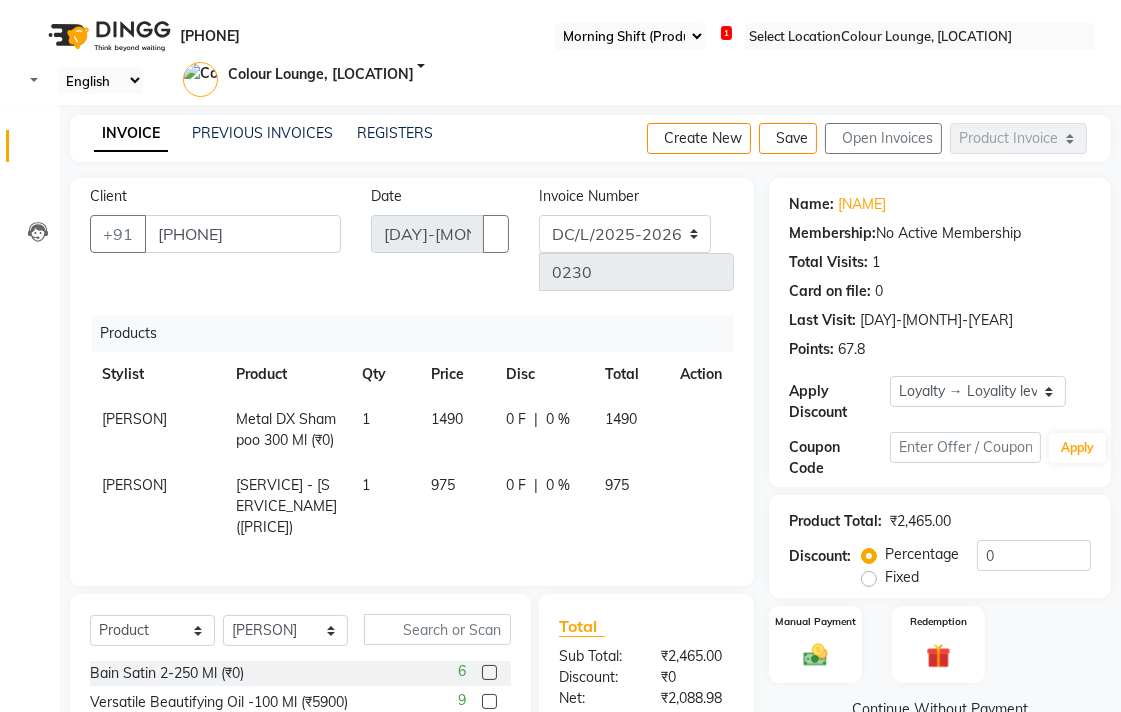 click on "975" at bounding box center [134, 419] 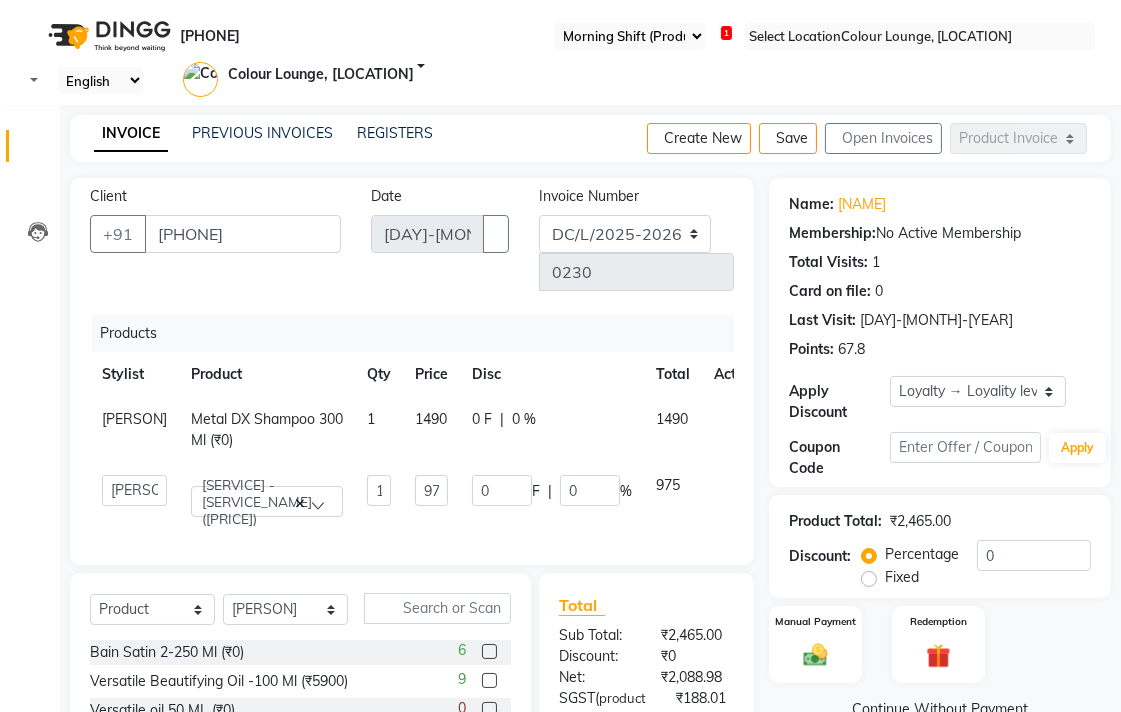 click on "975" at bounding box center (431, 430) 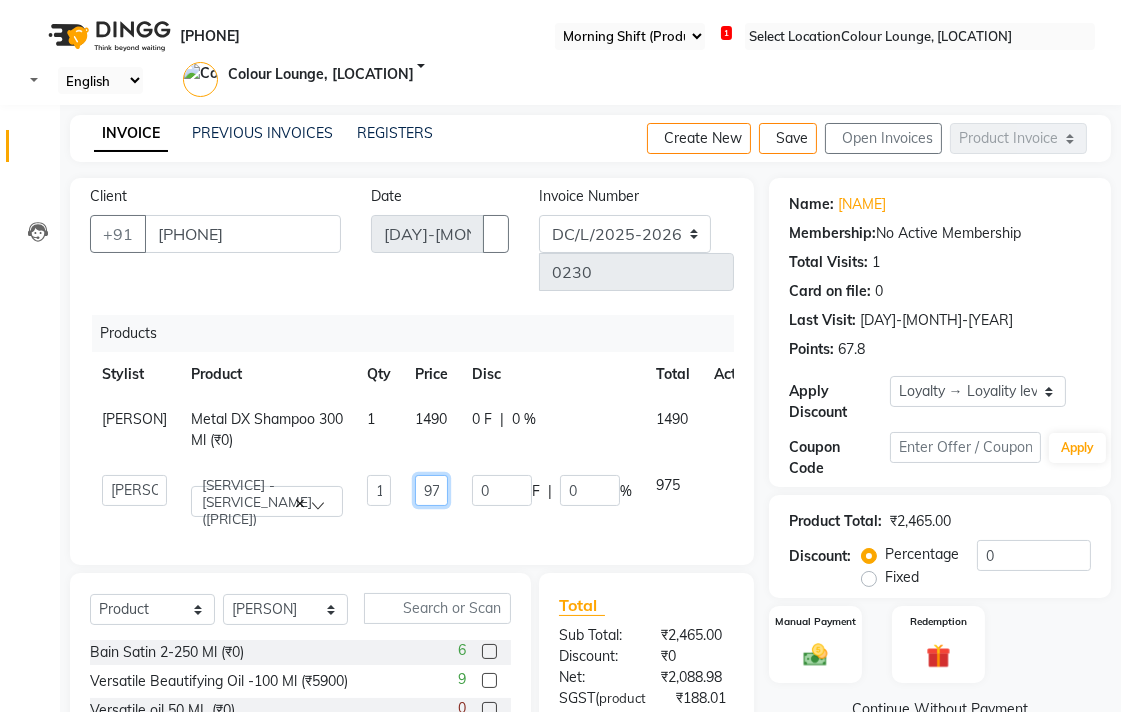 click on "975" at bounding box center [379, 490] 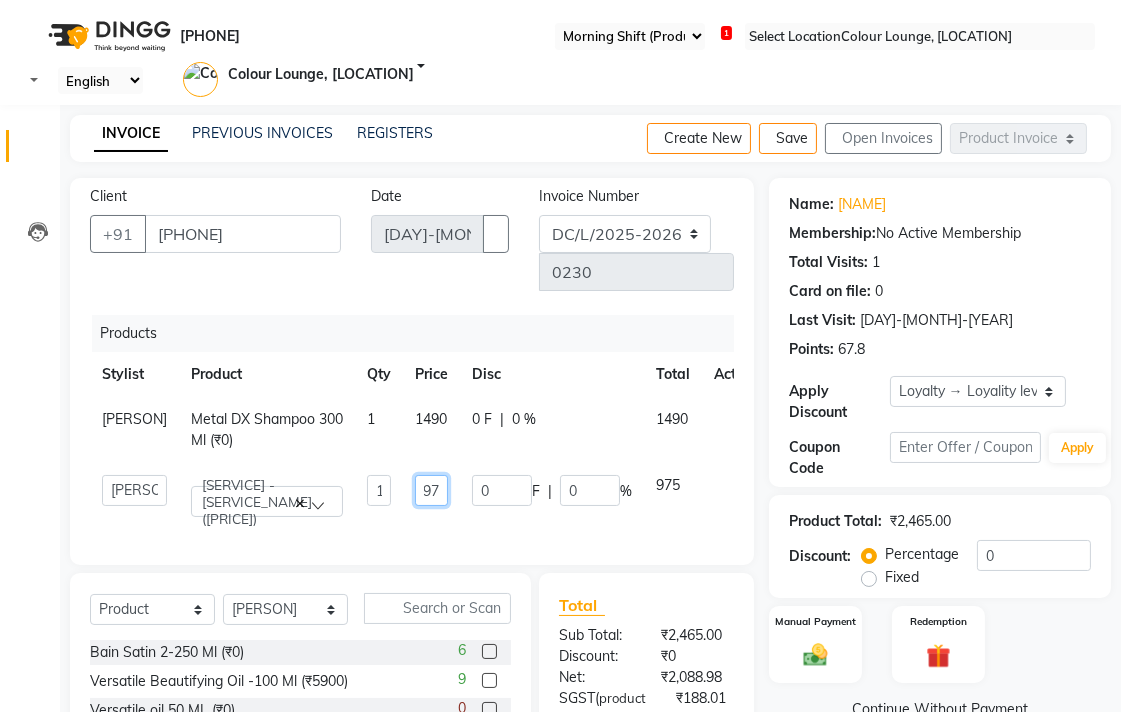 scroll, scrollTop: 0, scrollLeft: 0, axis: both 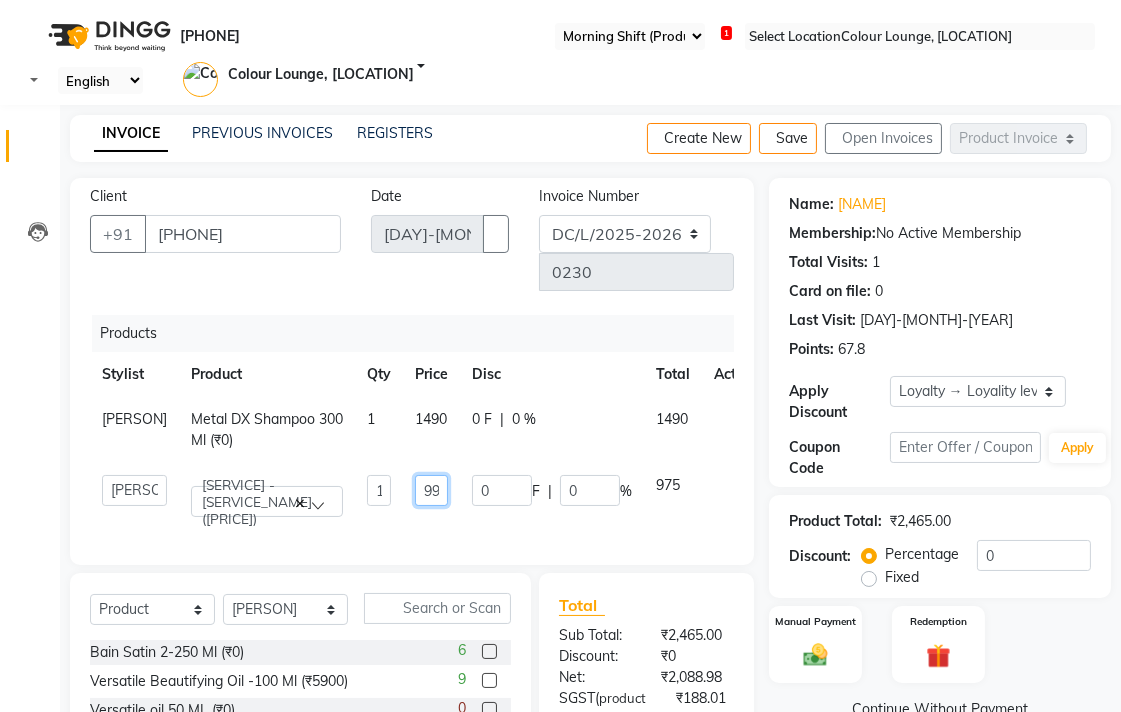 type on "990" 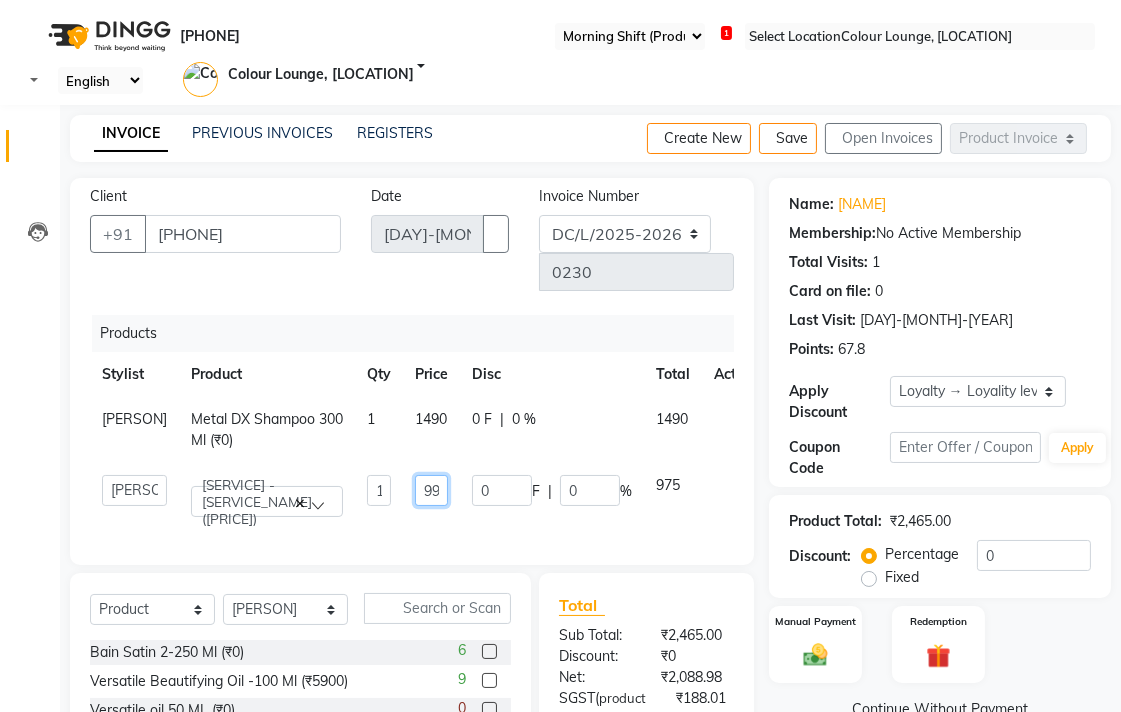 scroll, scrollTop: 0, scrollLeft: 7, axis: horizontal 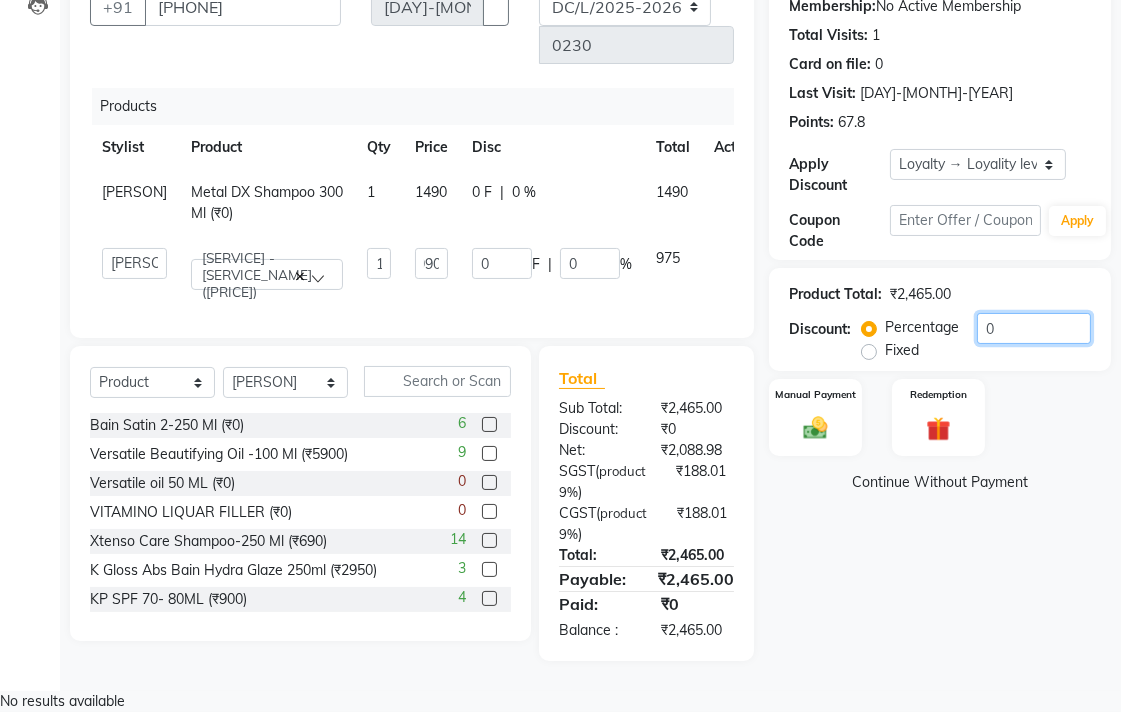 click on "0" at bounding box center [1034, 328] 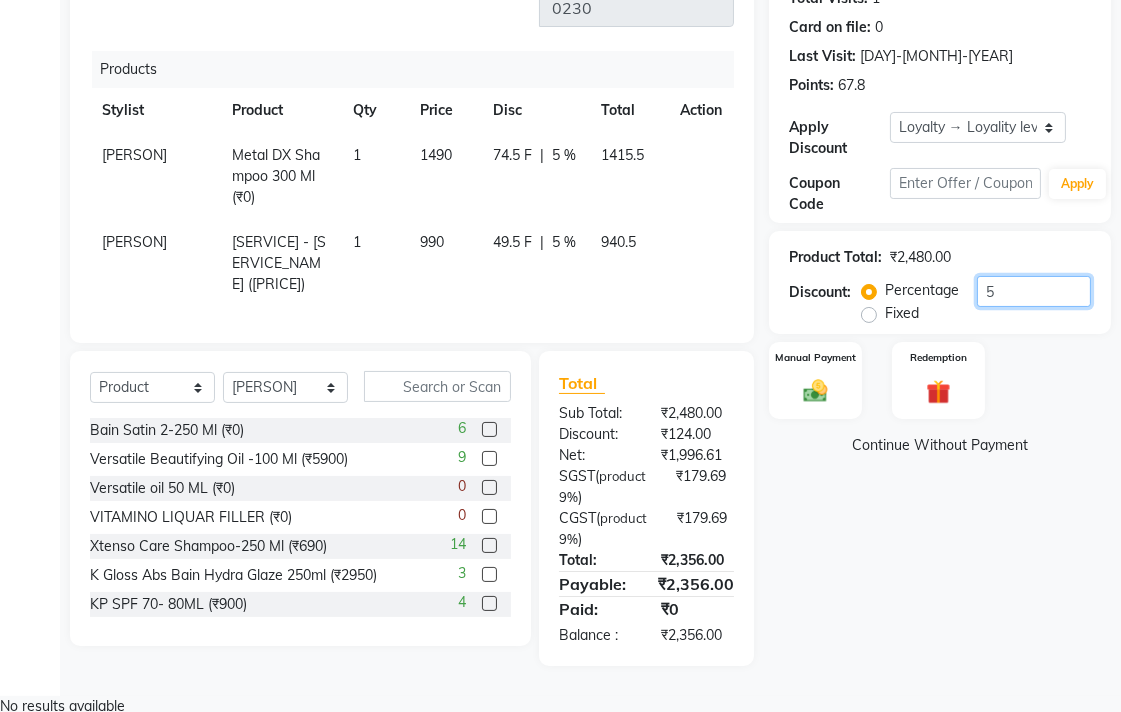 scroll, scrollTop: 267, scrollLeft: 0, axis: vertical 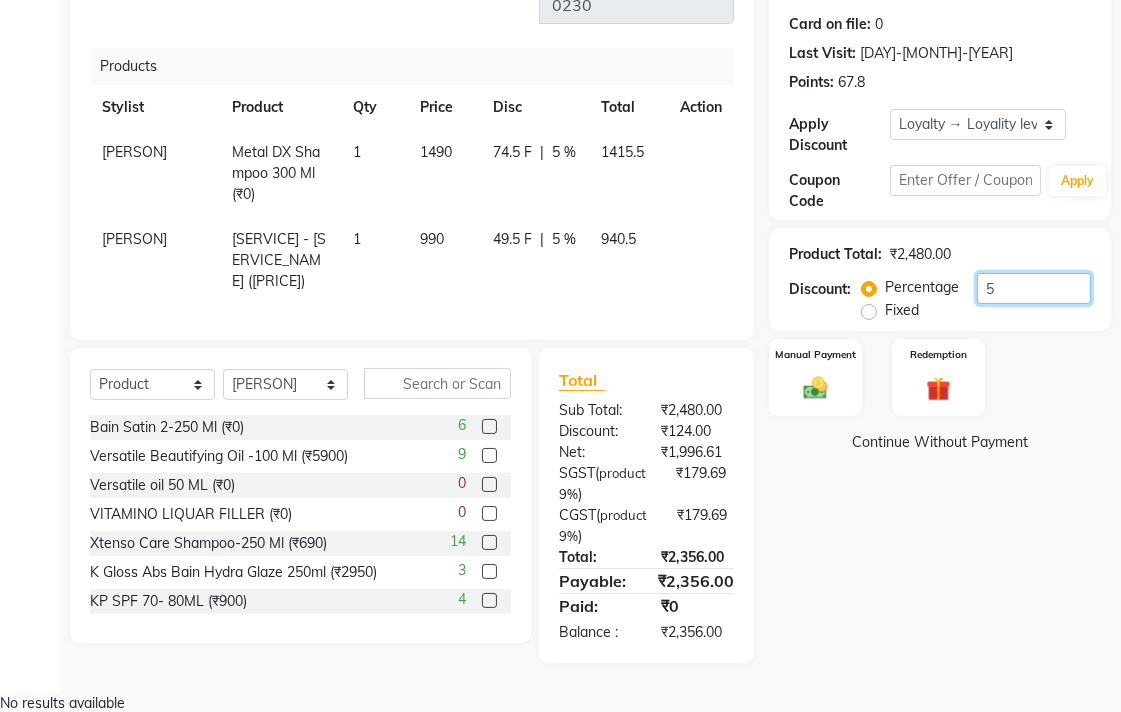type on "5" 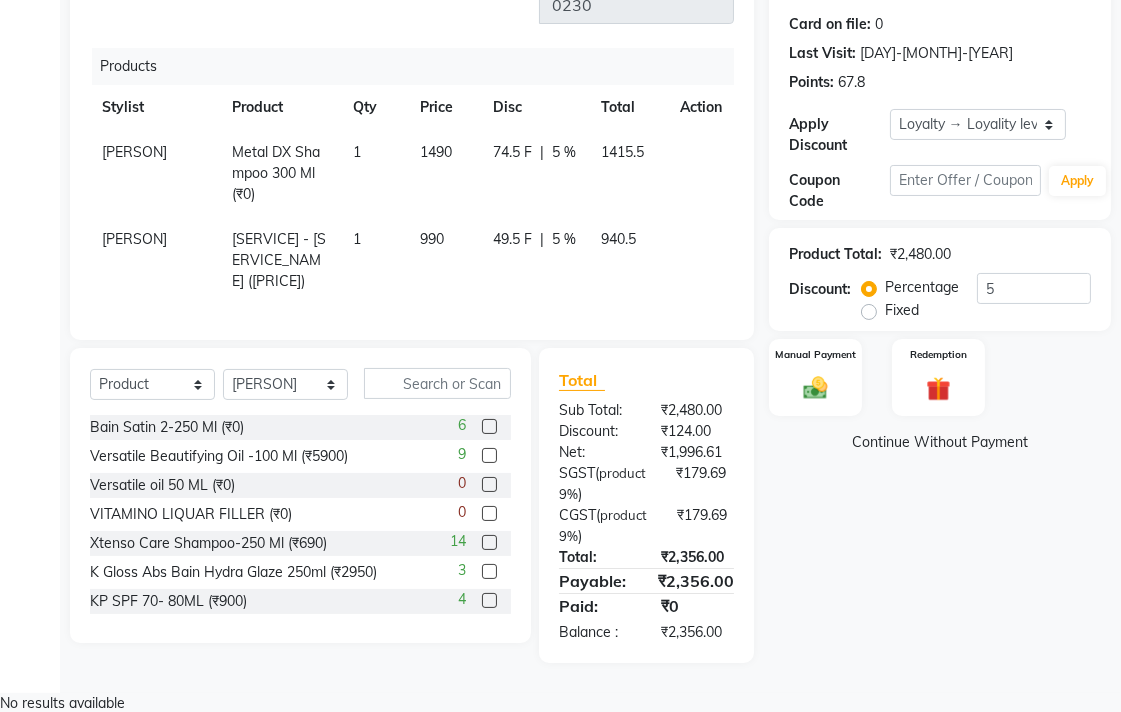 click on "Name: Kiran  Membership:  No Active Membership  Total Visits:  1 Card on file:  0 Last Visit:   01-07-2025 Points:   67.8  Apply Discount Select  Loyalty → Loyality level 1  Coupon Code Apply Product Total:  ₹2,480.00  Discount:  Percentage   Fixed  5 Manual Payment Redemption  Continue Without Payment" at bounding box center [947, 287] 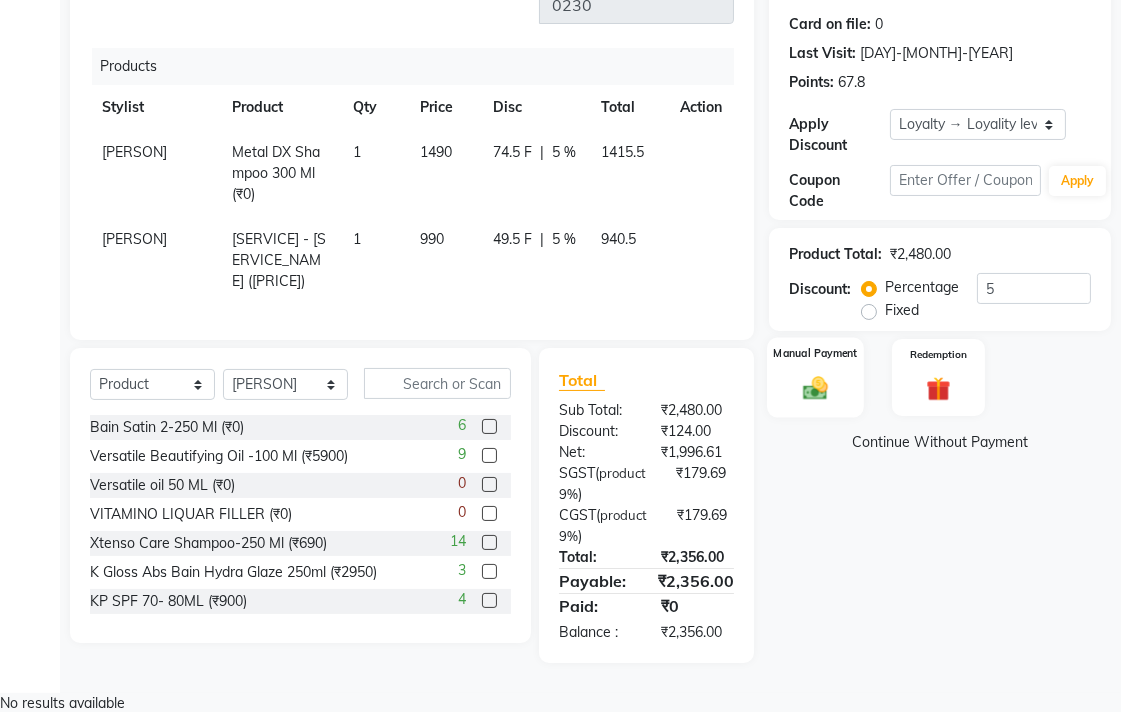 click at bounding box center (815, 387) 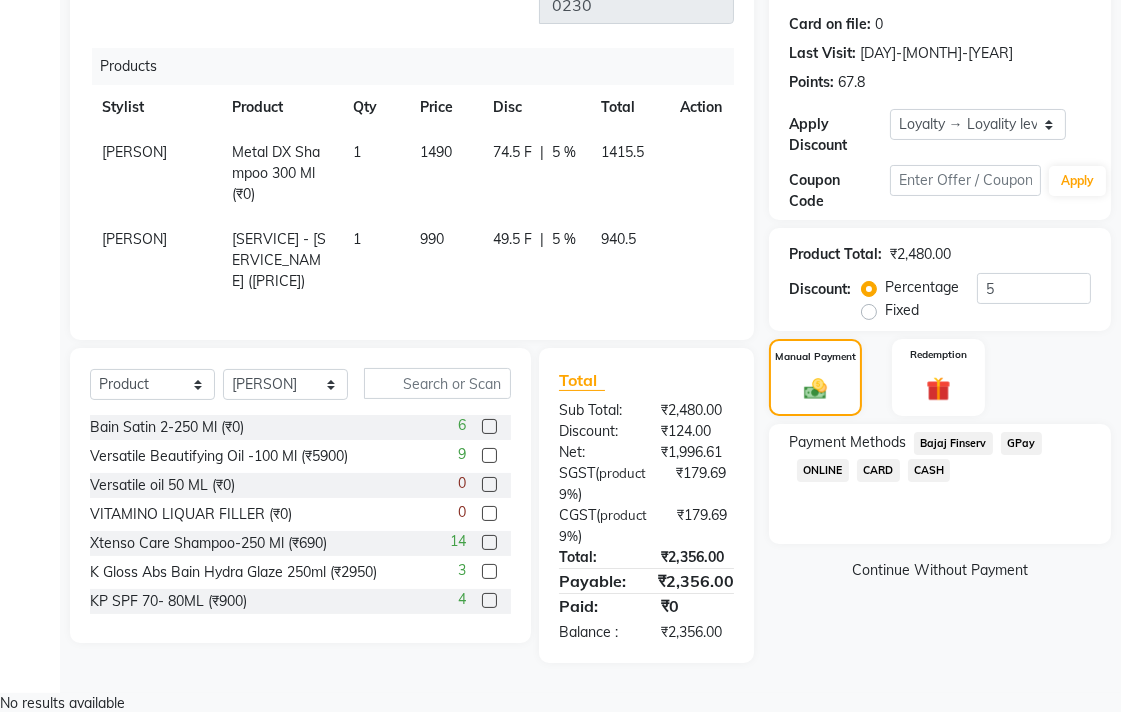 click on "GPay" at bounding box center [953, 443] 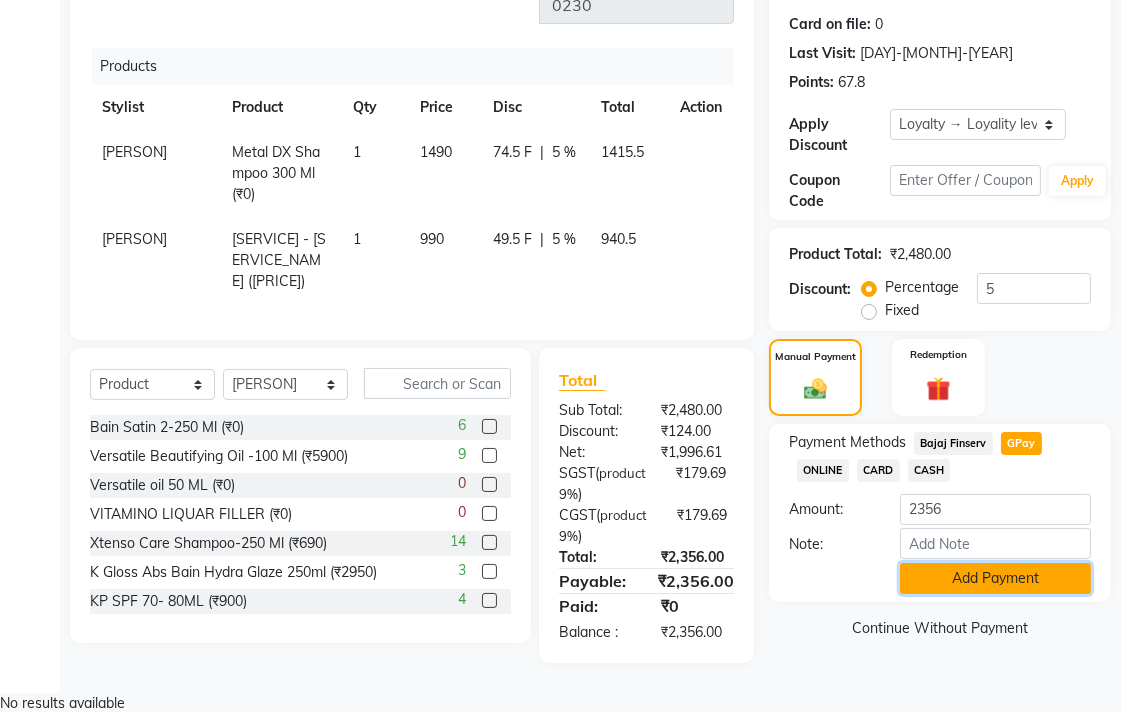 click on "Add Payment" at bounding box center (995, 578) 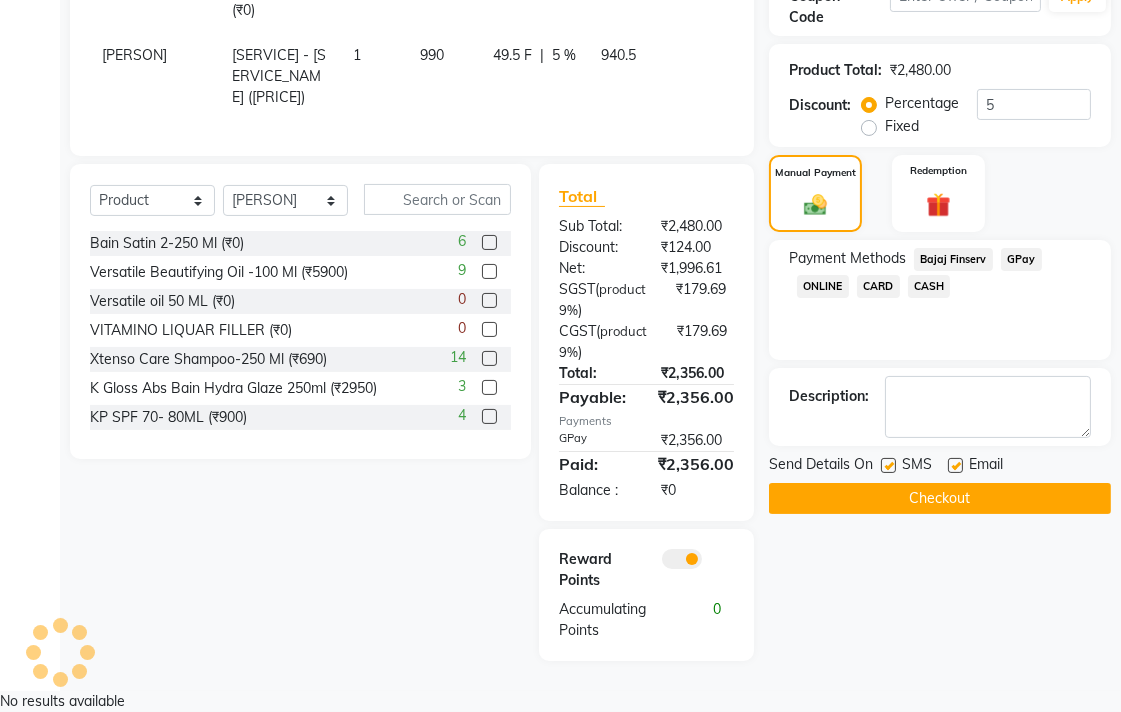 scroll, scrollTop: 470, scrollLeft: 0, axis: vertical 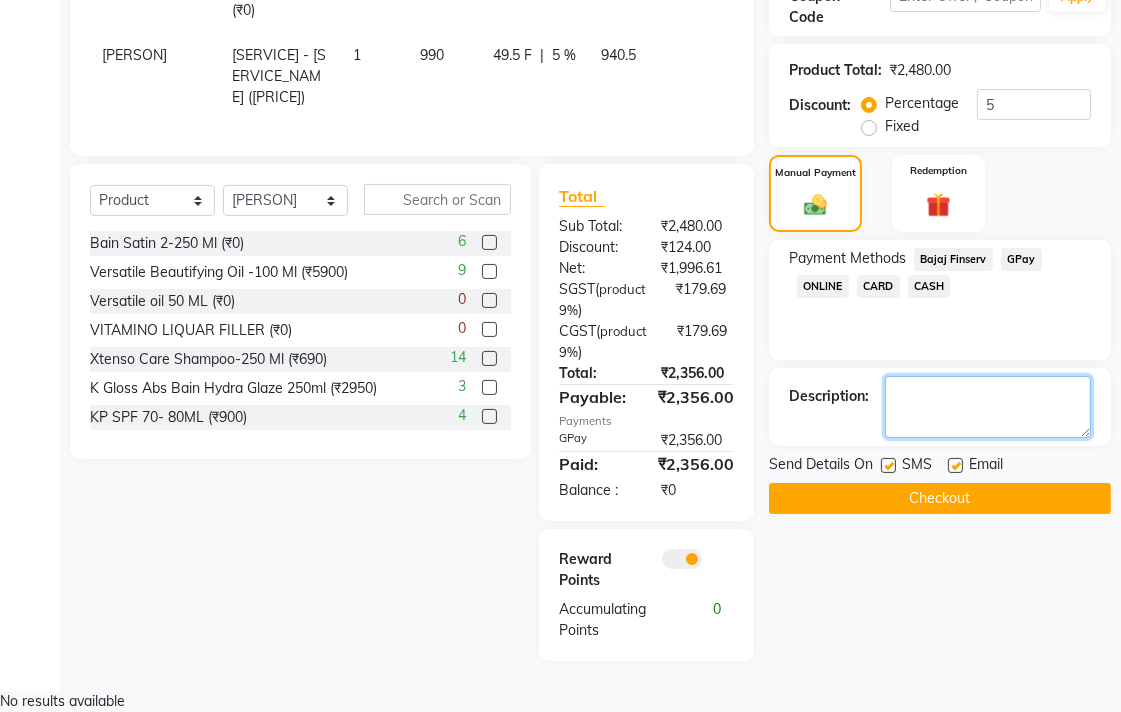 click at bounding box center [988, 407] 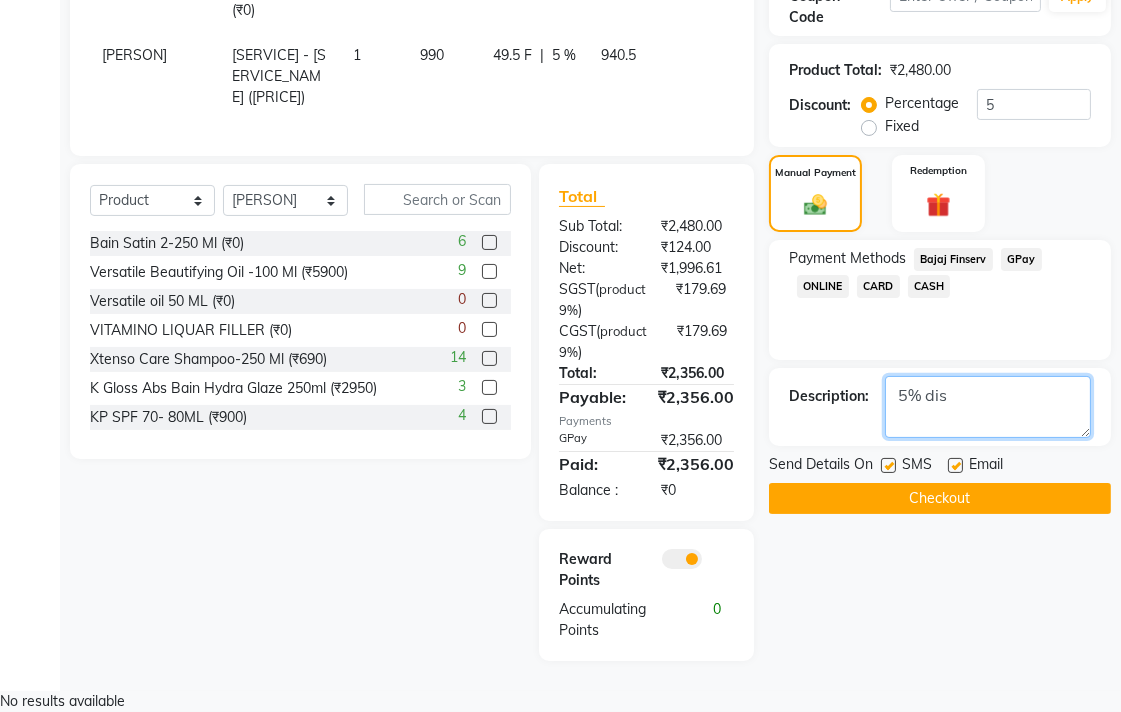 type on "5% dis" 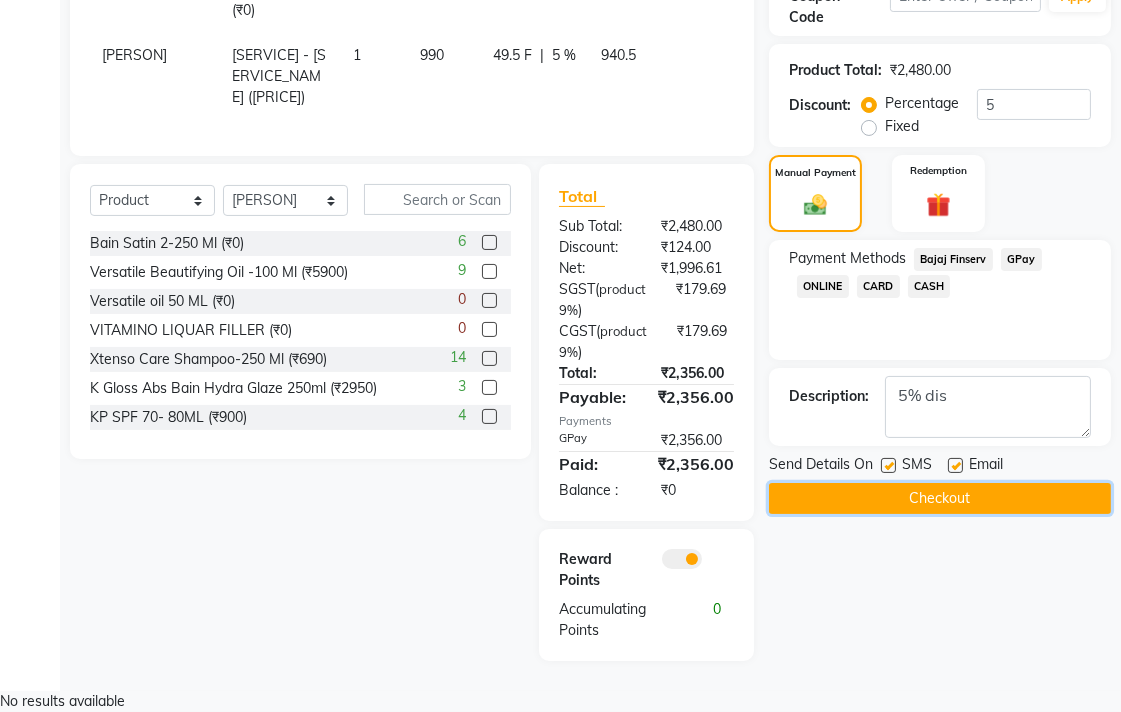 click on "Checkout" at bounding box center (940, 498) 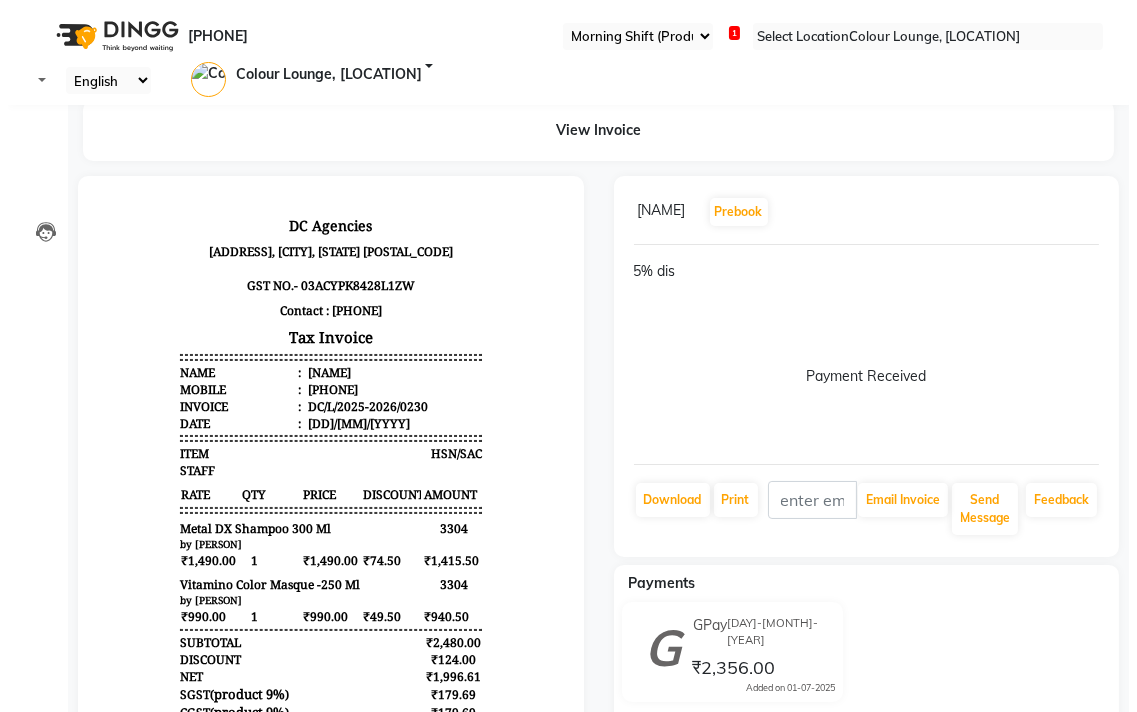 scroll, scrollTop: 0, scrollLeft: 0, axis: both 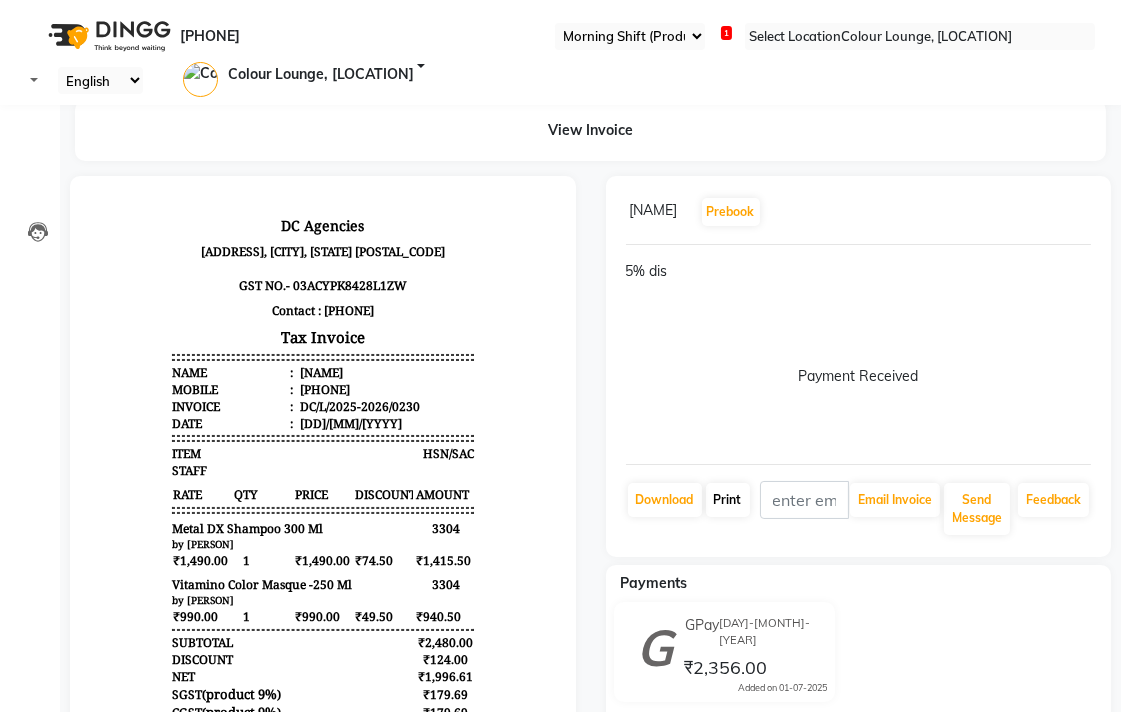 click on "Print" at bounding box center [665, 500] 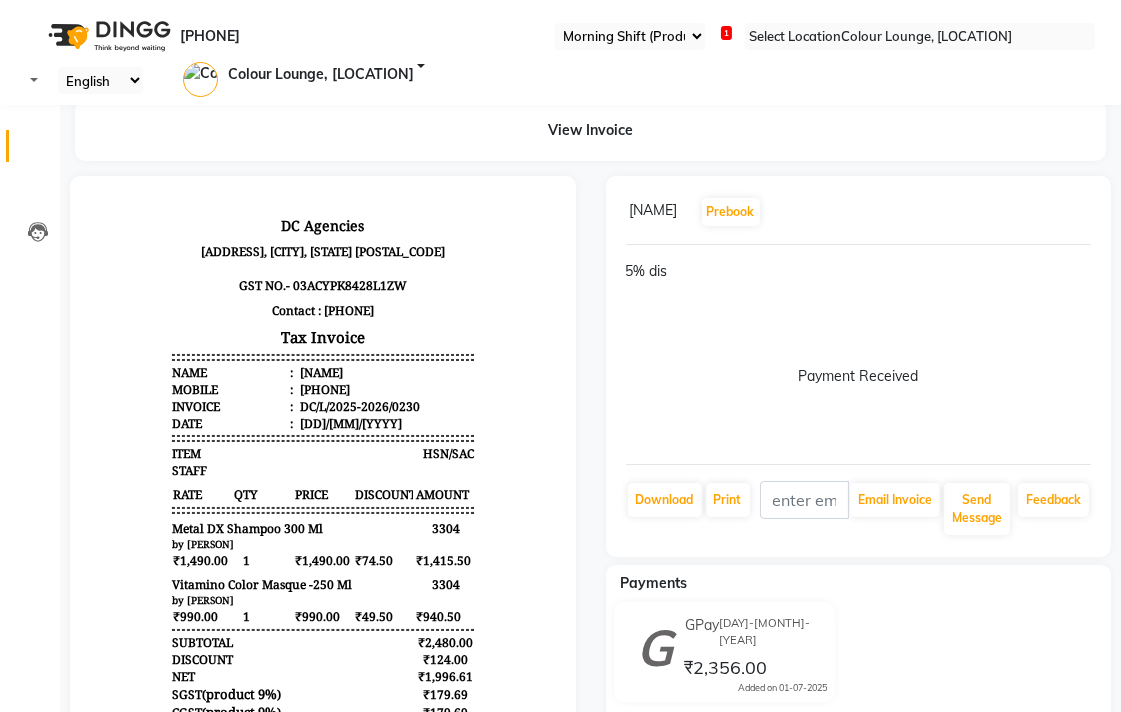 click at bounding box center (38, 151) 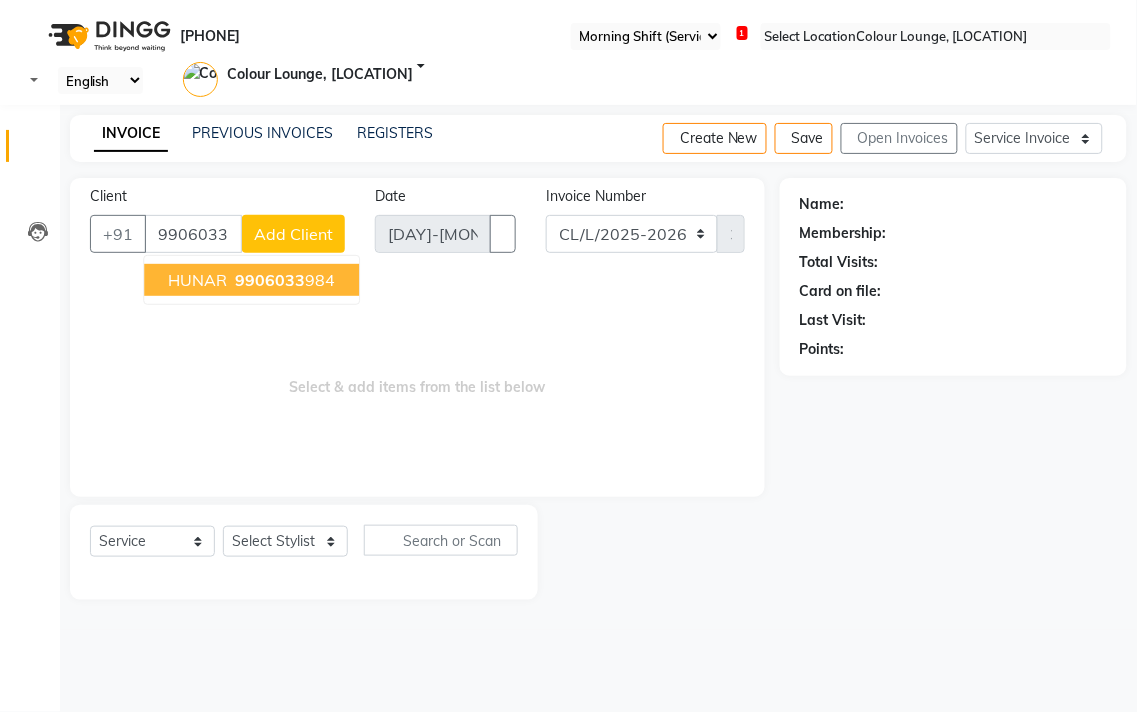 click on "9906033 984" at bounding box center (283, 280) 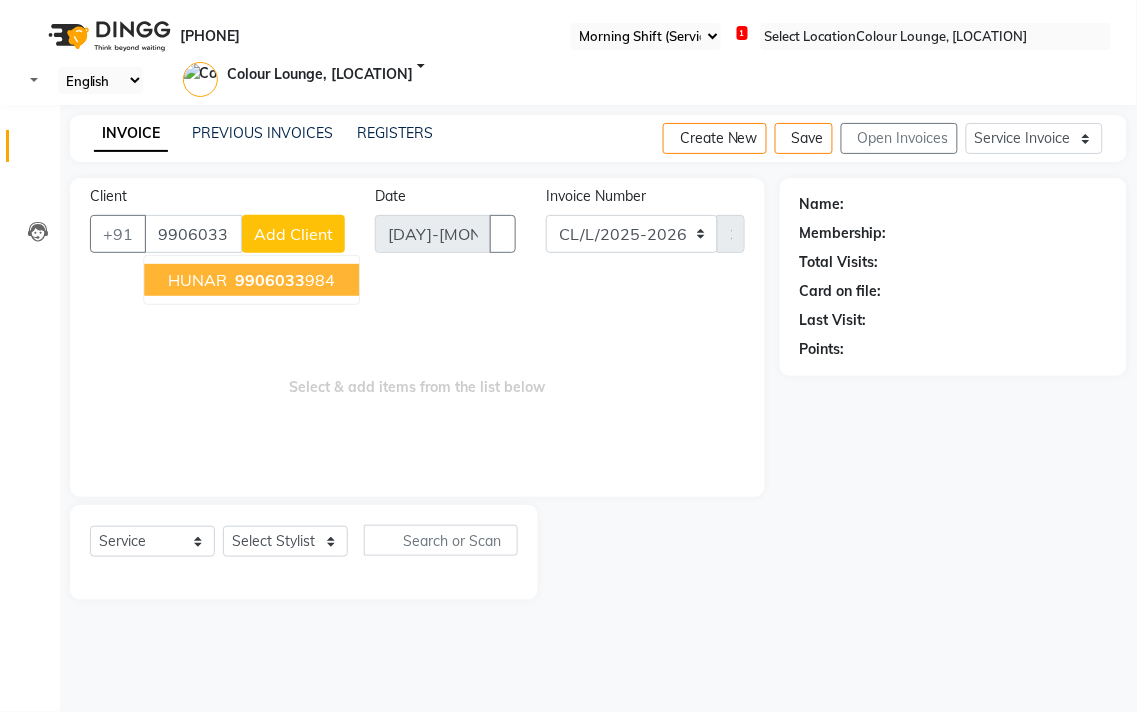 type on "9906033984" 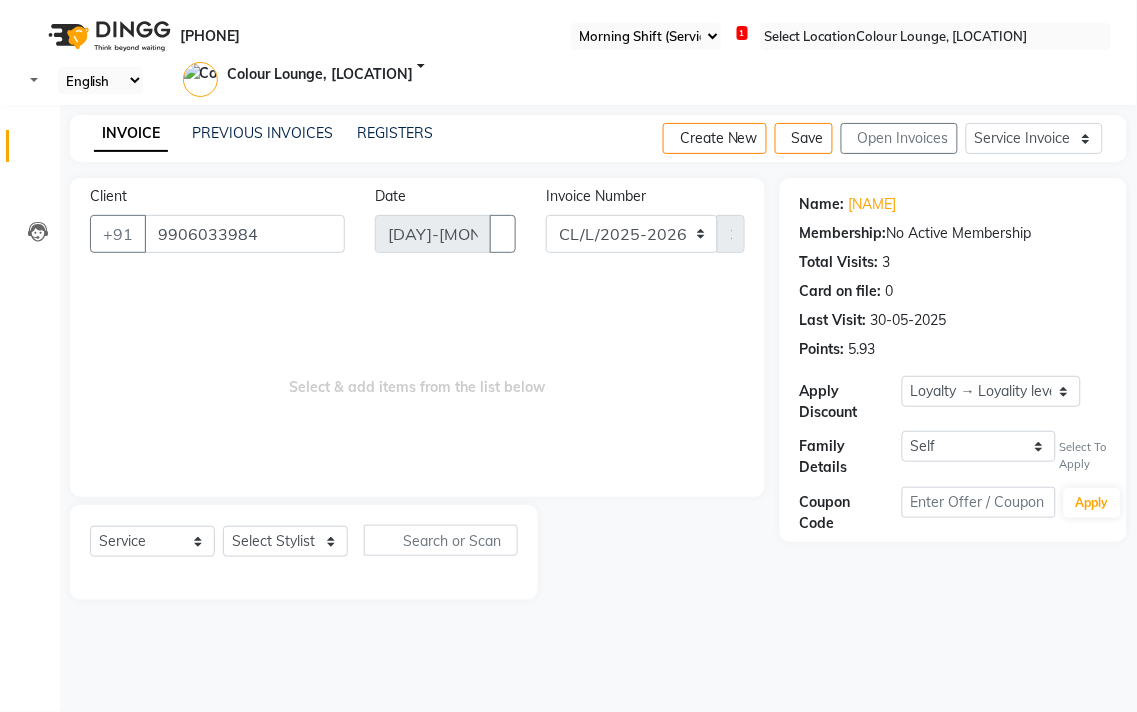 click at bounding box center (1099, 204) 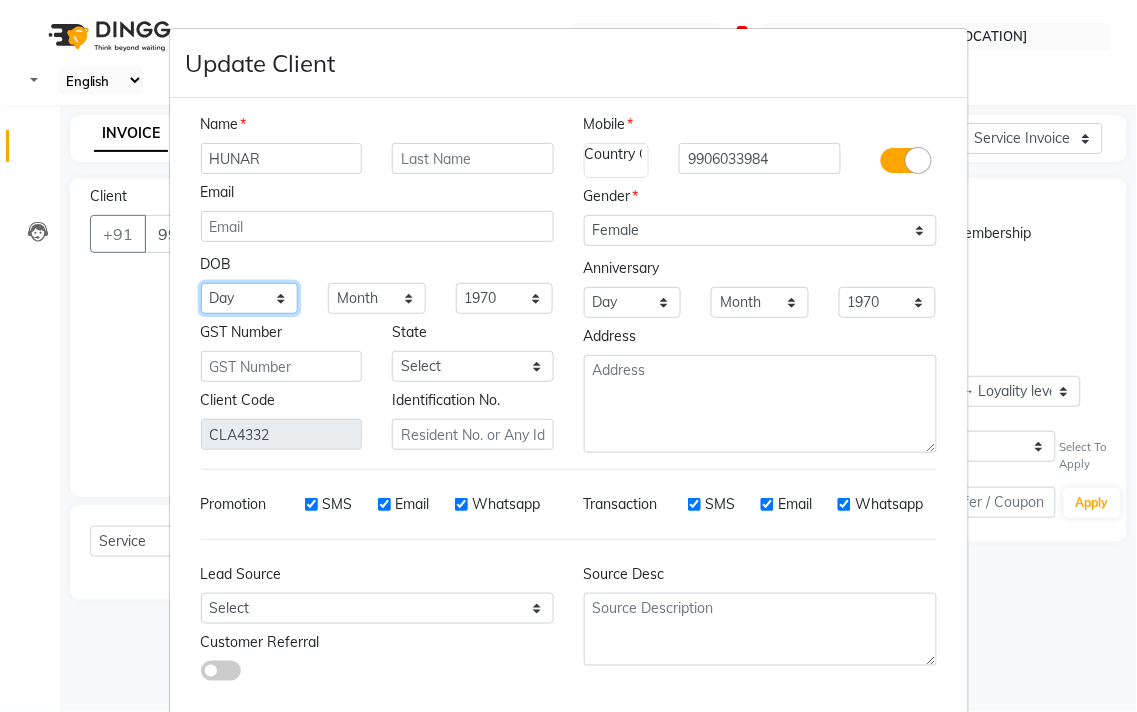 click on "Day 01 02 03 04 05 06 07 08 09 10 11 12 13 14 15 16 17 18 19 20 21 22 23 24 25 26 27 28 29 30 31" at bounding box center (250, 298) 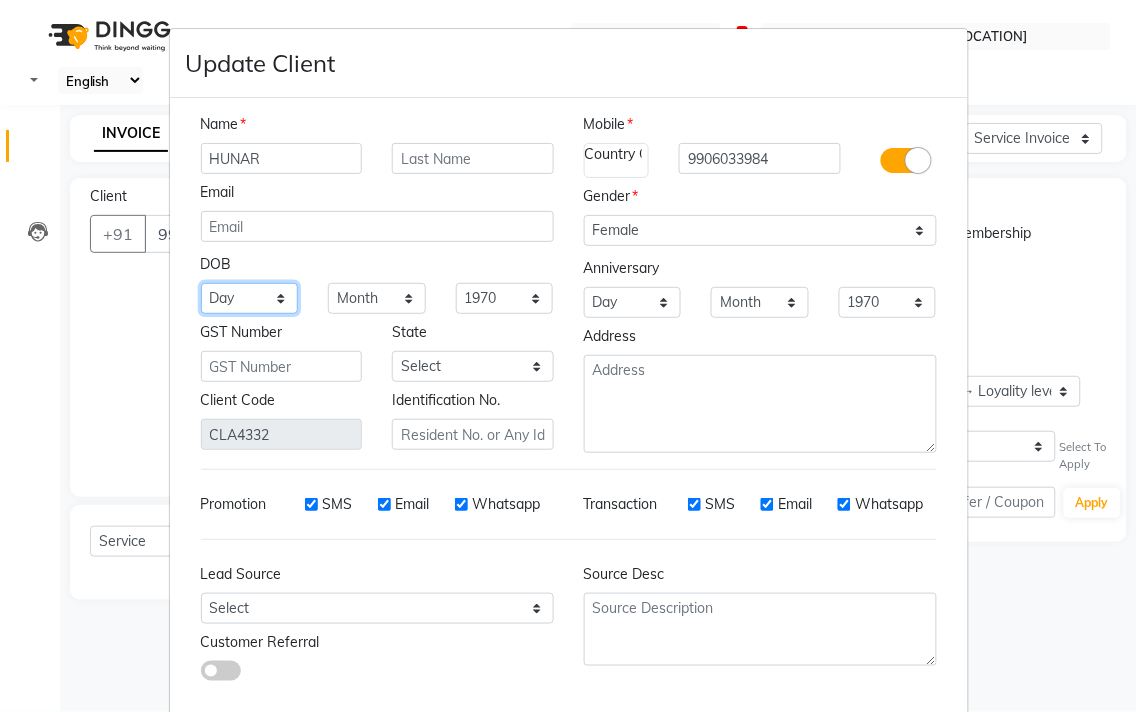 select on "09" 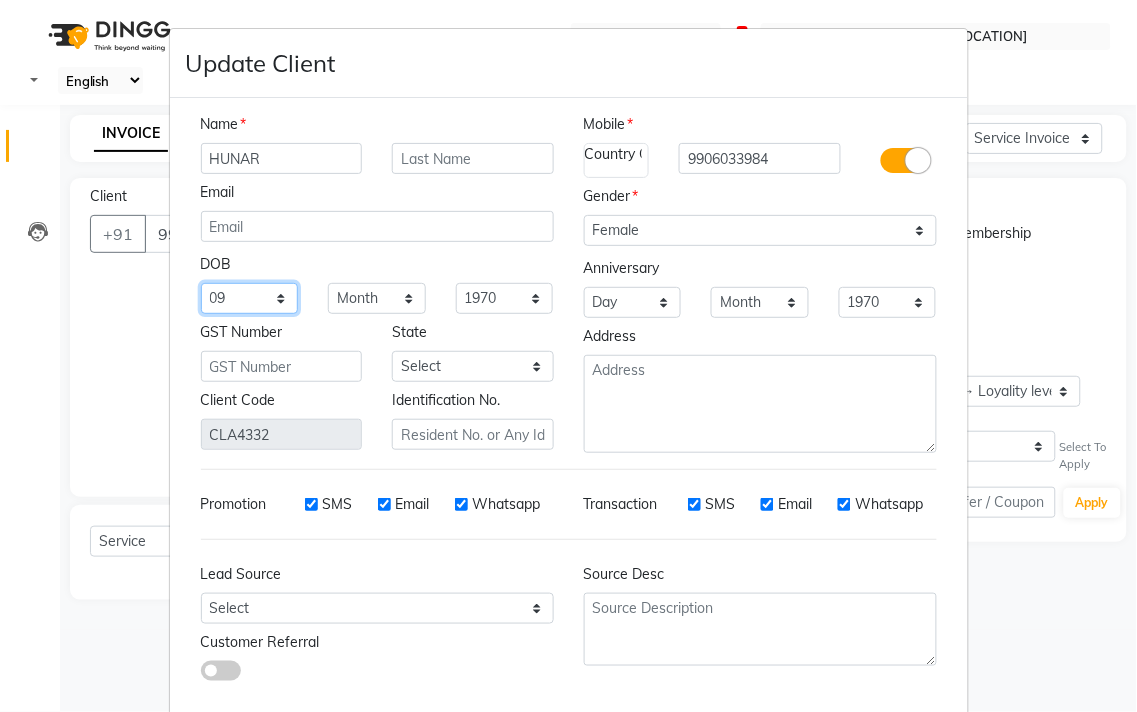 click on "Day 01 02 03 04 05 06 07 08 09 10 11 12 13 14 15 16 17 18 19 20 21 22 23 24 25 26 27 28 29 30 31" at bounding box center (250, 298) 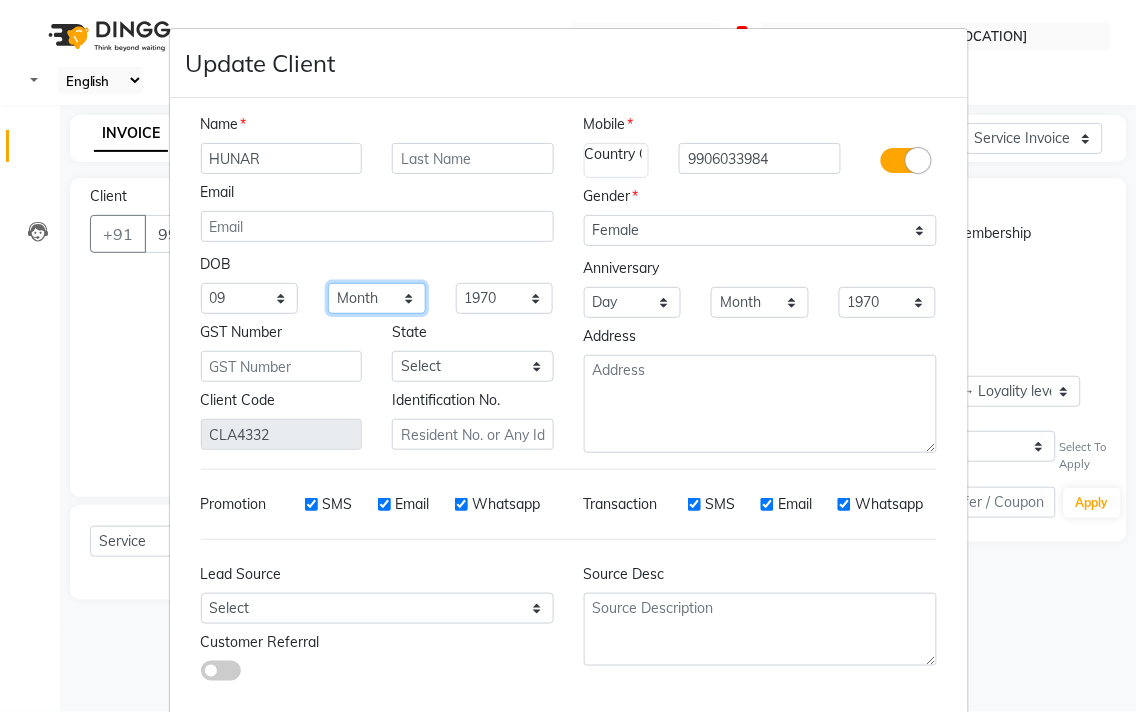 click on "Month January February March April May June July August September October November December" at bounding box center [377, 298] 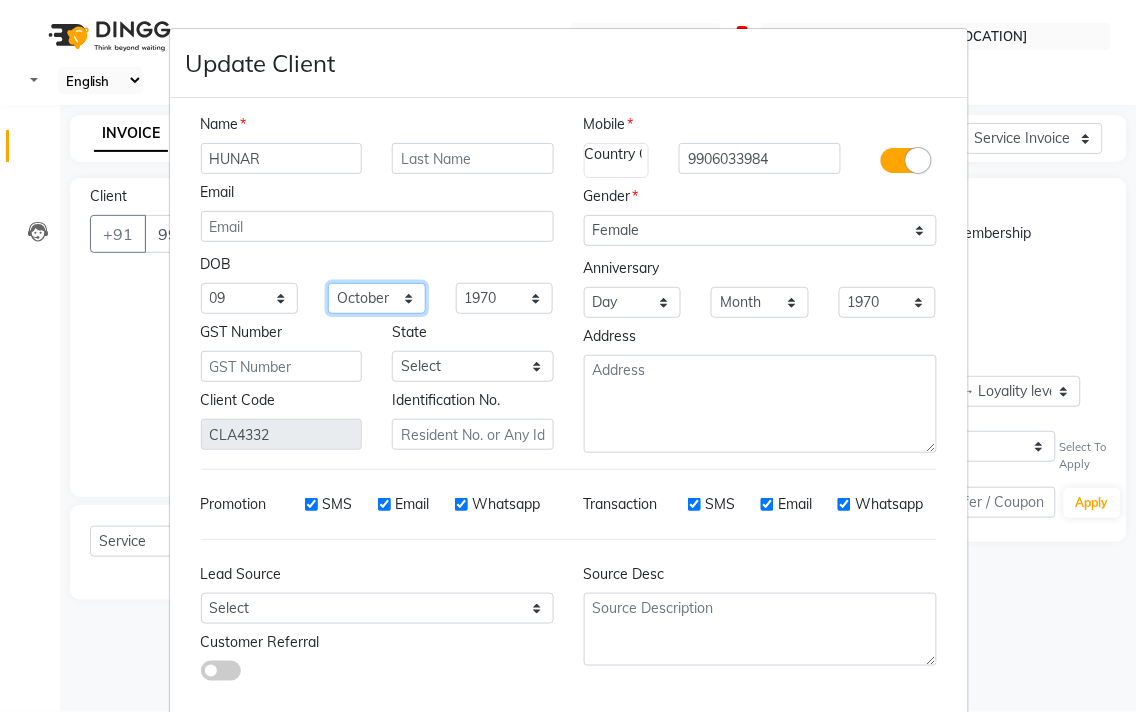 click on "Month January February March April May June July August September October November December" at bounding box center [377, 298] 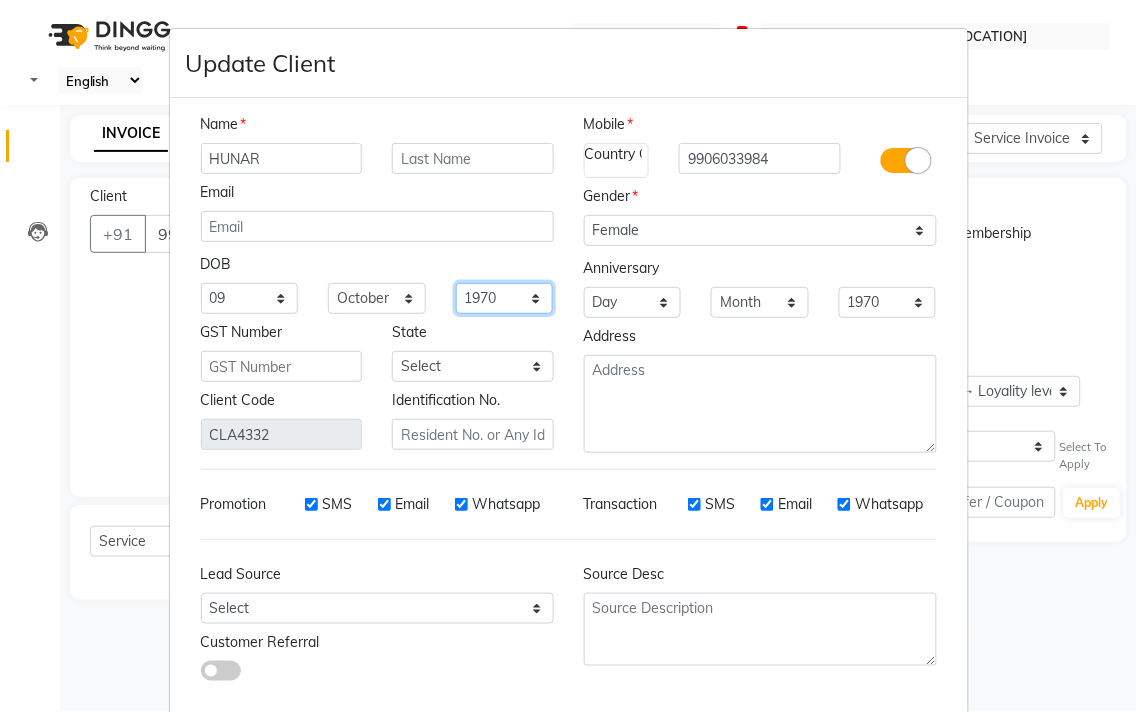click on "1940 1941 1942 1943 1944 1945 1946 1947 1948 1949 1950 1951 1952 1953 1954 1955 1956 1957 1958 1959 1960 1961 1962 1963 1964 1965 1966 1967 1968 1969 1970 1971 1972 1973 1974 1975 1976 1977 1978 1979 1980 1981 1982 1983 1984 1985 1986 1987 1988 1989 1990 1991 1992 1993 1994 1995 1996 1997 1998 1999 2000 2001 2002 2003 2004 2005 2006 2007 2008 2009 2010 2011 2012 2013 2014 2015 2016 2017 2018 2019 2020 2021 2022 2023 2024" at bounding box center (505, 298) 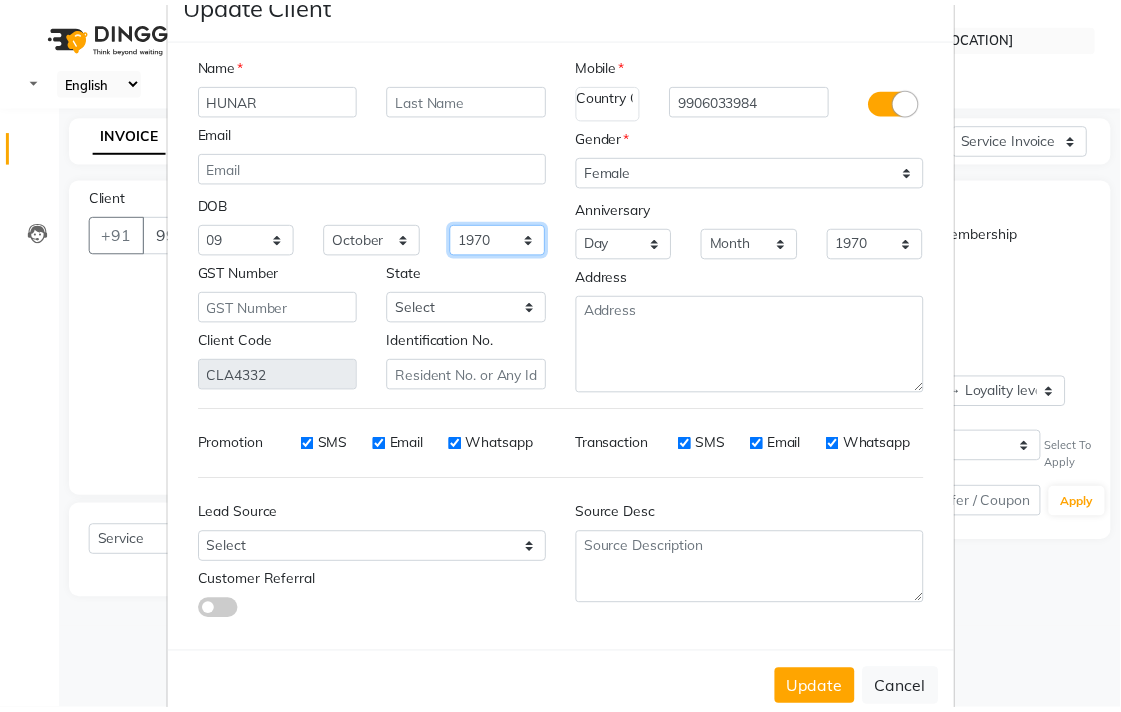 scroll, scrollTop: 103, scrollLeft: 0, axis: vertical 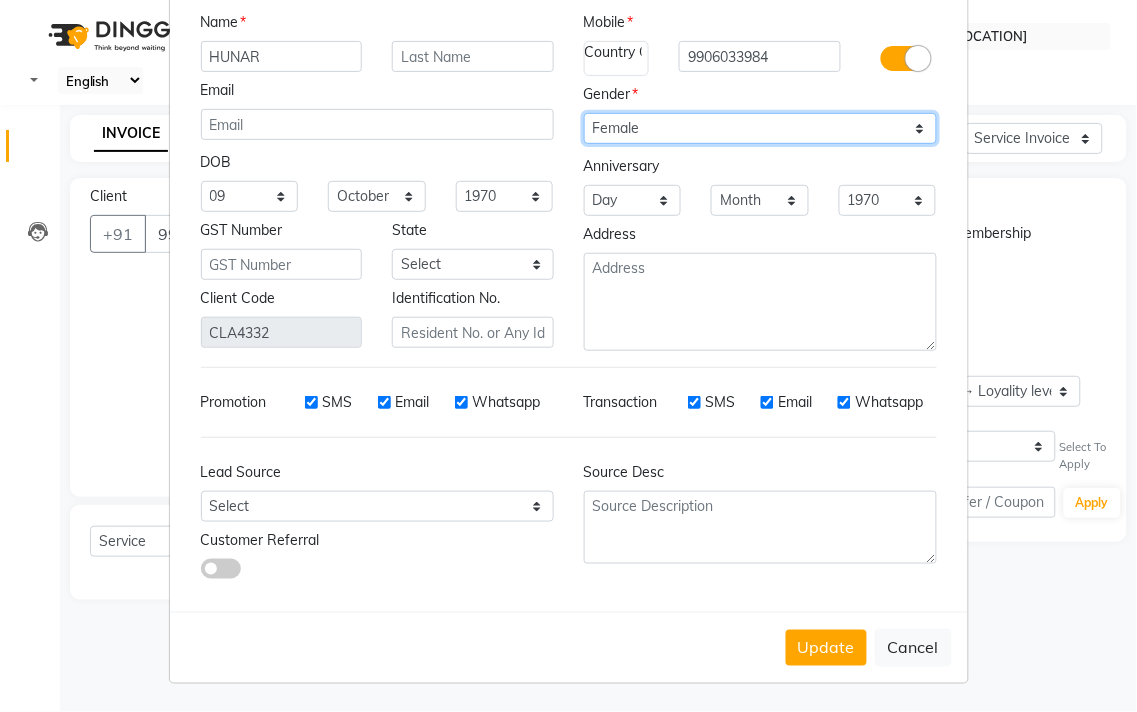 click on "Select Male Female Other Prefer Not To Say" at bounding box center (760, 128) 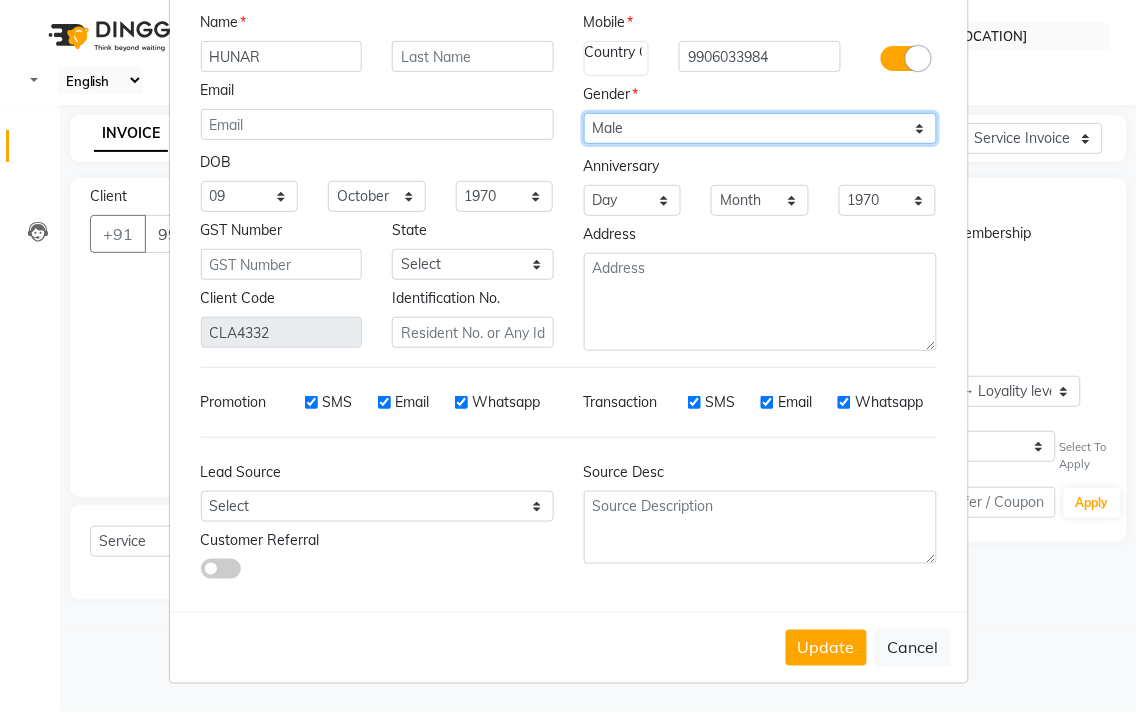 click on "Select Male Female Other Prefer Not To Say" at bounding box center (760, 128) 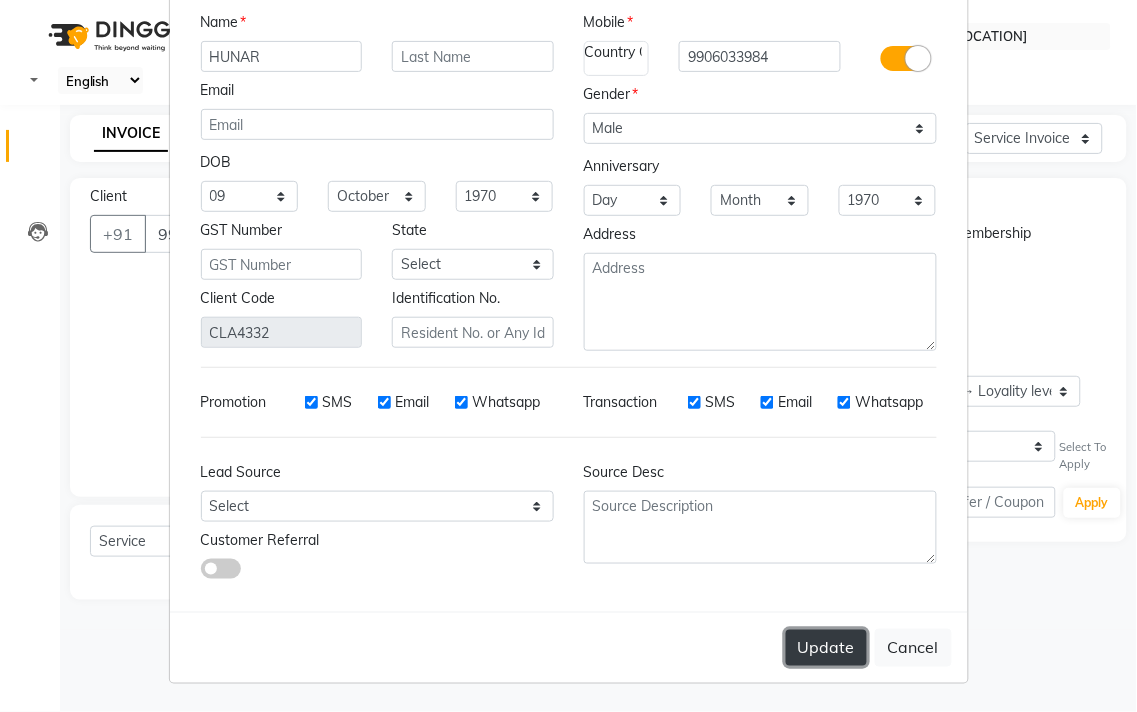 click on "Update" at bounding box center (826, 648) 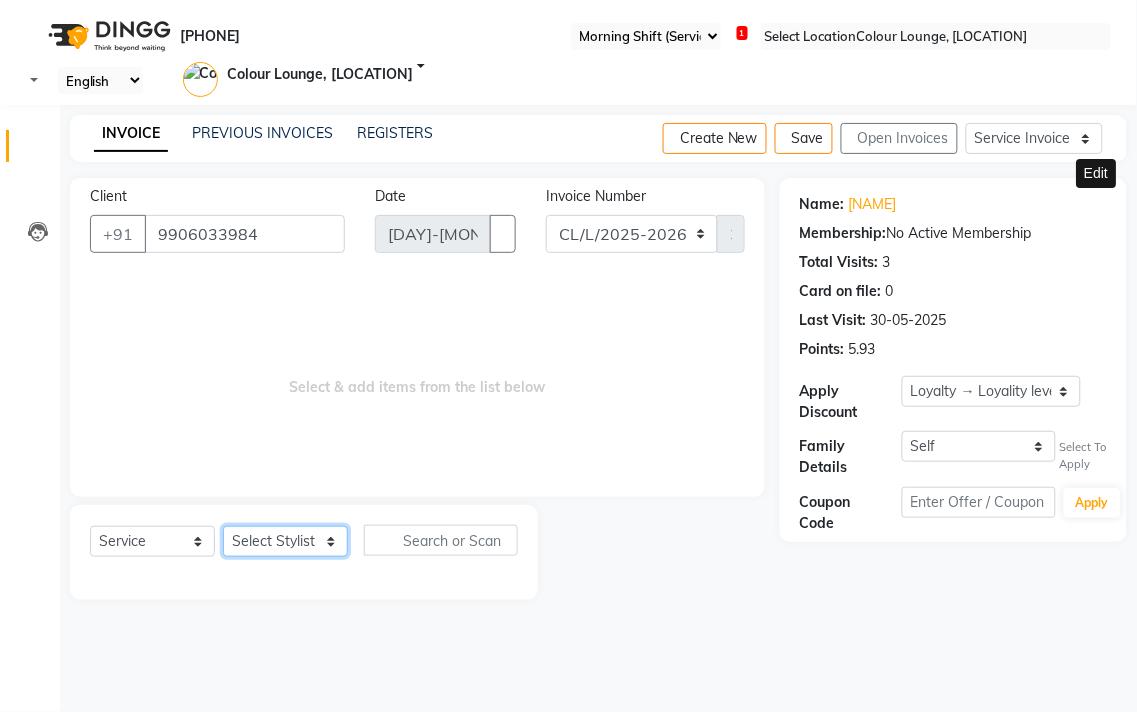 click on "Select Stylist [FIRST] [LAST] [FIRST] [LAST] [FIRST] [LAST] [LOCATION] [LOCATION] DINGG [LAST] [LAST] [FIRST] [FIRST] [FIRST] [FIRST] [FIRST] [FIRST] [FIRST] [FIRST] [FIRST] [FIRST] [FIRST] [FIRST] [FIRST] [FIRST] [FIRST] [FIRST] [FIRST] [FIRST] [FIRST] [FIRST] [FIRST] [FIRST] [FIRST] [FIRST] [FIRST] [FIRST]" at bounding box center (285, 541) 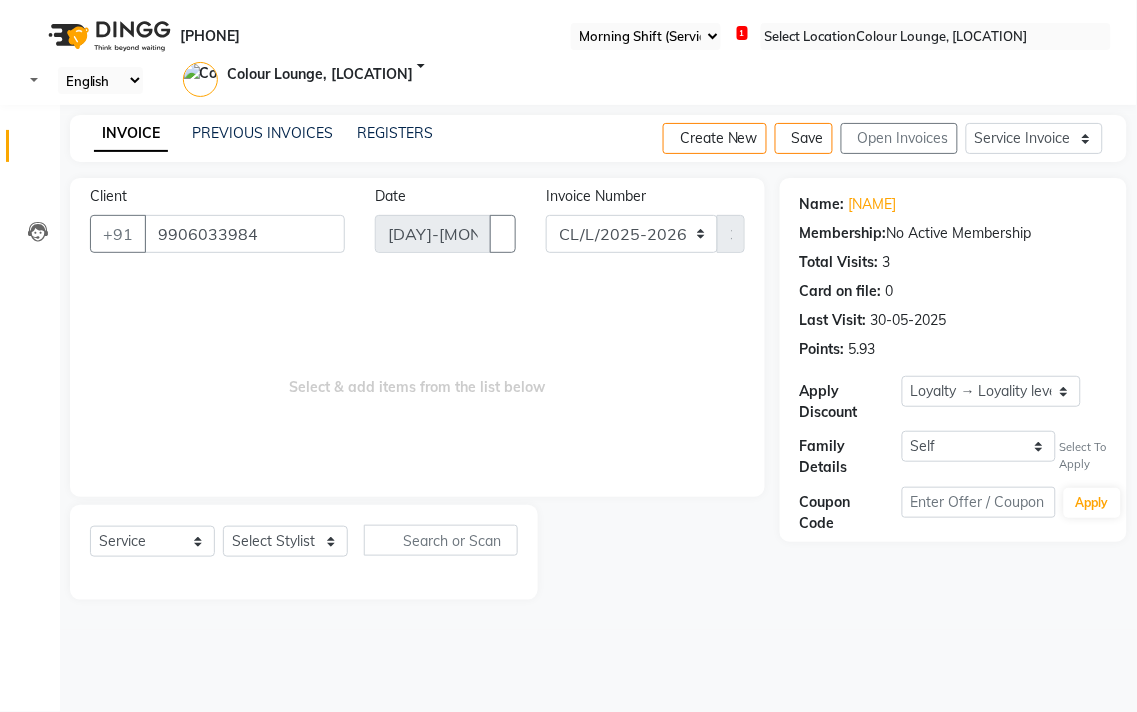 click at bounding box center (659, 552) 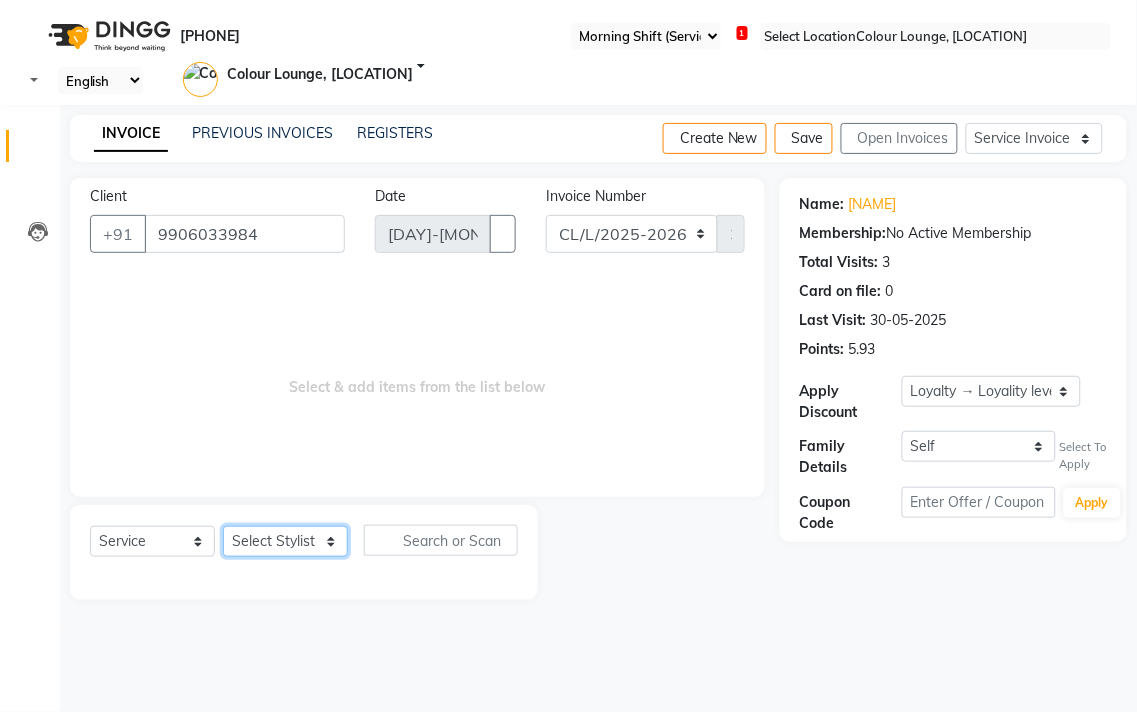 click on "Select Stylist [FIRST] [LAST] [FIRST] [LAST] [FIRST] [LAST] [LOCATION] [LOCATION] DINGG [LAST] [LAST] [FIRST] [FIRST] [FIRST] [FIRST] [FIRST] [FIRST] [FIRST] [FIRST] [FIRST] [FIRST] [FIRST] [FIRST] [FIRST] [FIRST] [FIRST] [FIRST] [FIRST] [FIRST] [FIRST] [FIRST] [FIRST] [FIRST] [FIRST] [FIRST] [FIRST] [FIRST]" at bounding box center (285, 541) 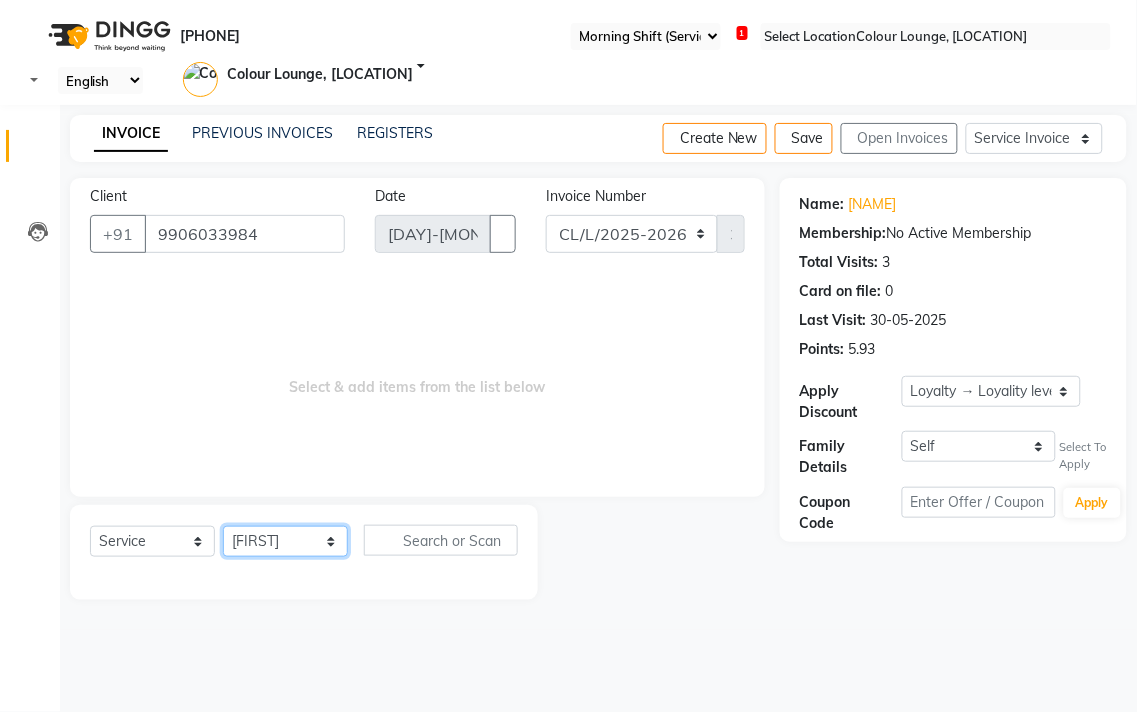click on "Select Stylist [FIRST] [LAST] [FIRST] [LAST] [FIRST] [LAST] [LOCATION] [LOCATION] DINGG [LAST] [LAST] [FIRST] [FIRST] [FIRST] [FIRST] [FIRST] [FIRST] [FIRST] [FIRST] [FIRST] [FIRST] [FIRST] [FIRST] [FIRST] [FIRST] [FIRST] [FIRST] [FIRST] [FIRST] [FIRST] [FIRST] [FIRST] [FIRST] [FIRST] [FIRST] [FIRST] [FIRST]" at bounding box center [285, 541] 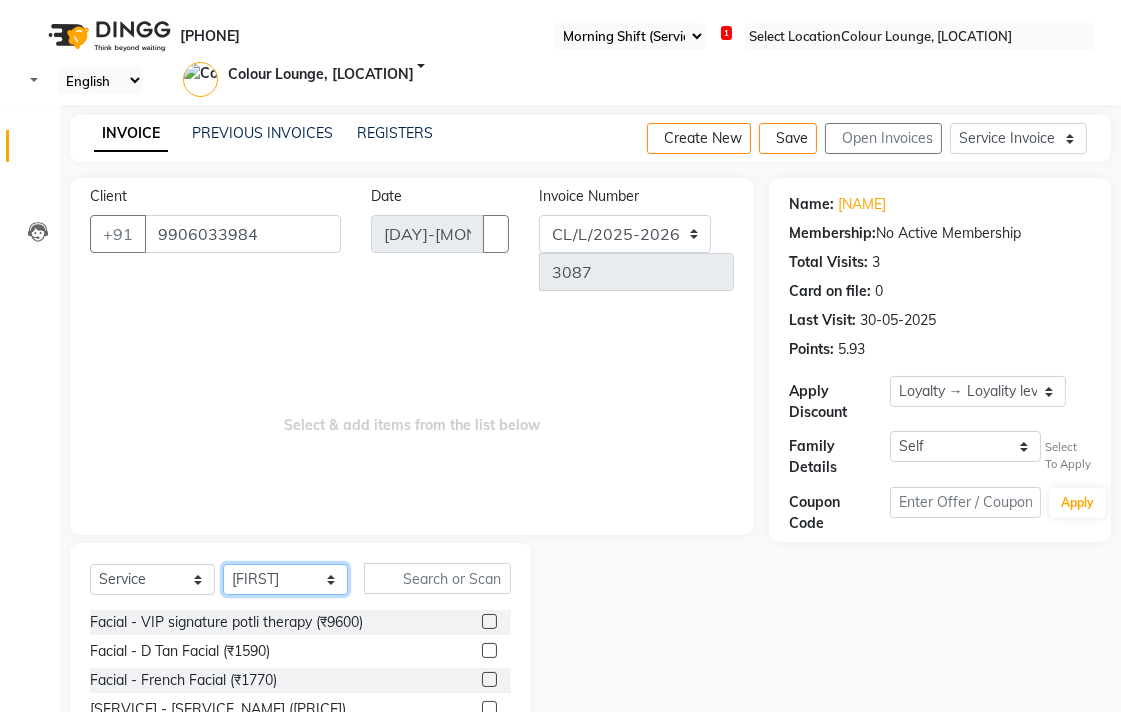 click on "Select Stylist [FIRST] [LAST] [FIRST] [LAST] [FIRST] [LAST] [LOCATION] [LOCATION] DINGG [LAST] [LAST] [FIRST] [FIRST] [FIRST] [FIRST] [FIRST] [FIRST] [FIRST] [FIRST] [FIRST] [FIRST] [FIRST] [FIRST] [FIRST] [FIRST] [FIRST] [FIRST] [FIRST] [FIRST] [FIRST] [FIRST] [FIRST] [FIRST] [FIRST] [FIRST] [FIRST] [FIRST]" at bounding box center [285, 579] 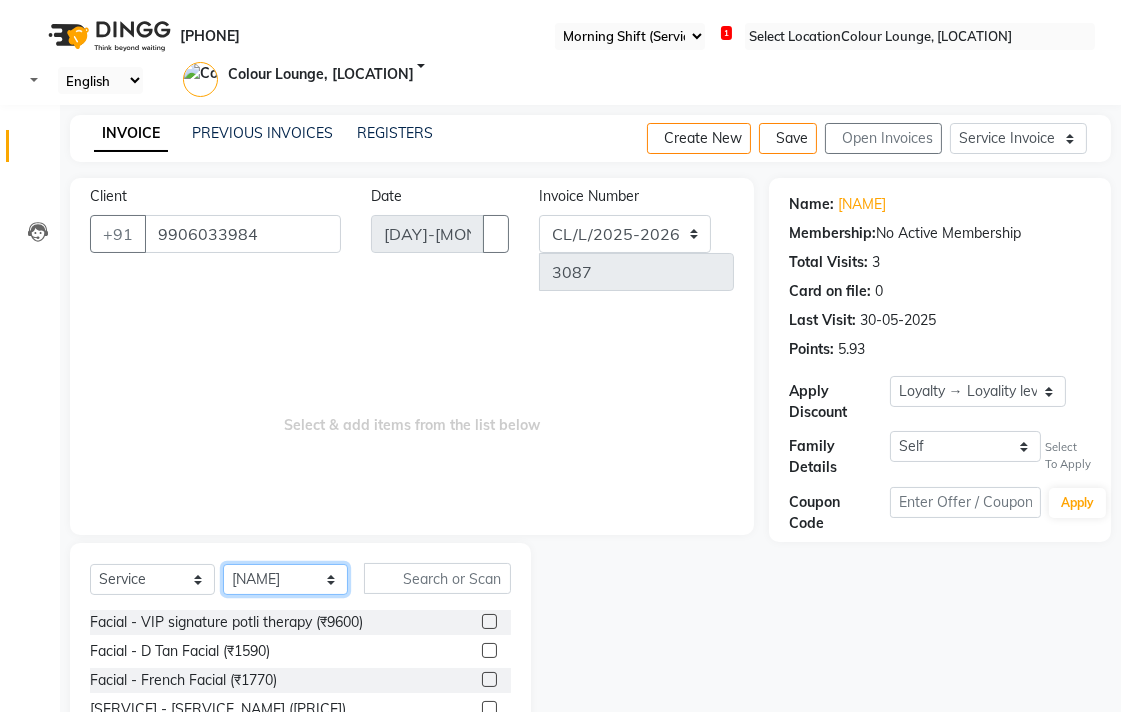click on "Select Stylist [FIRST] [LAST] [FIRST] [LAST] [FIRST] [LAST] [LOCATION] [LOCATION] DINGG [LAST] [LAST] [FIRST] [FIRST] [FIRST] [FIRST] [FIRST] [FIRST] [FIRST] [FIRST] [FIRST] [FIRST] [FIRST] [FIRST] [FIRST] [FIRST] [FIRST] [FIRST] [FIRST] [FIRST] [FIRST] [FIRST] [FIRST] [FIRST] [FIRST] [FIRST] [FIRST] [FIRST]" at bounding box center [285, 579] 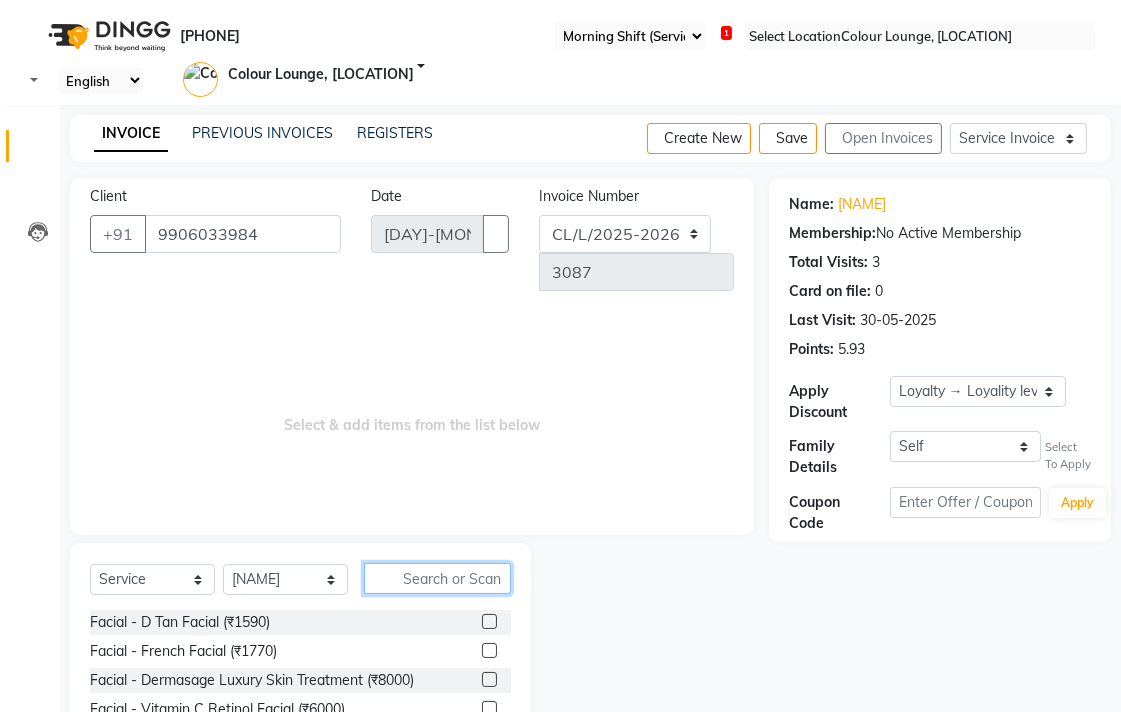 click at bounding box center (437, 578) 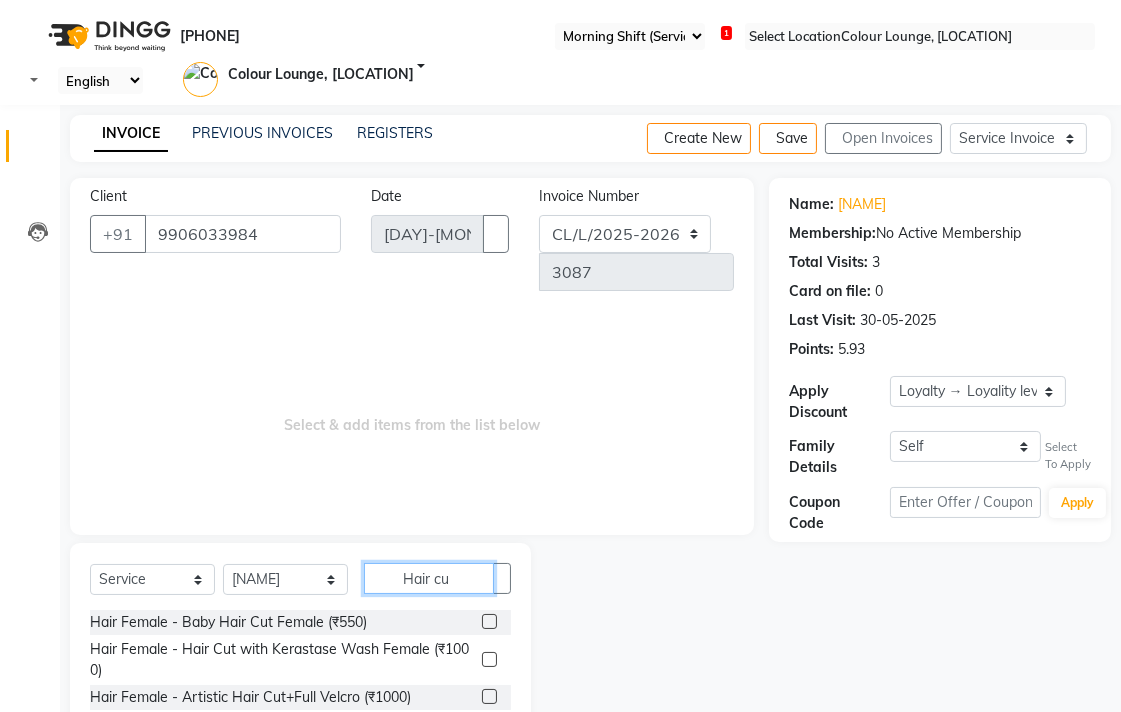 scroll, scrollTop: 94, scrollLeft: 0, axis: vertical 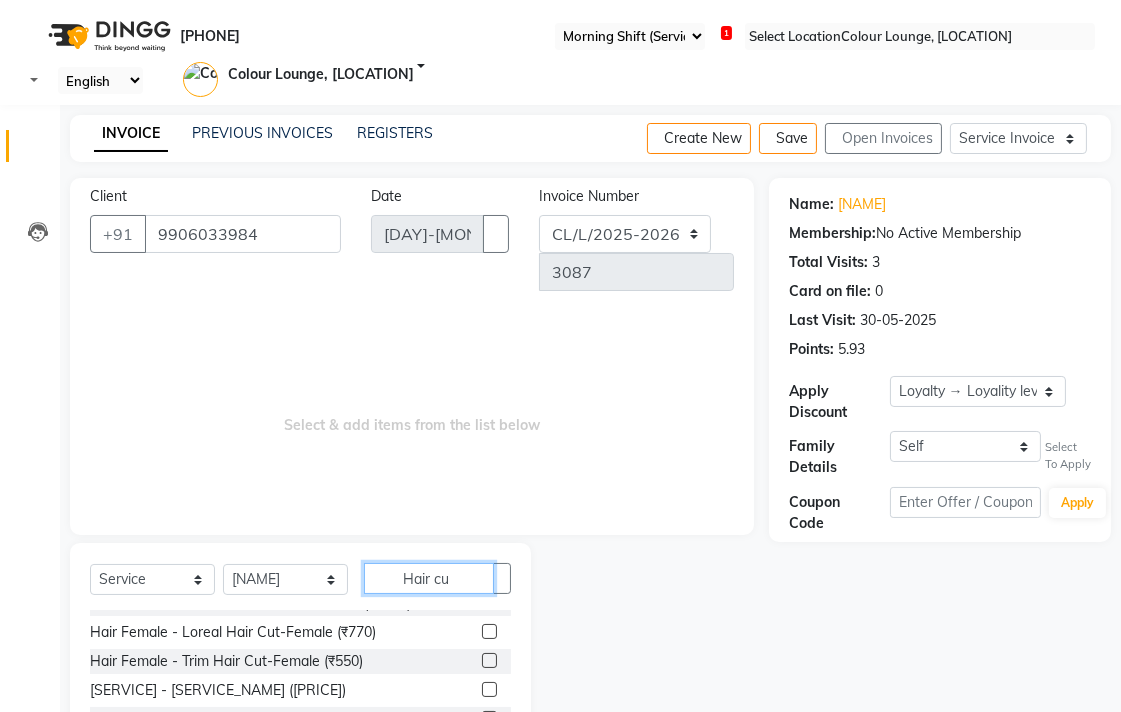 type on "Hair cu" 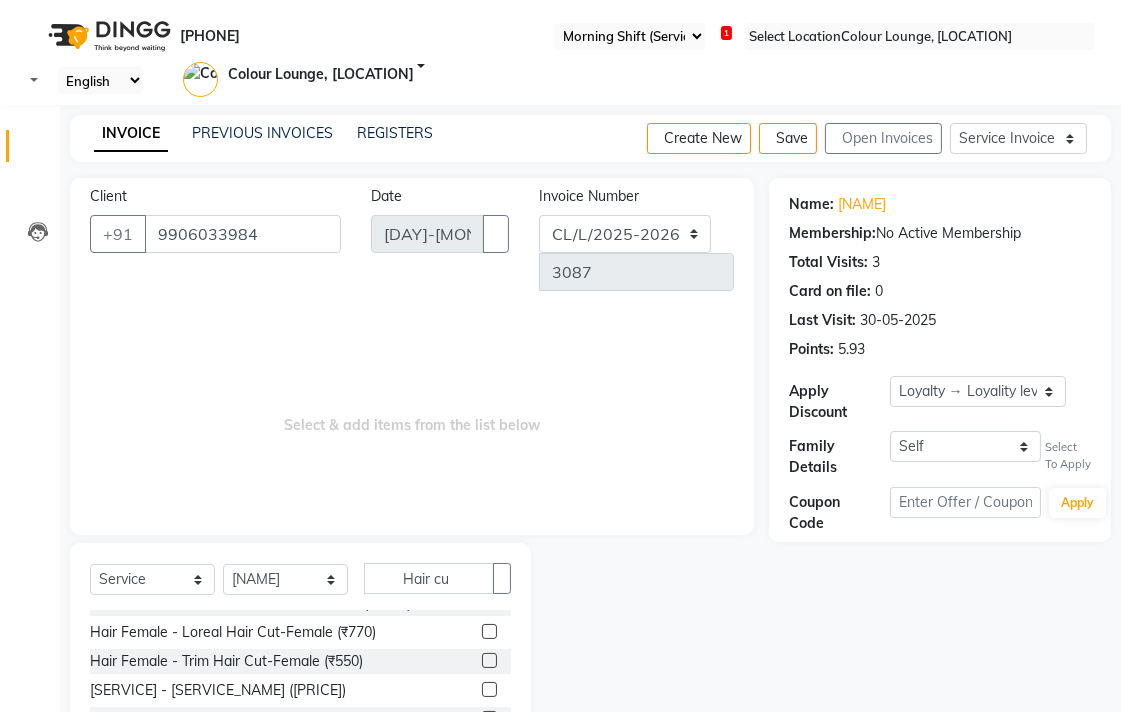 click at bounding box center (489, 718) 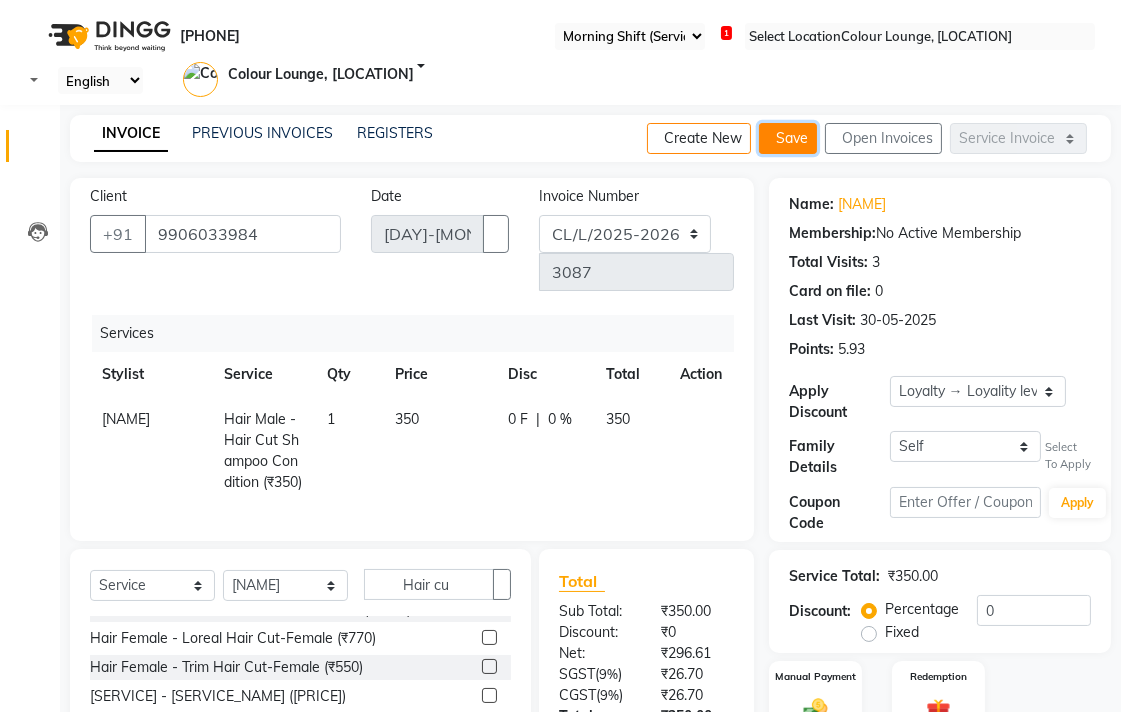 click on "Save" at bounding box center (788, 138) 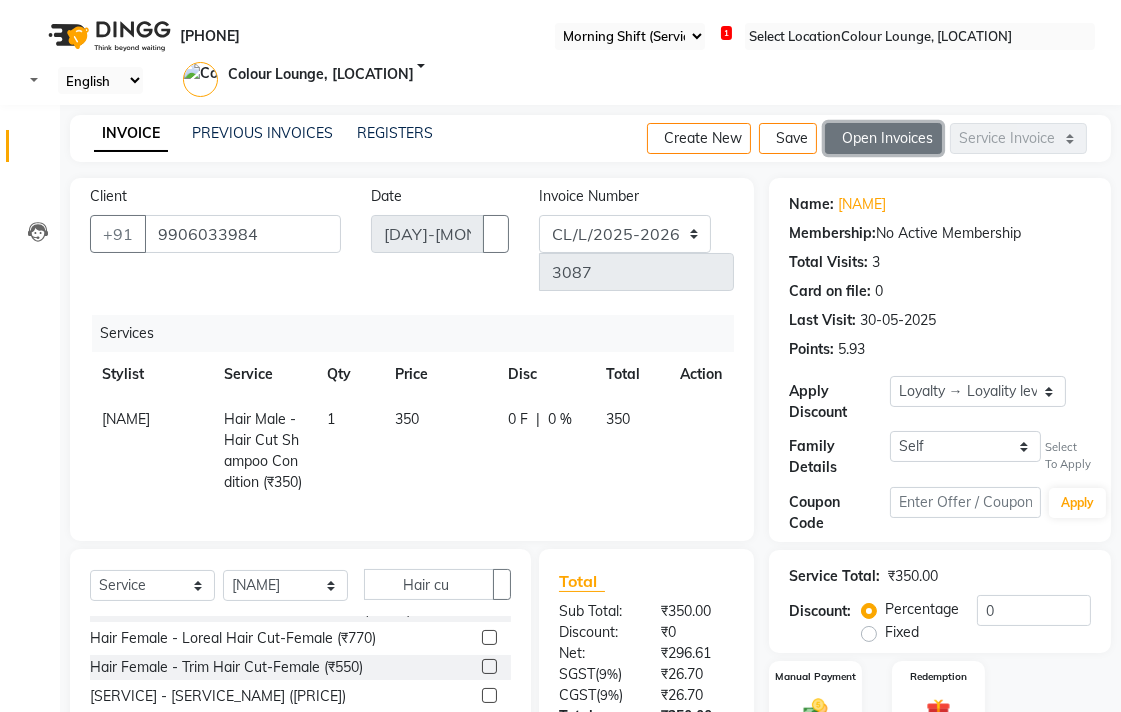 click on "Open Invoices" at bounding box center (883, 138) 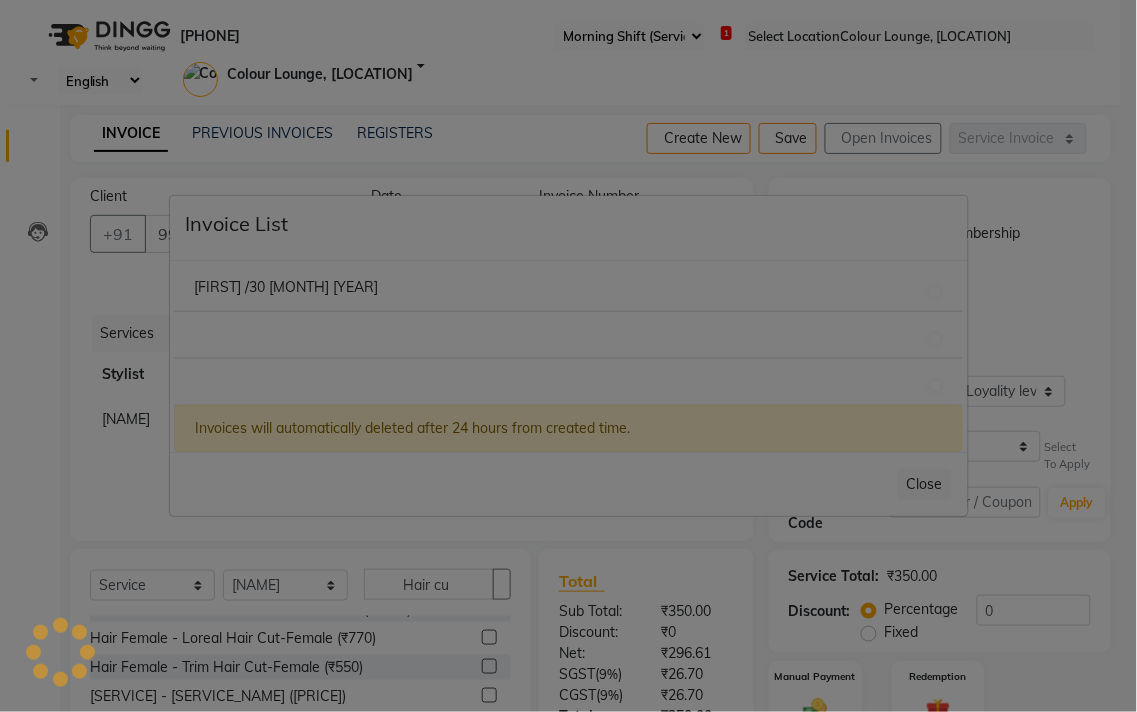 click on "Kiran /30 June 2025" at bounding box center (286, 287) 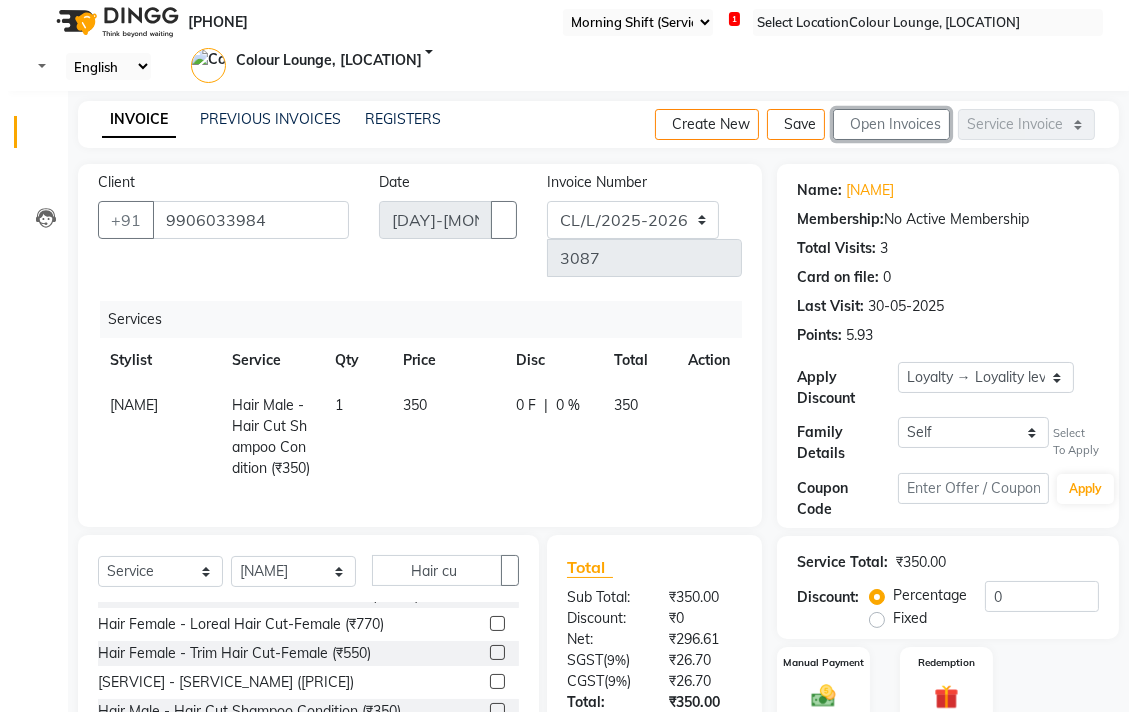 scroll, scrollTop: 0, scrollLeft: 0, axis: both 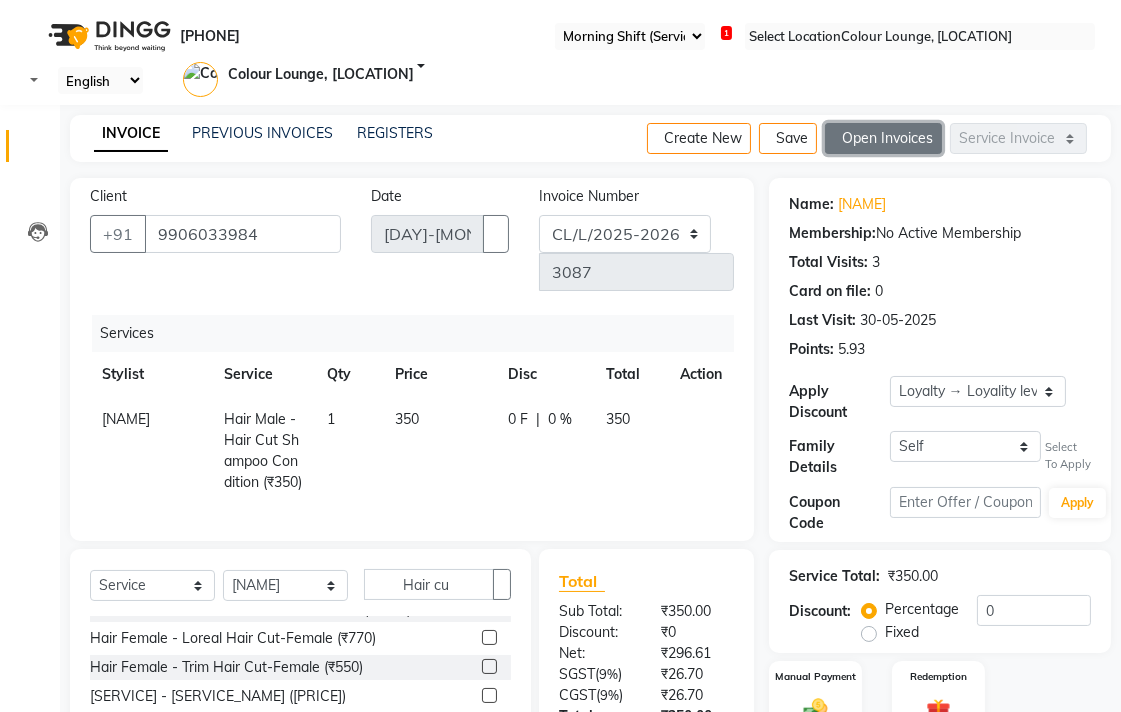 click on "Open Invoices" at bounding box center [883, 138] 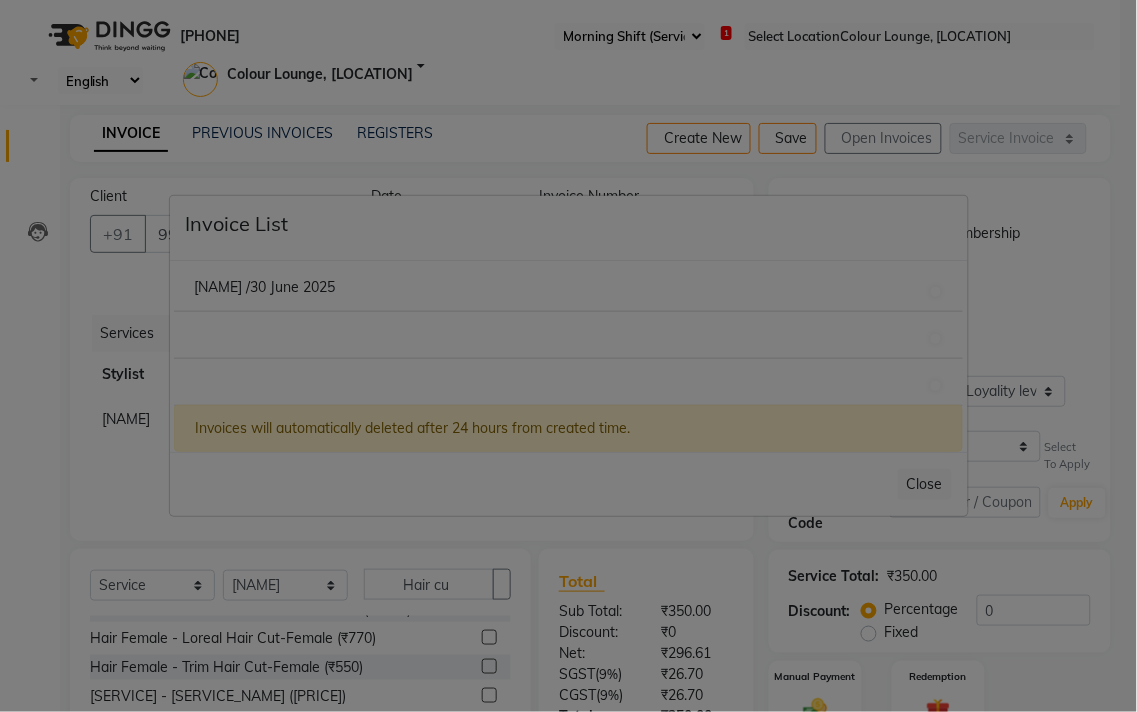 click on "Daljeet /30 June 2025" at bounding box center [264, 287] 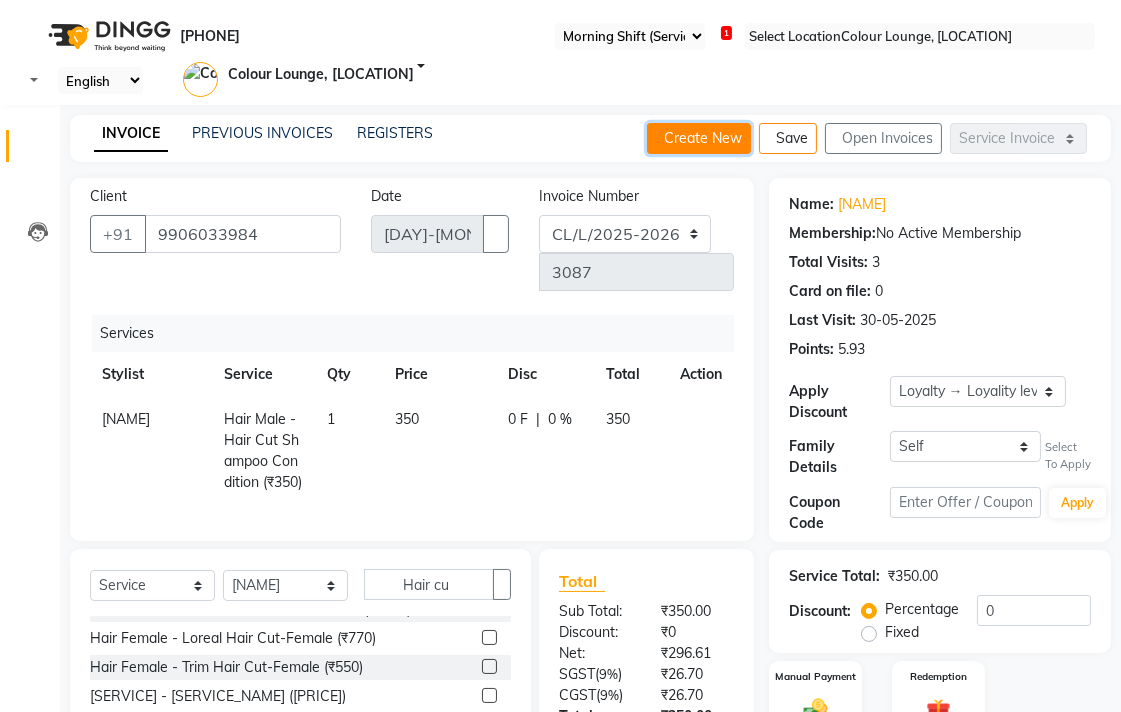 click on "Create New" at bounding box center (699, 138) 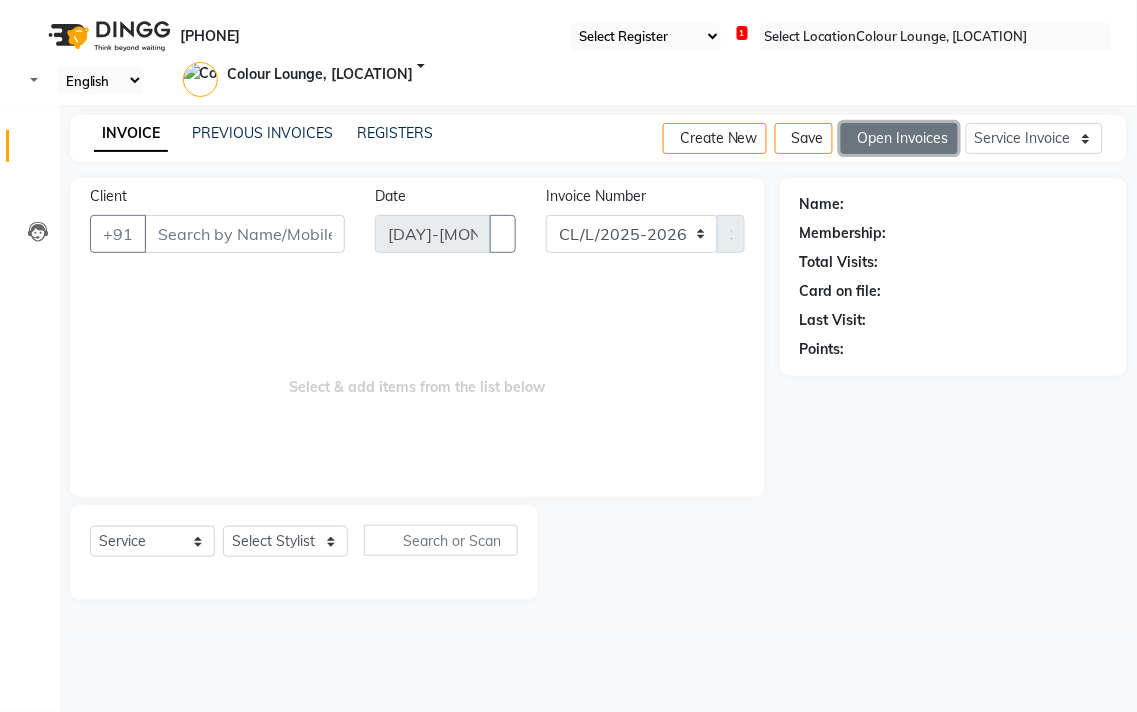 click on "Open Invoices" at bounding box center (899, 138) 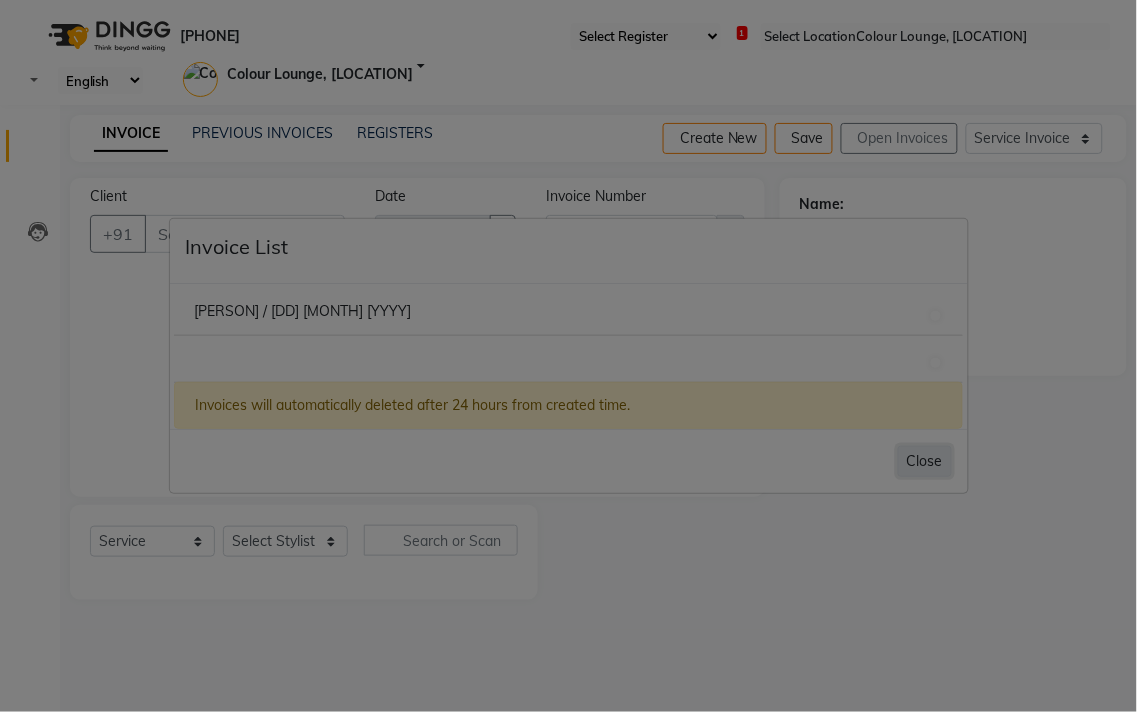 click on "Close" at bounding box center (925, 461) 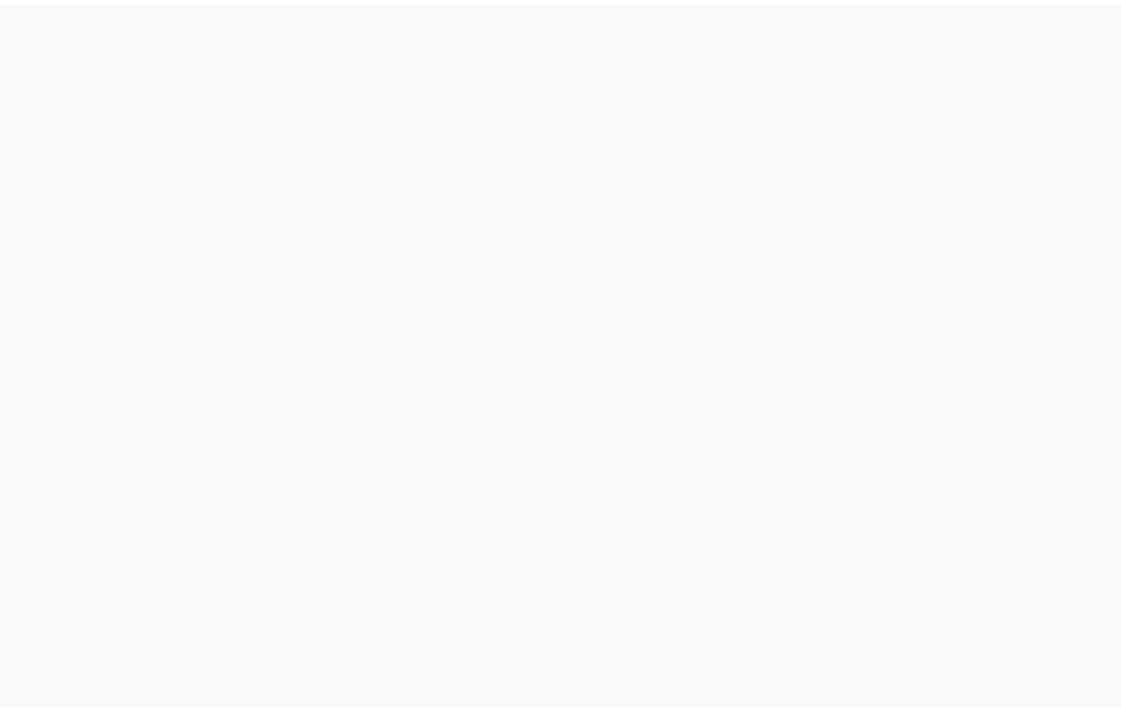 scroll, scrollTop: 0, scrollLeft: 0, axis: both 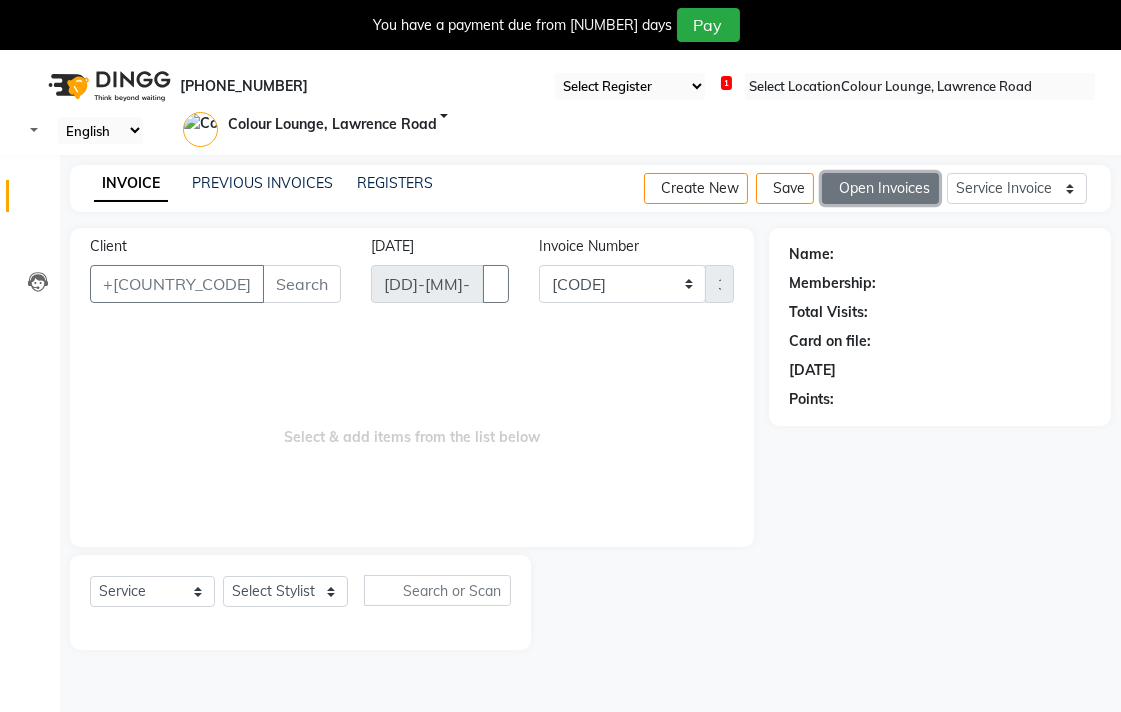 click on "Open Invoices" at bounding box center [880, 188] 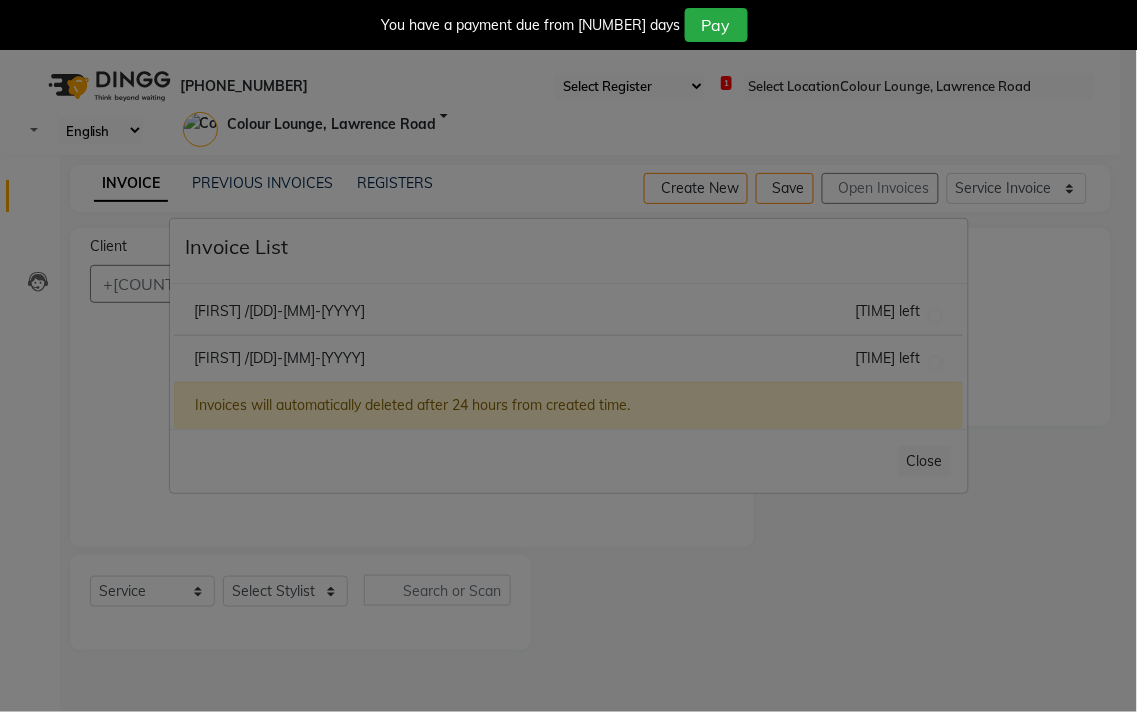 click on "Shaini /01 July 2025" at bounding box center (279, 311) 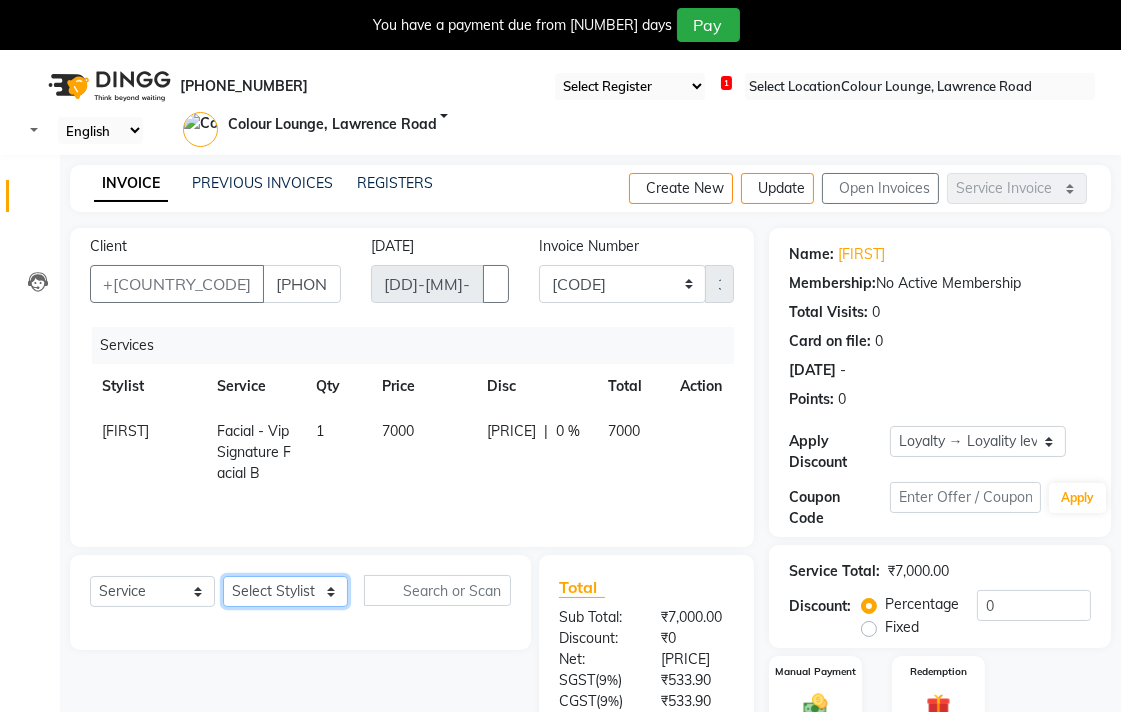 click on "Select Stylist Admin AMIT Ankush Ansh Nayyar BALBHARTI SHARMA Colour Lounge, Lawrence Road Colour Lounge, Lawrence Road DINGG HARJEET RANDHAWA HARPREET KAUR Kajal LALIMA LOVE Manish MANPREET KAUR Navneet Neelam NEENA PALWINDER KAUR POOJA Pooja negi PRABHDEEP SINGH PRINCE KUMAR PURAN CHAND RAKESH KUMAR Rambachan  Resham Kaur  Robin Sapna SATWANT KAUR Simran  Sunny TULOSH SUBBA Urvashi Varun kumar VISHAL" at bounding box center [285, 591] 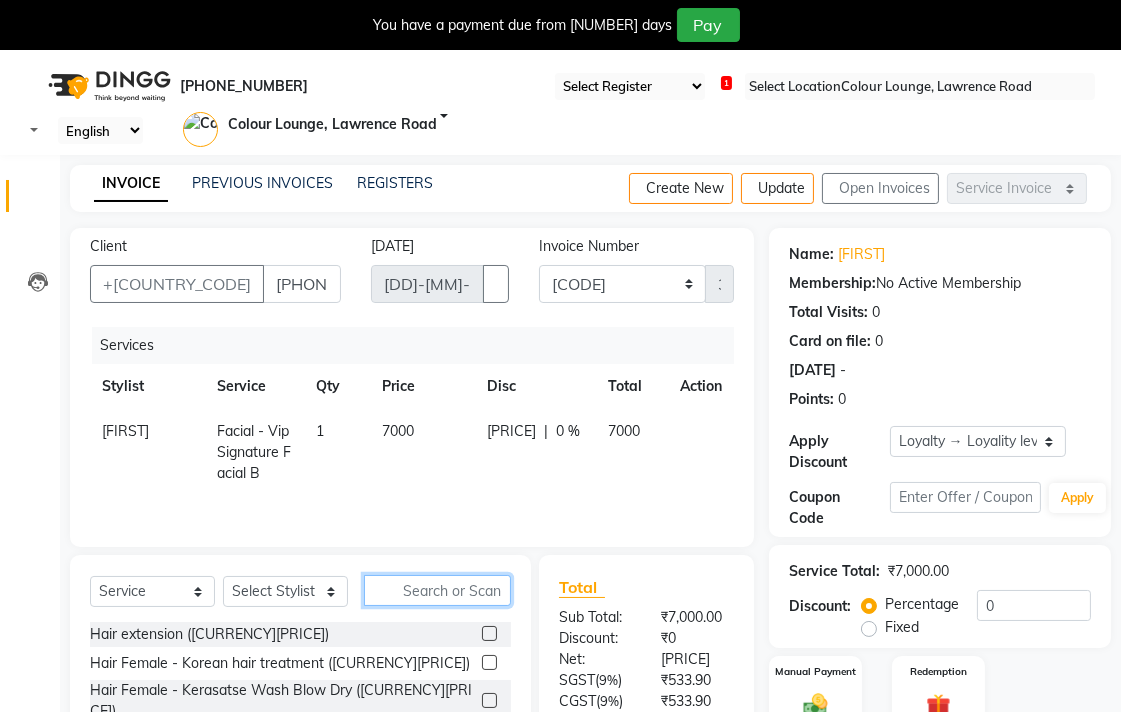 click at bounding box center (437, 590) 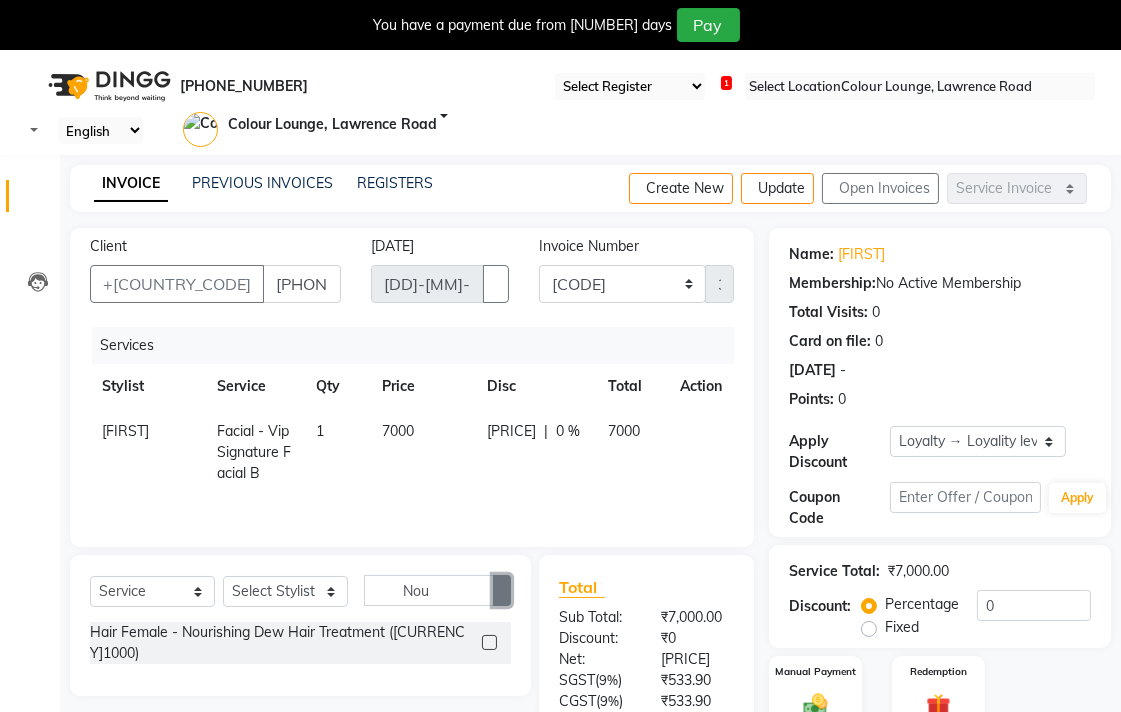 click at bounding box center [502, 590] 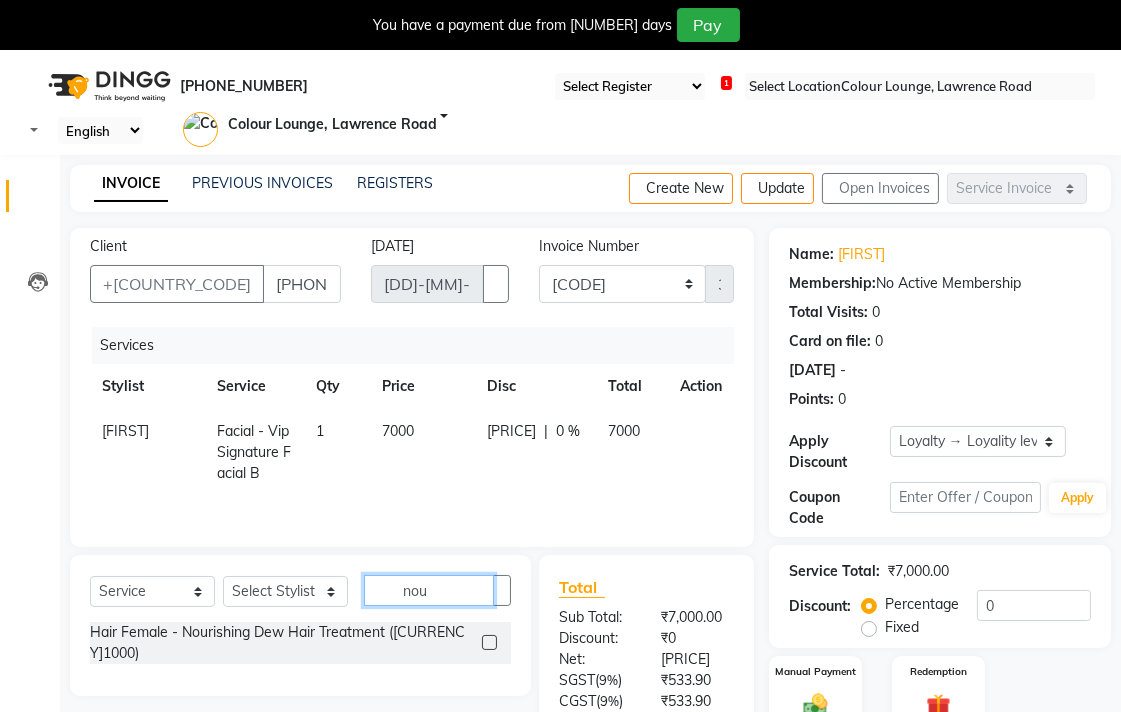 type on "nou" 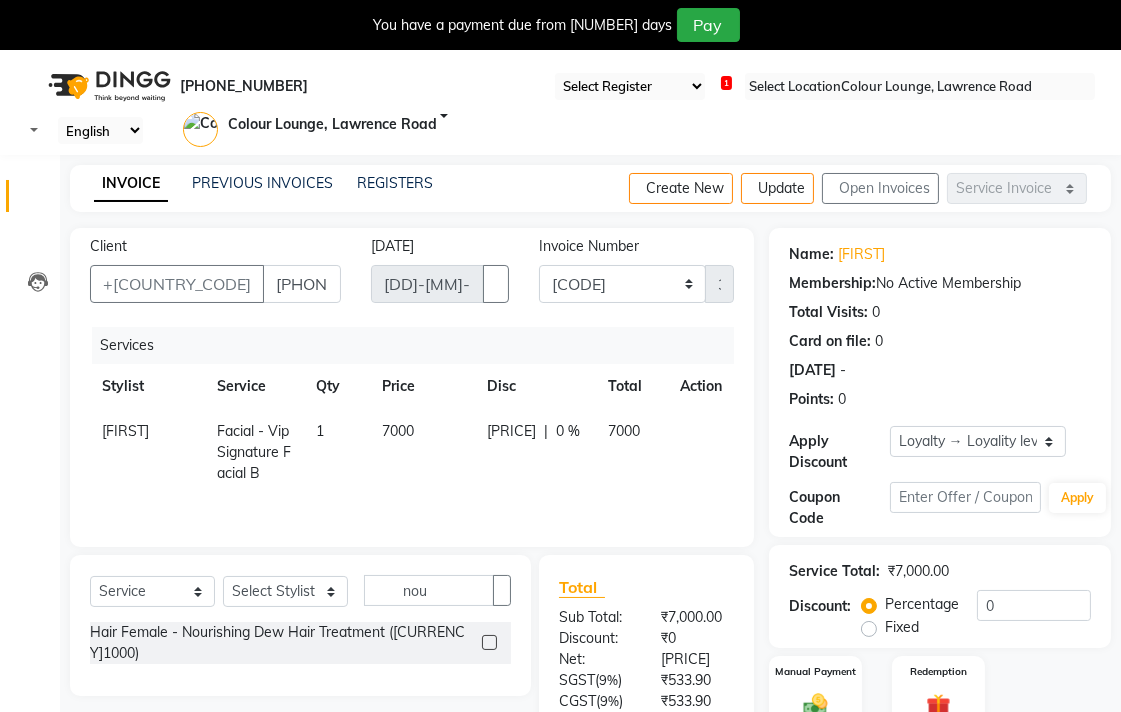click at bounding box center [496, 643] 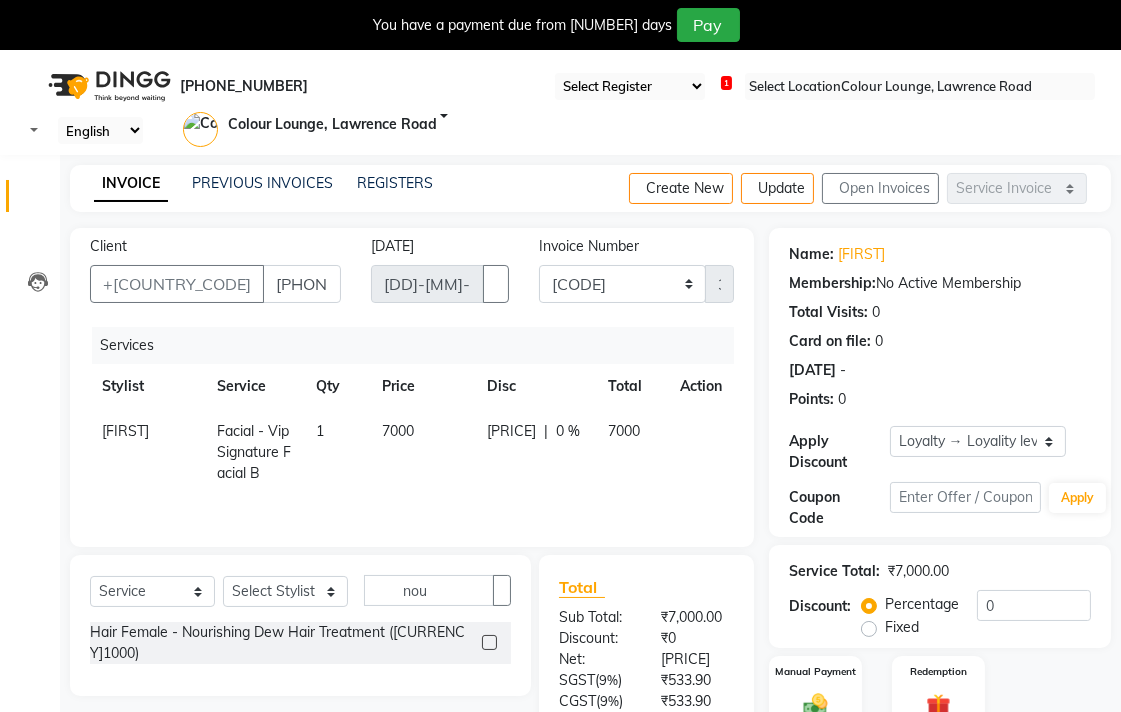 click at bounding box center (489, 642) 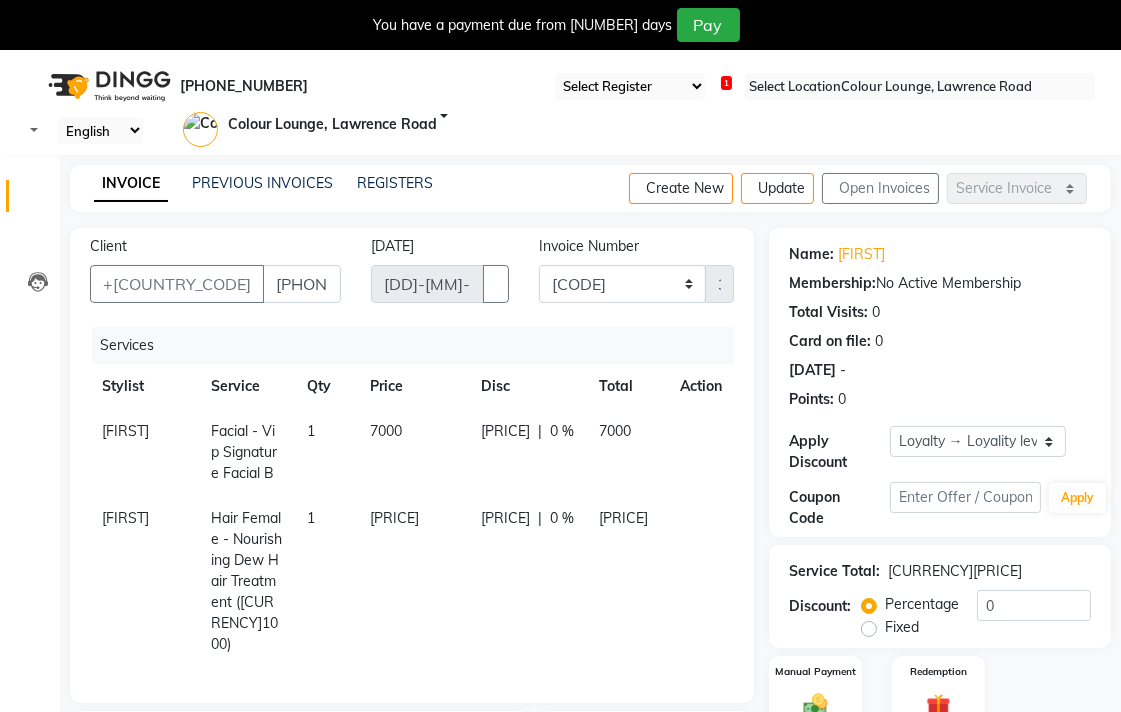 click on "1000" at bounding box center (125, 431) 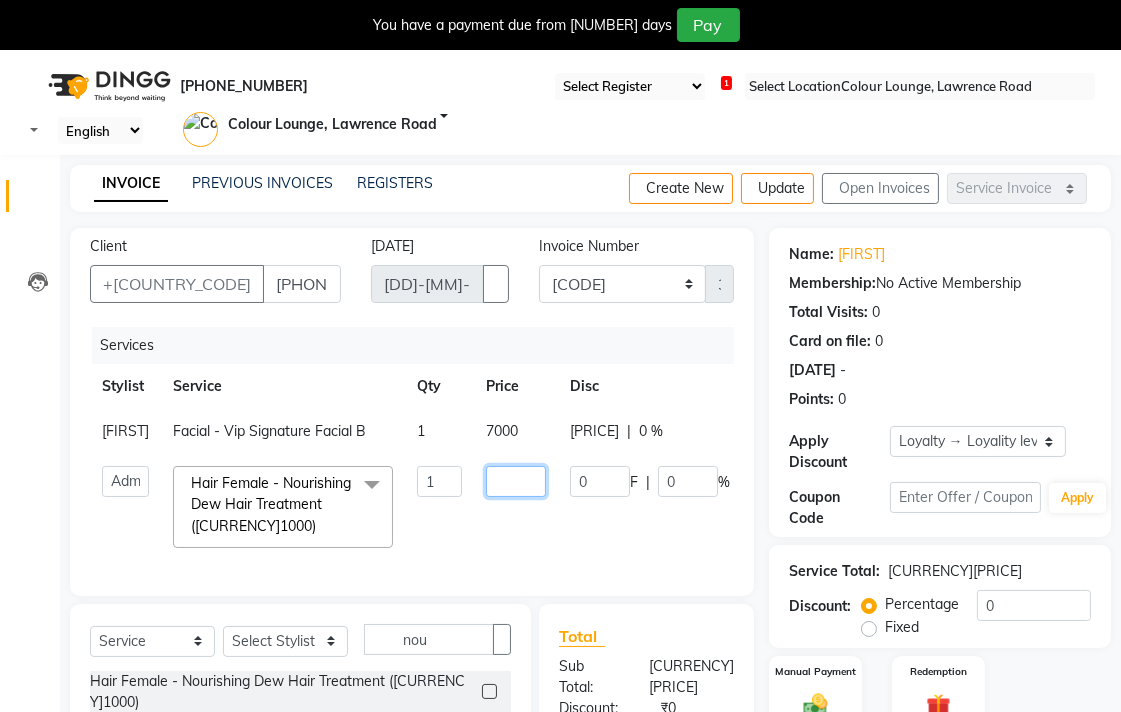 click on "1000" at bounding box center (439, 481) 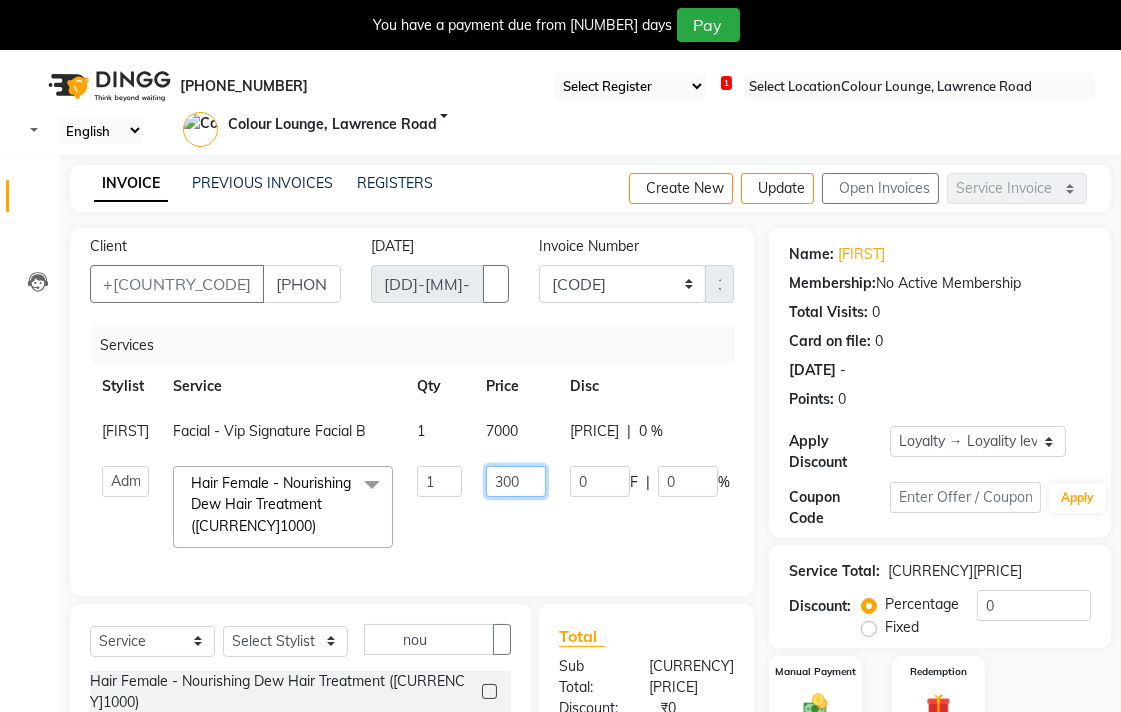 type on "3600" 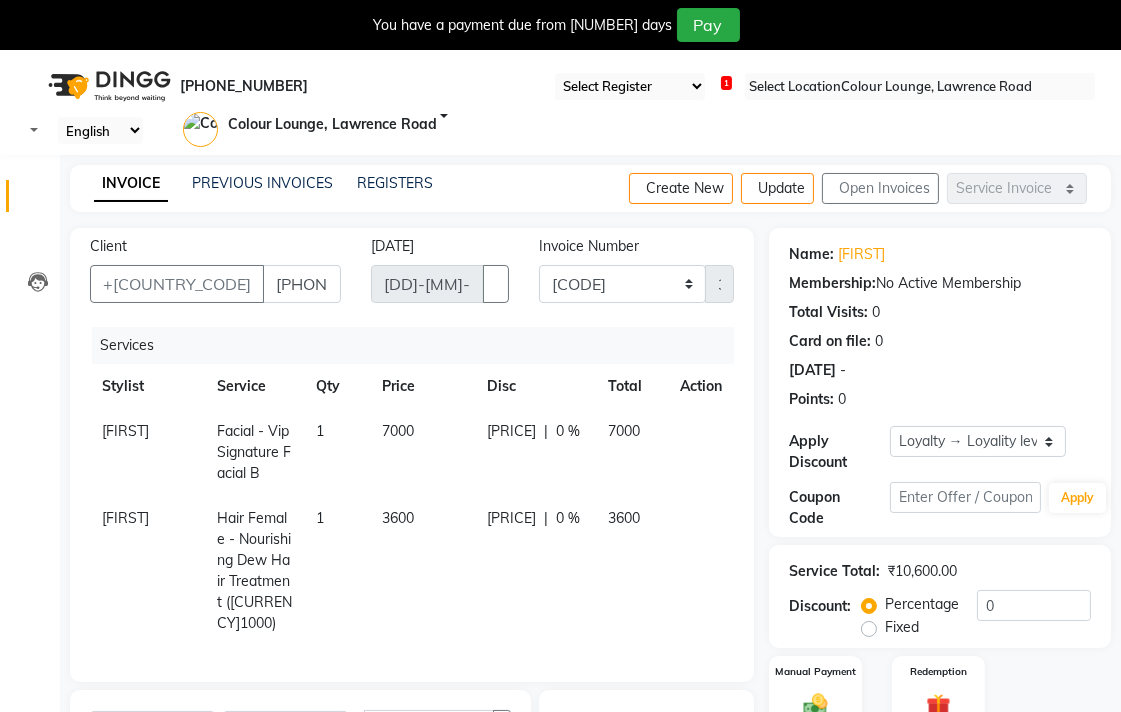 click on "0 F | 0 %" at bounding box center [535, 431] 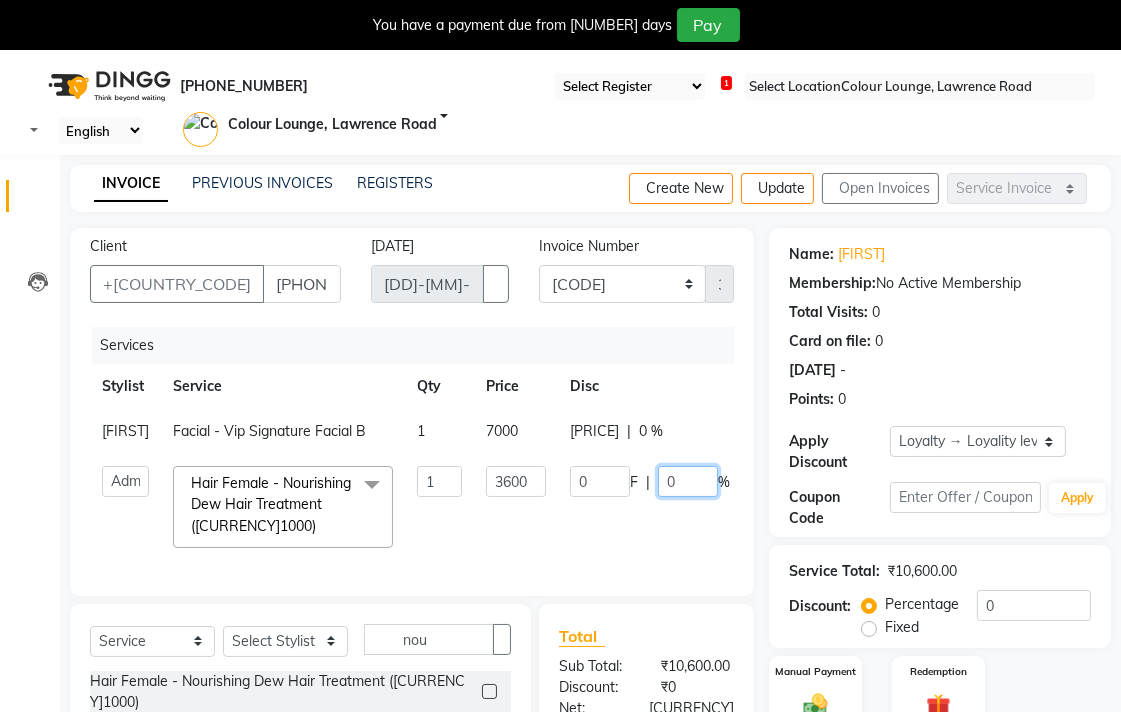 click on "0" at bounding box center (688, 481) 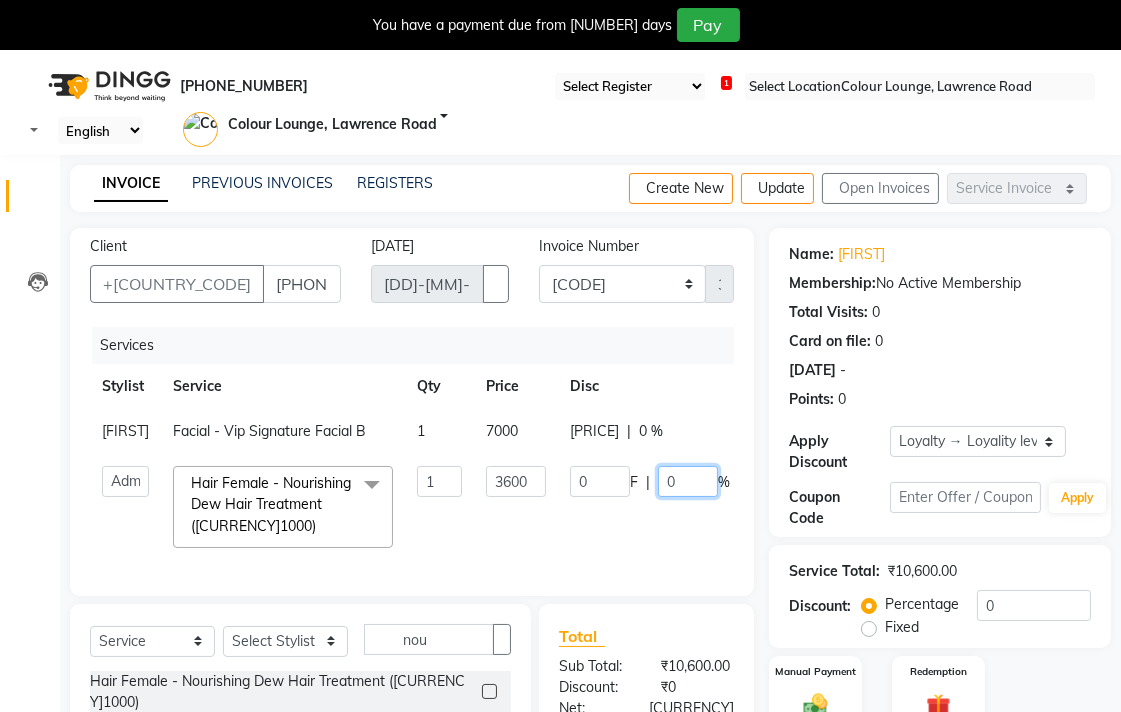 type on "50" 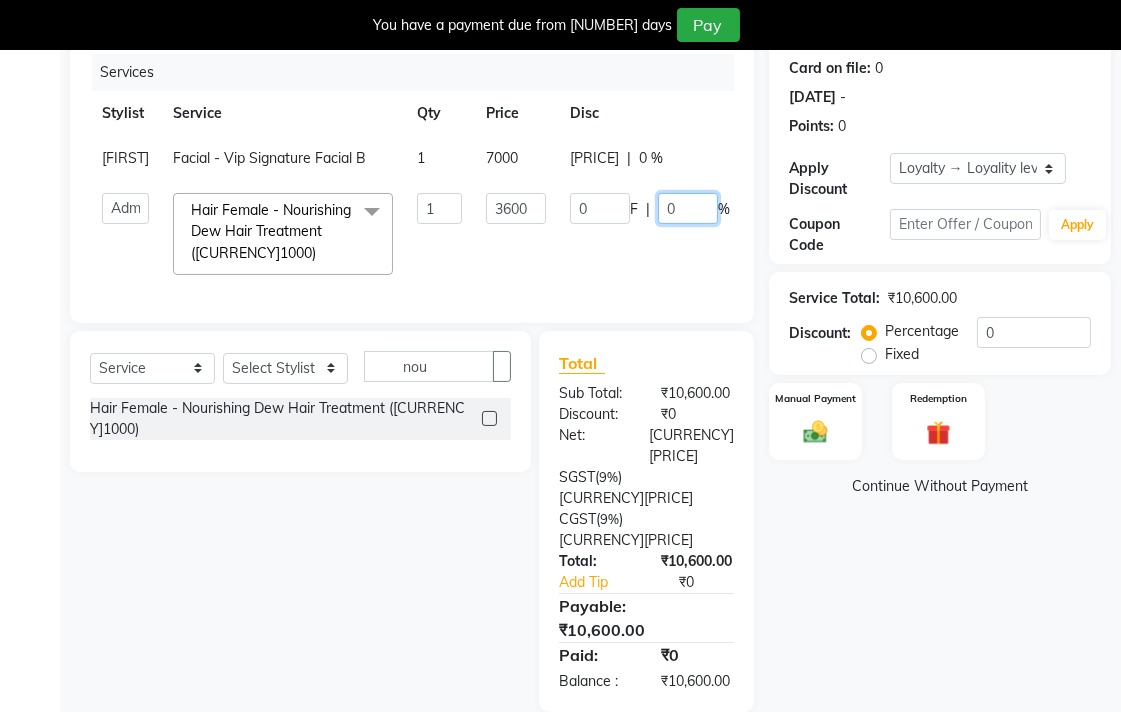 scroll, scrollTop: 276, scrollLeft: 0, axis: vertical 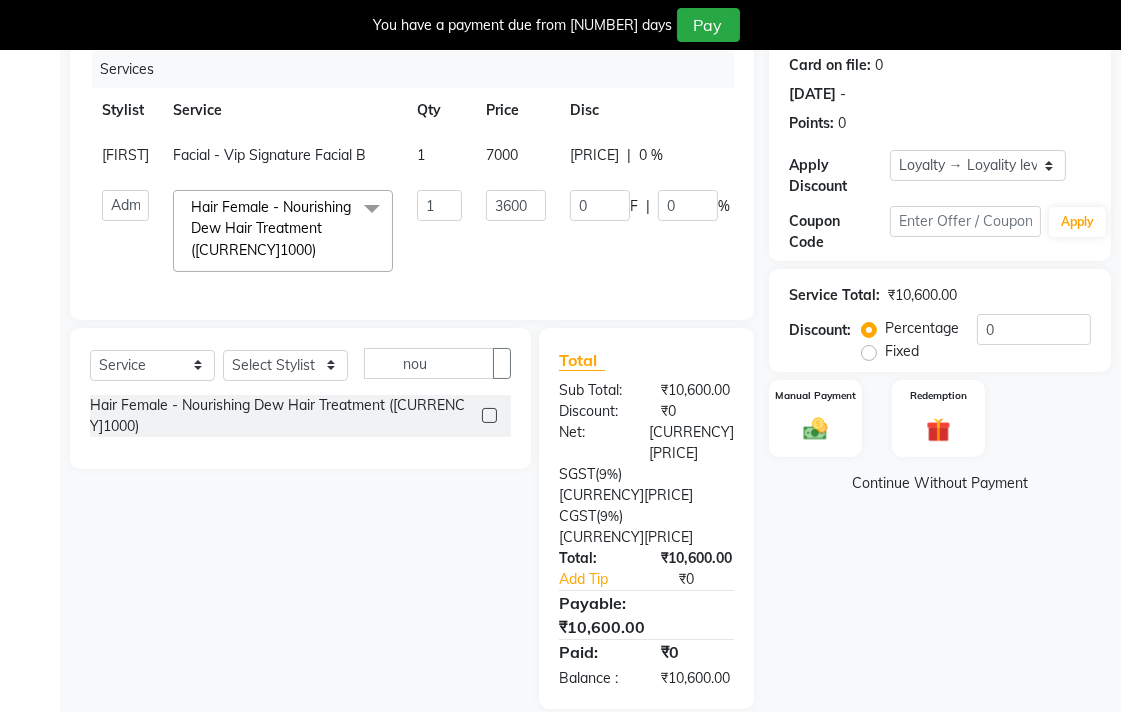 click on "Name: Shaini  Membership:  No Active Membership  Total Visits:  0 Card on file:  0 Last Visit:   - Points:   0  Apply Discount Select  Loyalty → Loyality level 1  Coupon Code Apply Service Total:  ₹10,600.00  Discount:  Percentage   Fixed  0 Manual Payment Redemption  Continue Without Payment" at bounding box center (947, 330) 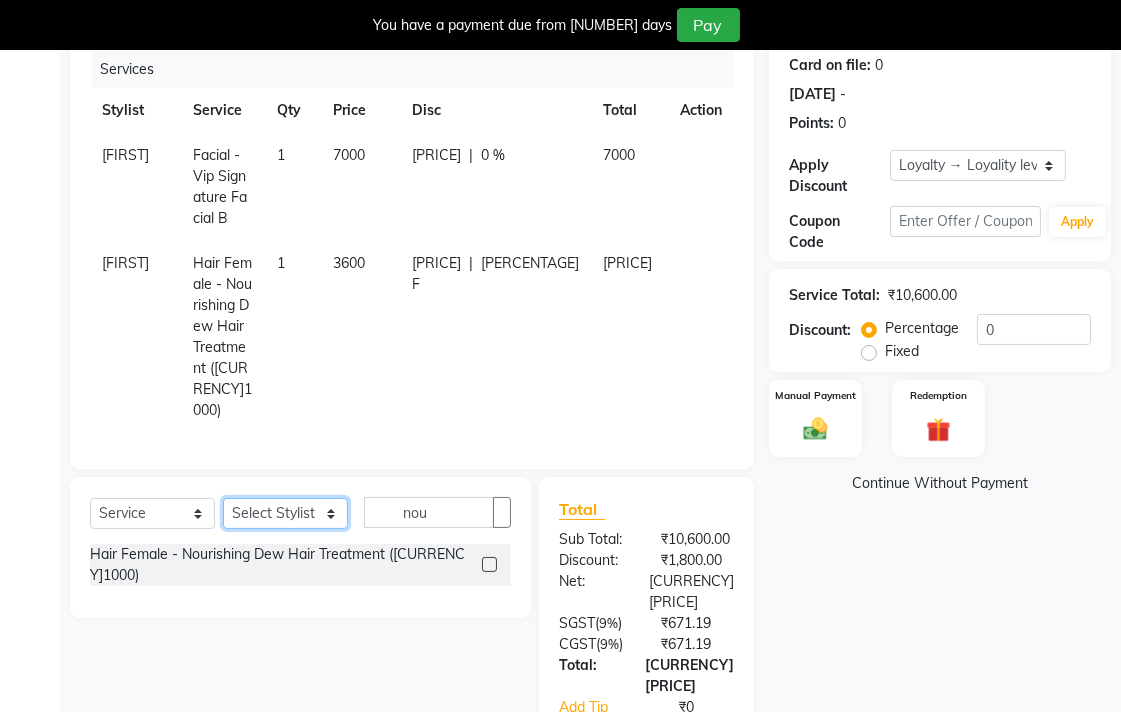 click on "•••••• ••••••• ••••• •••• •••••• •••• •••••• ••••••••• •••••• •••••• ••••••• •••••••• •••• •••••• ••••••• •••••••• •••• ••••• ••••••• •••••••• •••••••• •••• ••••• •••••• •••• •••••• •••••••• •••• ••••••• •••••• ••••• ••••••••• •••• ••••• ••••• •••• ••••••••• ••••• •••••• ••••• ••••• ••••• •••••• ••••• •••••••••  •••••• ••••  ••••• ••••• ••••••• •••• ••••••  ••••• •••••• ••••• ••••••• ••••• ••••• ••••••" at bounding box center [285, 513] 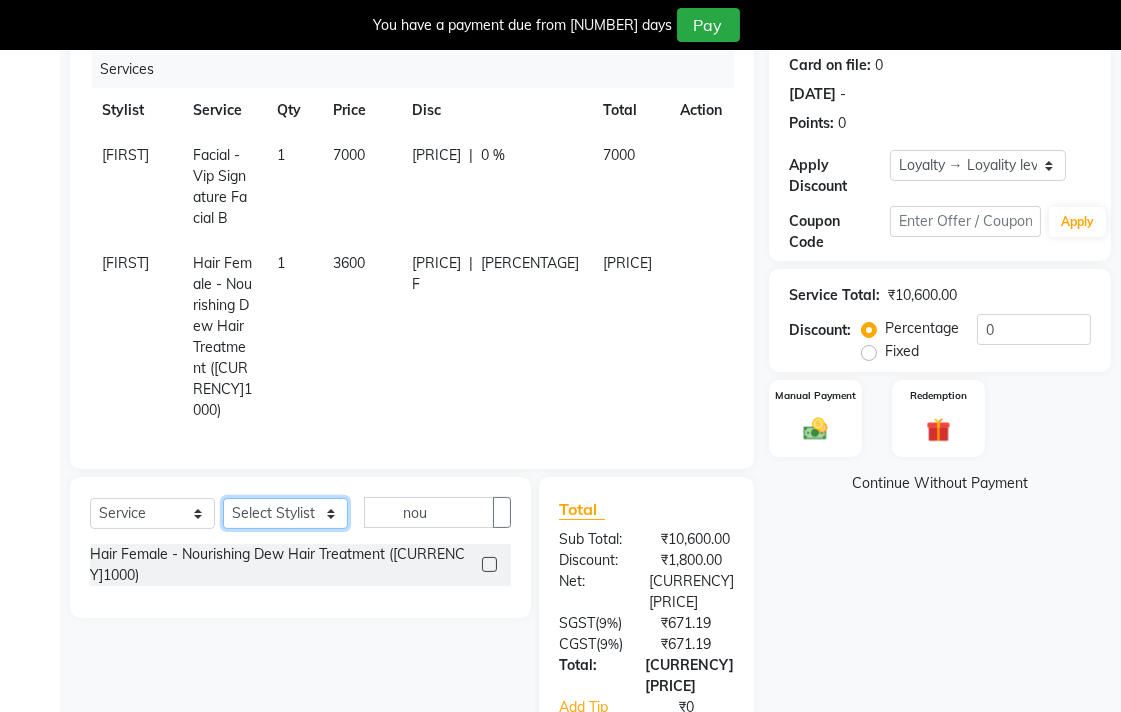 select on "70016" 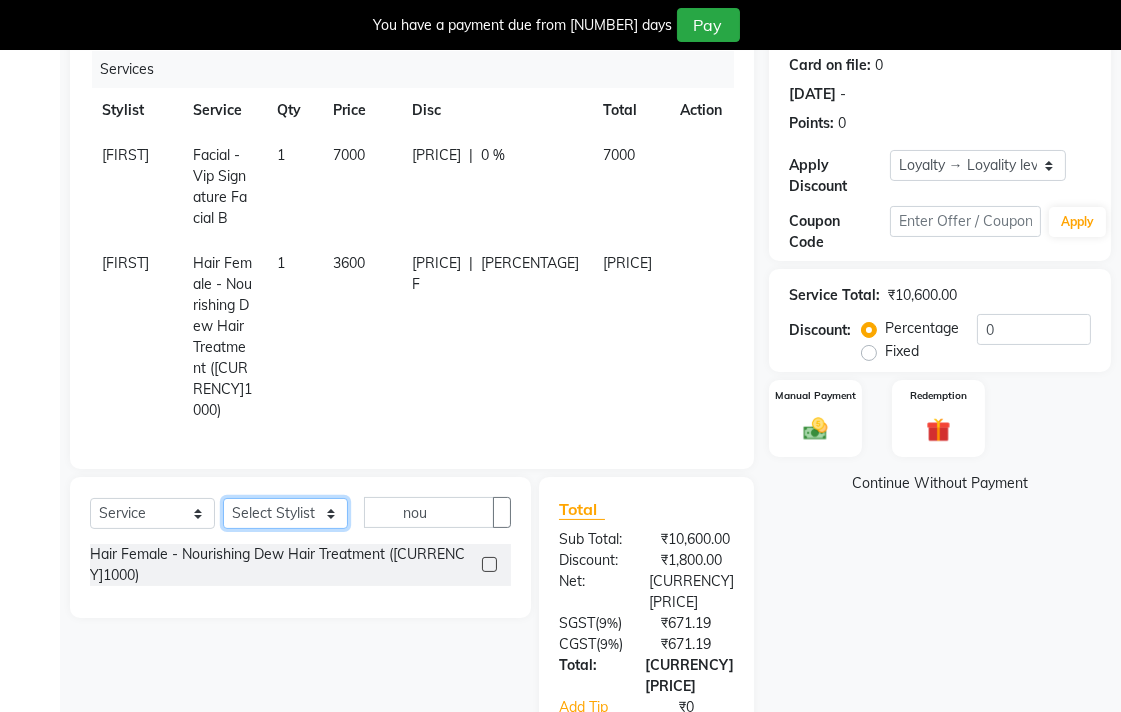 click on "Select Stylist Admin AMIT Ankush Ansh Nayyar BALBHARTI SHARMA Colour Lounge, Lawrence Road Colour Lounge, Lawrence Road DINGG HARJEET RANDHAWA HARPREET KAUR Kajal LALIMA LOVE Manish MANPREET KAUR Navneet Neelam NEENA PALWINDER KAUR POOJA Pooja negi PRABHDEEP SINGH PRINCE KUMAR PURAN CHAND RAKESH KUMAR Rambachan  Resham Kaur  Robin Sapna SATWANT KAUR Simran  Sunny TULOSH SUBBA Urvashi Varun kumar VISHAL" at bounding box center [285, 513] 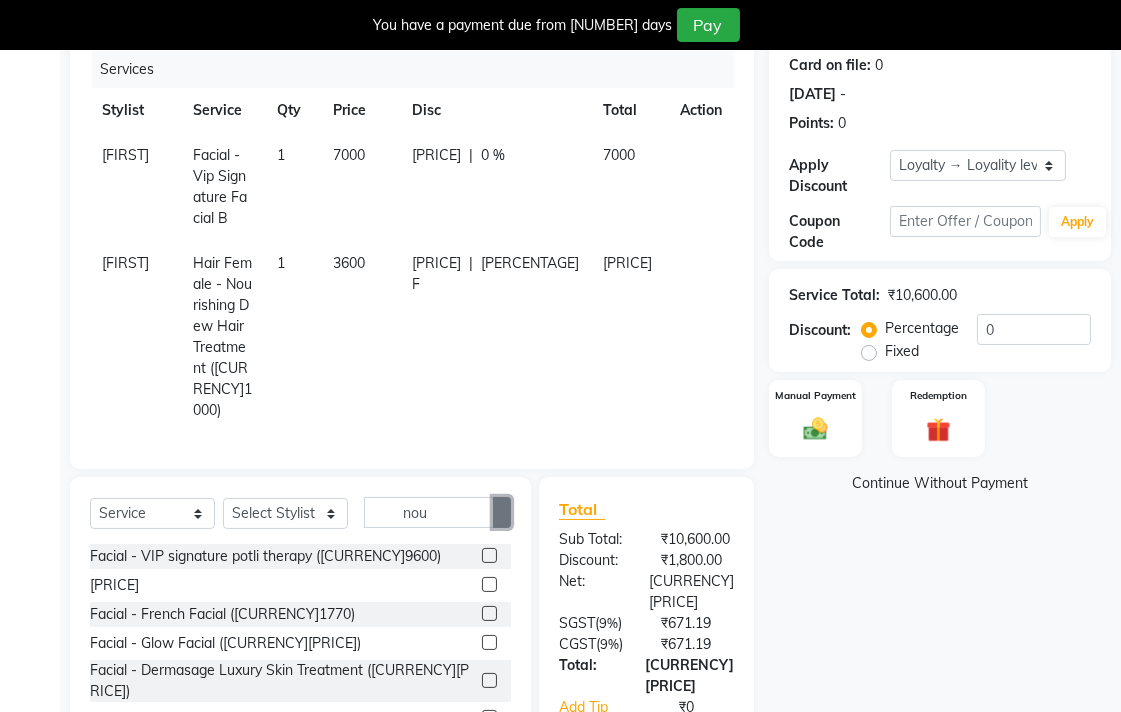 click at bounding box center [502, 513] 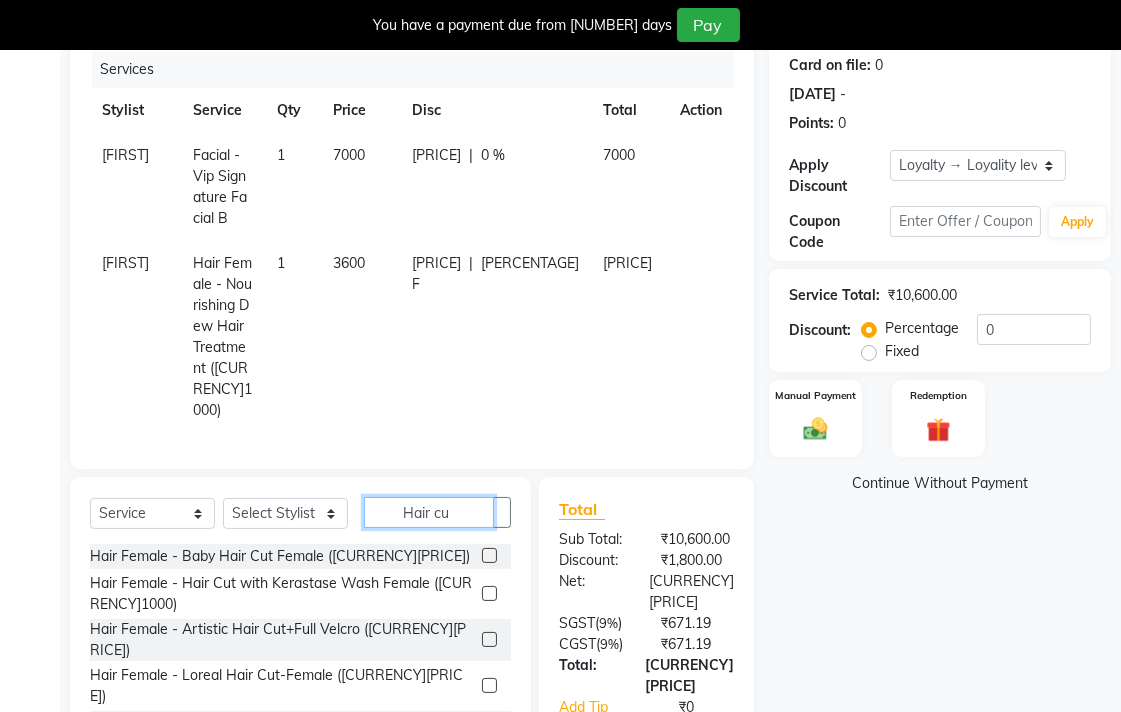 type on "Hair cu" 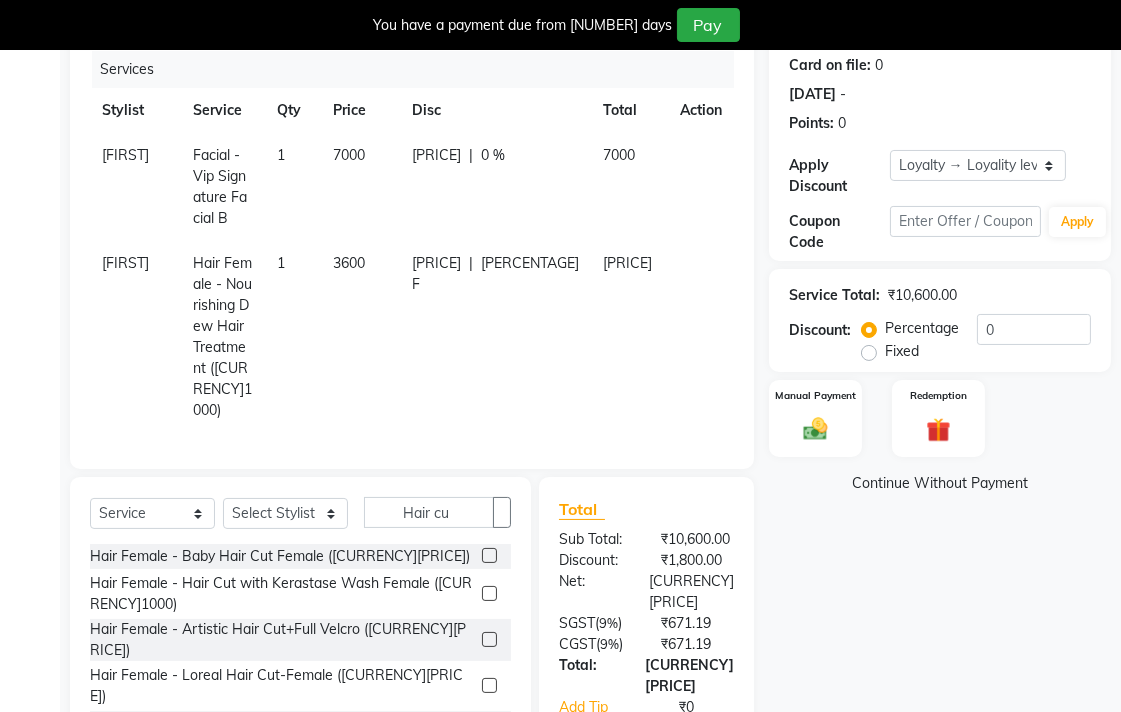 click at bounding box center (488, 558) 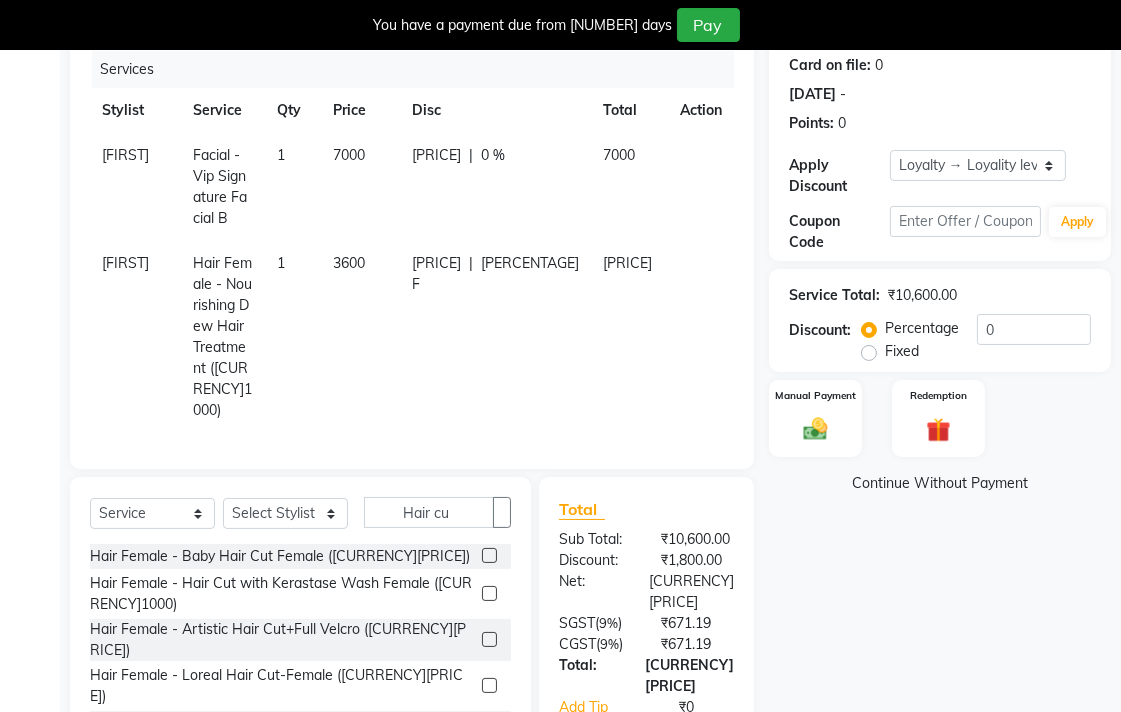 click at bounding box center (489, 639) 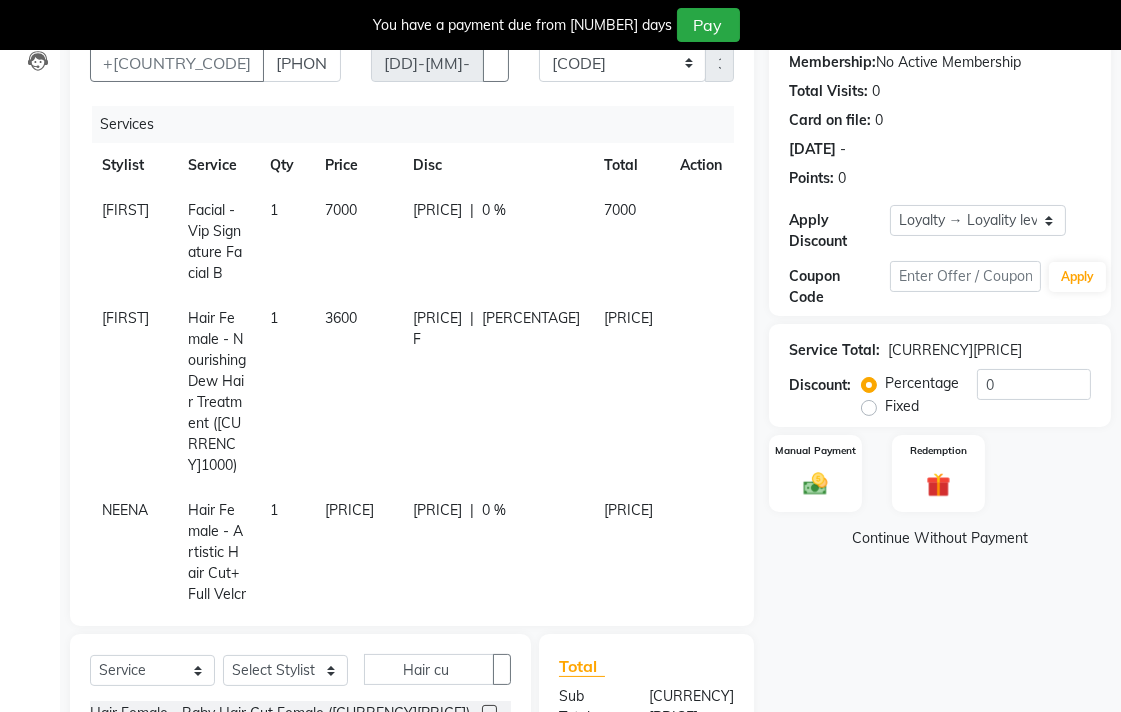 scroll, scrollTop: 0, scrollLeft: 0, axis: both 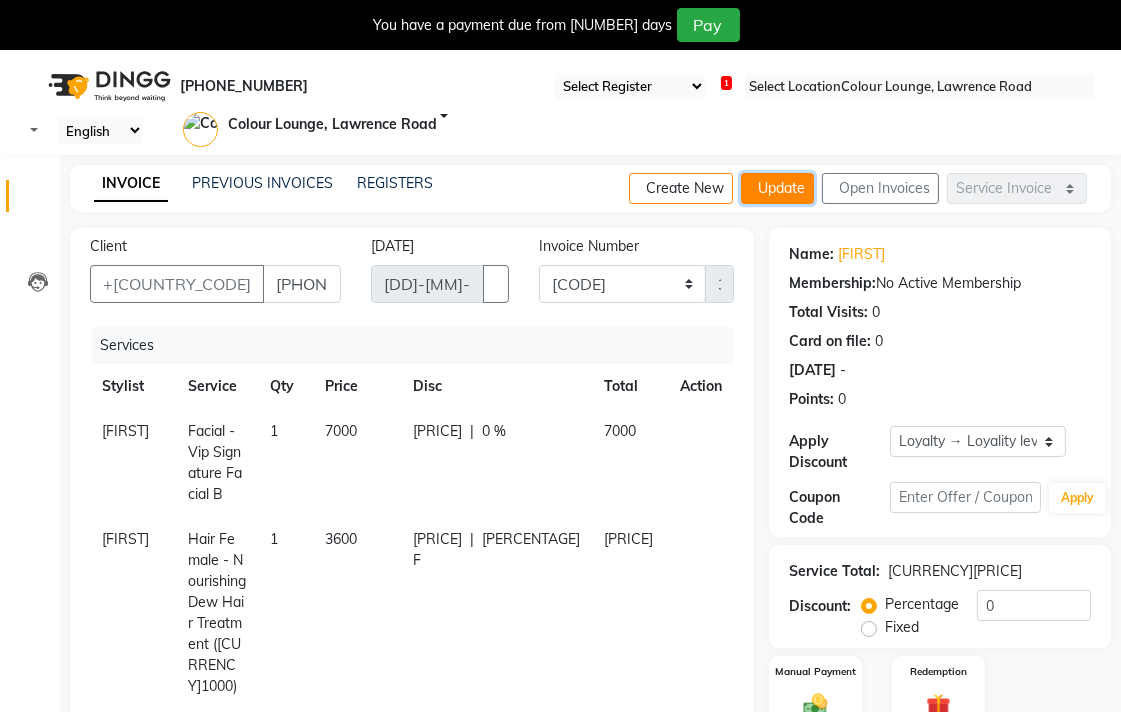 click on "Update" at bounding box center [777, 188] 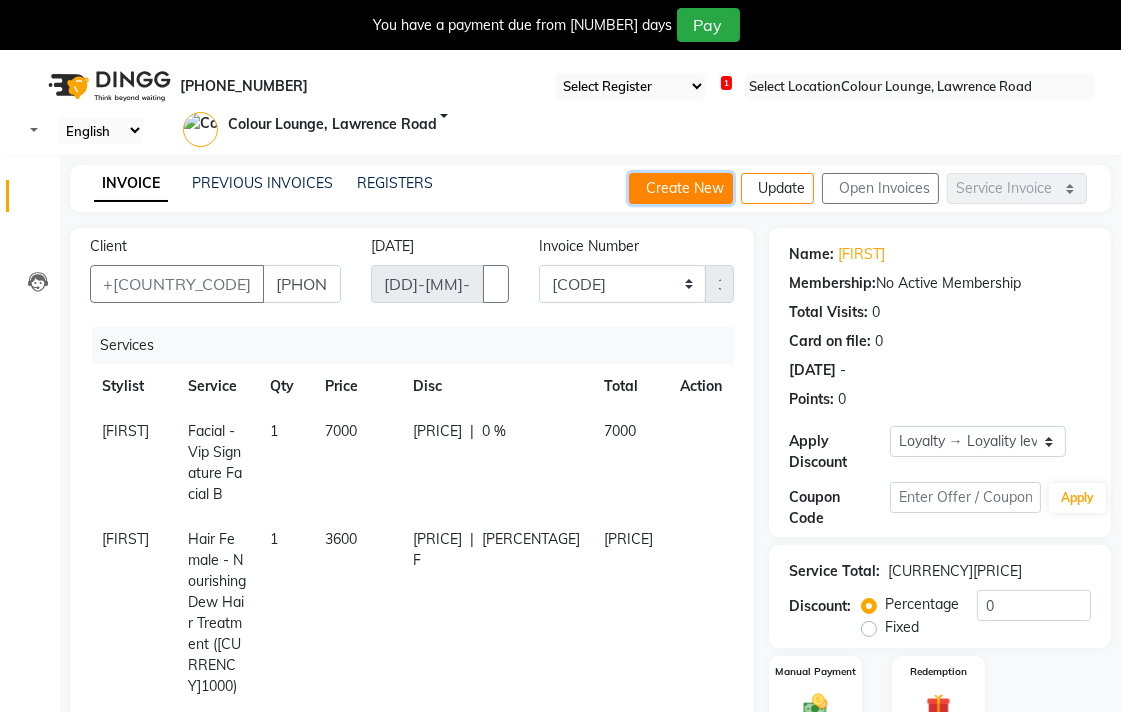 click on "Create New" at bounding box center [681, 188] 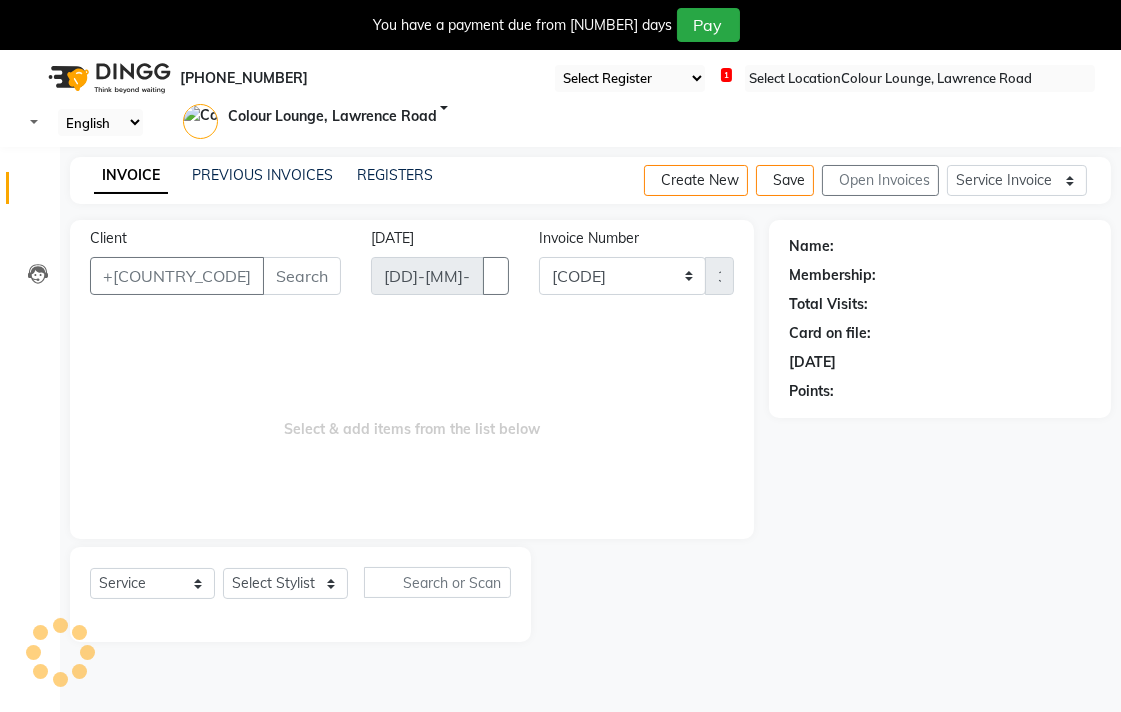 scroll, scrollTop: 50, scrollLeft: 0, axis: vertical 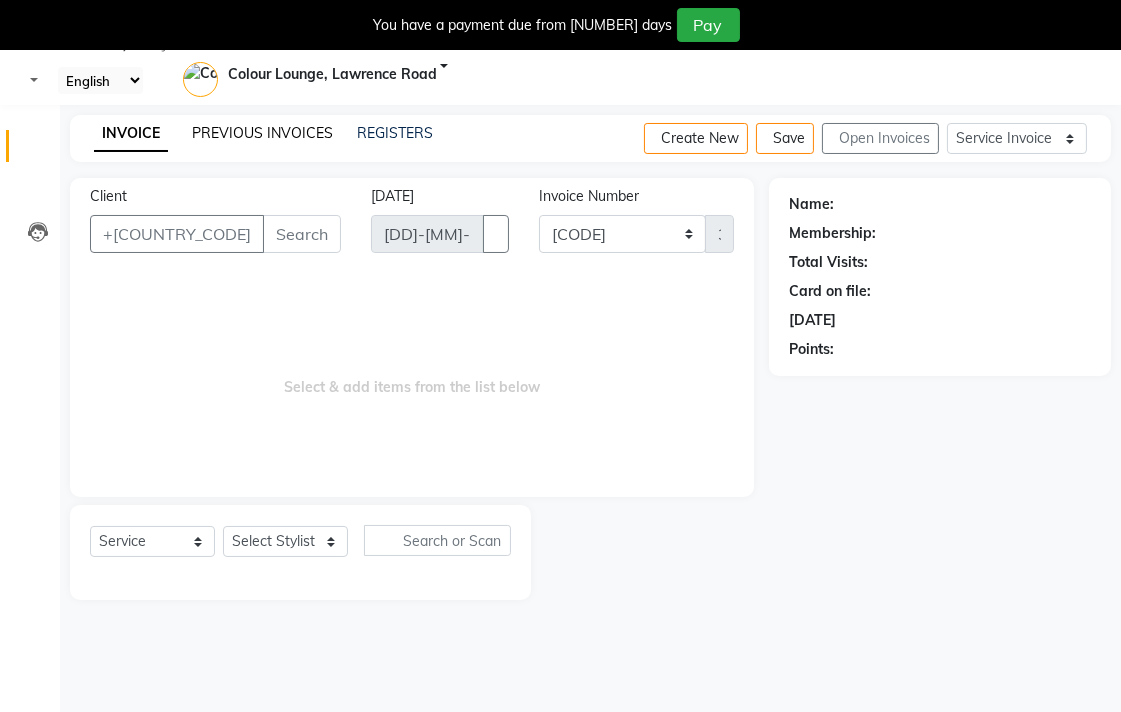 click on "PREVIOUS INVOICES" at bounding box center (262, 133) 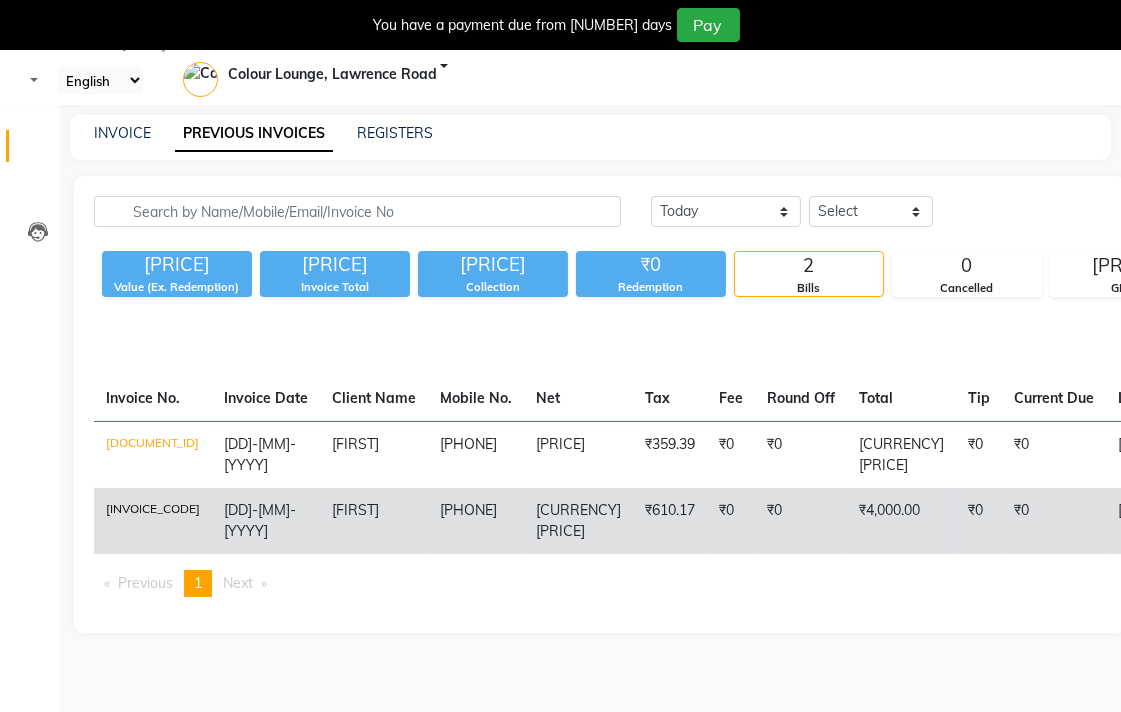 click on "CL/L/2025-2026/3086" at bounding box center [153, 454] 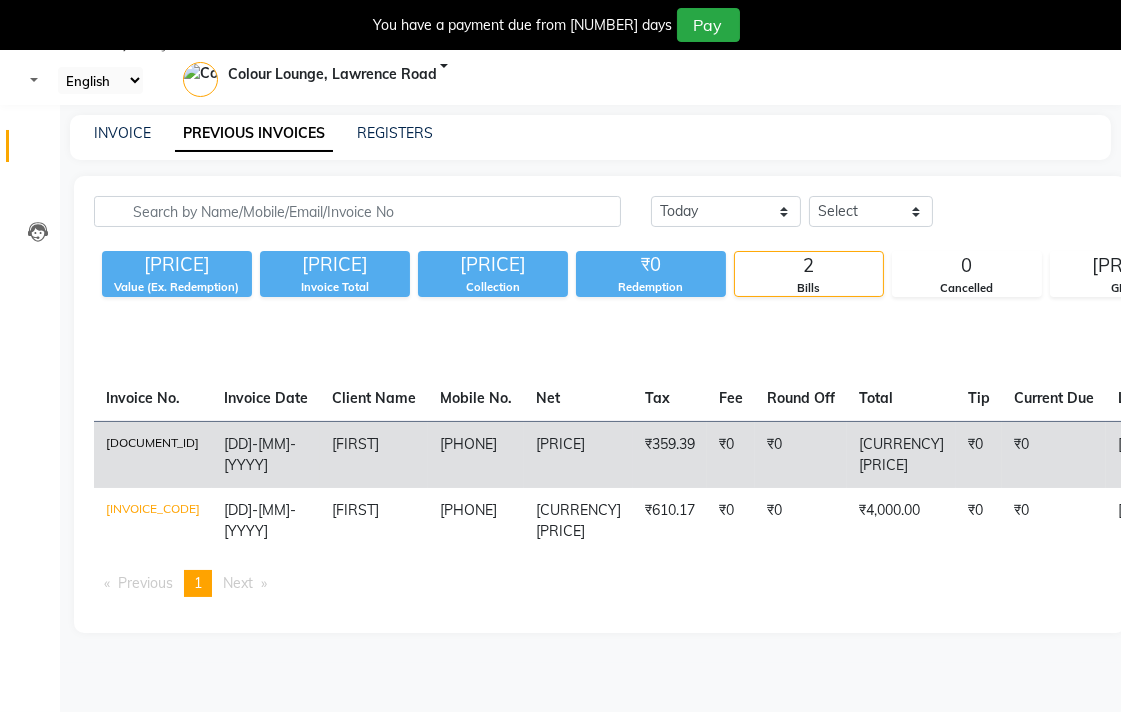 click on "DC/L/2025-2026/0230" at bounding box center (153, 454) 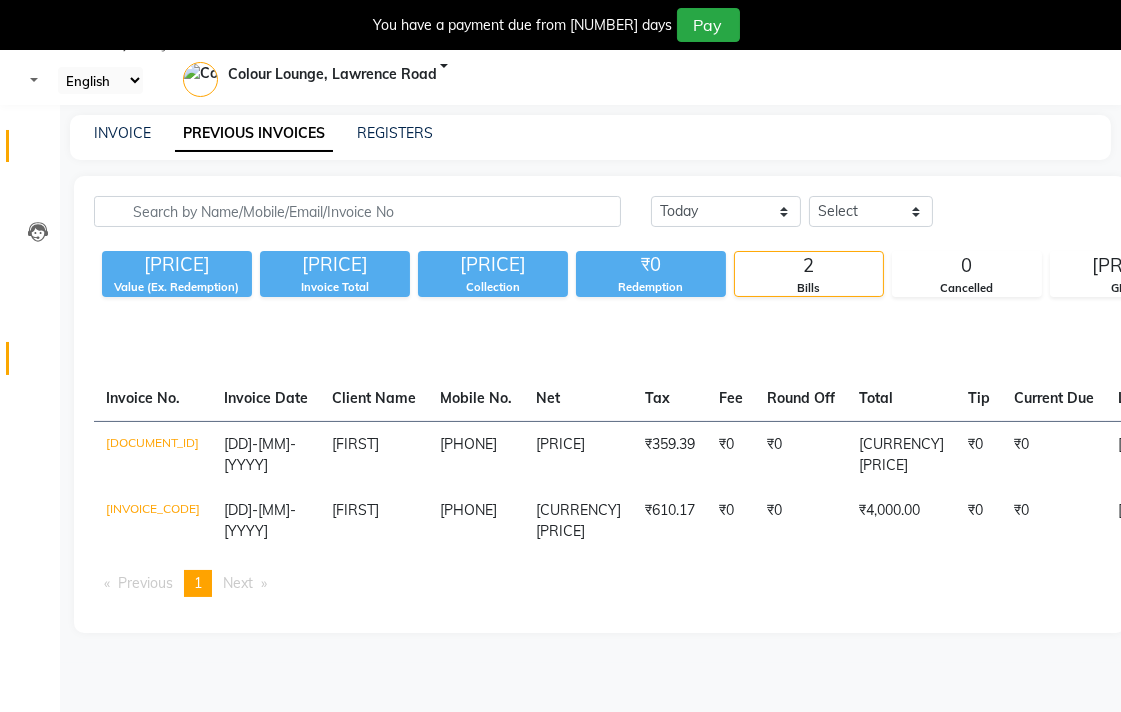 click at bounding box center (38, 363) 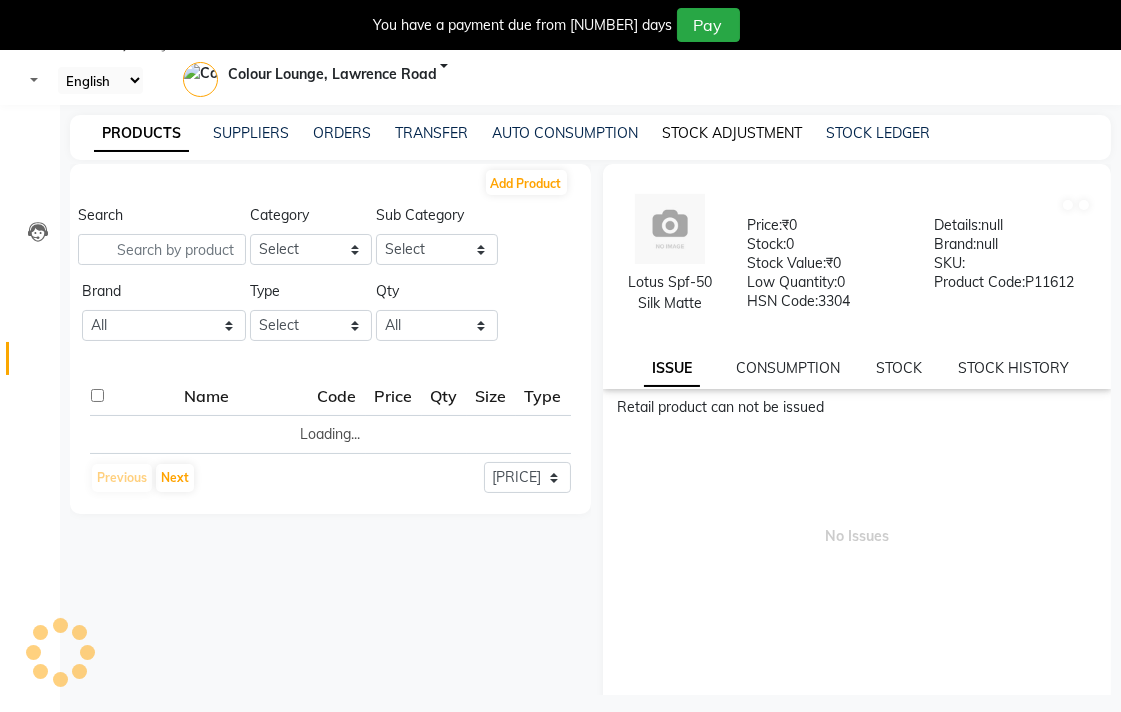 click on "STOCK ADJUSTMENT" at bounding box center (732, 133) 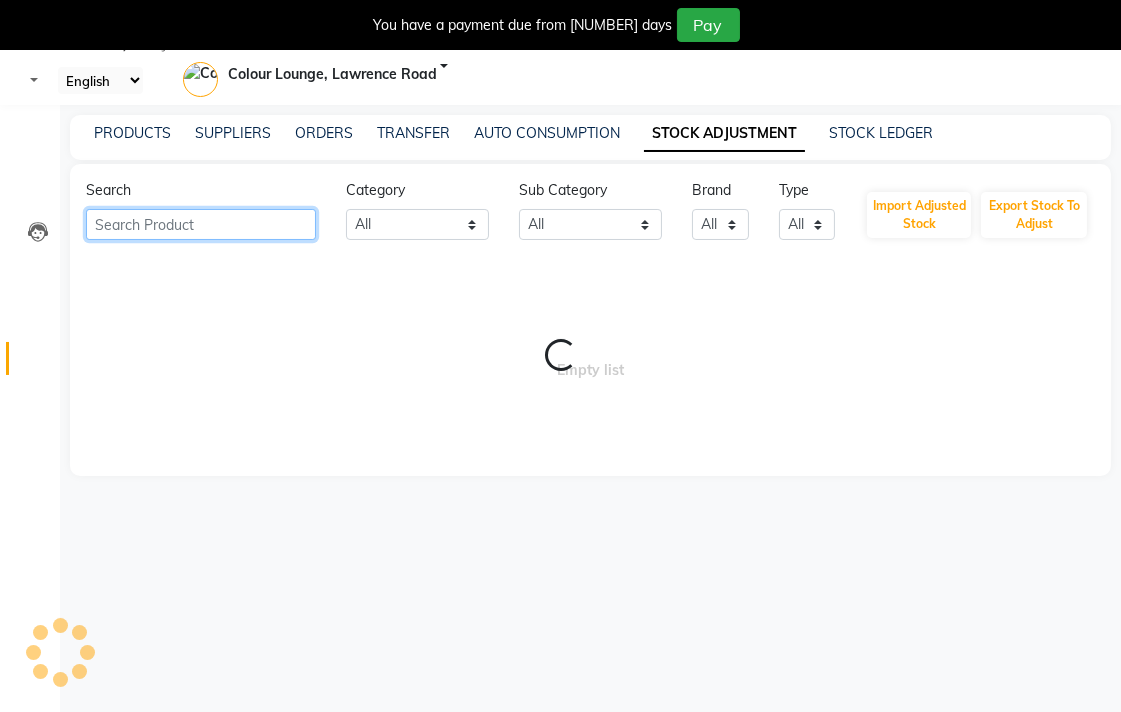 click at bounding box center [201, 224] 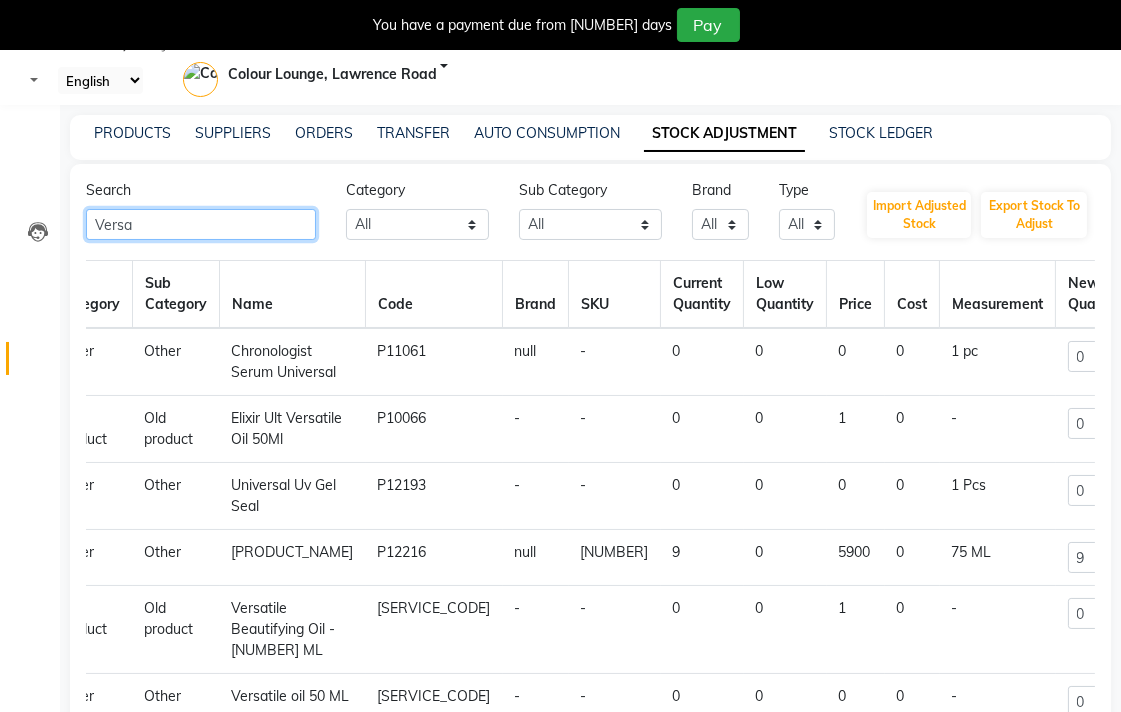 scroll, scrollTop: 0, scrollLeft: 40, axis: horizontal 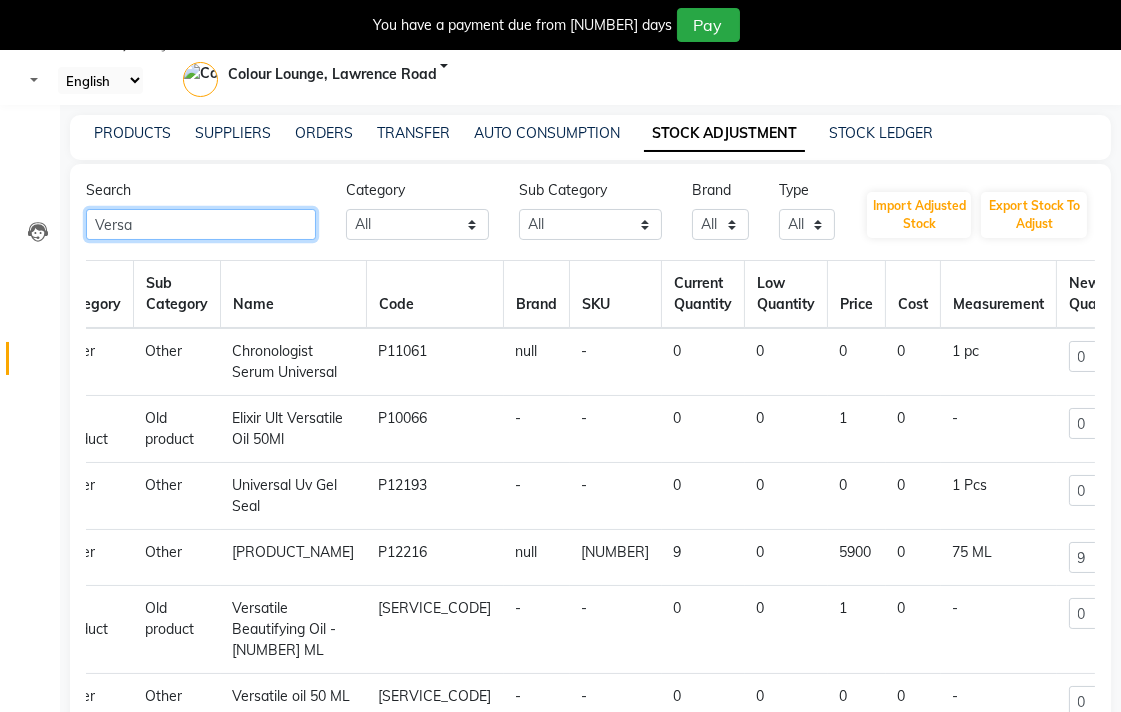 type on "Versa" 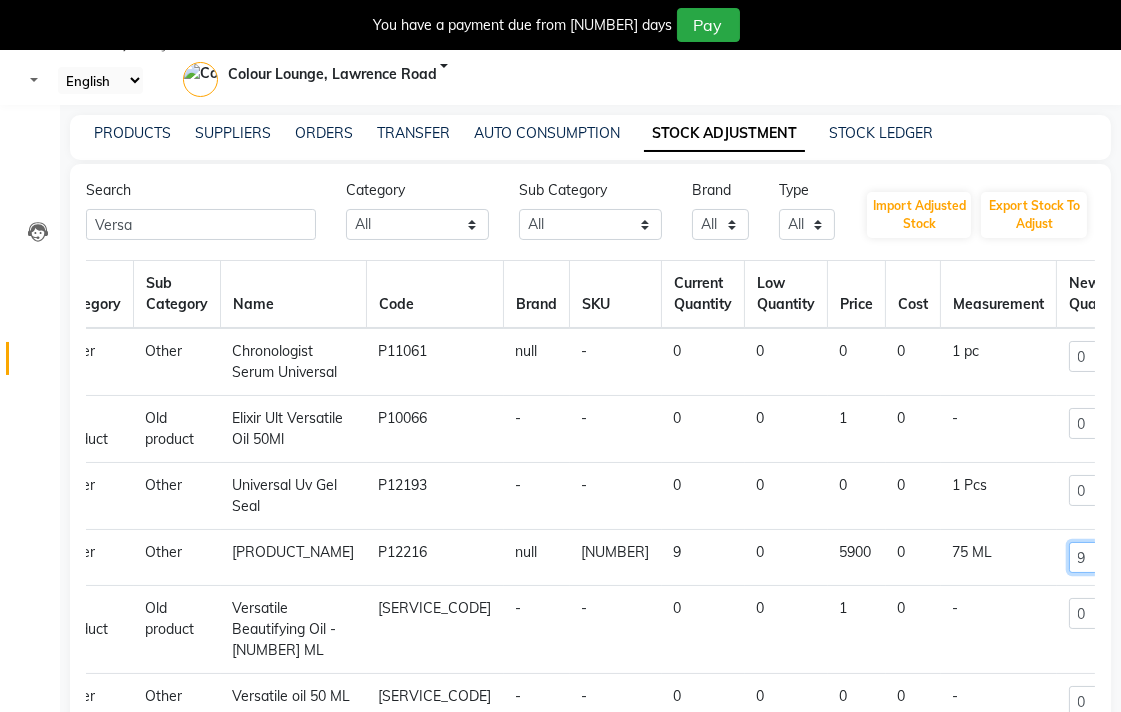 click on "9" at bounding box center [1098, 356] 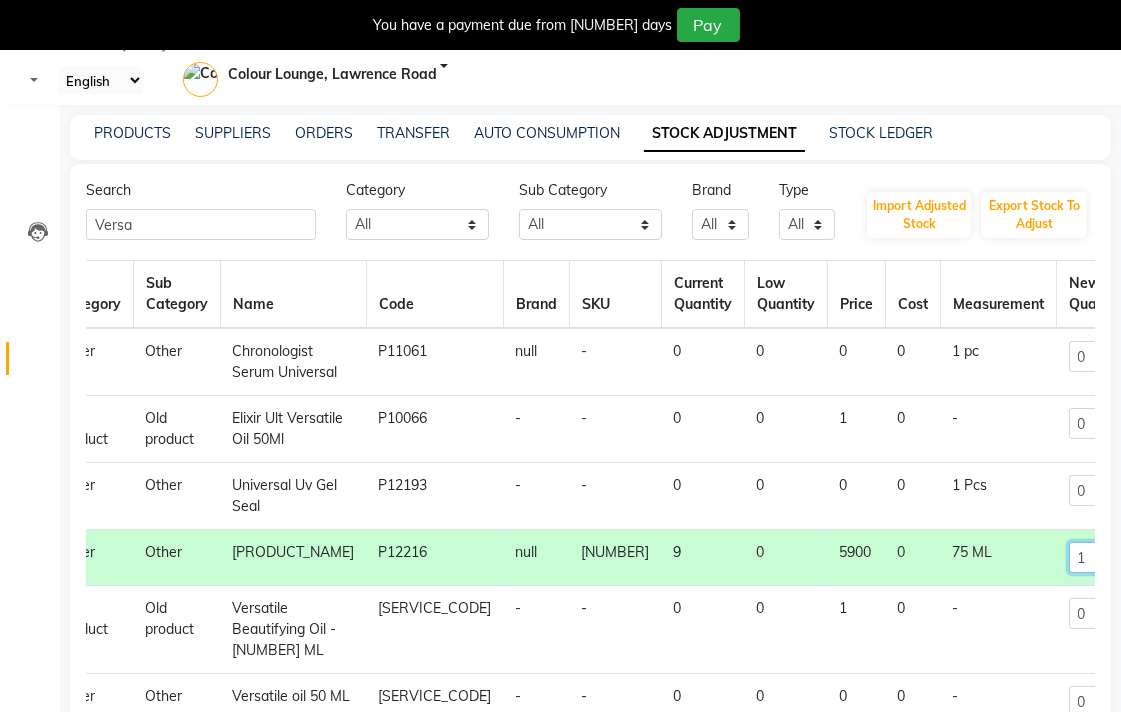 scroll, scrollTop: 87, scrollLeft: 40, axis: both 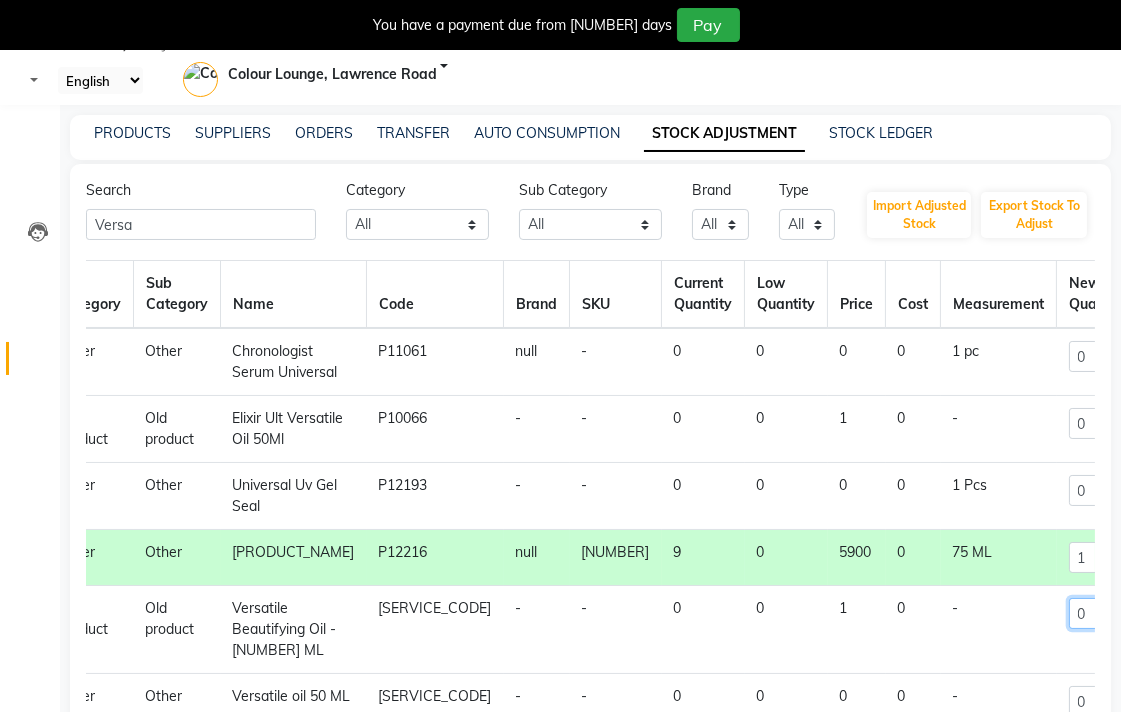 click on "0" at bounding box center (1098, 356) 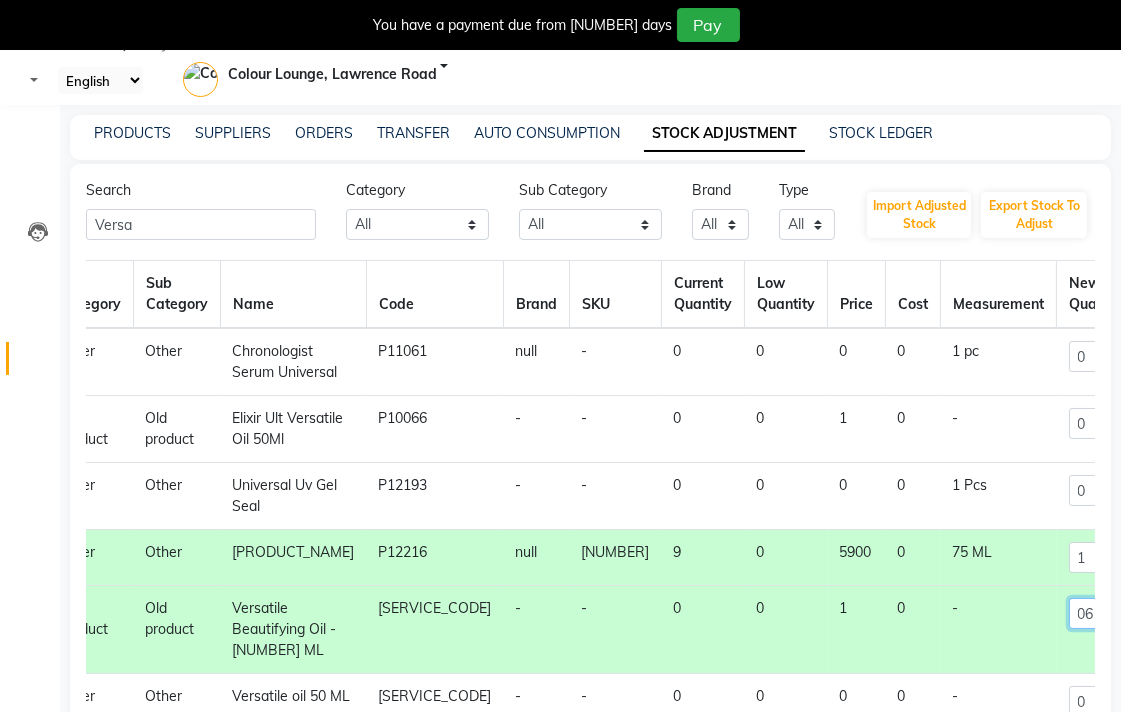 type on "0" 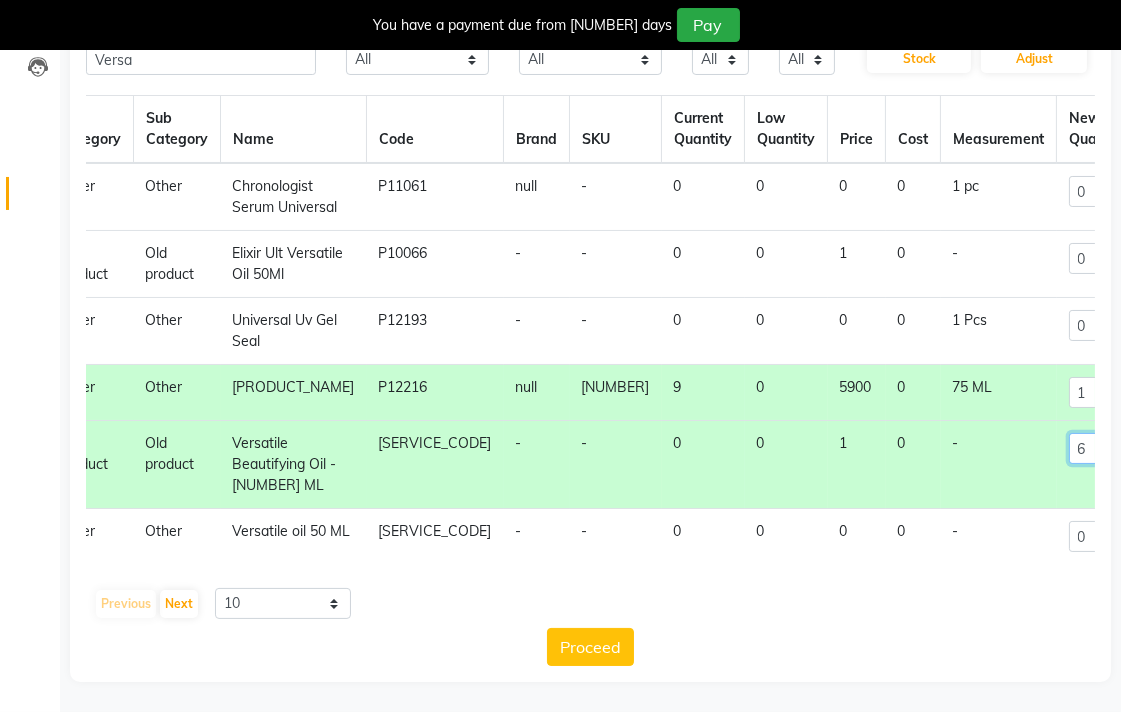 type on "6" 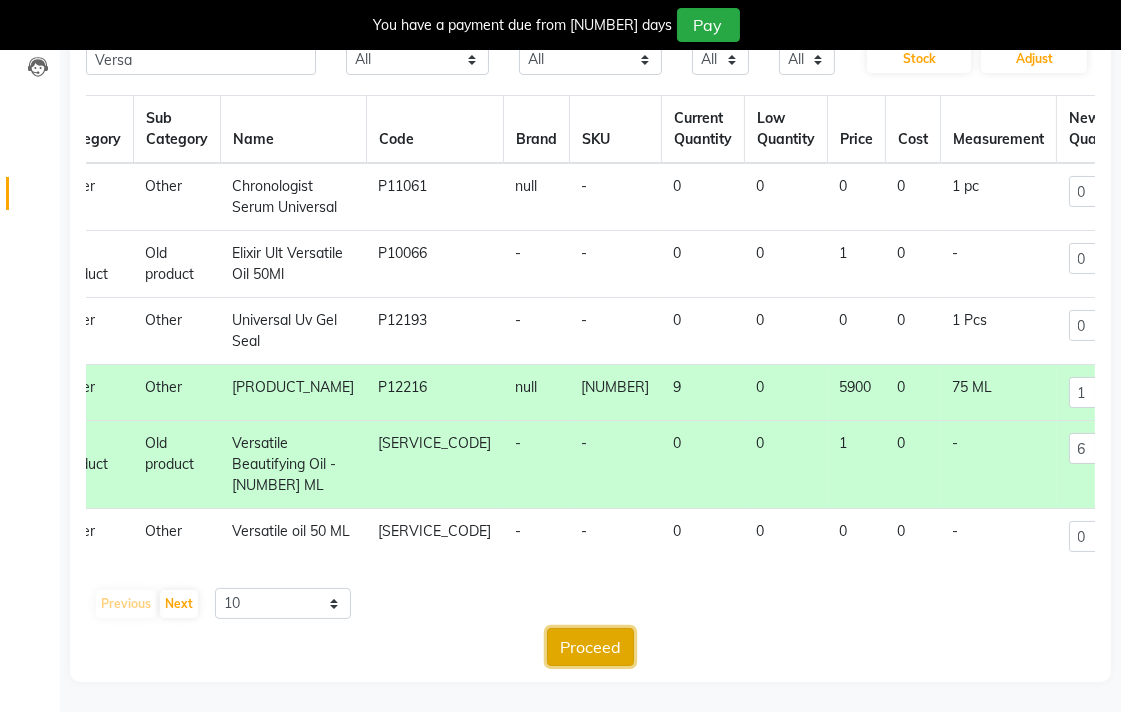 click on "Proceed" at bounding box center [590, 647] 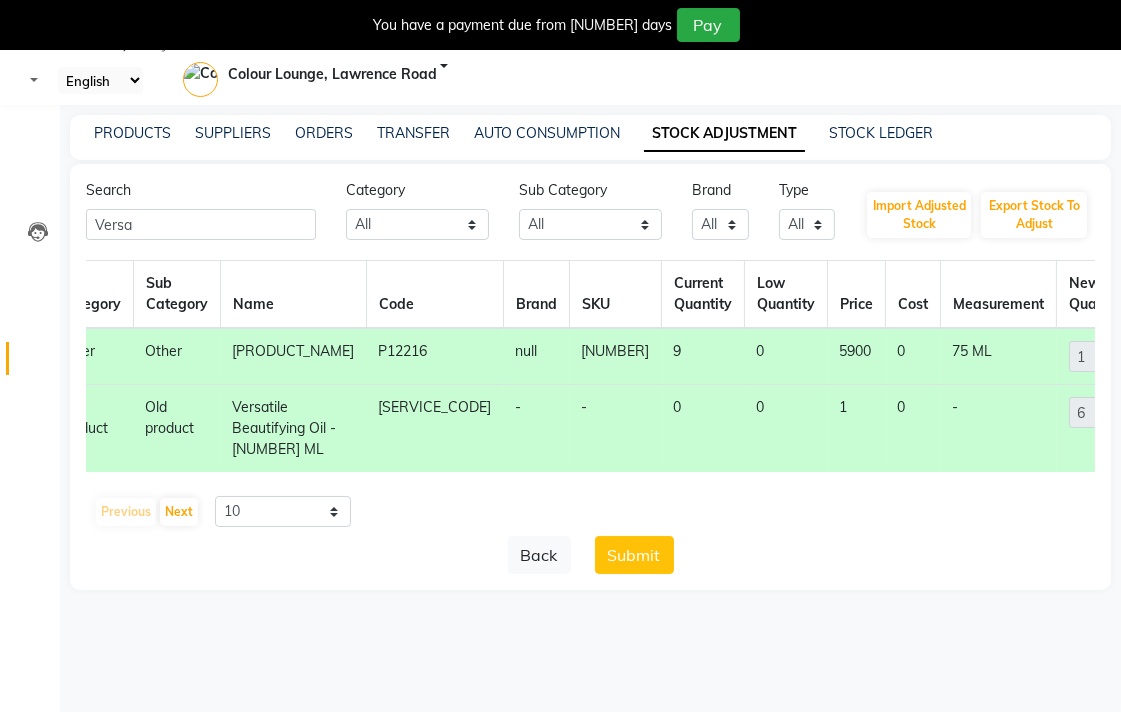 scroll, scrollTop: 50, scrollLeft: 0, axis: vertical 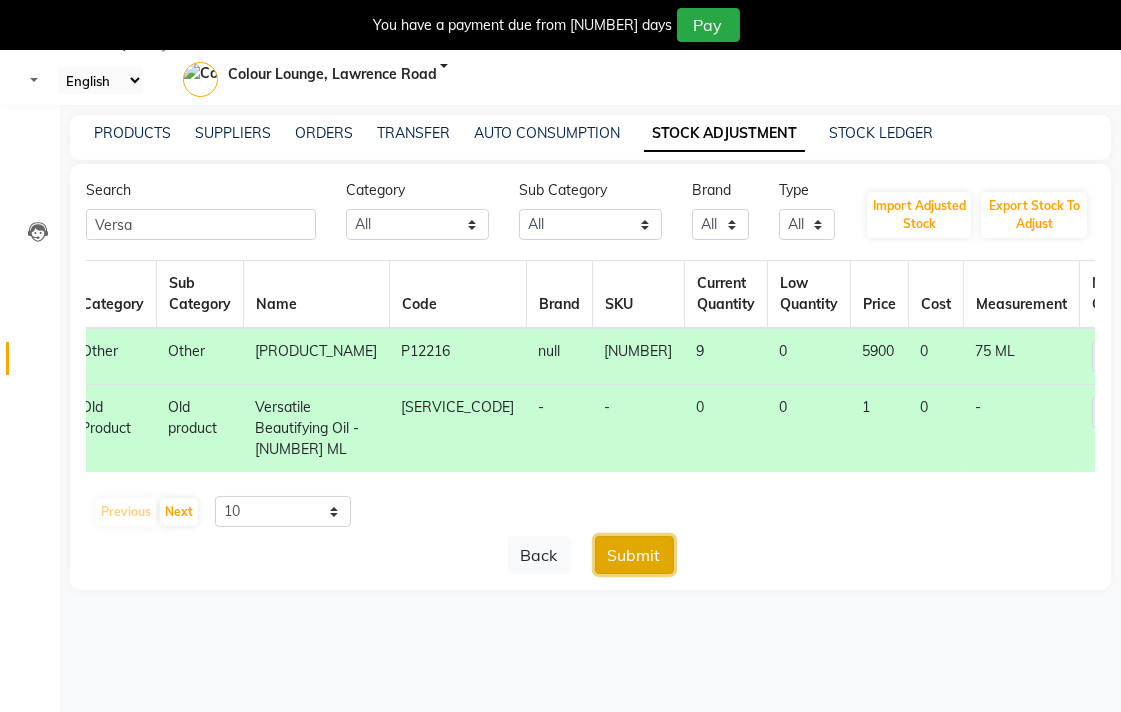 click on "Submit" at bounding box center (634, 555) 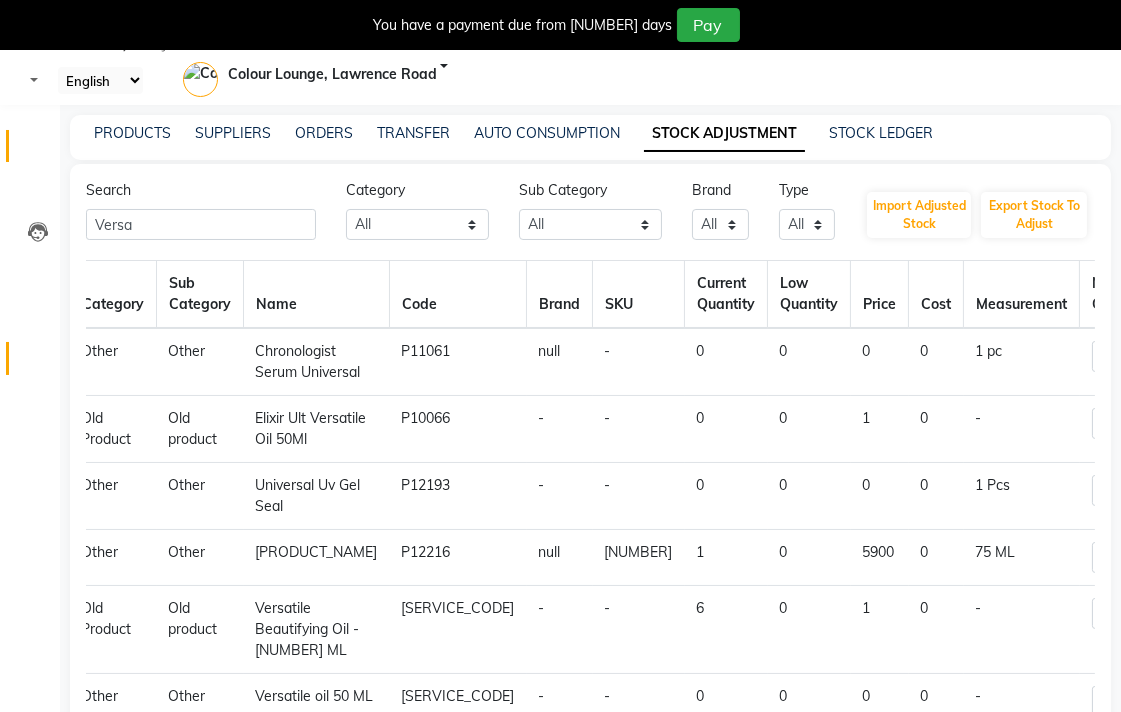 click at bounding box center [38, 151] 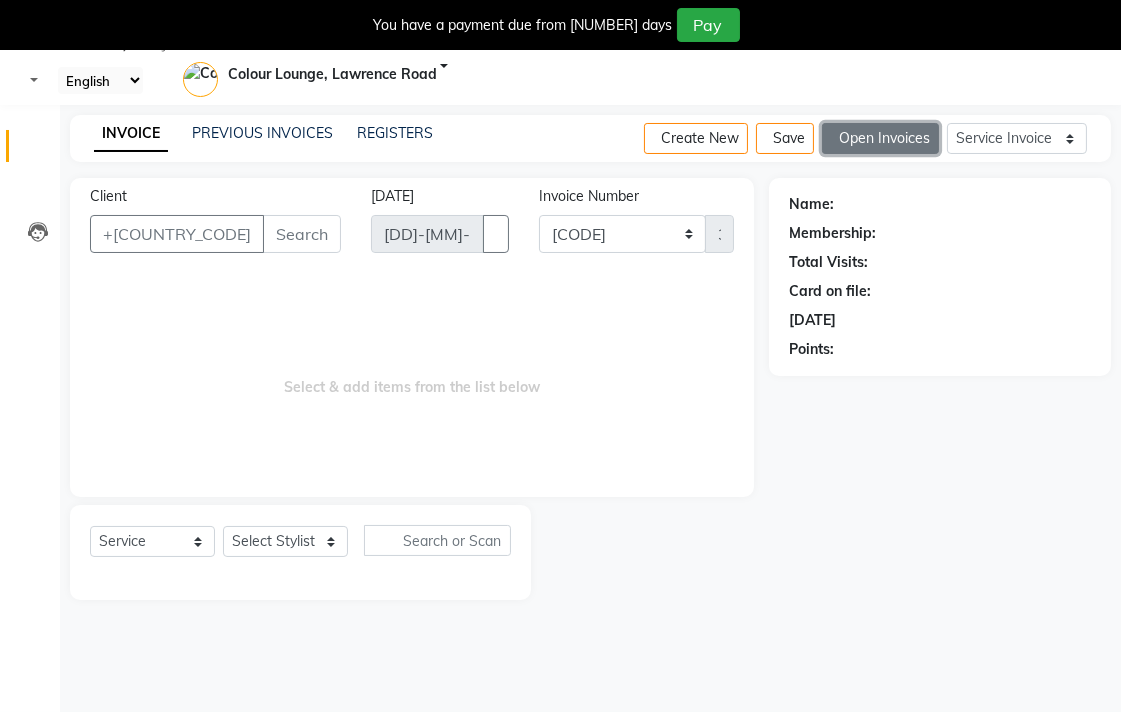 click on "Open Invoices" at bounding box center [880, 138] 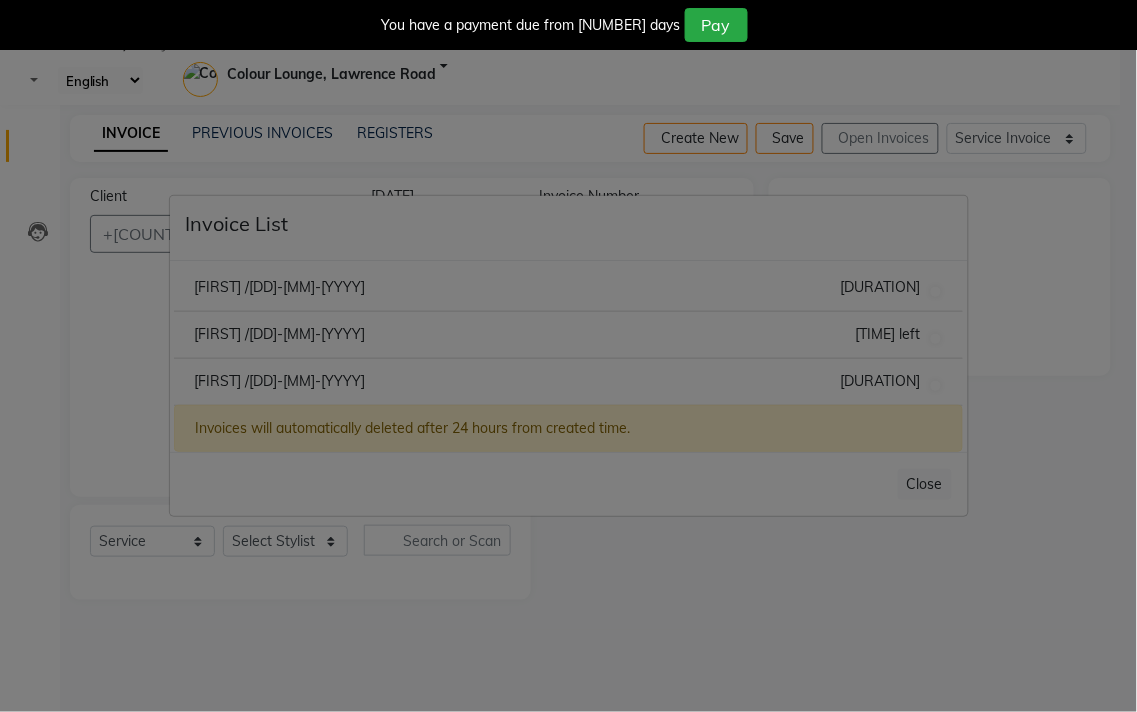click on "Ritu /01 July 2025" at bounding box center [279, 287] 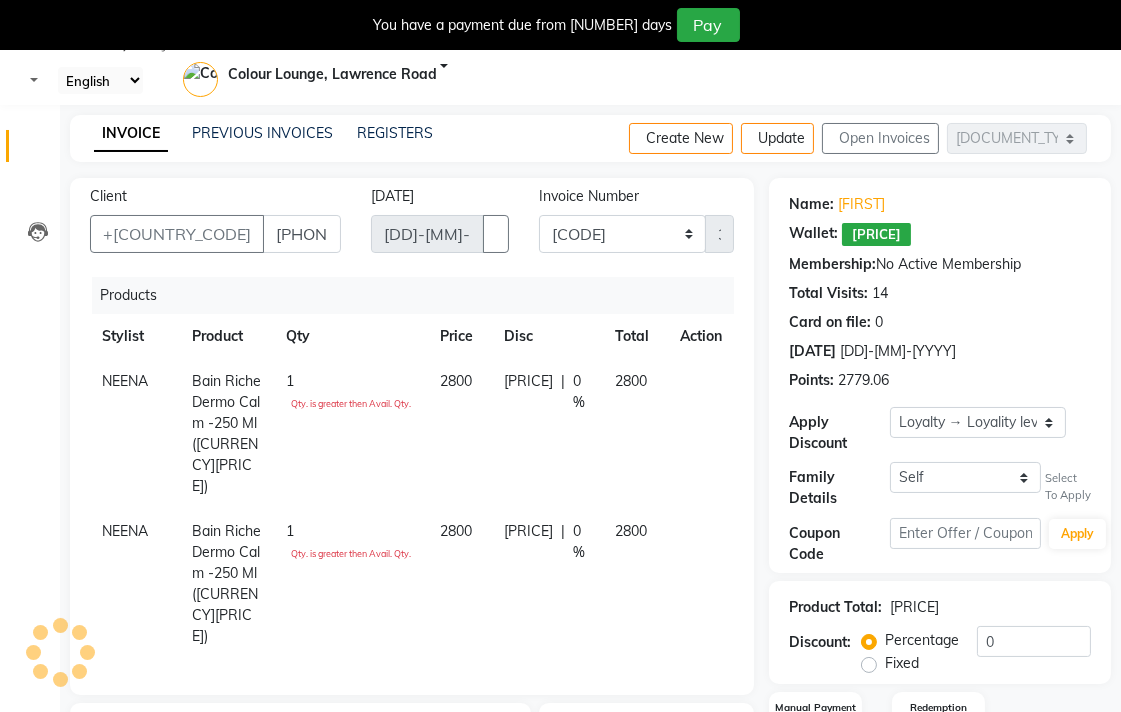 click at bounding box center [688, 371] 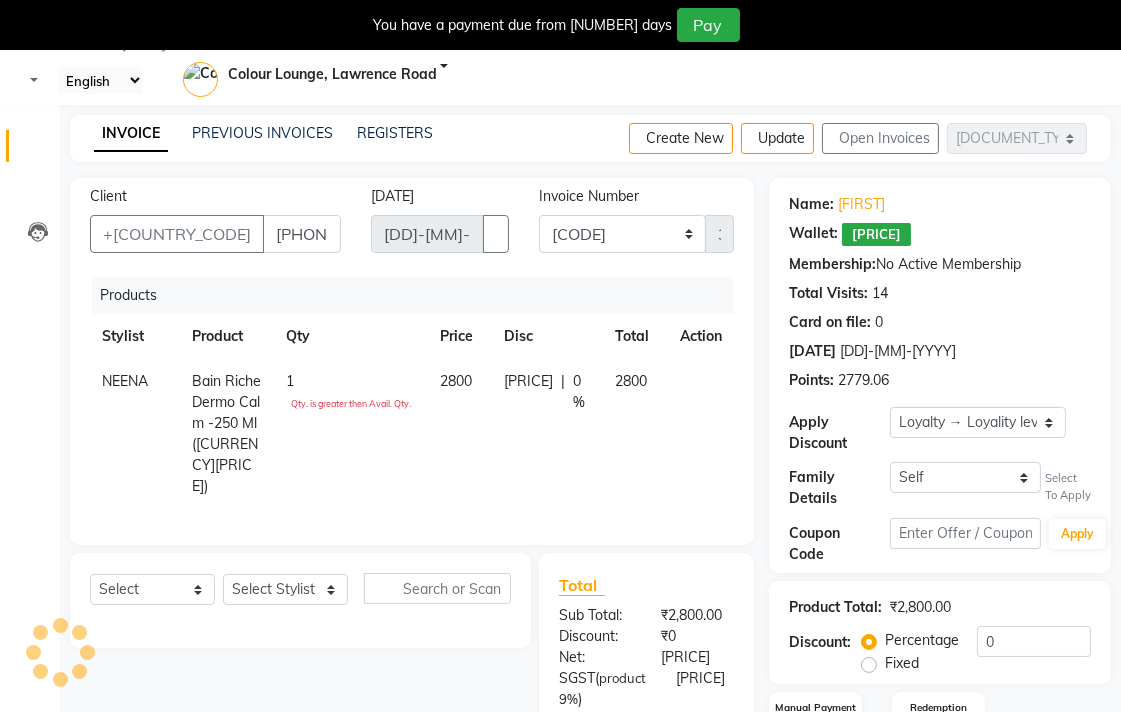 click at bounding box center [688, 371] 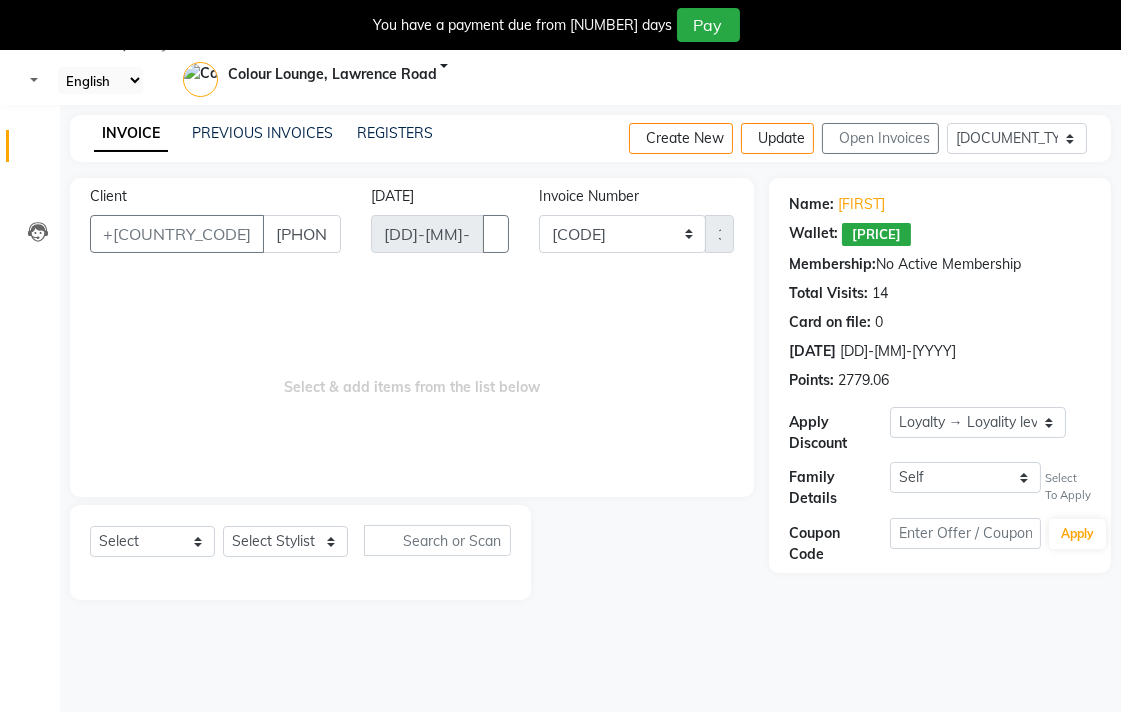 click at bounding box center [38, 151] 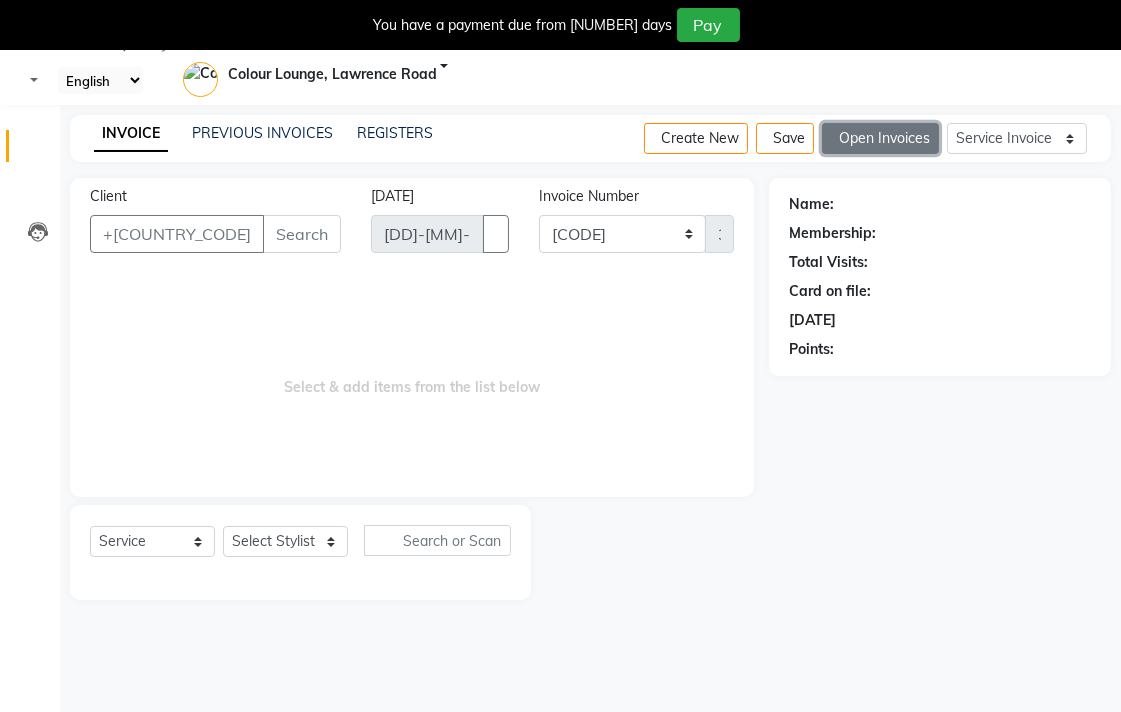 click on "Open Invoices" at bounding box center [880, 138] 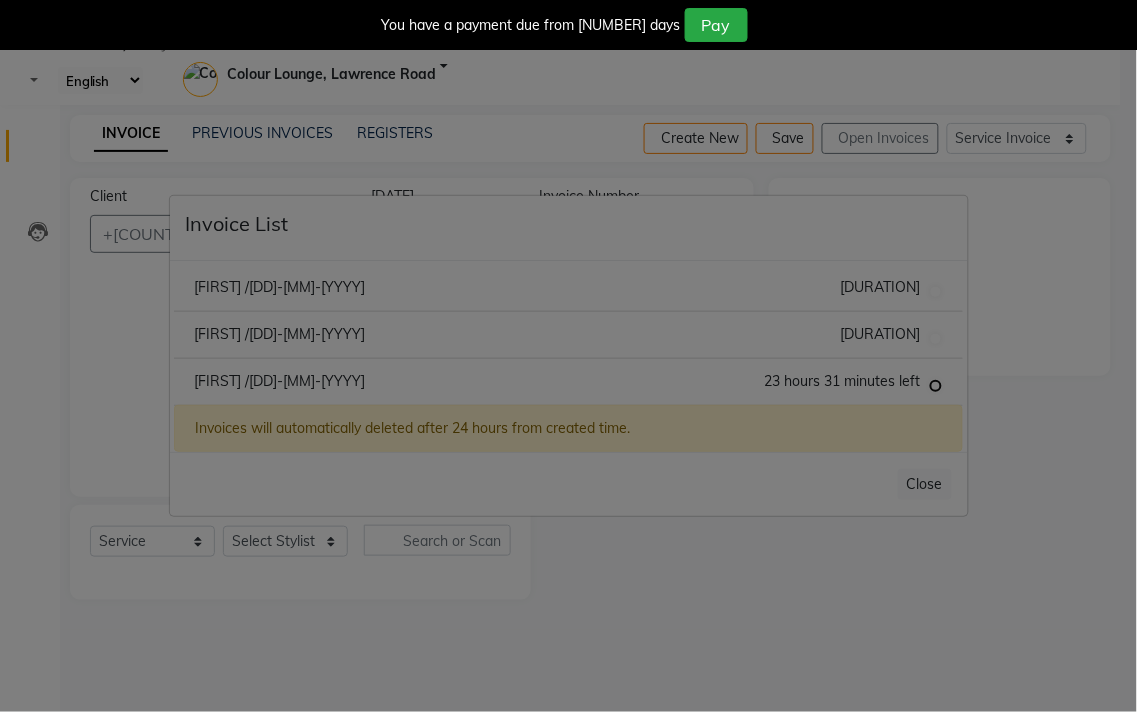 click at bounding box center [936, 292] 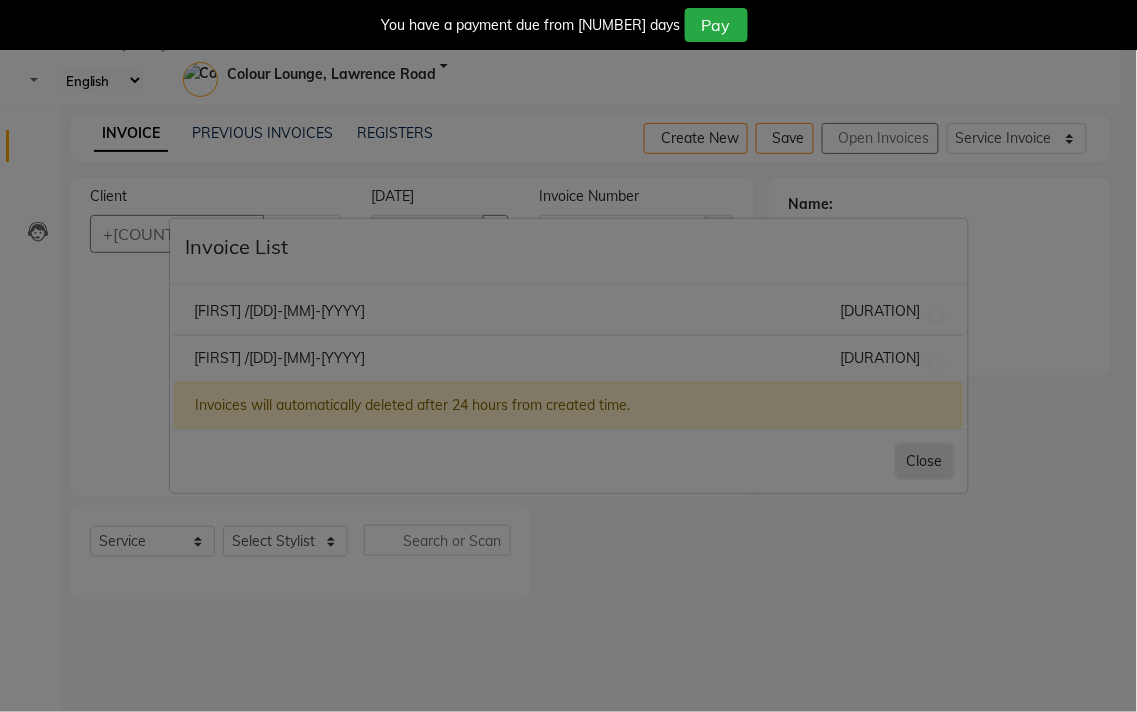 click on "Close" at bounding box center [925, 461] 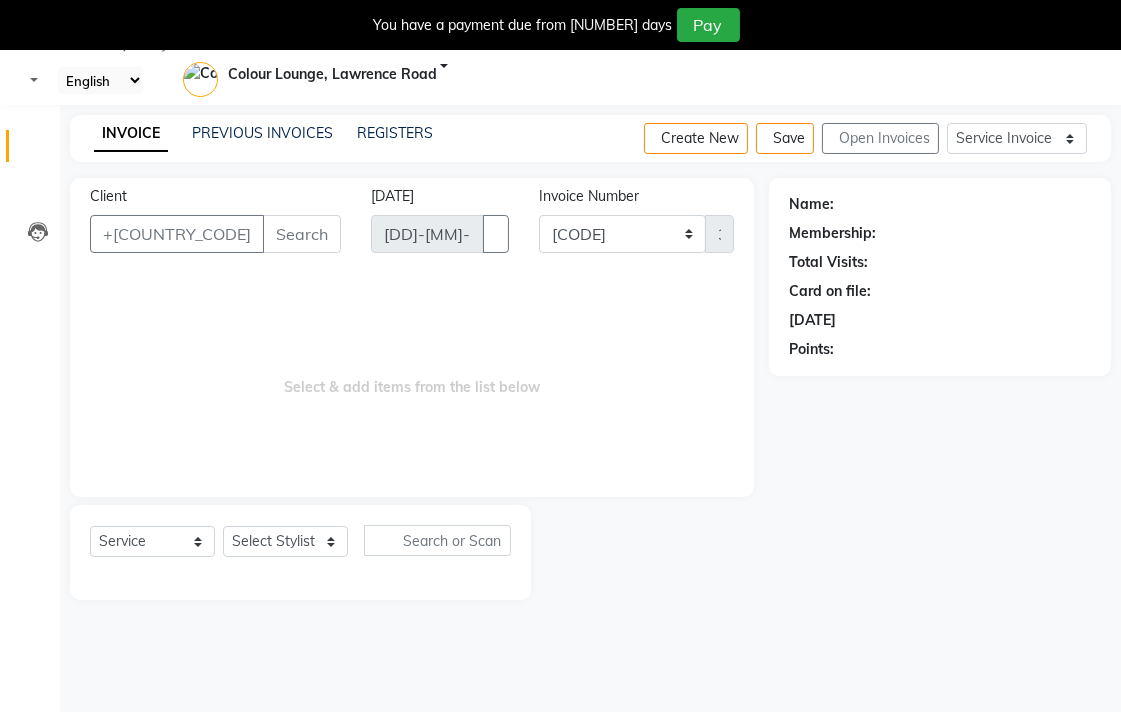 click on "08047224946 Select Register Evening Shift (Service) Morning Shift (Service) 1 Daily Open Registers nothing to show Select Location × Colour Lounge, Lawrence Road Default Panel My Panel English ENGLISH Español العربية मराठी हिंदी ગુજરાતી தமிழ் 中文 Notifications nothing to show Colour Lounge, Lawrence Road Manage Profile Change Password Sign out  Version:3.14.0" at bounding box center (560, 52) 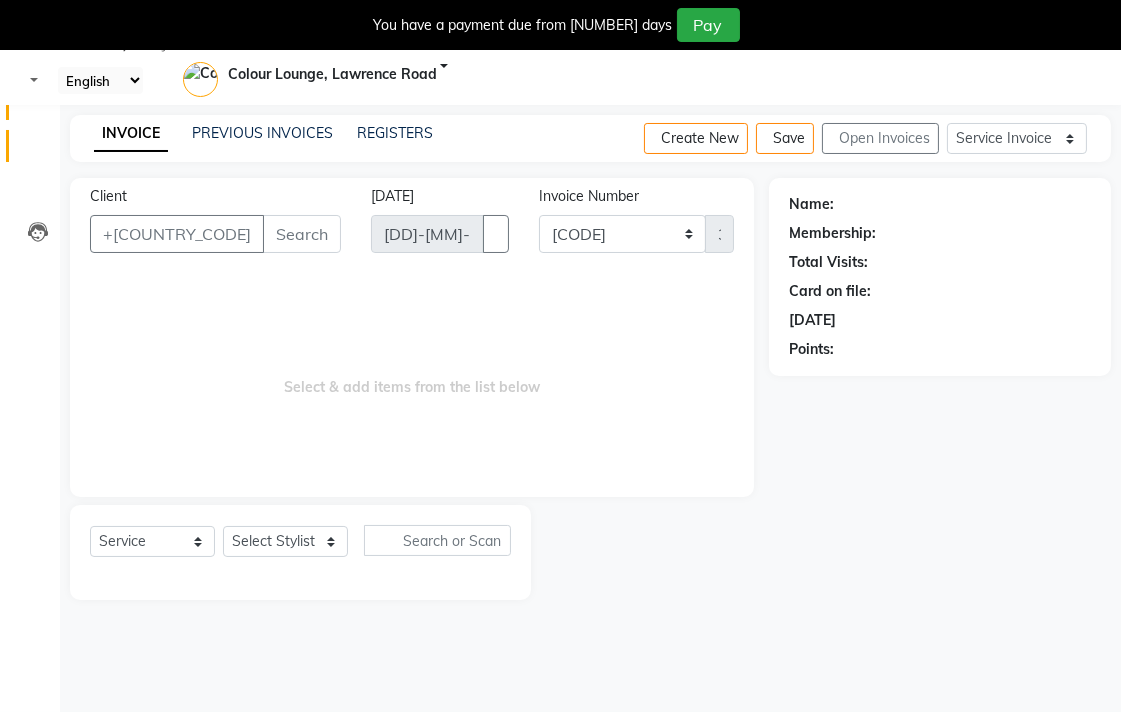 click at bounding box center [38, 108] 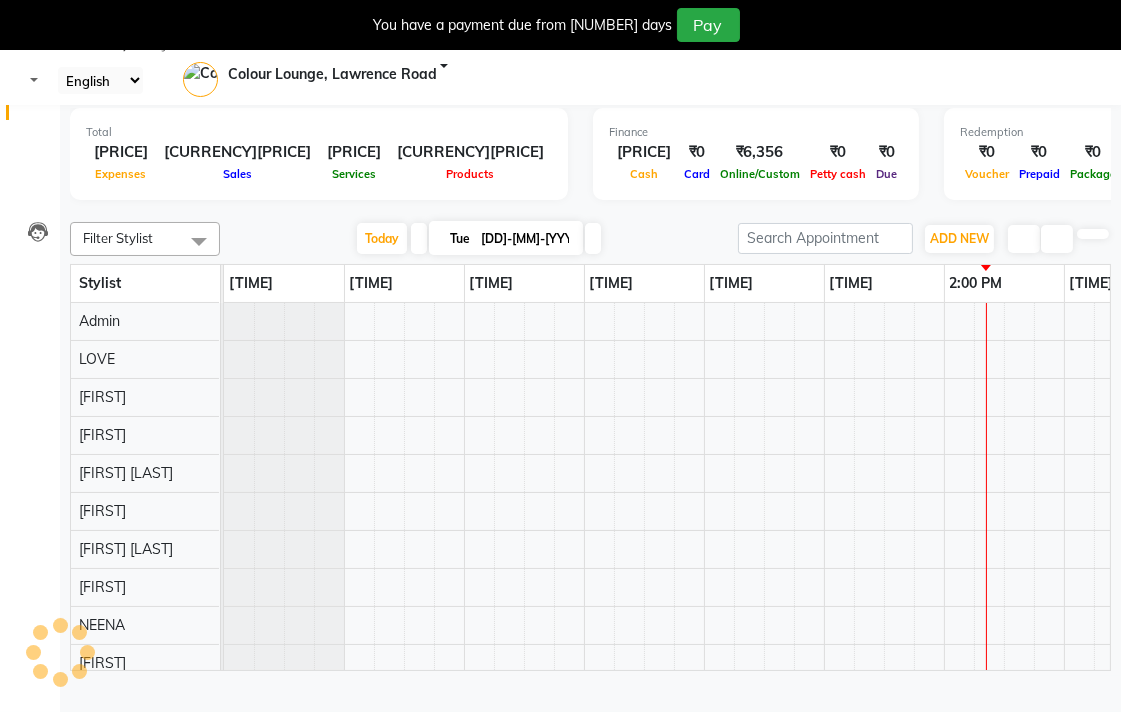 scroll, scrollTop: 0, scrollLeft: 0, axis: both 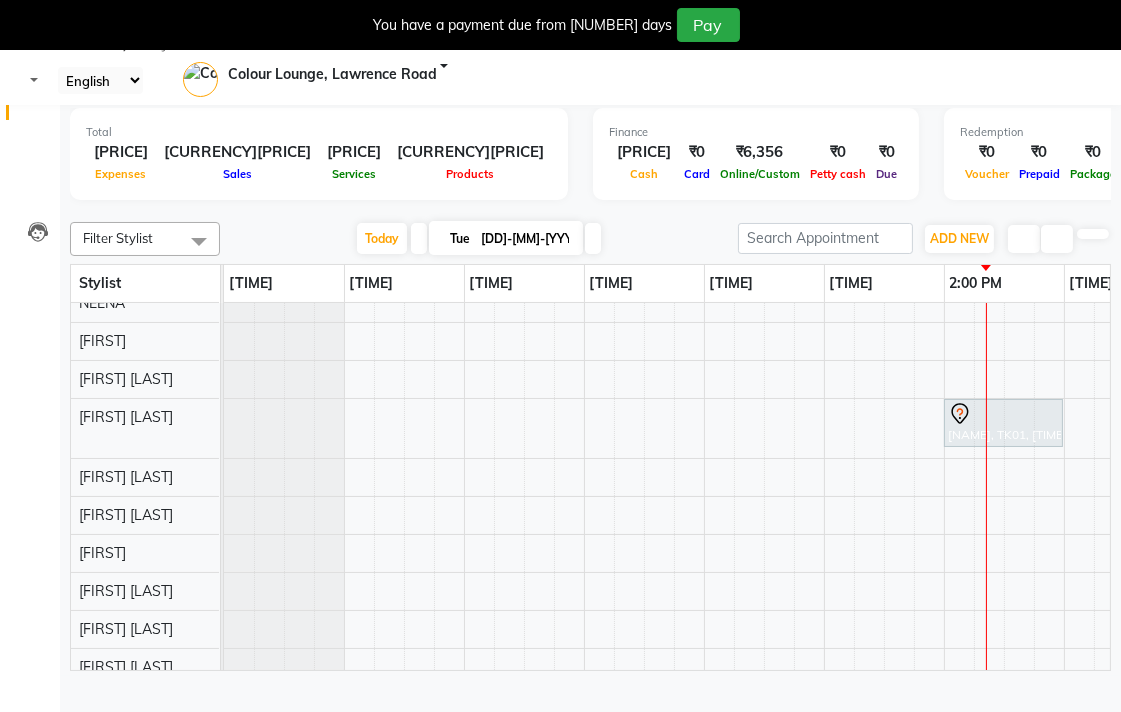 click at bounding box center (1003, 414) 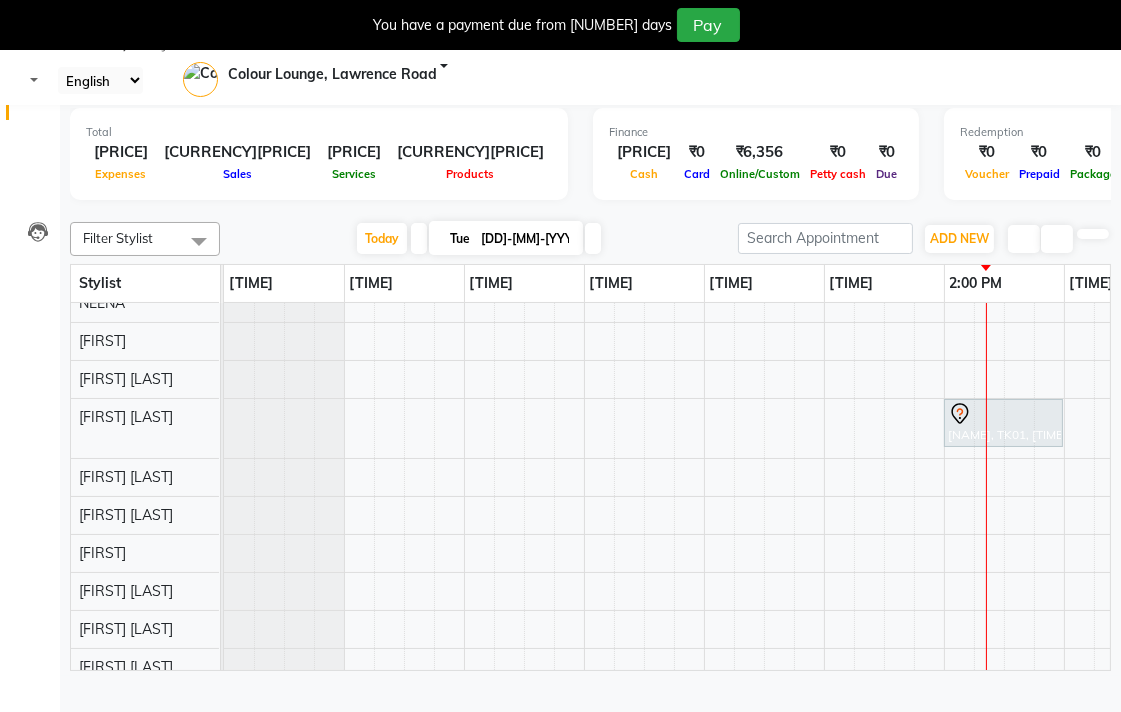click on "Start Service" at bounding box center (49, 725) 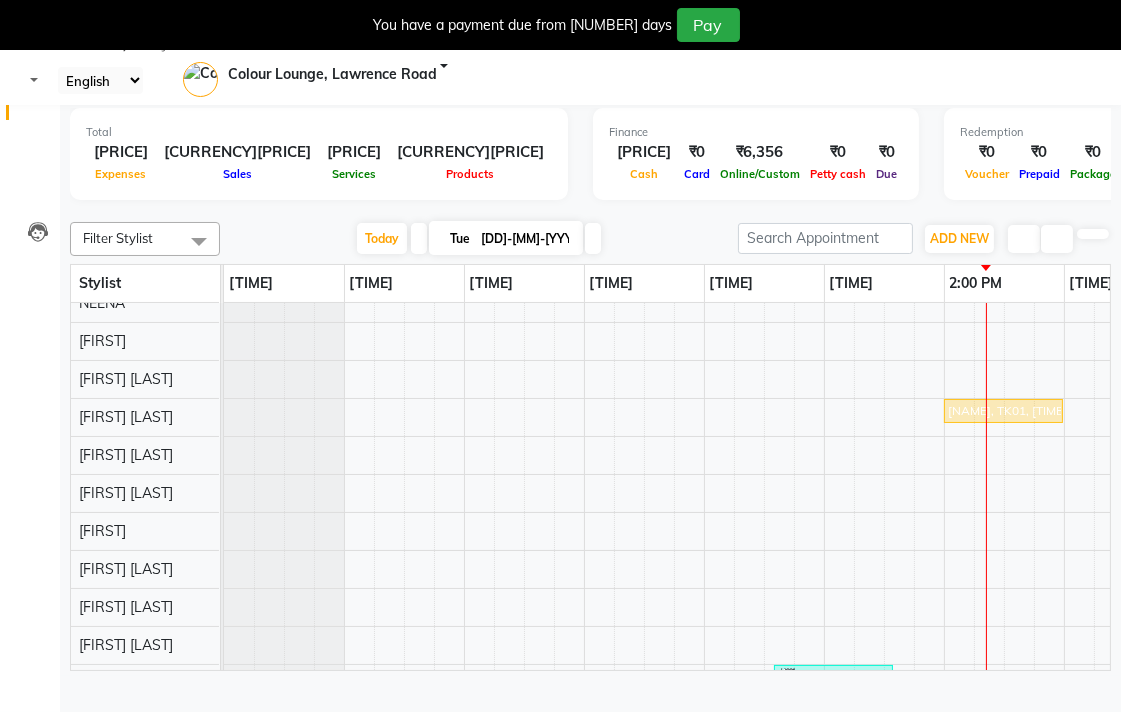 click on "Kanika, TK01, 02:00 PM-03:00 PM, Mani-Pedi - De Tan Luxury Pedicure" at bounding box center [1003, 411] 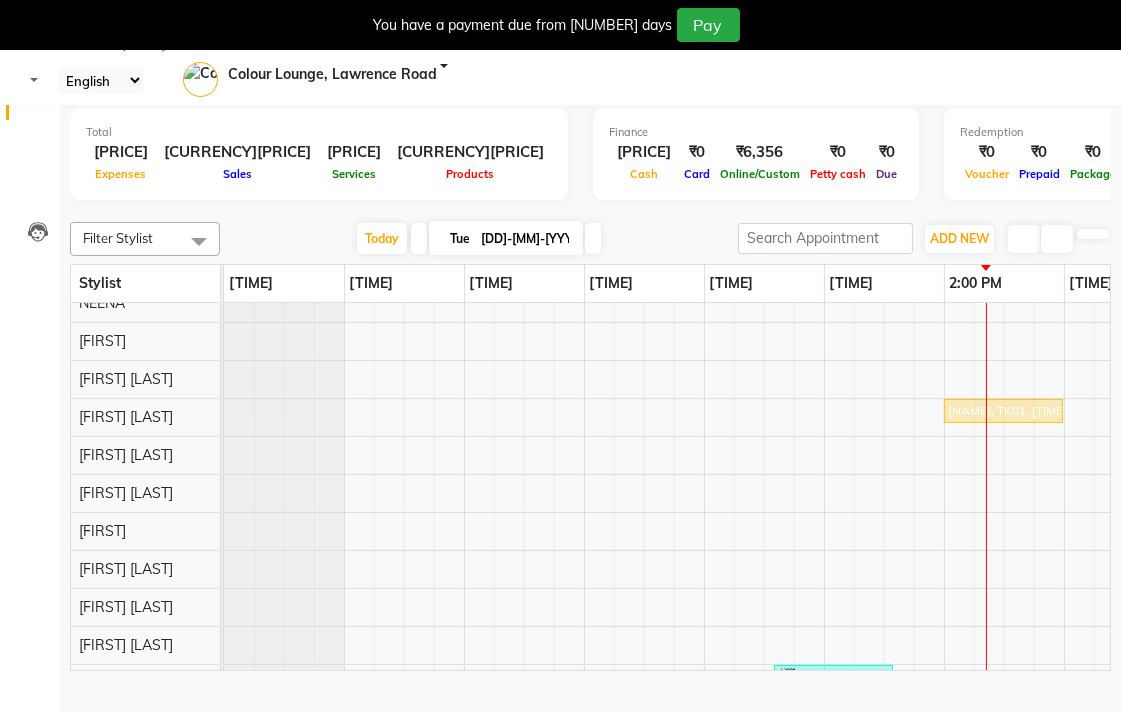 click on "Mark Done" at bounding box center [49, 767] 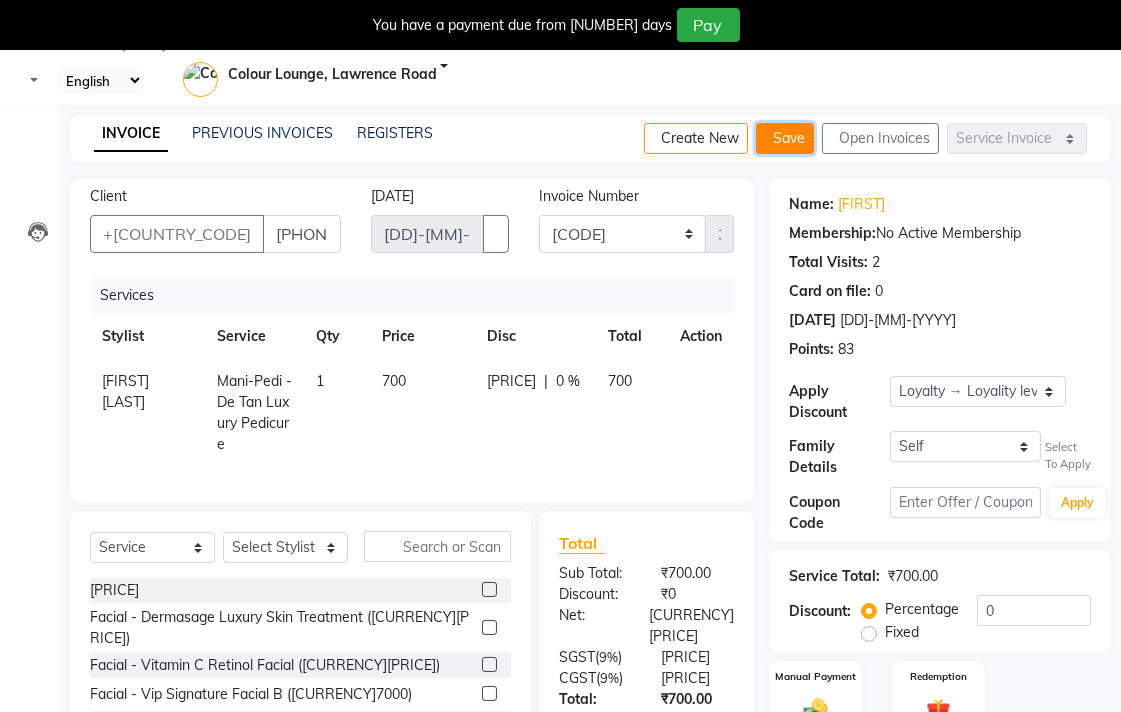 click on "Save" at bounding box center [785, 138] 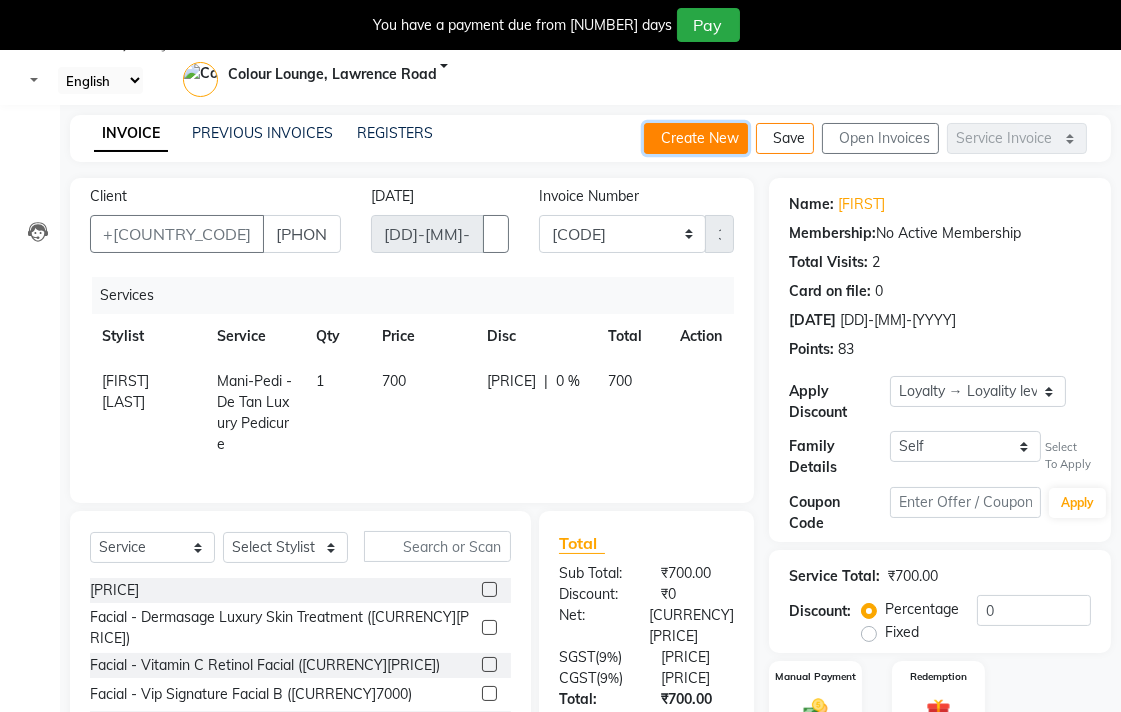 click on "Create New" at bounding box center [696, 138] 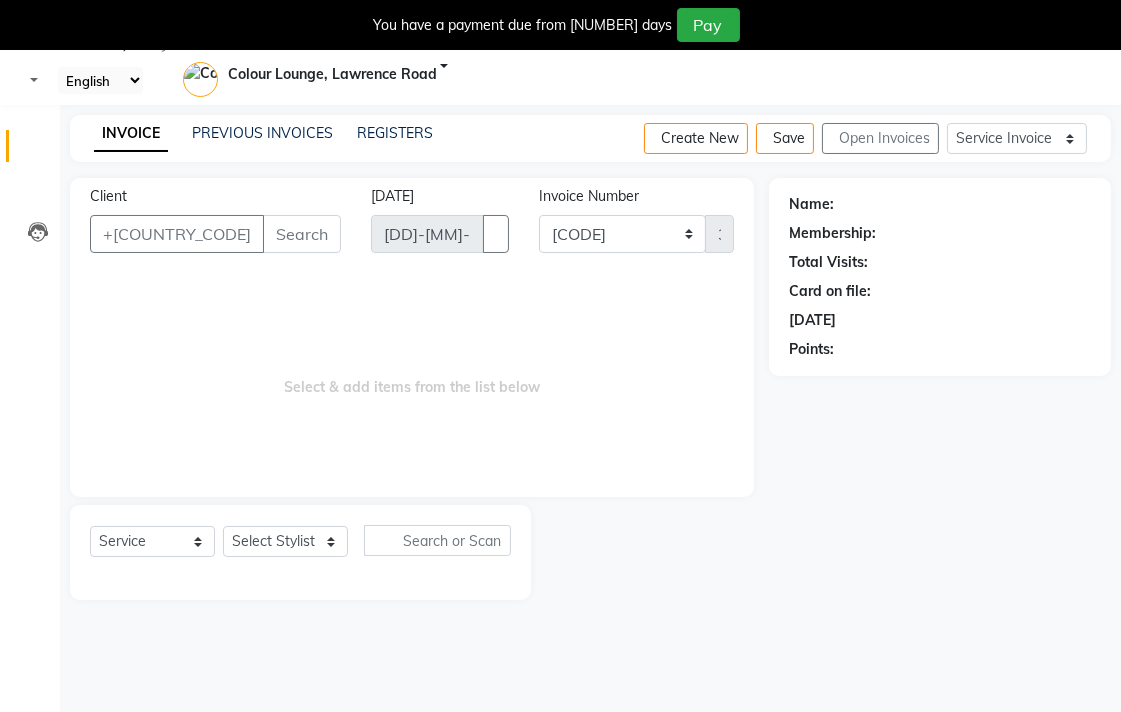 click at bounding box center [1105, 8] 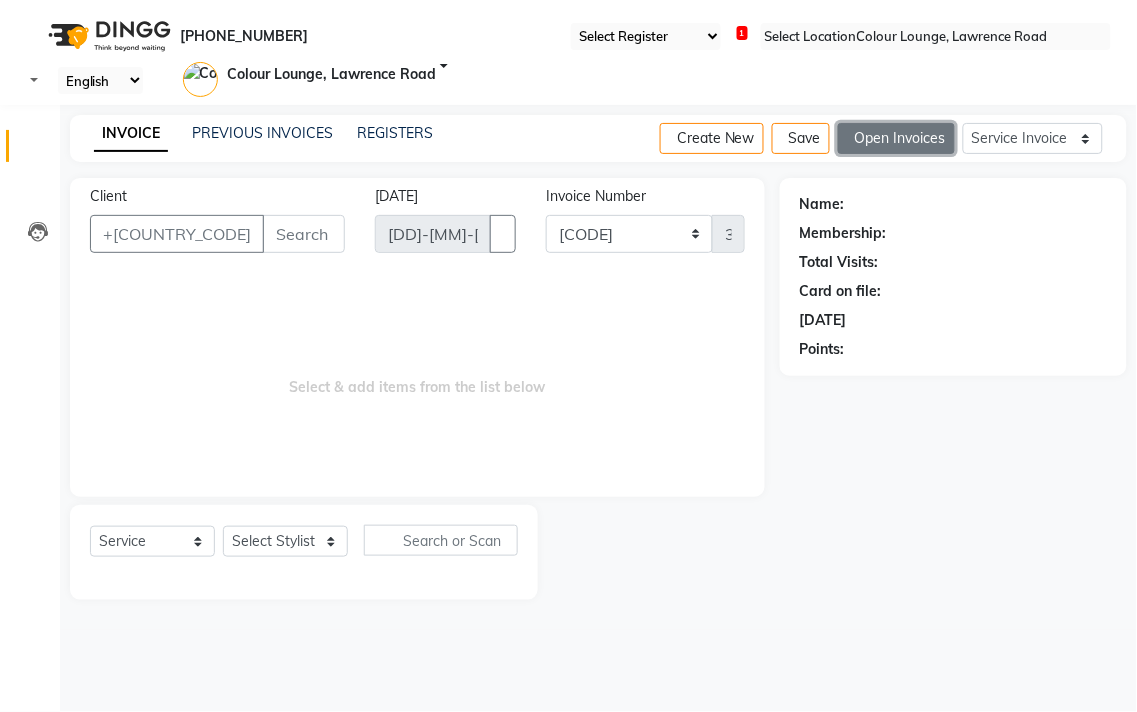click on "Open Invoices" at bounding box center (896, 138) 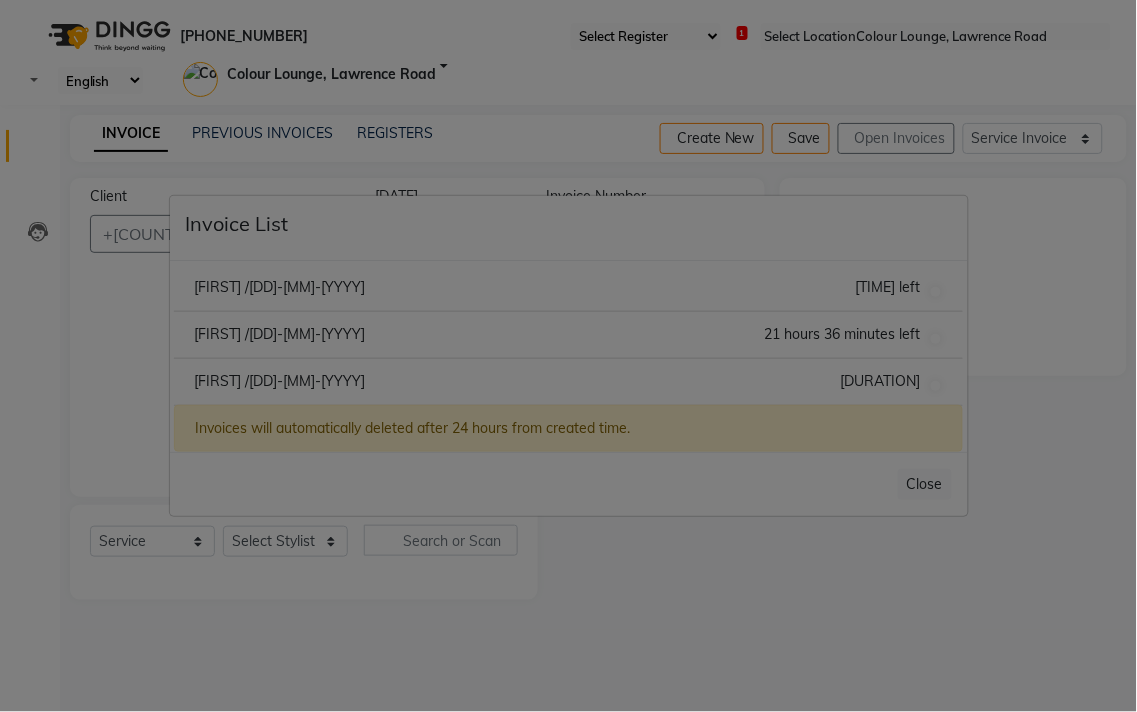 click on "Hunar /01 July 2025" at bounding box center (279, 287) 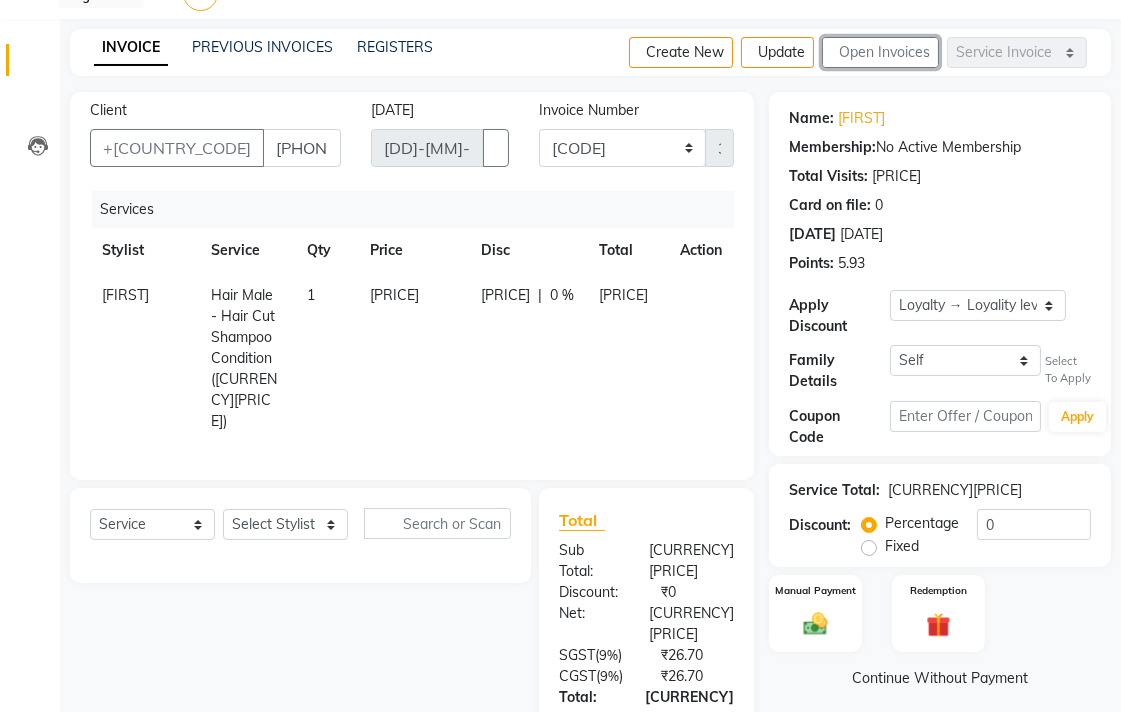 scroll, scrollTop: 160, scrollLeft: 0, axis: vertical 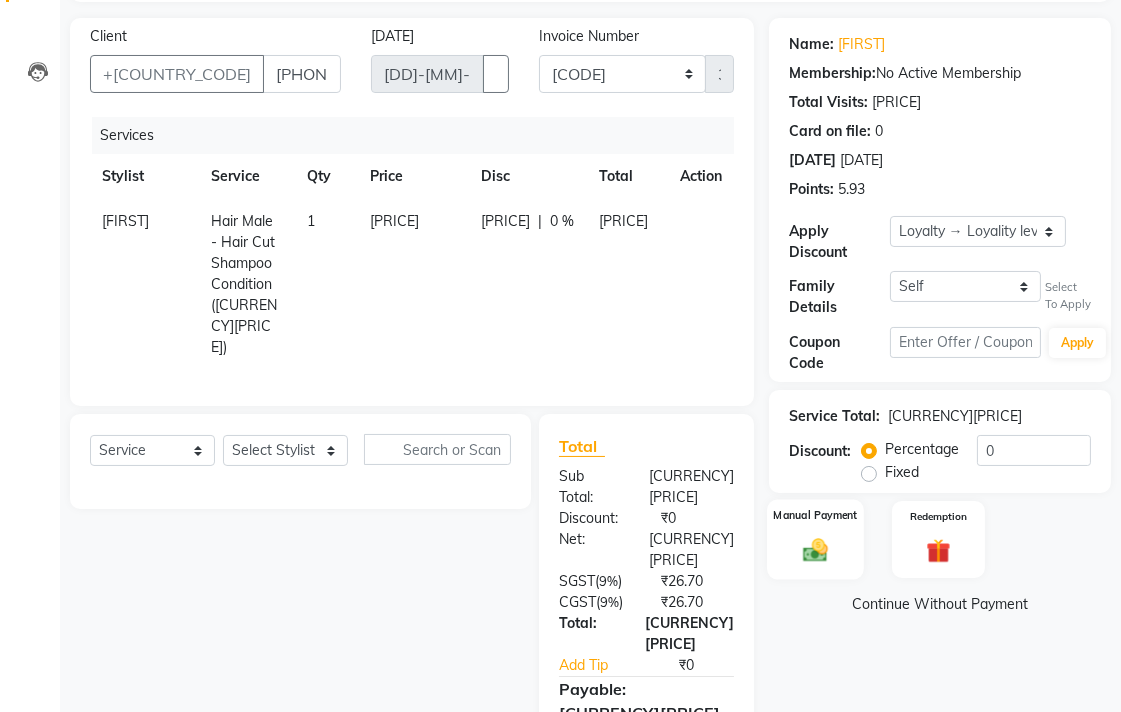 click at bounding box center [815, 549] 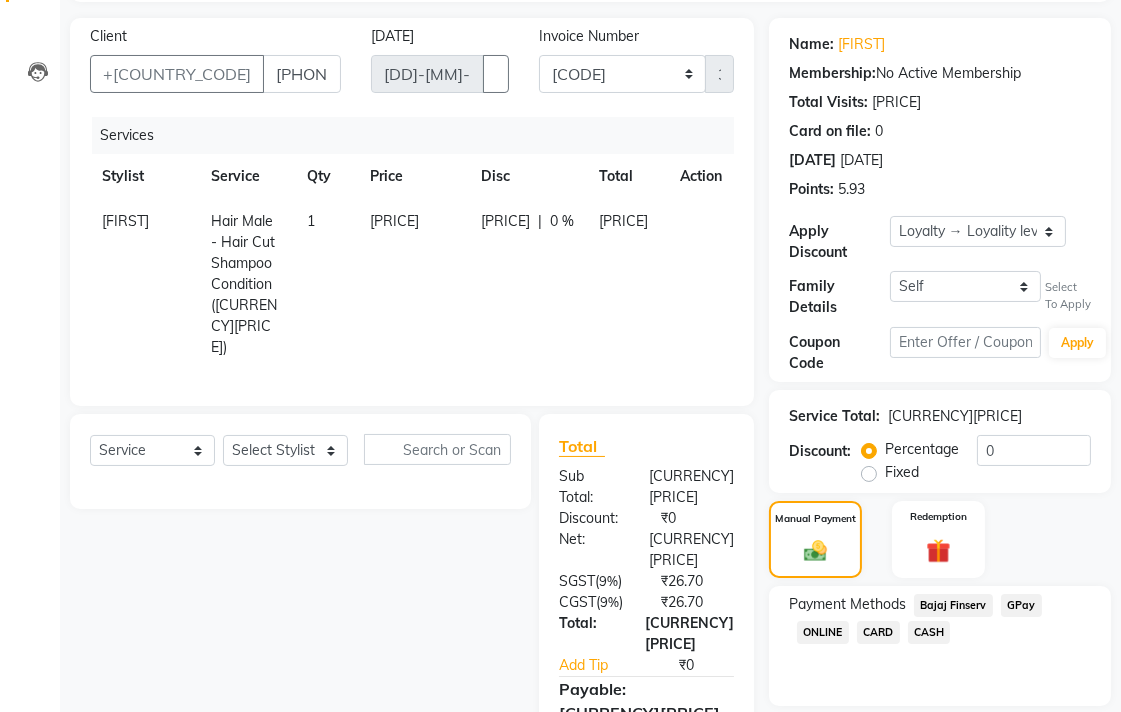 click on "CASH" at bounding box center [953, 605] 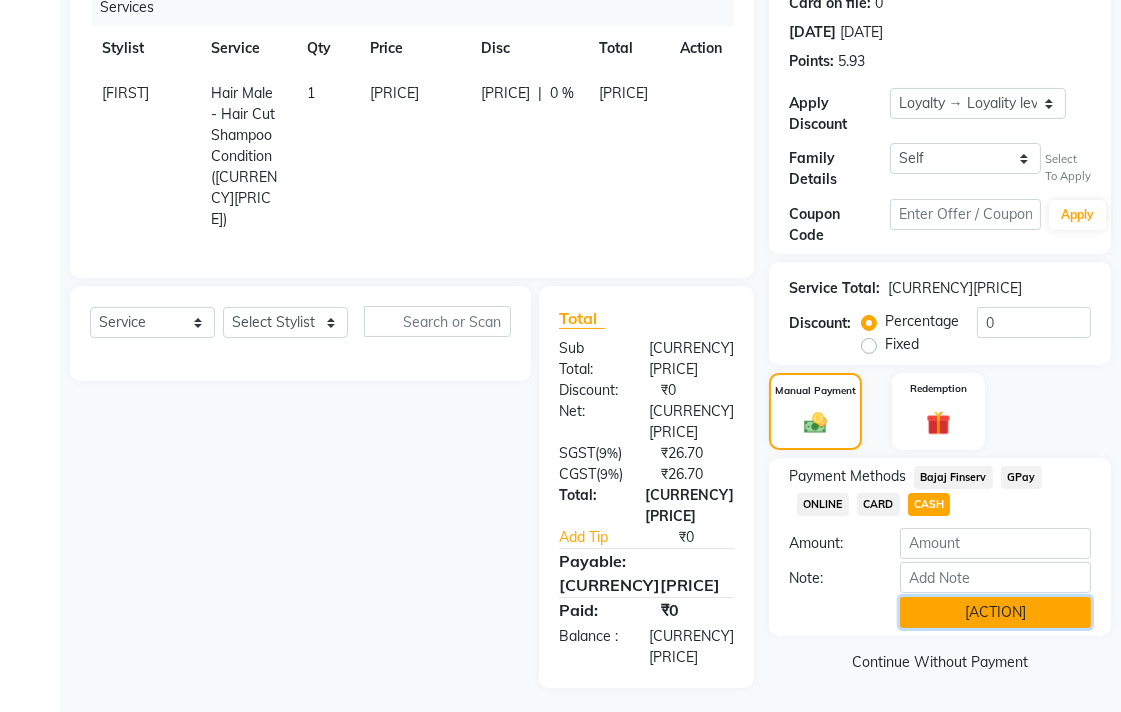 click on "Add Payment" at bounding box center [995, 612] 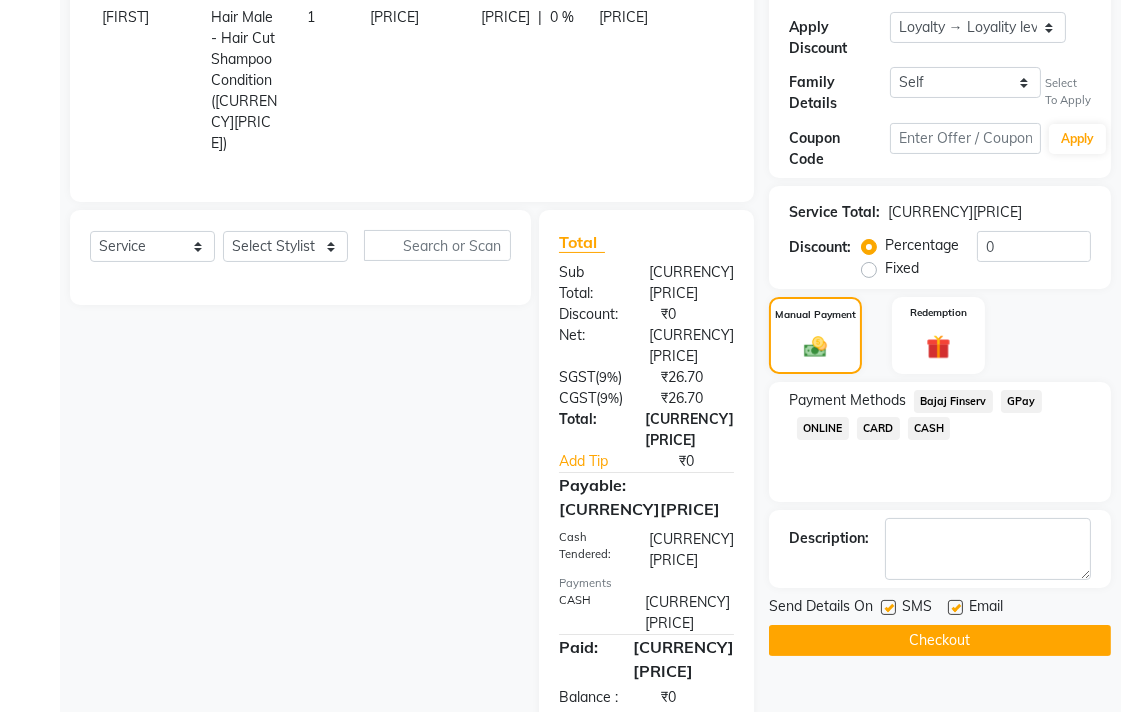 scroll, scrollTop: 404, scrollLeft: 0, axis: vertical 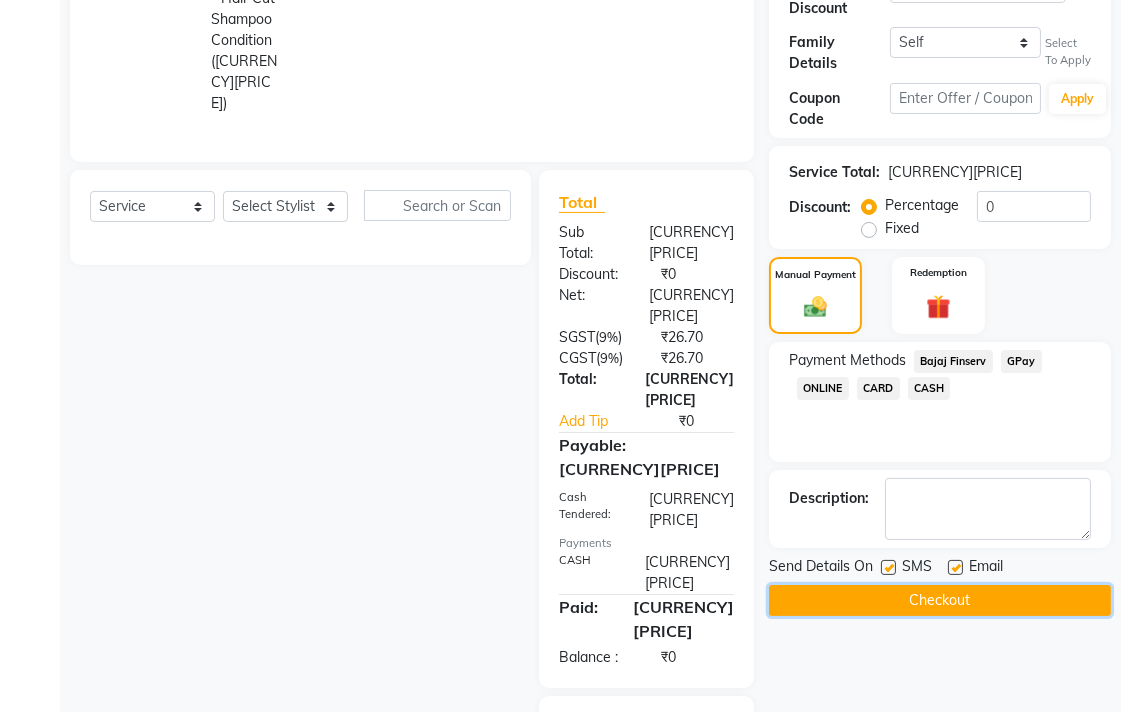 click on "Checkout" at bounding box center [940, 600] 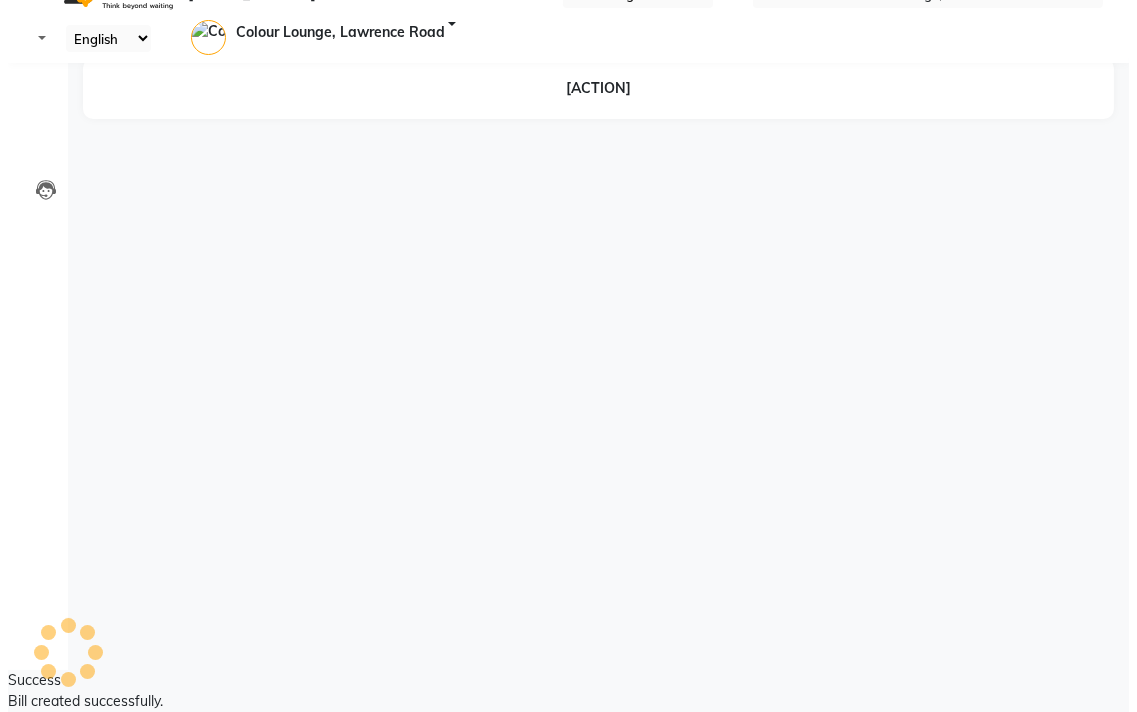 scroll, scrollTop: 0, scrollLeft: 0, axis: both 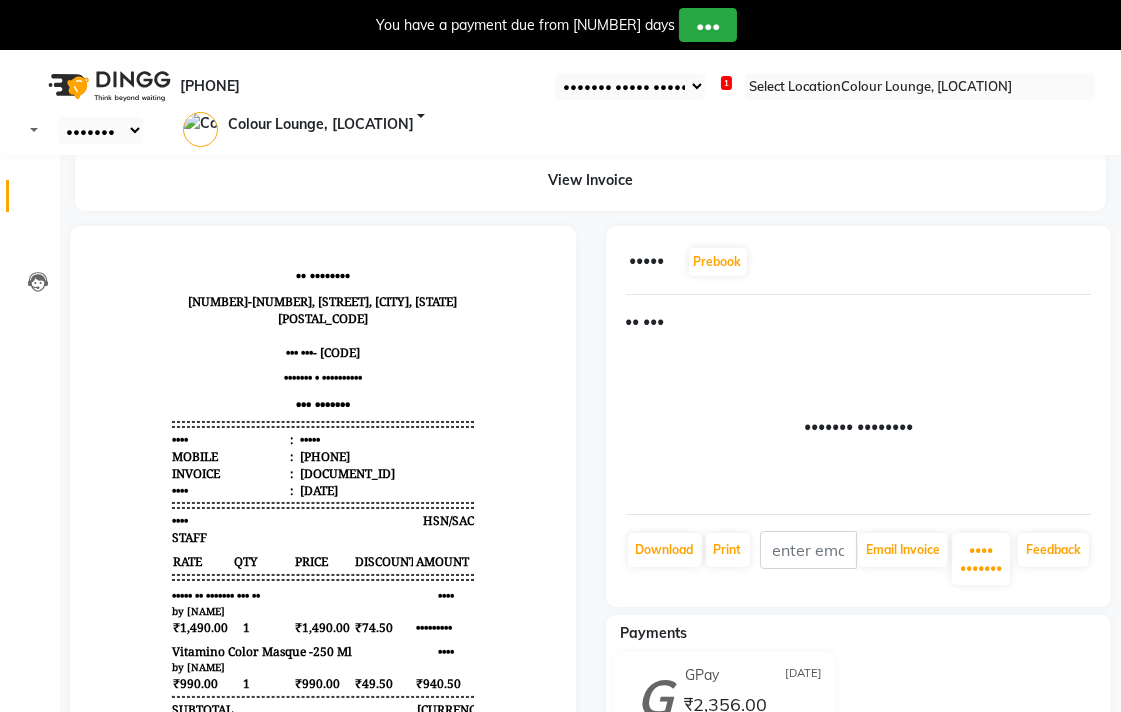 click at bounding box center (38, 201) 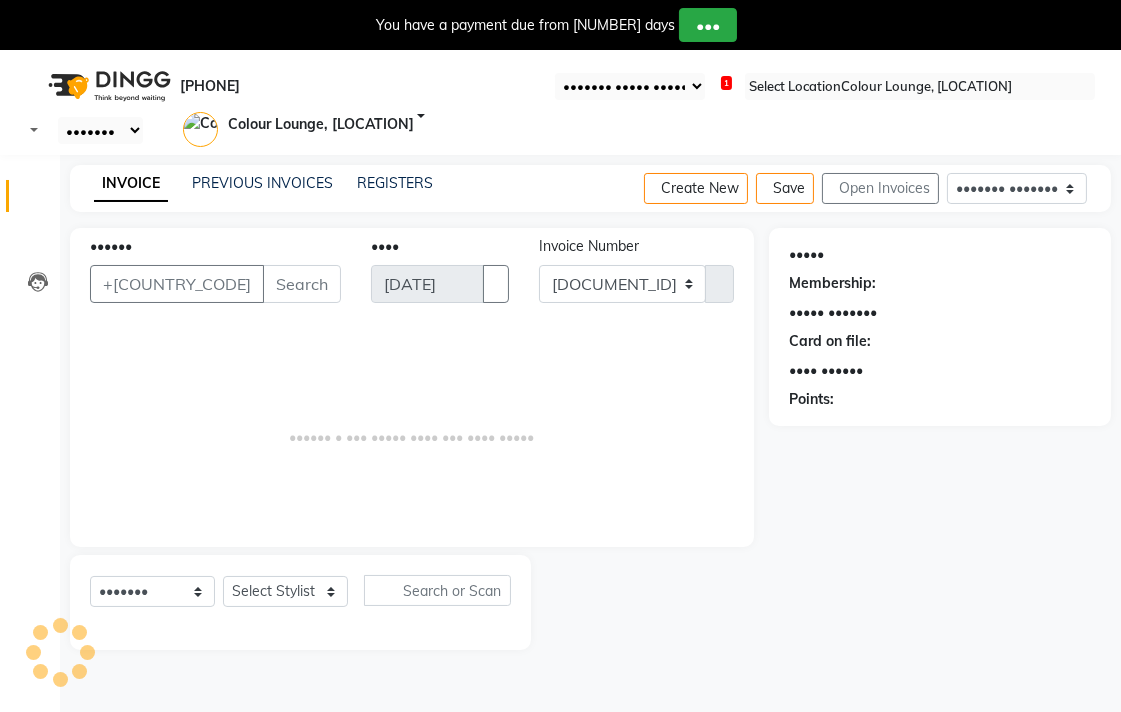 scroll, scrollTop: 50, scrollLeft: 0, axis: vertical 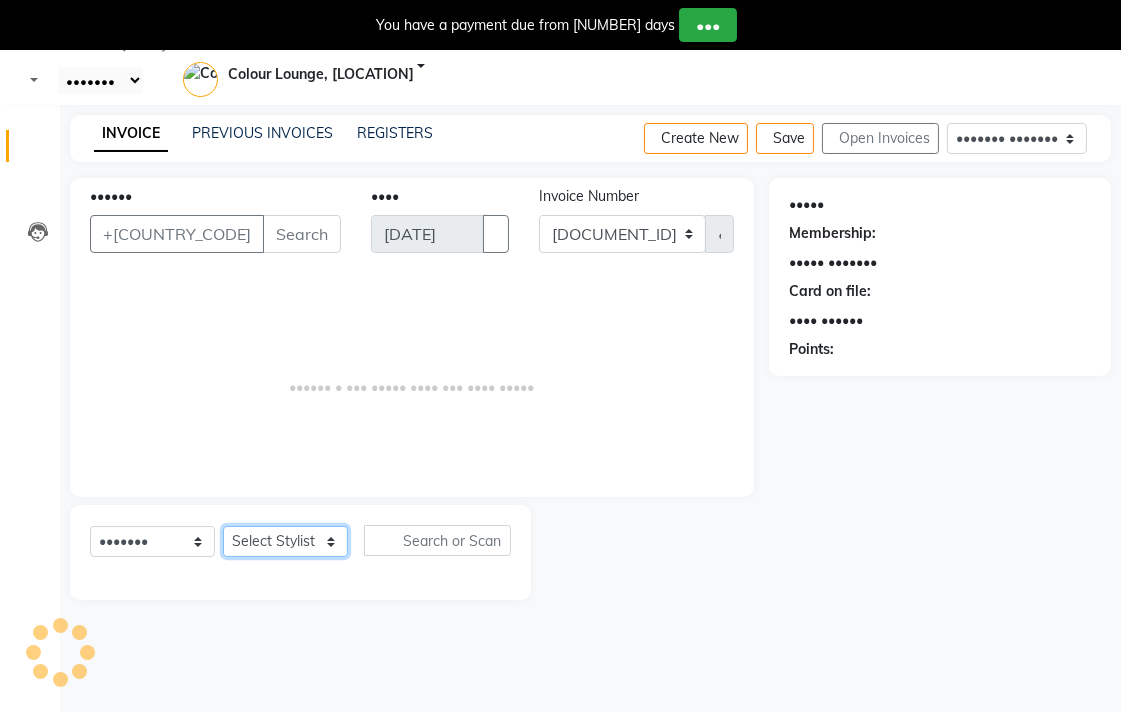 click on "Select Stylist" at bounding box center (285, 541) 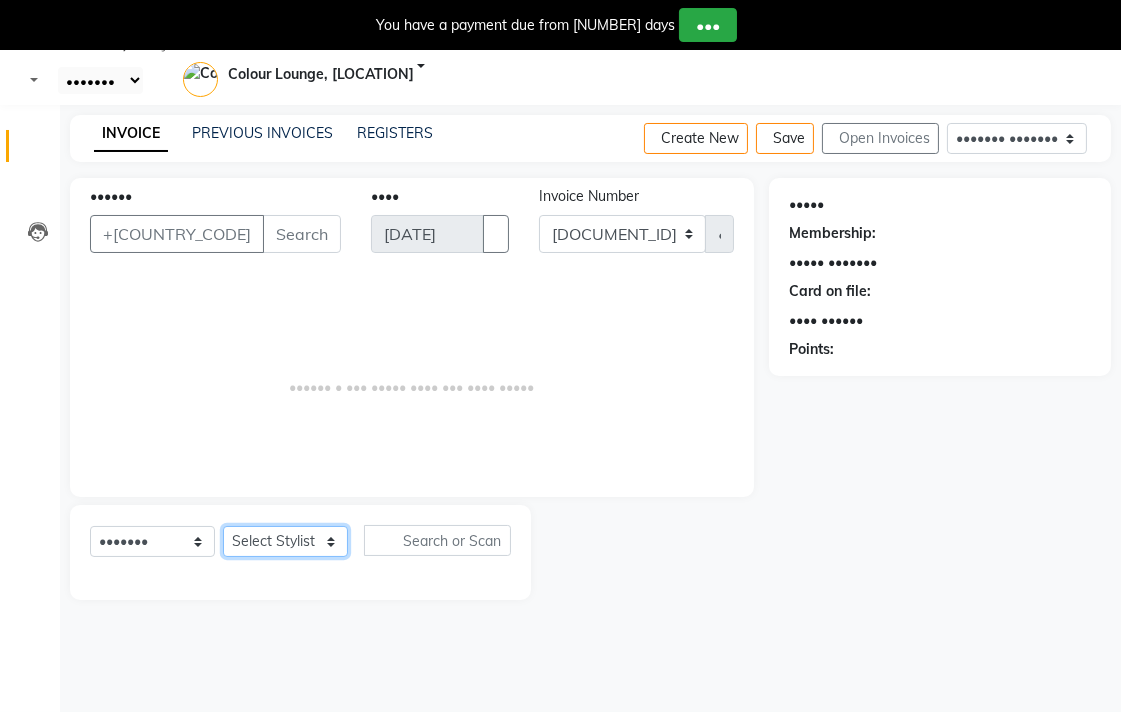 click on "Select Stylist [FIRST] [LAST] [FIRST] [LAST] [FIRST] [LAST] [LOCATION] [LOCATION] DINGG [LAST] [LAST] [FIRST] [FIRST] [FIRST] [FIRST] [FIRST] [FIRST] [FIRST] [FIRST] [FIRST] [FIRST] [FIRST] [FIRST] [FIRST] [FIRST] [FIRST] [FIRST] [FIRST] [FIRST] [FIRST] [FIRST] [FIRST] [FIRST] [FIRST] [FIRST] [FIRST] [FIRST]" at bounding box center [285, 541] 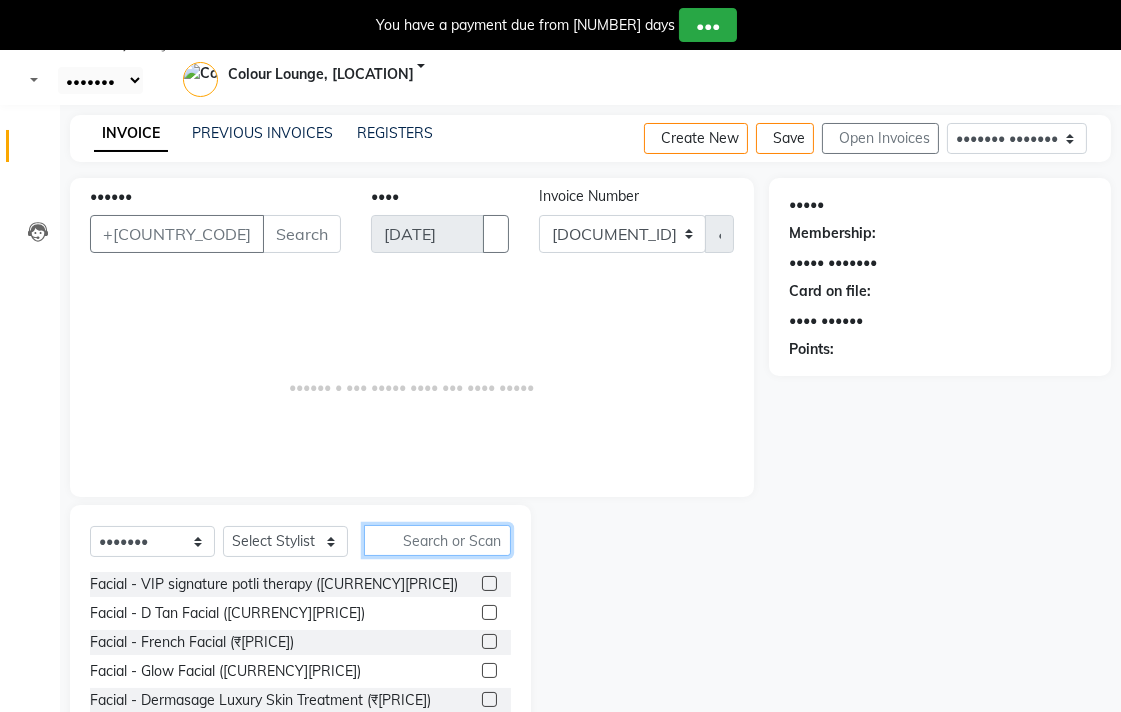 click at bounding box center [437, 540] 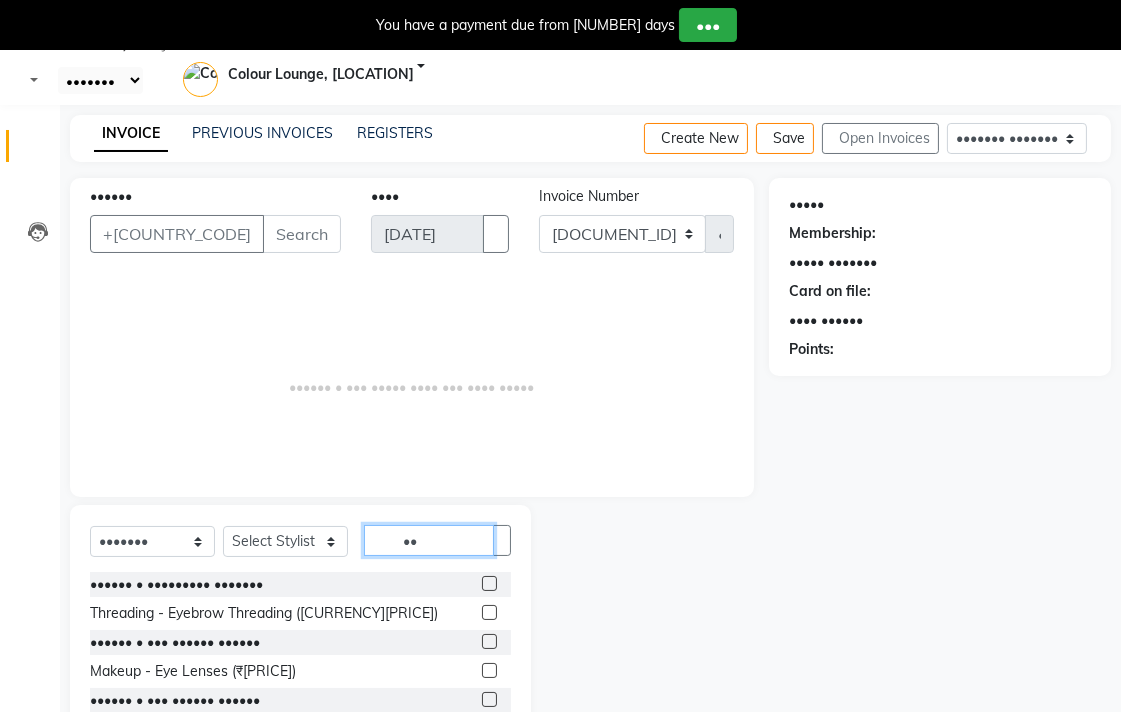type on "E" 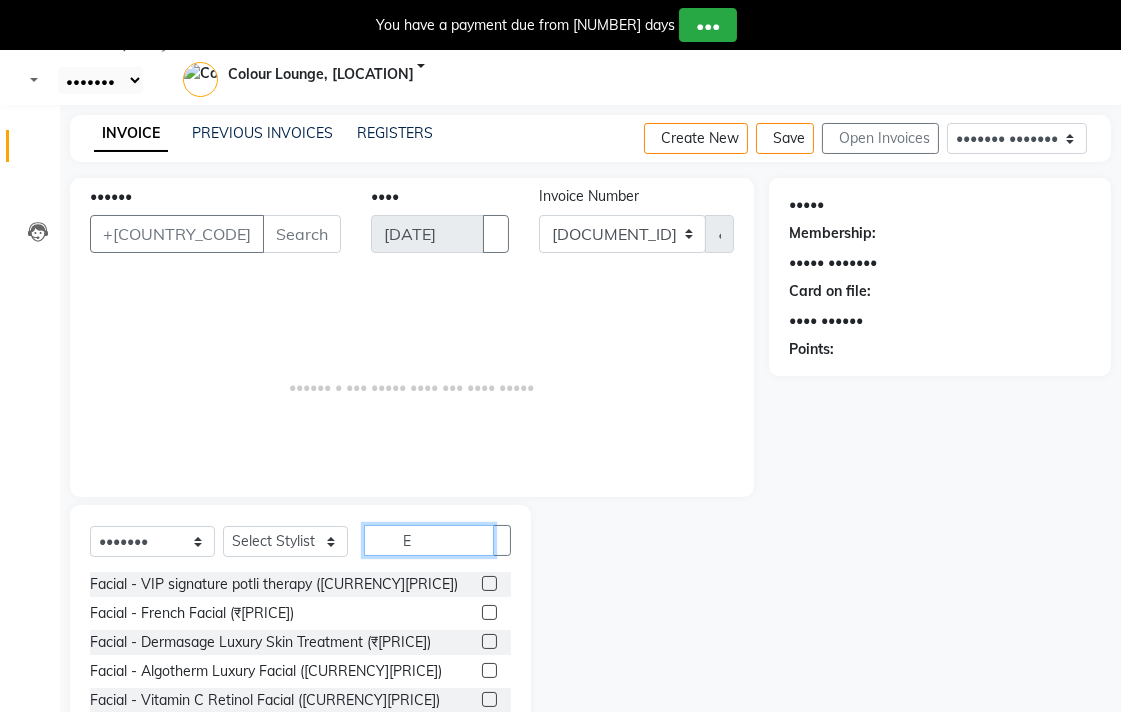 type 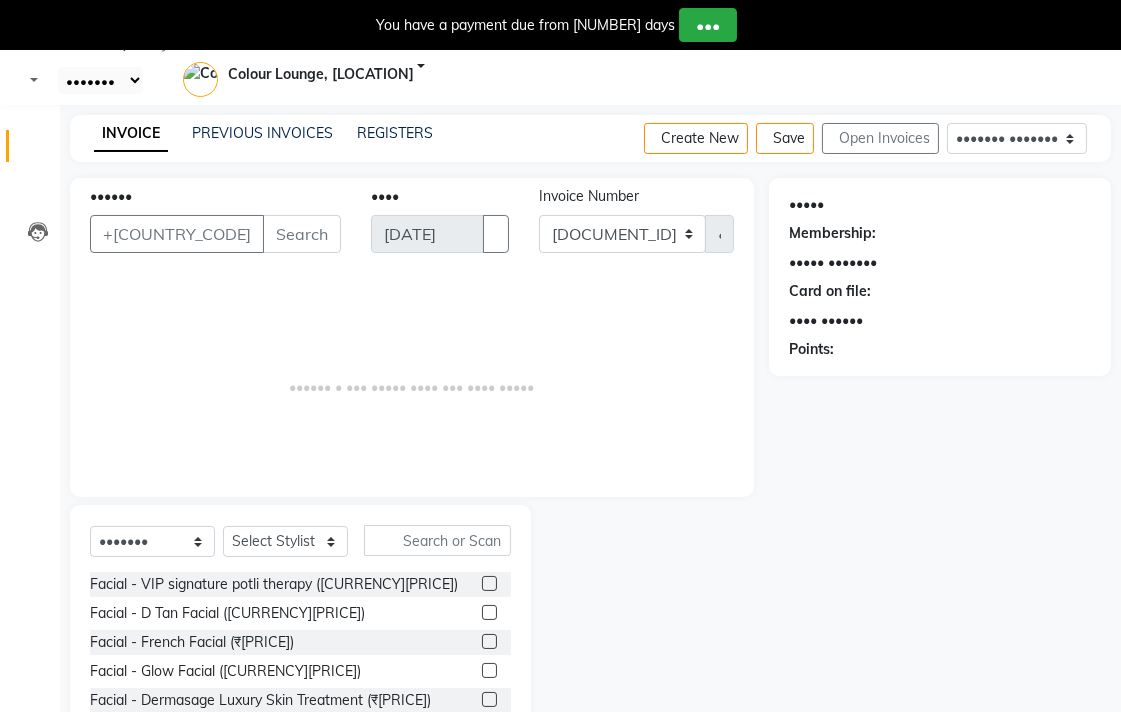 click at bounding box center [1105, 8] 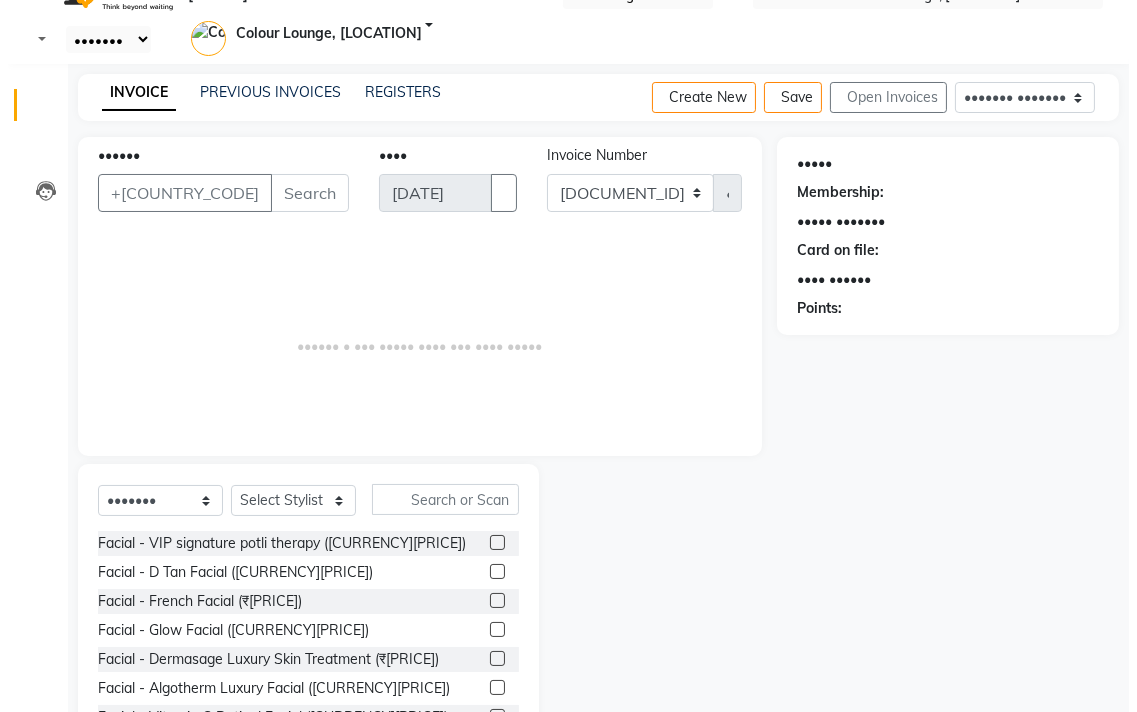 scroll, scrollTop: 0, scrollLeft: 0, axis: both 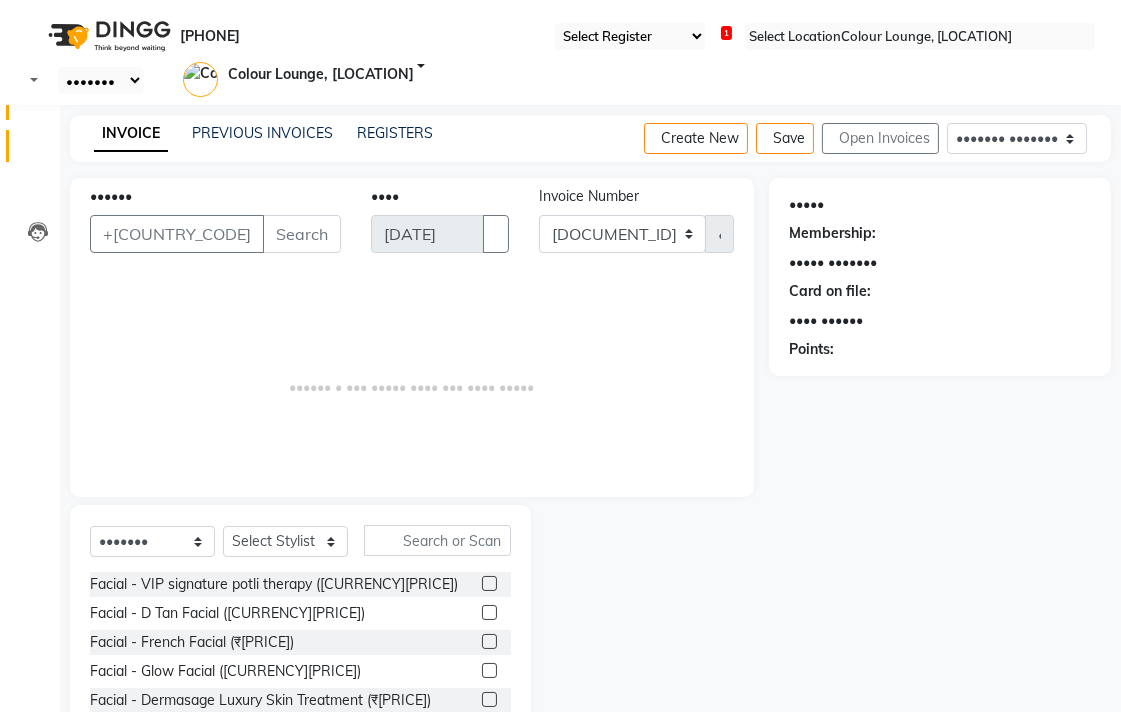 click at bounding box center [38, 108] 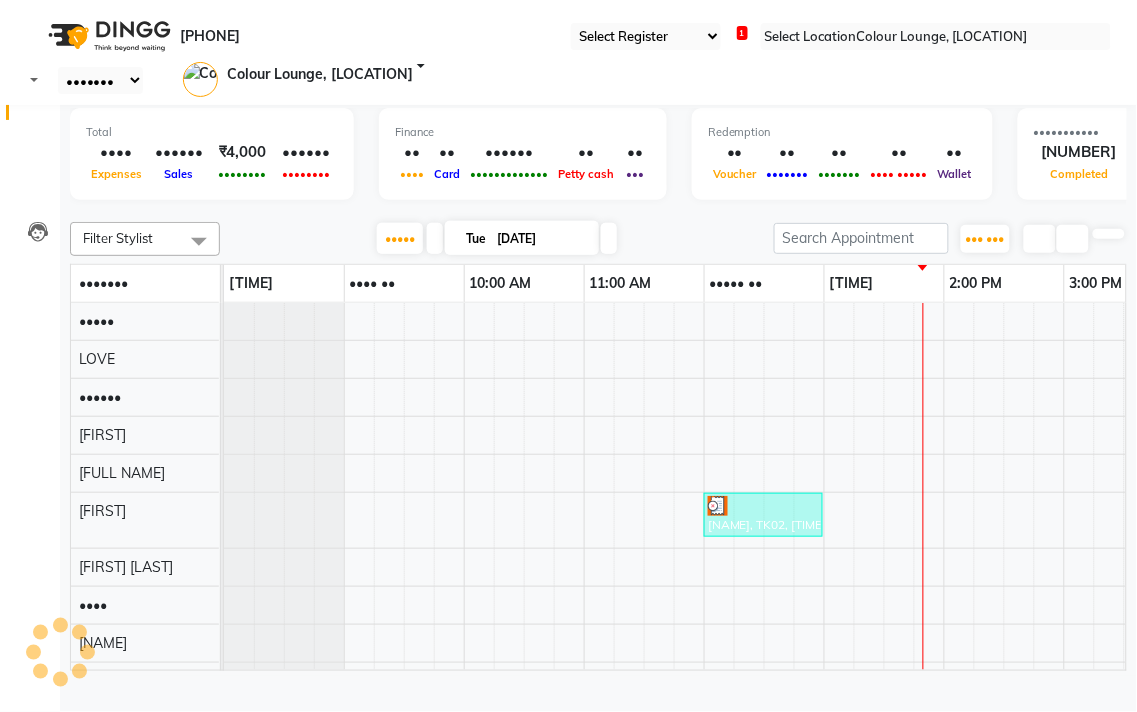 scroll, scrollTop: 0, scrollLeft: 0, axis: both 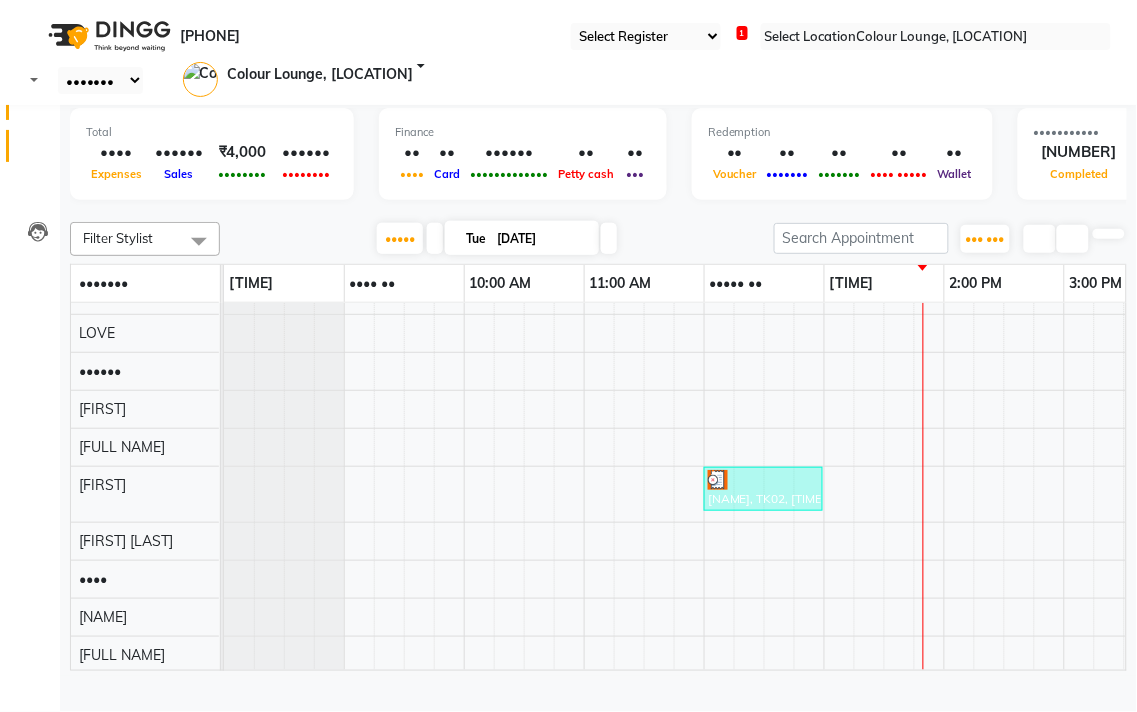 click at bounding box center (38, 151) 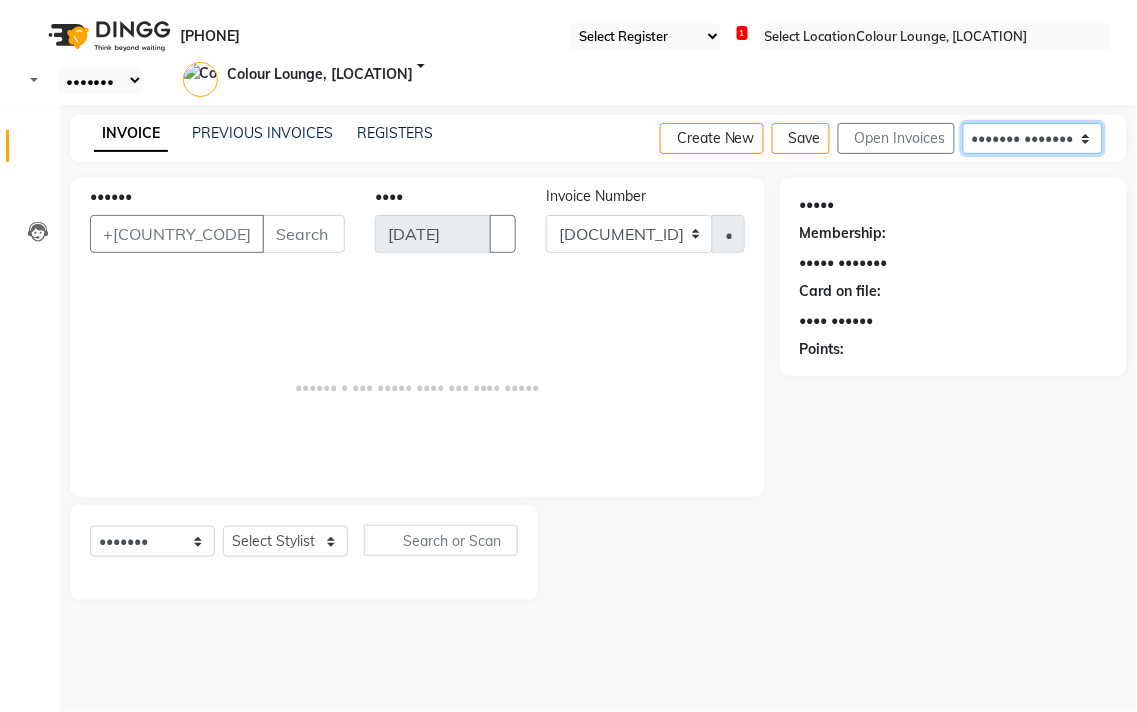 click on "Service Invoice Product Invoice" at bounding box center (1033, 138) 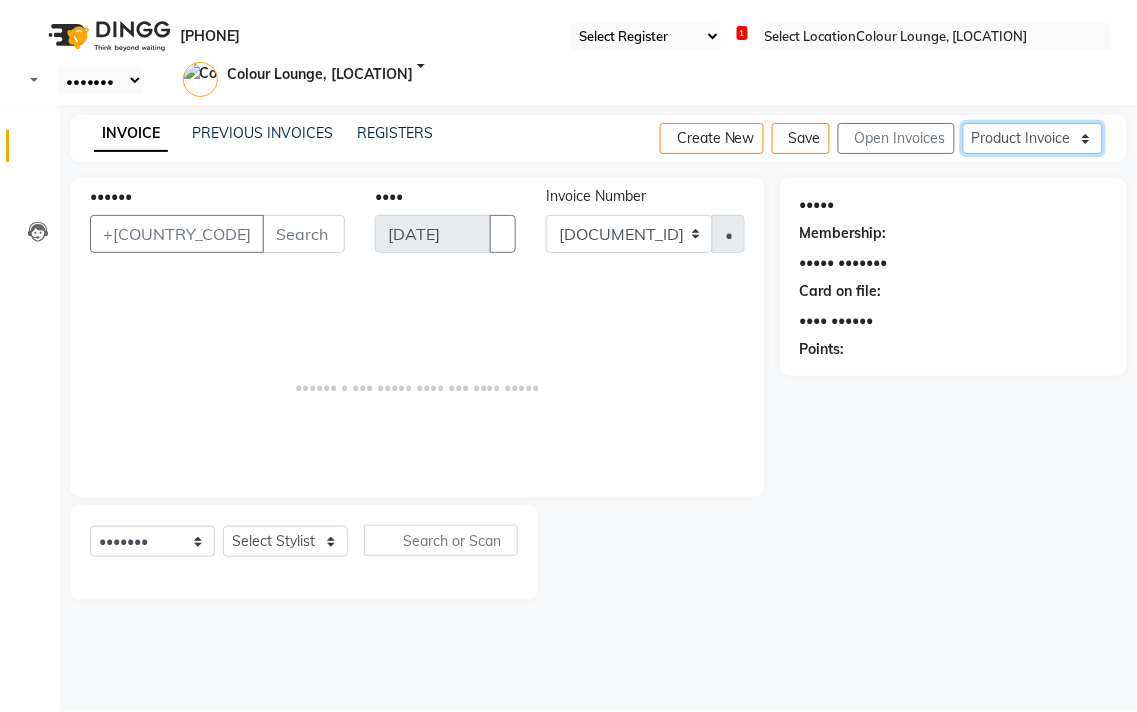 click on "Service Invoice Product Invoice" at bounding box center [1033, 138] 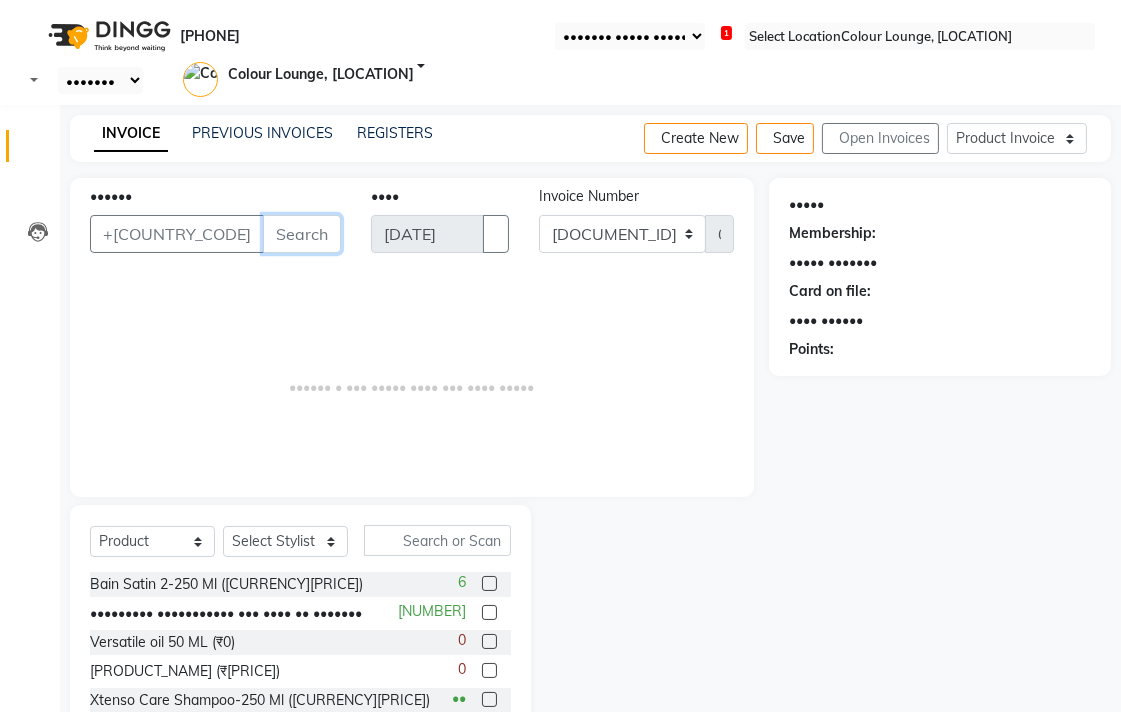 click on "[NAME]" at bounding box center [302, 234] 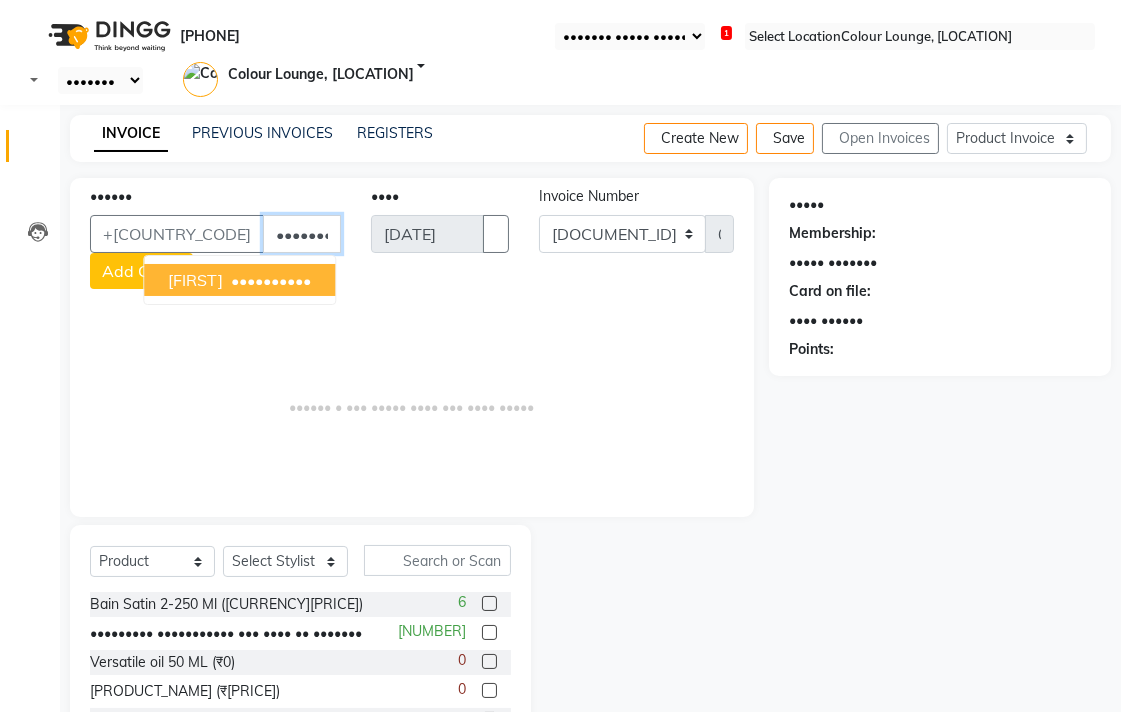 click on "750819000" at bounding box center (267, 280) 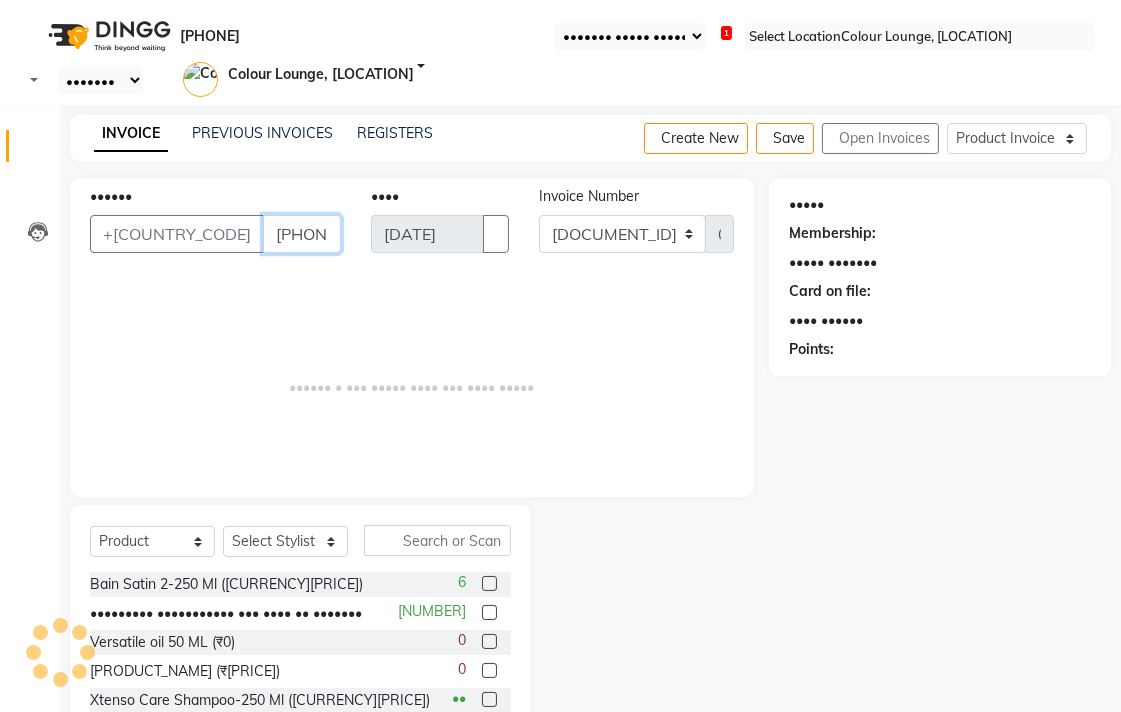 type on "[PHONE]" 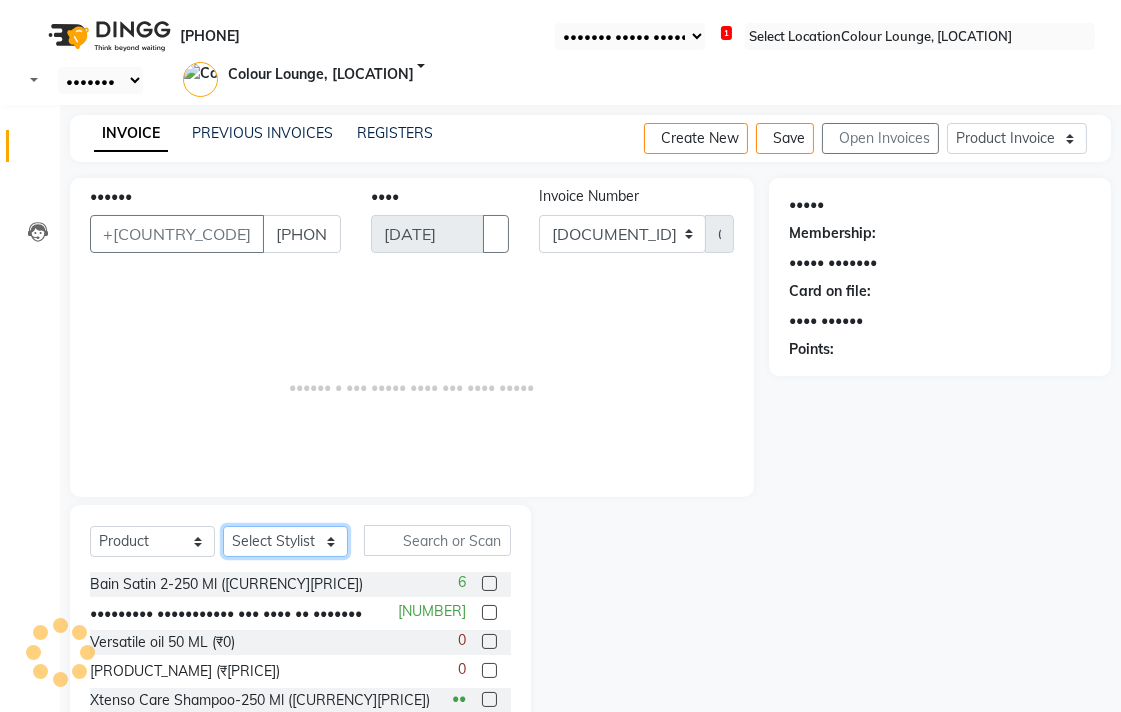 click on "Select Stylist [FIRST] [LAST] [FIRST] [LAST] [FIRST] [LAST] [LOCATION] [LOCATION] DINGG [LAST] [LAST] [FIRST] [FIRST] [FIRST] [FIRST] [FIRST] [FIRST] [FIRST] [FIRST] [FIRST] [FIRST] [FIRST] [FIRST] [FIRST] [FIRST] [FIRST] [FIRST] [FIRST] [FIRST] [FIRST] [FIRST] [FIRST] [FIRST] [FIRST] [FIRST] [FIRST] [FIRST]" at bounding box center (285, 541) 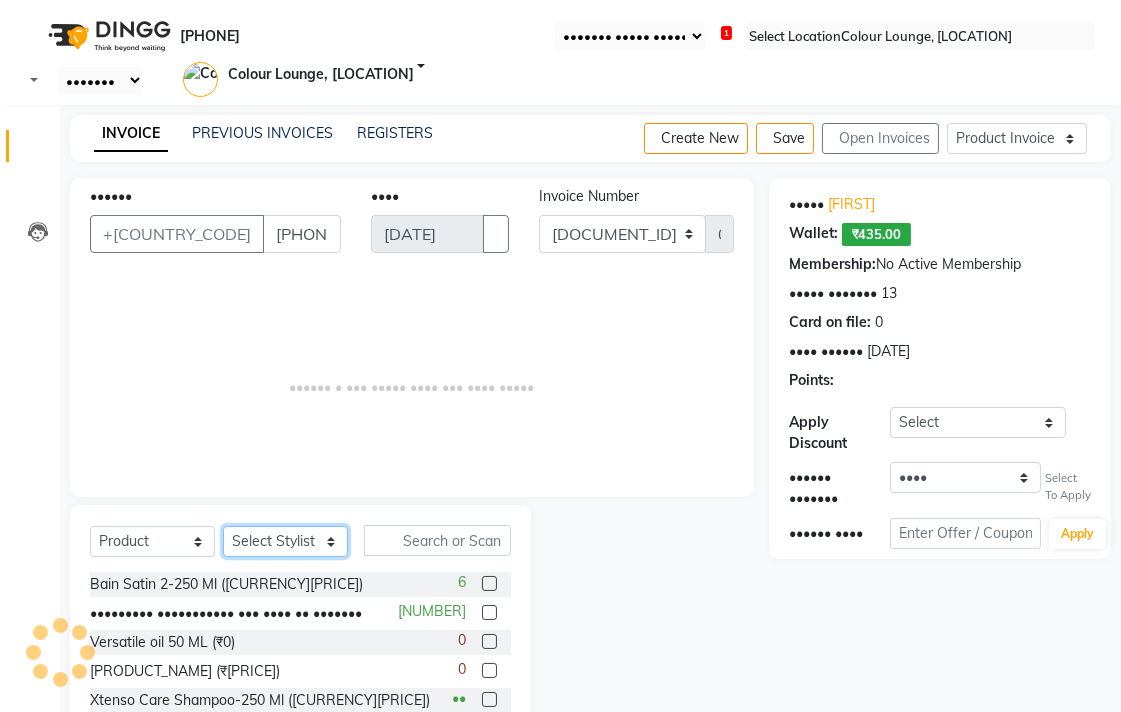 select on "[POSTAL_CODE]" 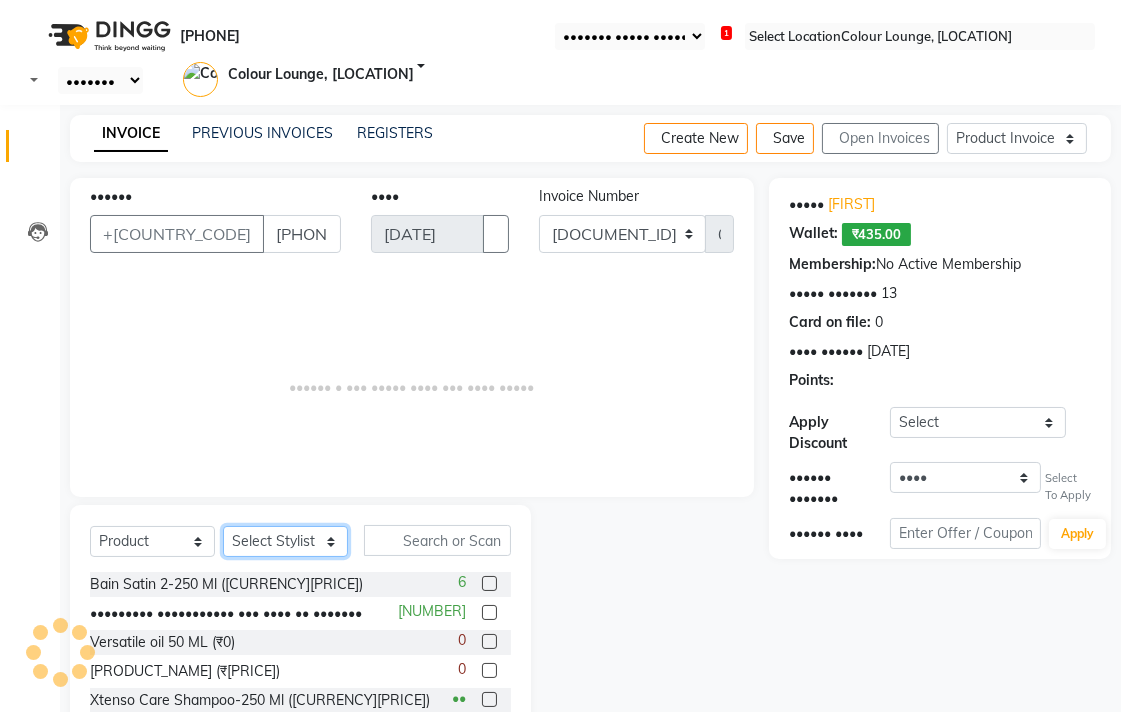 click on "Select Stylist [FIRST] [LAST] [FIRST] [LAST] [FIRST] [LAST] [LOCATION] [LOCATION] DINGG [LAST] [LAST] [FIRST] [FIRST] [FIRST] [FIRST] [FIRST] [FIRST] [FIRST] [FIRST] [FIRST] [FIRST] [FIRST] [FIRST] [FIRST] [FIRST] [FIRST] [FIRST] [FIRST] [FIRST] [FIRST] [FIRST] [FIRST] [FIRST] [FIRST] [FIRST] [FIRST] [FIRST]" at bounding box center (285, 541) 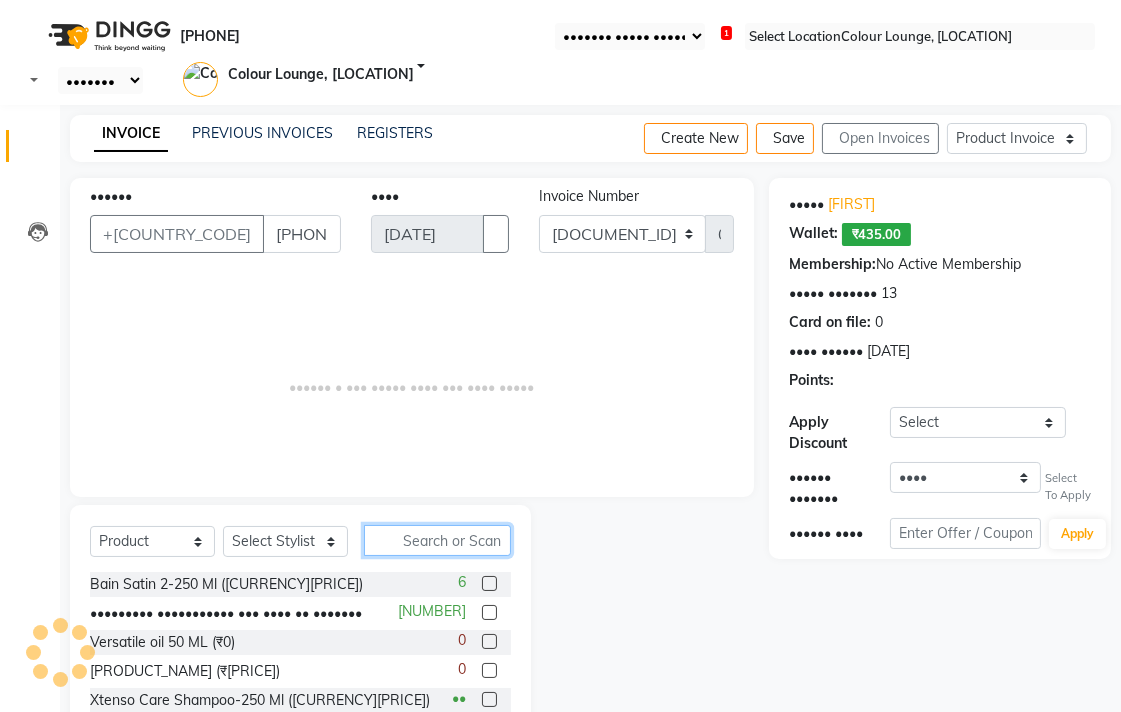 click at bounding box center [437, 540] 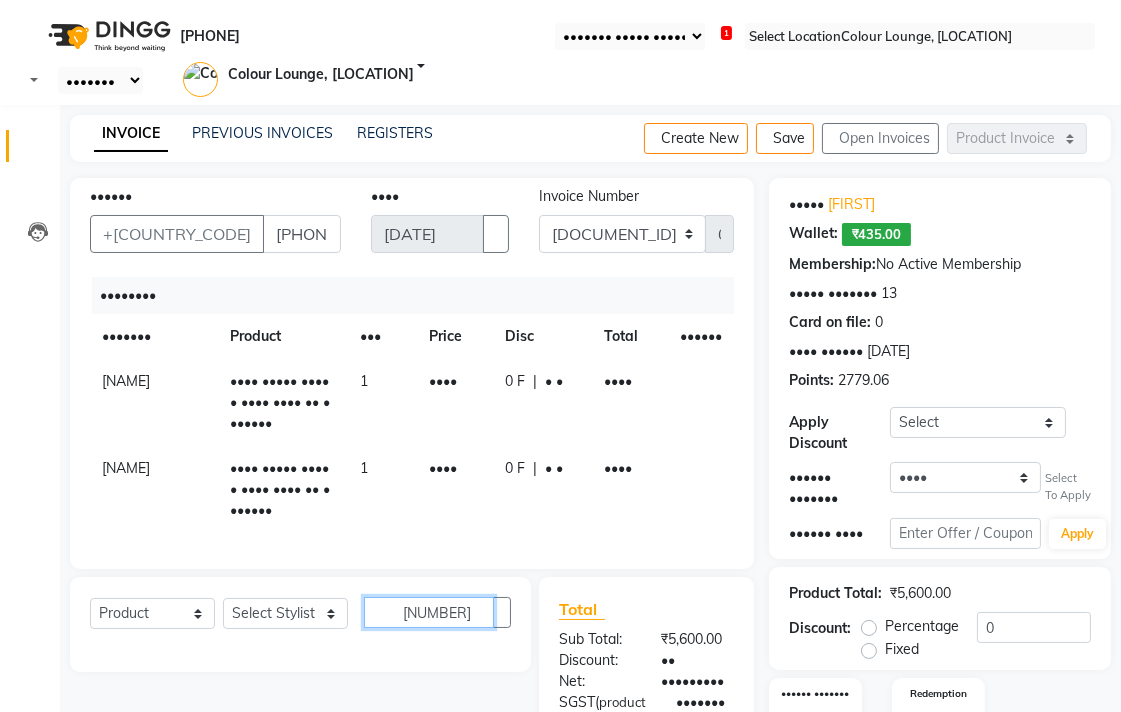 scroll, scrollTop: 0, scrollLeft: 36, axis: horizontal 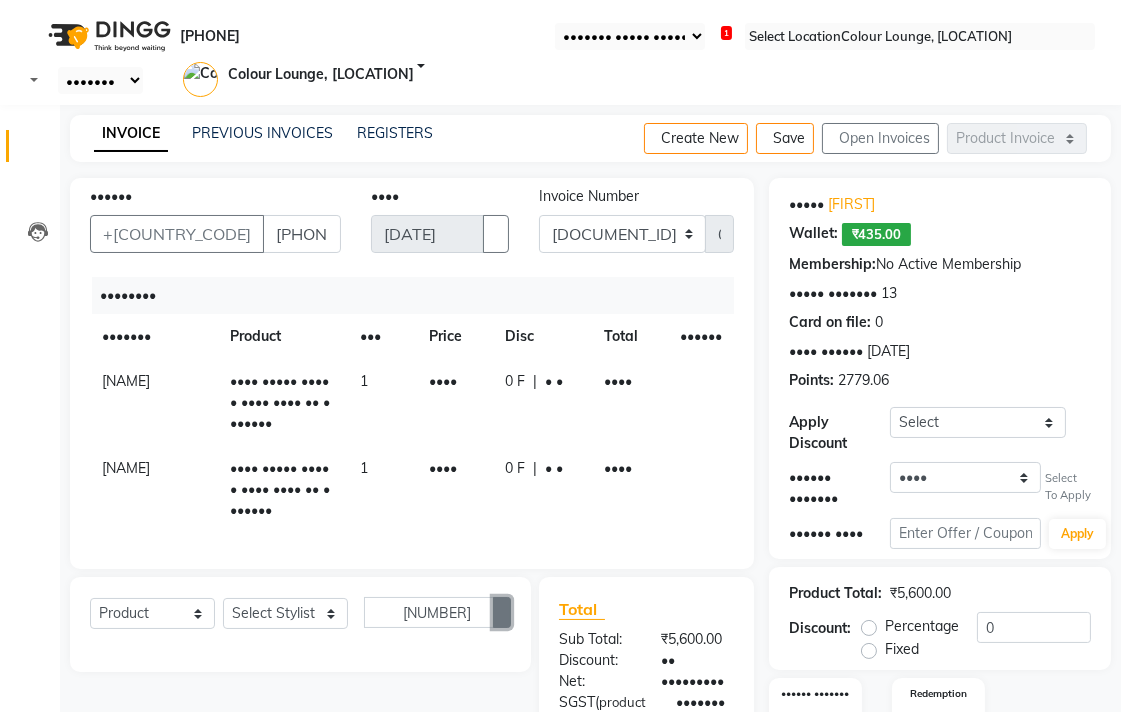 click at bounding box center [502, 613] 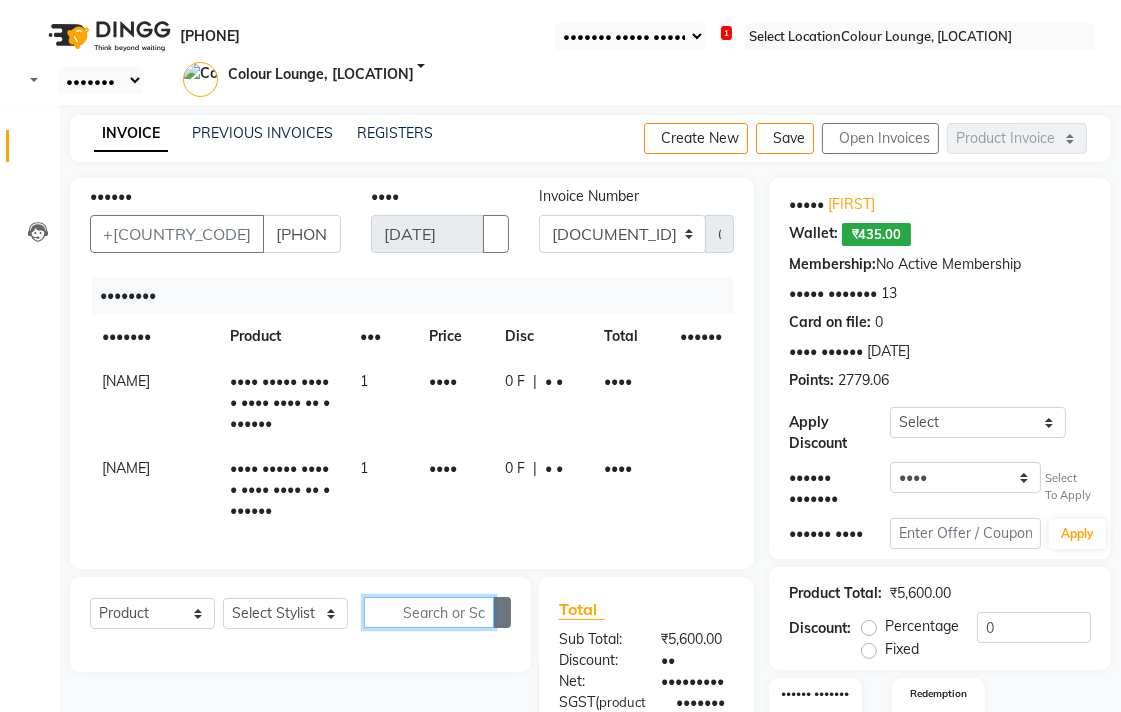 scroll, scrollTop: 0, scrollLeft: 0, axis: both 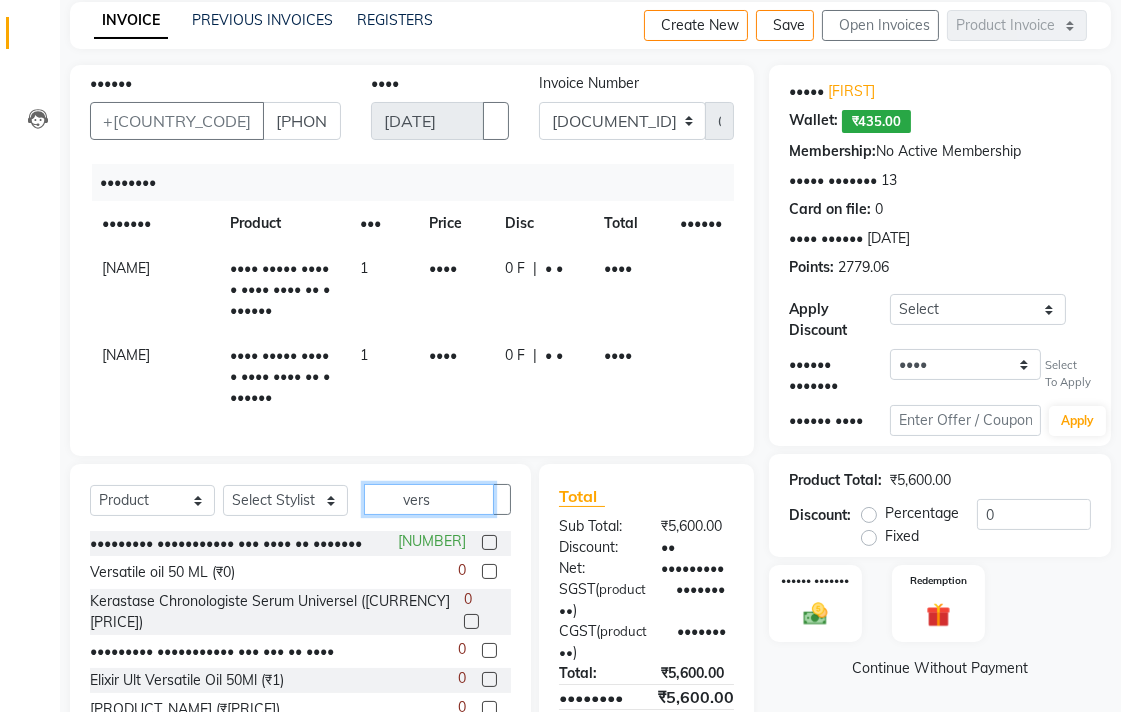 type on "vers" 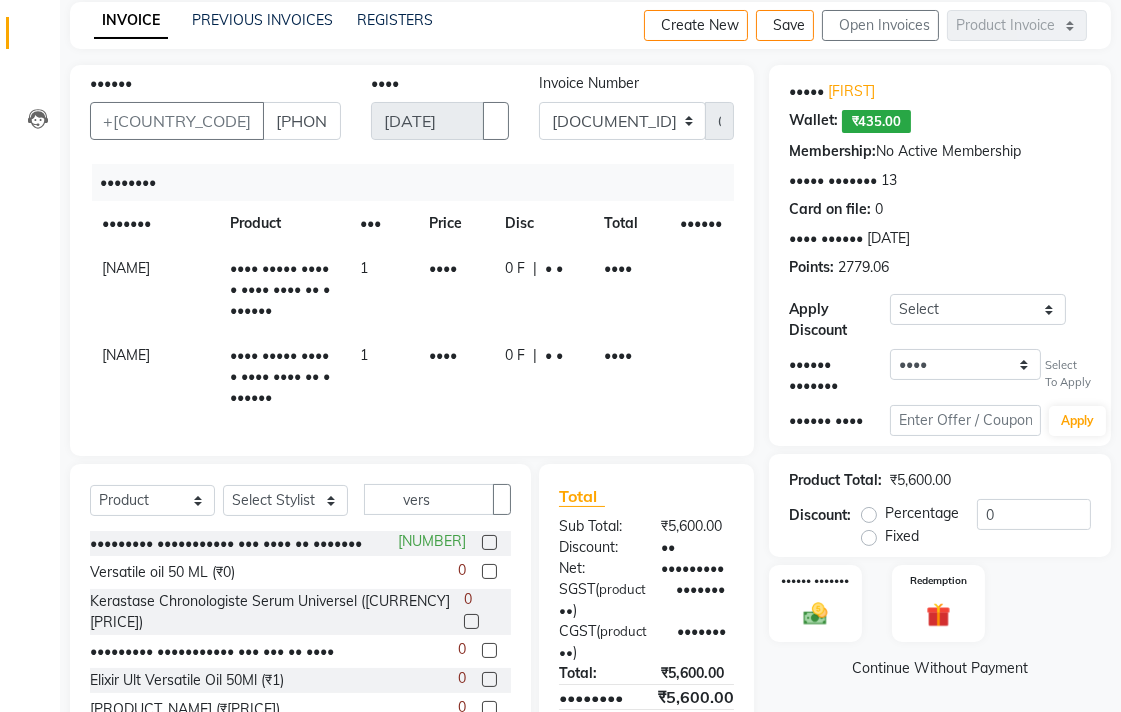 click at bounding box center [489, 542] 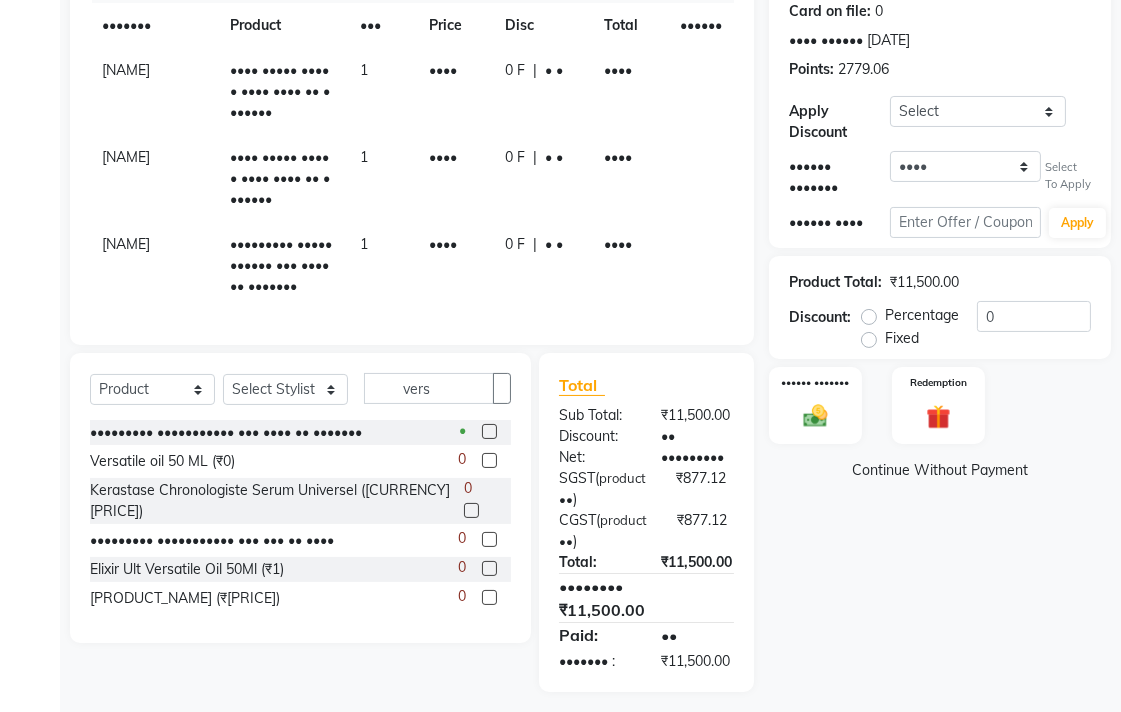scroll, scrollTop: 314, scrollLeft: 0, axis: vertical 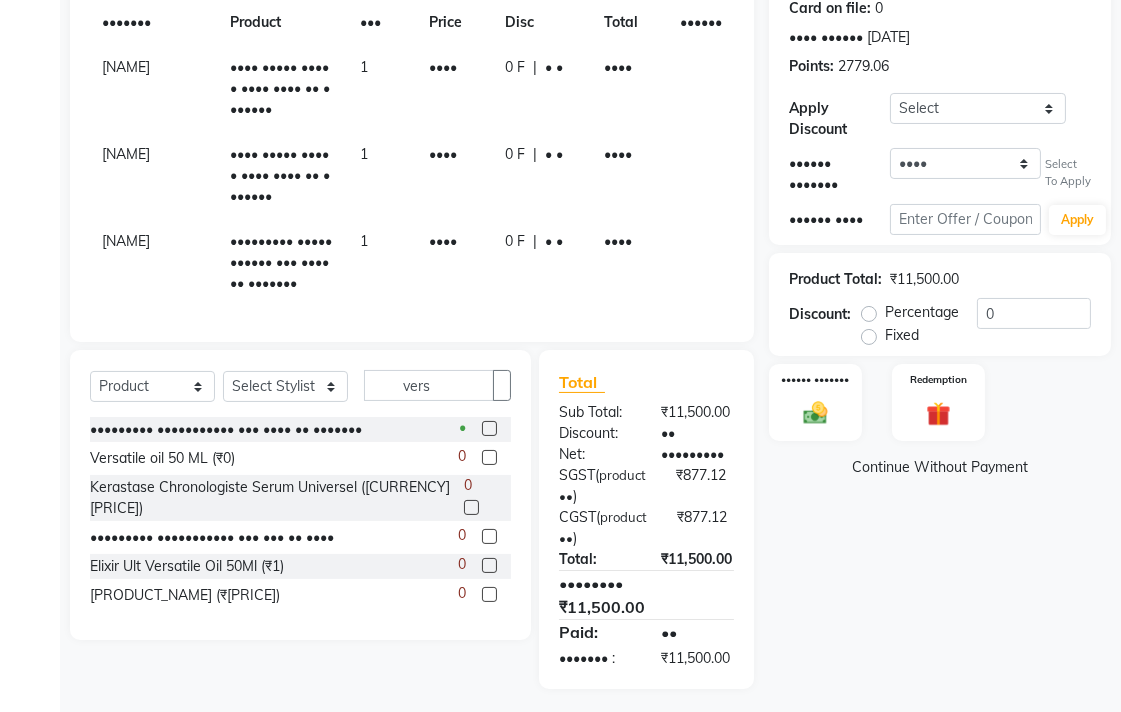 click on "5900" at bounding box center [126, 67] 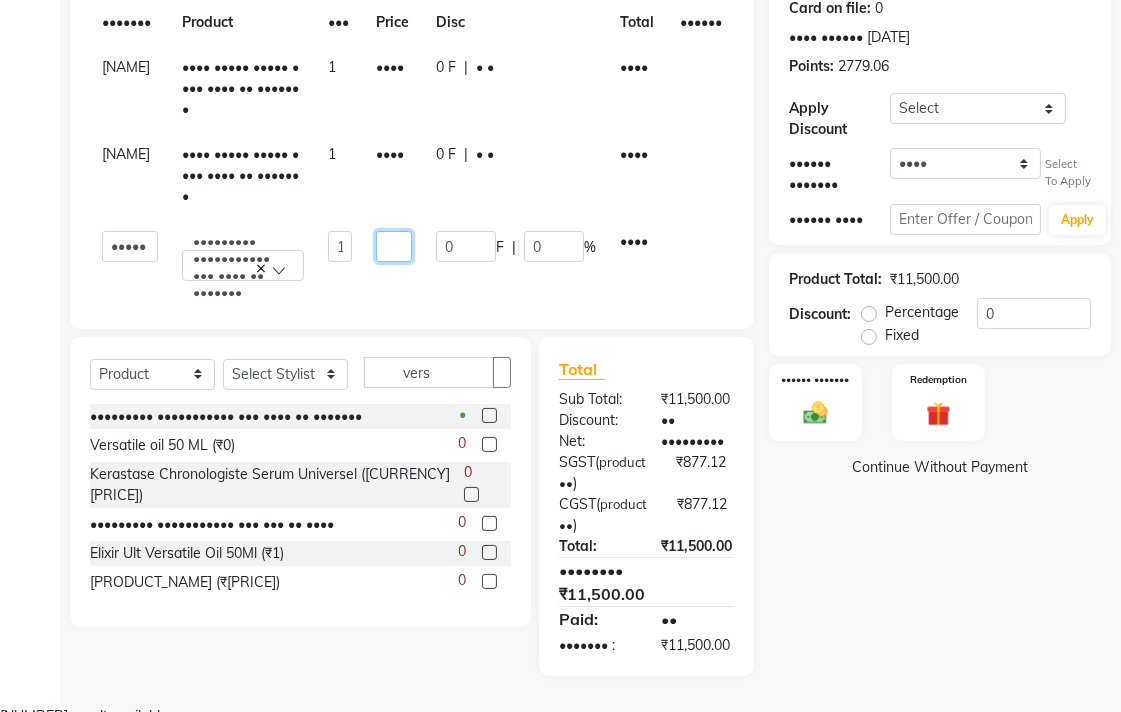 click on "5900" at bounding box center (340, 246) 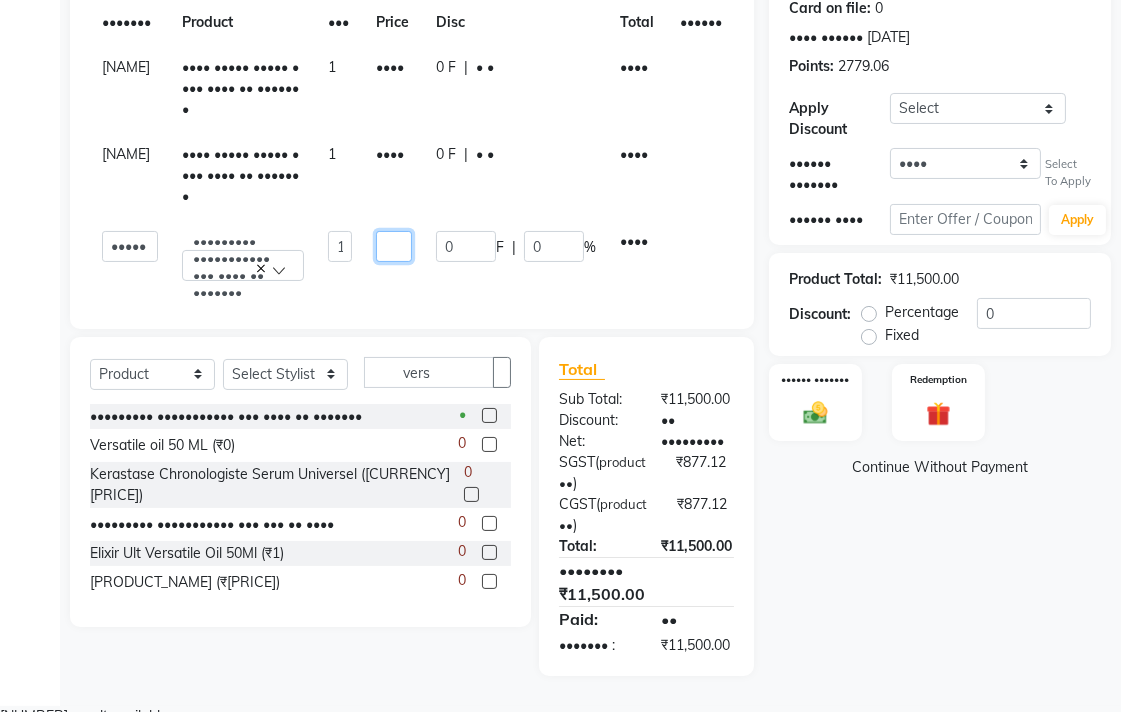 scroll, scrollTop: 0, scrollLeft: 15, axis: horizontal 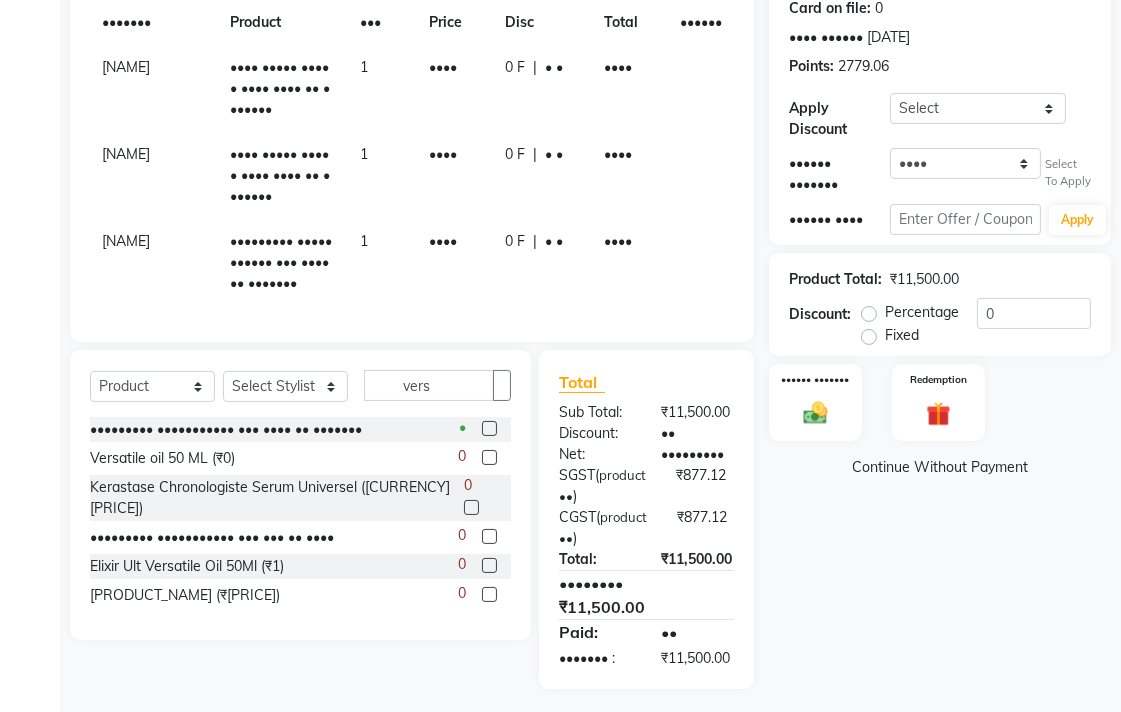 click at bounding box center (688, 57) 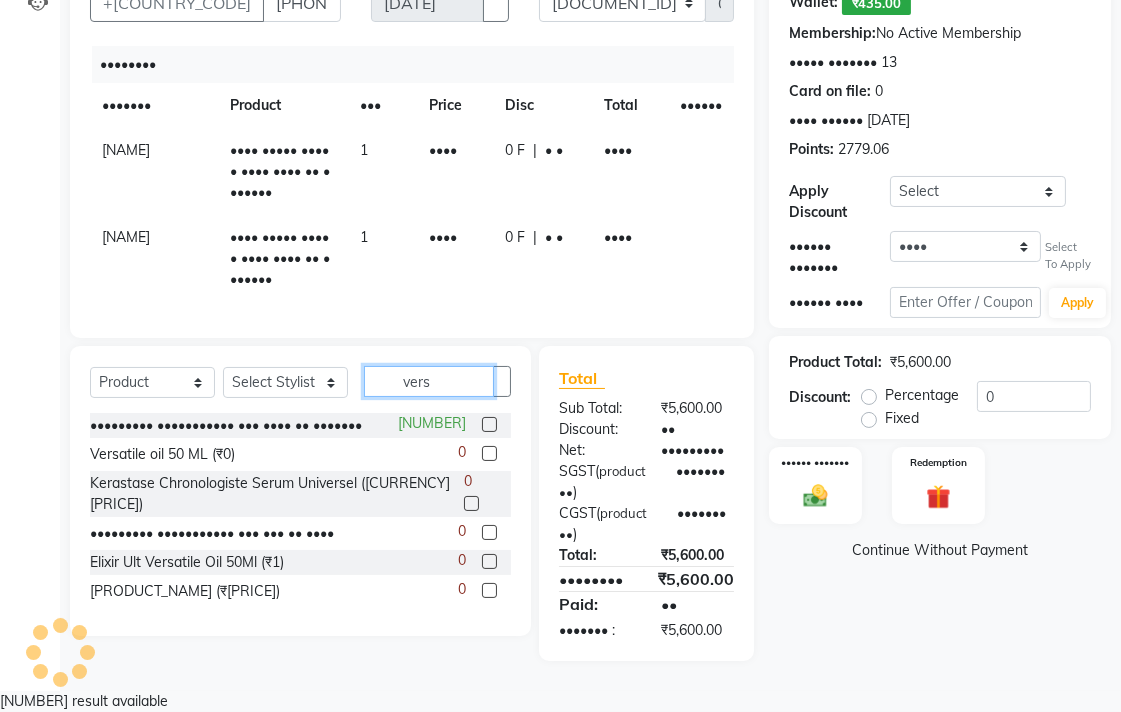 click on "vers" at bounding box center [429, 381] 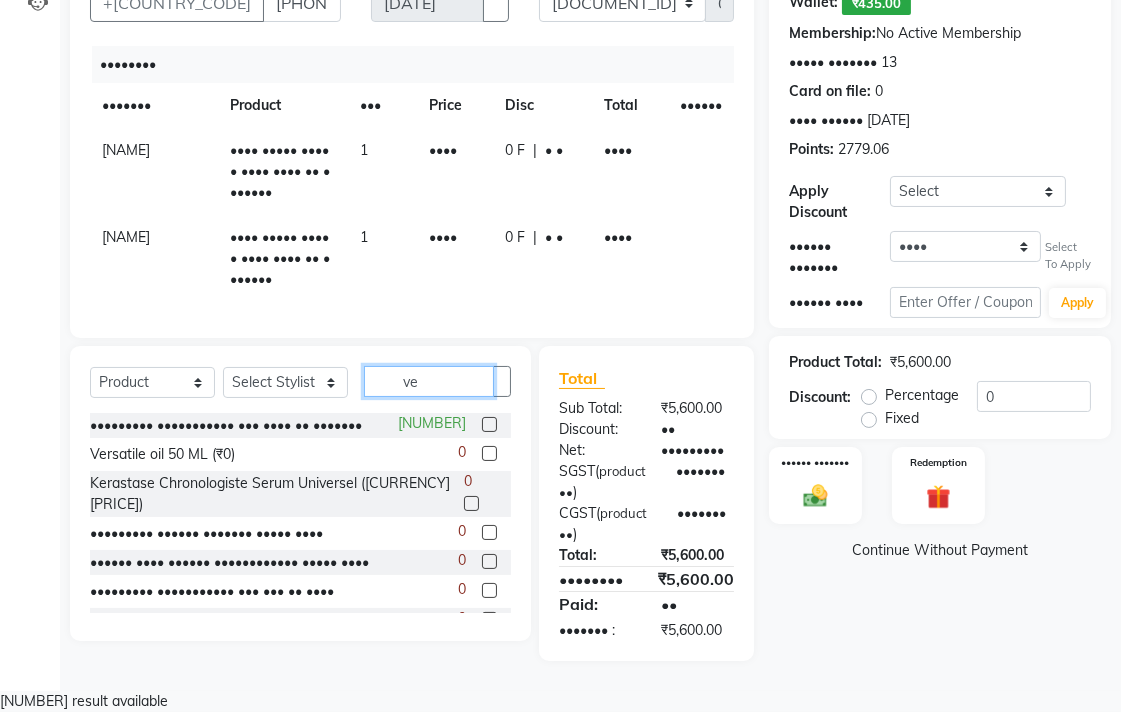 type on "v" 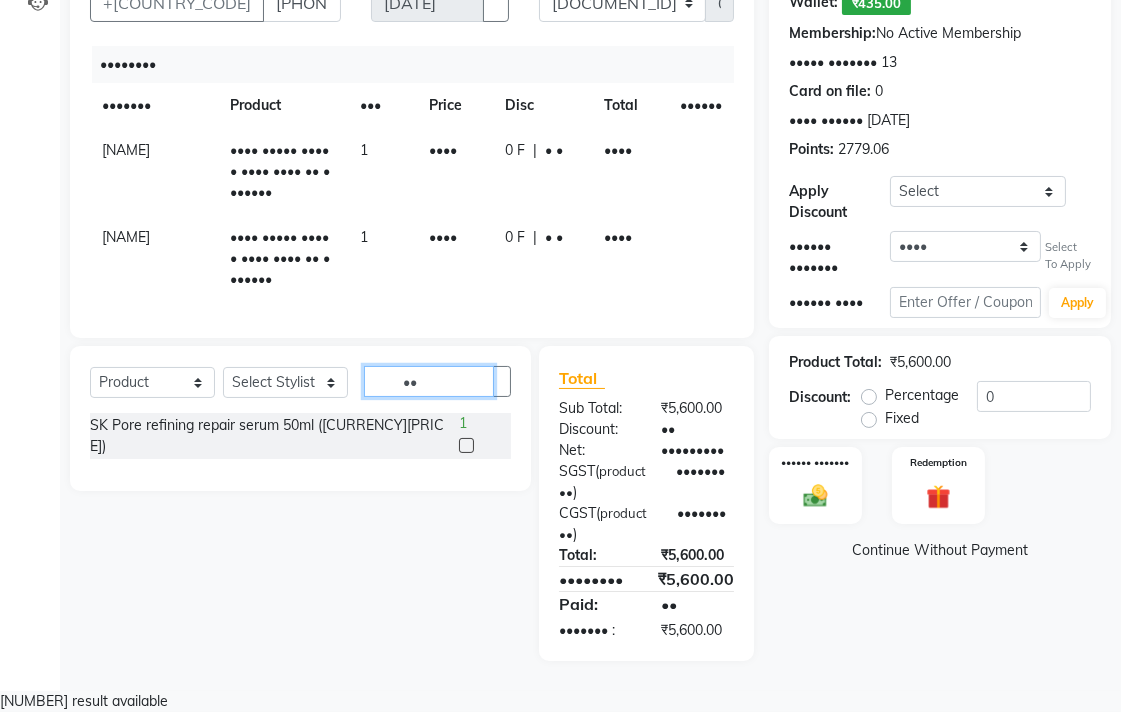 type on "R" 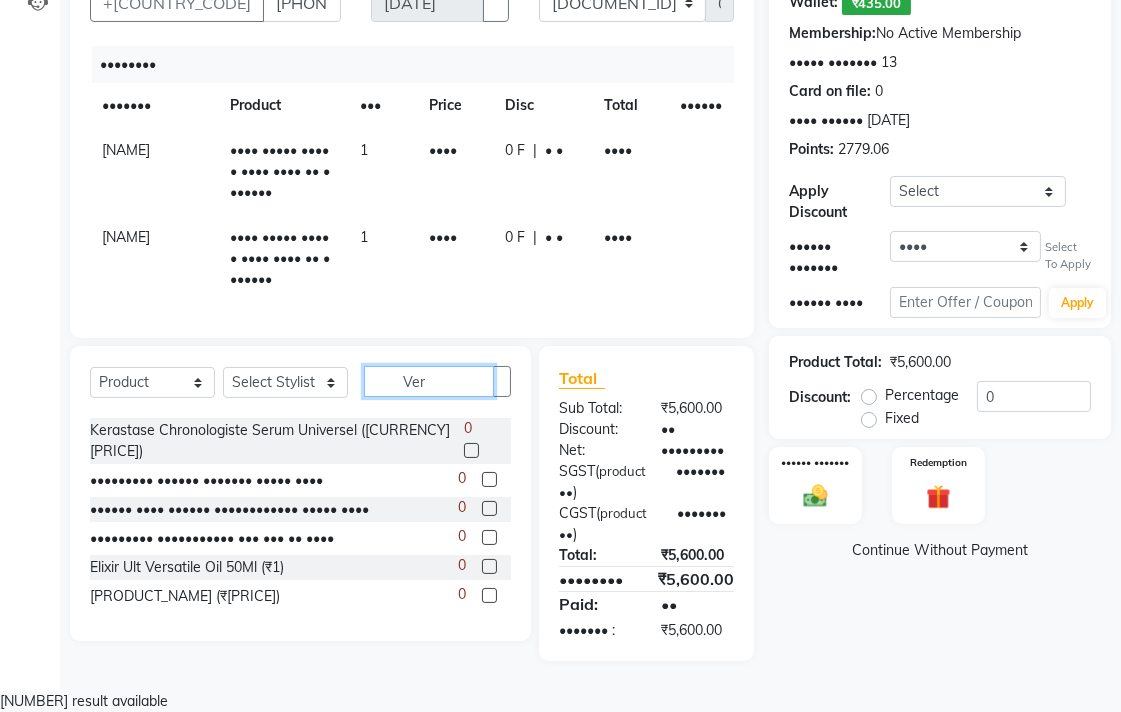 scroll, scrollTop: 0, scrollLeft: 0, axis: both 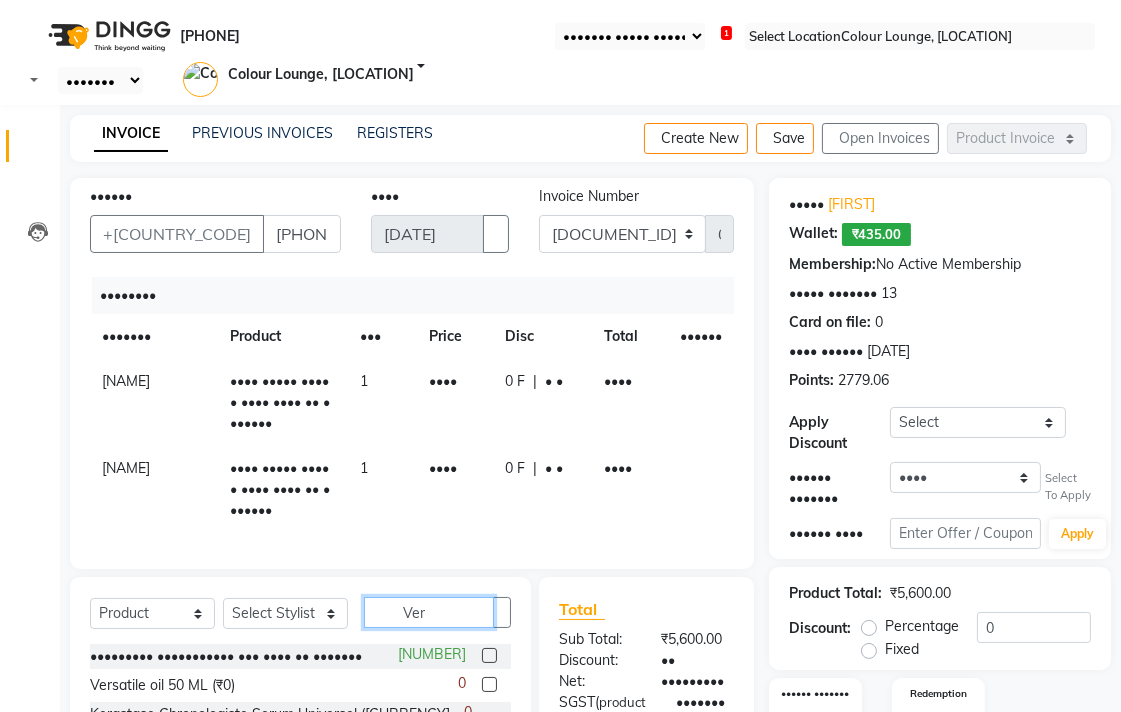 type on "Ver" 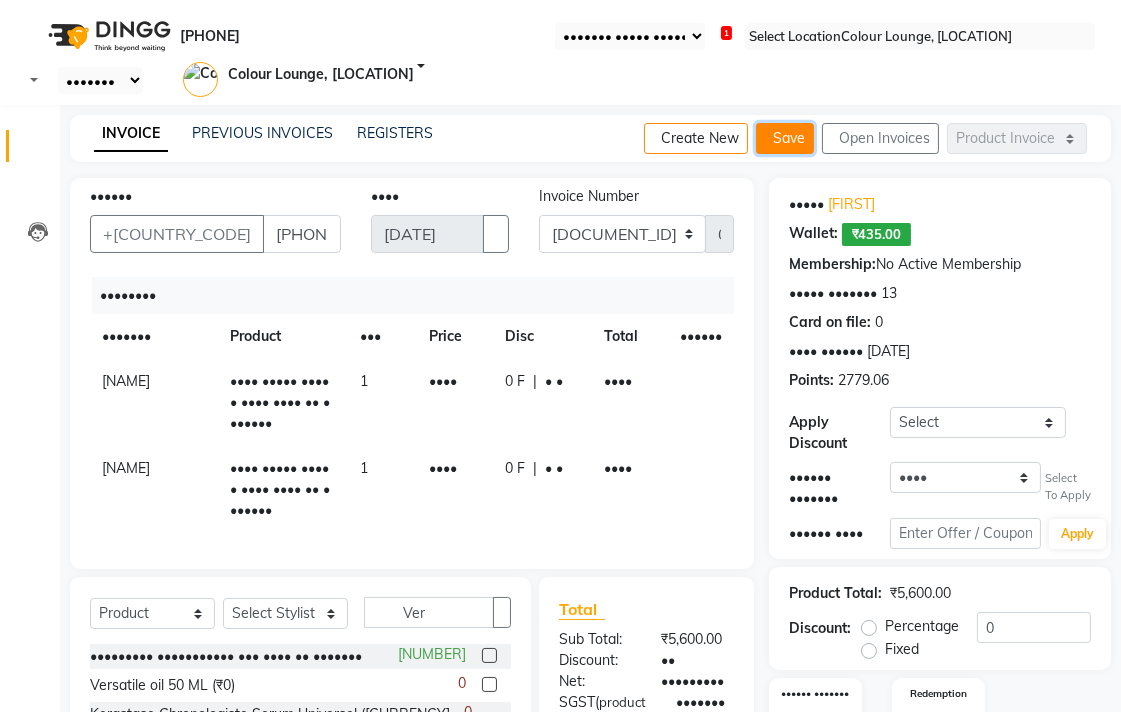 click on "Save" at bounding box center (785, 138) 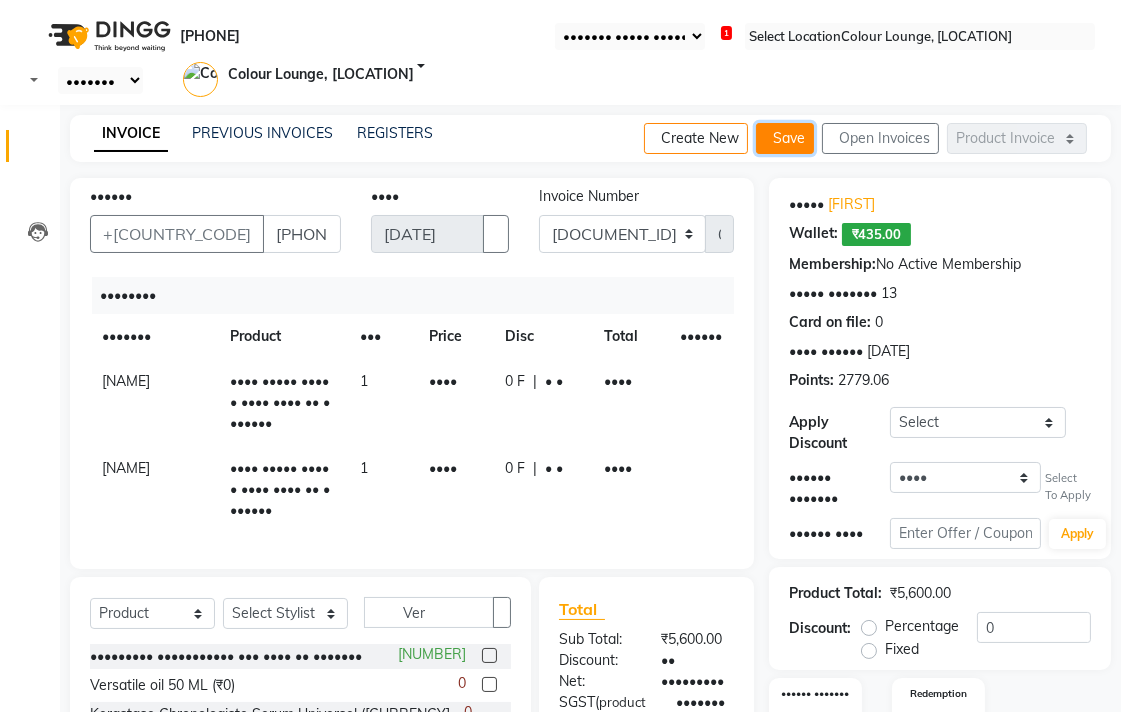 scroll, scrollTop: 0, scrollLeft: 0, axis: both 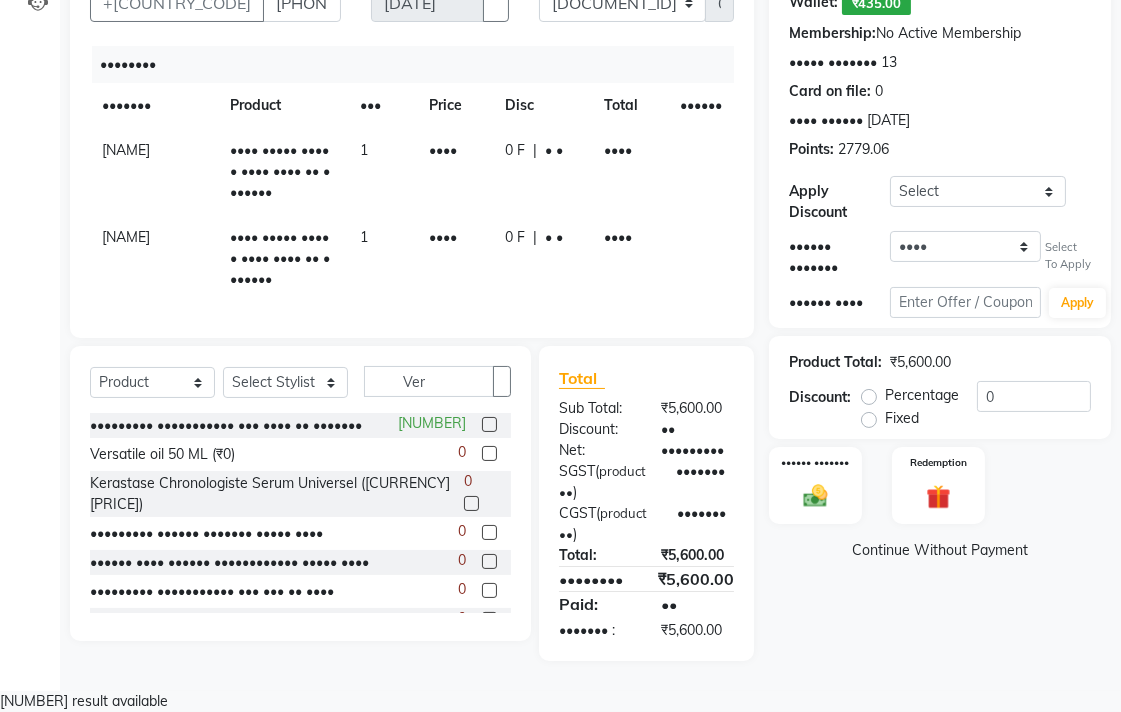 click at bounding box center (489, 590) 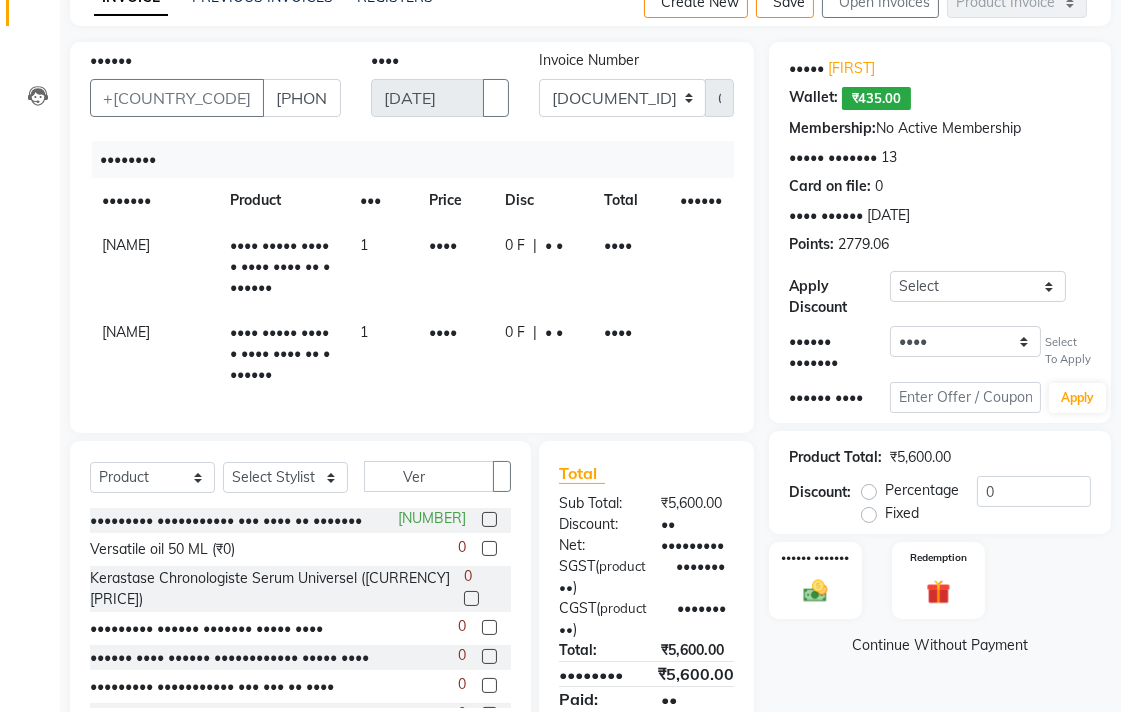 scroll, scrollTop: 0, scrollLeft: 0, axis: both 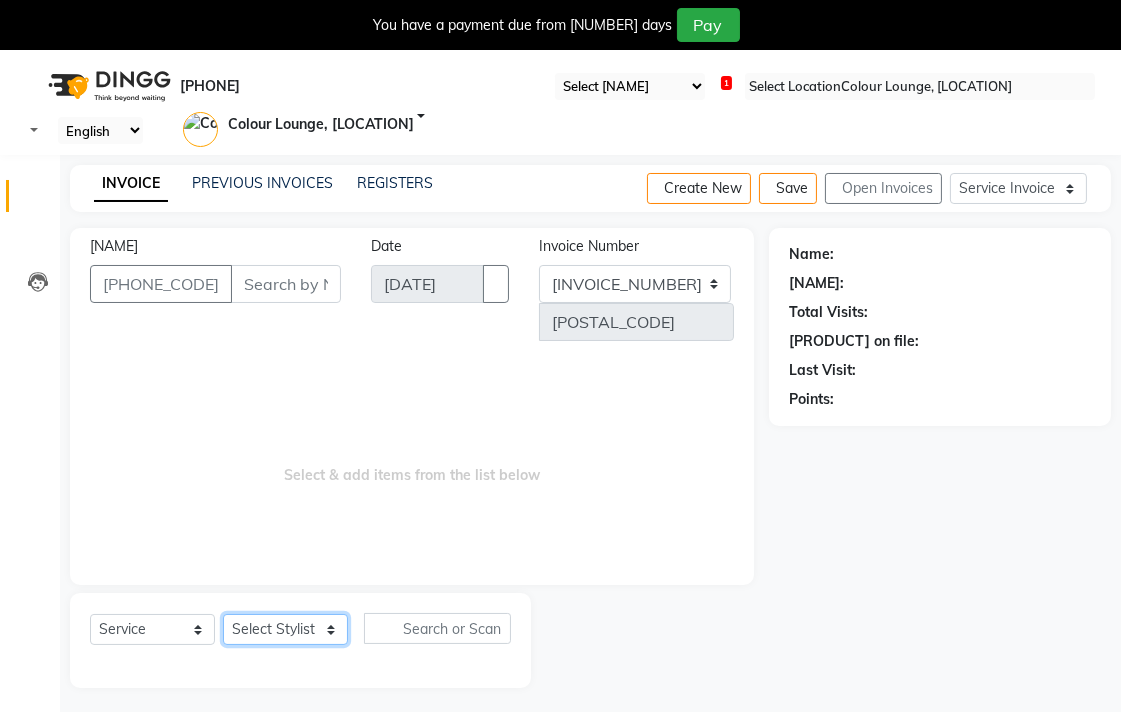 click on "Select Stylist" at bounding box center (285, 629) 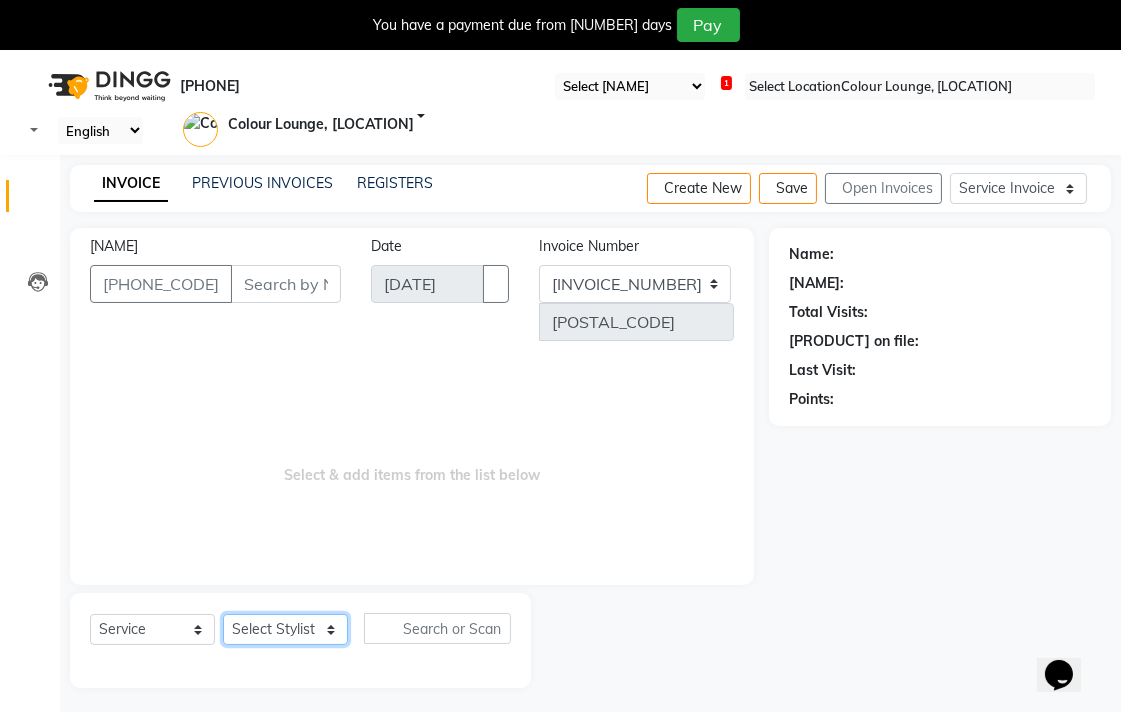 scroll, scrollTop: 0, scrollLeft: 0, axis: both 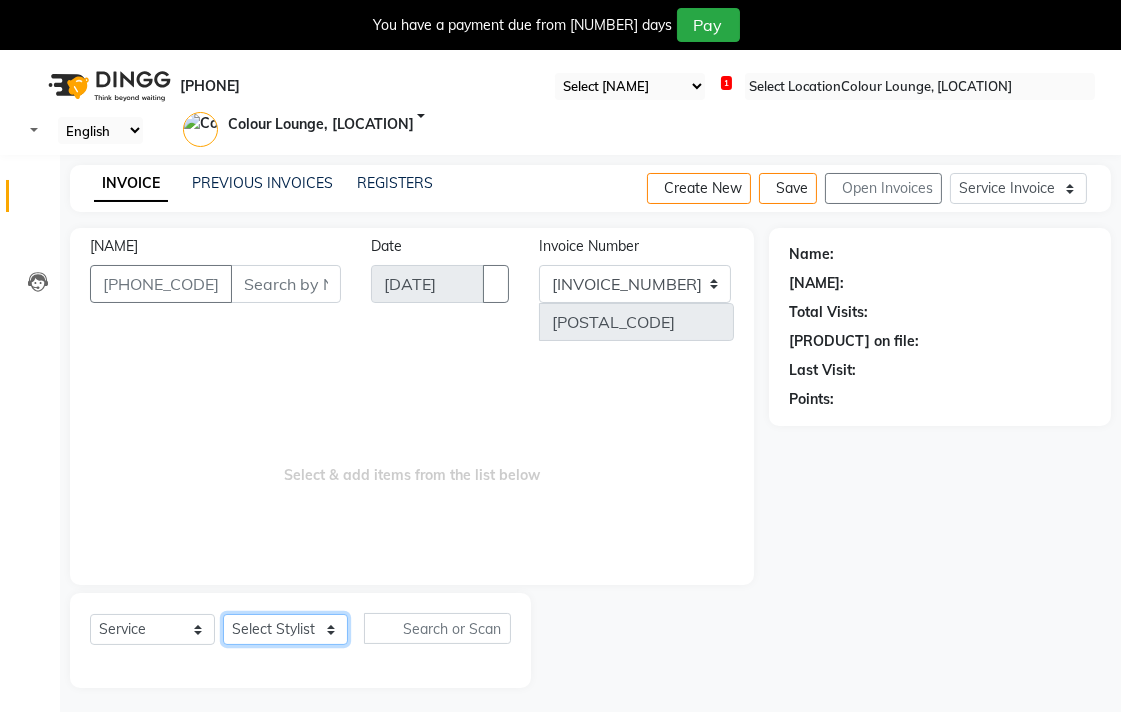 click on "Select Stylist [FIRST] [LAST] [FIRST] [LAST] [FIRST] [LAST] [LOCATION] [LOCATION] DINGG [LAST] [LAST] [FIRST] [FIRST] [FIRST] [FIRST] [FIRST] [FIRST] [FIRST] [FIRST] [FIRST] [FIRST] [FIRST] [FIRST] [FIRST] [FIRST] [FIRST] [FIRST] [FIRST] [FIRST] [FIRST] [FIRST] [FIRST] [FIRST] [FIRST] [FIRST] [FIRST] [FIRST]" at bounding box center (285, 629) 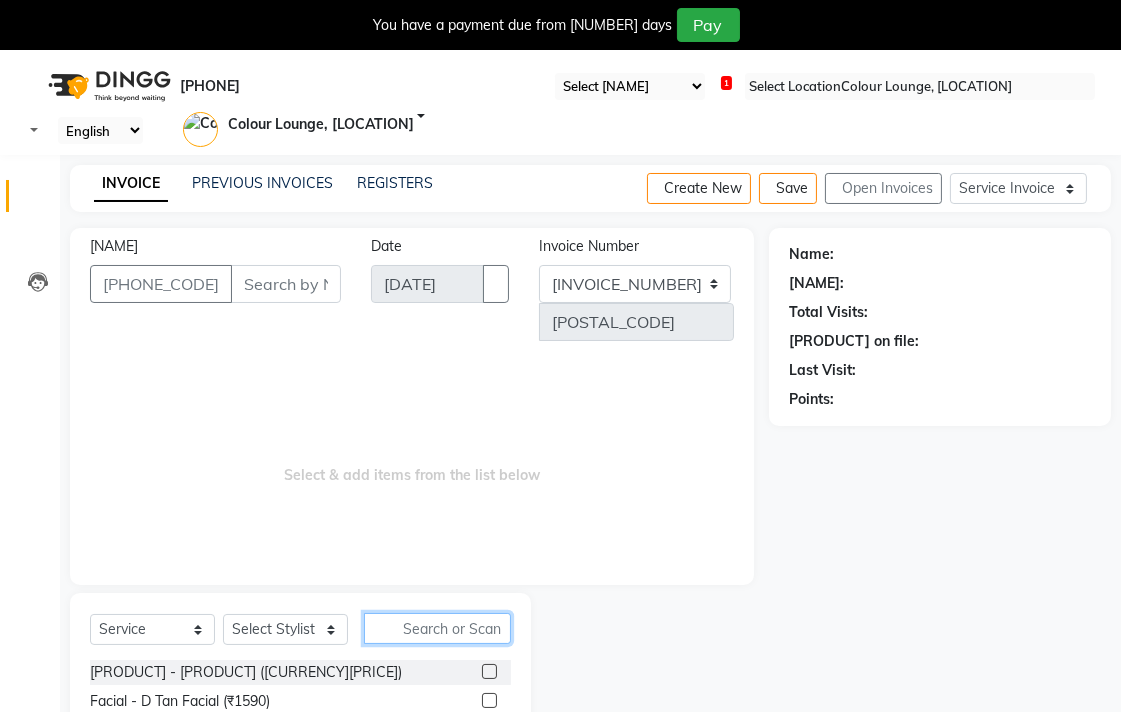 click at bounding box center [437, 628] 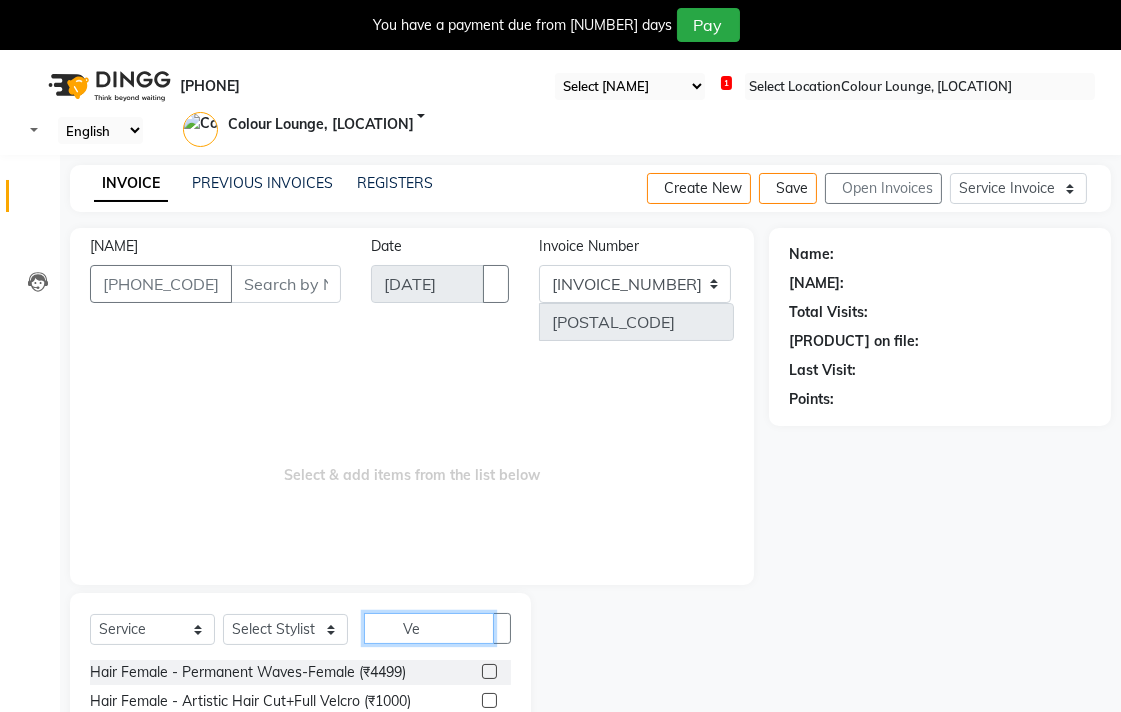 type on "Ve" 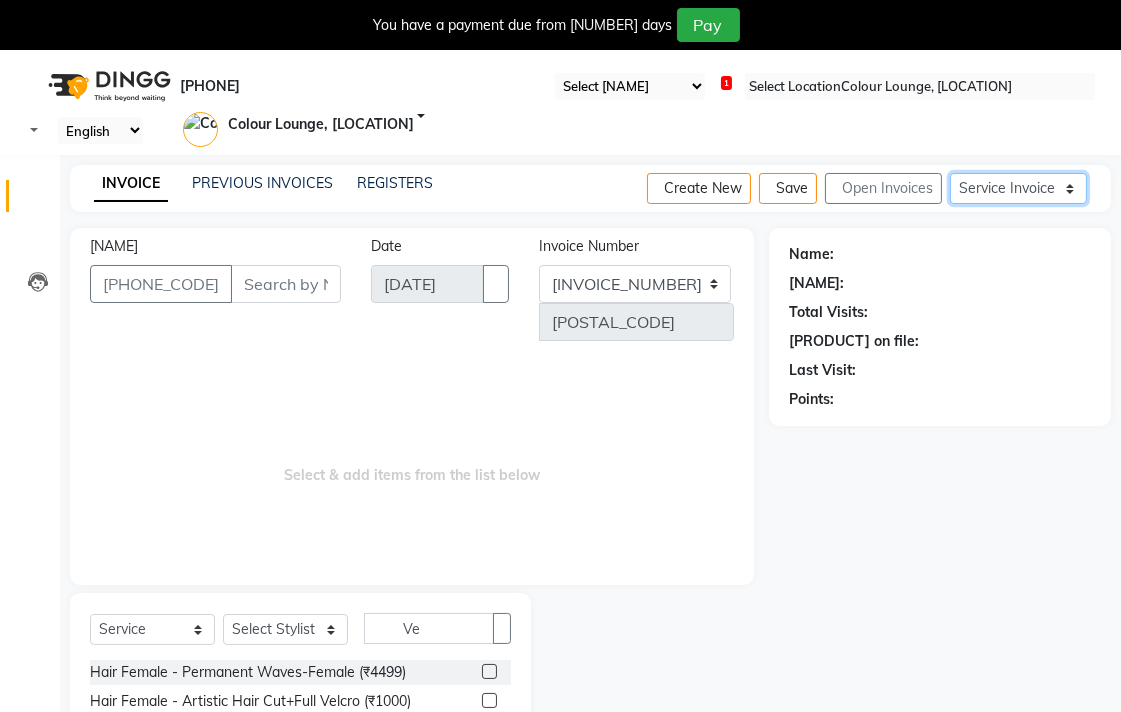 click on "Service Invoice Product Invoice" at bounding box center [1018, 188] 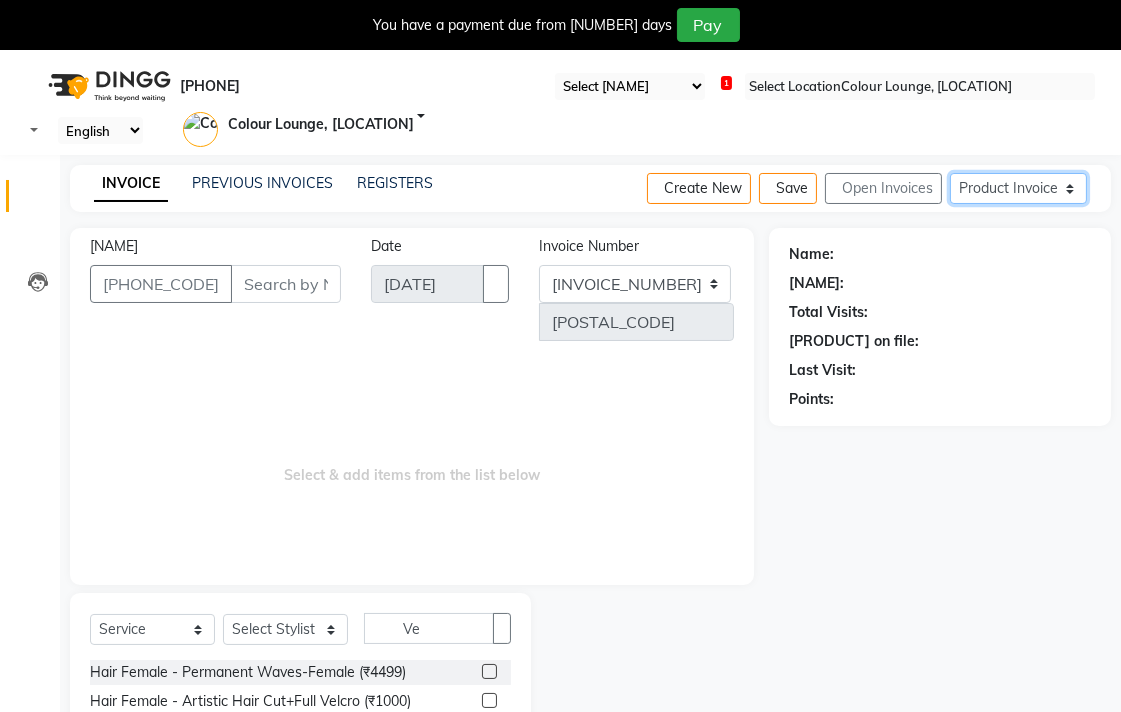 click on "Service Invoice Product Invoice" at bounding box center (1018, 188) 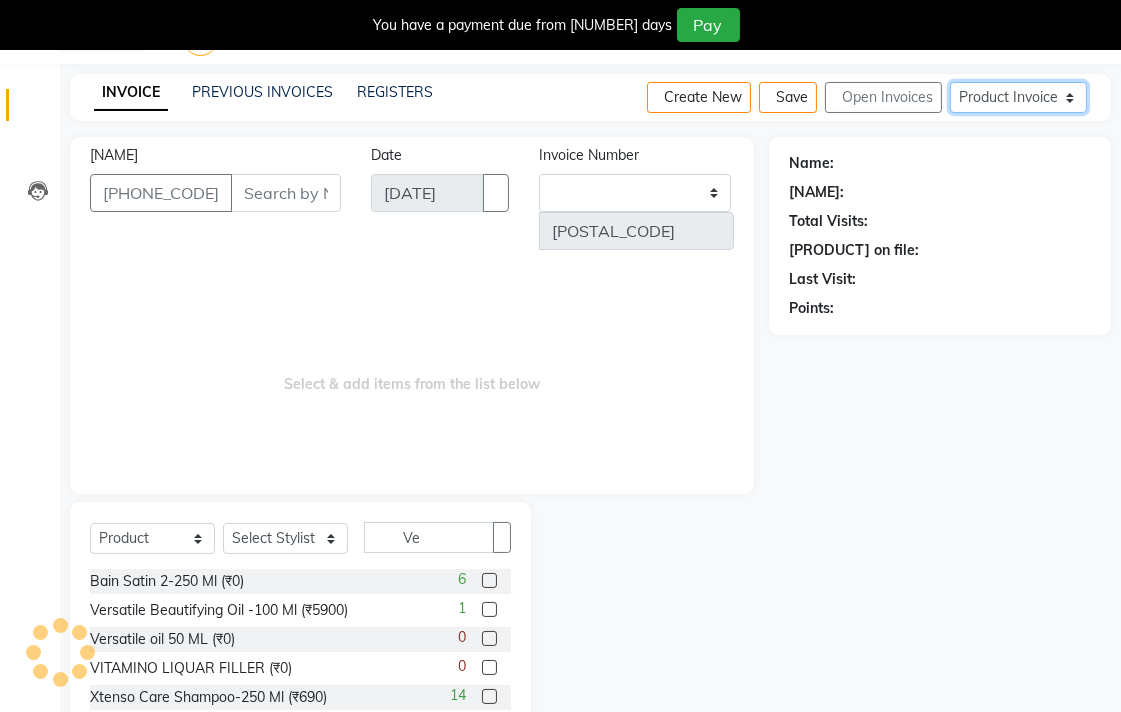 scroll, scrollTop: 167, scrollLeft: 0, axis: vertical 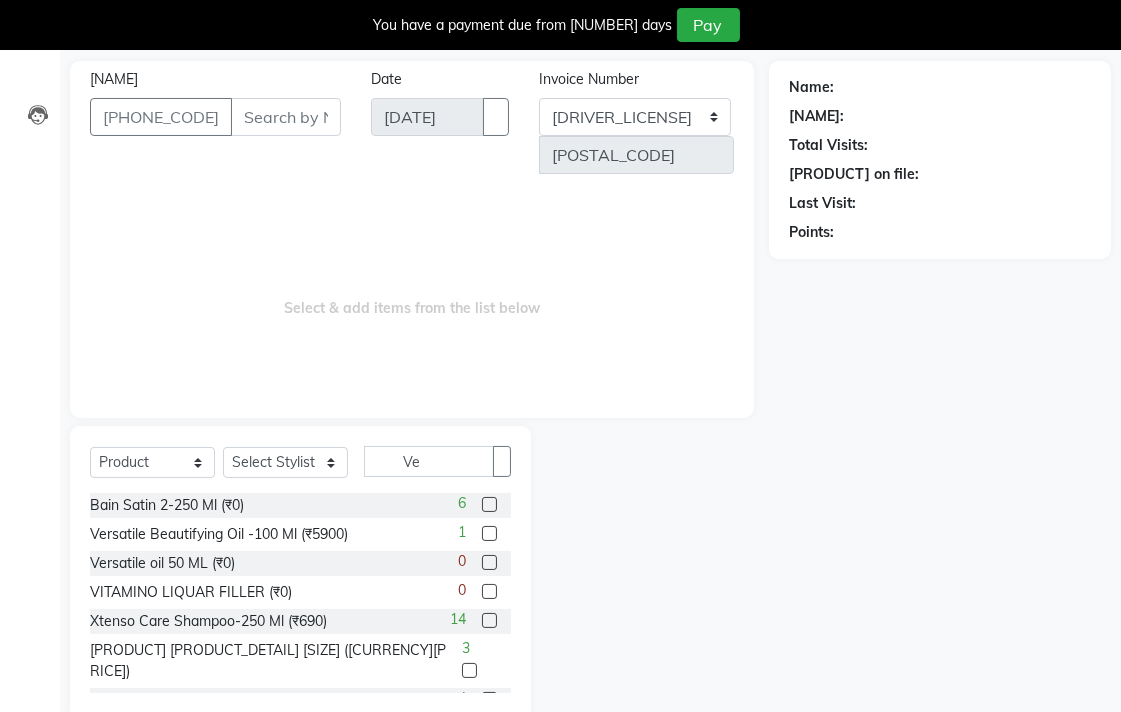 click at bounding box center [489, 562] 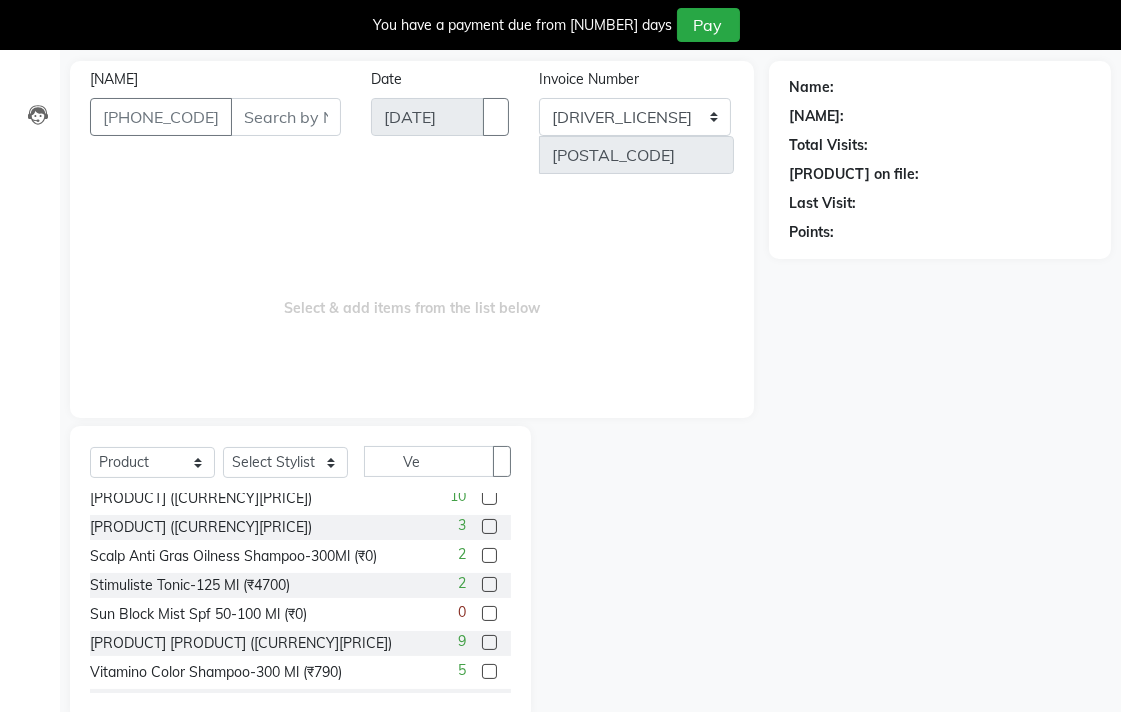 scroll, scrollTop: 625, scrollLeft: 0, axis: vertical 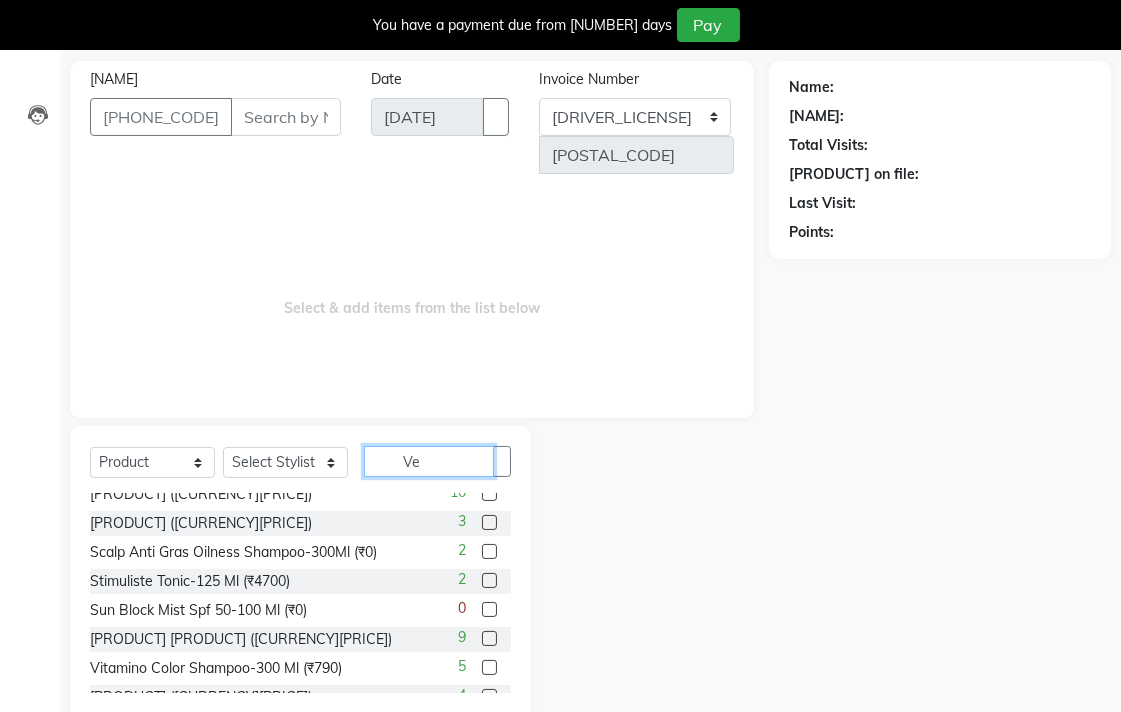 click on "Ve" at bounding box center [429, 461] 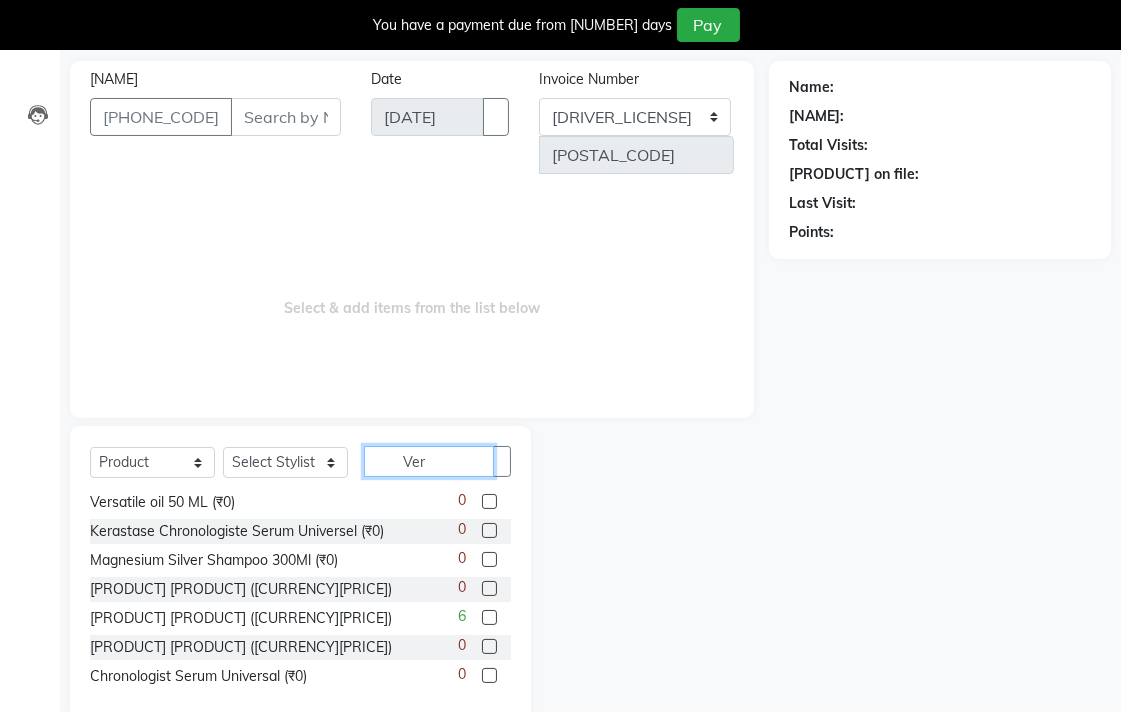 scroll, scrollTop: 53, scrollLeft: 0, axis: vertical 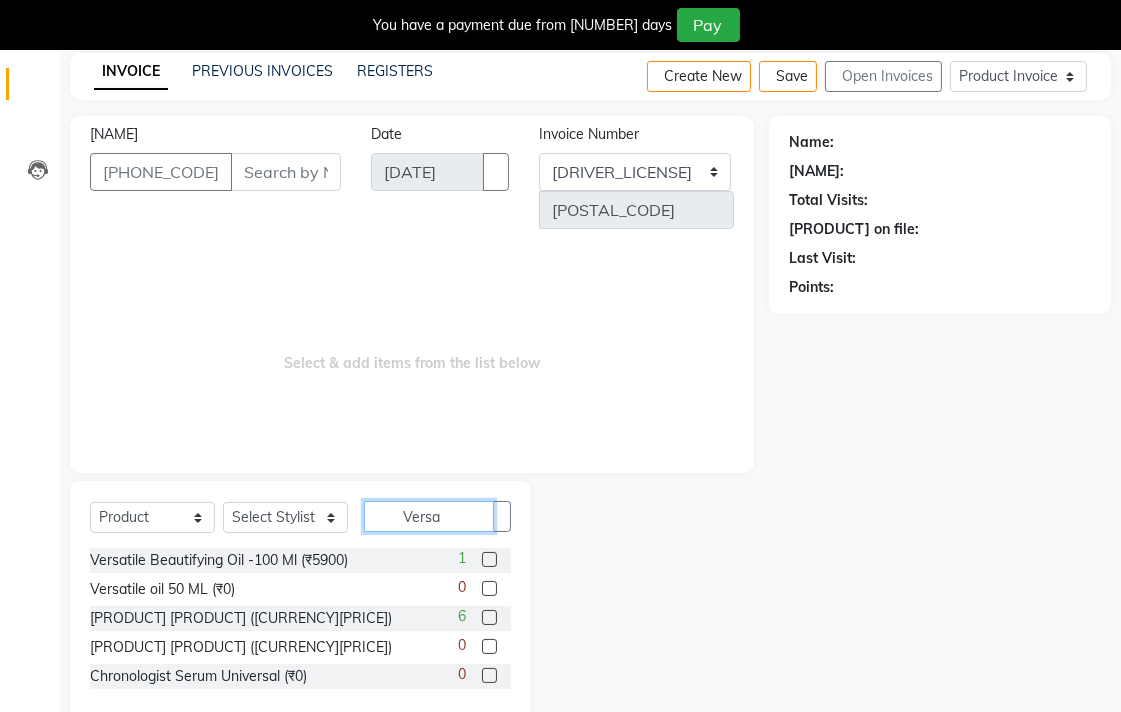 type on "Versa" 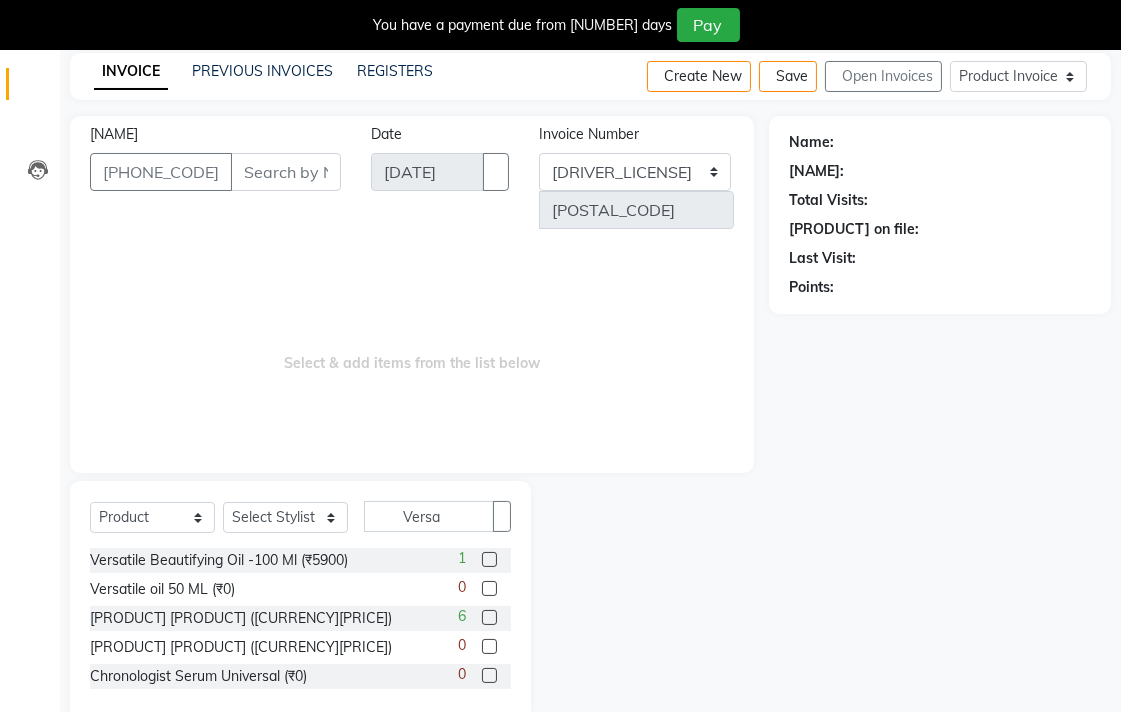 click at bounding box center (489, 617) 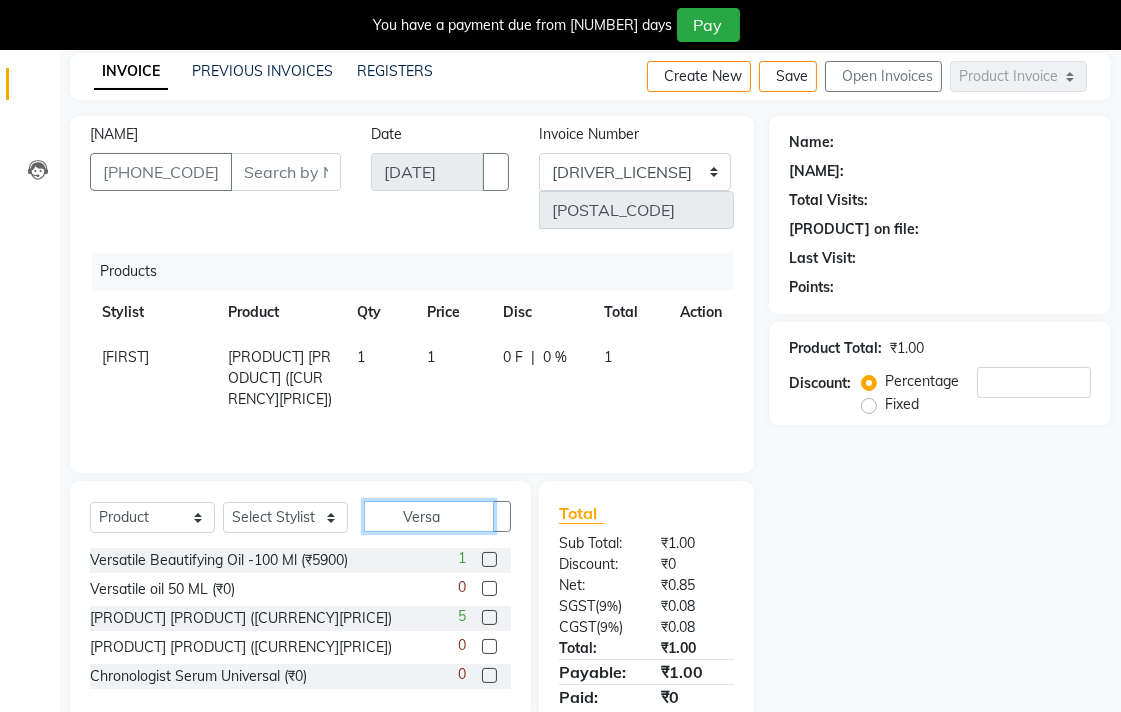 click on "Versa" at bounding box center (429, 516) 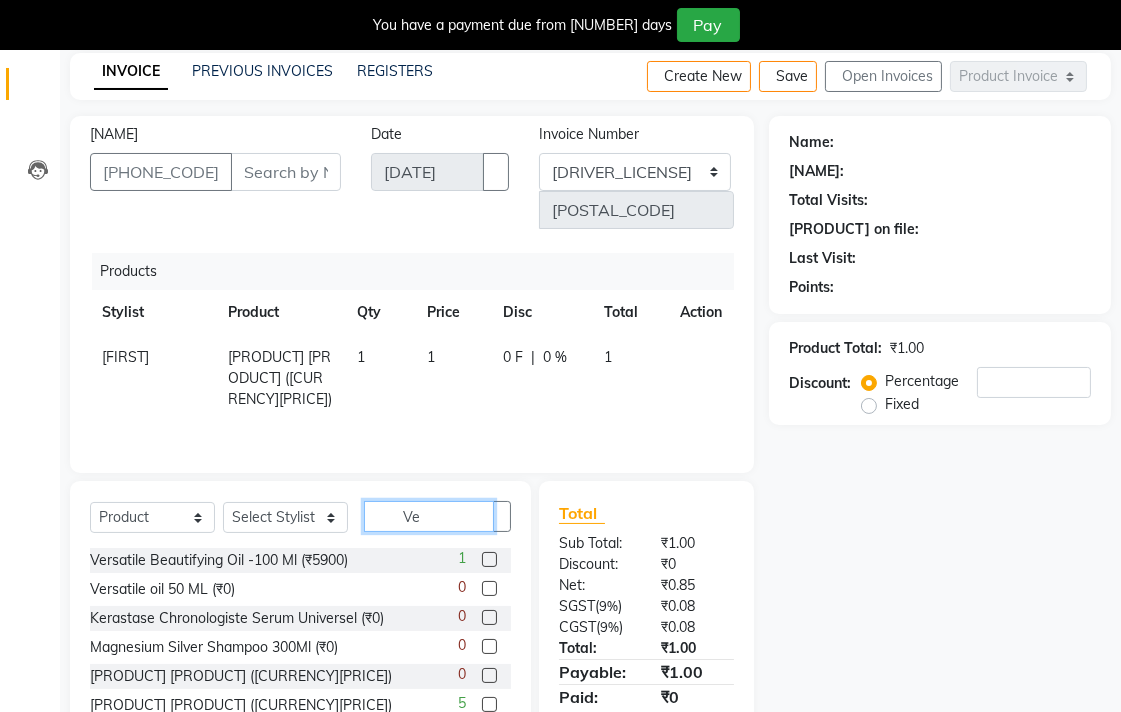 type on "V" 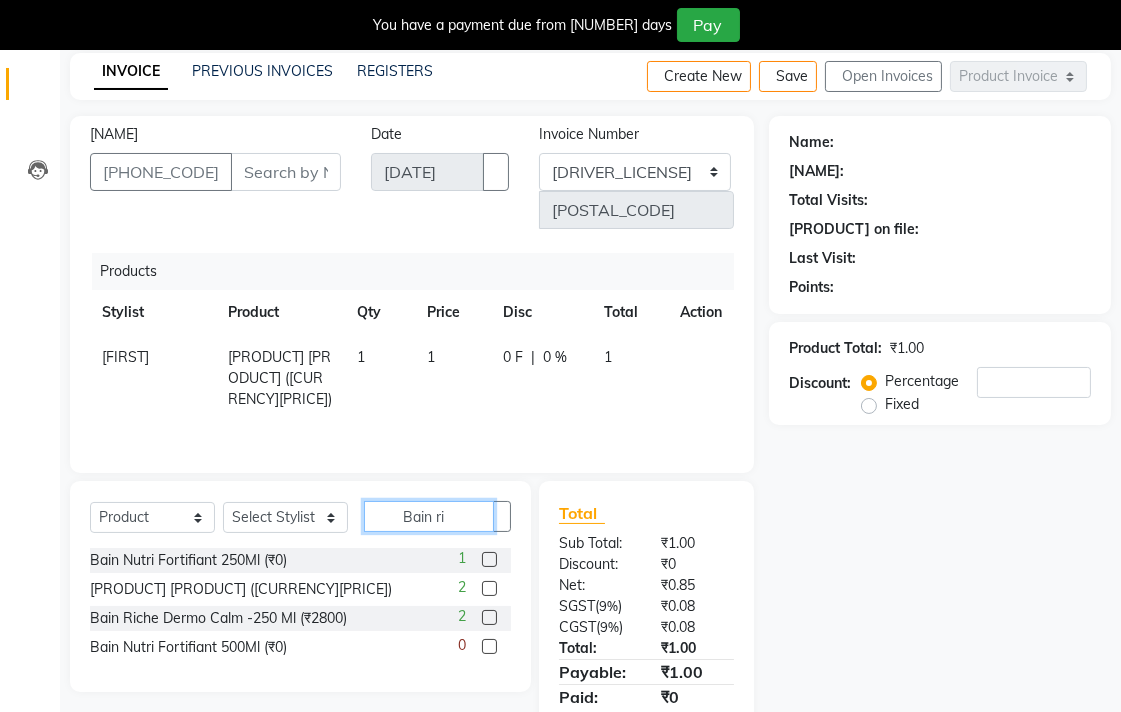 type on "Bain ri" 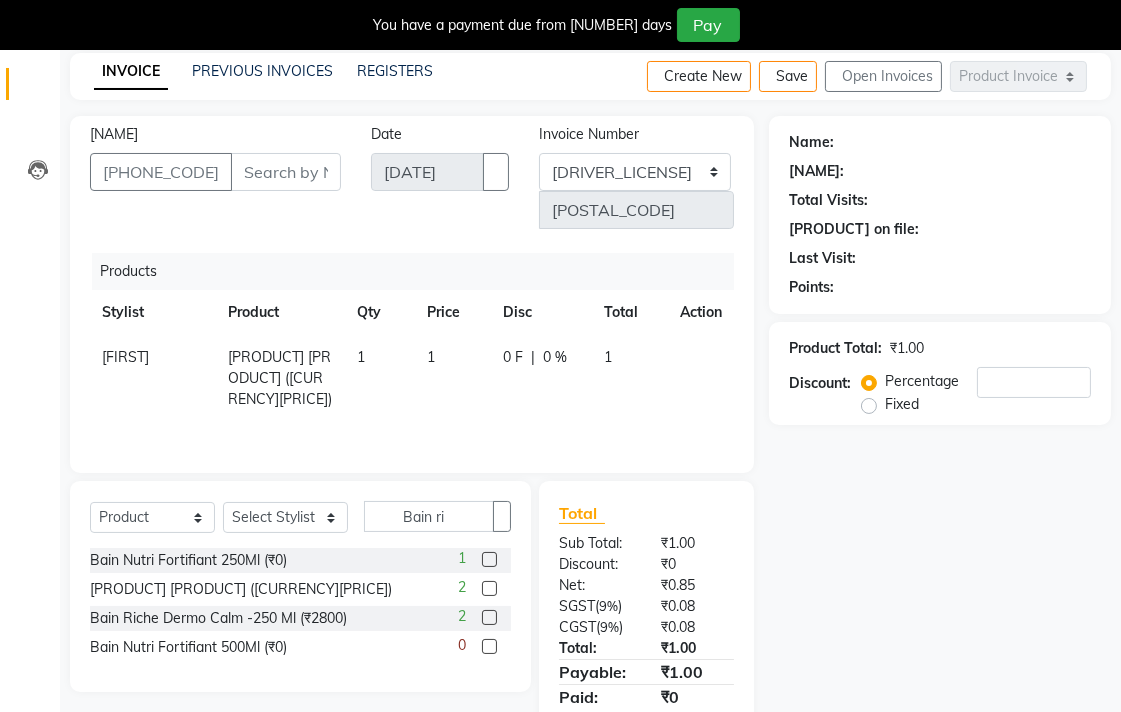 click at bounding box center (489, 617) 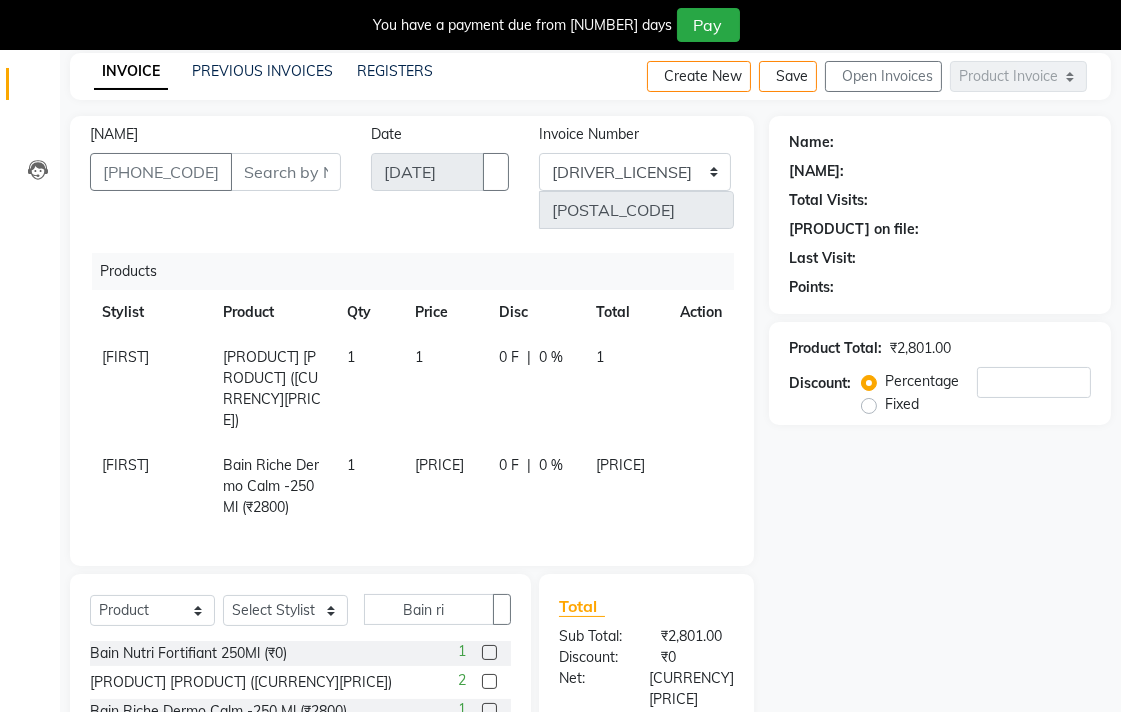 click at bounding box center (489, 710) 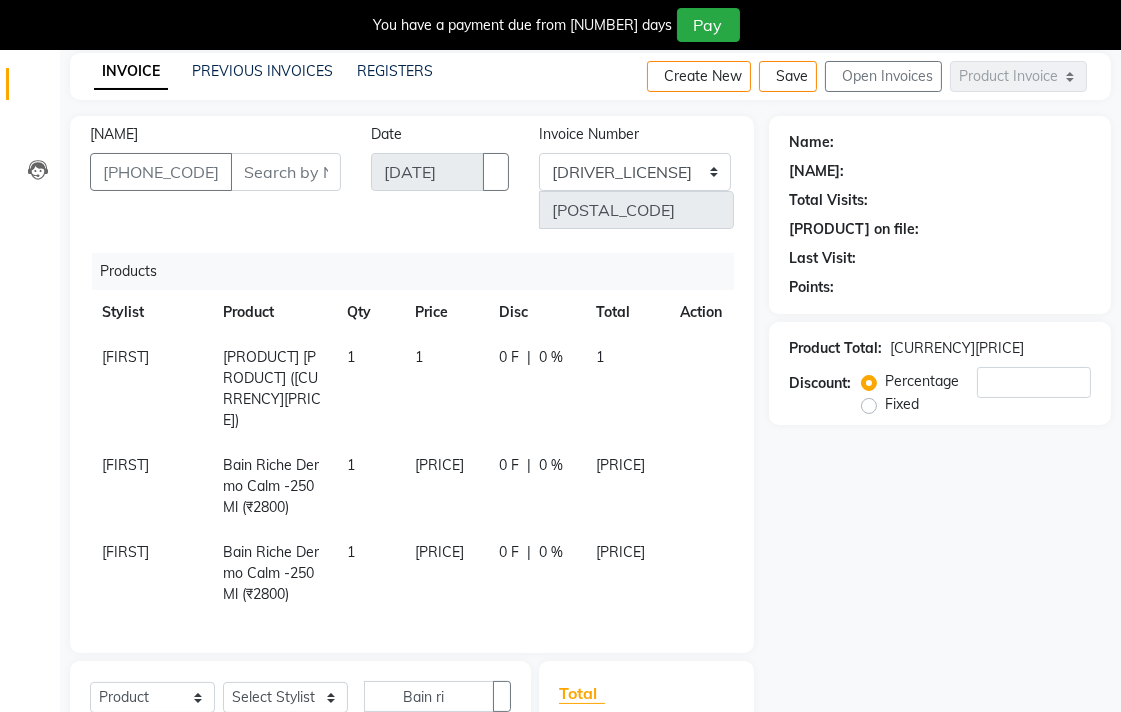 click on "1" at bounding box center [445, 389] 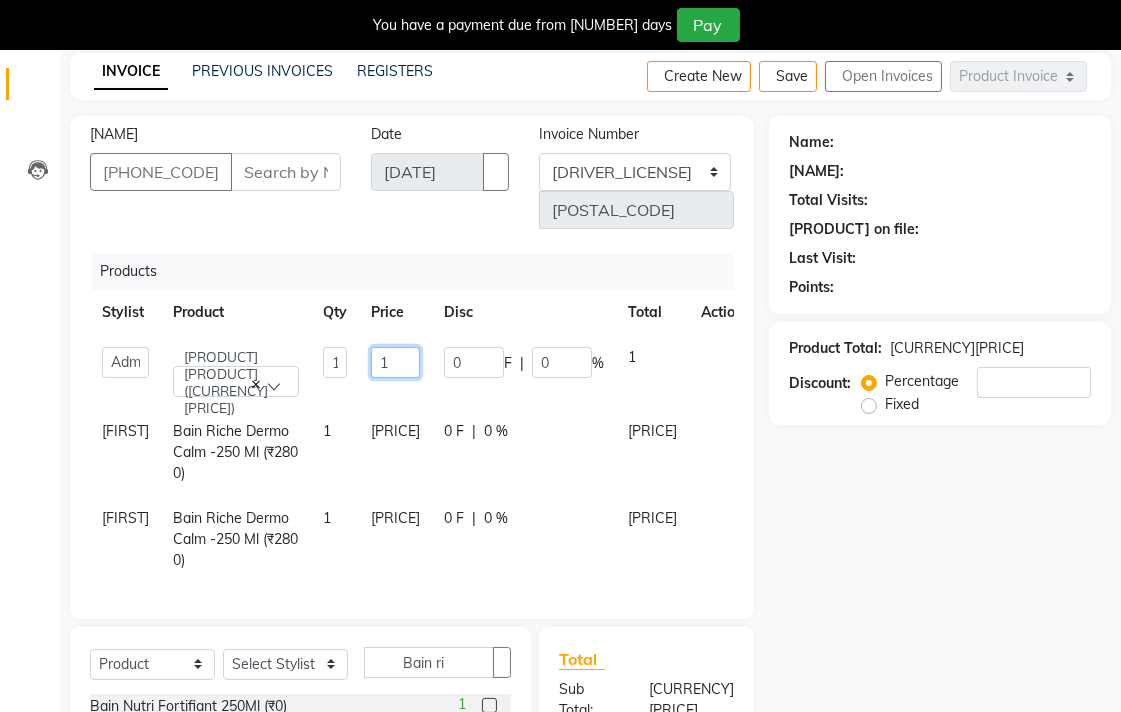 click on "1" at bounding box center [335, 362] 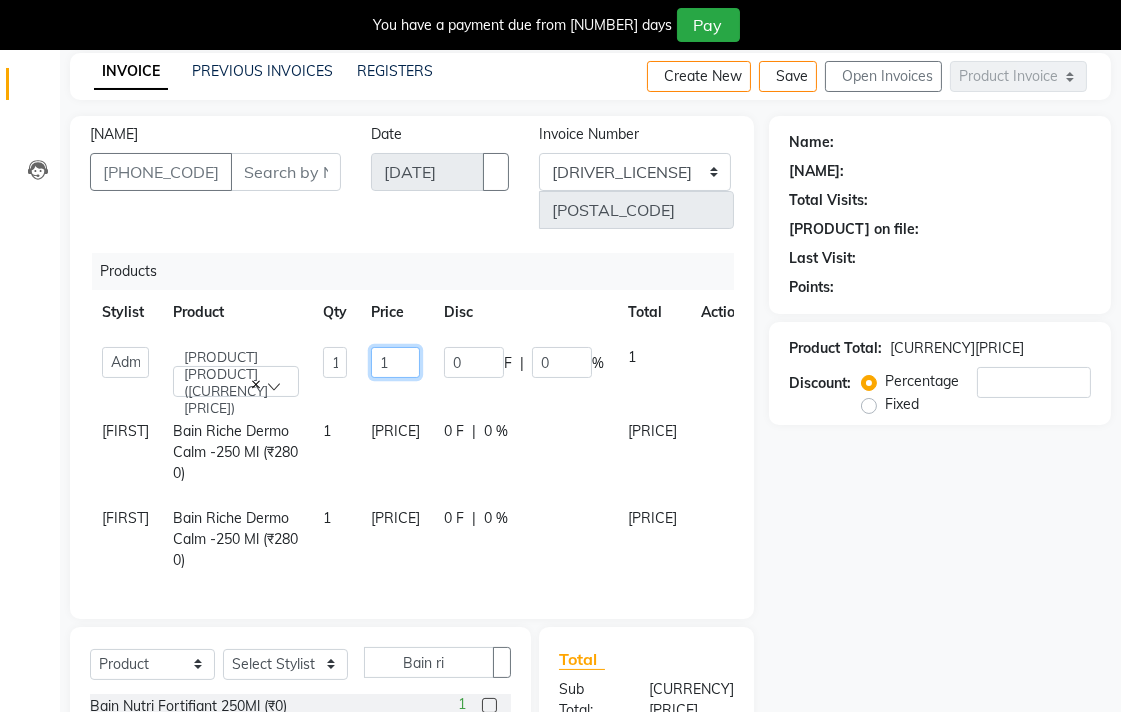 type on "[PRICE]" 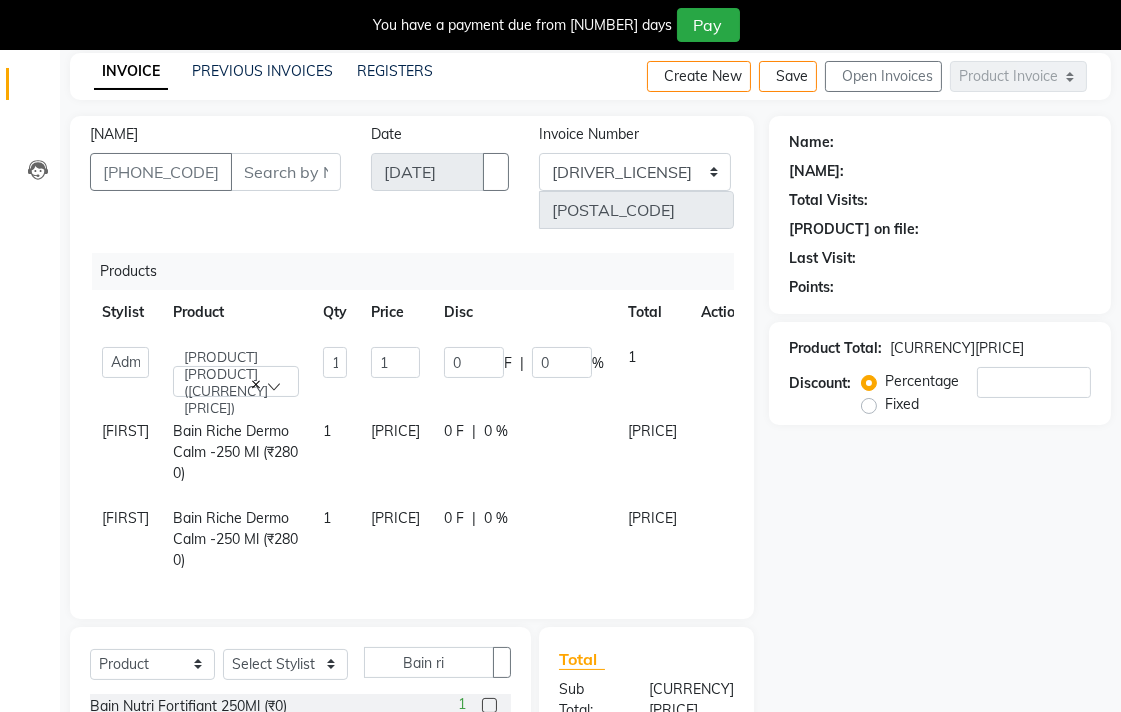 click on "Name: Membership: Total Visits: Card on file: Last Visit: Points: Product Total: [CURRENCY][NUMBER] Discount: Percentage Fixed" at bounding box center [947, 583] 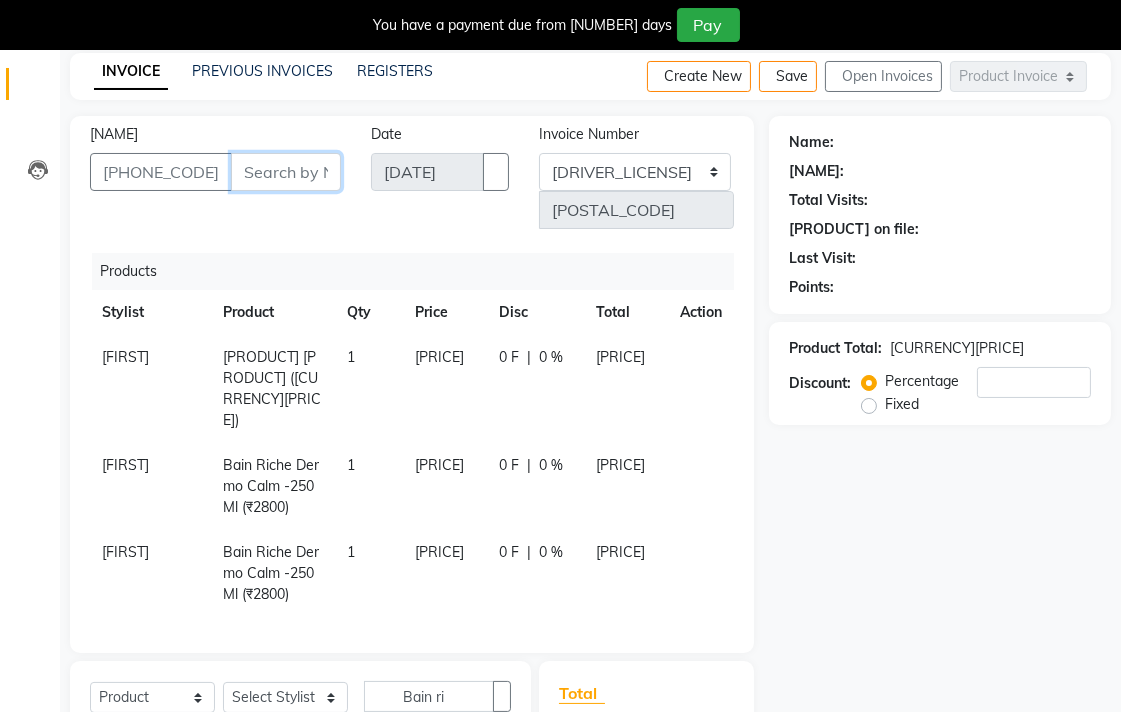 paste on "[PHONE]" 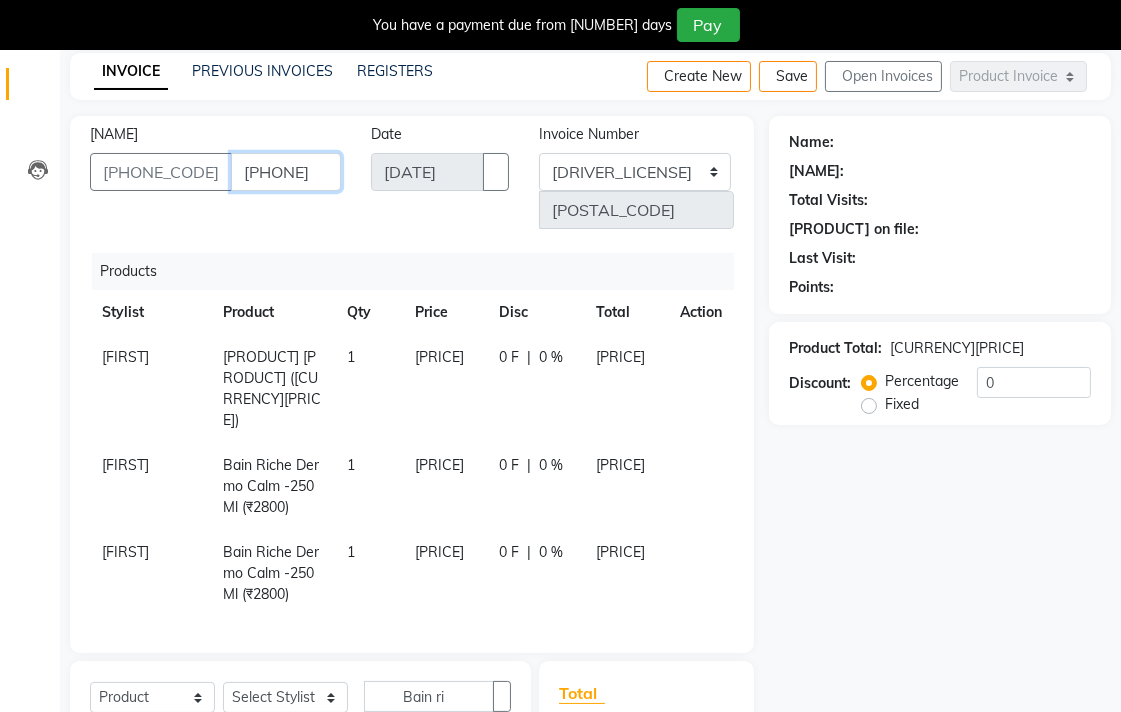 type on "[PHONE]" 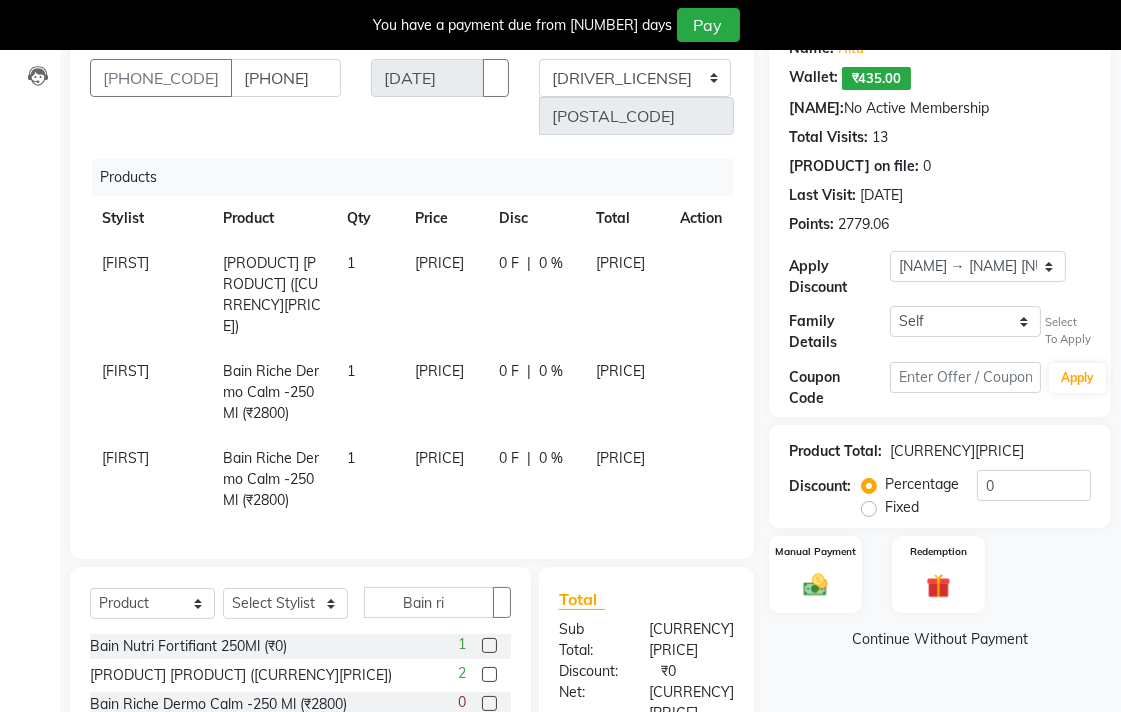 scroll, scrollTop: 428, scrollLeft: 0, axis: vertical 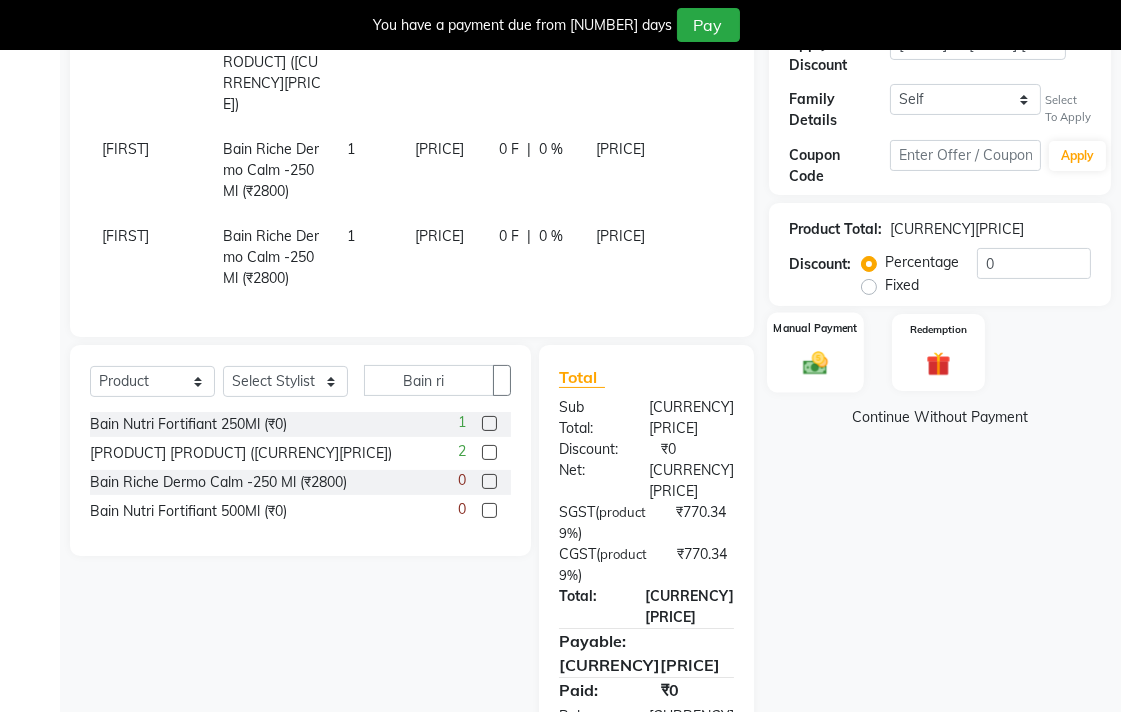 click on "Manual Payment" at bounding box center (815, 352) 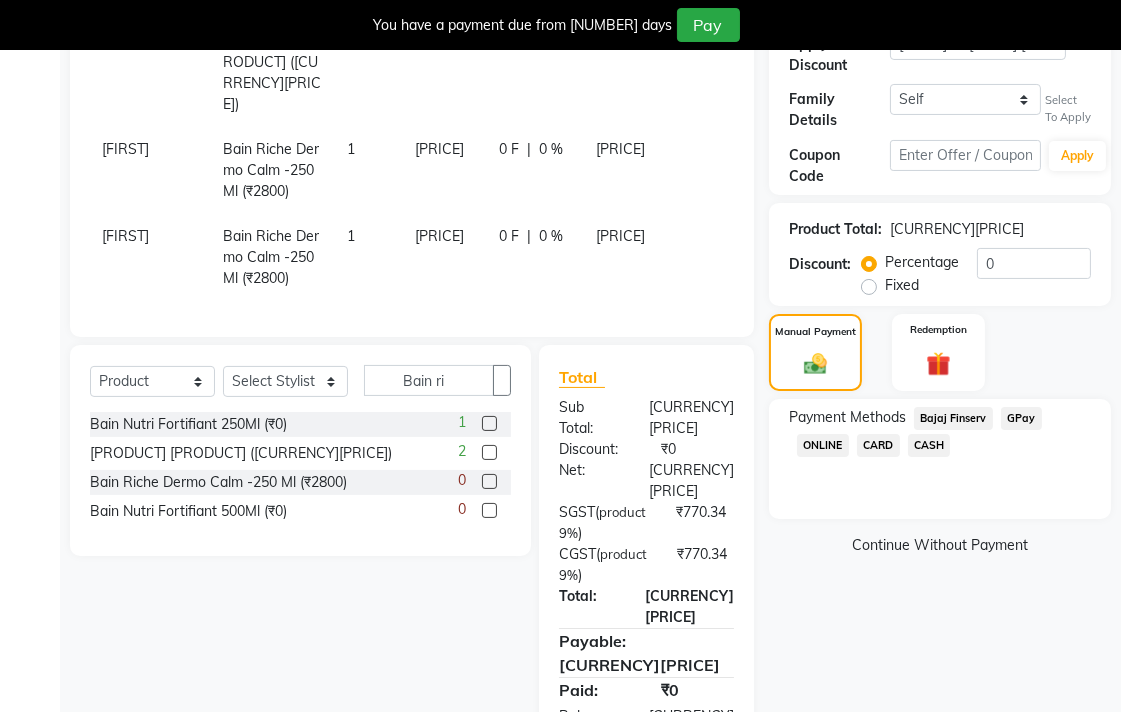 click on "CASH" at bounding box center [953, 418] 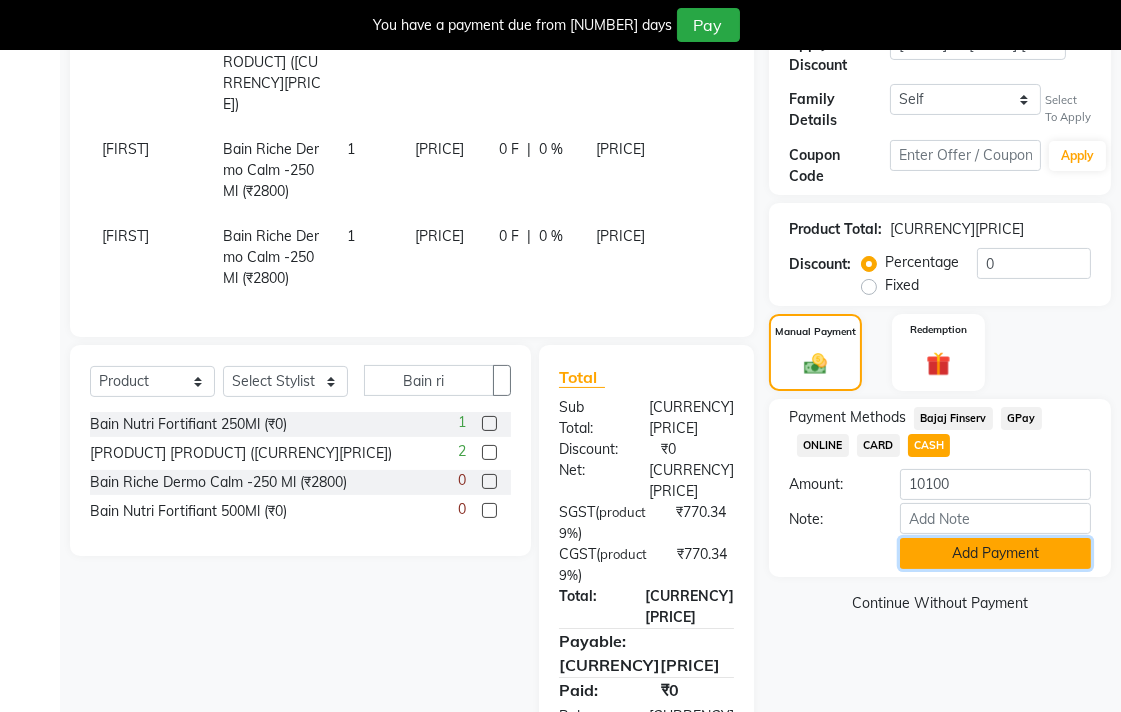 click on "Add Payment" at bounding box center (995, 553) 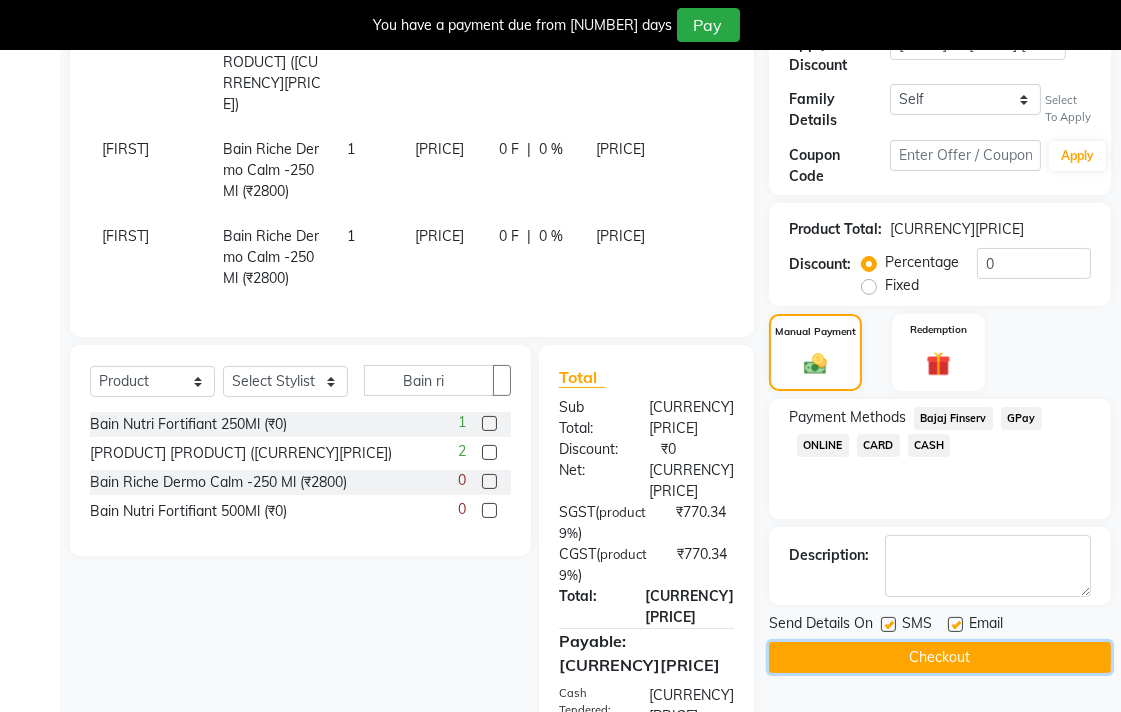 click on "Checkout" at bounding box center (940, 657) 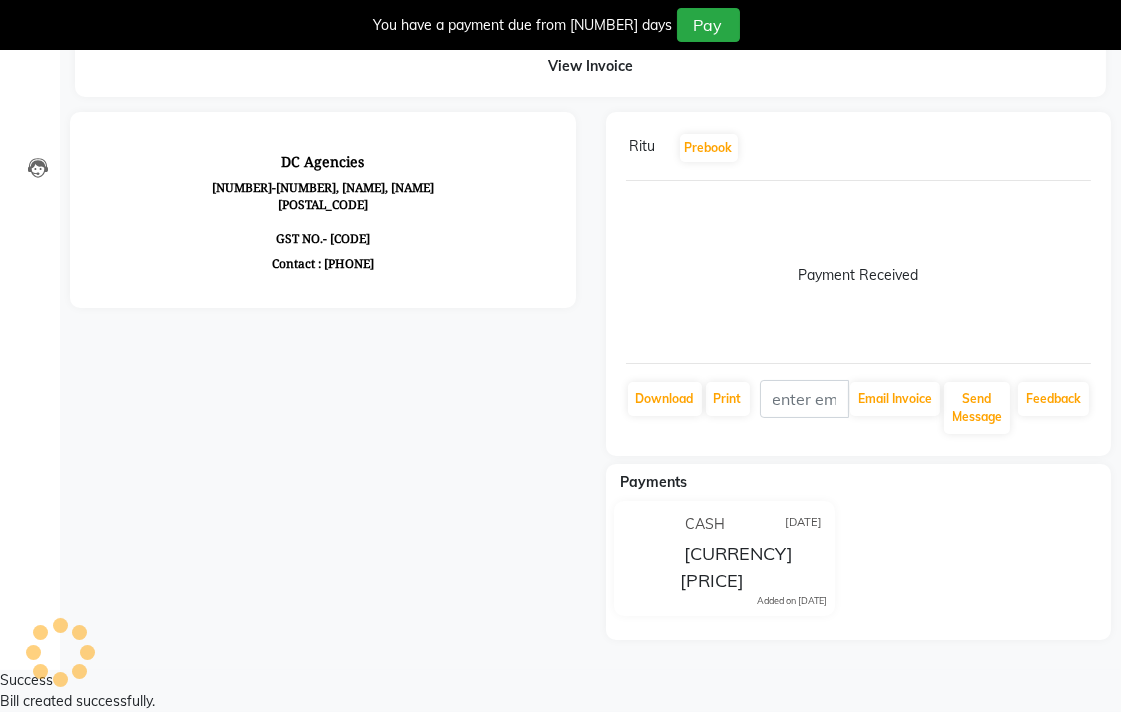 scroll, scrollTop: 0, scrollLeft: 0, axis: both 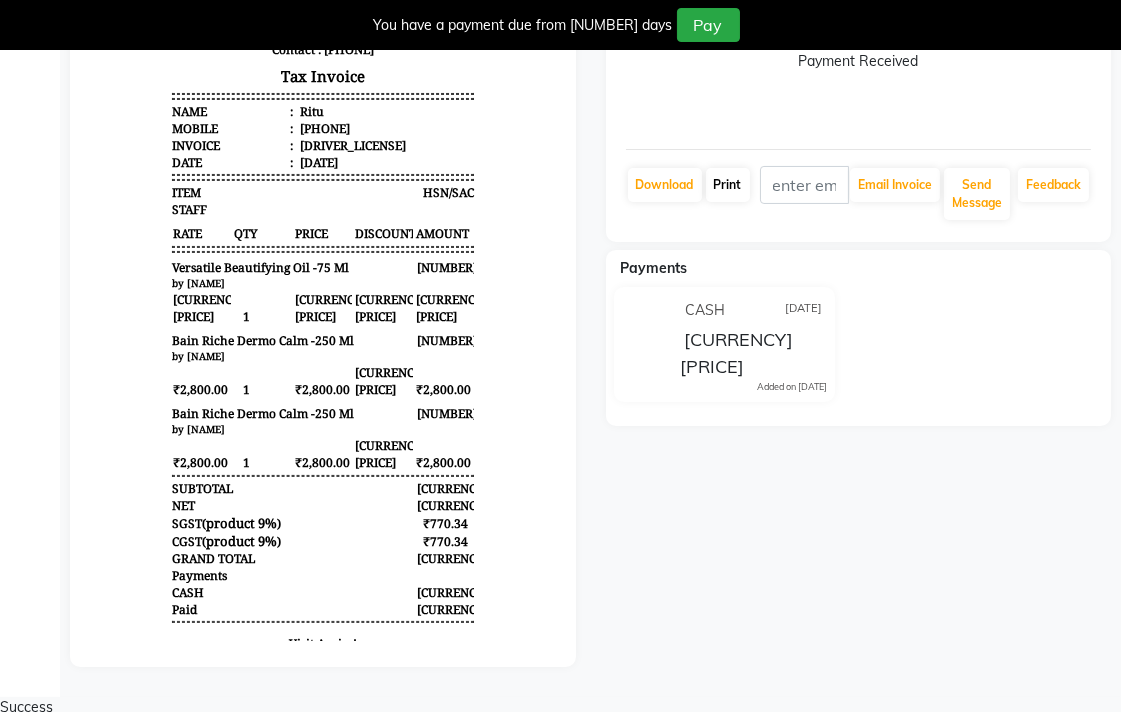click on "Print" at bounding box center (665, 185) 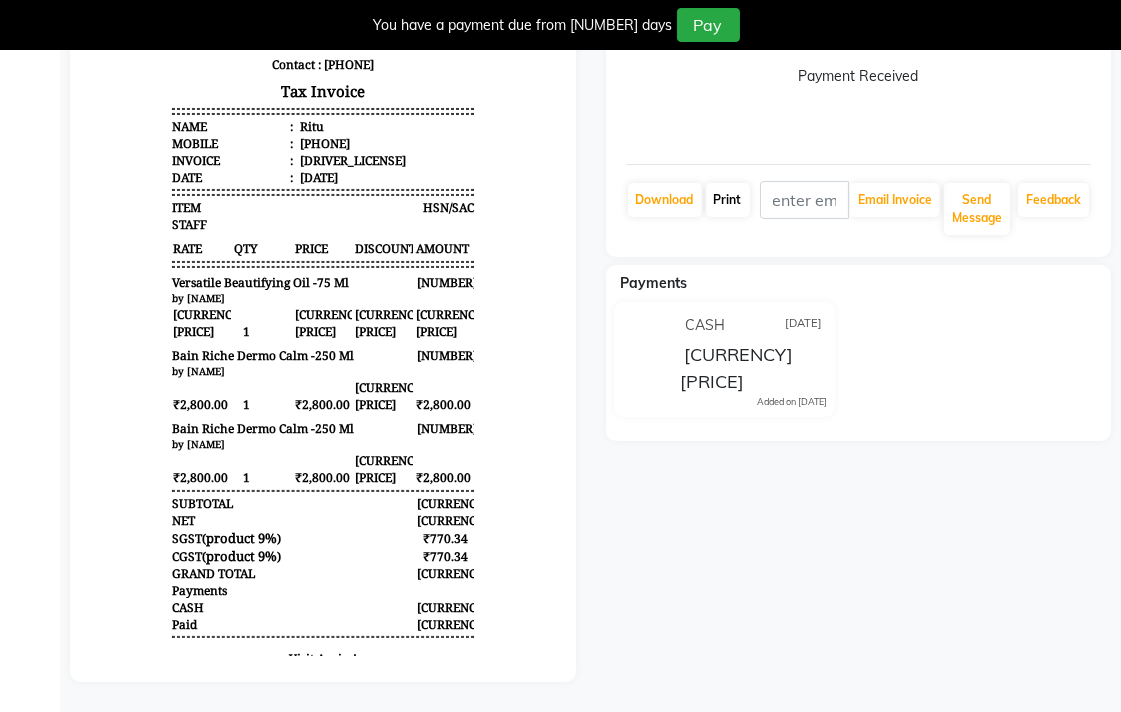 click at bounding box center (742, 199) 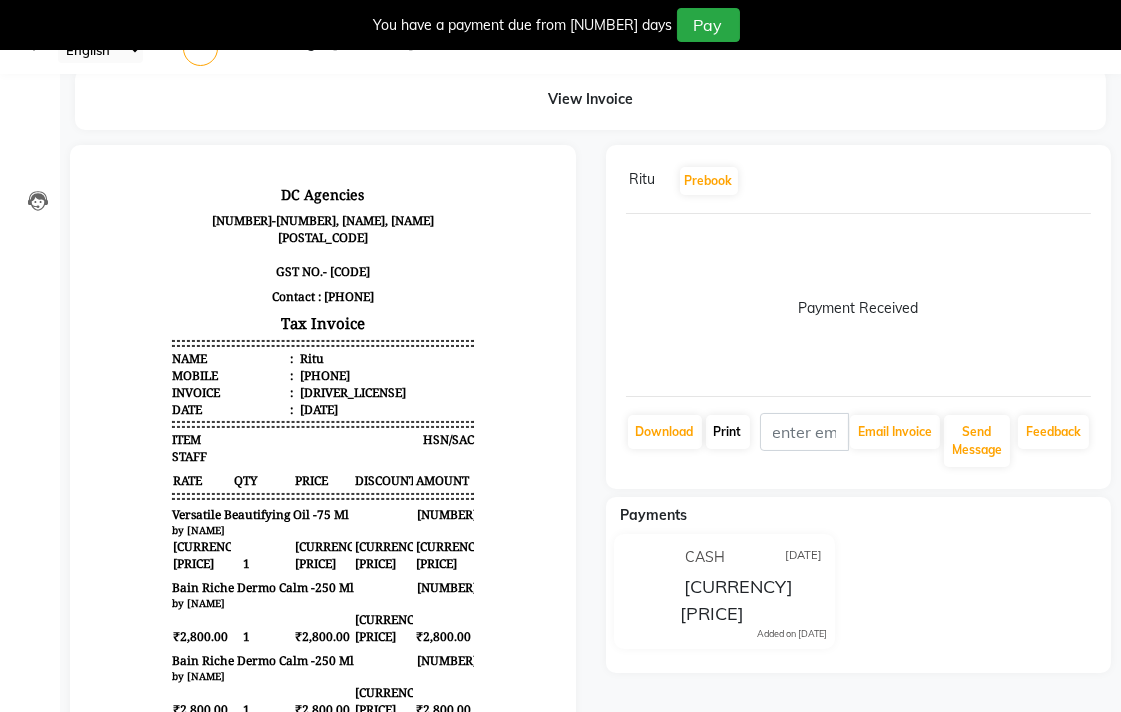 scroll, scrollTop: 0, scrollLeft: 0, axis: both 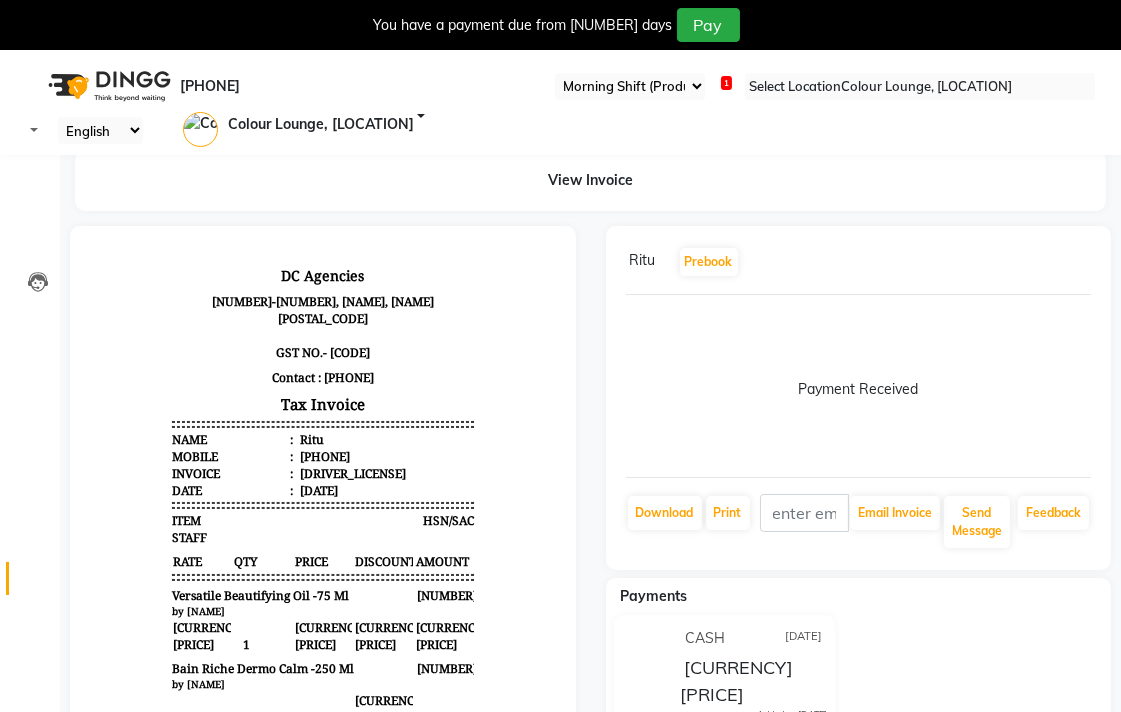 click at bounding box center [38, 583] 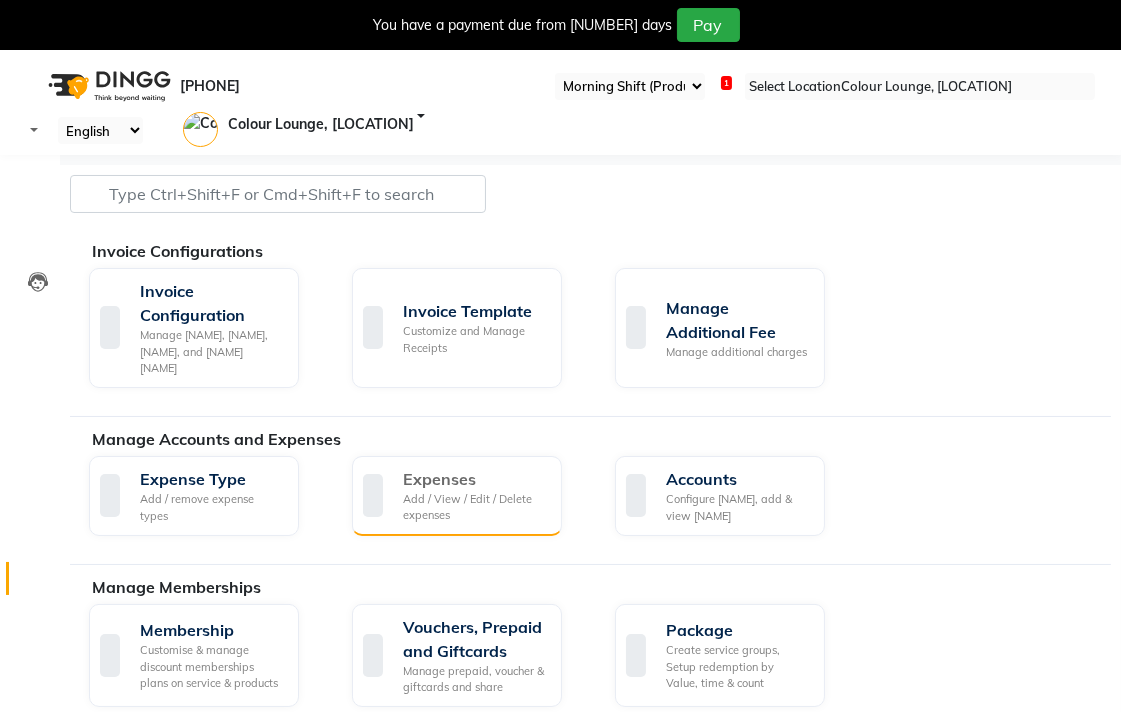 click on "Add / View / Edit / Delete expenses" at bounding box center (474, 507) 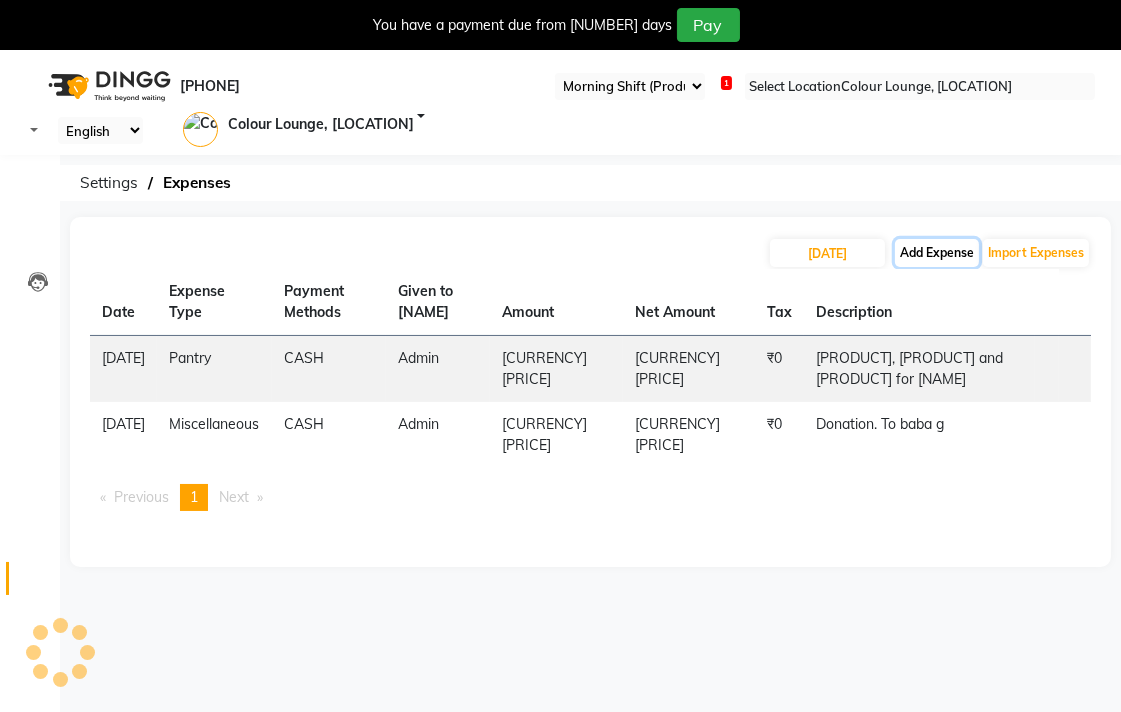 click on "Add Expense" at bounding box center [937, 253] 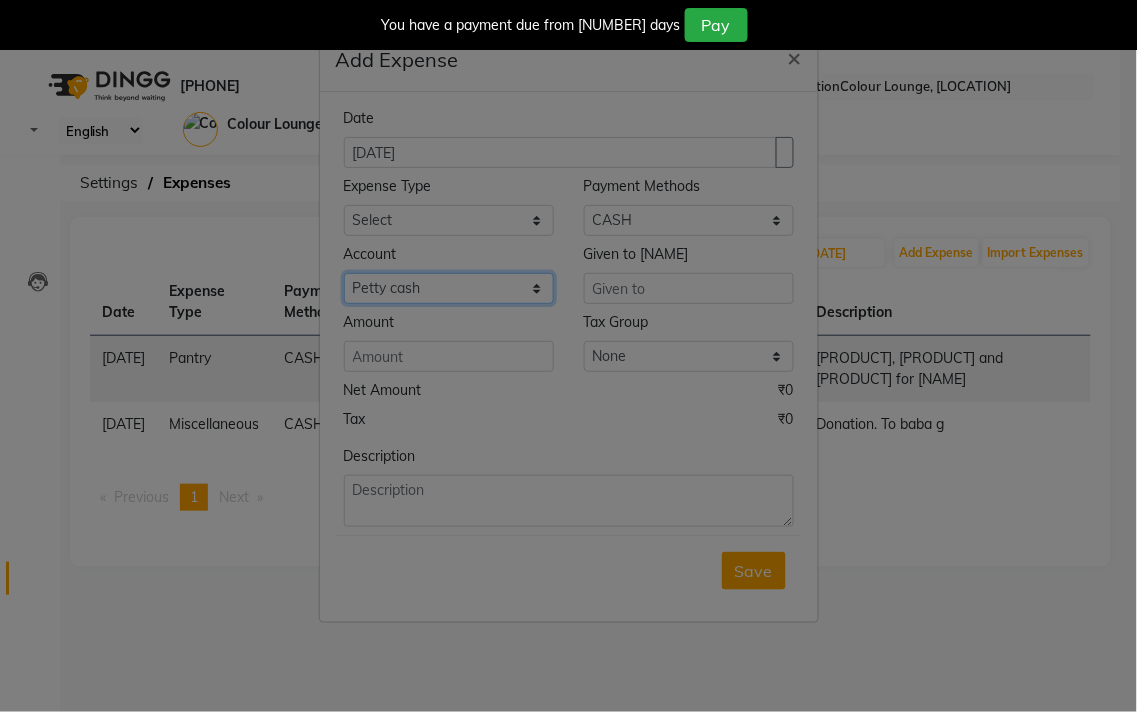 click on "Select Petty cash Default account Expense account" at bounding box center [689, 220] 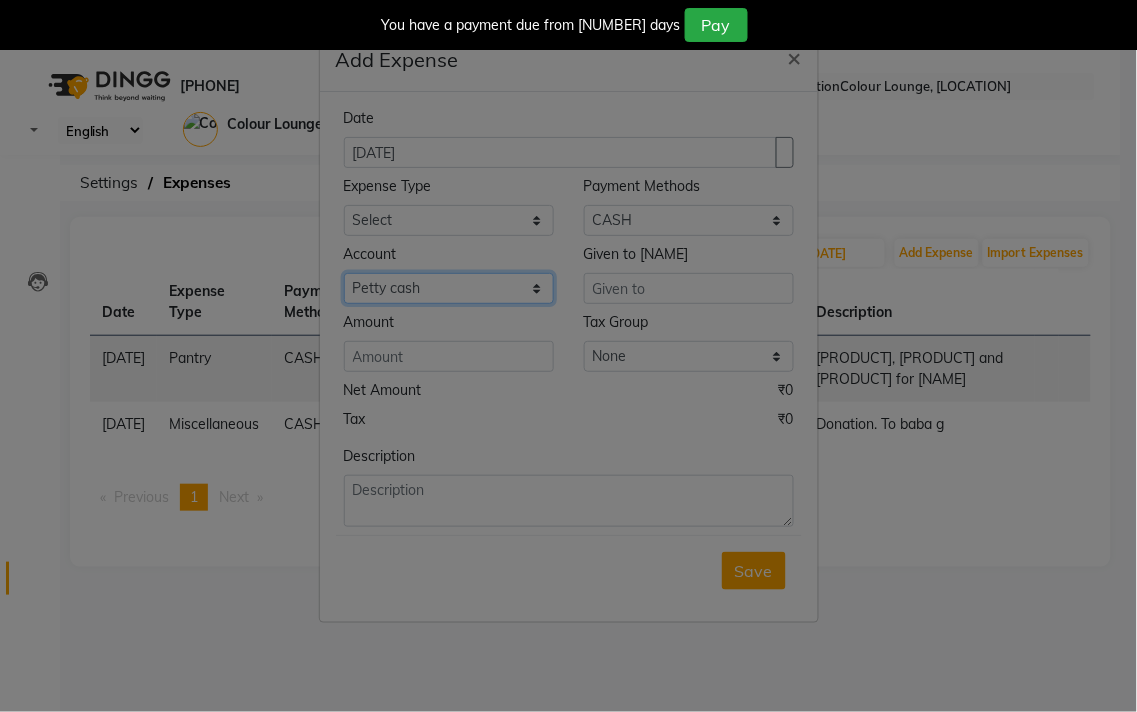 select on "[NUMBER]" 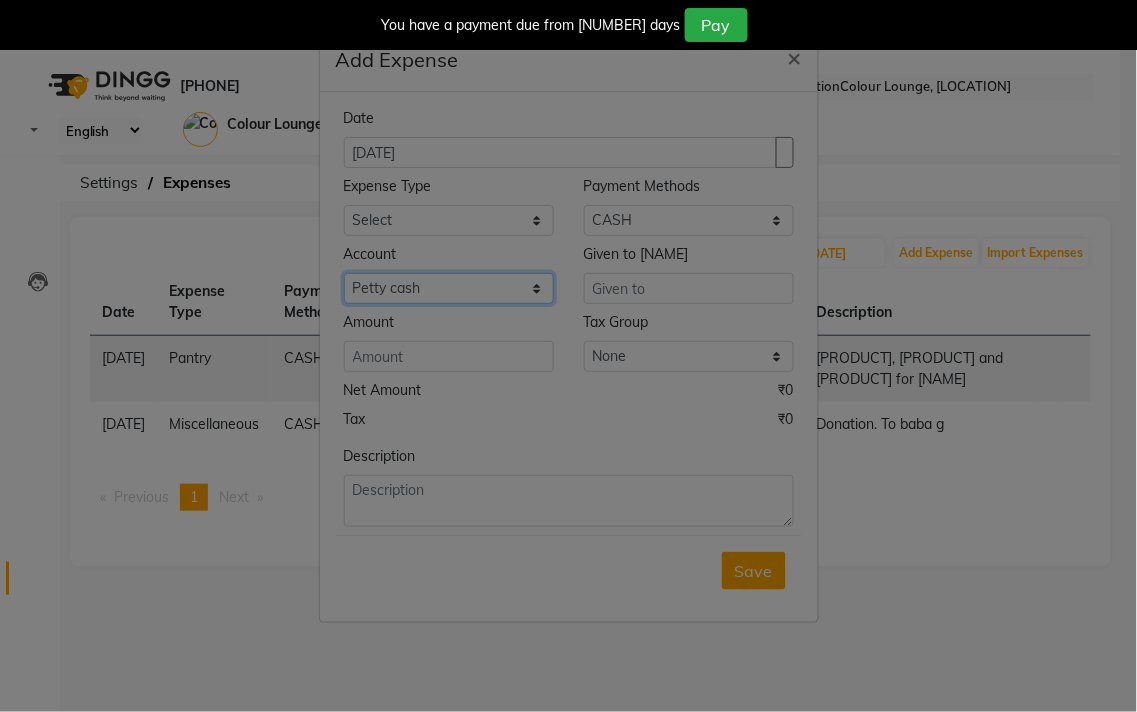 click on "Select Petty cash Default account Expense account" at bounding box center (689, 220) 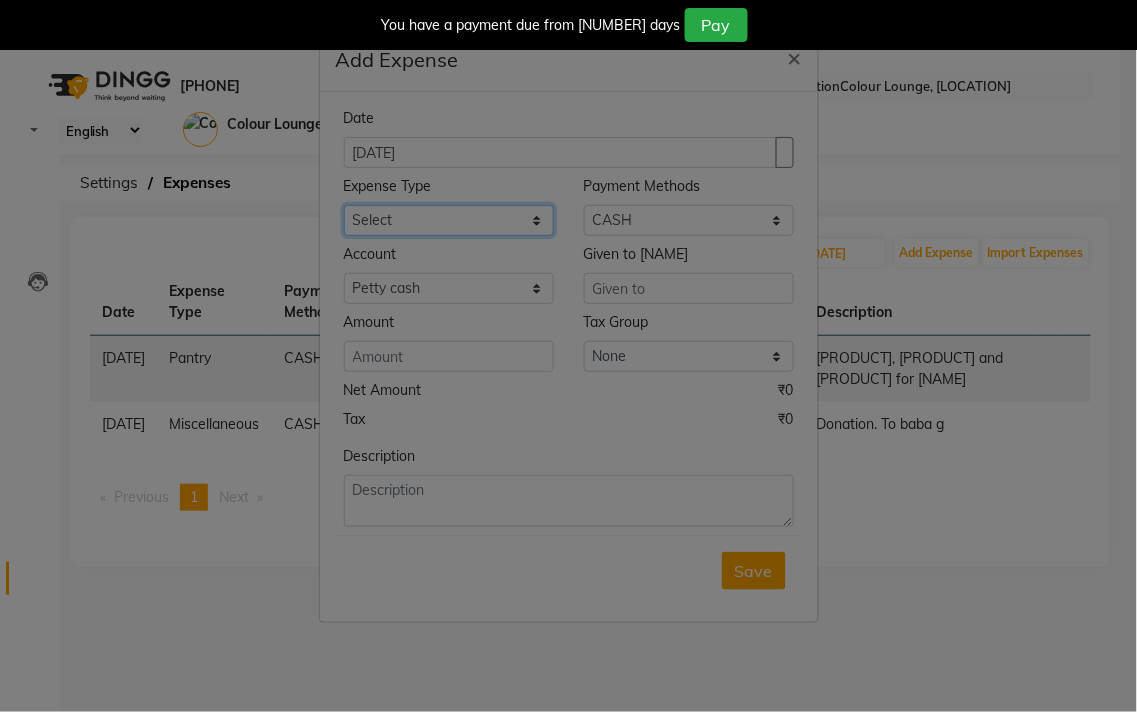 click on "Select Advance Salary Bank charges Car maintenance  Cash transfer to bank Cash transfer to hub Client Snacks Clinical charges Equipment Fuel Govt fee Incentive Insurance International purchase Loan Repayment Maintenance Marketing Miscellaneous MRA Other Pantry Product Rent Salary Staff Snacks Tax Tea & Refreshment Utilities" at bounding box center (449, 220) 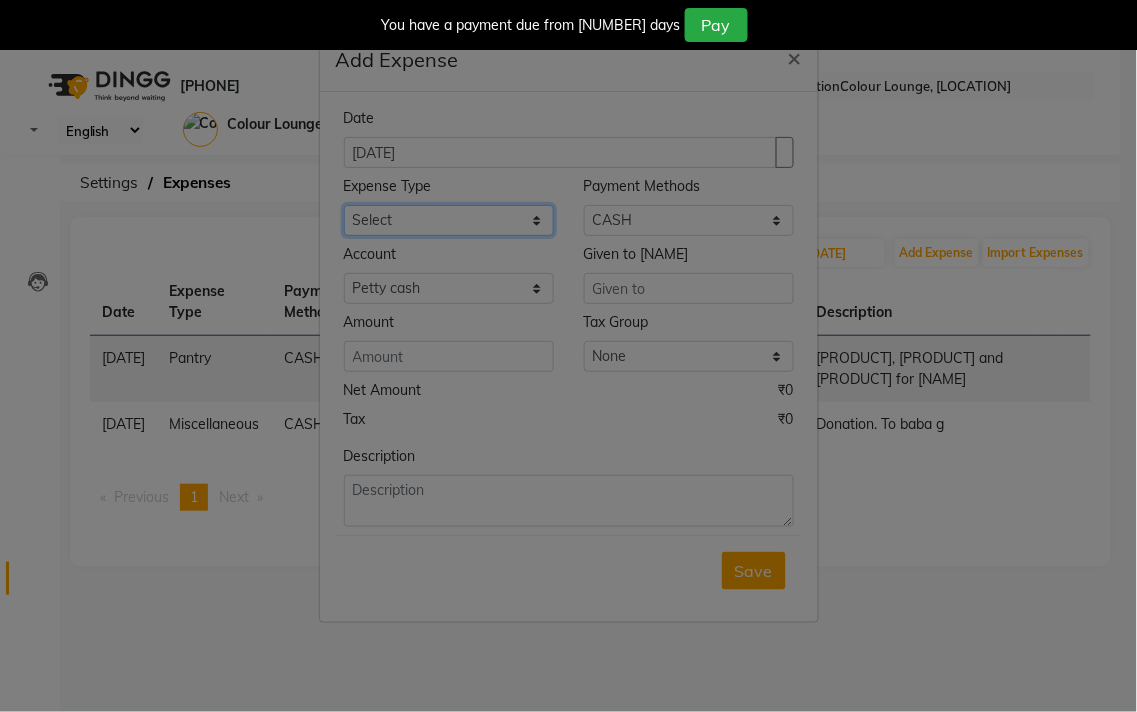 select on "9" 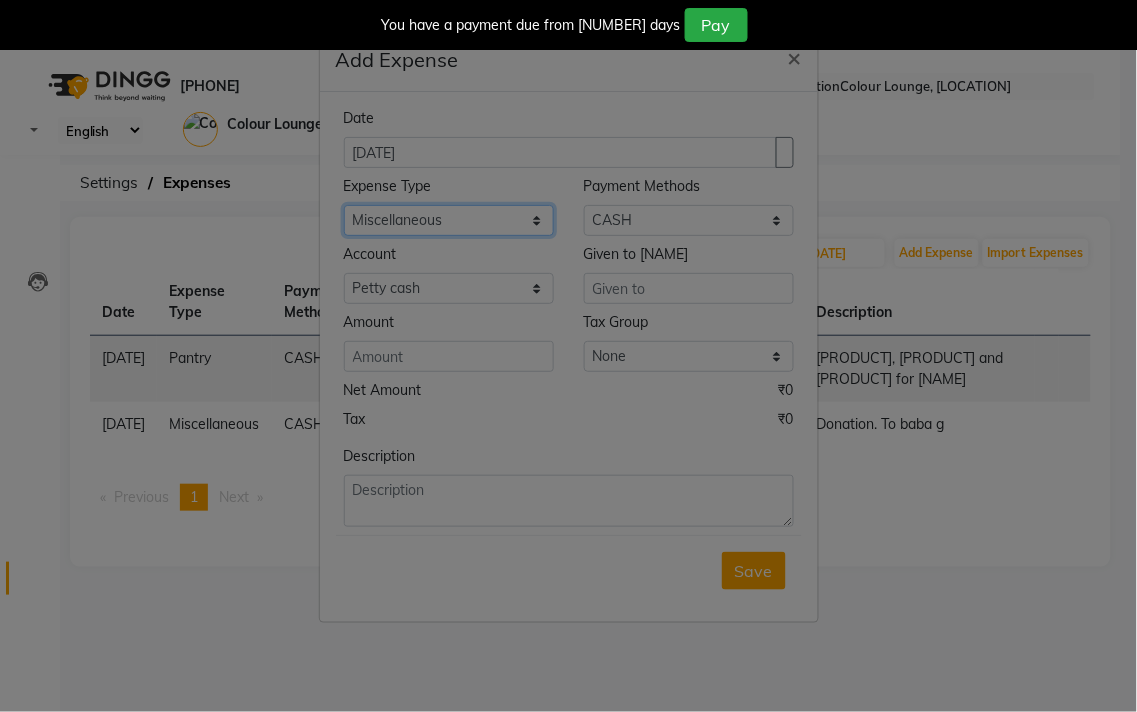 click on "Select Advance Salary Bank charges Car maintenance  Cash transfer to bank Cash transfer to hub Client Snacks Clinical charges Equipment Fuel Govt fee Incentive Insurance International purchase Loan Repayment Maintenance Marketing Miscellaneous MRA Other Pantry Product Rent Salary Staff Snacks Tax Tea & Refreshment Utilities" at bounding box center [449, 220] 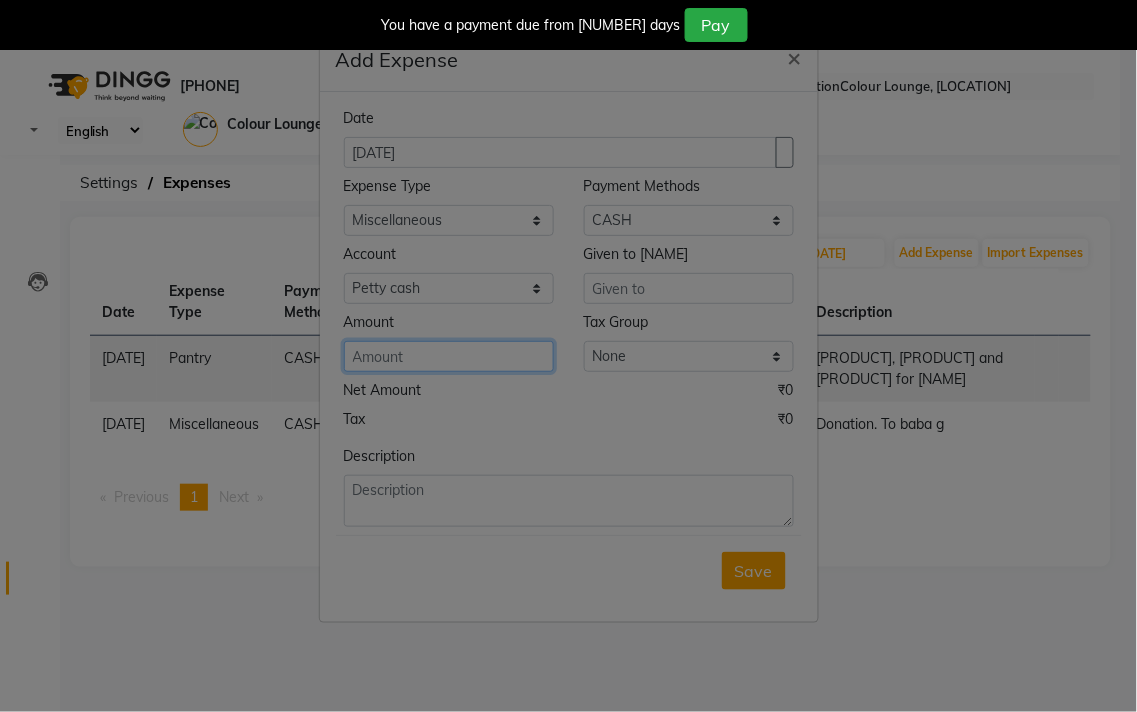 click at bounding box center (449, 356) 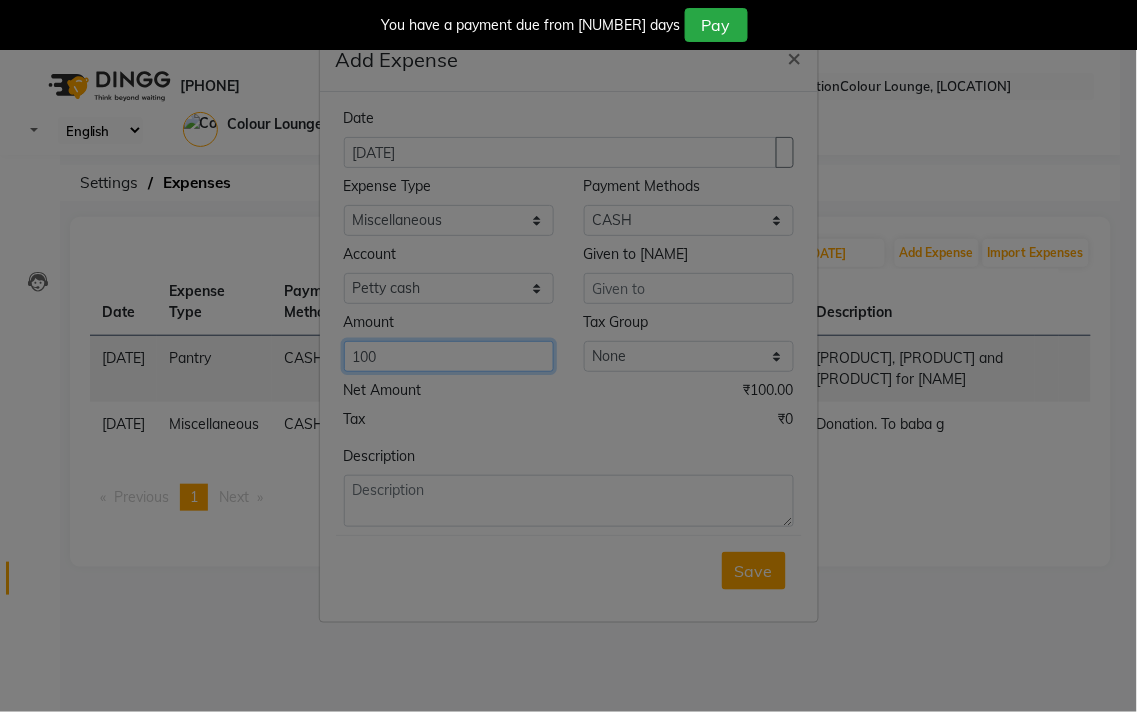 type on "100" 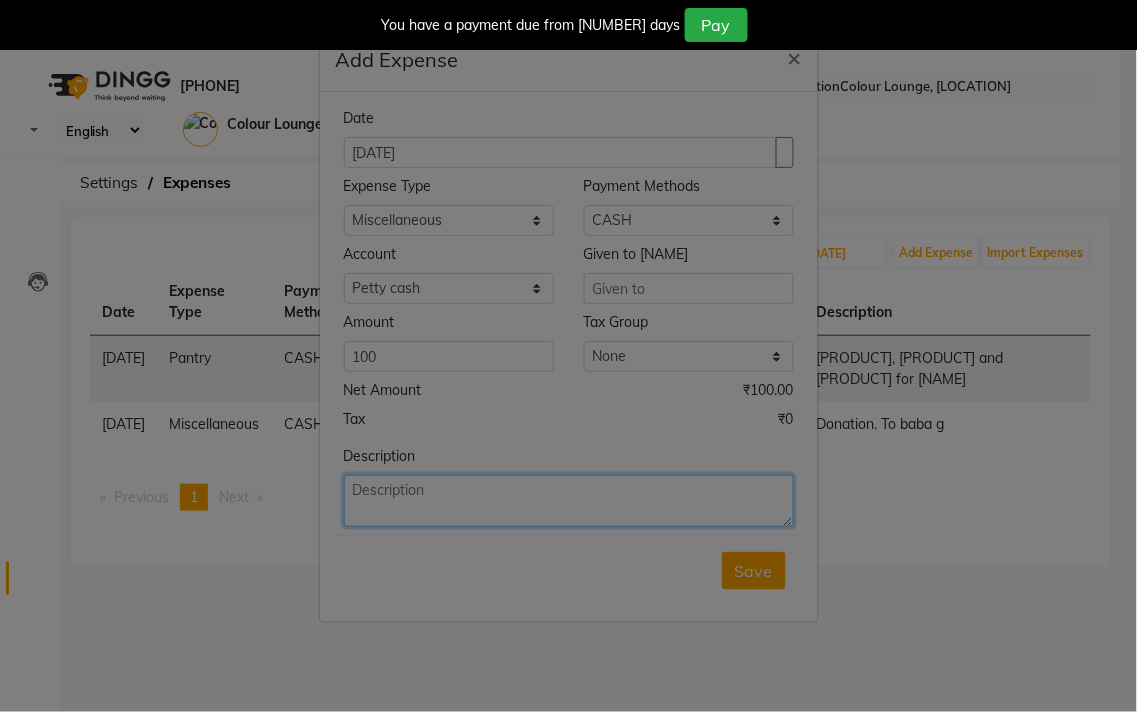 click at bounding box center [569, 501] 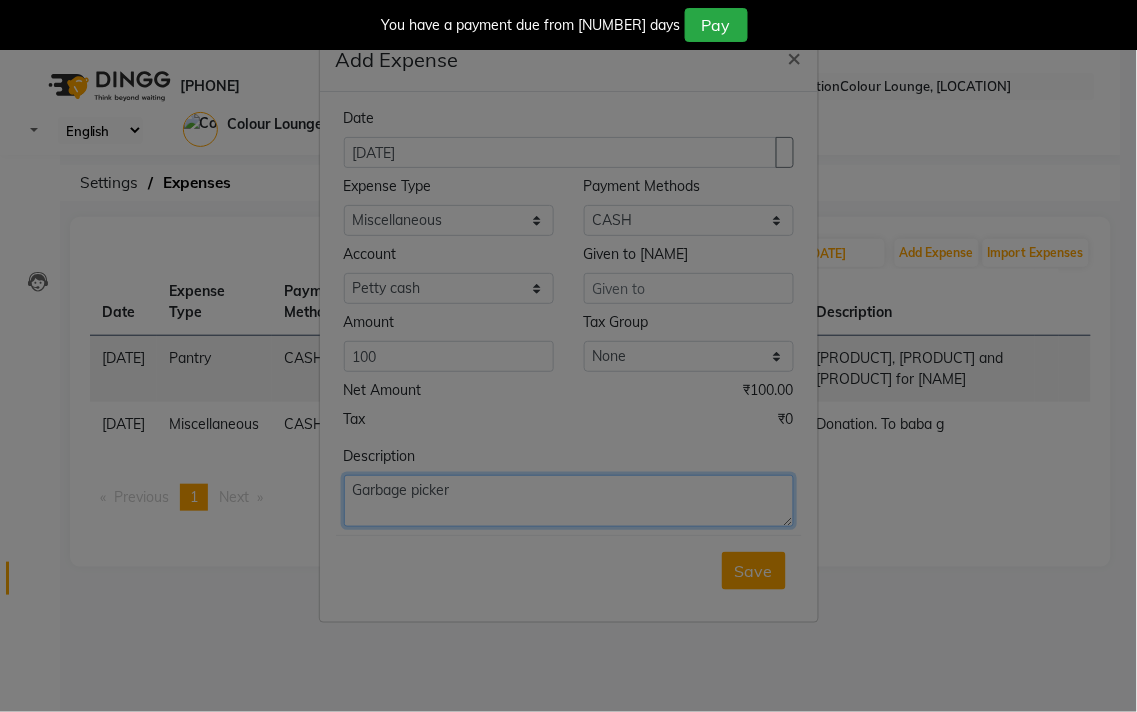 type on "Garbage picker" 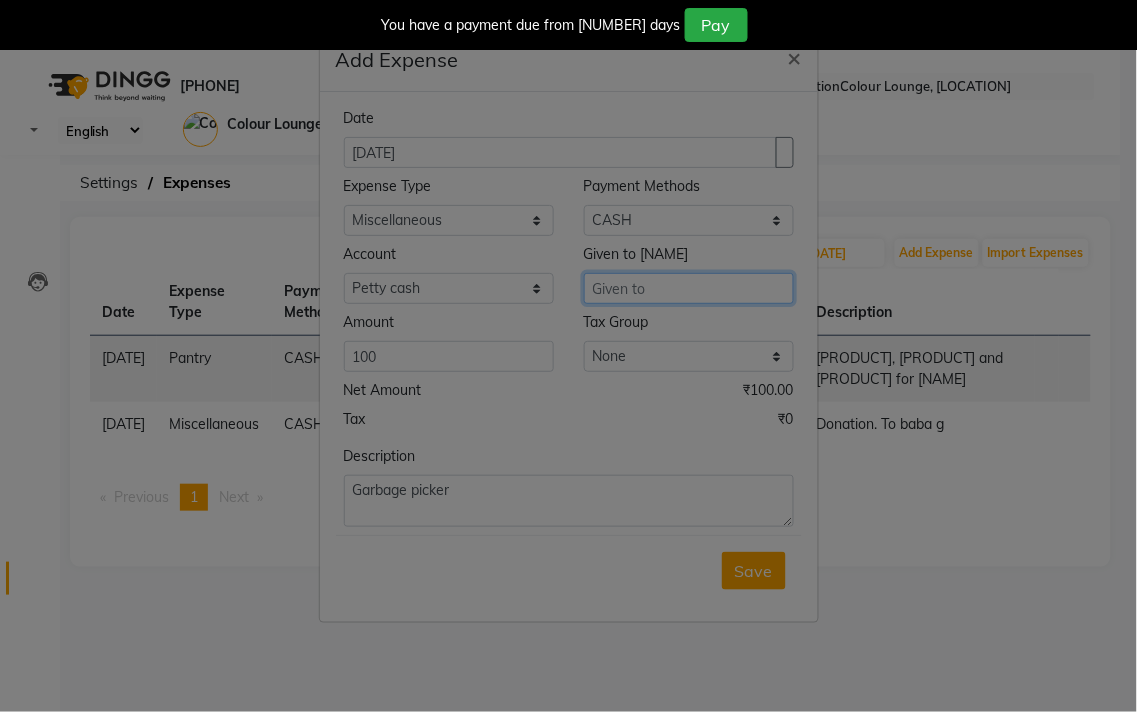 click at bounding box center (689, 288) 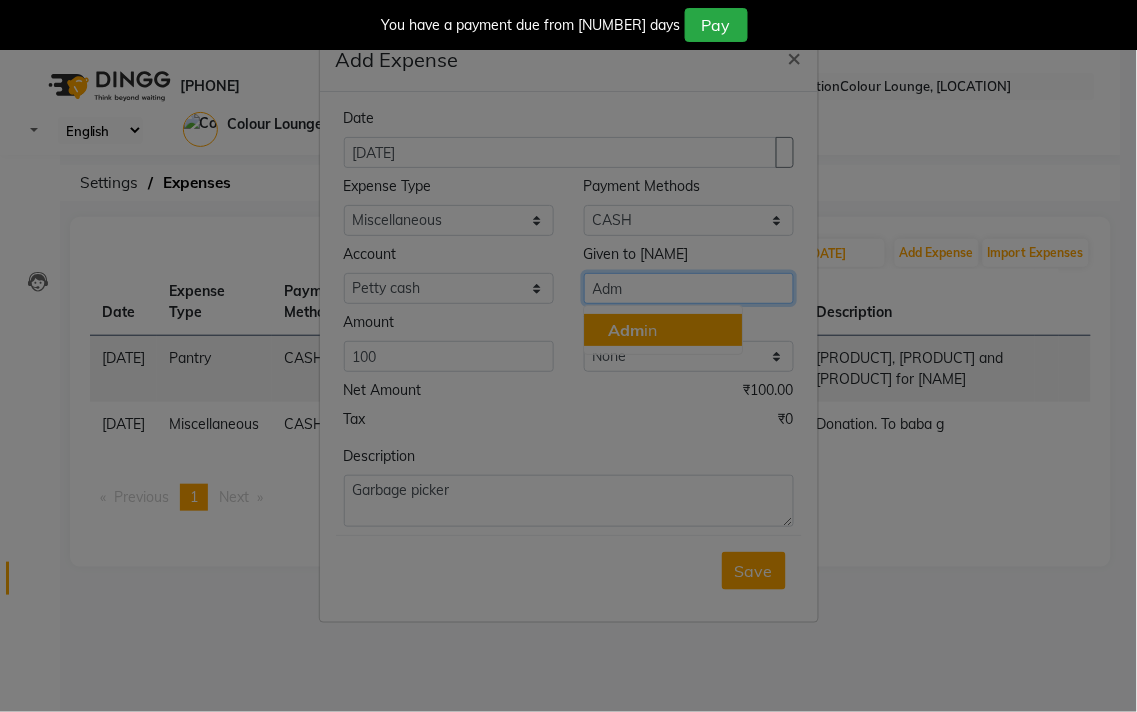 click on "Adm in" at bounding box center [663, 330] 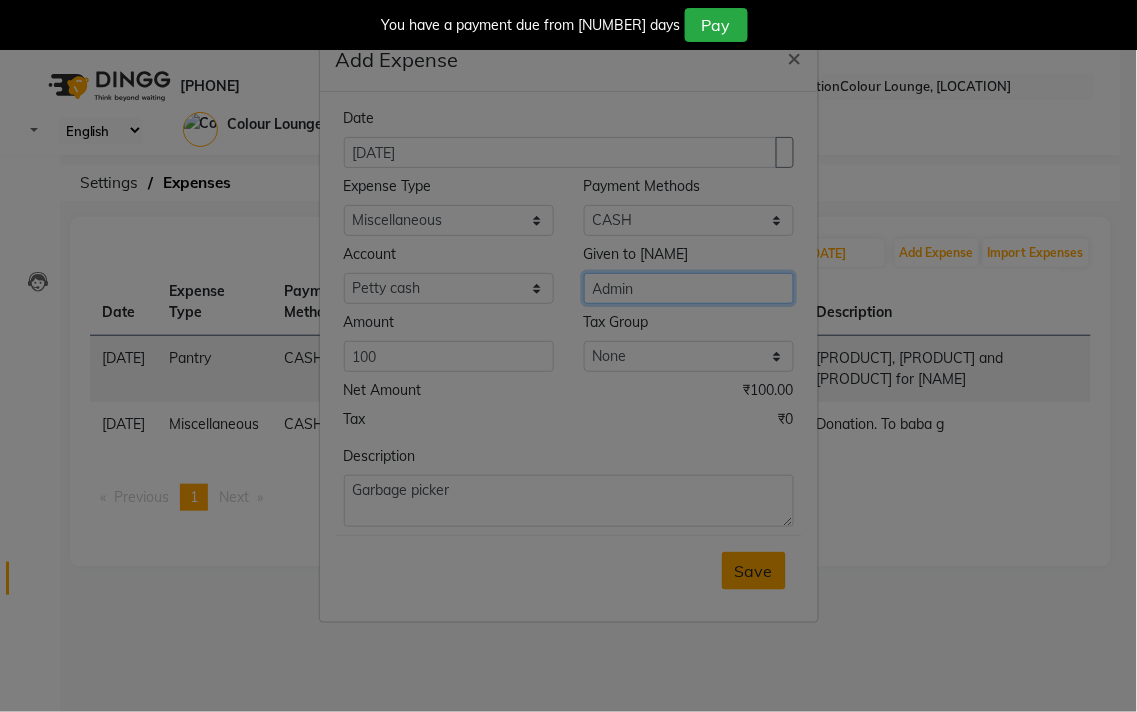 type on "Admin" 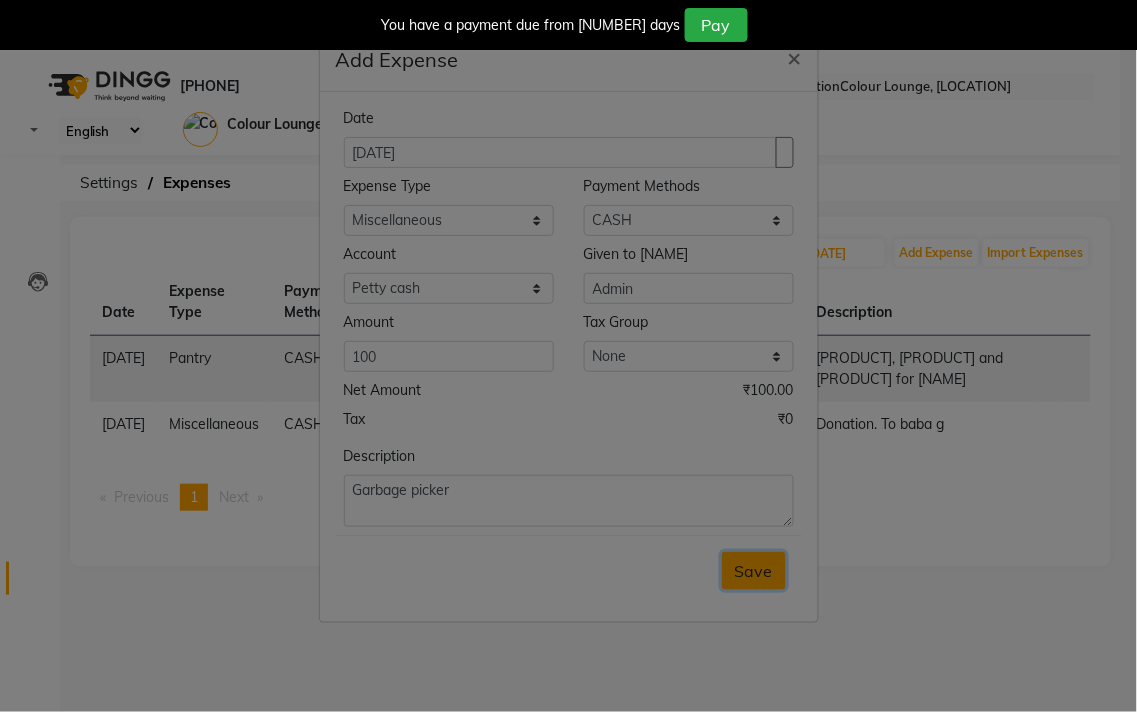 click on "Save" at bounding box center [754, 571] 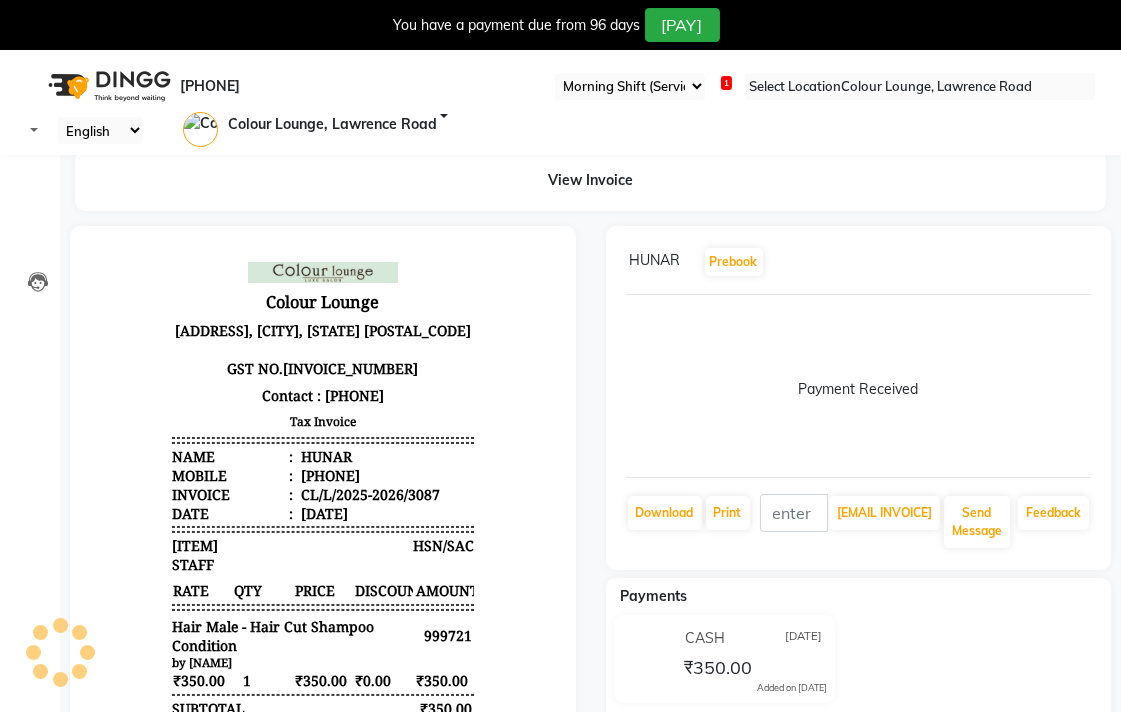 scroll, scrollTop: 0, scrollLeft: 0, axis: both 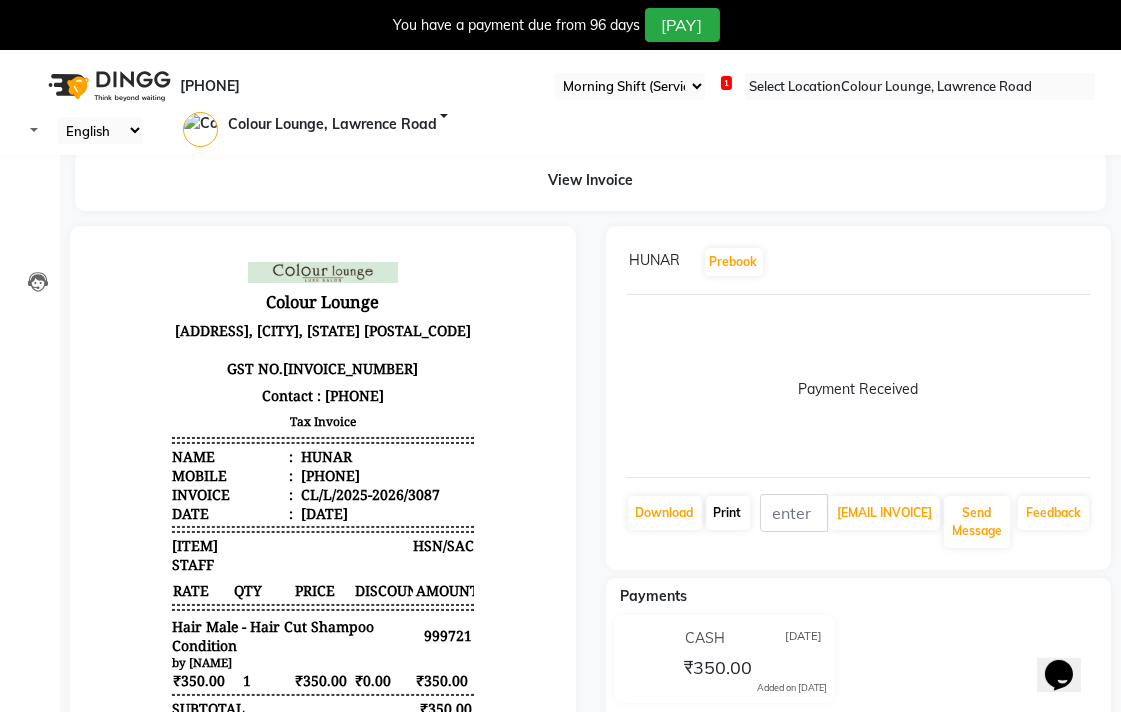 click on "Print" at bounding box center (665, 513) 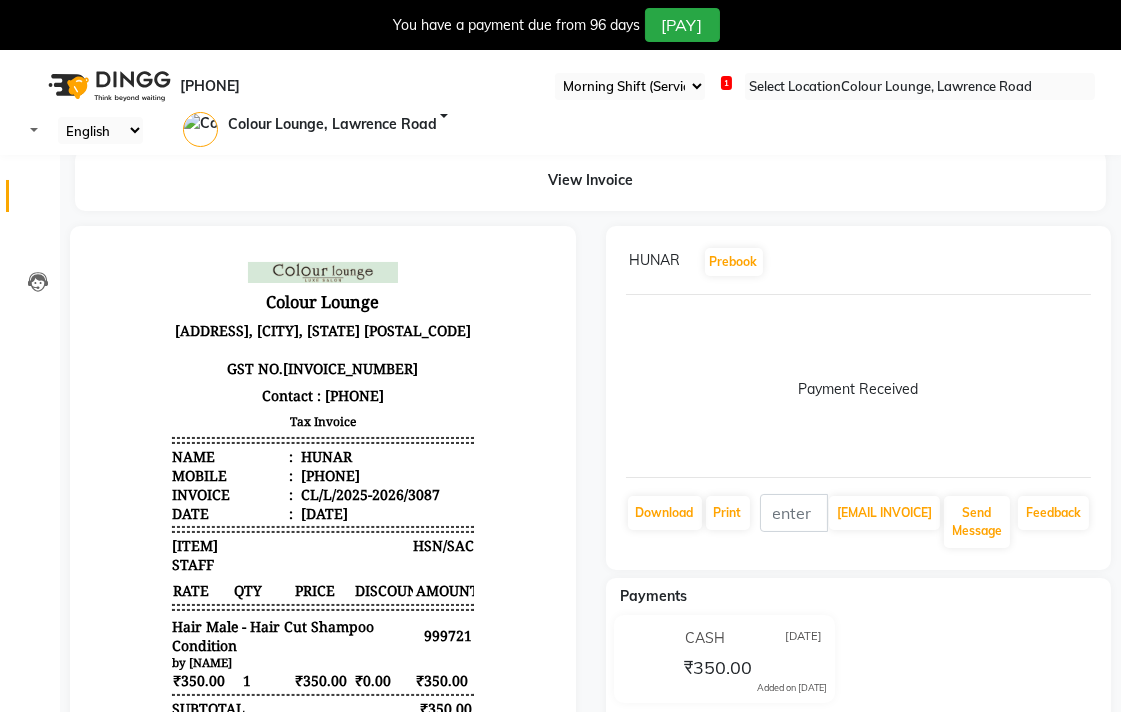 click at bounding box center [38, 201] 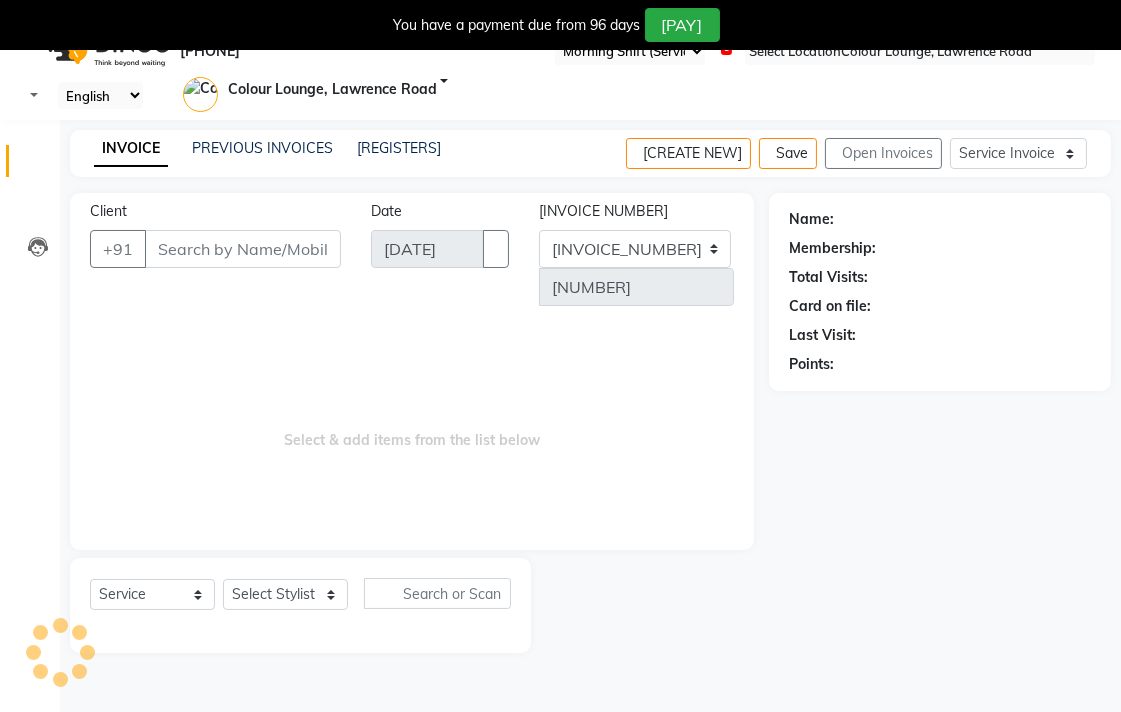 scroll, scrollTop: 50, scrollLeft: 0, axis: vertical 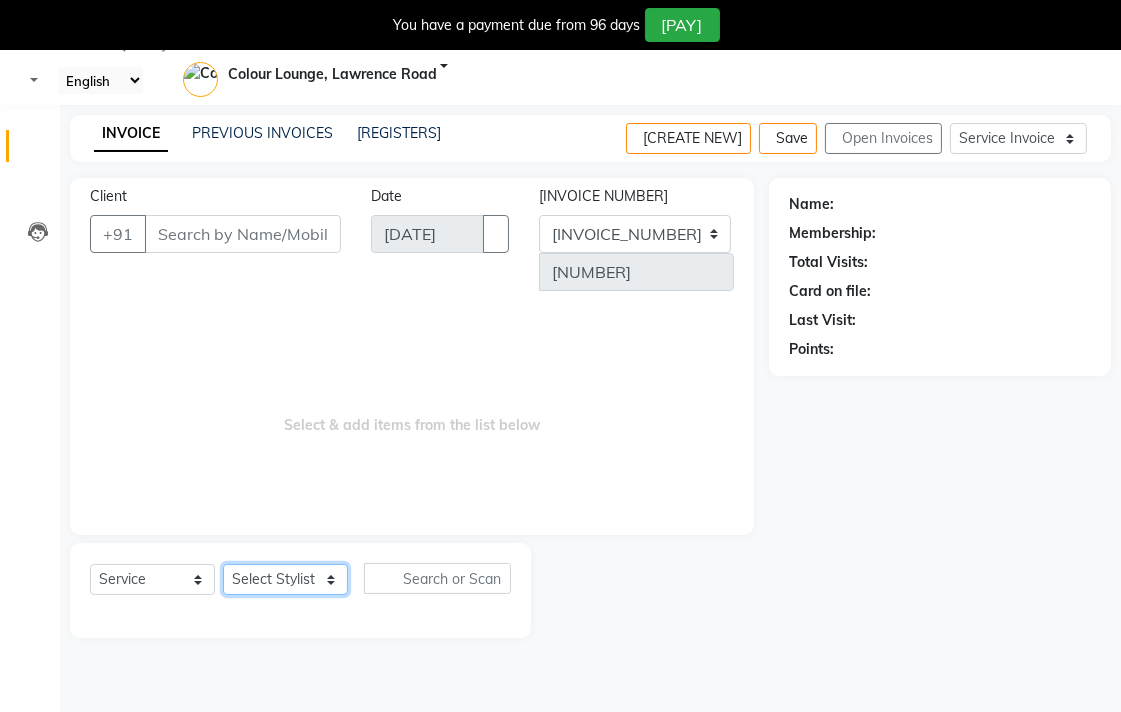 click on "Select Stylist Admin AMIT Ankush Ansh Nayyar BALBHARTI SHARMA Colour Lounge, Lawrence Road Colour Lounge, Lawrence Road DINGG HARJEET RANDHAWA HARPREET KAUR Kajal LALIMA LOVE Manish MANPREET KAUR Navneet Neelam NEENA PALWINDER KAUR POOJA Pooja negi PRABHDEEP SINGH PRINCE KUMAR PURAN CHAND RAKESH KUMAR Rambachan  Resham Kaur  Robin Sapna SATWANT KAUR Simran  Sunny TULOSH SUBBA Urvashi Varun kumar VISHAL" at bounding box center [285, 579] 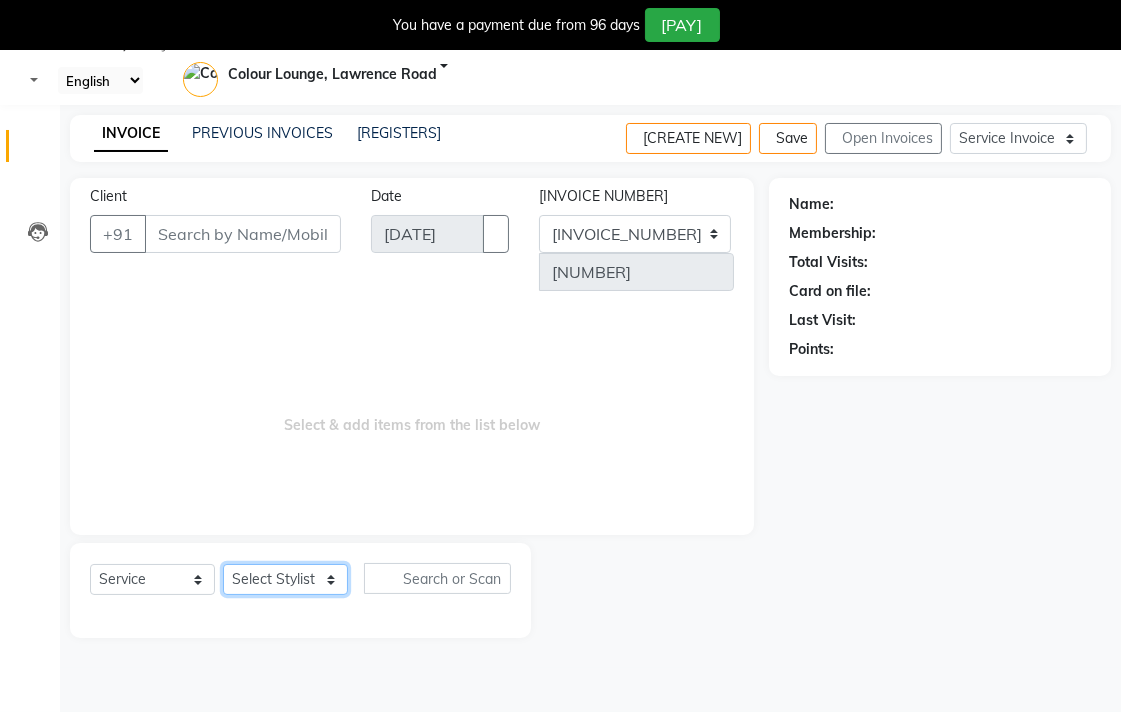 select on "70027" 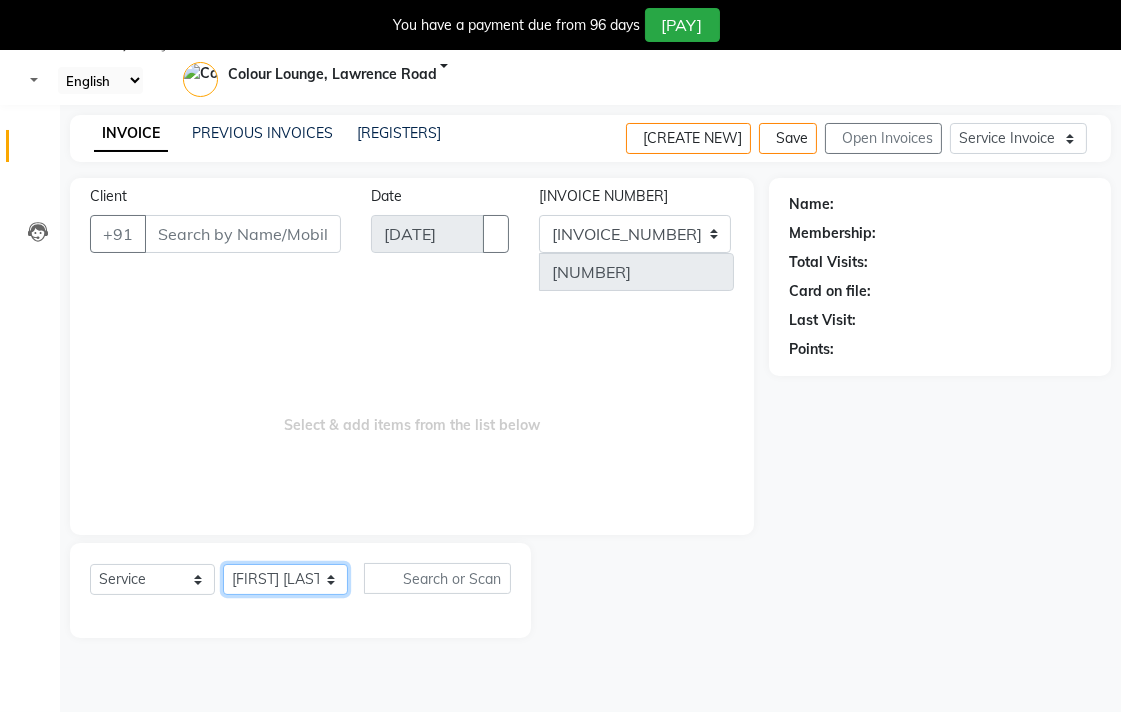 click on "Select Stylist Admin AMIT Ankush Ansh Nayyar BALBHARTI SHARMA Colour Lounge, Lawrence Road Colour Lounge, Lawrence Road DINGG HARJEET RANDHAWA HARPREET KAUR Kajal LALIMA LOVE Manish MANPREET KAUR Navneet Neelam NEENA PALWINDER KAUR POOJA Pooja negi PRABHDEEP SINGH PRINCE KUMAR PURAN CHAND RAKESH KUMAR Rambachan  Resham Kaur  Robin Sapna SATWANT KAUR Simran  Sunny TULOSH SUBBA Urvashi Varun kumar VISHAL" at bounding box center [285, 579] 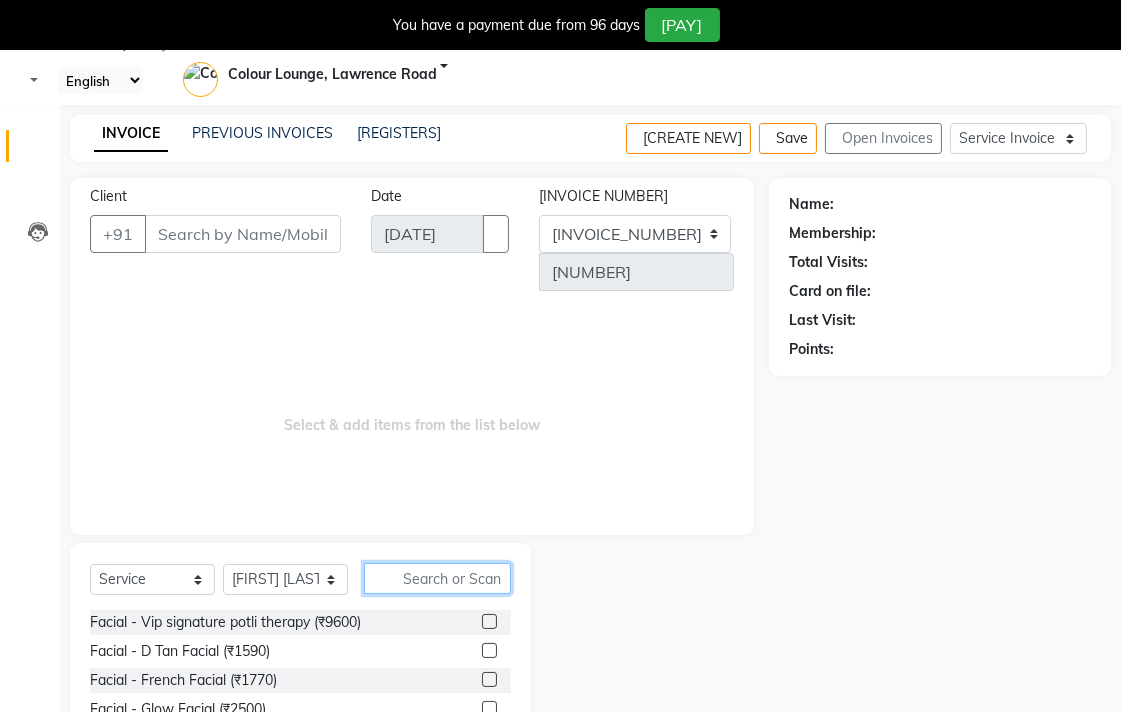 click at bounding box center (437, 578) 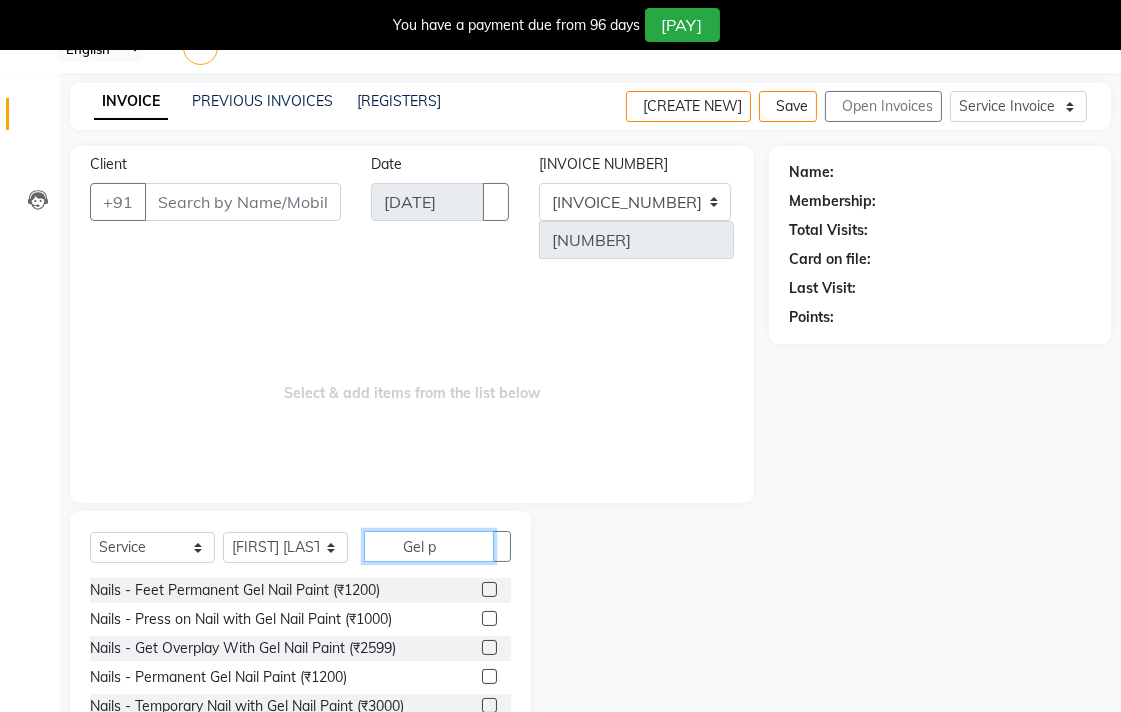 scroll, scrollTop: 84, scrollLeft: 0, axis: vertical 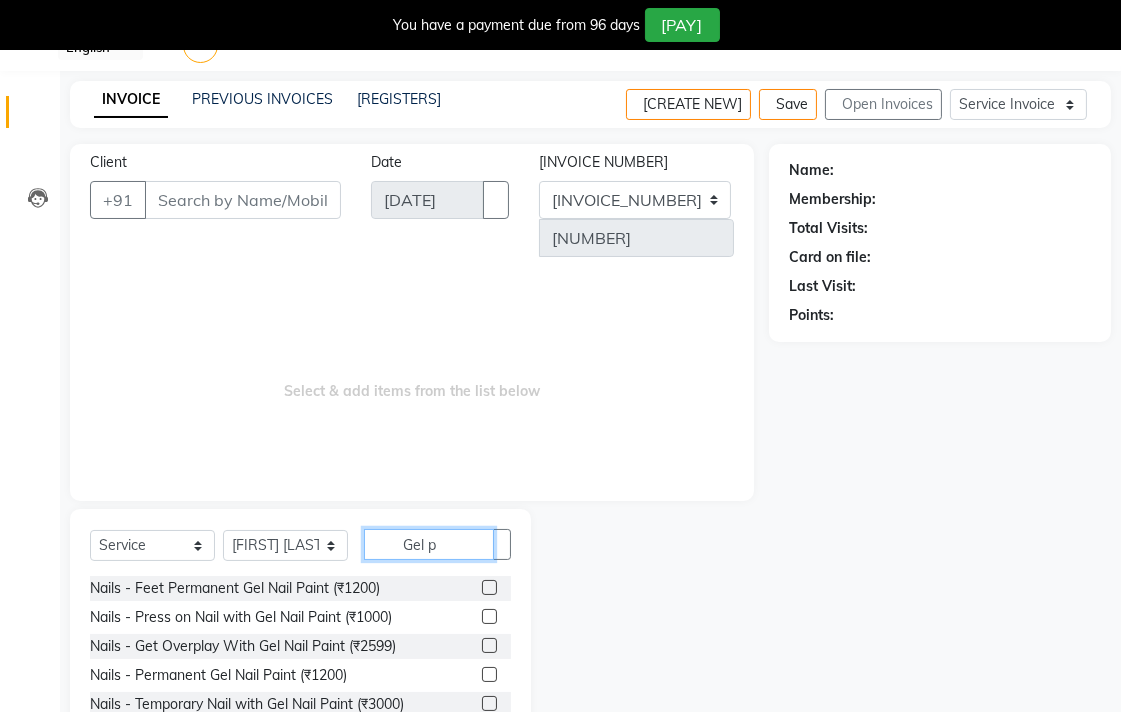 type on "Gel p" 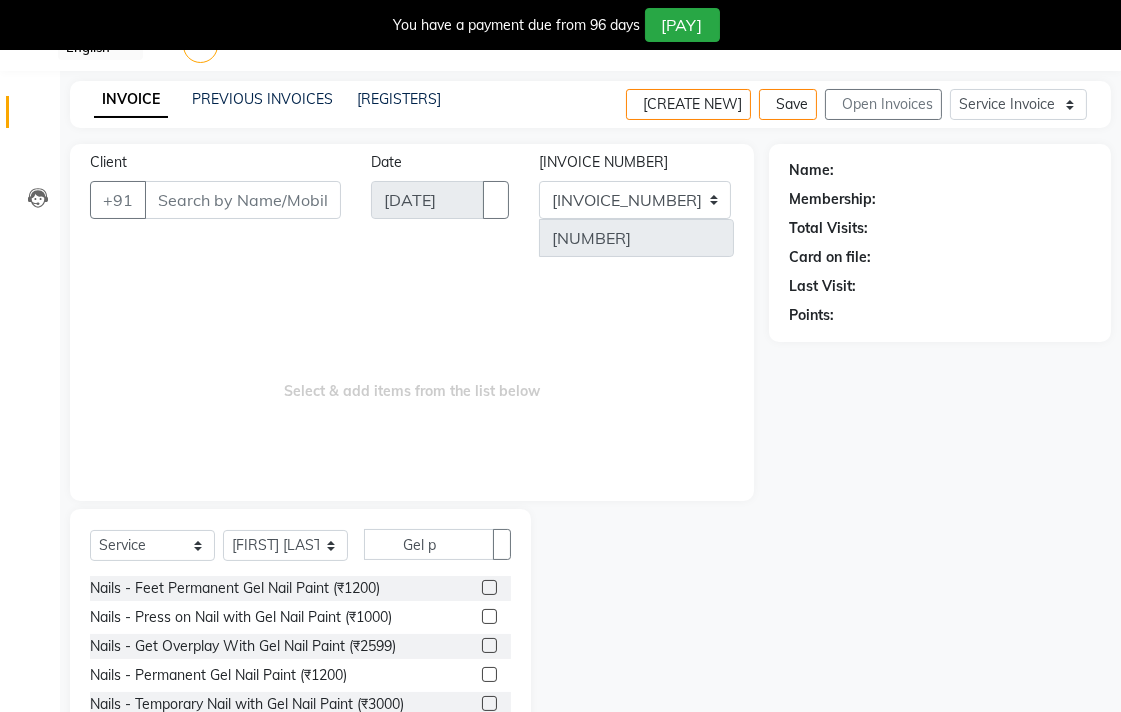 click at bounding box center (489, 674) 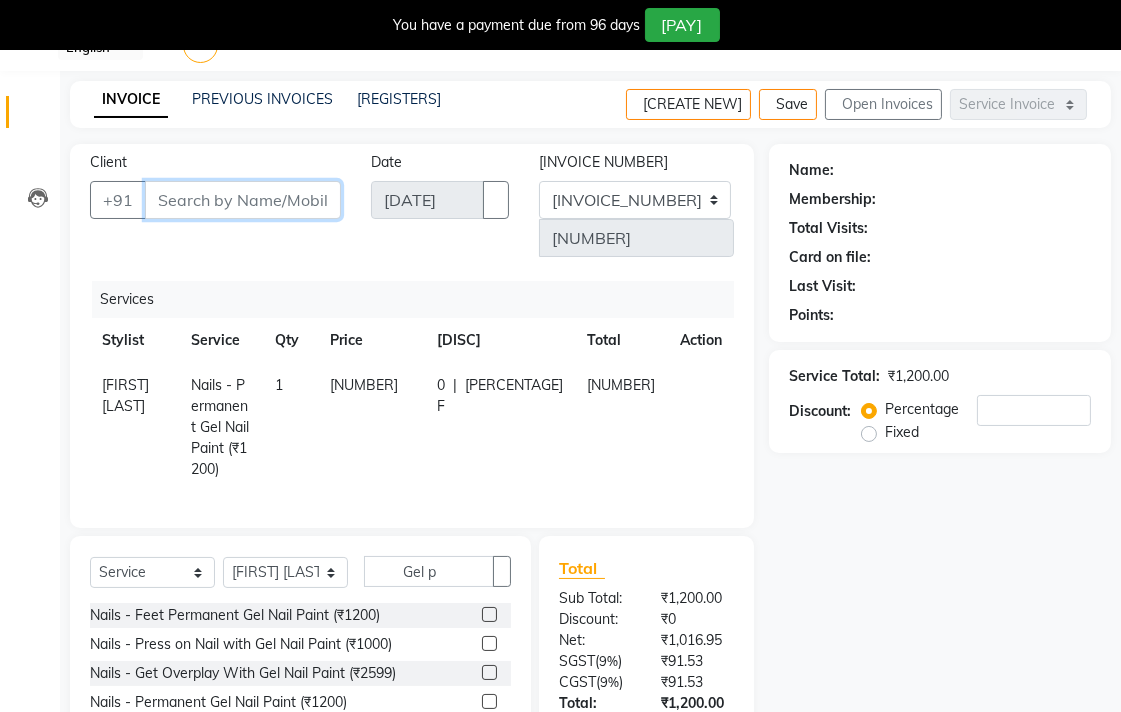 click on "Client" at bounding box center [243, 200] 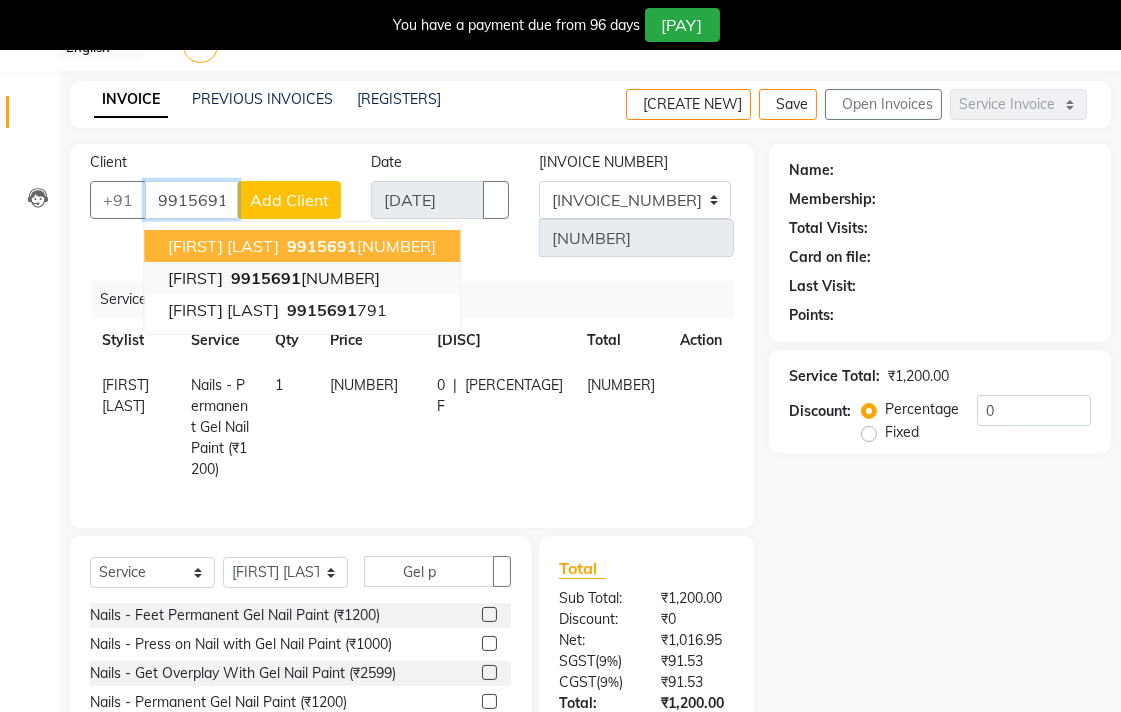 click on "9915691" at bounding box center [266, 278] 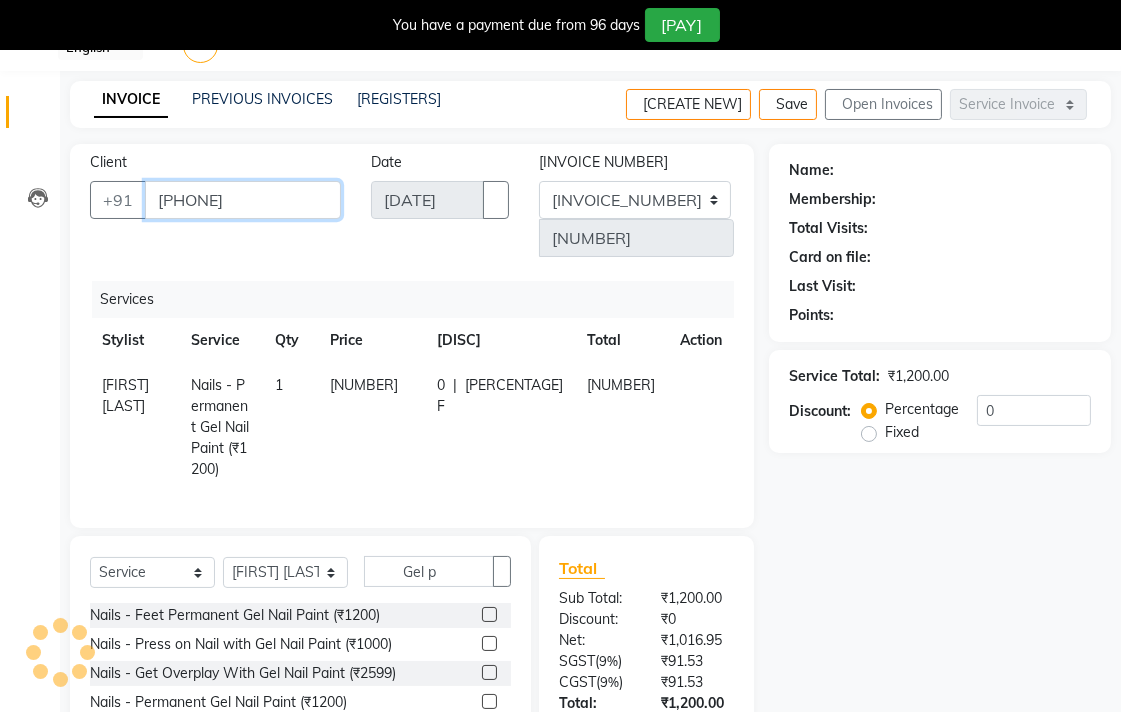 type on "[PHONE]" 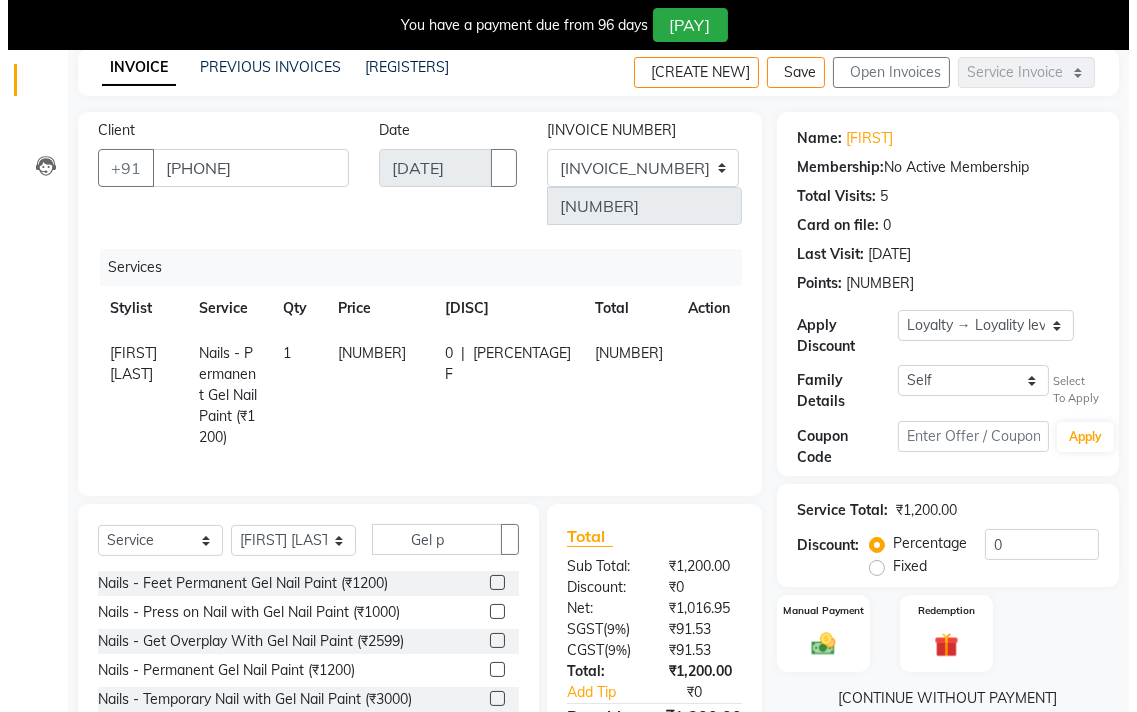scroll, scrollTop: 188, scrollLeft: 0, axis: vertical 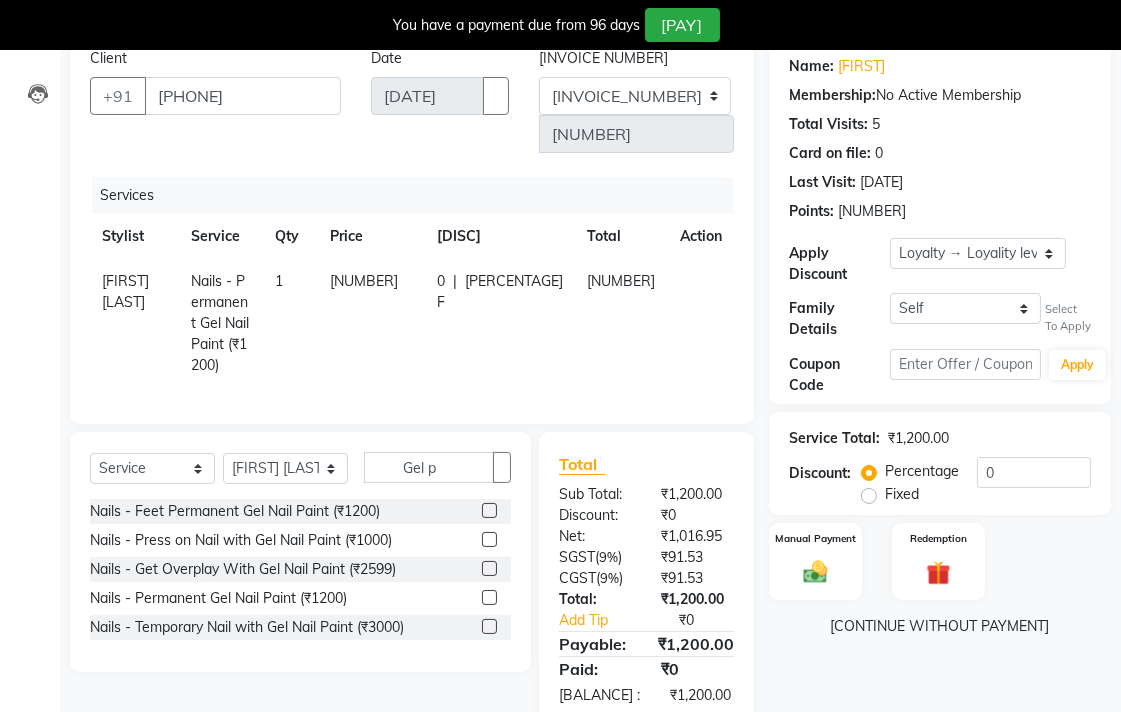 click at bounding box center (1083, 66) 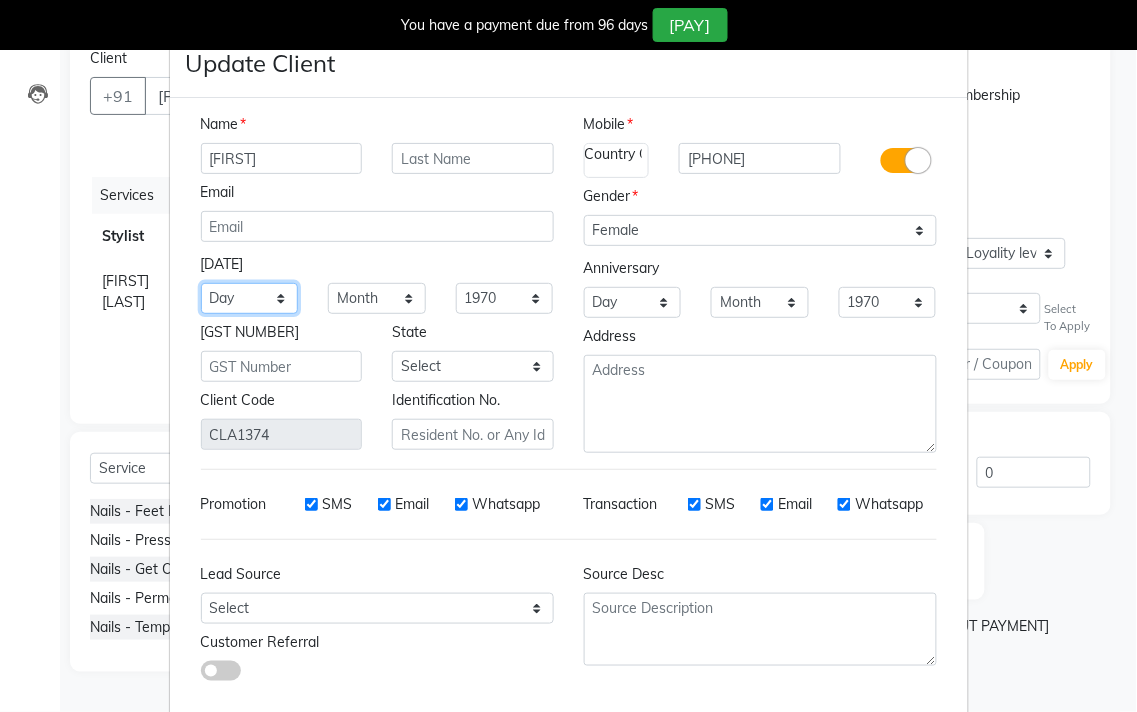 click on "Day 01 02 03 04 05 06 07 08 09 10 11 12 13 14 15 16 17 18 19 20 21 22 23 24 25 26 27 28 29 30 31" at bounding box center [250, 298] 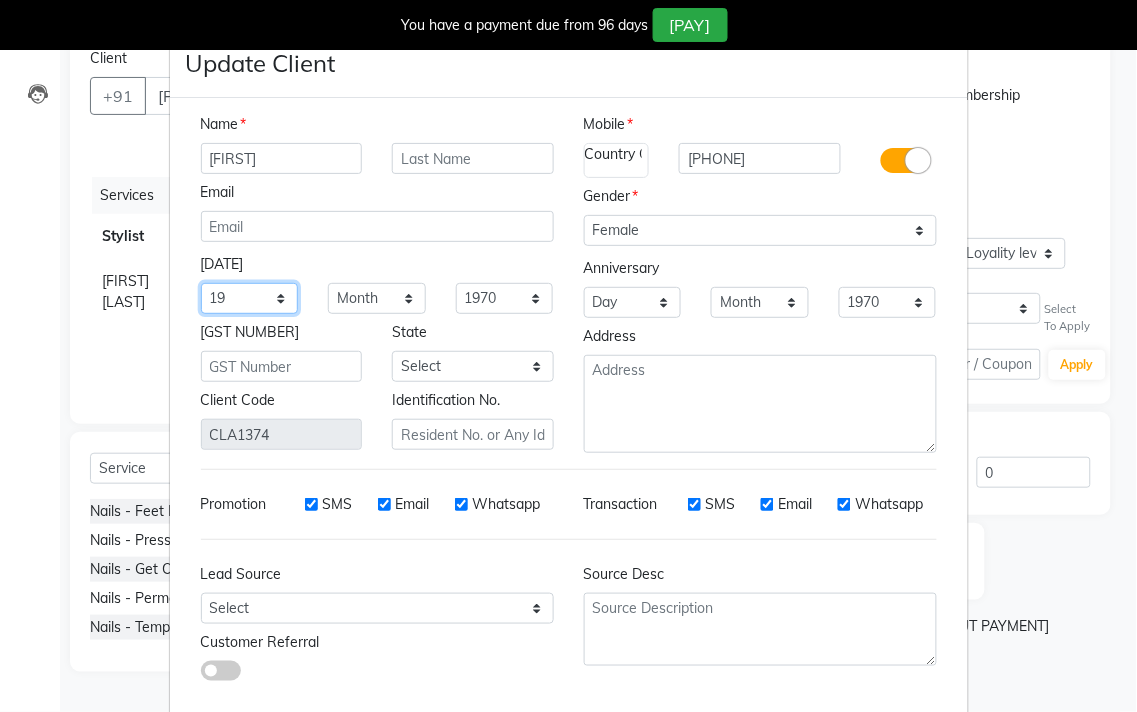click on "Day 01 02 03 04 05 06 07 08 09 10 11 12 13 14 15 16 17 18 19 20 21 22 23 24 25 26 27 28 29 30 31" at bounding box center (250, 298) 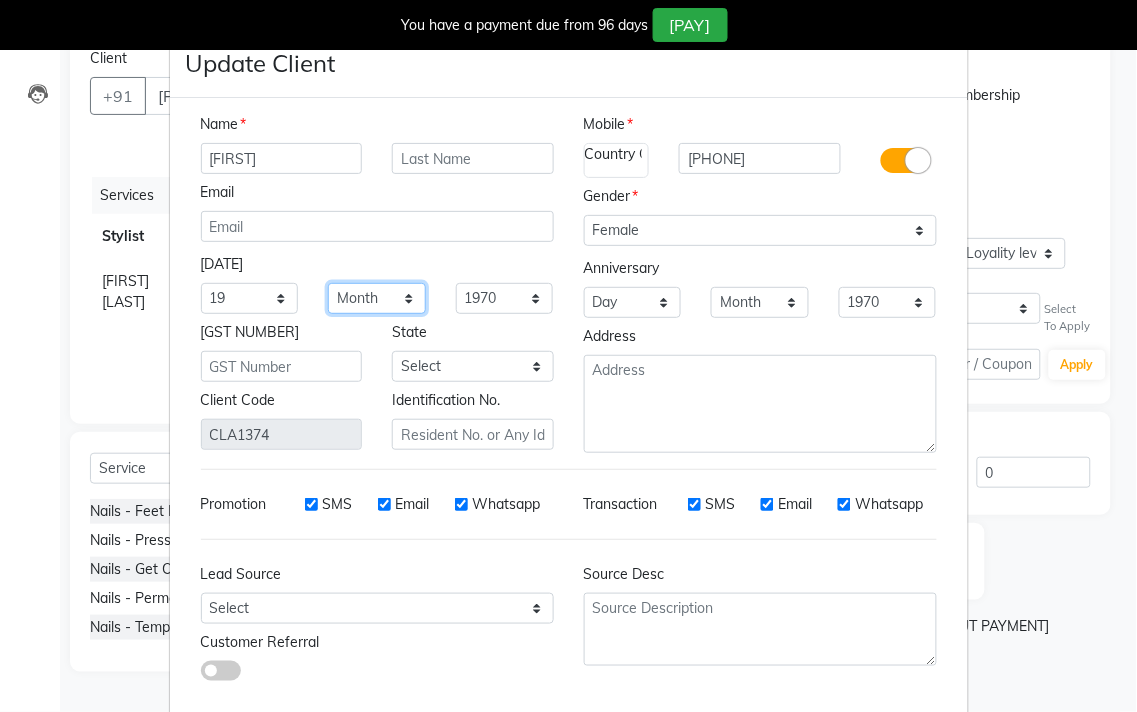 click on "Month January February March April May June July August September October November December" at bounding box center (377, 298) 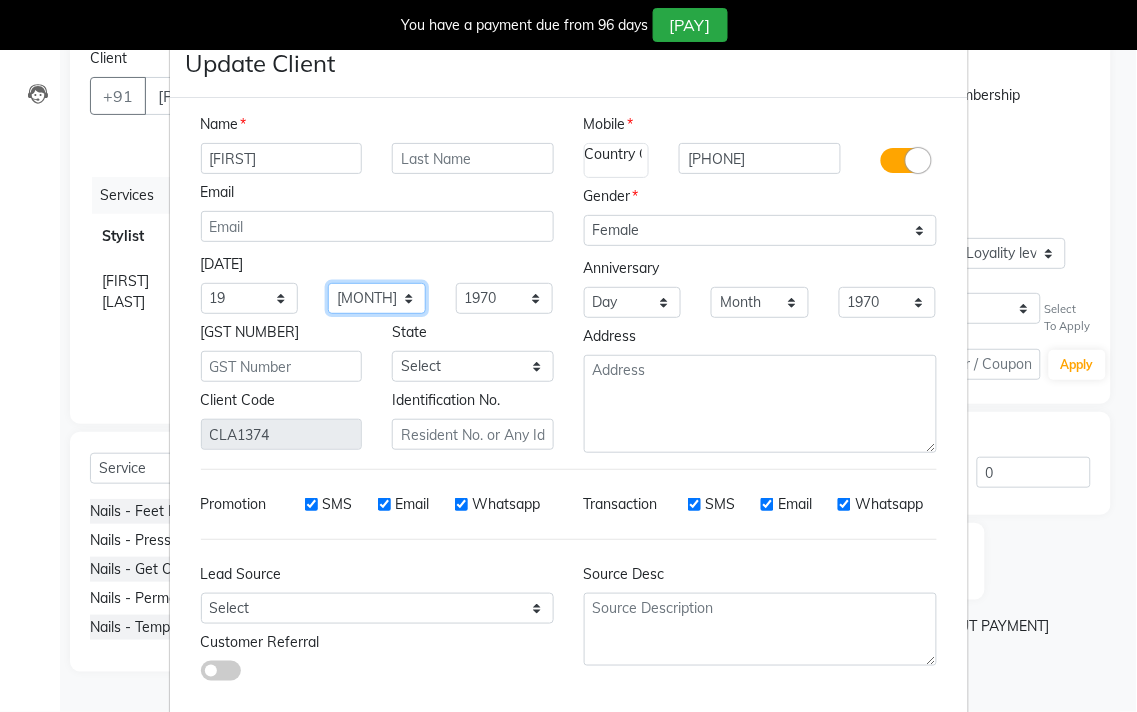 click on "Month January February March April May June July August September October November December" at bounding box center [377, 298] 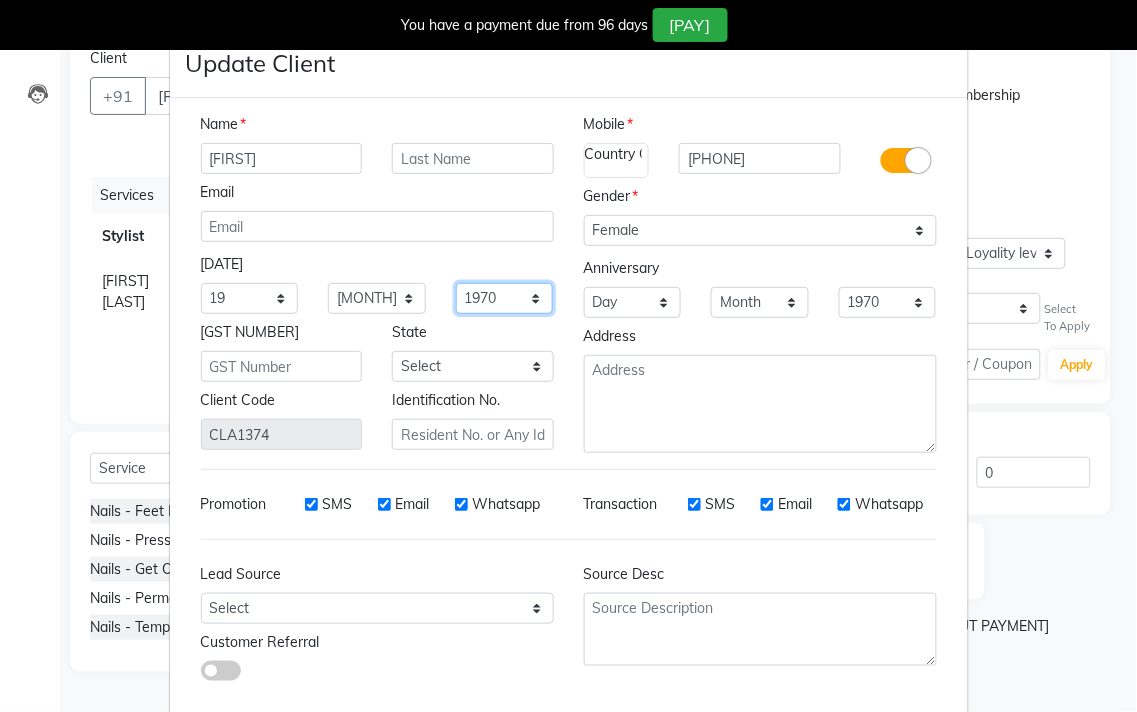 click on "1940 1941 1942 1943 1944 1945 1946 1947 1948 1949 1950 1951 1952 1953 1954 1955 1956 1957 1958 1959 1960 1961 1962 1963 1964 1965 1966 1967 1968 1969 1970 1971 1972 1973 1974 1975 1976 1977 1978 1979 1980 1981 1982 1983 1984 1985 1986 1987 1988 1989 1990 1991 1992 1993 1994 1995 1996 1997 1998 1999 2000 2001 2002 2003 2004 2005 2006 2007 2008 2009 2010 2011 2012 2013 2014 2015 2016 2017 2018 2019 2020 2021 2022 2023 2024" at bounding box center [505, 298] 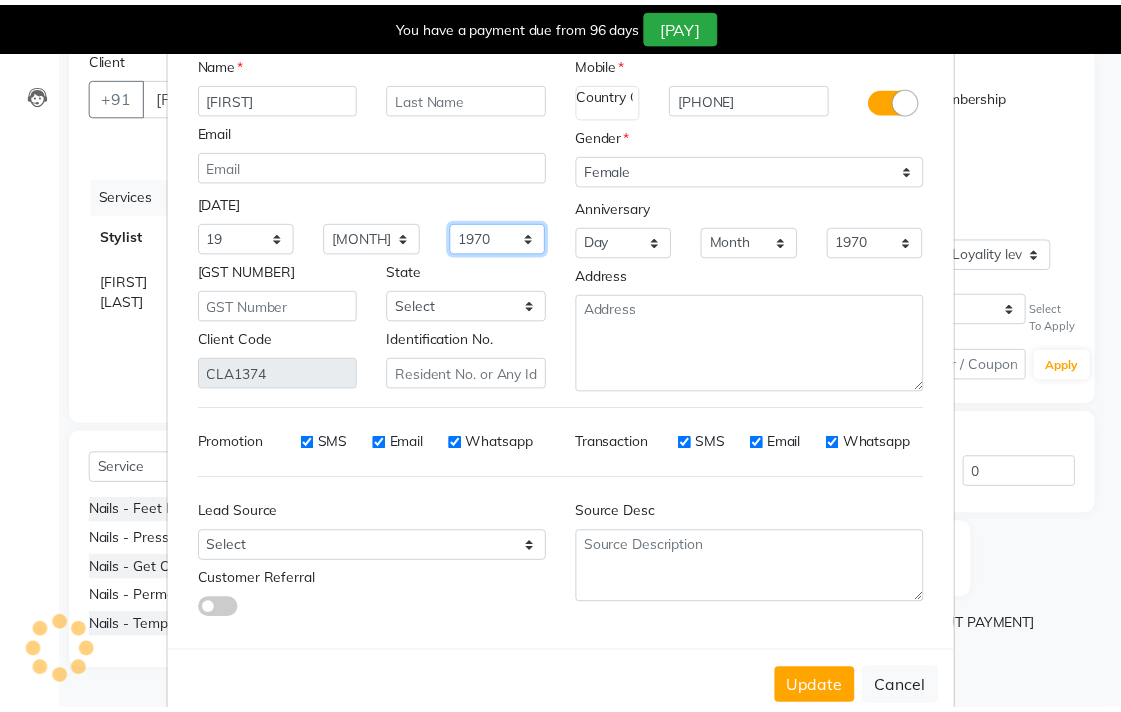 scroll, scrollTop: 103, scrollLeft: 0, axis: vertical 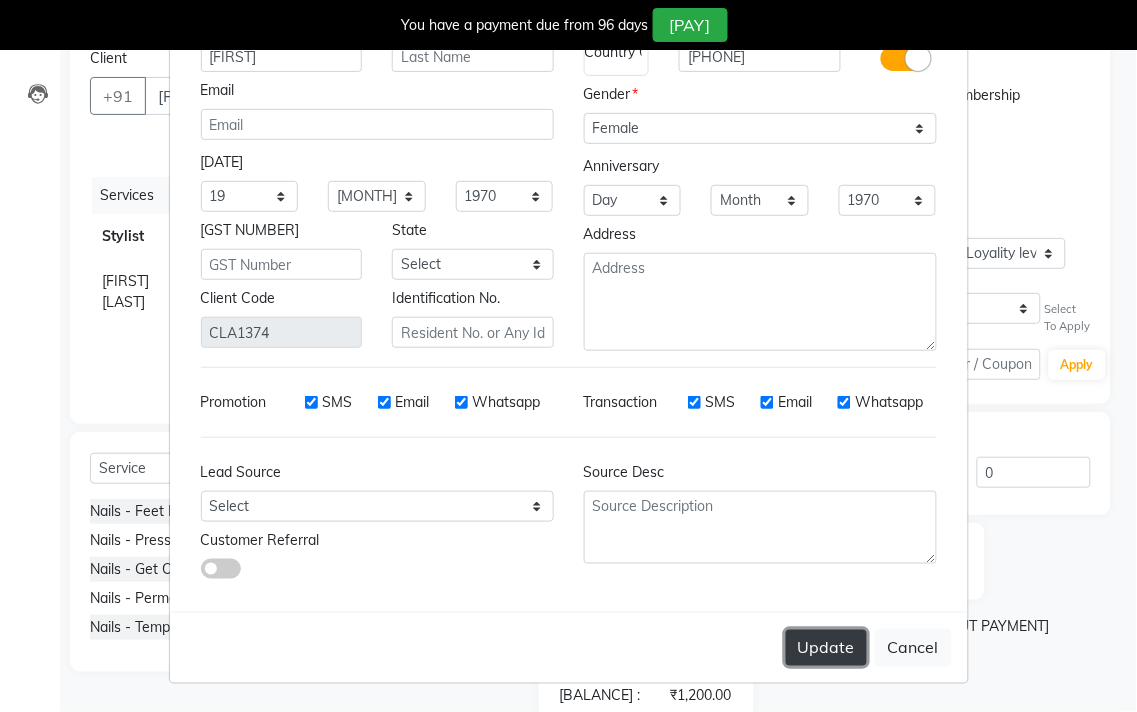 click on "Update" at bounding box center [826, 648] 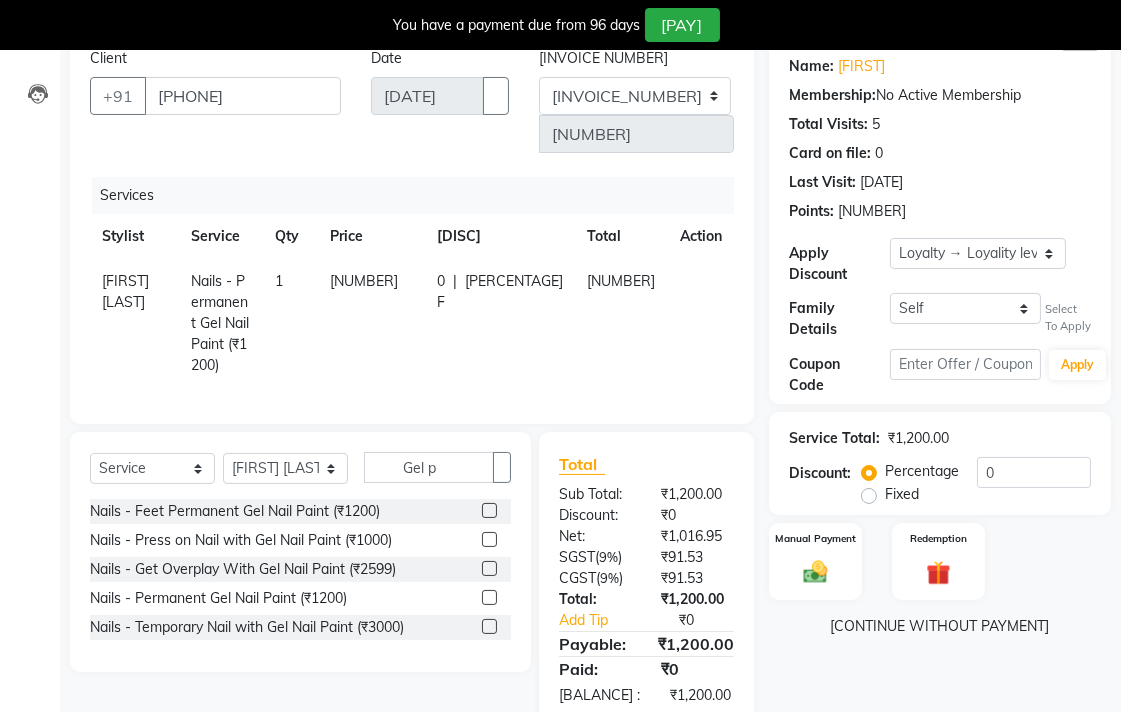 click on "|" at bounding box center [455, 292] 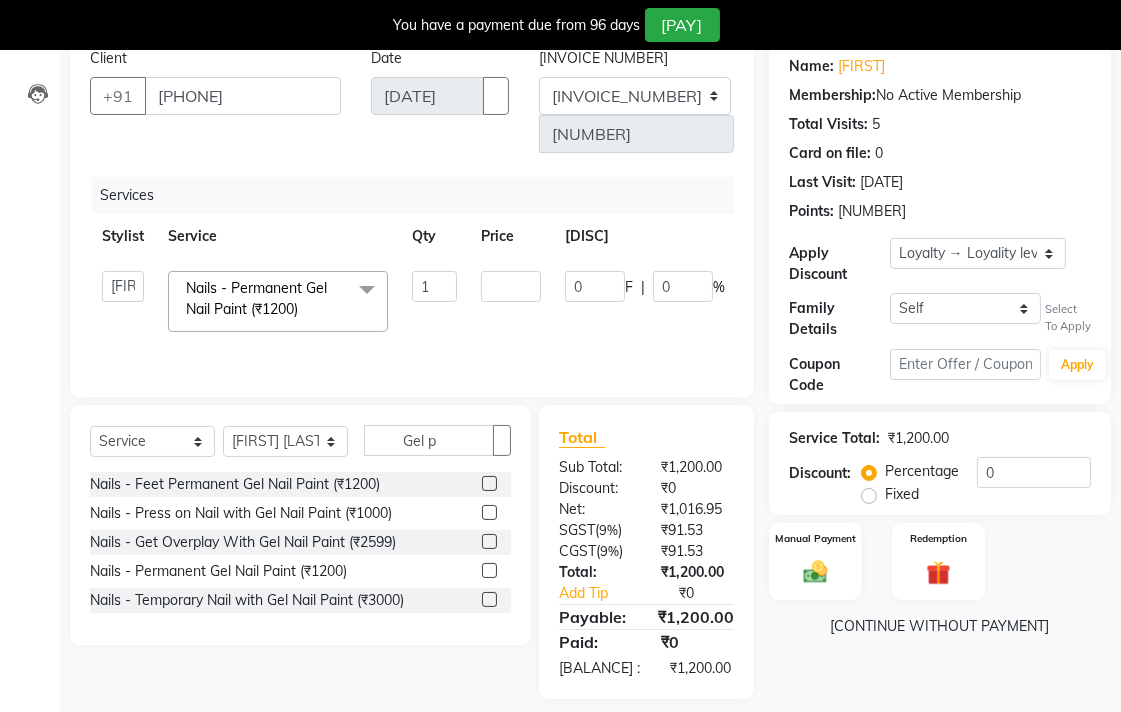 scroll, scrollTop: 166, scrollLeft: 0, axis: vertical 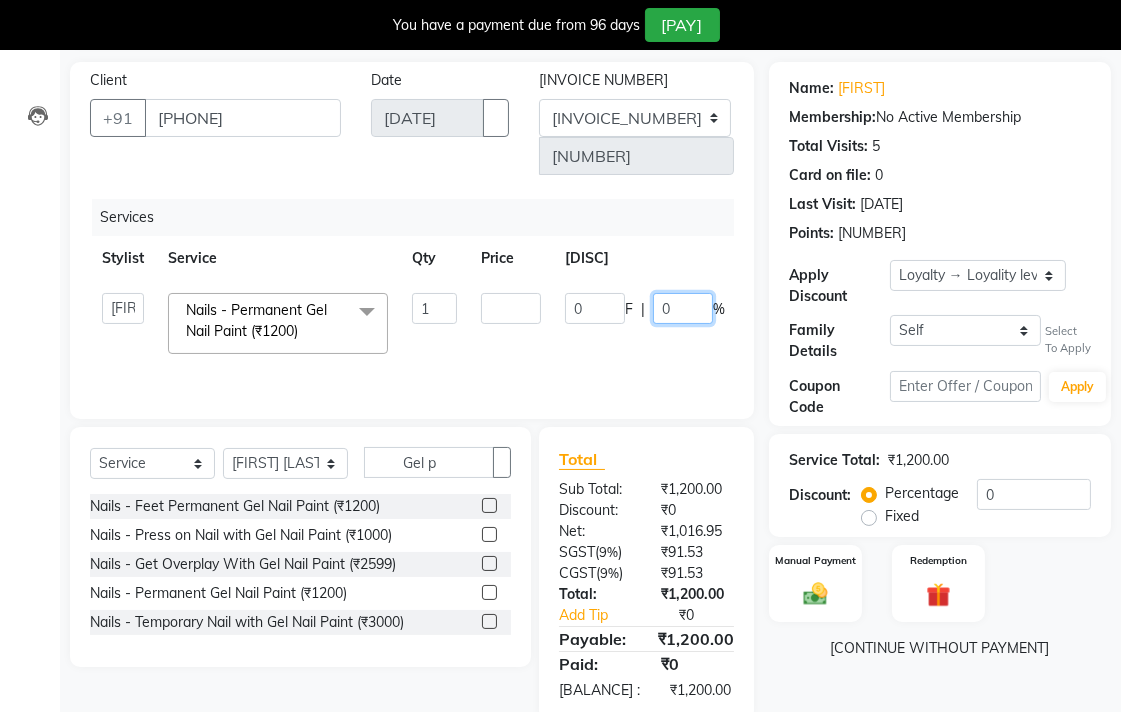 click on "0" at bounding box center [683, 308] 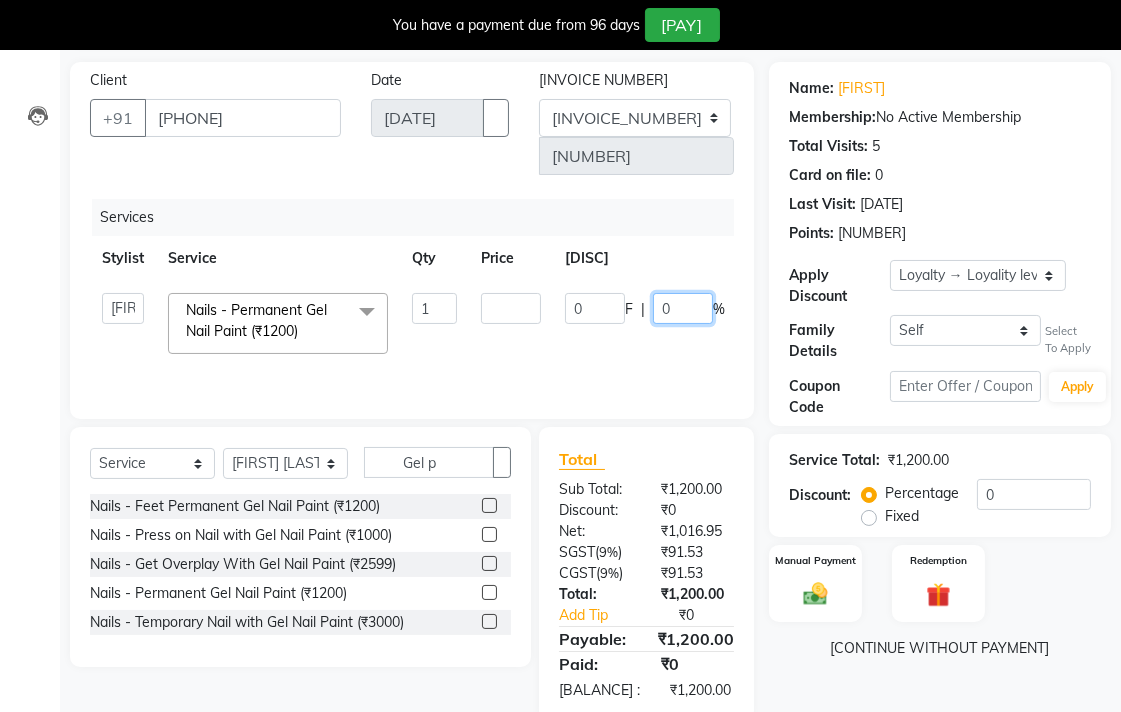 type on "50" 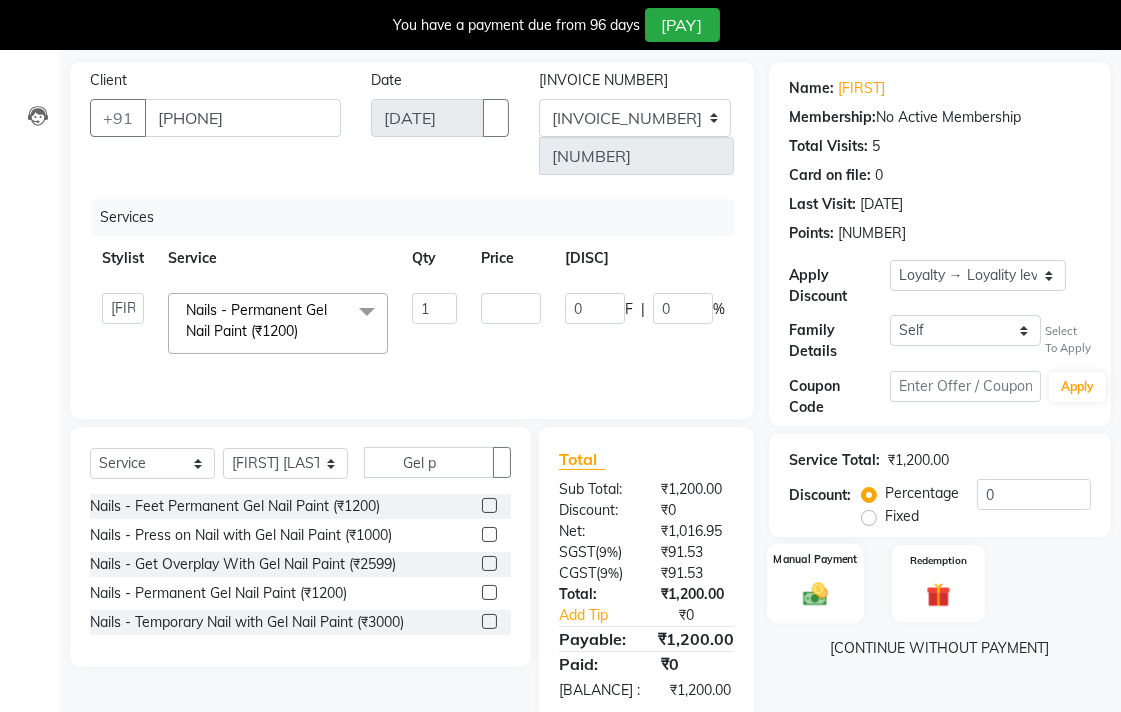 click at bounding box center [815, 593] 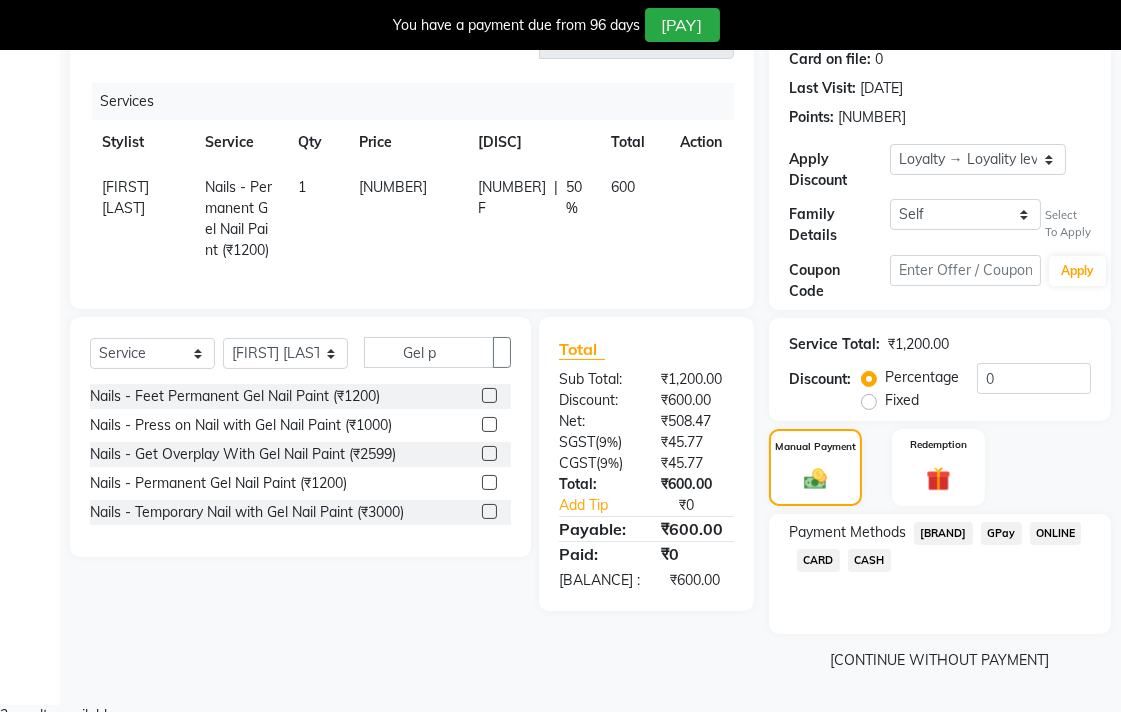 click on "CASH" at bounding box center (943, 533) 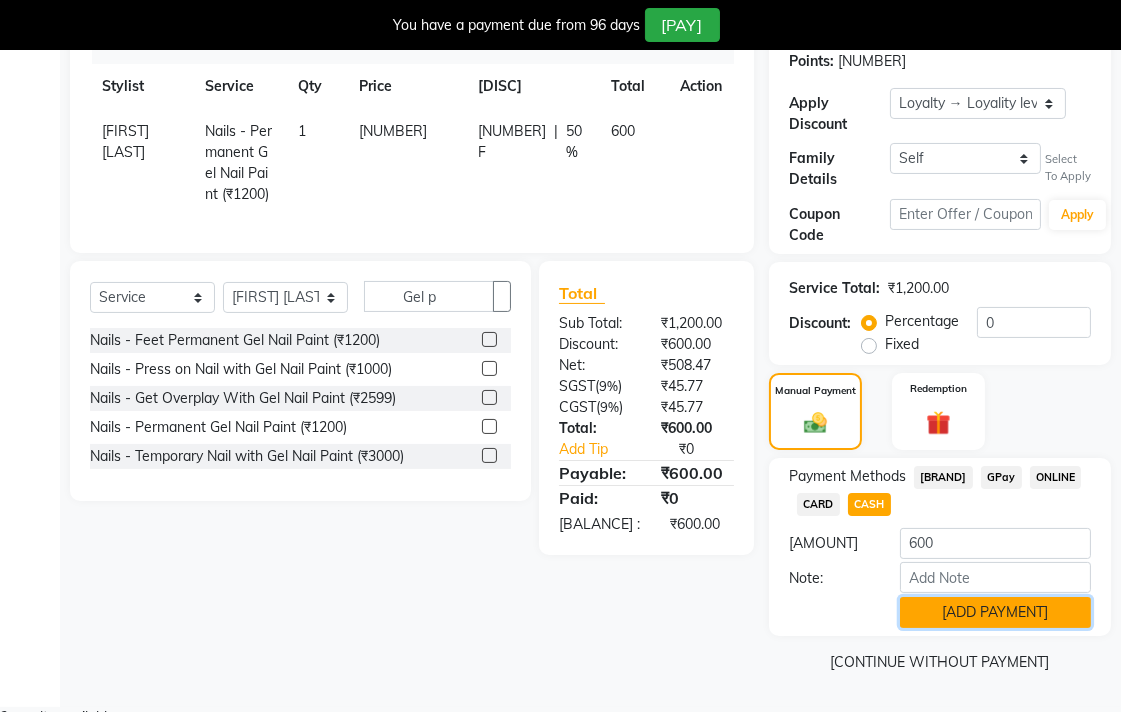 click on "Add Payment" at bounding box center [995, 612] 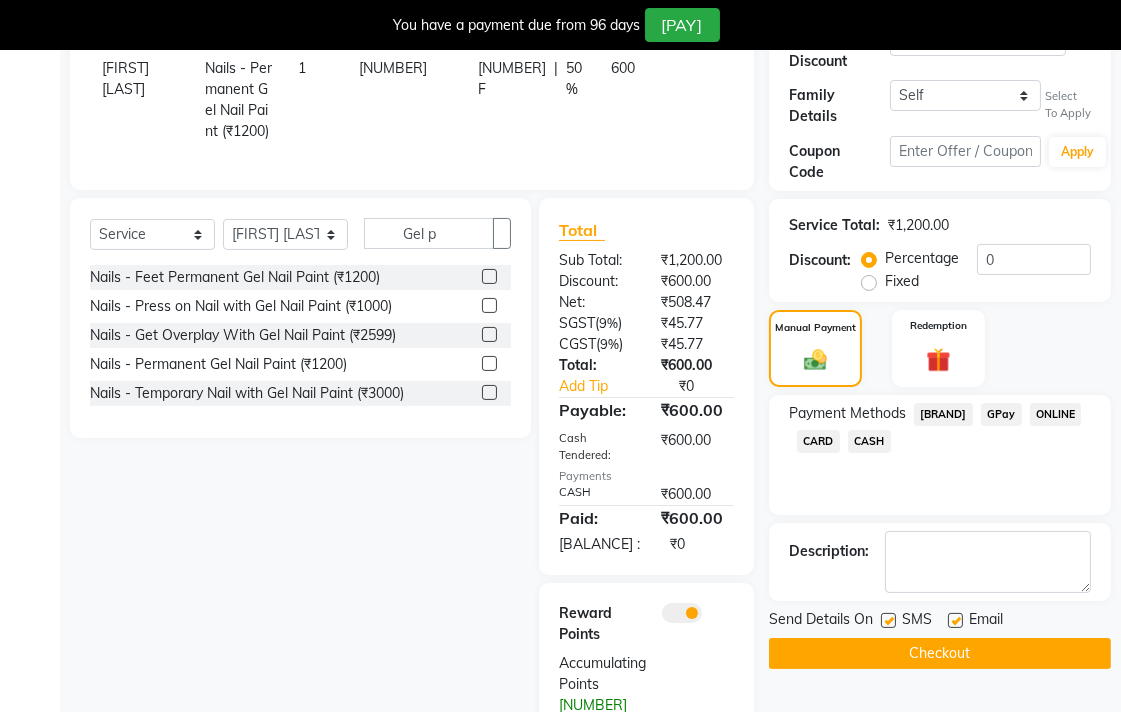 scroll, scrollTop: 433, scrollLeft: 0, axis: vertical 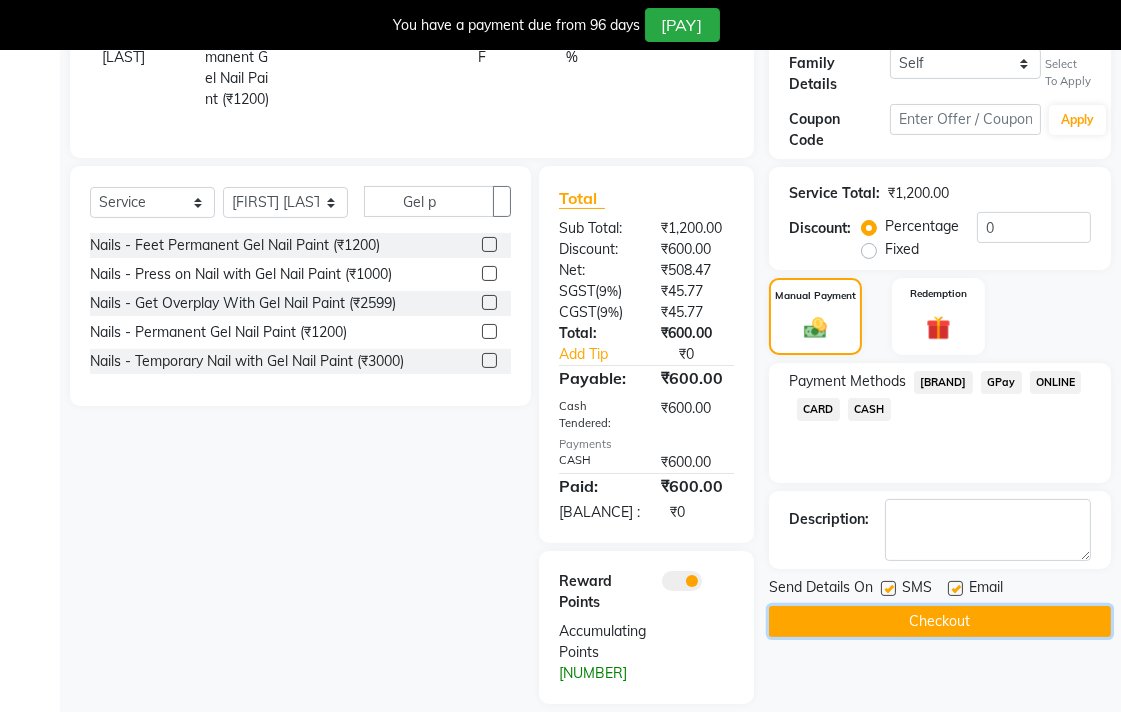 click on "Checkout" at bounding box center [940, 621] 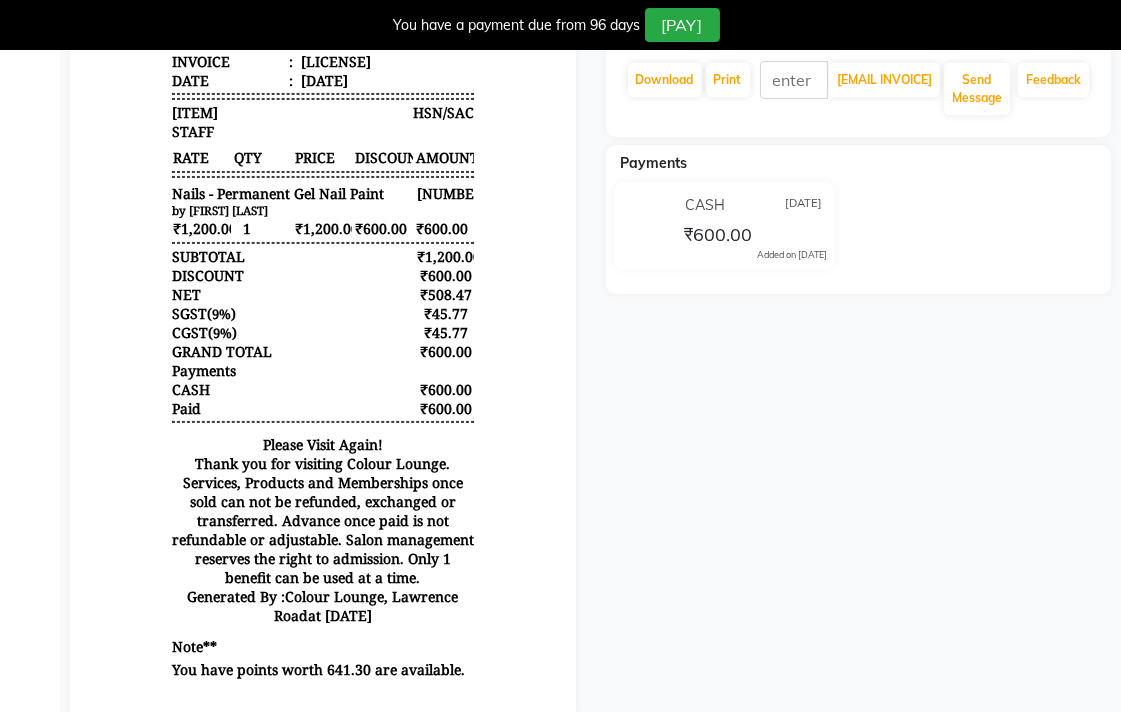scroll, scrollTop: 0, scrollLeft: 0, axis: both 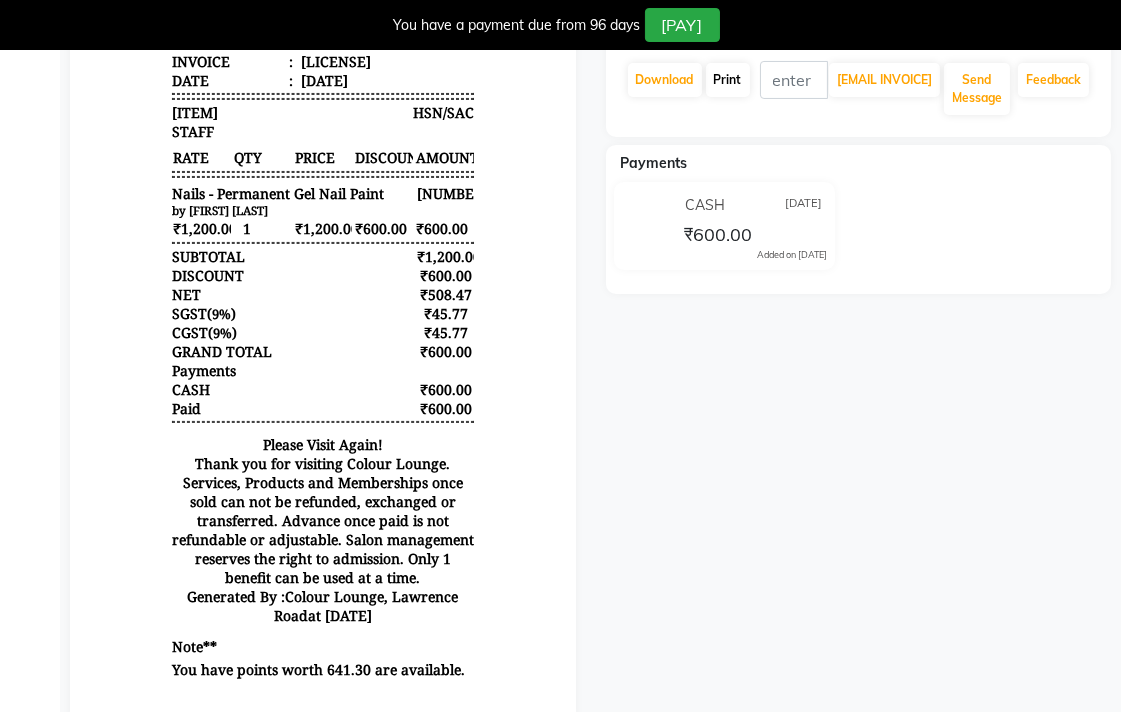 click on "Print" at bounding box center (665, 80) 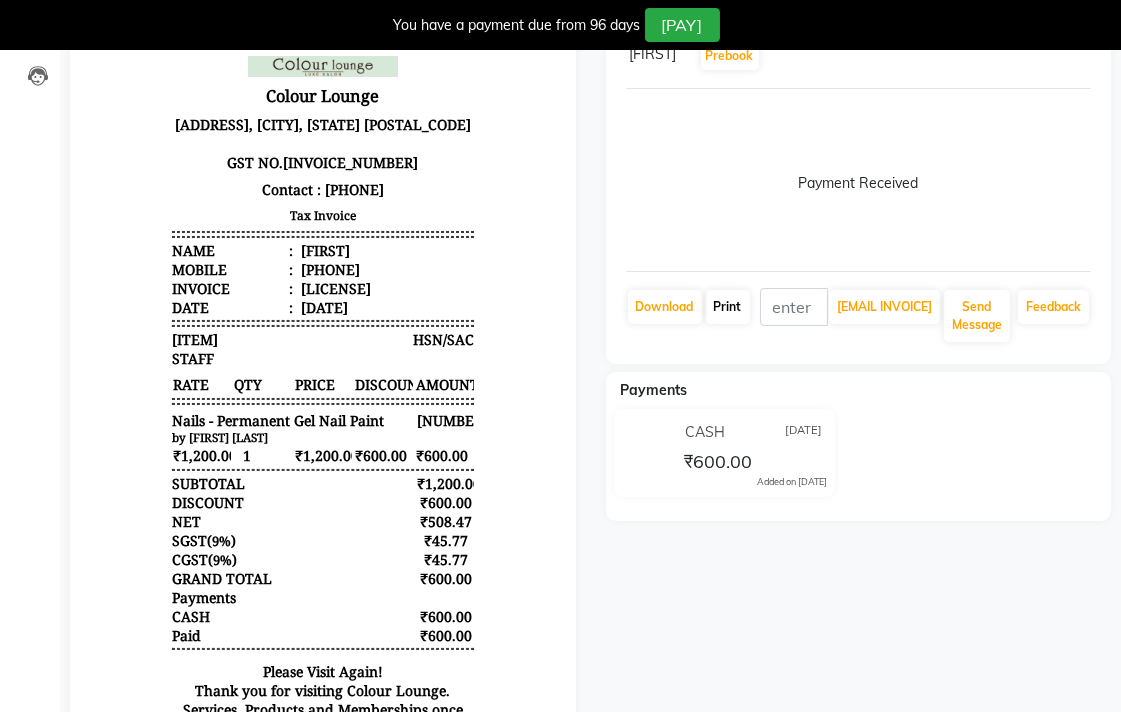 scroll, scrollTop: 0, scrollLeft: 0, axis: both 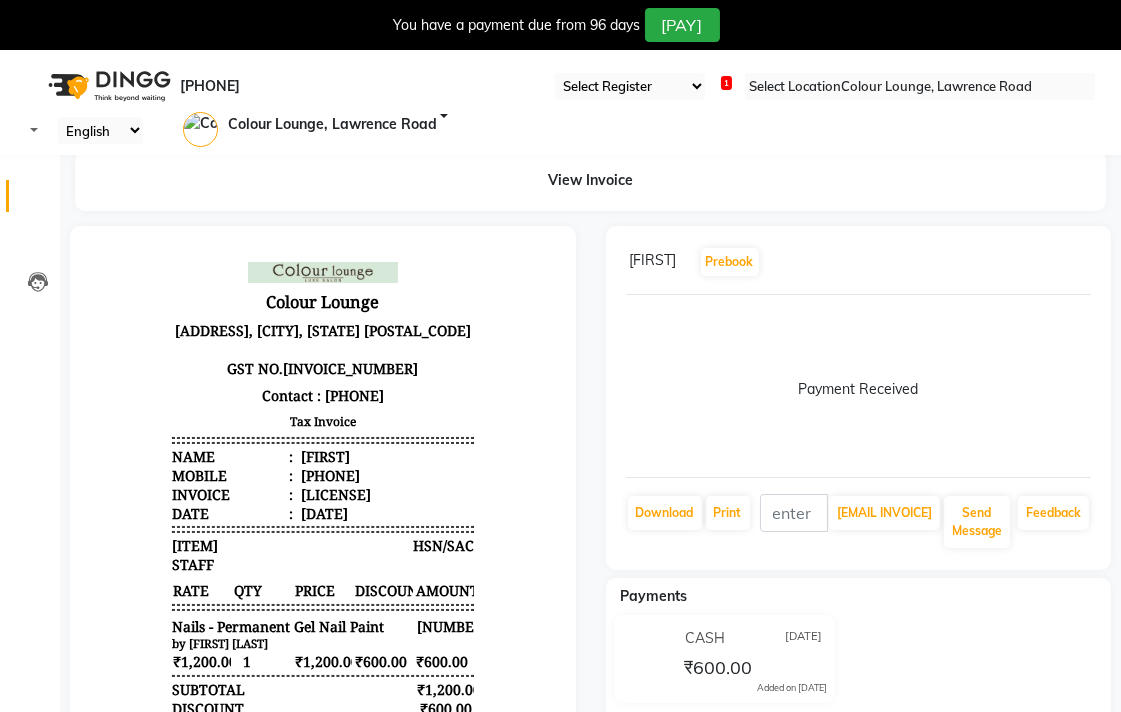 click at bounding box center (38, 201) 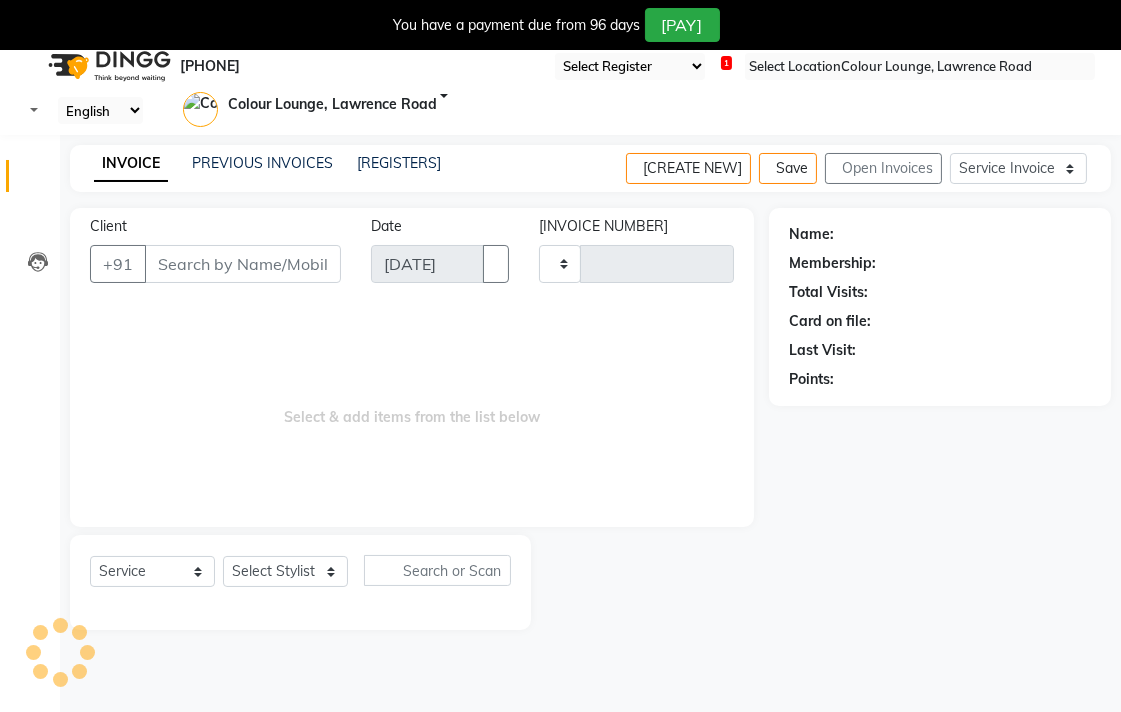 scroll, scrollTop: 50, scrollLeft: 0, axis: vertical 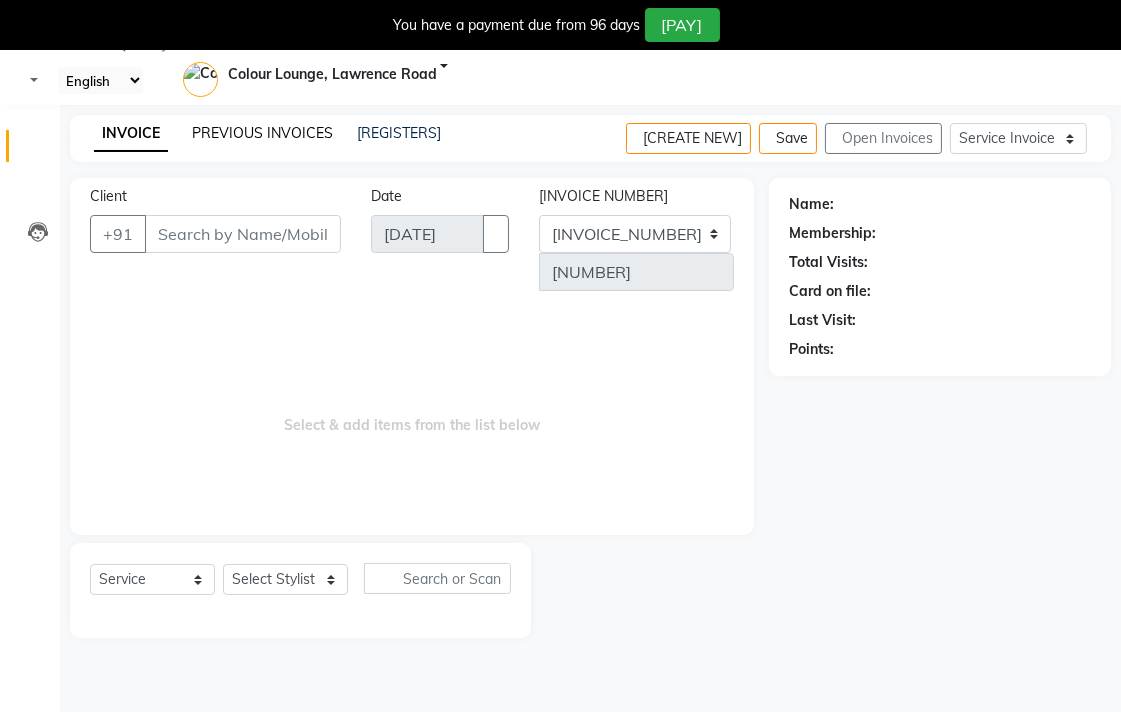 click on "PREVIOUS INVOICES" at bounding box center (262, 133) 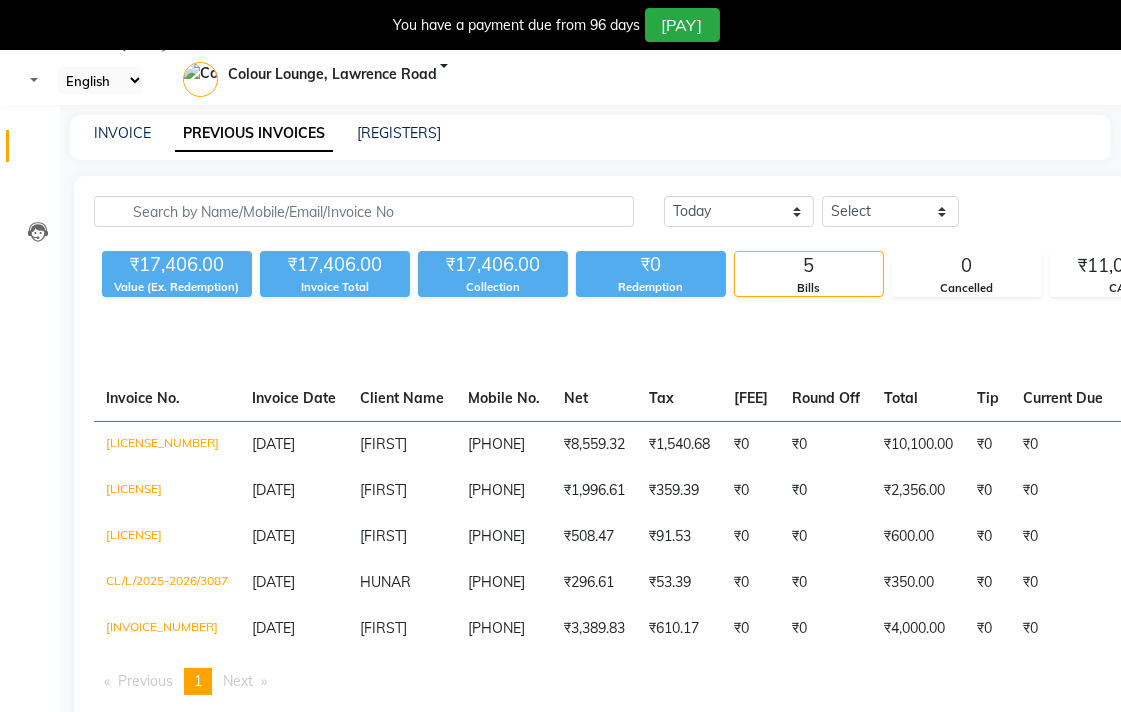 scroll, scrollTop: 0, scrollLeft: 77, axis: horizontal 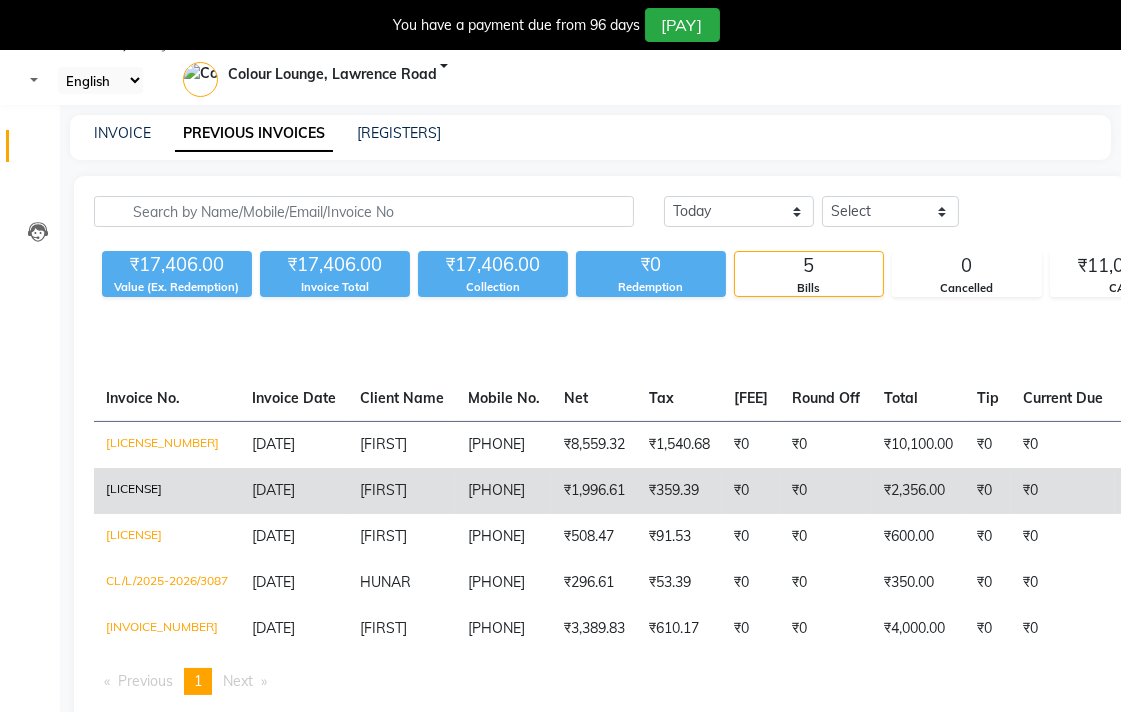 click on "DC/L/2025-2026/0230" at bounding box center [167, 444] 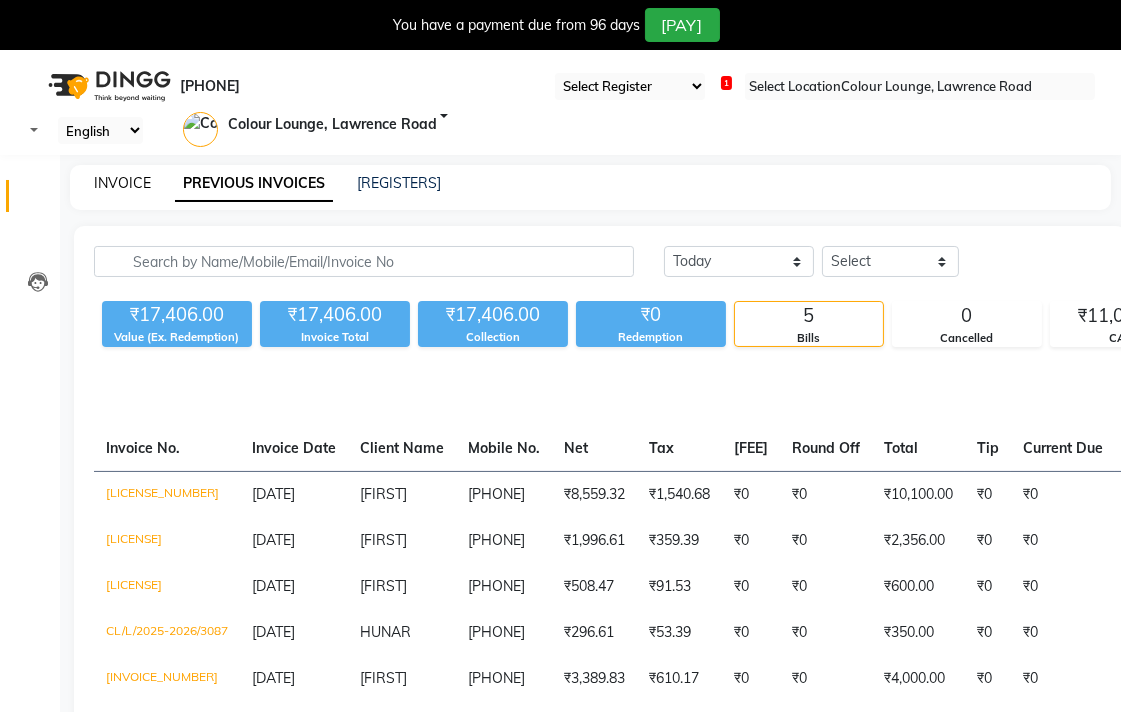 click on "INVOICE" at bounding box center (122, 183) 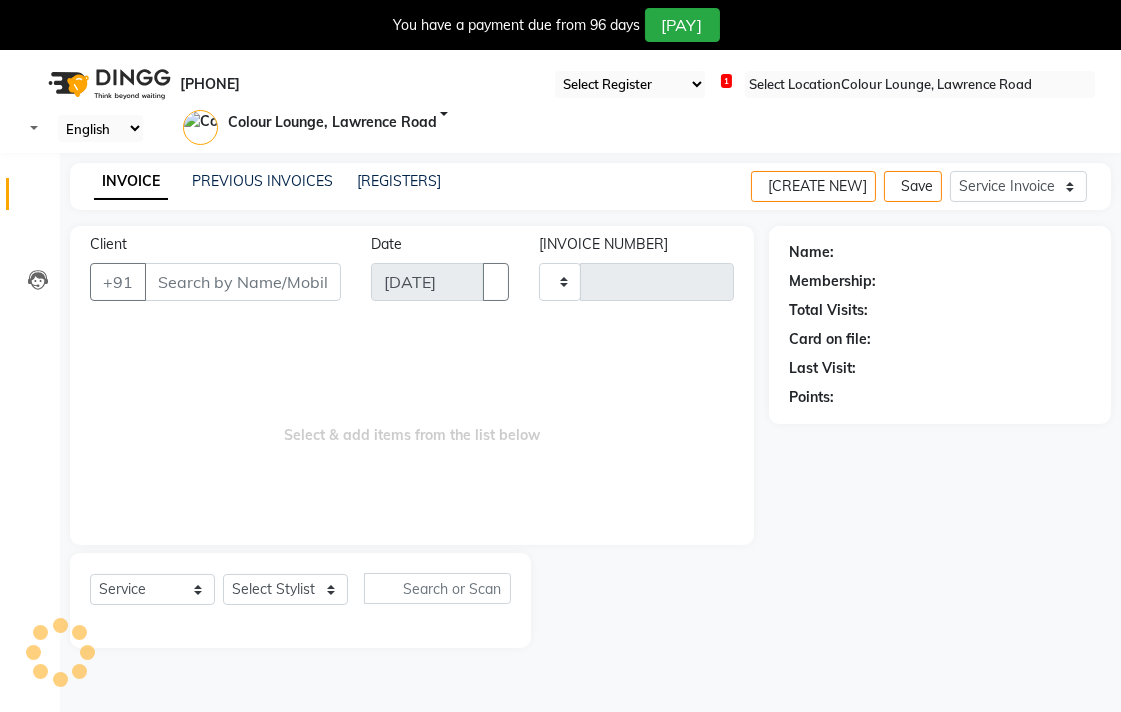 scroll, scrollTop: 50, scrollLeft: 0, axis: vertical 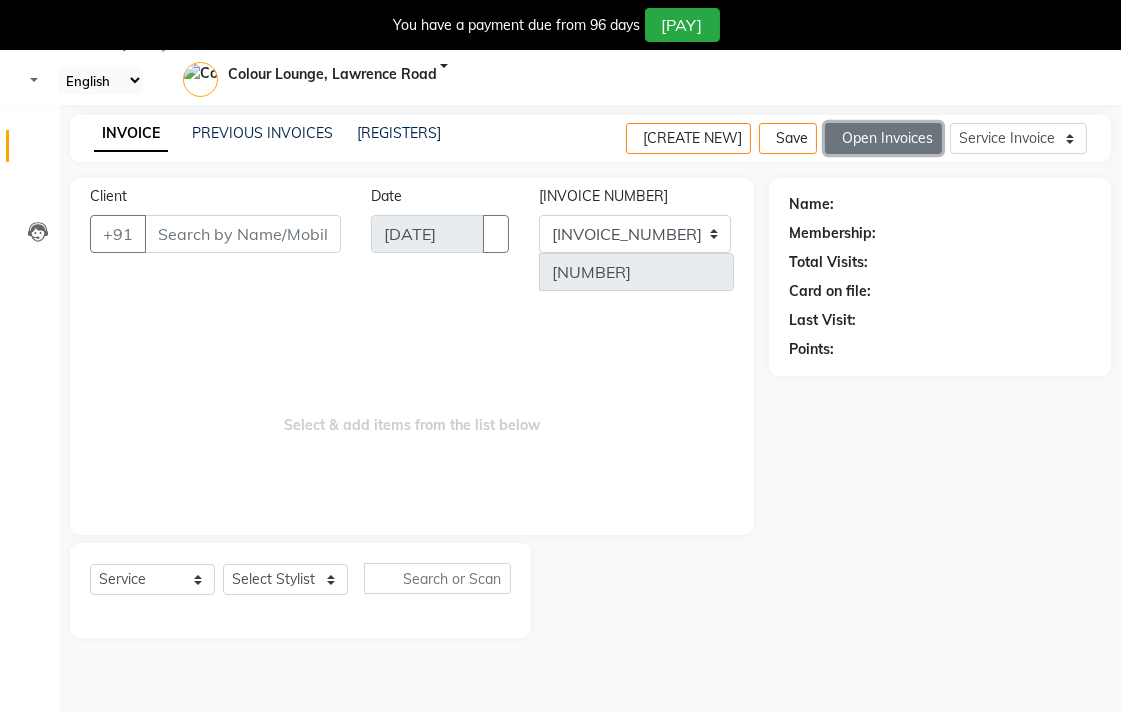 click on "Open Invoices" at bounding box center (883, 138) 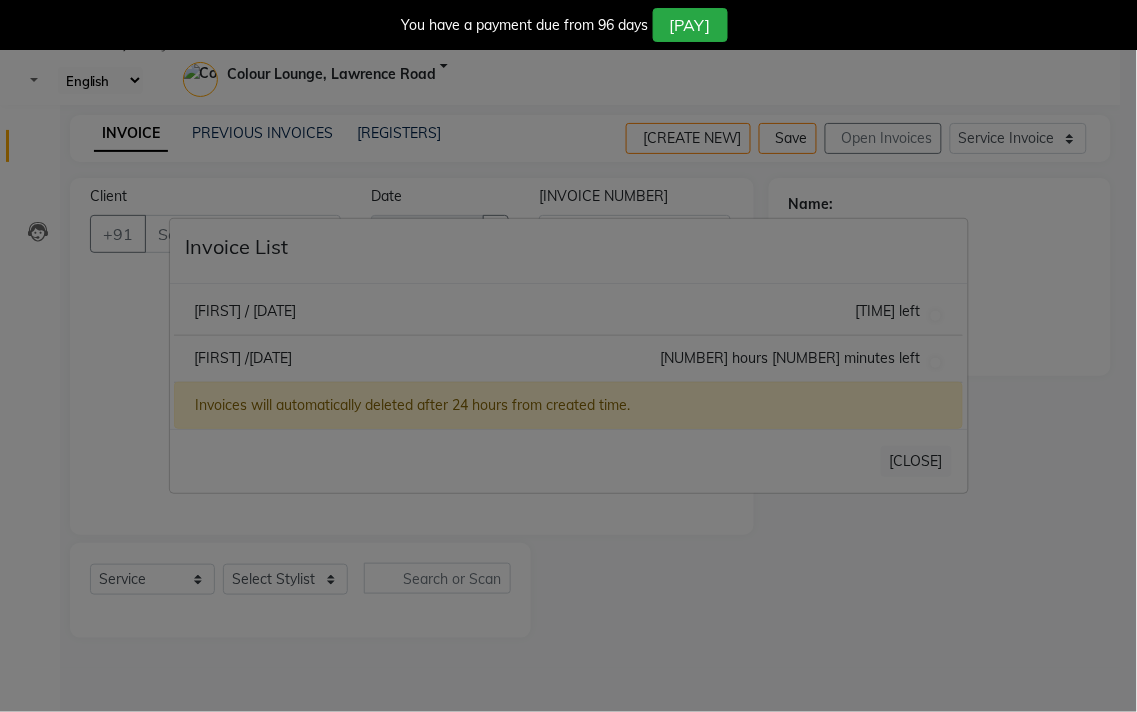 click on "Kanika /01 July 2025" at bounding box center [245, 311] 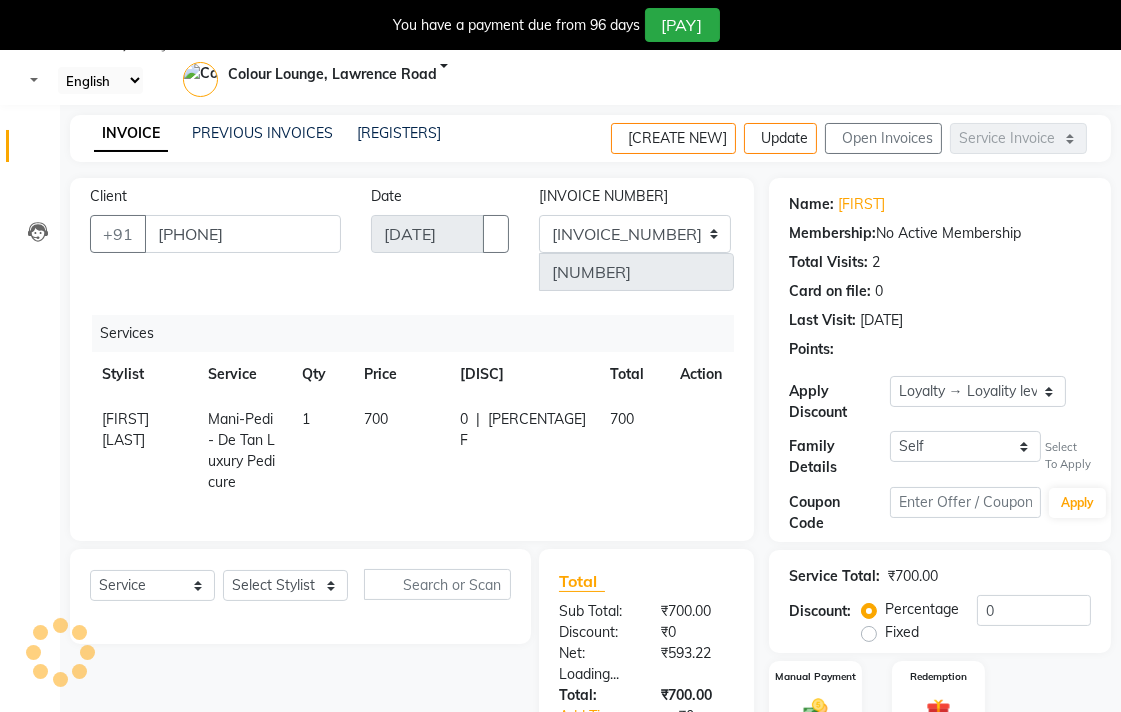 click on "Mani-Pedi - De Tan Luxury Pedicure" at bounding box center [241, 450] 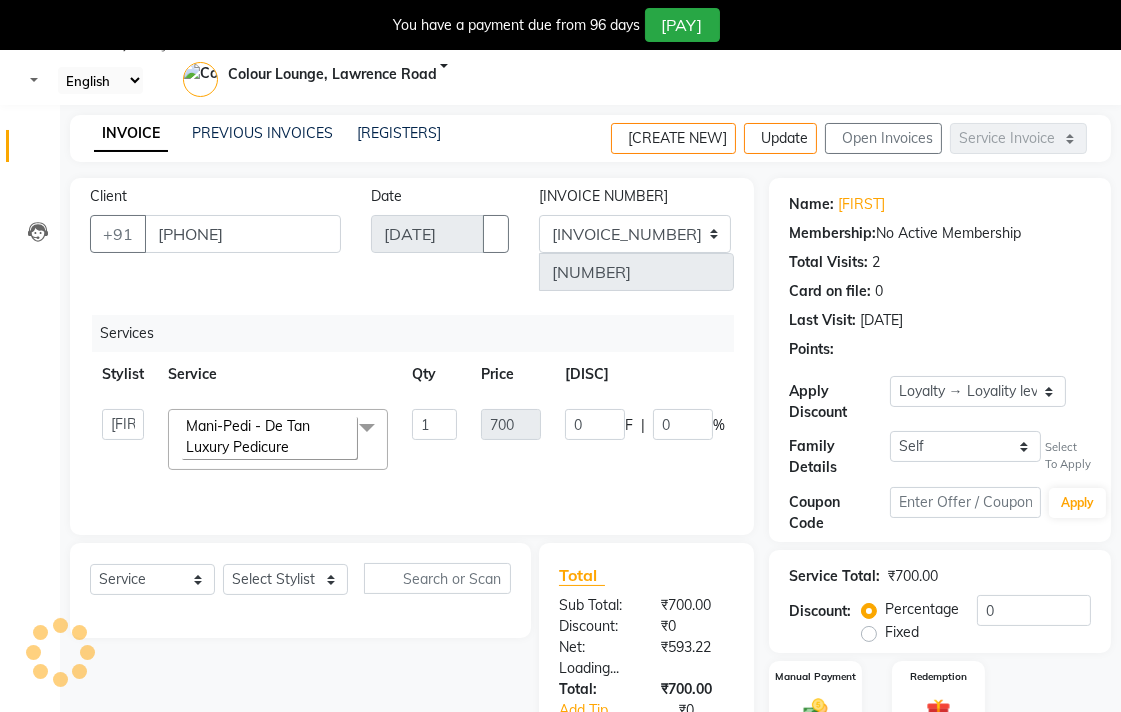 click on "x" at bounding box center [293, 447] 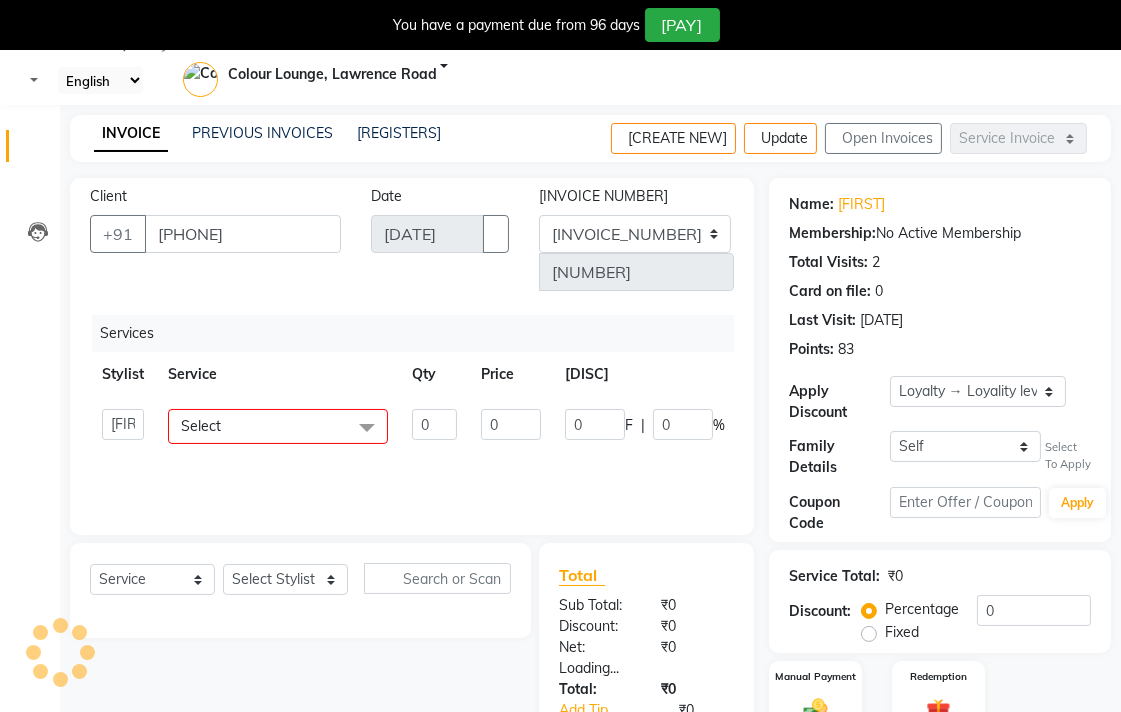click on "Select" at bounding box center [278, 426] 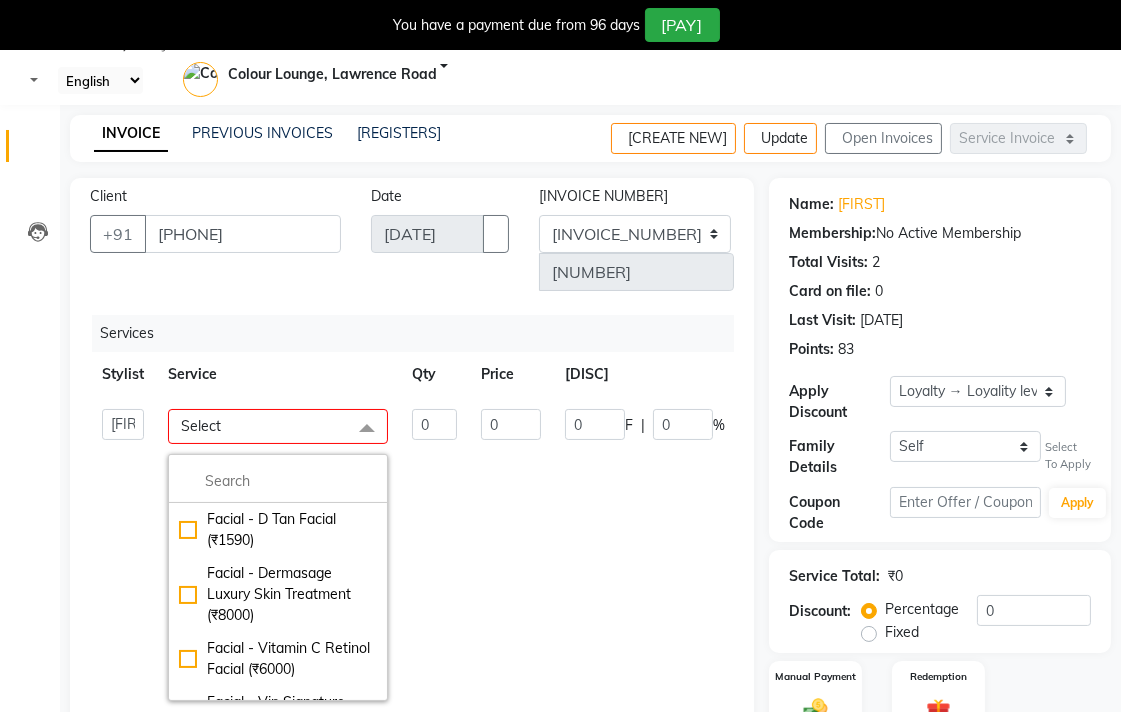 click at bounding box center (278, 481) 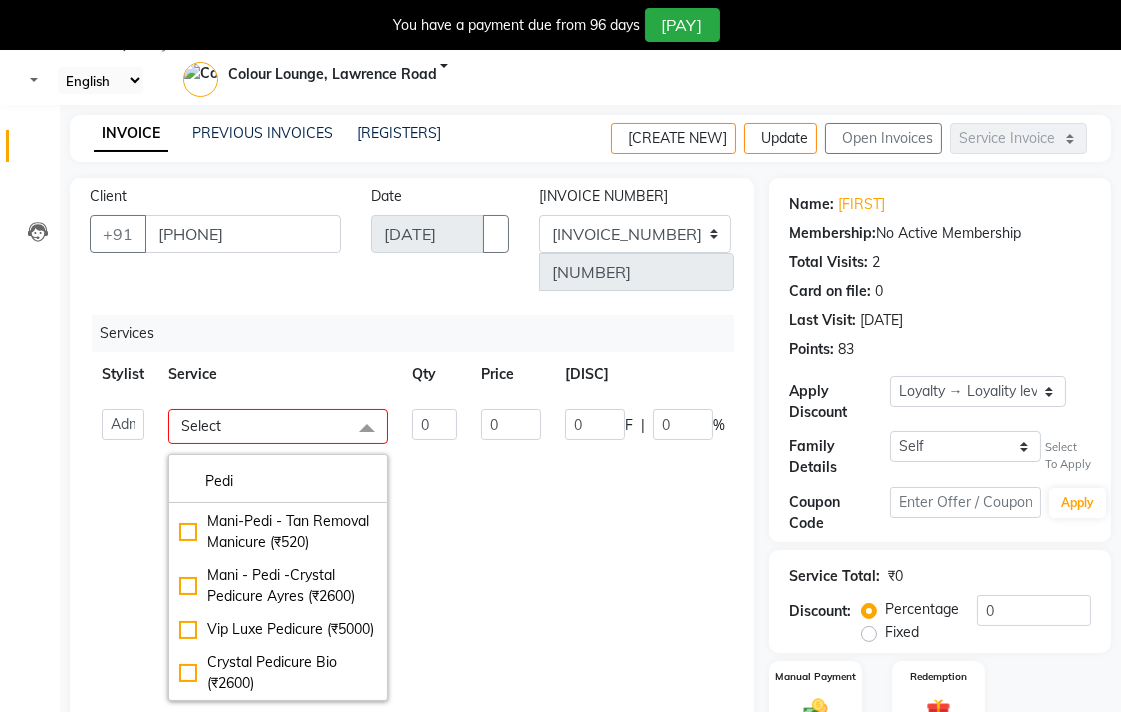 scroll, scrollTop: 450, scrollLeft: 0, axis: vertical 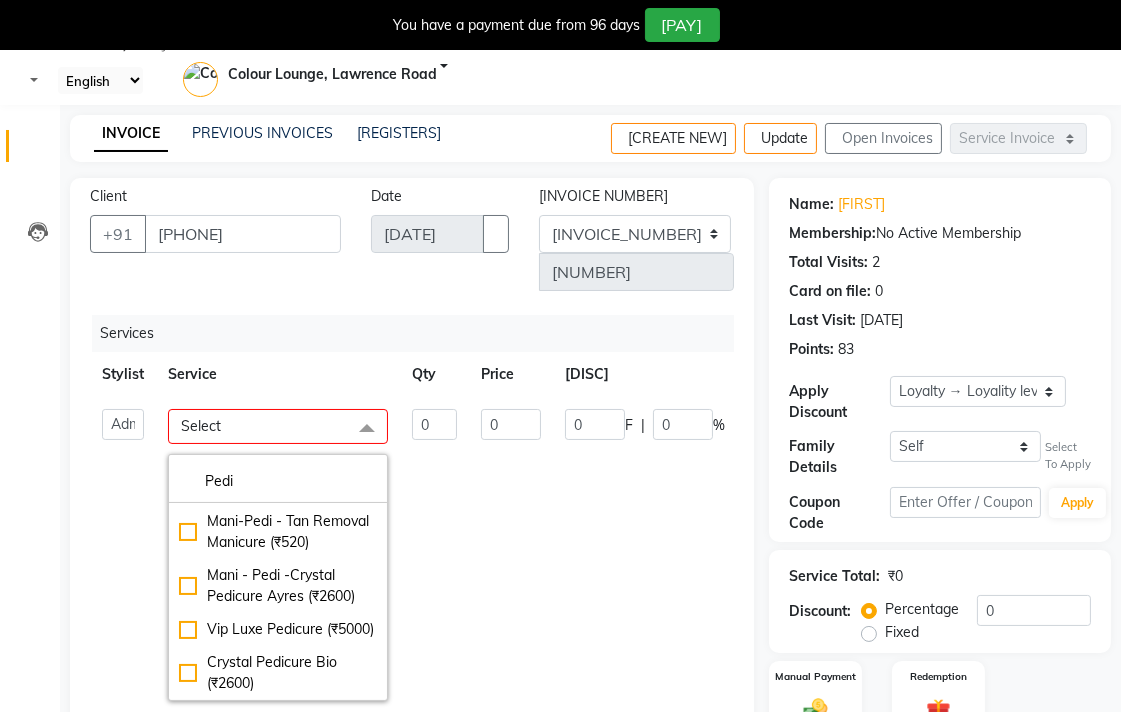 type on "Pedi" 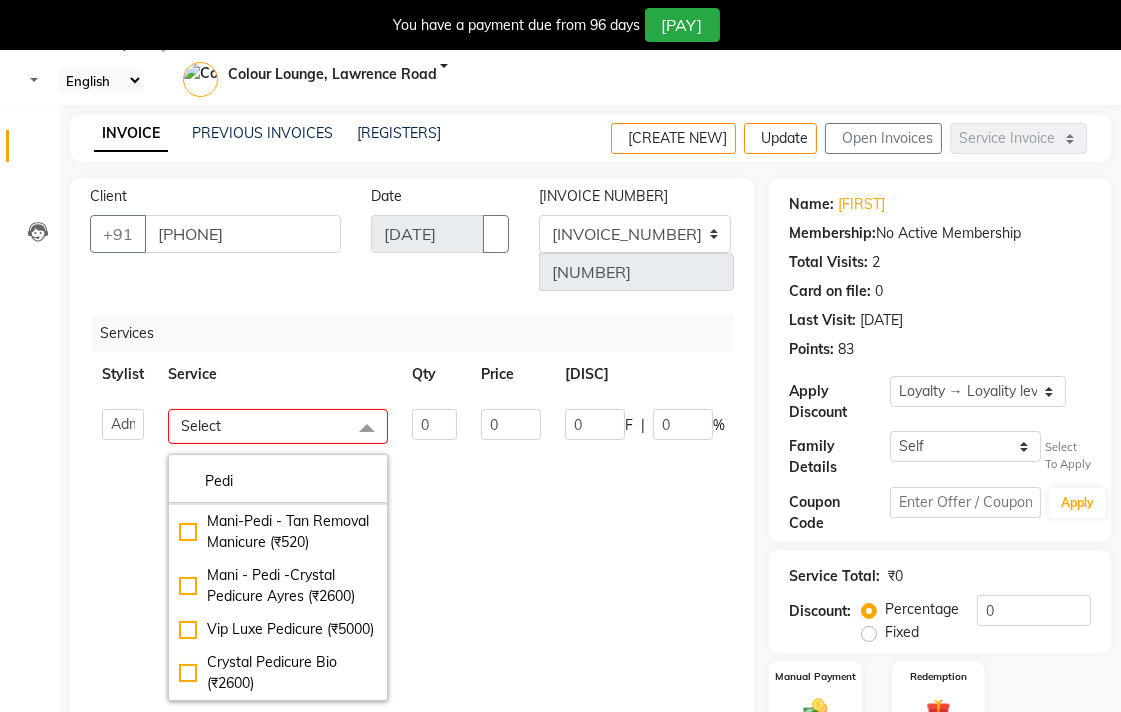 click on "[FIRST]-[LAST] - [SERVICE] ([CURRENCY][PRICE])" at bounding box center [278, 100] 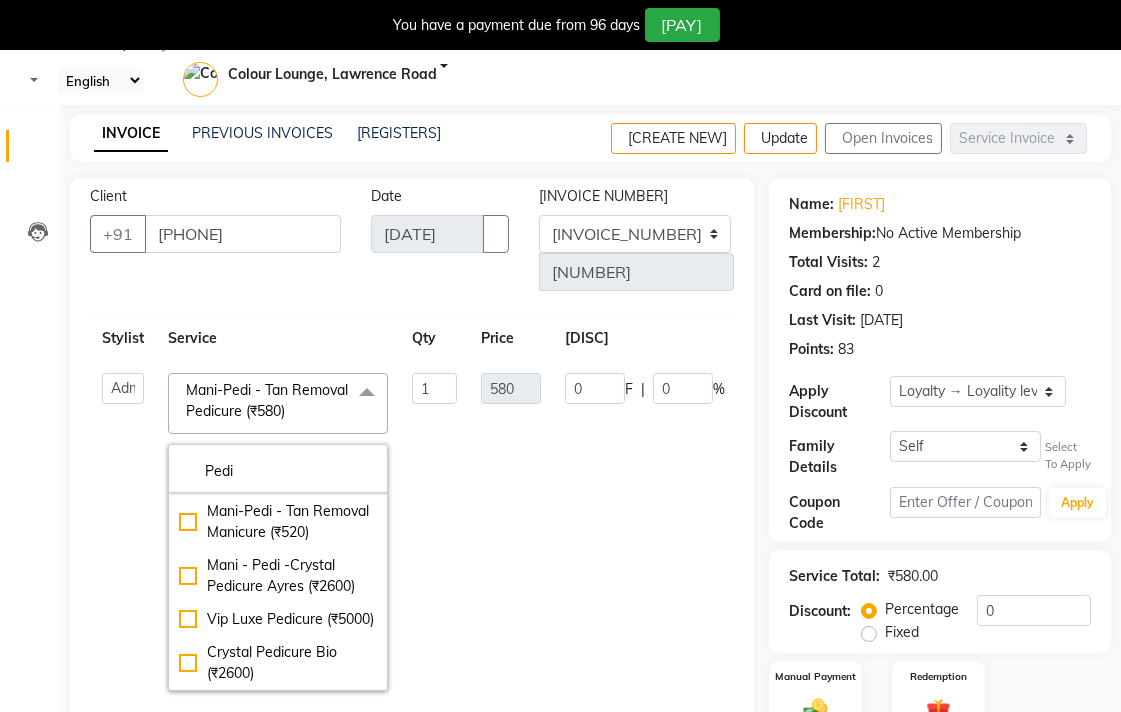 scroll, scrollTop: 0, scrollLeft: 0, axis: both 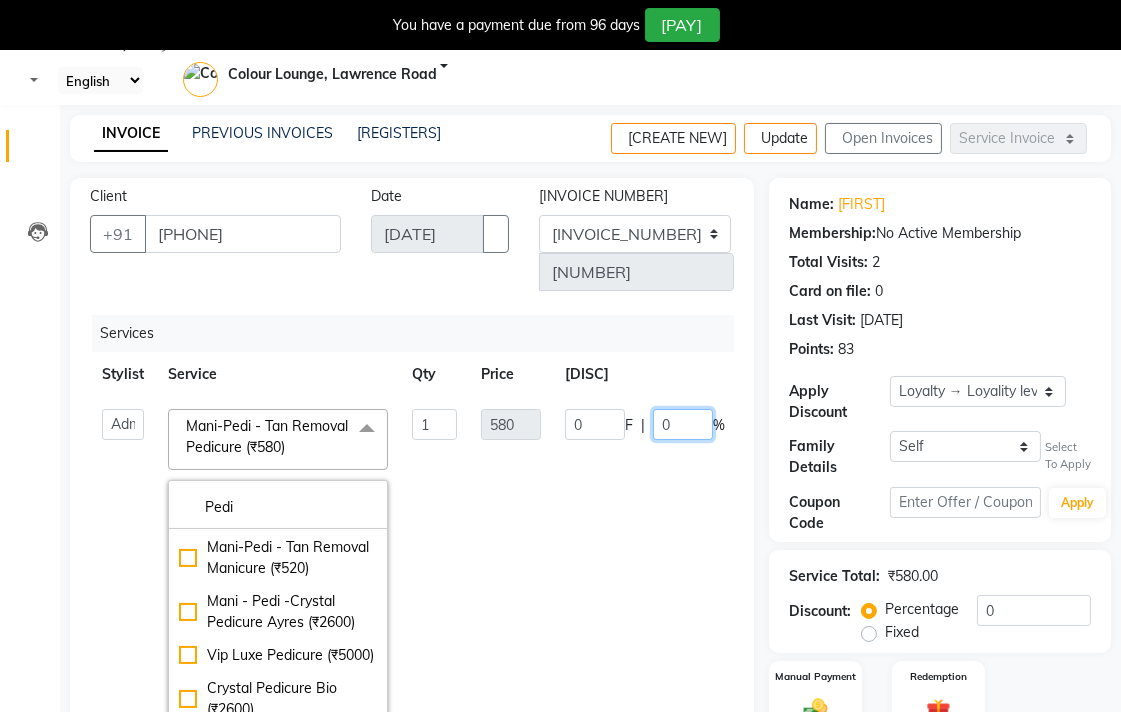 click on "0" at bounding box center (683, 424) 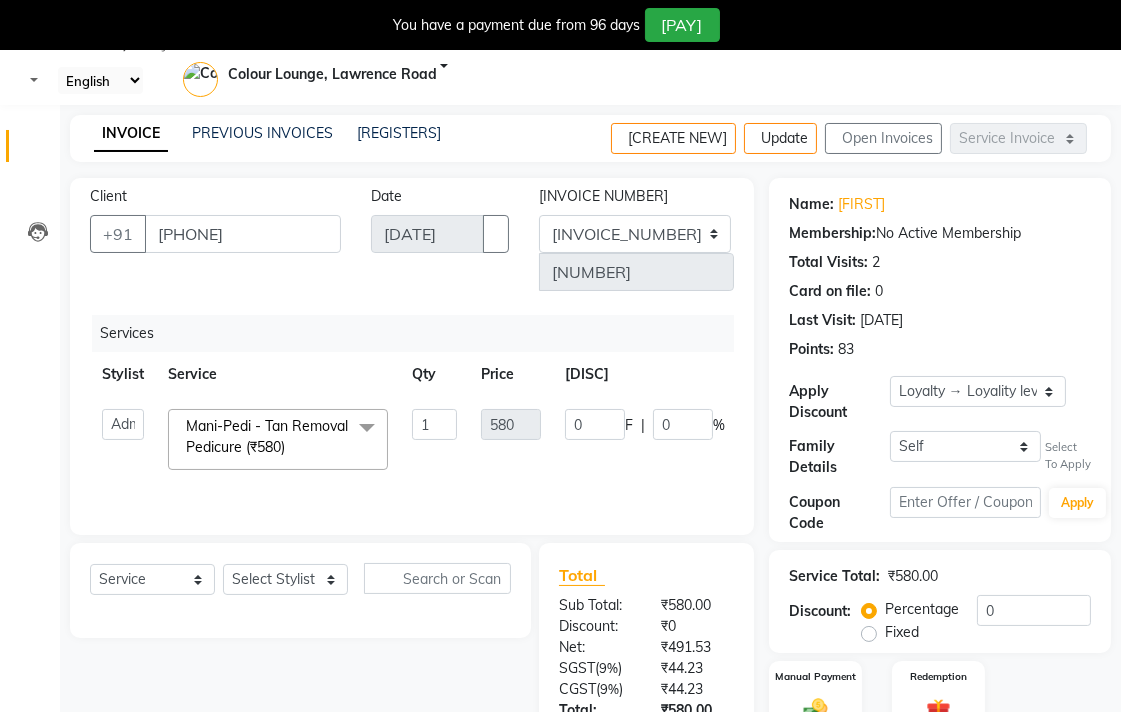 click at bounding box center (1105, 8) 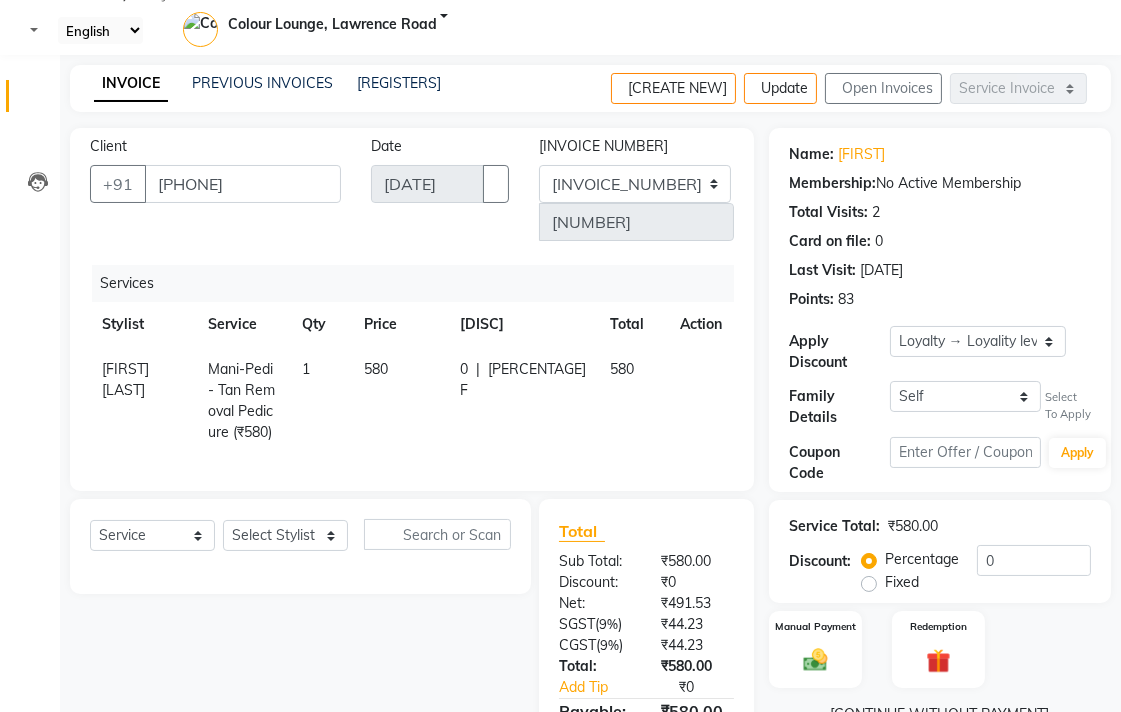click on "Select  Service  Membership  Package Voucher Prepaid Gift Card  Select Stylist Admin AMIT Ankush Ansh Nayyar BALBHARTI SHARMA Colour Lounge, Lawrence Road Colour Lounge, Lawrence Road DINGG HARJEET RANDHAWA HARPREET KAUR Kajal LALIMA LOVE Manish MANPREET KAUR Navneet Neelam NEENA PALWINDER KAUR POOJA Pooja negi PRABHDEEP SINGH PRINCE KUMAR PURAN CHAND RAKESH KUMAR Rambachan  Resham Kaur  Robin Sapna SATWANT KAUR Simran  Sunny TULOSH SUBBA Urvashi Varun kumar VISHAL" at bounding box center (293, 646) 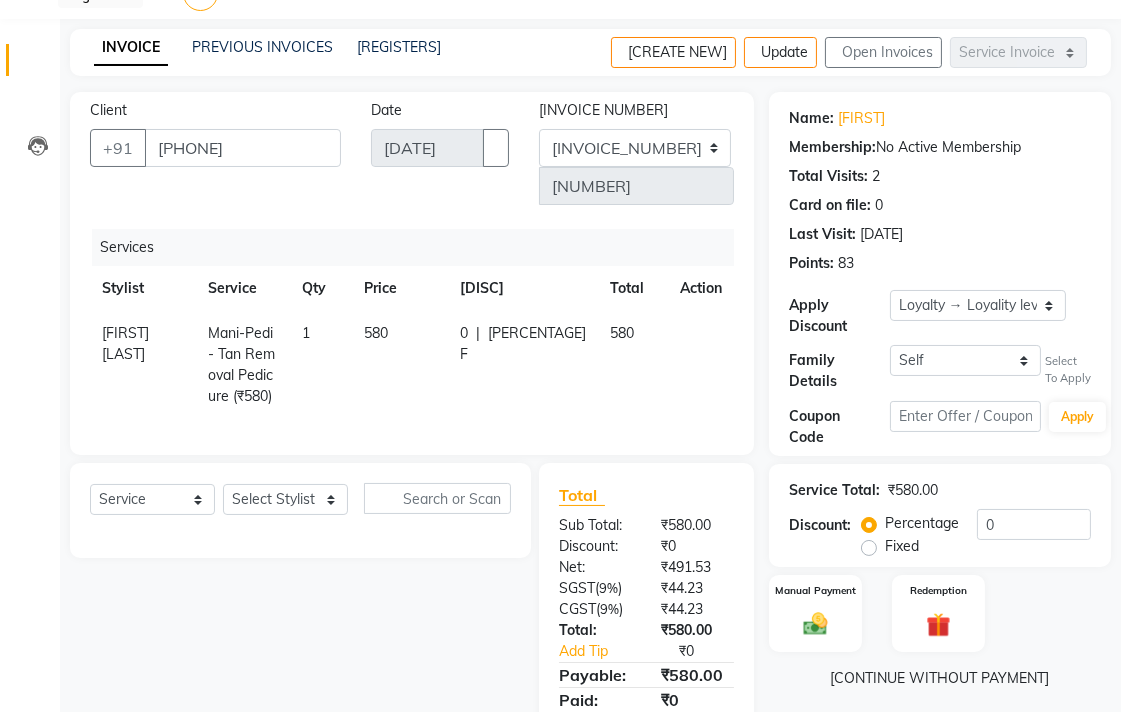 scroll, scrollTop: 138, scrollLeft: 0, axis: vertical 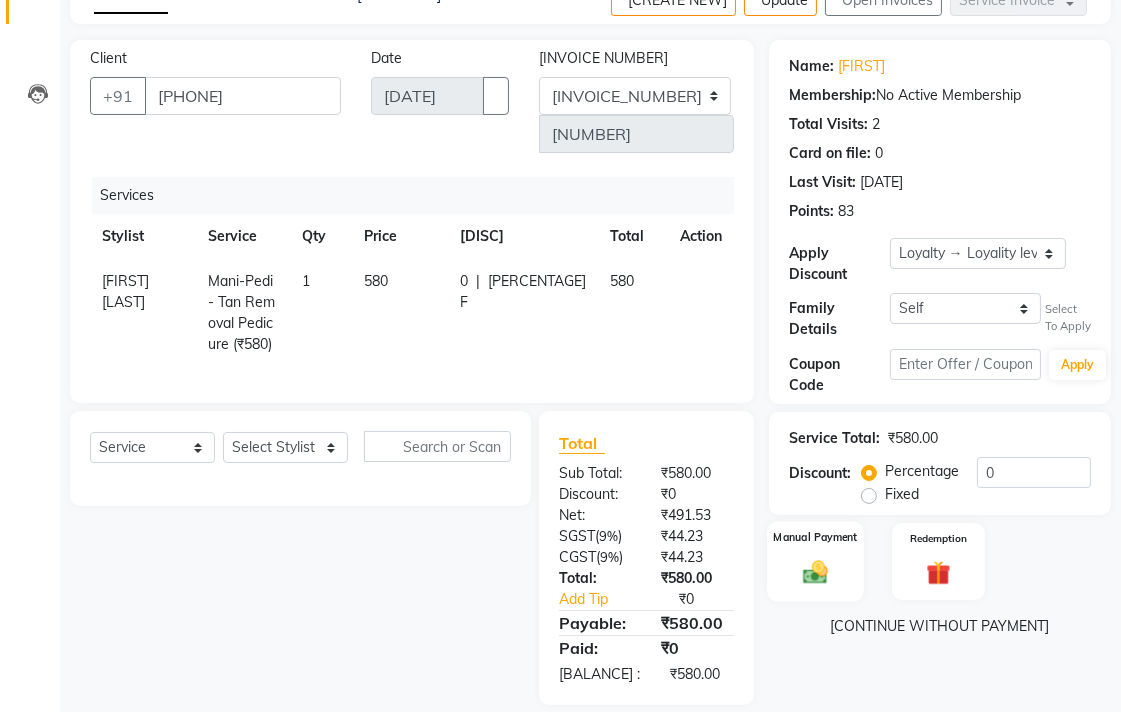 click at bounding box center [815, 571] 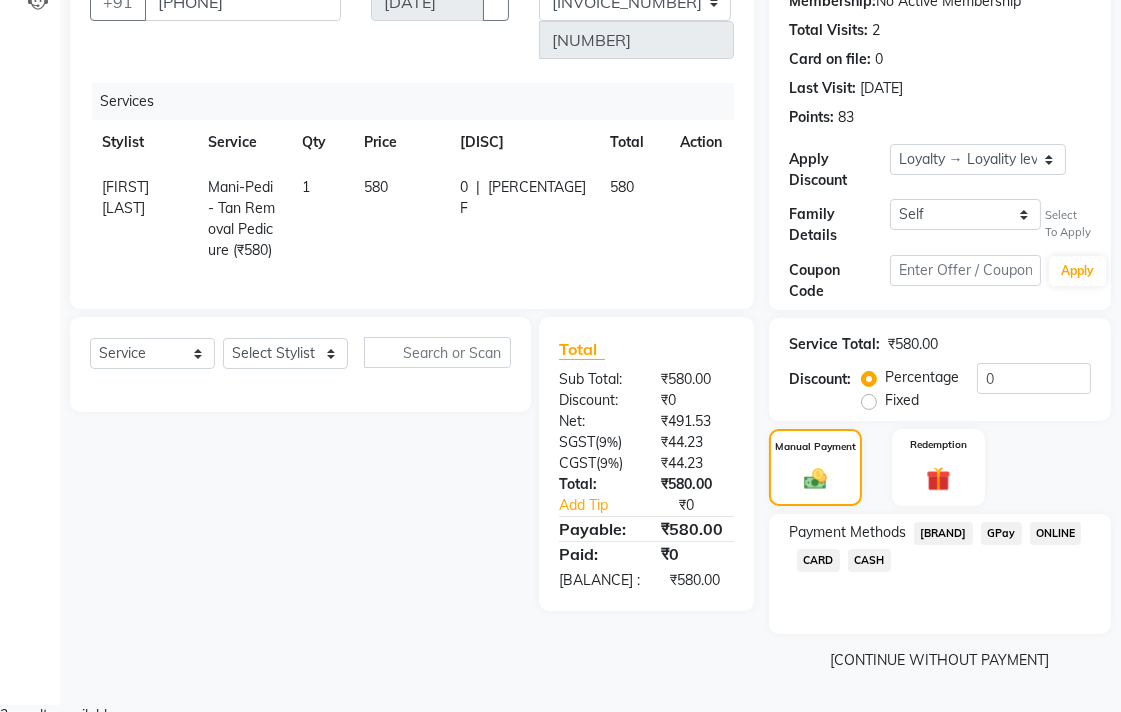 click on "CASH" at bounding box center [943, 533] 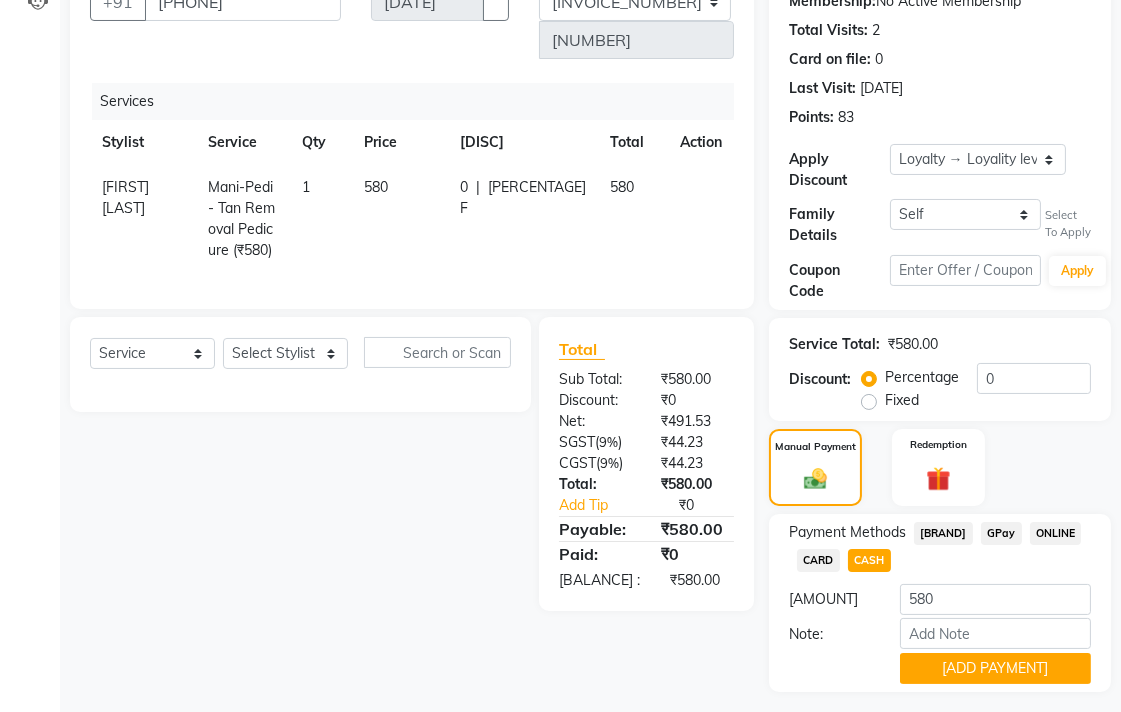 scroll, scrollTop: 288, scrollLeft: 0, axis: vertical 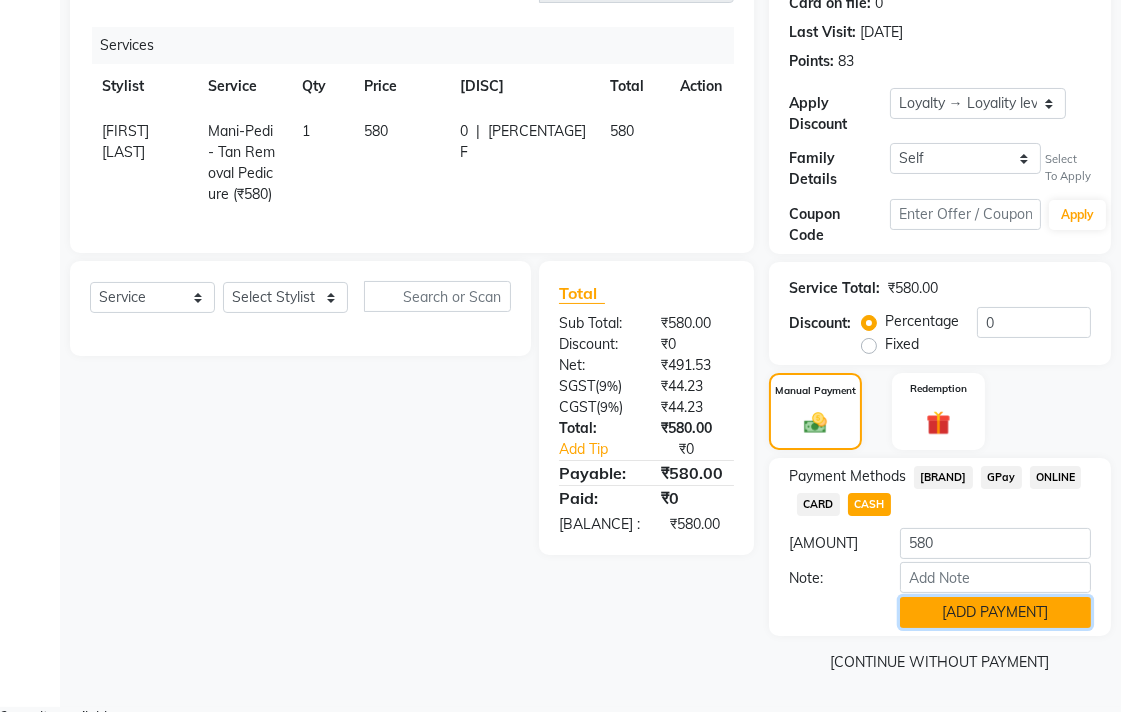 click on "Add Payment" at bounding box center [995, 612] 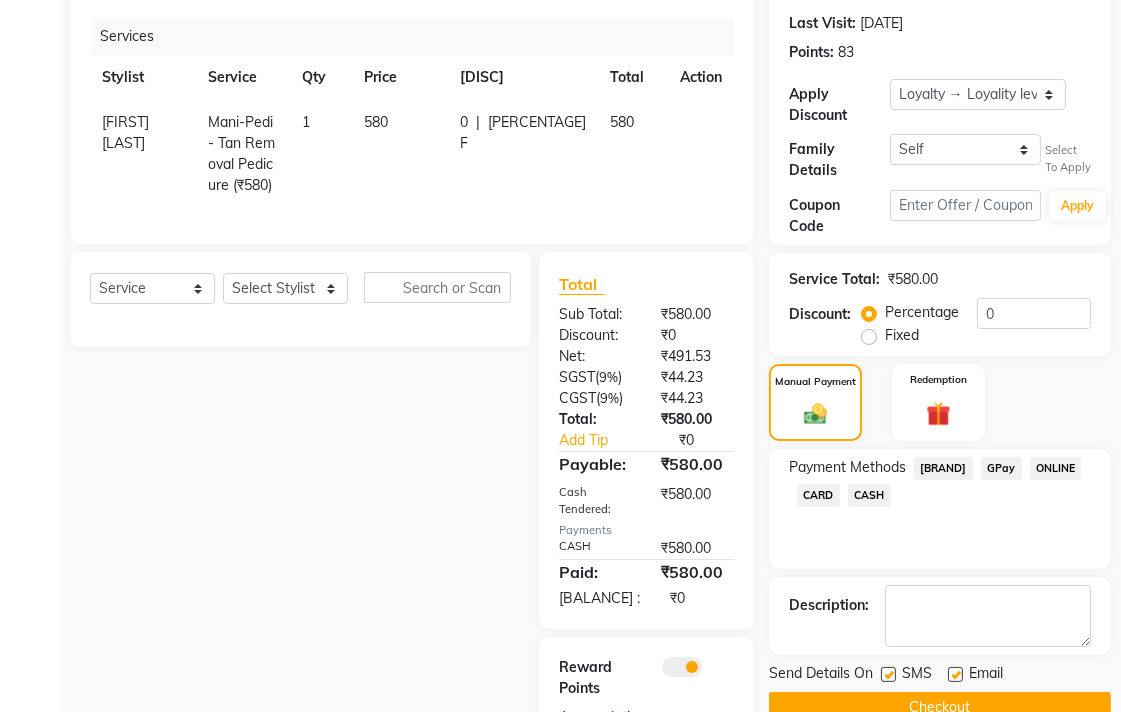 scroll, scrollTop: 383, scrollLeft: 0, axis: vertical 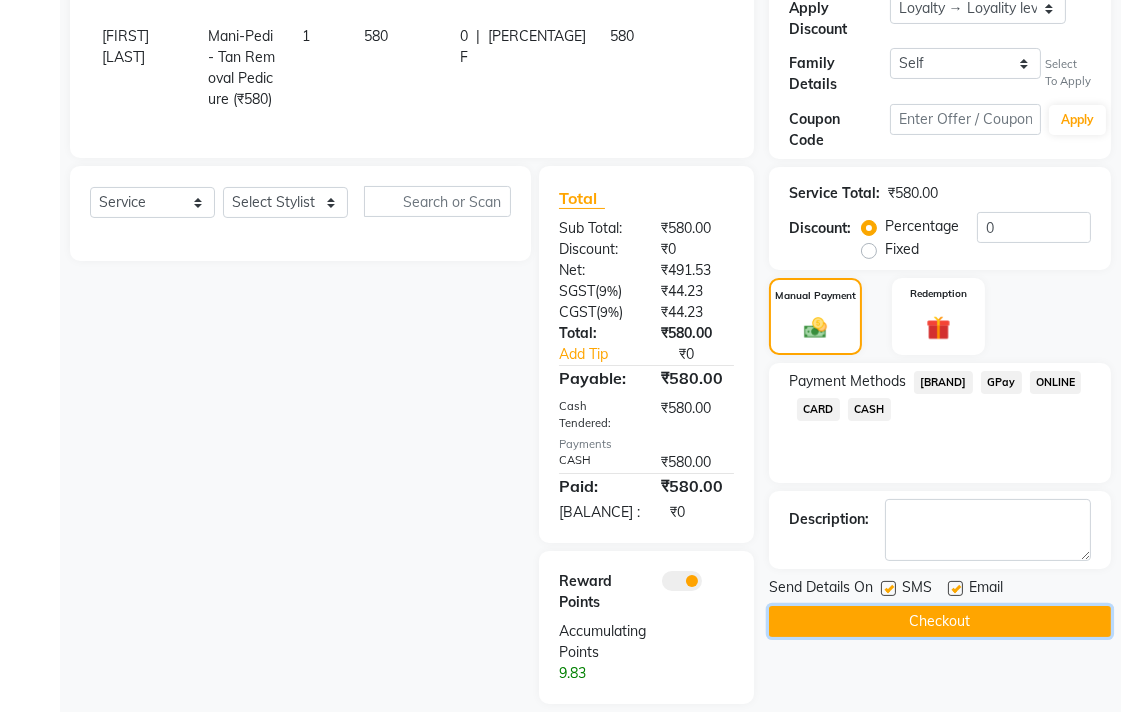 click on "Checkout" at bounding box center [940, 621] 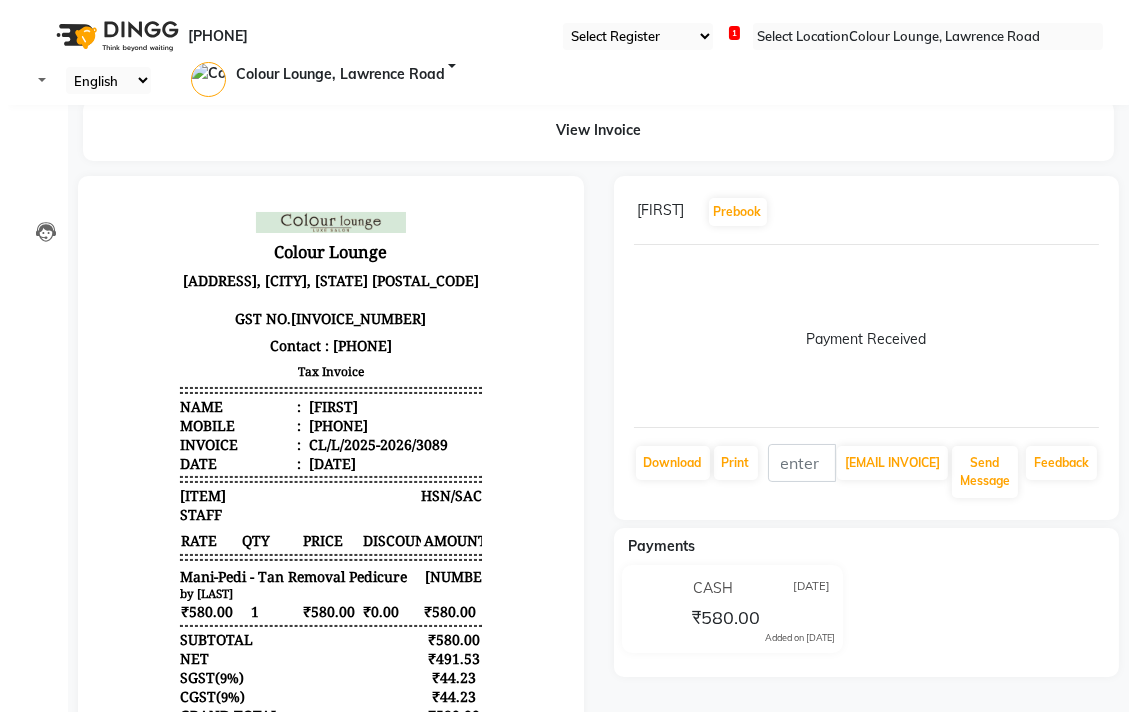 scroll, scrollTop: 0, scrollLeft: 0, axis: both 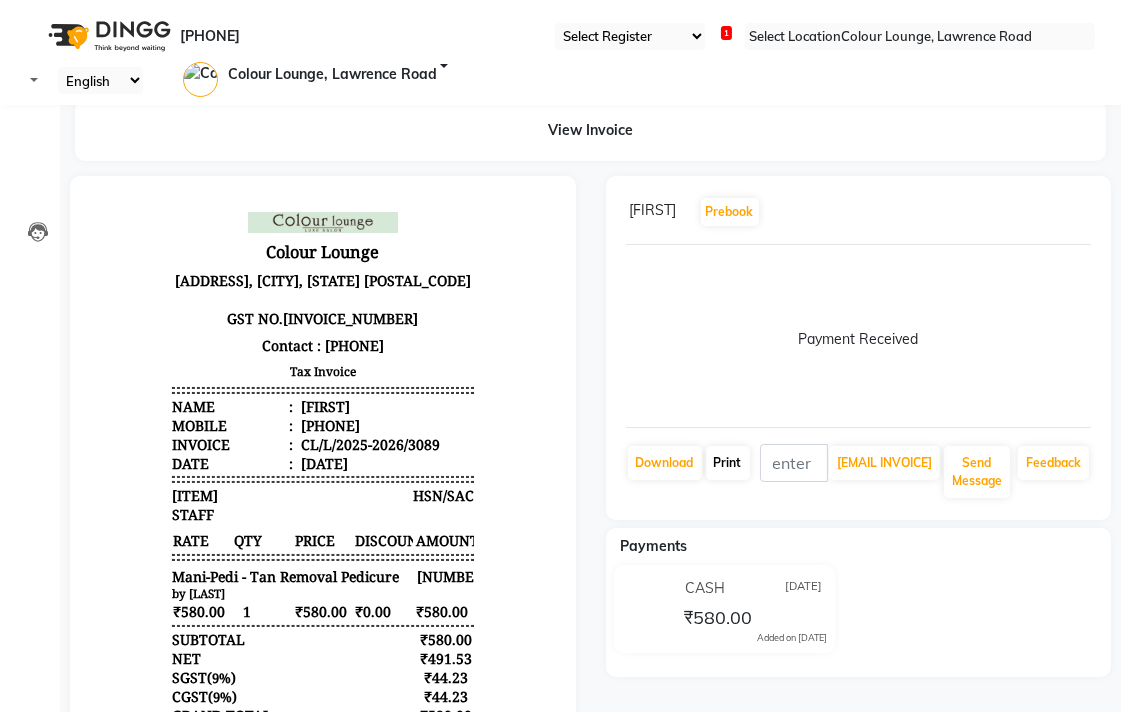 click on "Print" at bounding box center [665, 463] 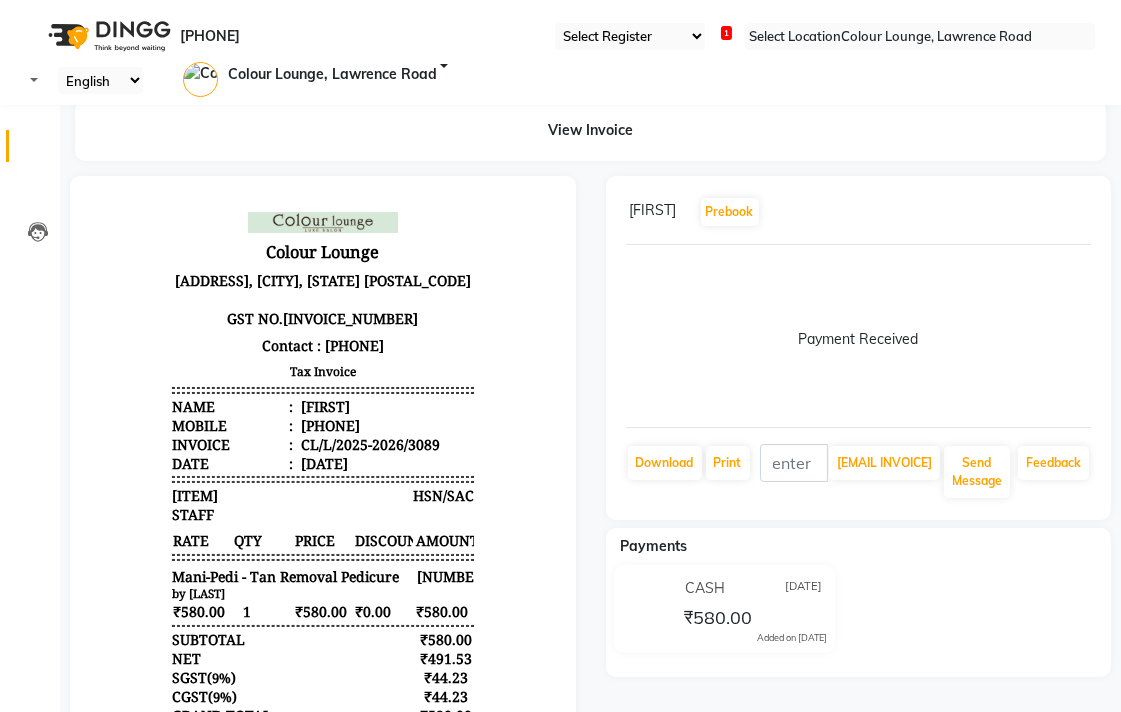 click at bounding box center [38, 151] 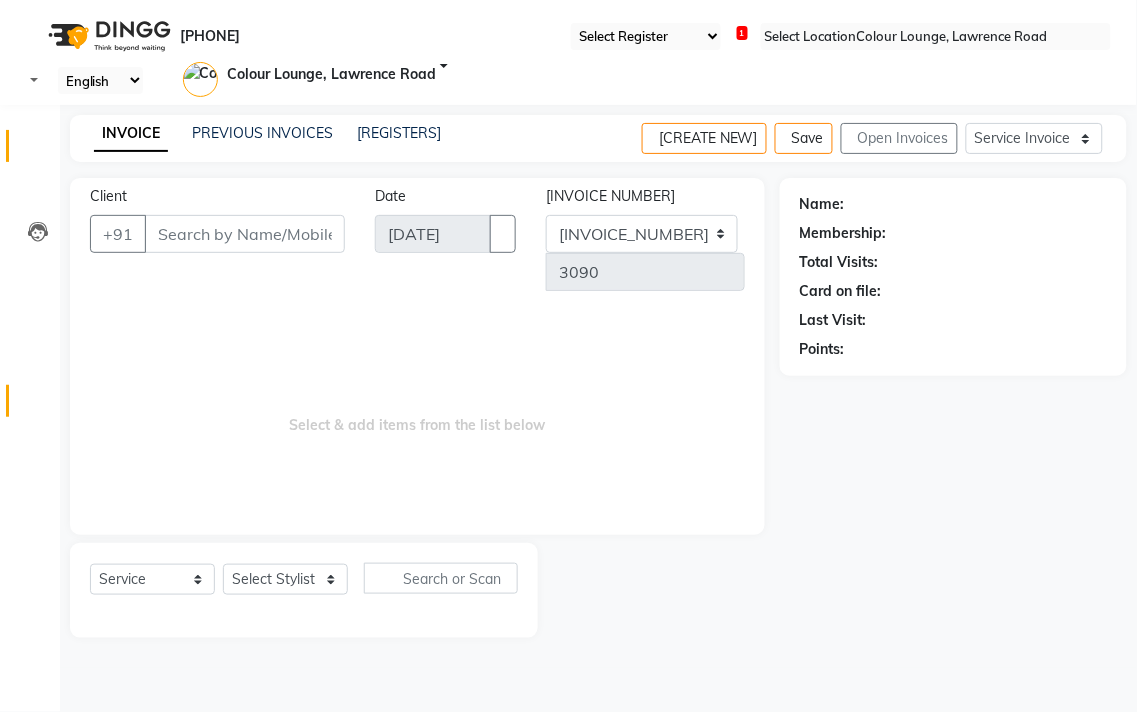 click at bounding box center [38, 406] 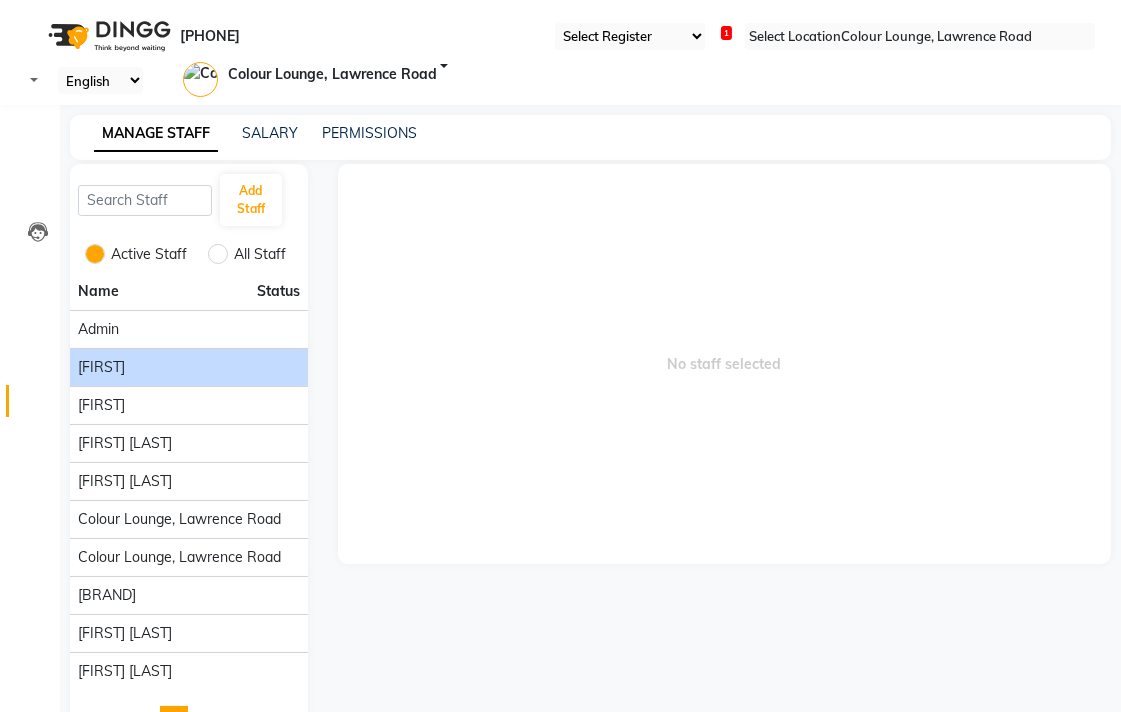 click on "[FIRST]" at bounding box center [189, 329] 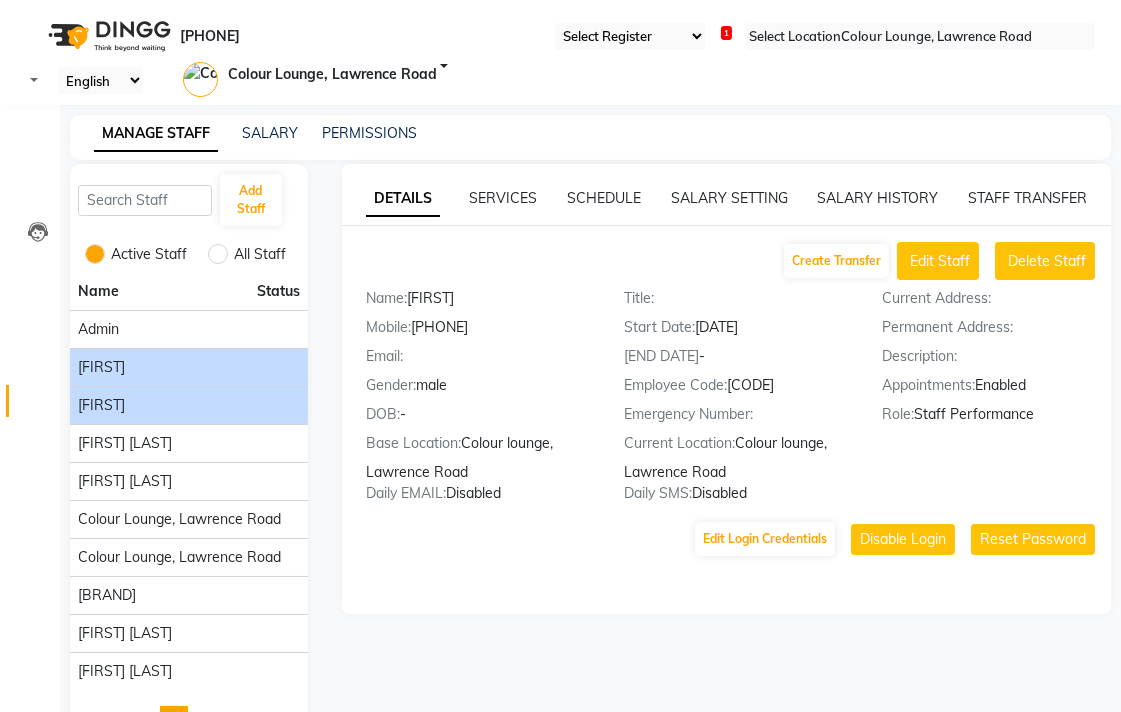 click on "[NAME]" at bounding box center (189, 329) 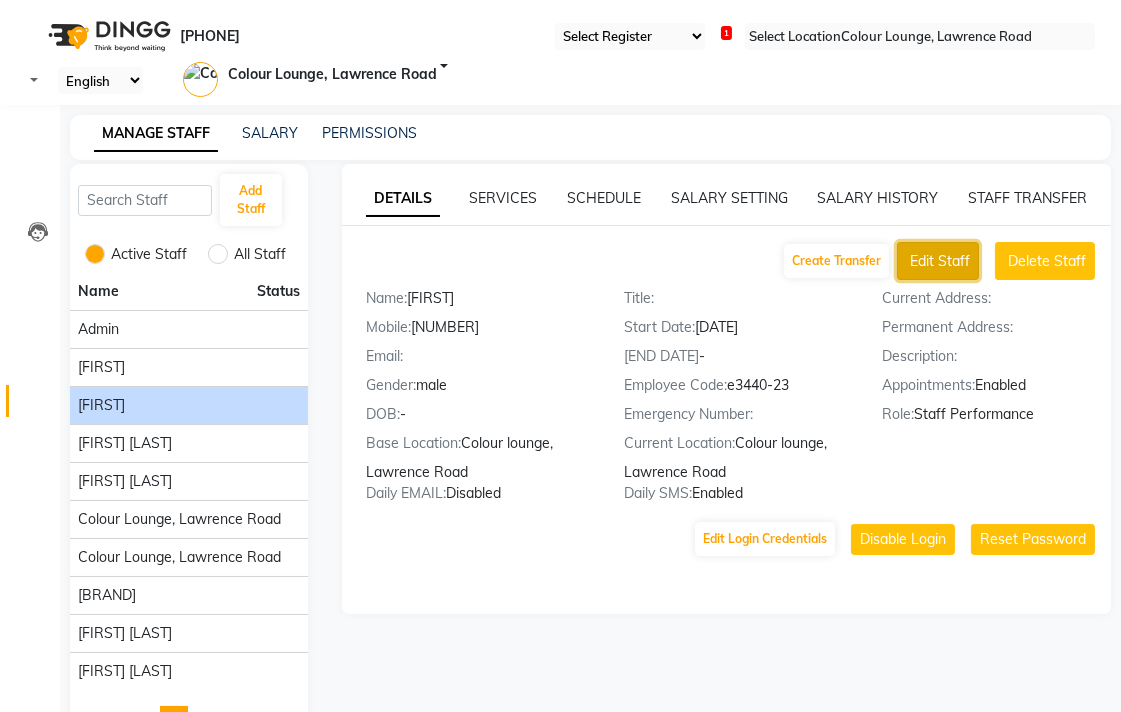 click on "Edit Staff" at bounding box center [940, 261] 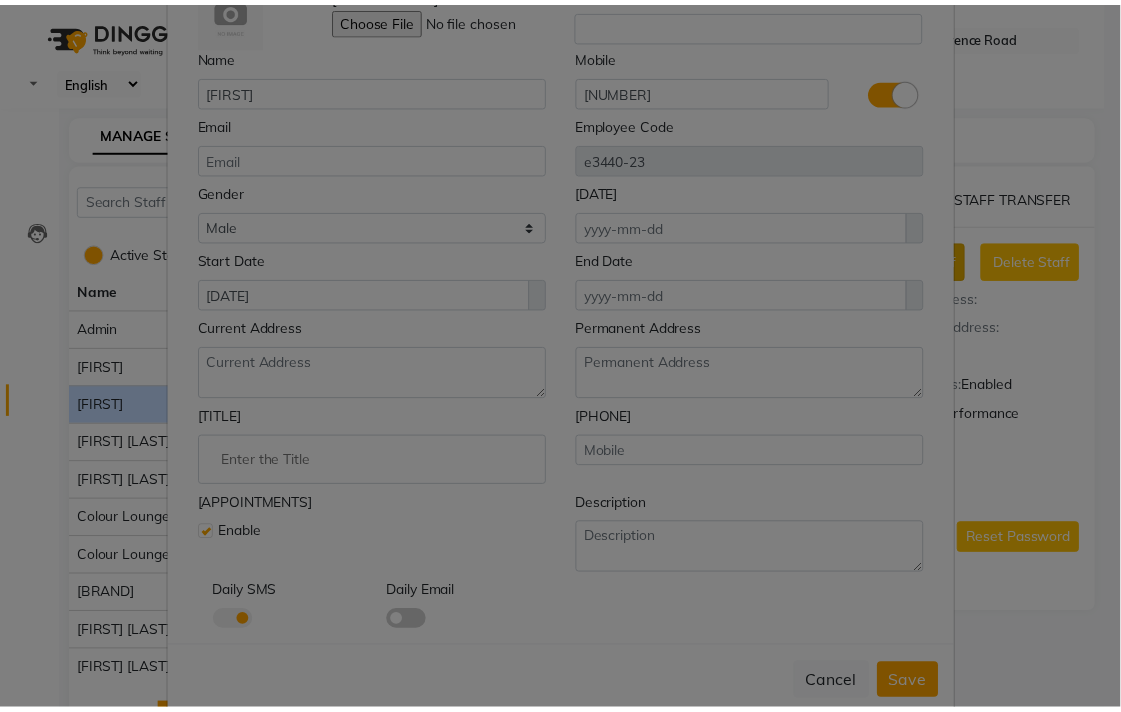 scroll, scrollTop: 172, scrollLeft: 0, axis: vertical 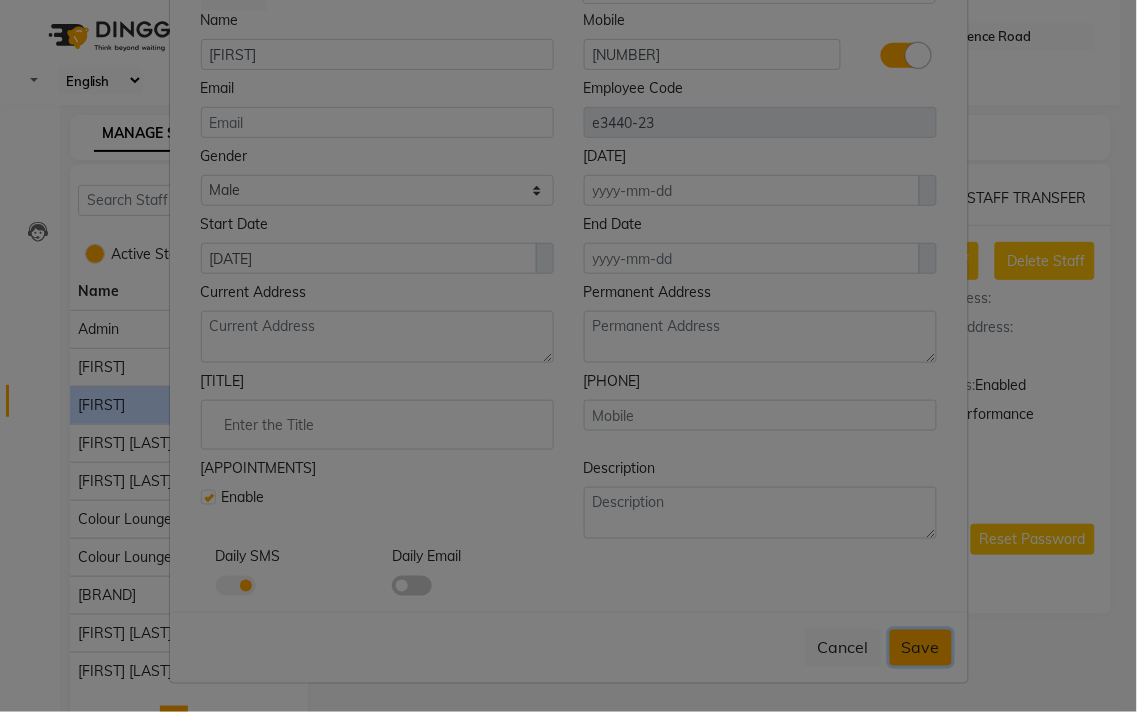 click on "Save" at bounding box center (921, 648) 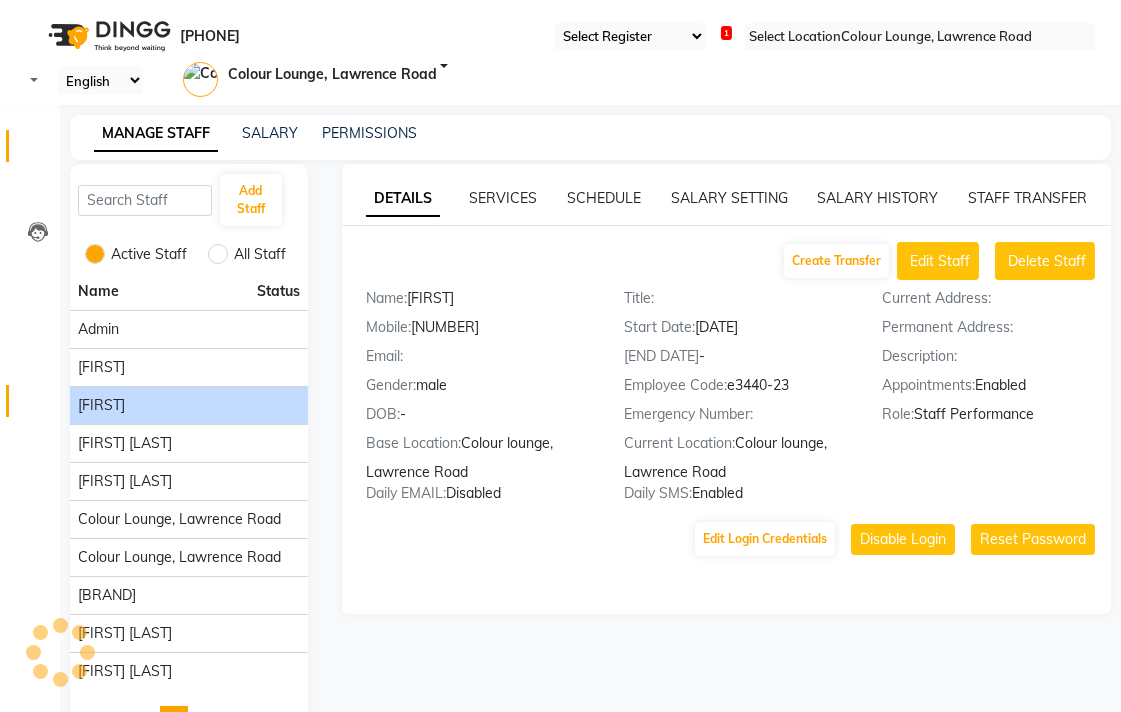 click at bounding box center [38, 151] 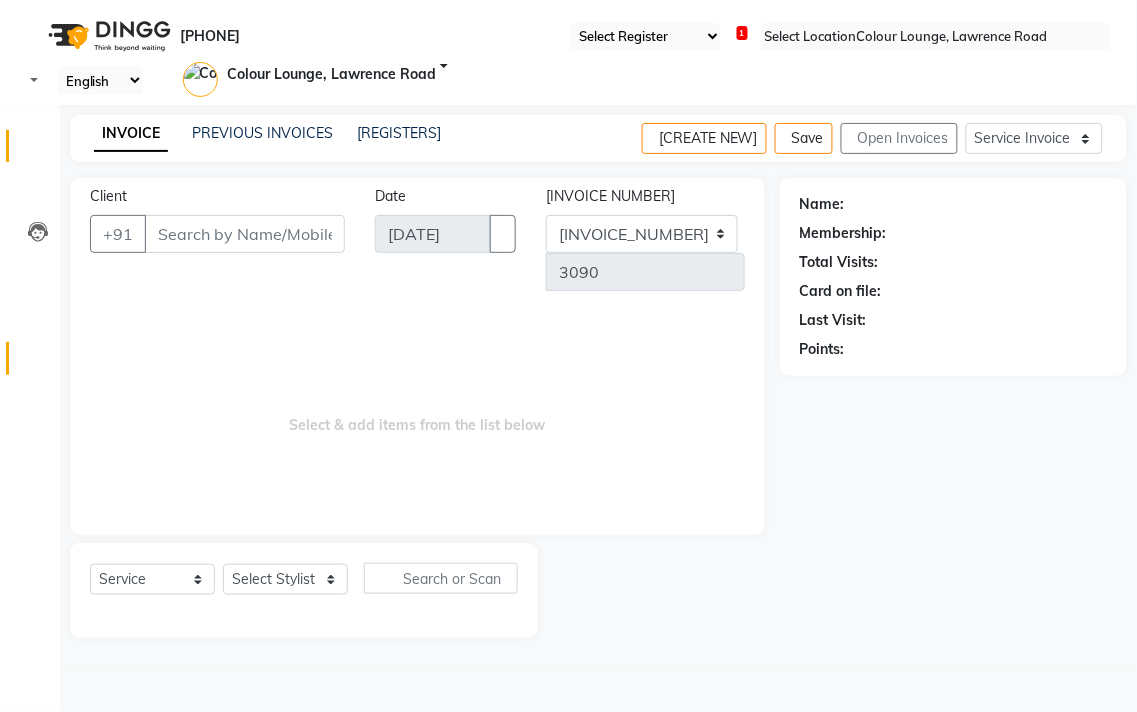click at bounding box center [38, 363] 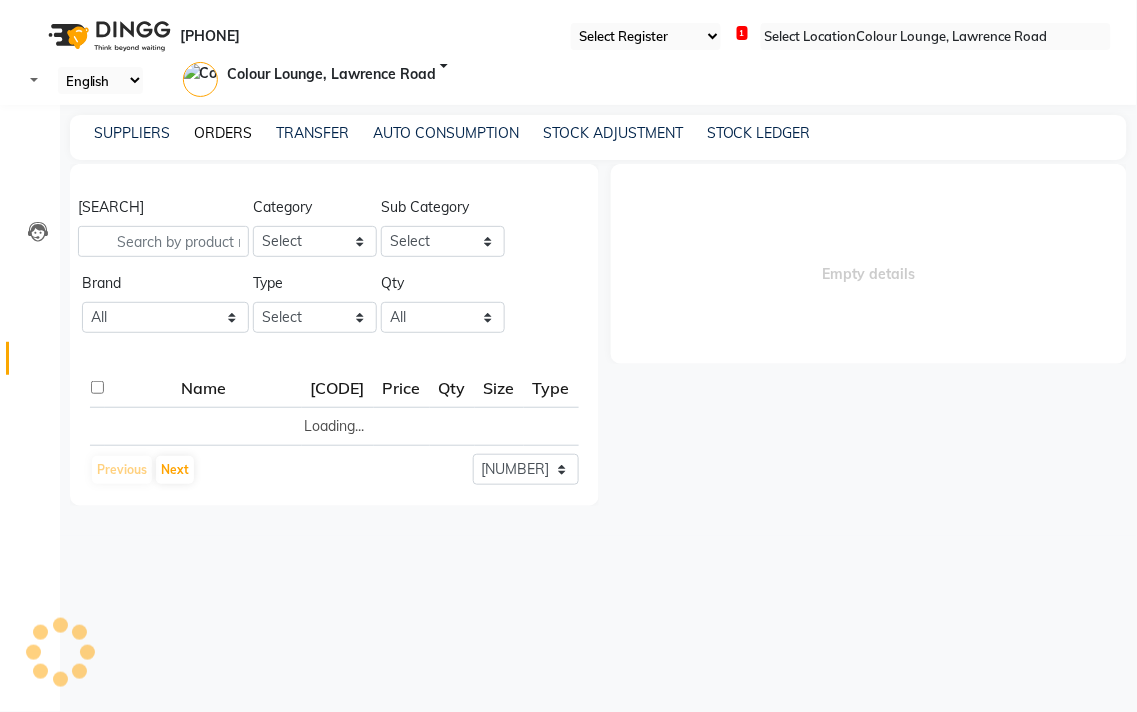 click on "ORDERS" at bounding box center (223, 133) 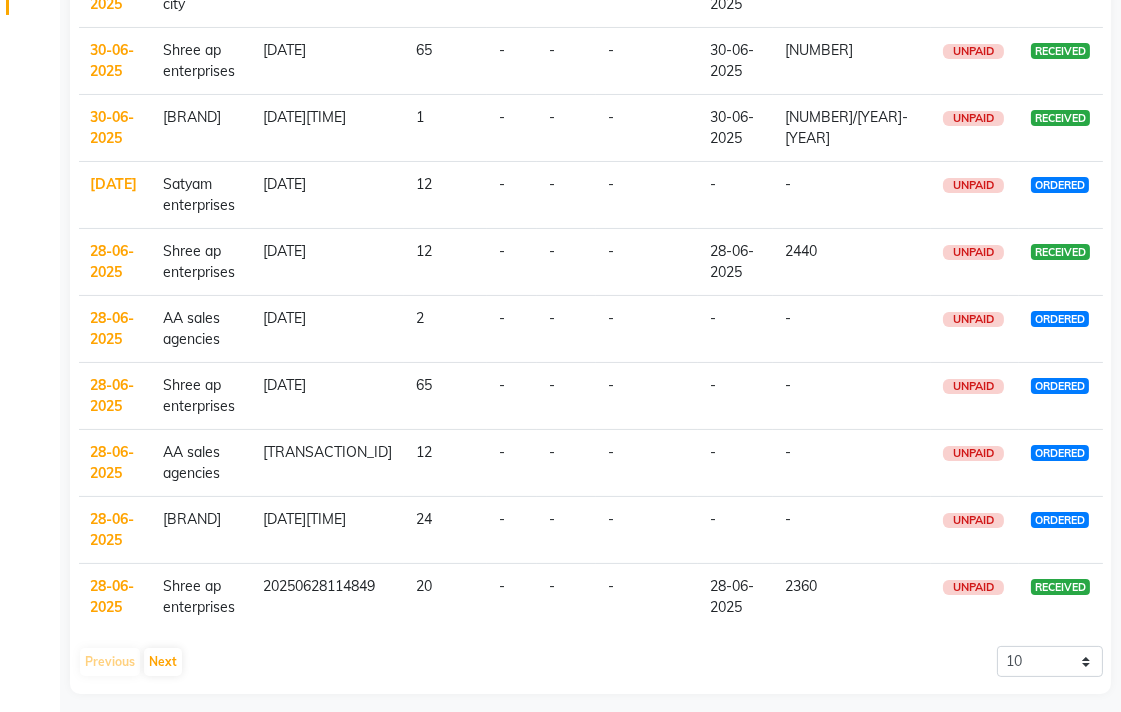 scroll, scrollTop: 0, scrollLeft: 0, axis: both 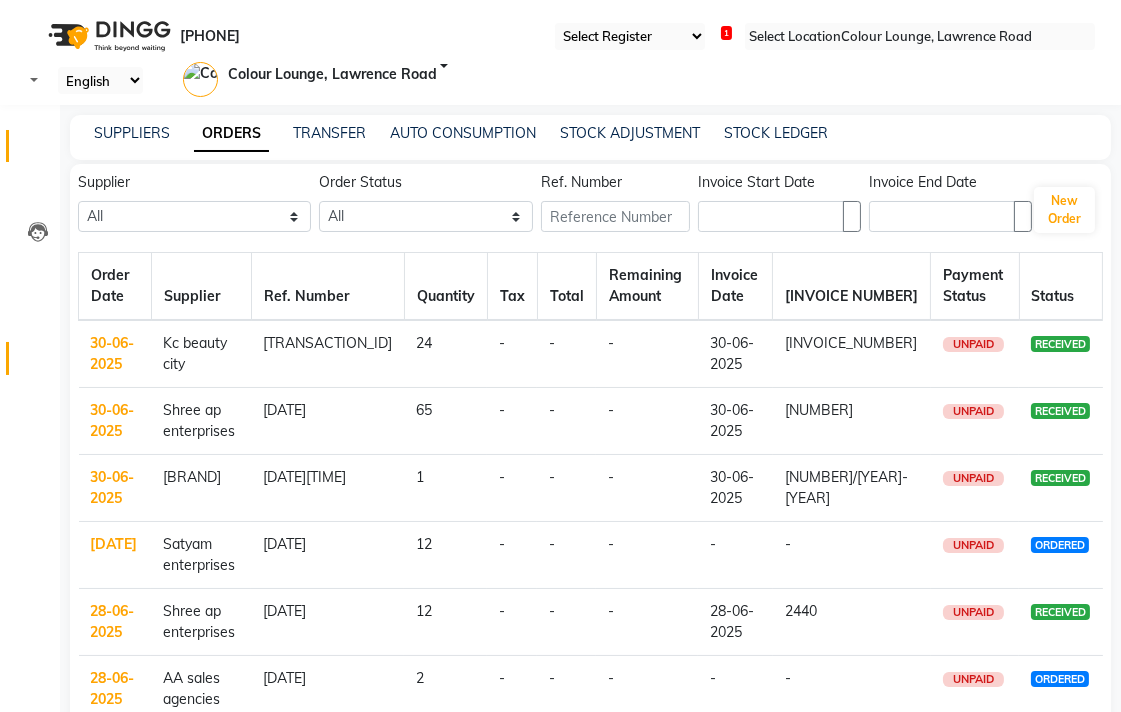 click at bounding box center (38, 151) 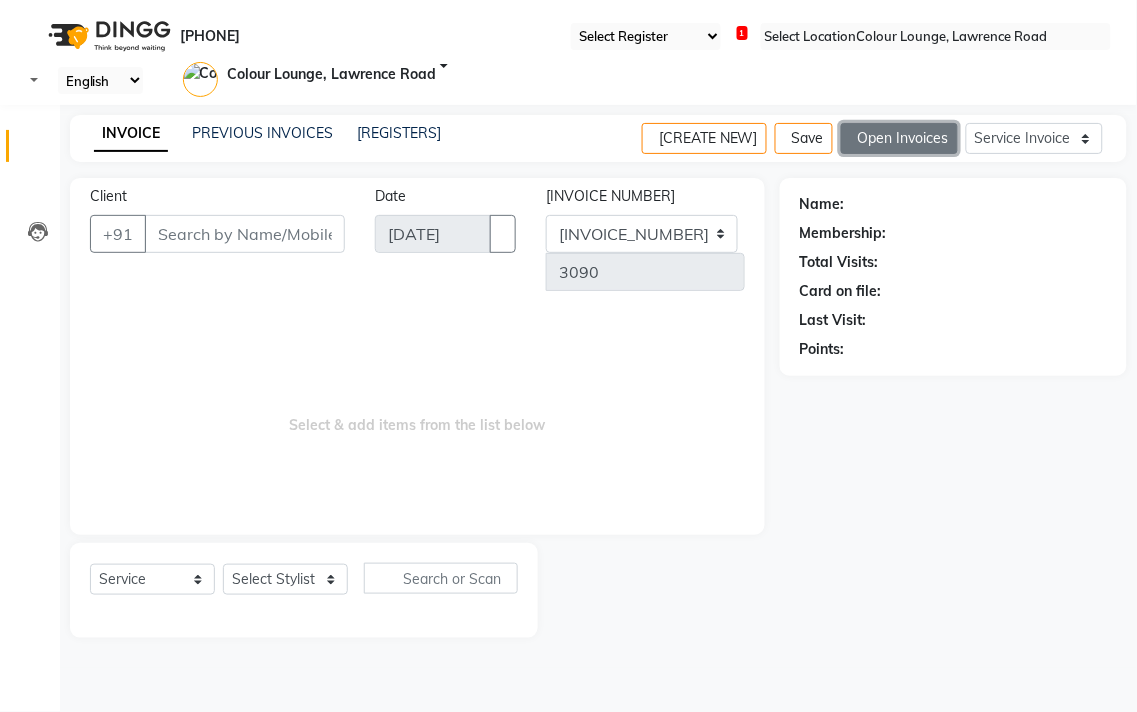 click on "Open Invoices" at bounding box center (899, 138) 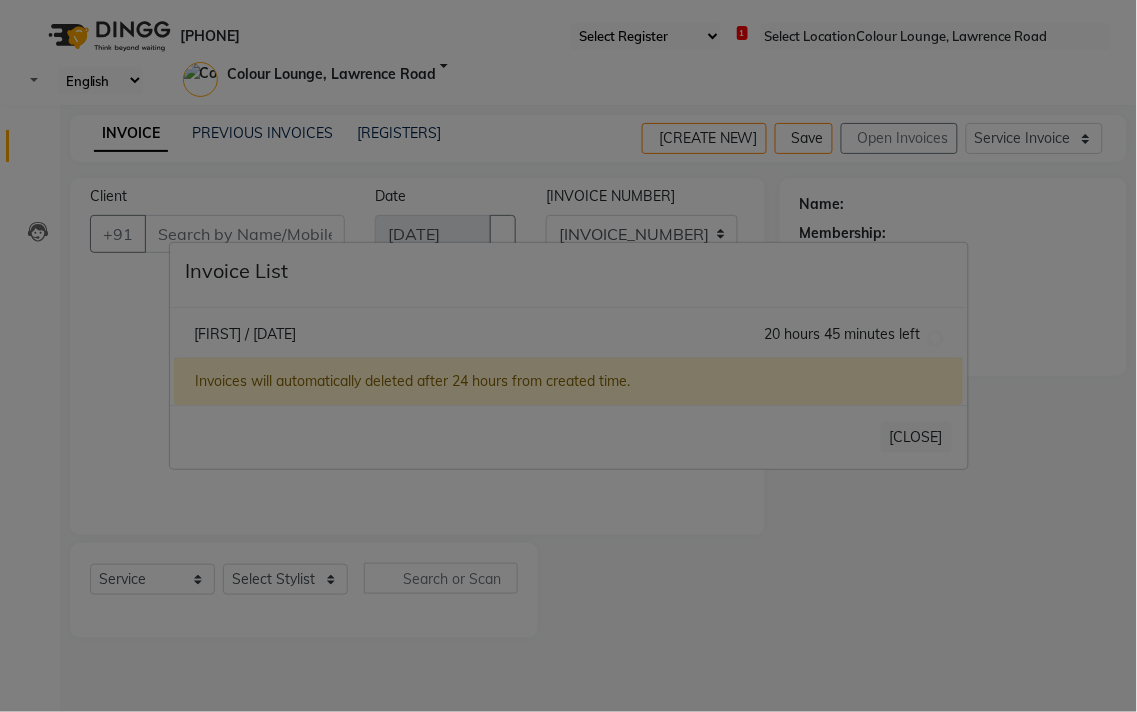 click on "Shaini /01 July 2025  20 hours 45 minutes left" at bounding box center (568, 335) 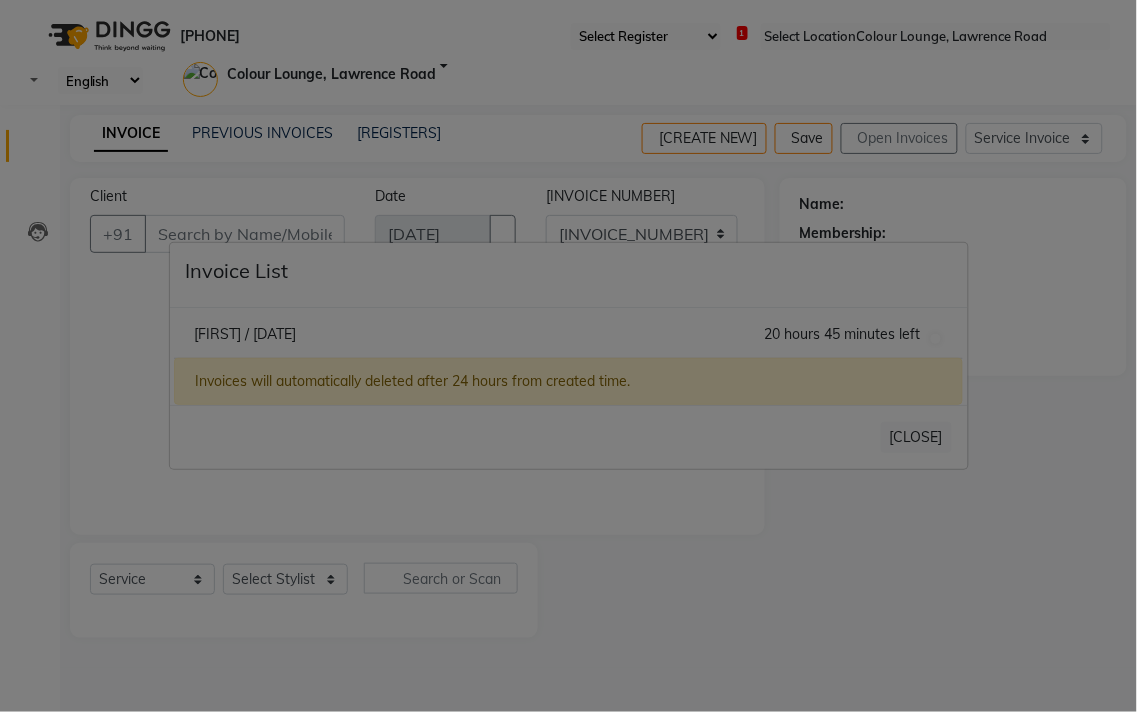 click on "Shaini /01 July 2025" at bounding box center [245, 334] 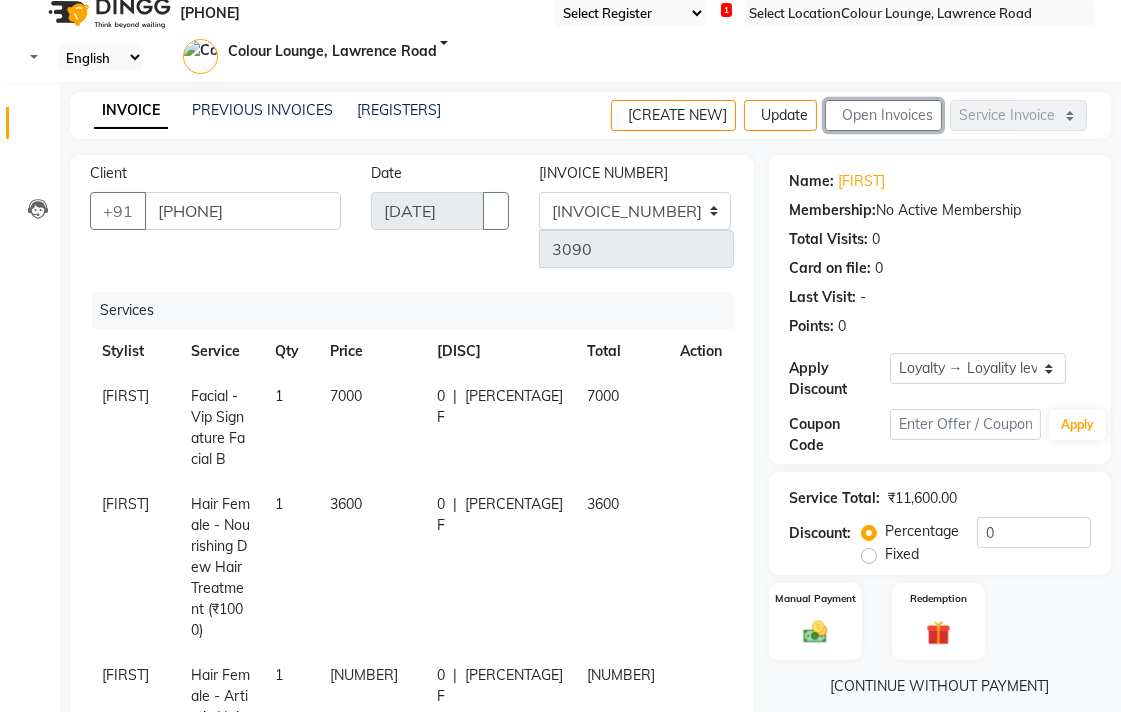 scroll, scrollTop: 18, scrollLeft: 0, axis: vertical 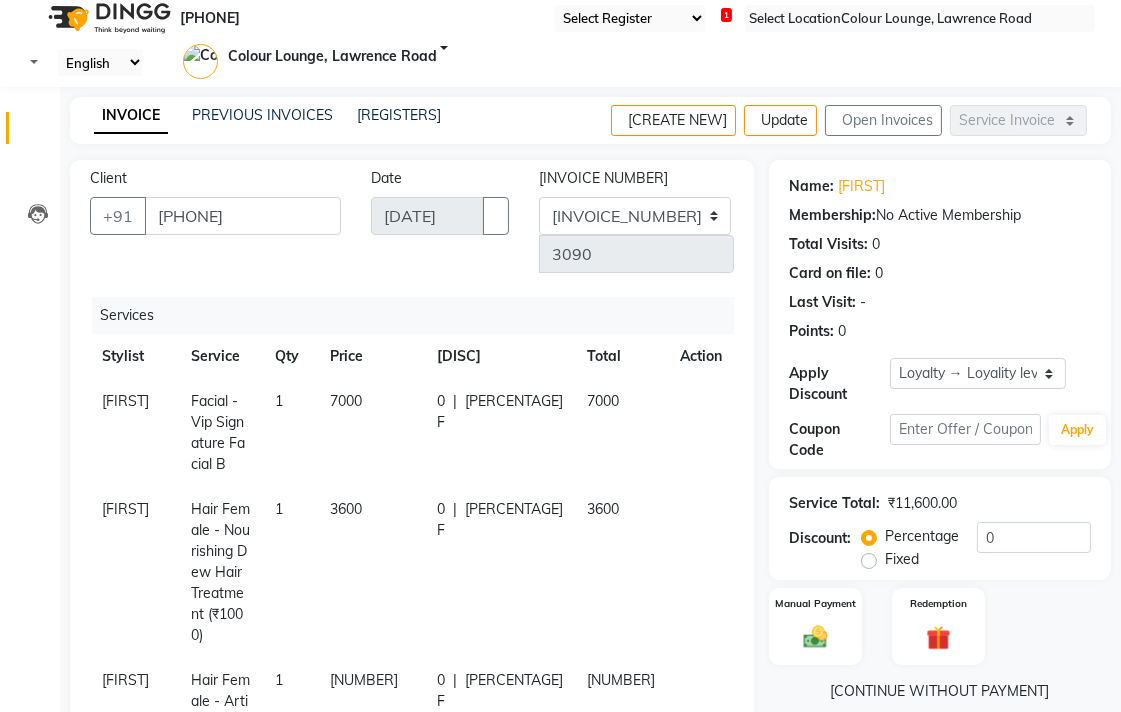click on "[NAME]" at bounding box center [134, 433] 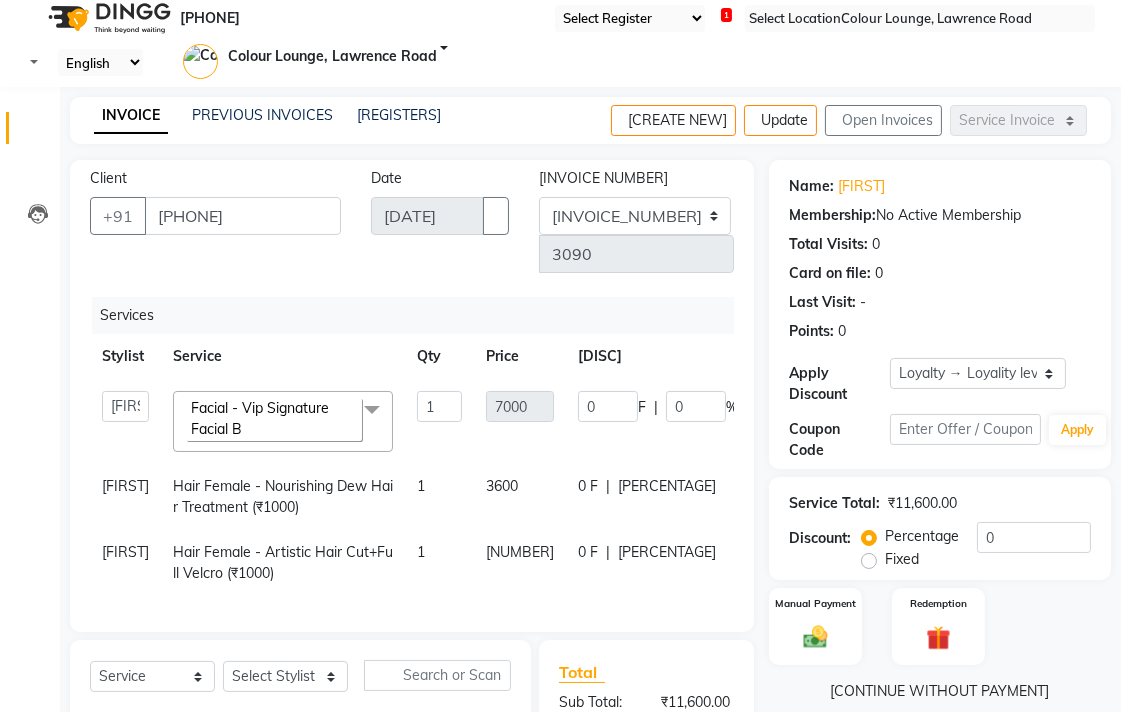click on "Facial - Vip Signature Facial B" at bounding box center (260, 418) 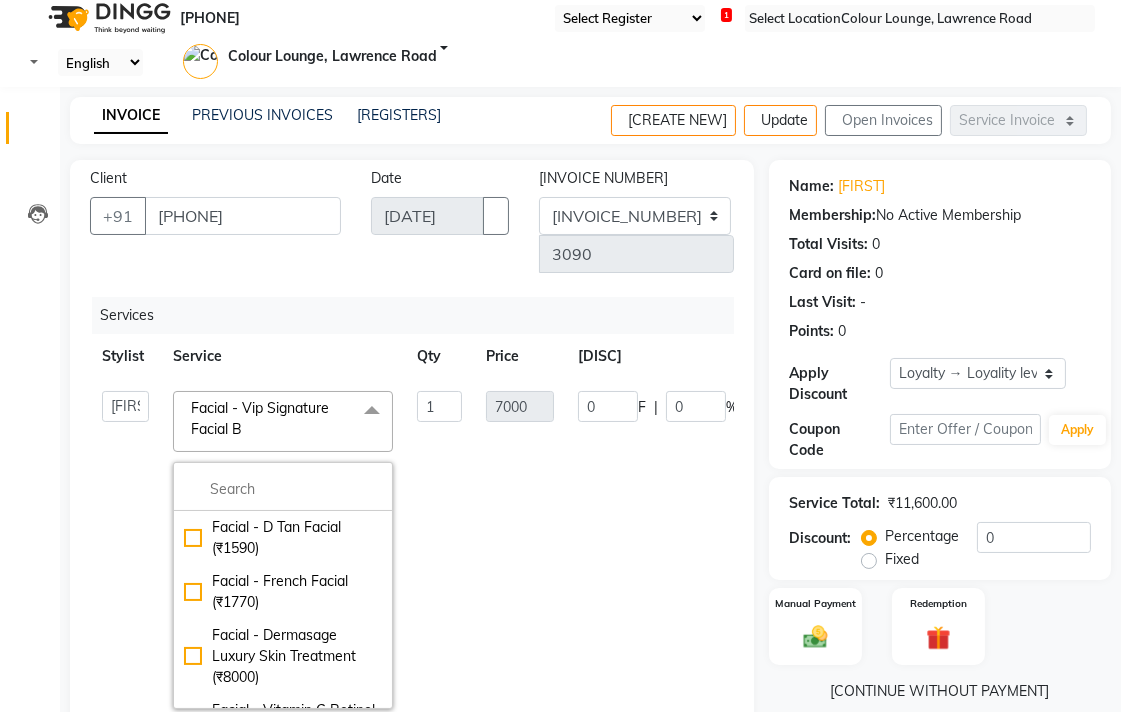 click at bounding box center [283, 489] 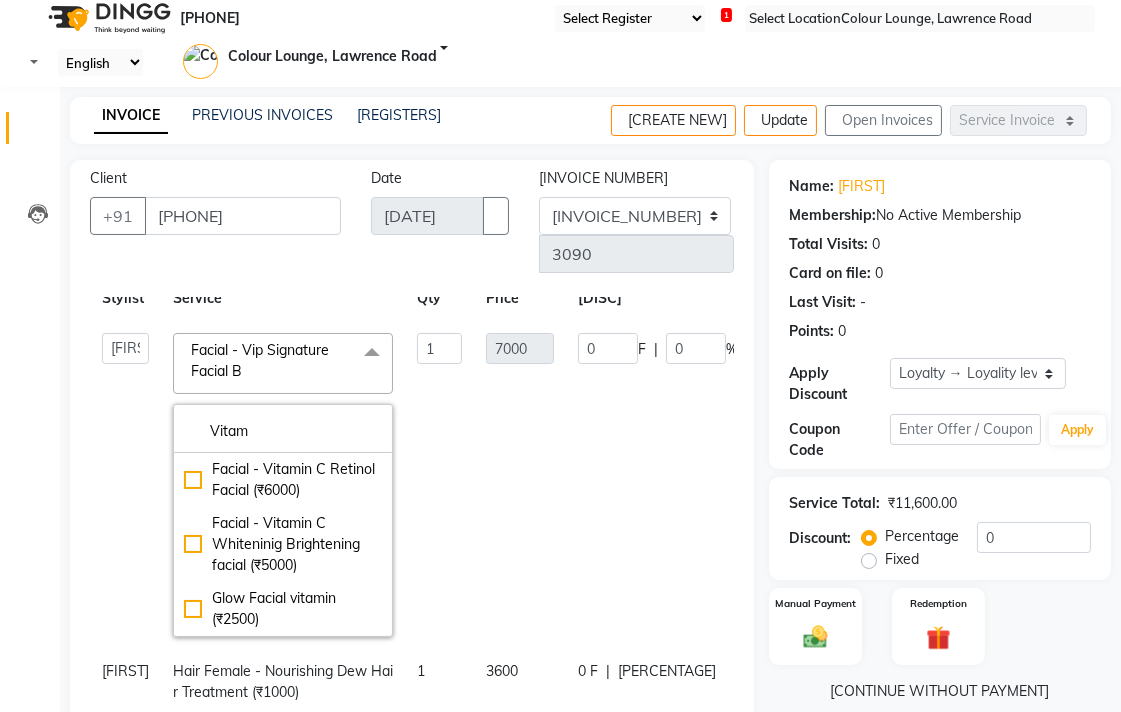 scroll, scrollTop: 67, scrollLeft: 0, axis: vertical 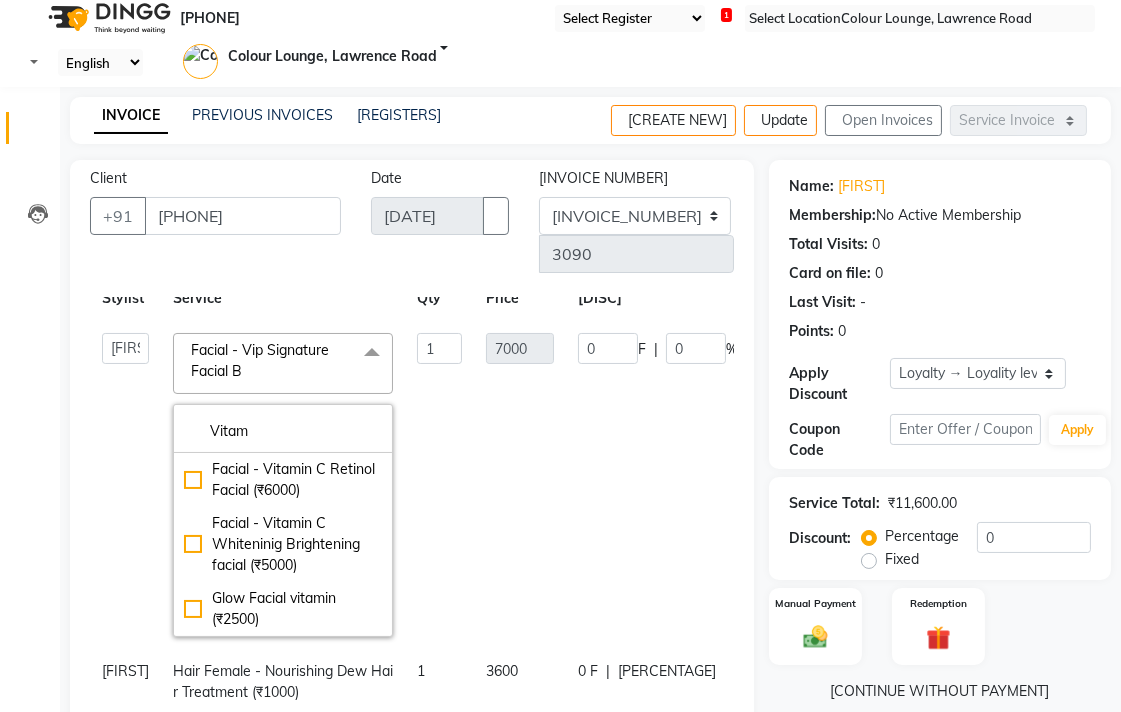 type on "Vitam" 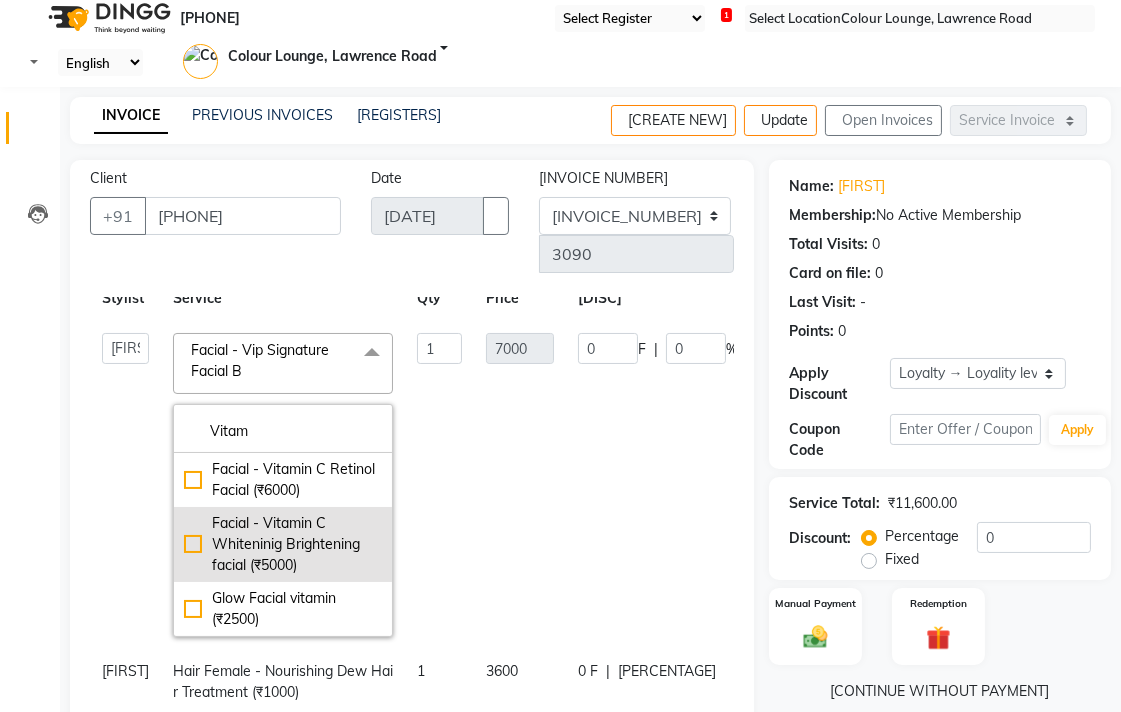 click on "Facial - Vitamin C Whiteninig Brightening facial (₹5000)" at bounding box center [283, 480] 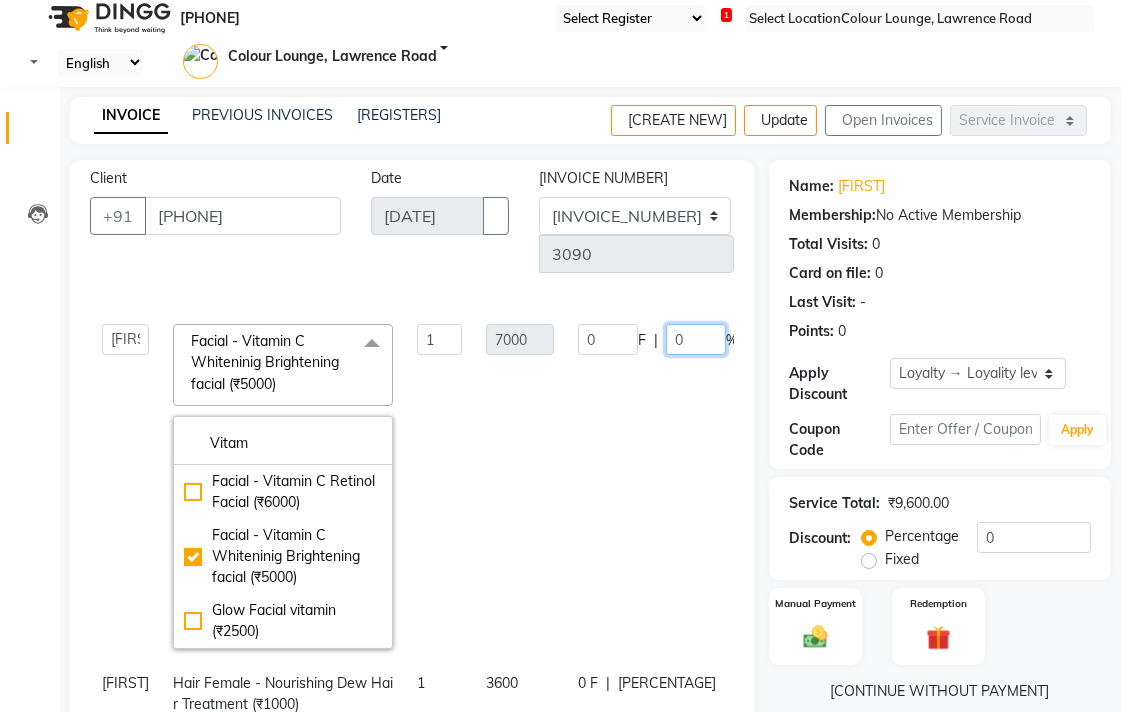 click on "0" at bounding box center [696, 339] 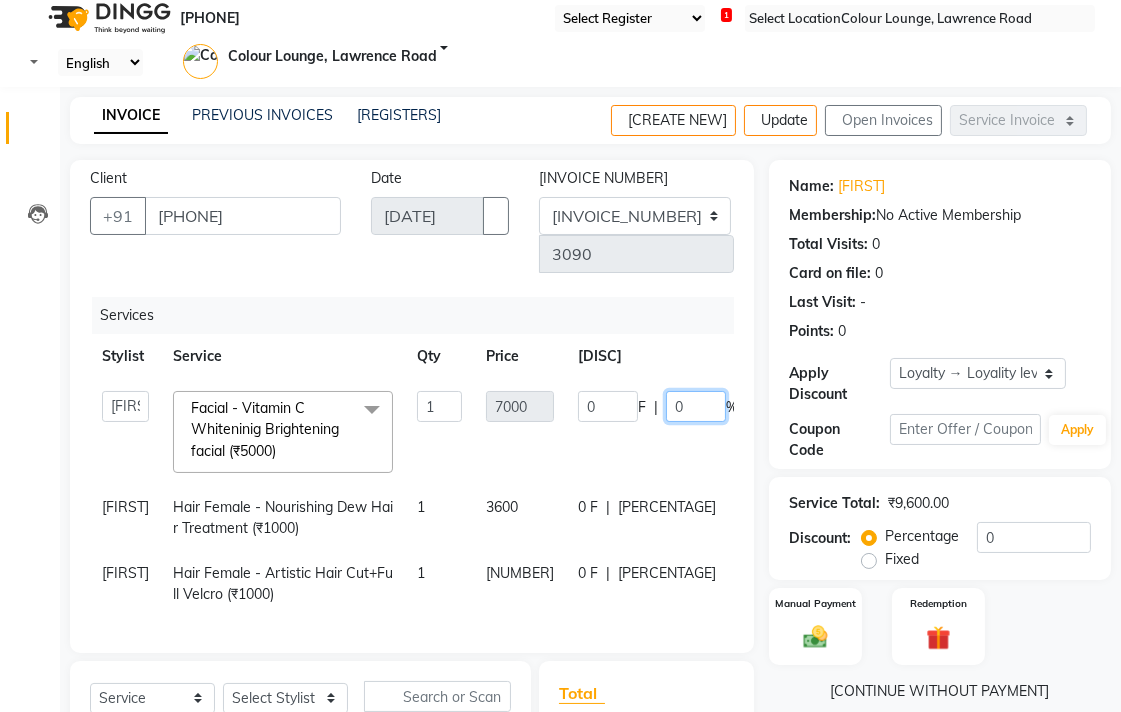 scroll, scrollTop: 0, scrollLeft: 0, axis: both 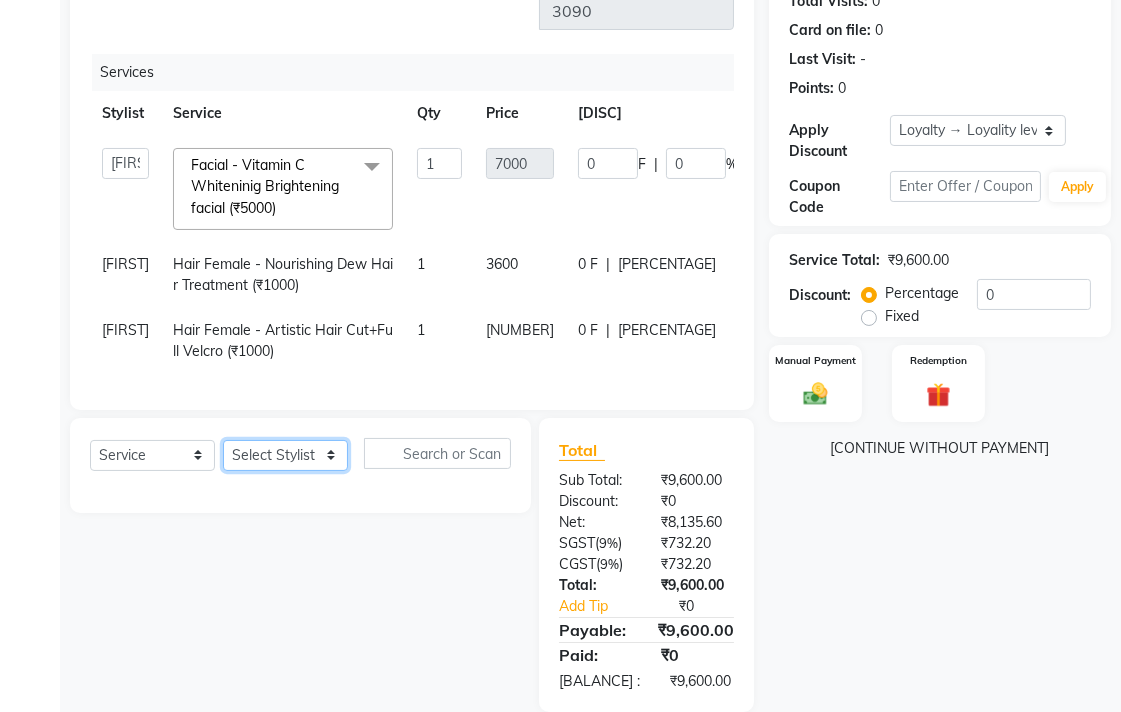 click on "Client +91 7973876685 Date 01-07-2025 Invoice Number  DC/L/2025-2026  CL/L/2025-2026 3090 Services Stylist Service Qty Price Disc Total Action  Admin   AMIT   Ankush   Ansh Nayyar   BALBHARTI SHARMA   Colour Lounge, Lawrence Road   Colour Lounge, Lawrence Road   DINGG   HARJEET RANDHAWA   HARPREET KAUR   Kajal   LALIMA   LOVE   Manish   MANPREET KAUR   Navneet   Neelam   NEENA   PALWINDER KAUR   POOJA   Pooja negi   PRABHDEEP SINGH   PRINCE KUMAR   PURAN CHAND   RAKESH KUMAR   Rambachan    Resham Kaur    Robin   Sapna   SATWANT KAUR   Simran    Sunny   TULOSH SUBBA   Urvashi   Varun kumar   VISHAL  Facial - Vitamin C Whiteninig Brightening facial (₹5000)  x Facial - D Tan Facial (₹1590) Facial - French Facial (₹1770) Facial - Dermasage Luxury Skin Treatment (₹8000) Facial - Vitamin C Retinol Facial (₹6000) Facial - Vip Signature Facial B (₹7000) Facial - Vitamin C Whiteninig Brightening facial (₹5000) Facial - Nirvana Facial (₹2712) Hair extension (₹1000) Hair Female - Hair Botox (₹20000)" at bounding box center [412, 314] 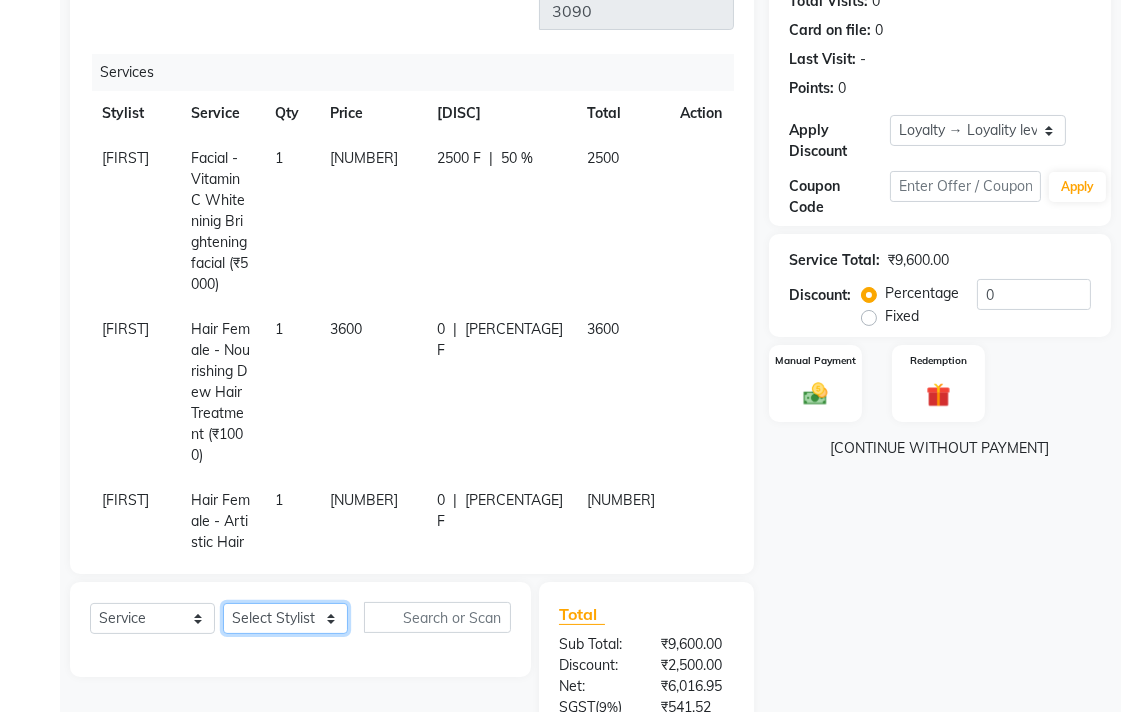 select on "70013" 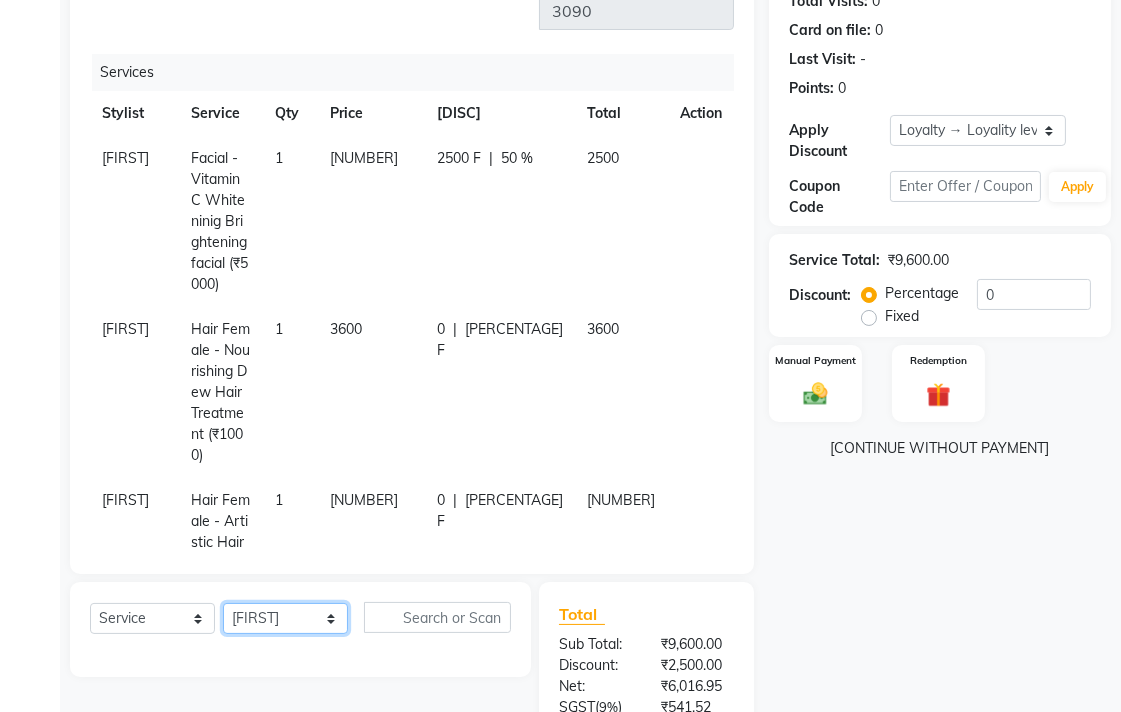 click on "Select Stylist [FIRST] [LAST] [FIRST] [LAST] [FIRST] [LAST] [LOCATION] [LOCATION] DINGG [LAST] [LAST] [FIRST] [FIRST] [FIRST] [FIRST] [FIRST] [FIRST] [FIRST] [FIRST] [FIRST] [FIRST] [FIRST] [FIRST] [FIRST] [FIRST] [FIRST] [FIRST] [FIRST] [FIRST] [FIRST] [FIRST] [FIRST] [FIRST] [FIRST] [FIRST] [FIRST] [FIRST]" at bounding box center (285, 618) 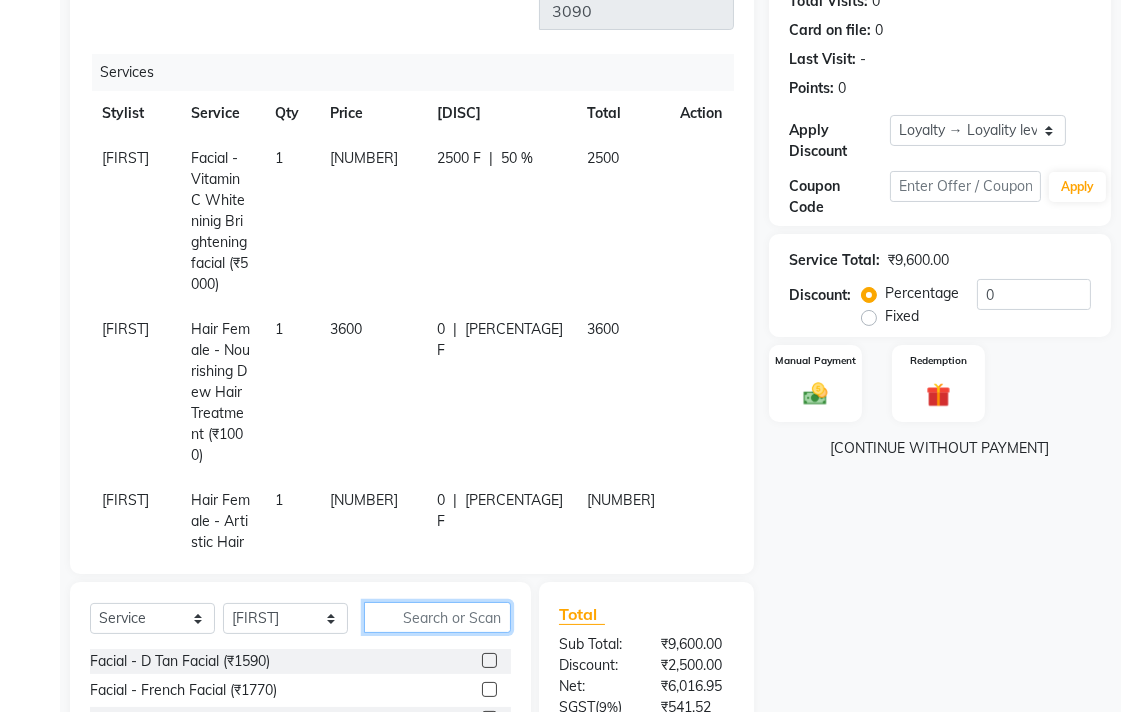 click at bounding box center (437, 617) 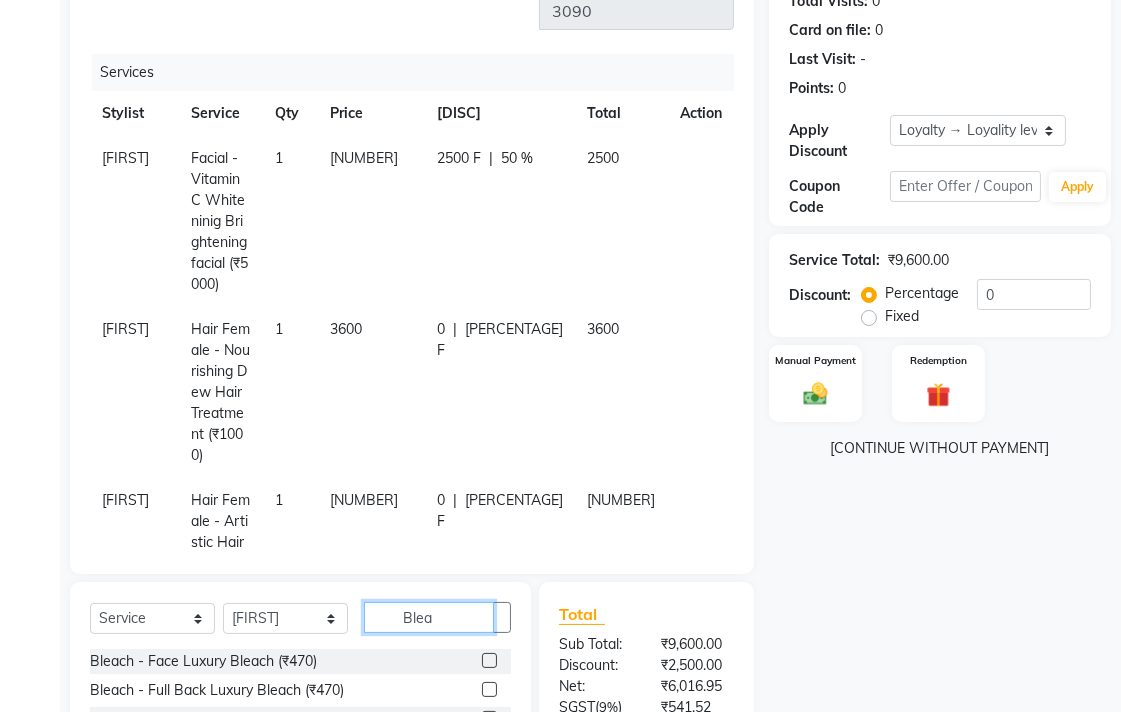 type on "Blea" 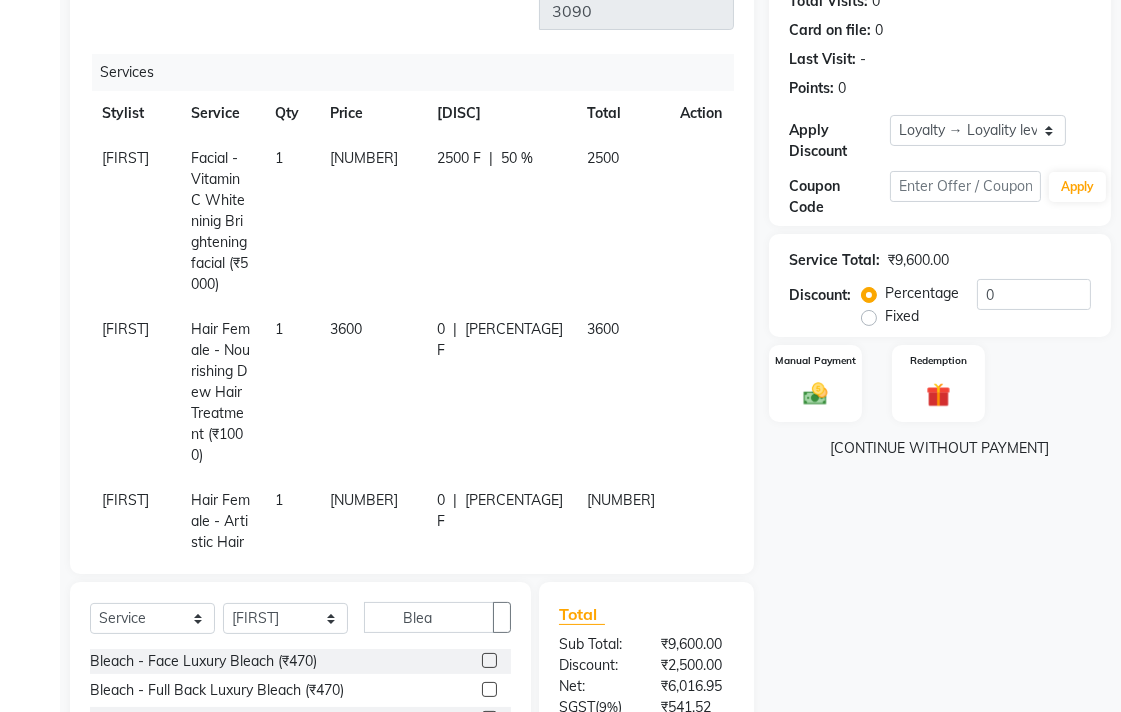 click at bounding box center [489, 660] 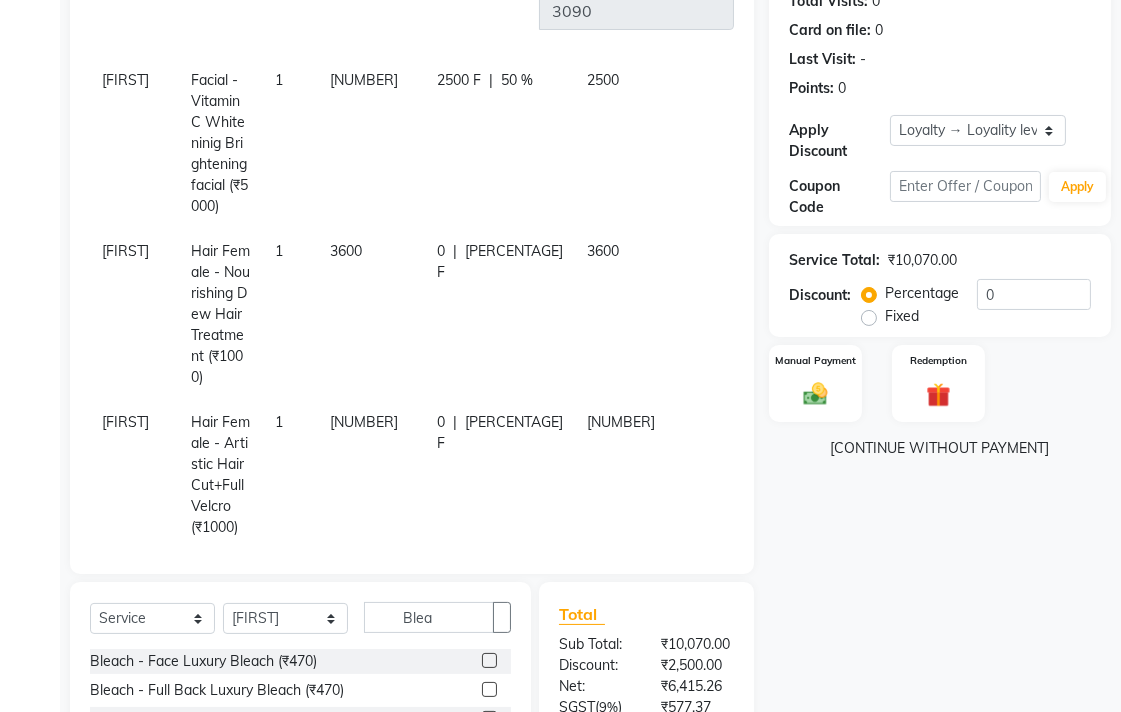 scroll, scrollTop: 151, scrollLeft: 0, axis: vertical 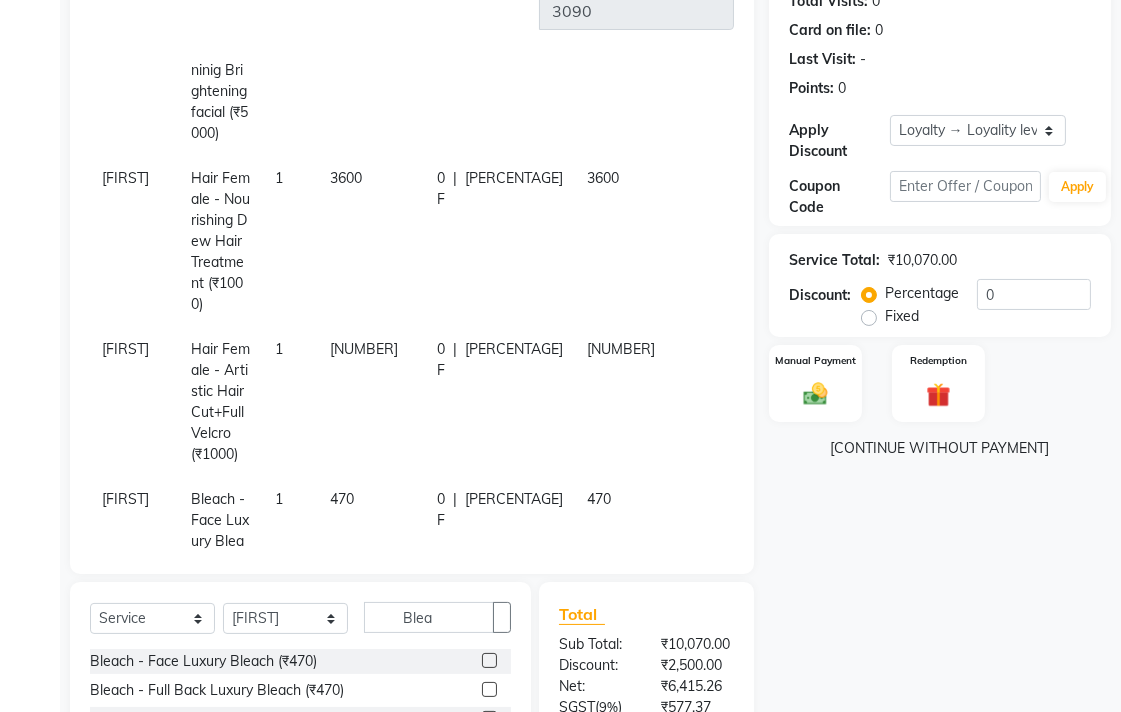 click on "470" at bounding box center (371, 70) 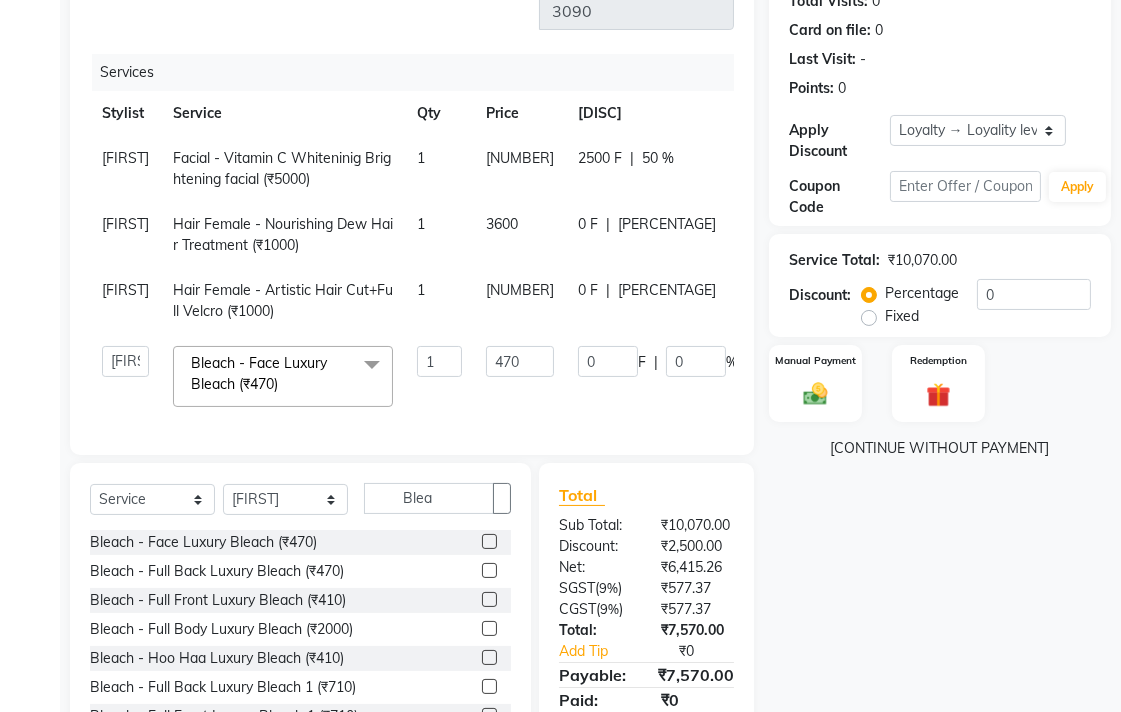 scroll, scrollTop: 0, scrollLeft: 0, axis: both 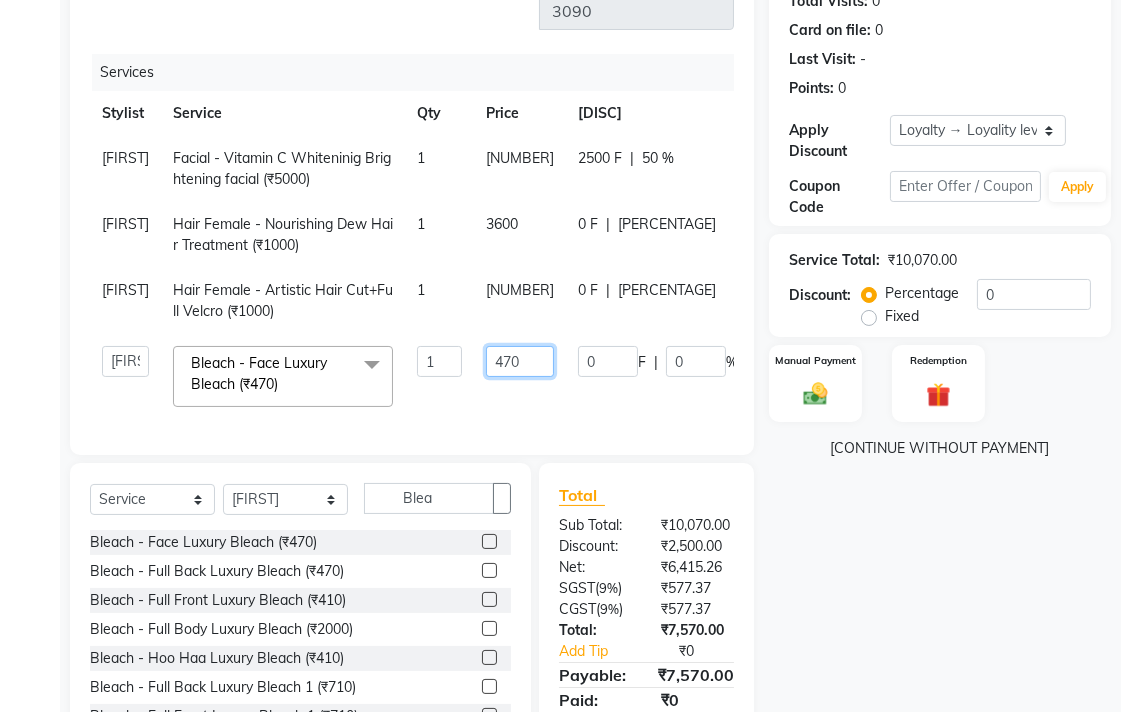 click on "470" at bounding box center [439, 361] 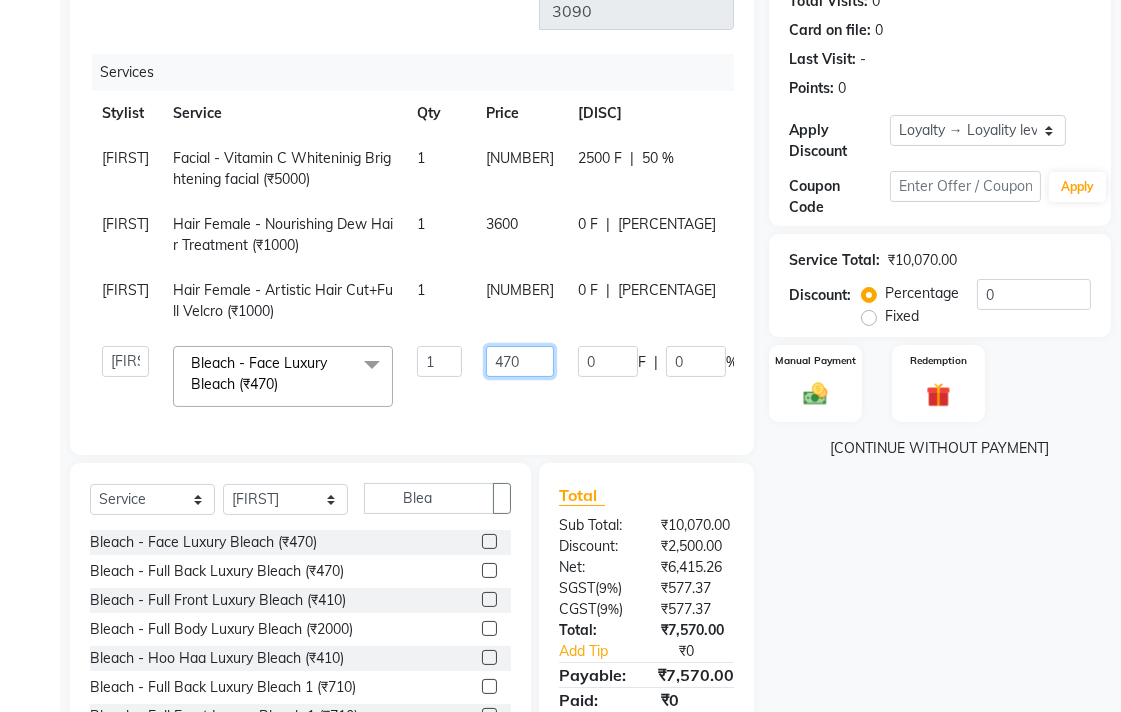 type on "500" 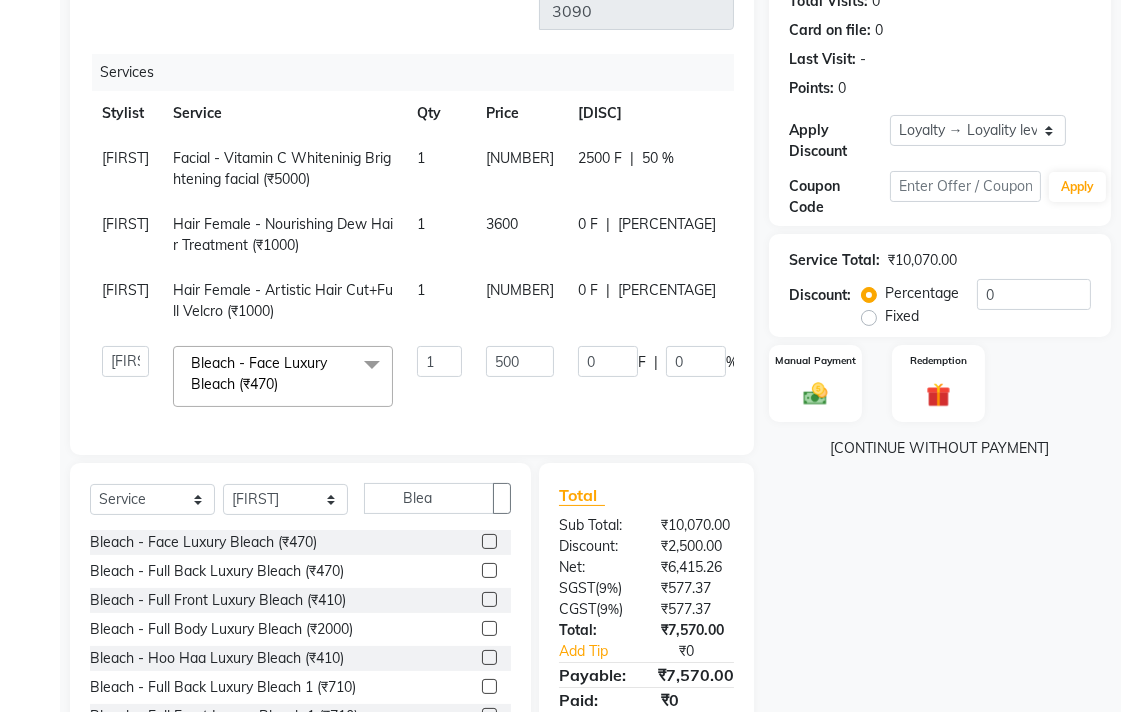 click on "Name: Shaini  Membership:  No Active Membership  Total Visits:  0 Card on file:  0 Last Visit:   - Points:   0  Apply Discount Select  Loyalty → Loyality level 1  Coupon Code Apply Service Total:  ₹10,070.00  Discount:  Percentage   Fixed  0 Manual Payment Redemption  Continue Without Payment" at bounding box center [947, 337] 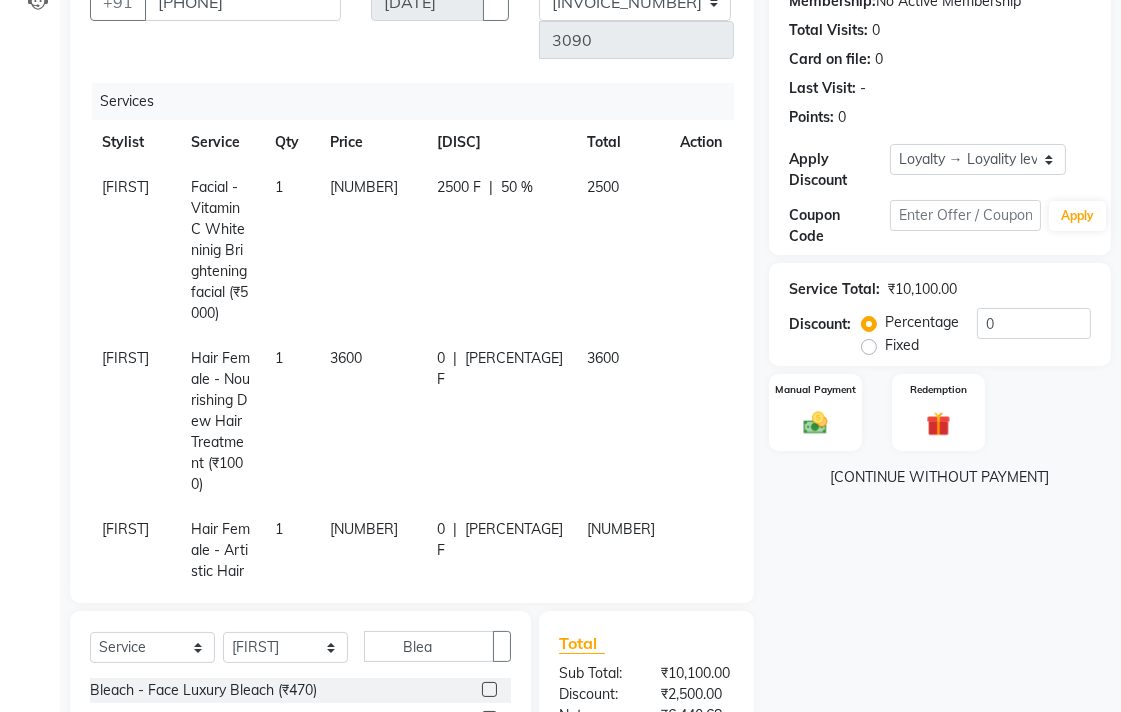 scroll, scrollTop: 246, scrollLeft: 0, axis: vertical 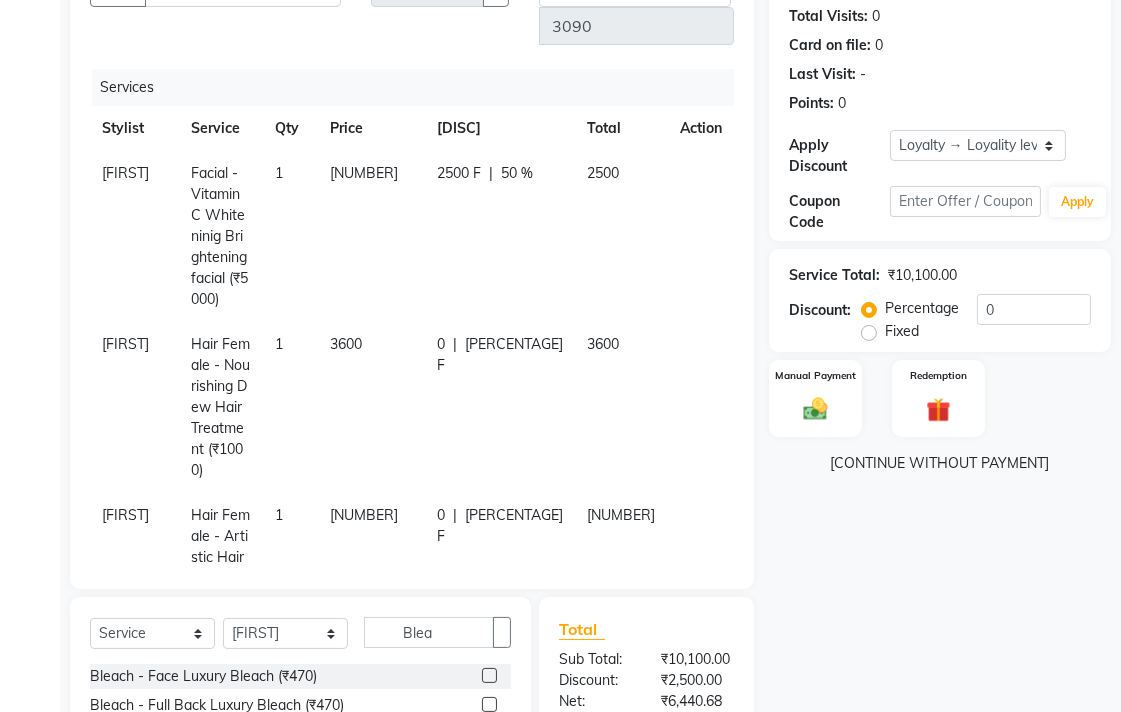 click on "0 %" at bounding box center [517, 173] 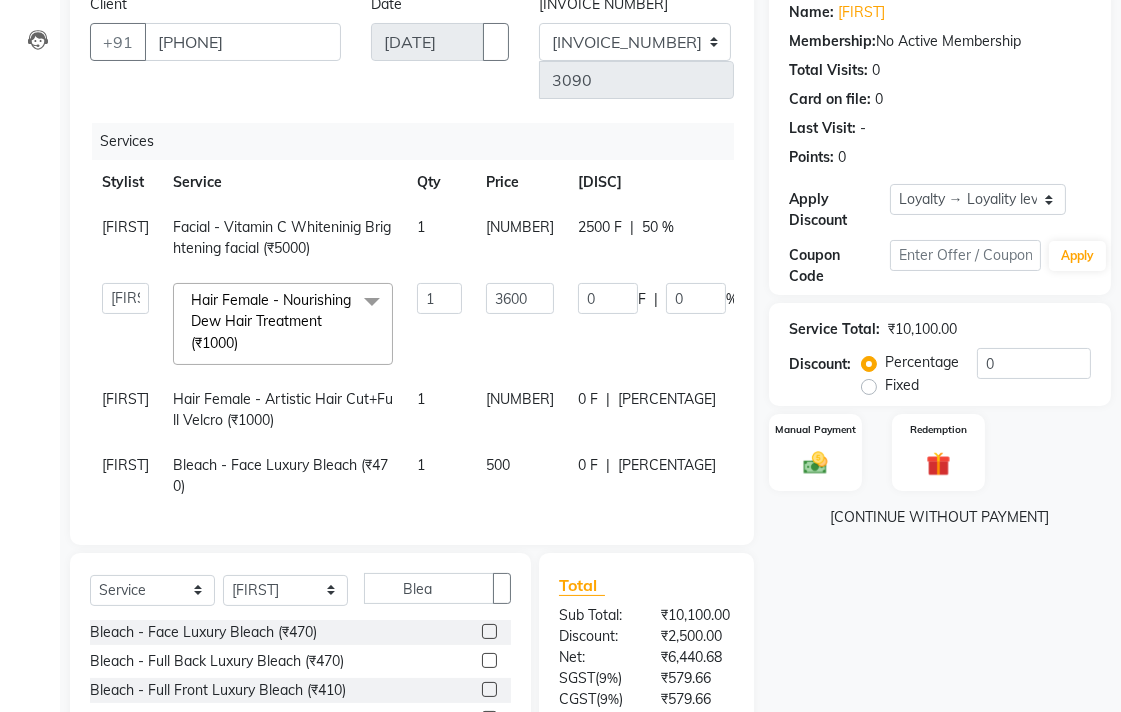 scroll, scrollTop: 146, scrollLeft: 0, axis: vertical 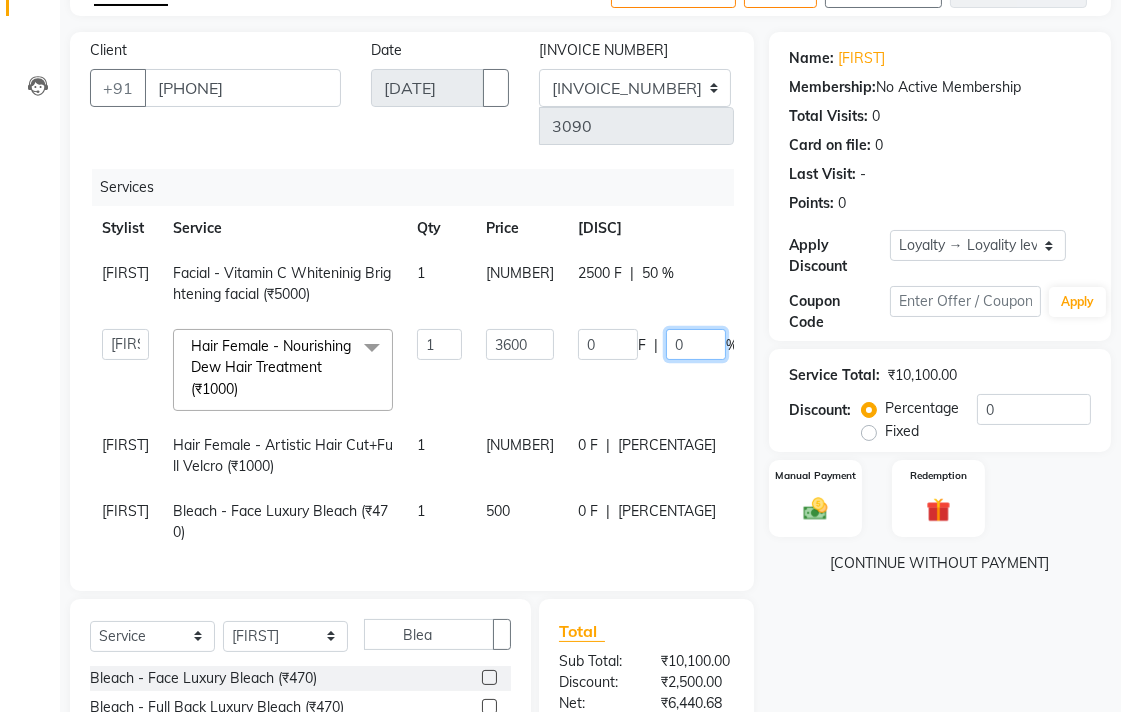 click on "0" at bounding box center [696, 344] 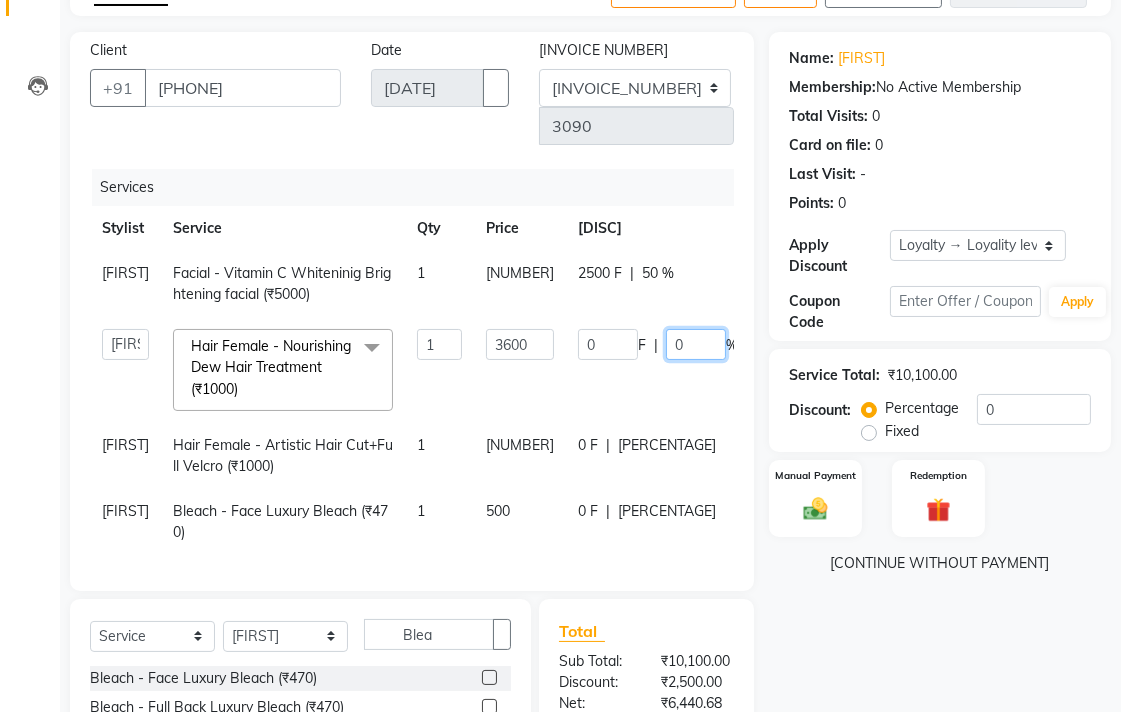type on "50" 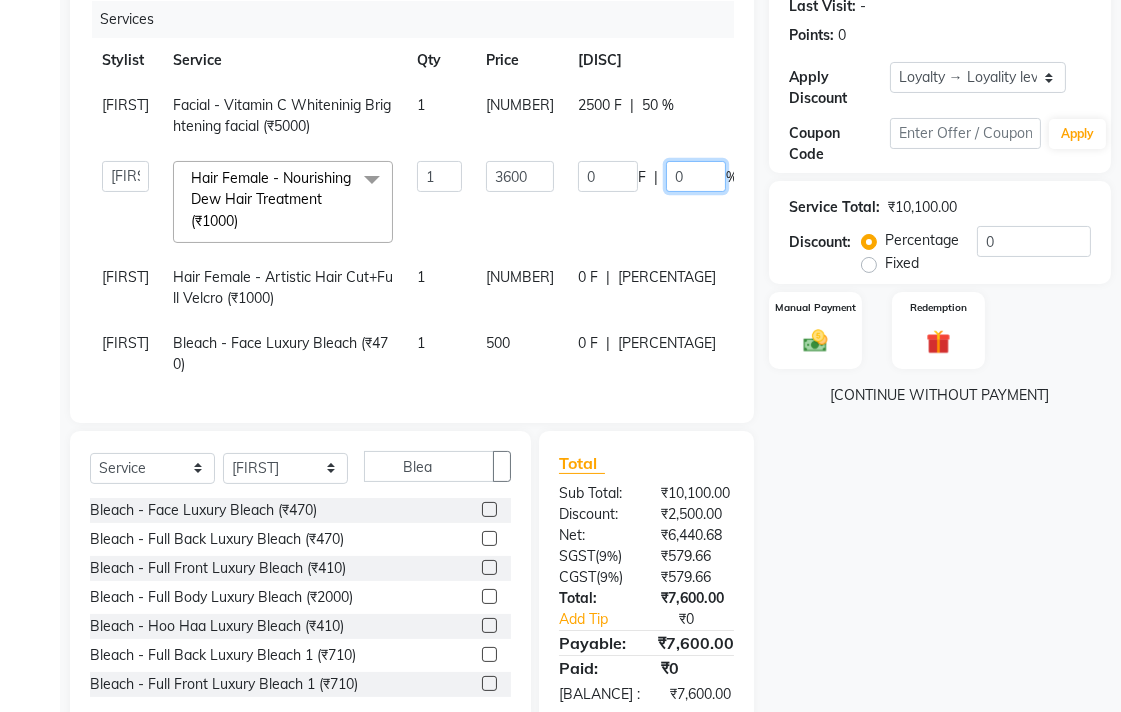 scroll, scrollTop: 336, scrollLeft: 0, axis: vertical 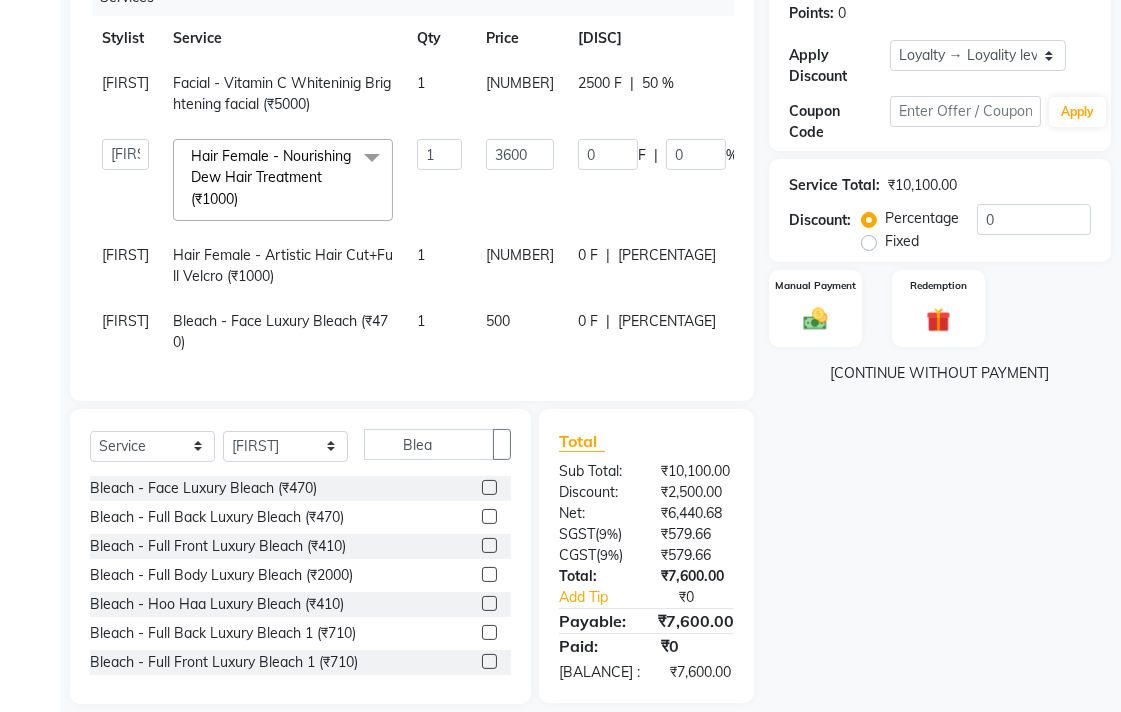 click on "Name: Shaini  Membership:  No Active Membership  Total Visits:  0 Card on file:  0 Last Visit:   - Points:   0  Apply Discount Select  Loyalty → Loyality level 1  Coupon Code Apply Service Total:  ₹10,100.00  Discount:  Percentage   Fixed  0 Manual Payment Redemption  Continue Without Payment" at bounding box center [947, 273] 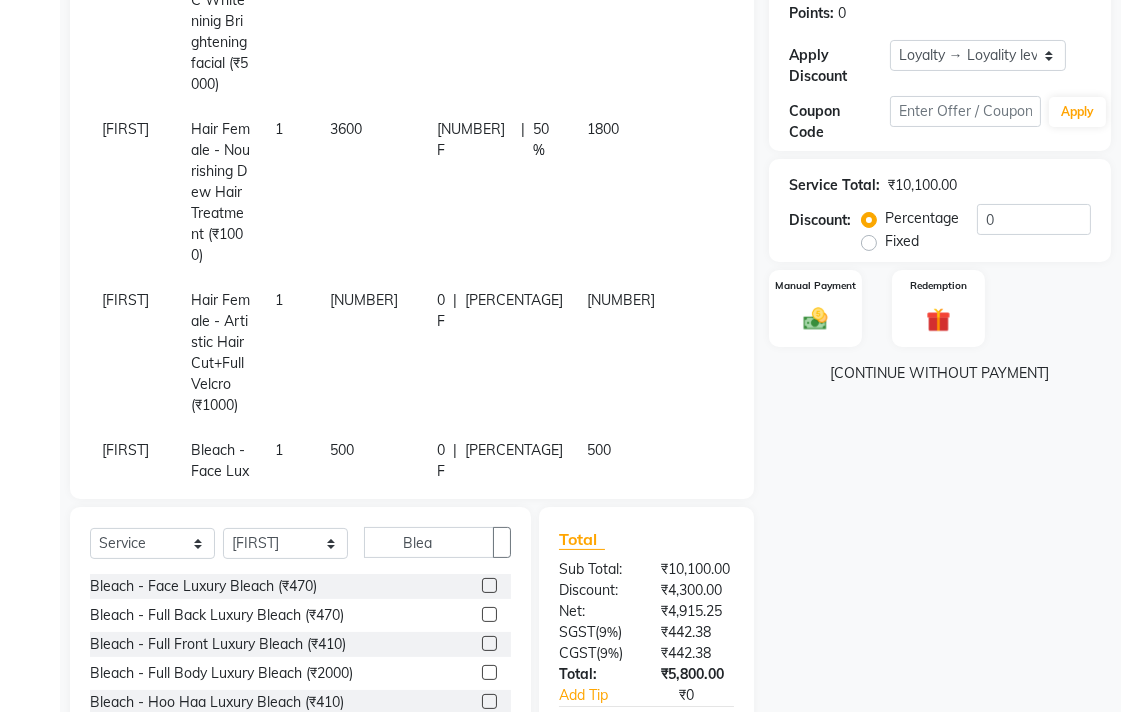 scroll, scrollTop: 151, scrollLeft: 0, axis: vertical 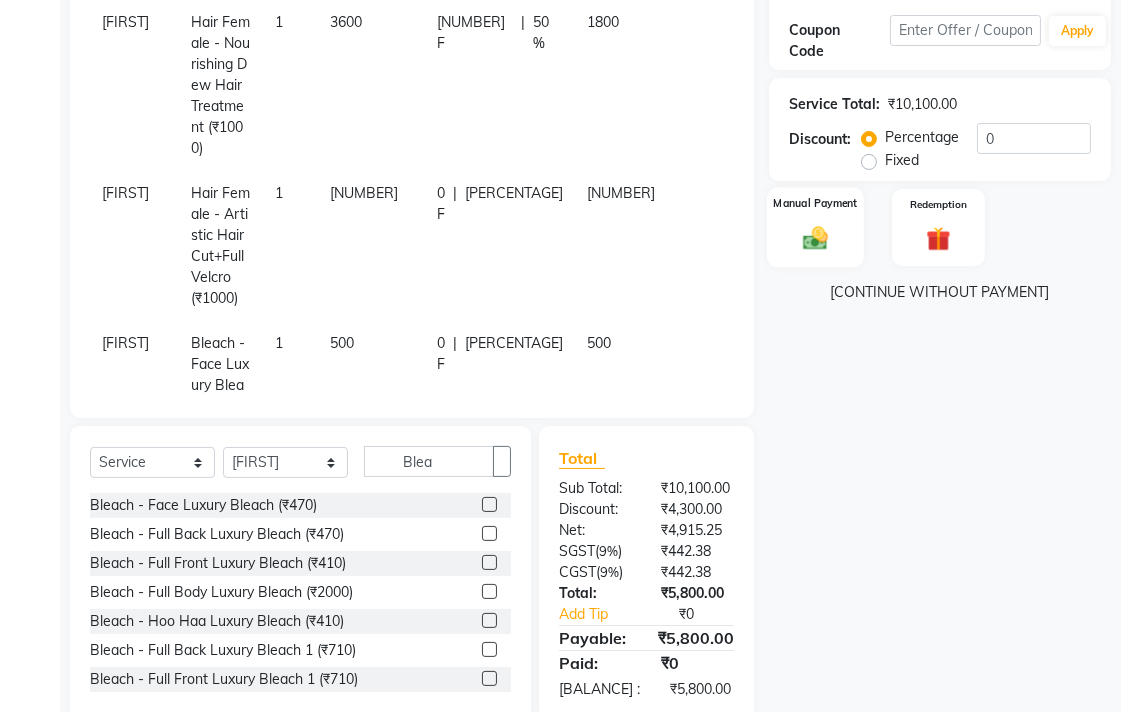 click at bounding box center [815, 237] 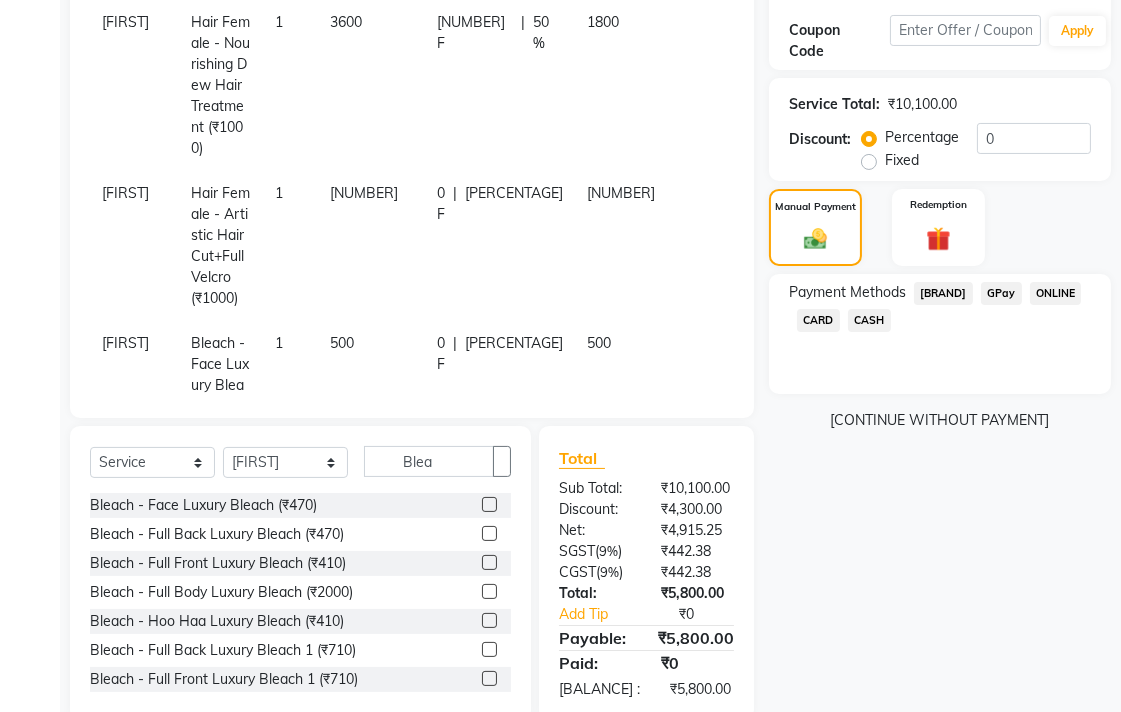 click on "CARD" at bounding box center (943, 293) 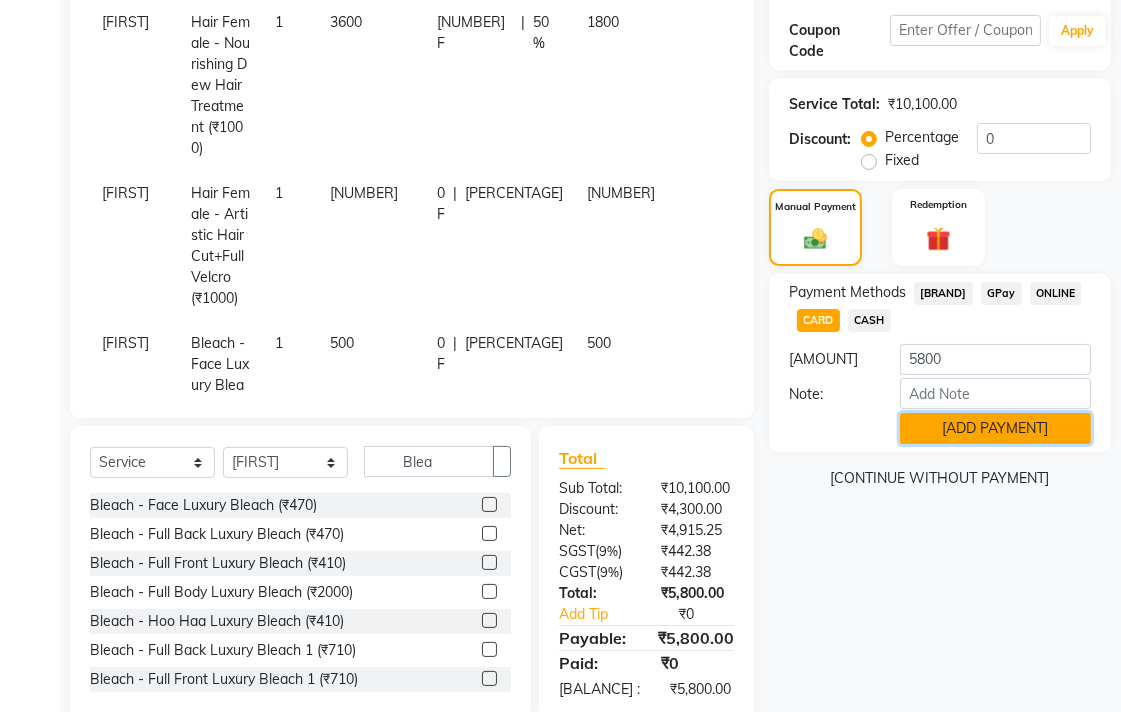 click on "Add Payment" at bounding box center (995, 428) 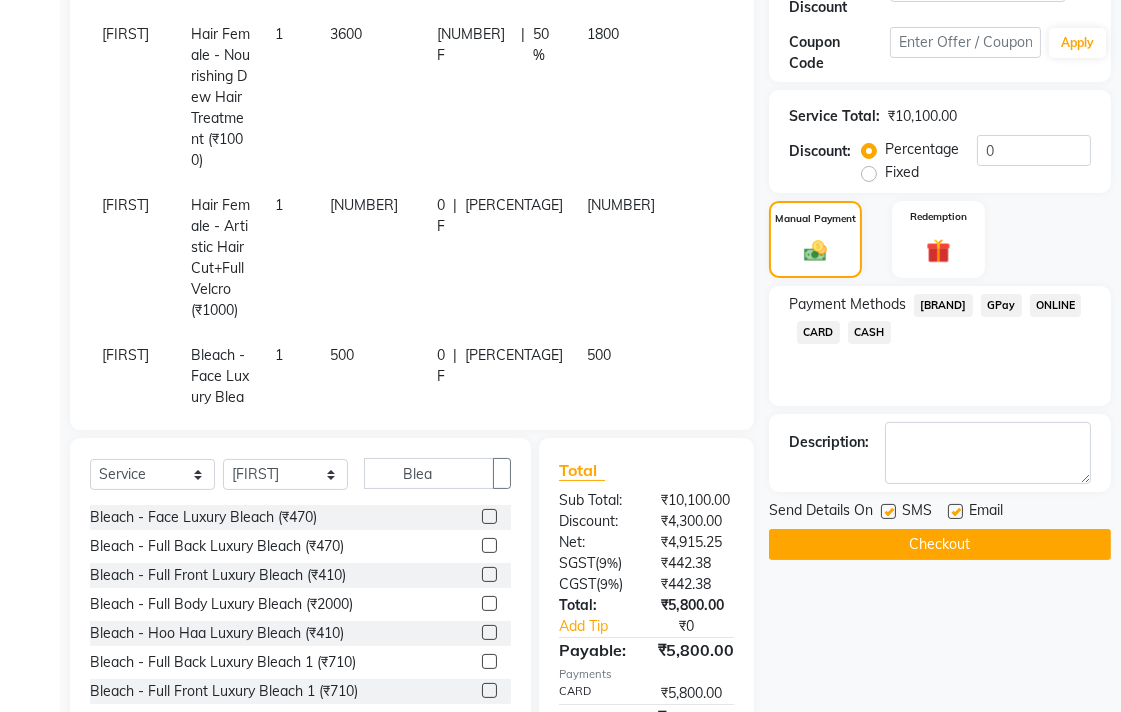 scroll, scrollTop: 481, scrollLeft: 0, axis: vertical 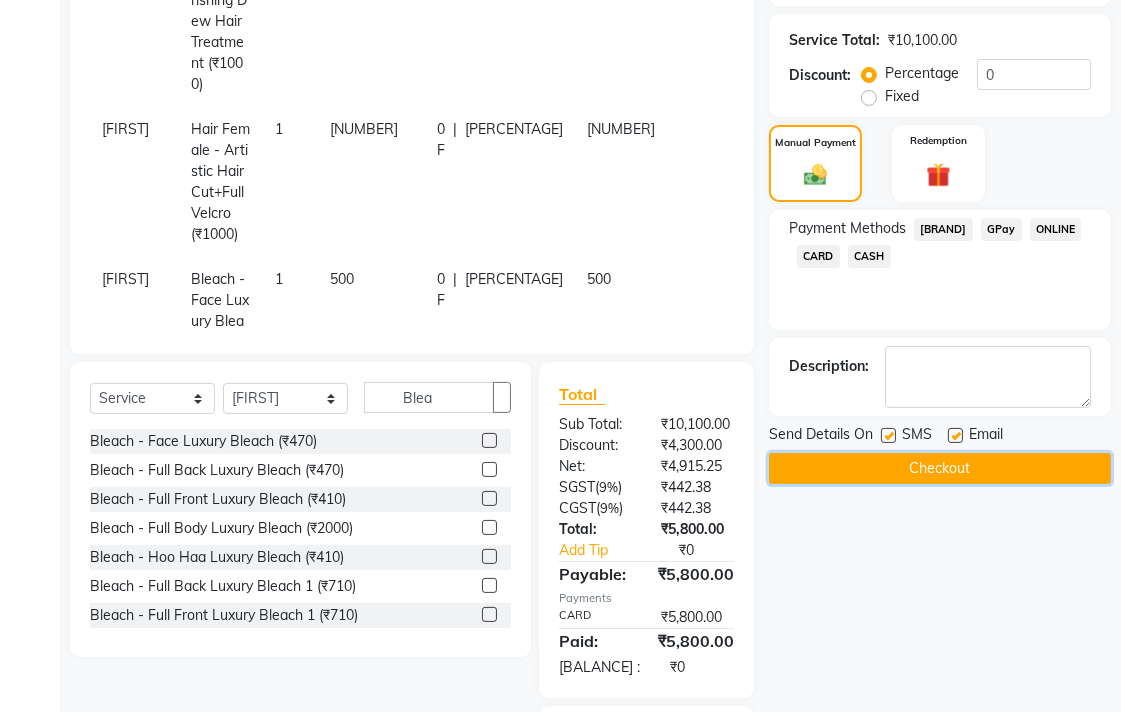 click on "Checkout" at bounding box center [940, 468] 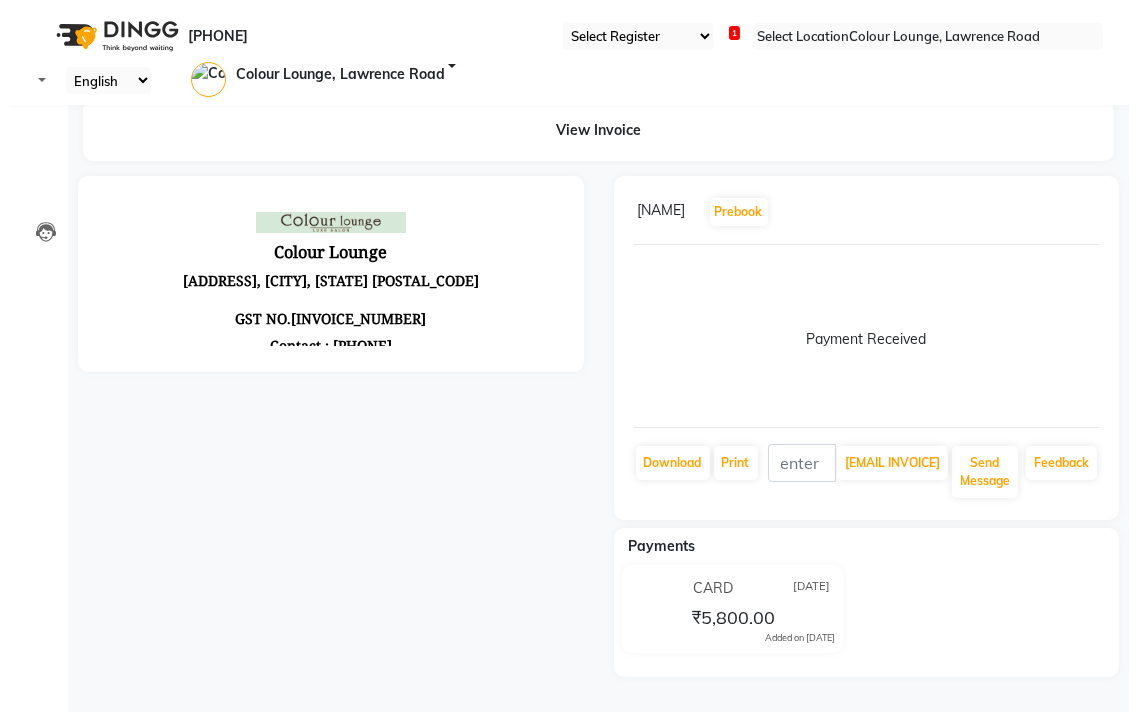 scroll, scrollTop: 0, scrollLeft: 0, axis: both 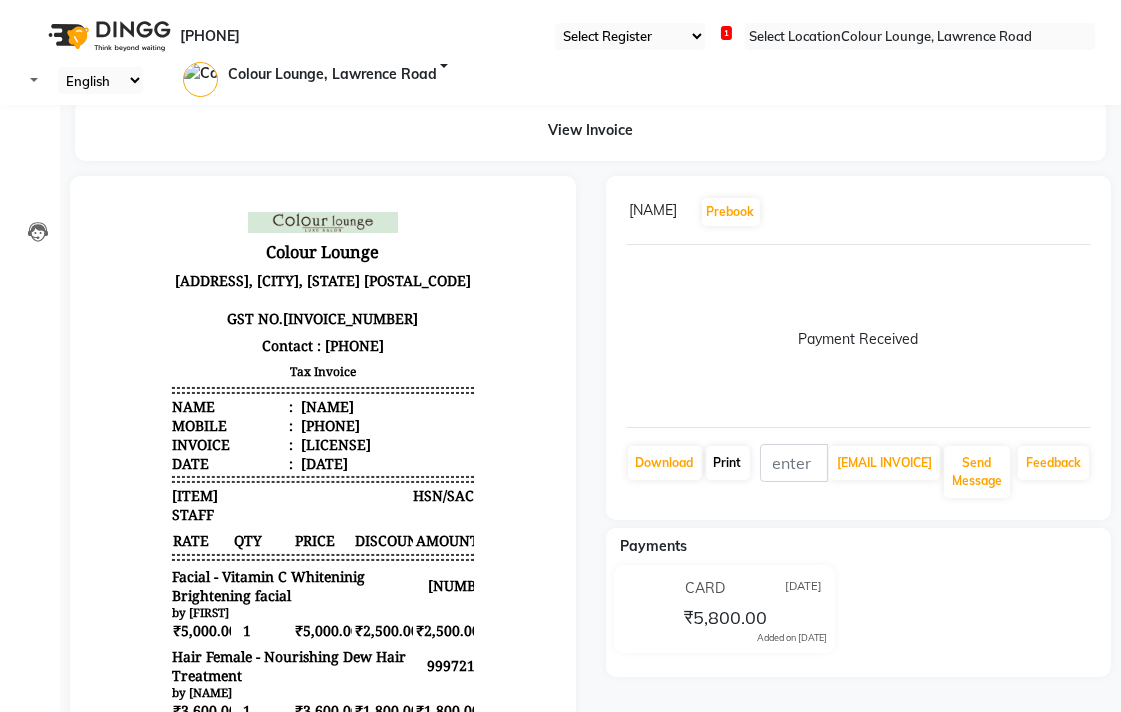 click on "Print" at bounding box center [665, 463] 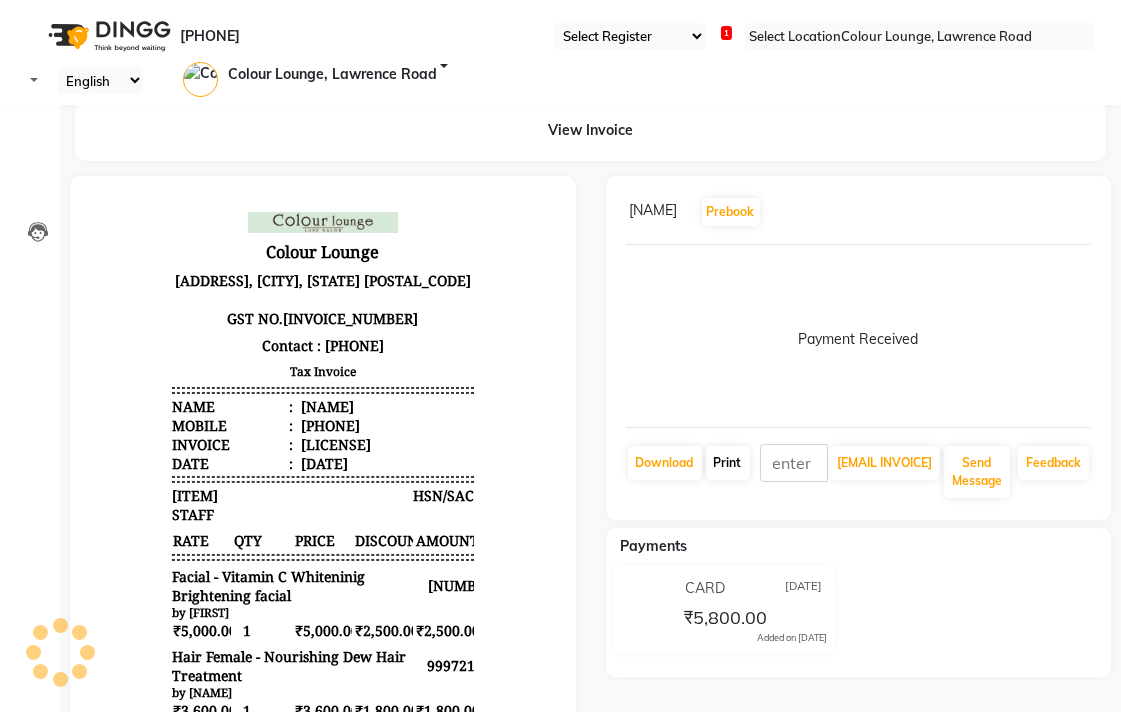 click at bounding box center (742, 462) 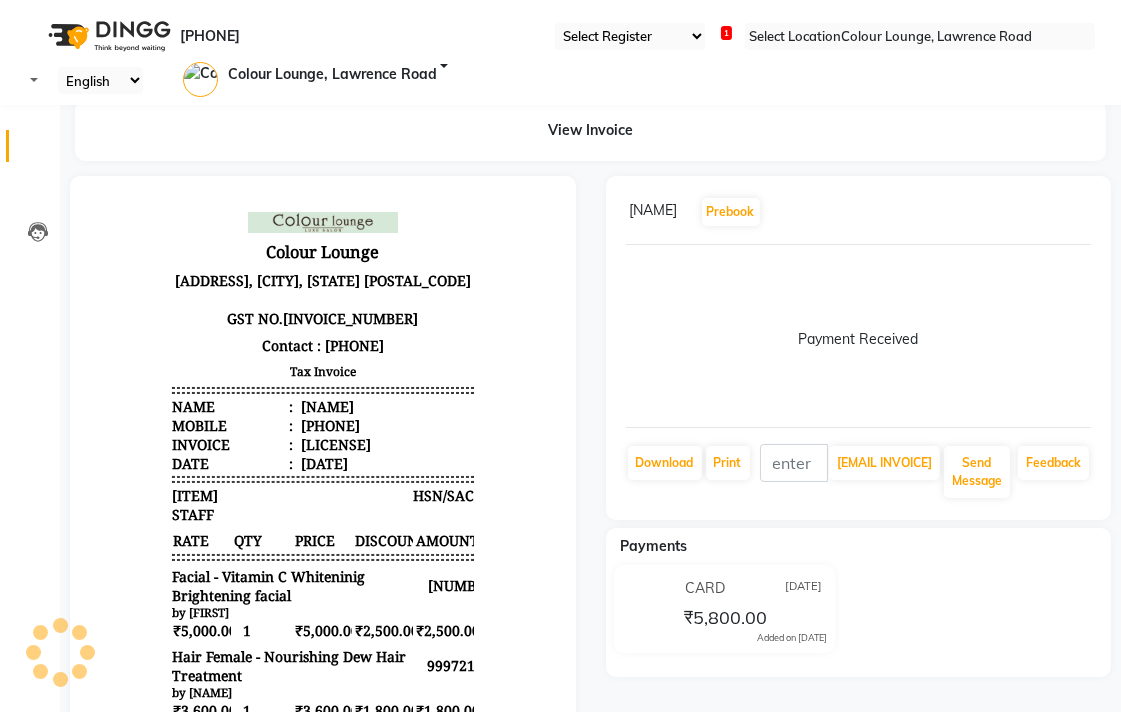click at bounding box center (38, 151) 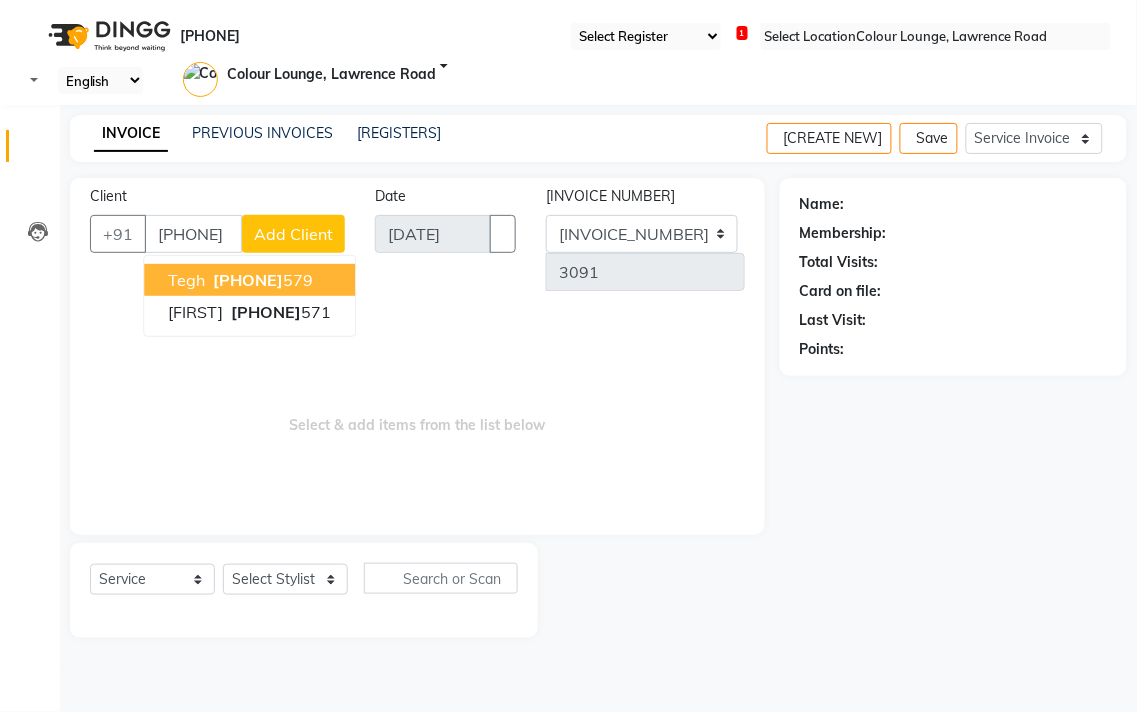 click on "8181810 579" at bounding box center [261, 280] 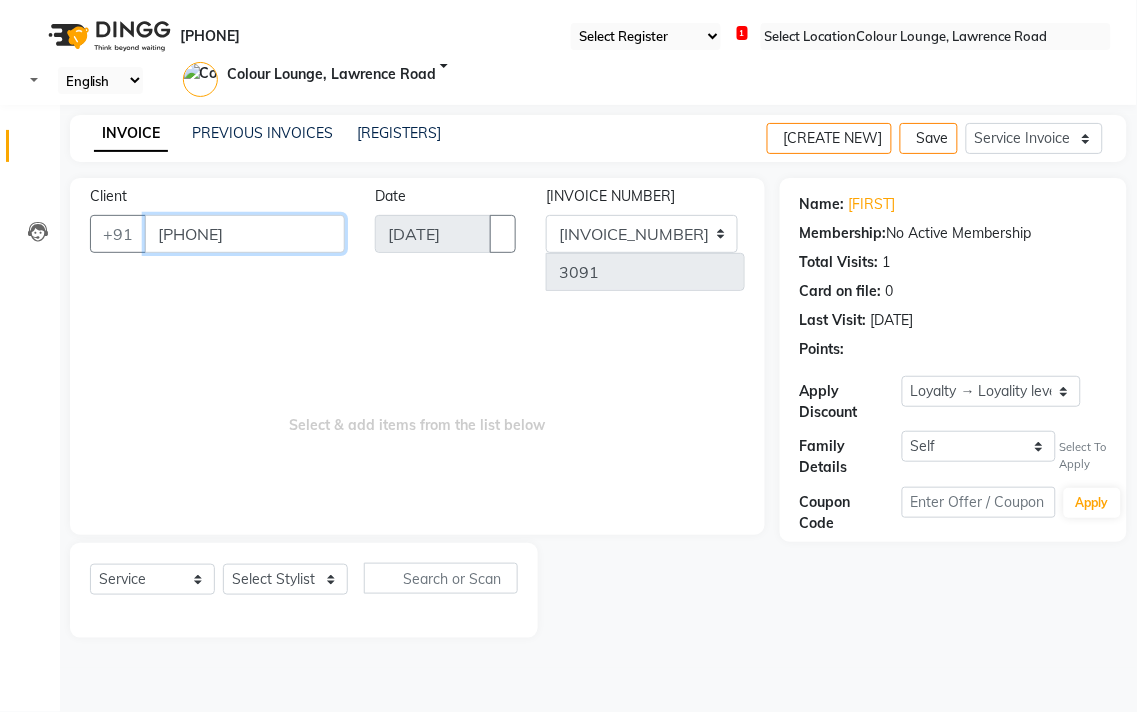 click on "8181810579" at bounding box center (245, 234) 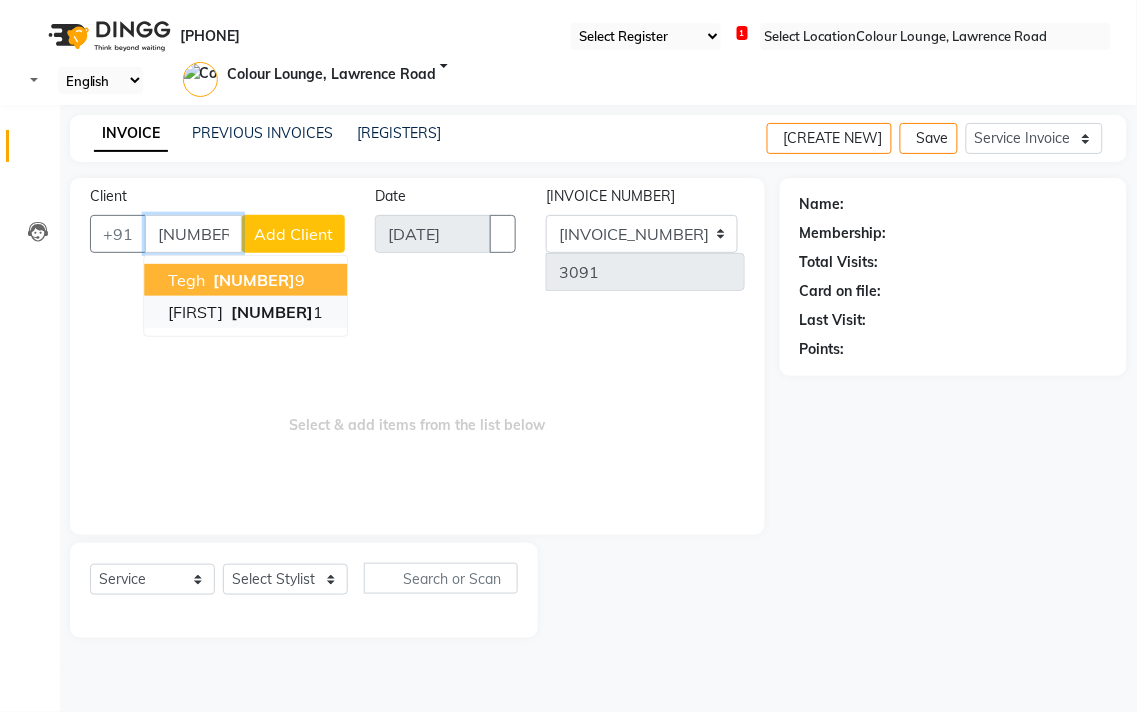 click on "818181057" at bounding box center [272, 312] 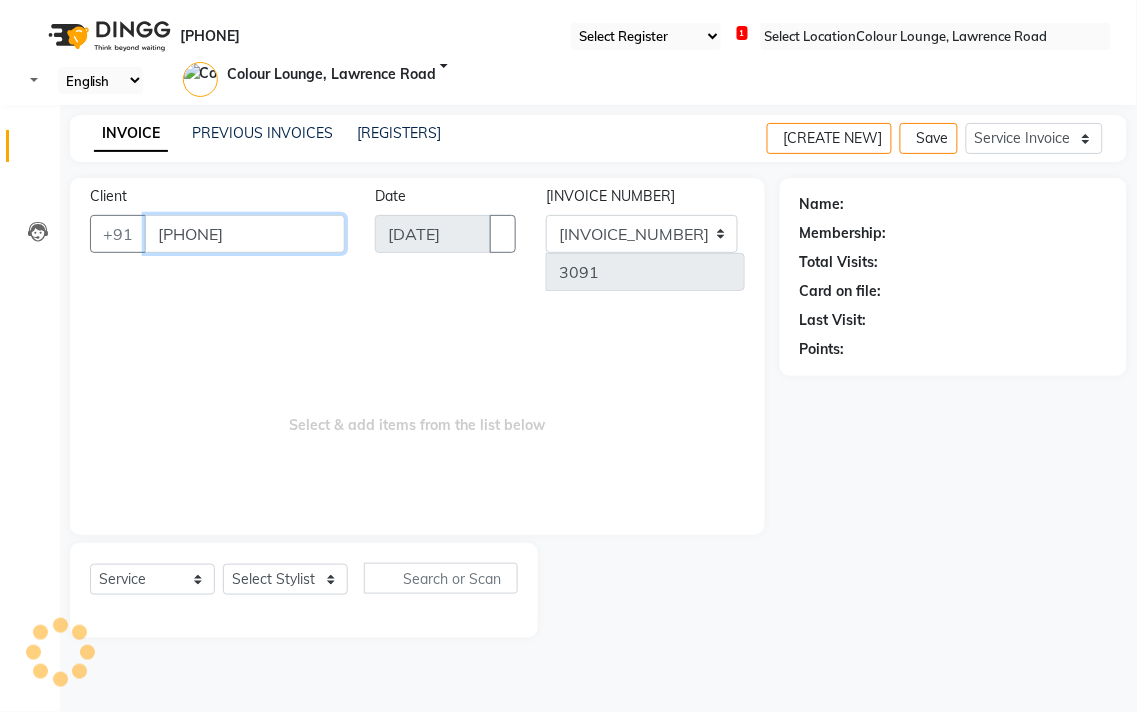 type on "8181810571" 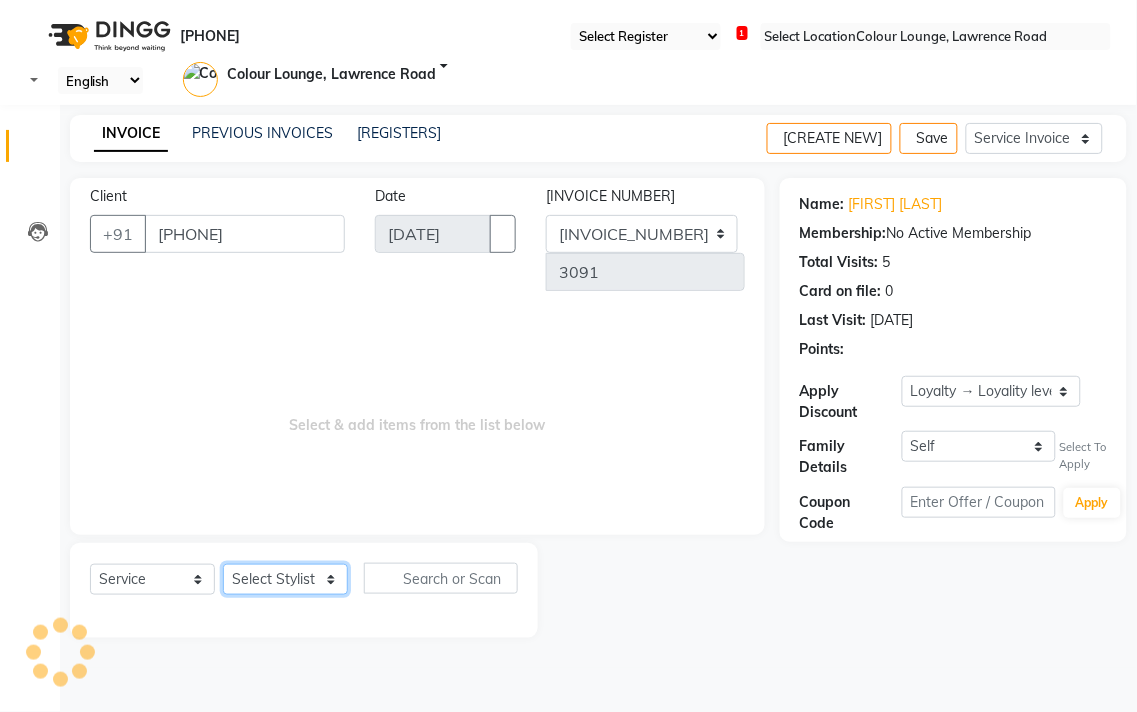 click on "Select Stylist [FIRST] [LAST] [FIRST] [LAST] [FIRST] [LAST] [LOCATION] [LOCATION] DINGG [LAST] [LAST] [FIRST] [FIRST] [FIRST] [FIRST] [FIRST] [FIRST] [FIRST] [FIRST] [FIRST] [FIRST] [FIRST] [FIRST] [FIRST] [FIRST] [FIRST] [FIRST] [FIRST] [FIRST] [FIRST] [FIRST] [FIRST] [FIRST] [FIRST] [FIRST] [FIRST] [FIRST]" at bounding box center [285, 579] 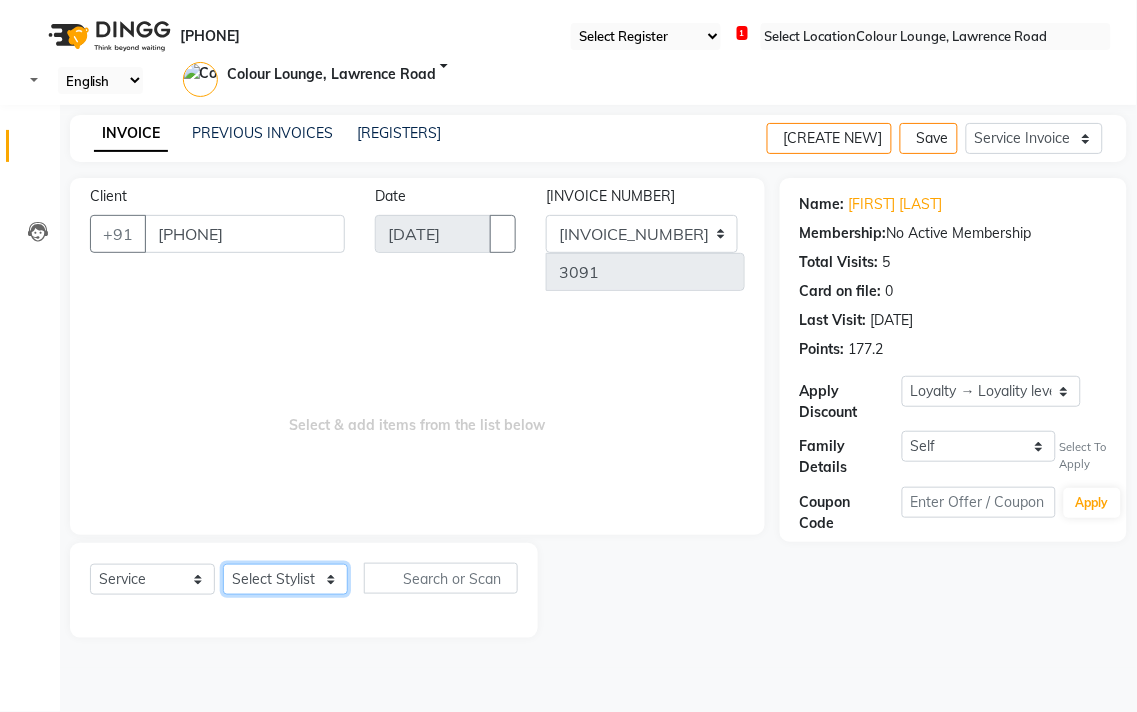 select on "70019" 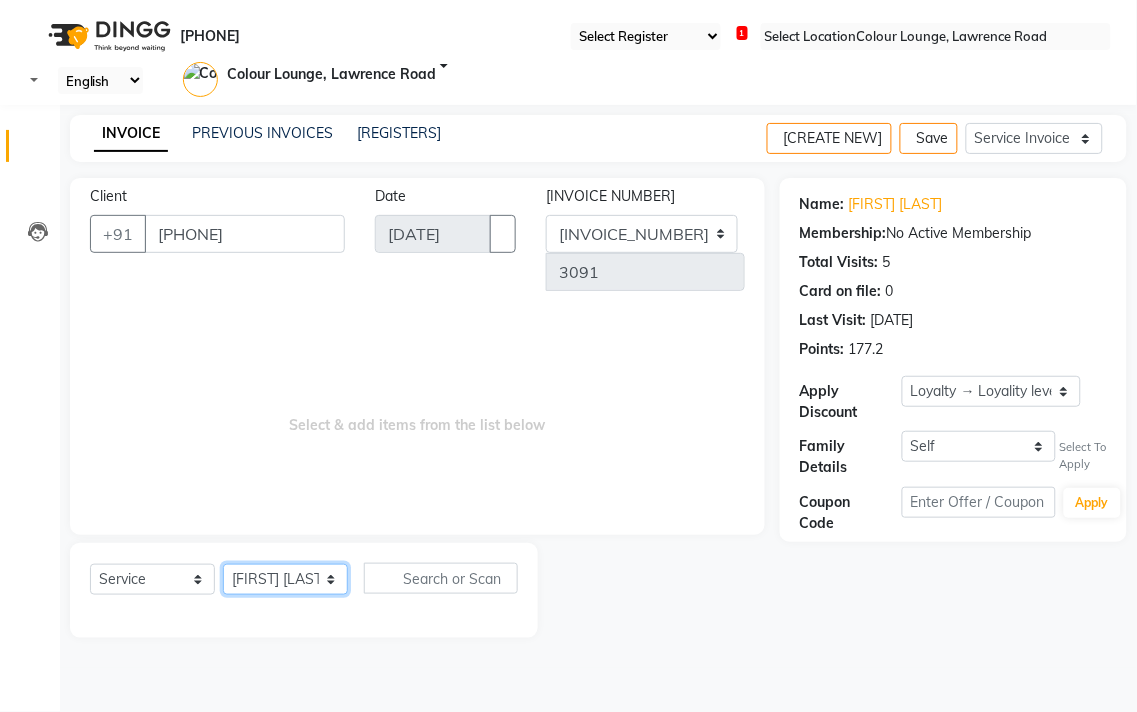 click on "Select Stylist [FIRST] [LAST] [FIRST] [LAST] [FIRST] [LAST] [LOCATION] [LOCATION] DINGG [LAST] [LAST] [FIRST] [FIRST] [FIRST] [FIRST] [FIRST] [FIRST] [FIRST] [FIRST] [FIRST] [FIRST] [FIRST] [FIRST] [FIRST] [FIRST] [FIRST] [FIRST] [FIRST] [FIRST] [FIRST] [FIRST] [FIRST] [FIRST] [FIRST] [FIRST] [FIRST] [FIRST]" at bounding box center [285, 579] 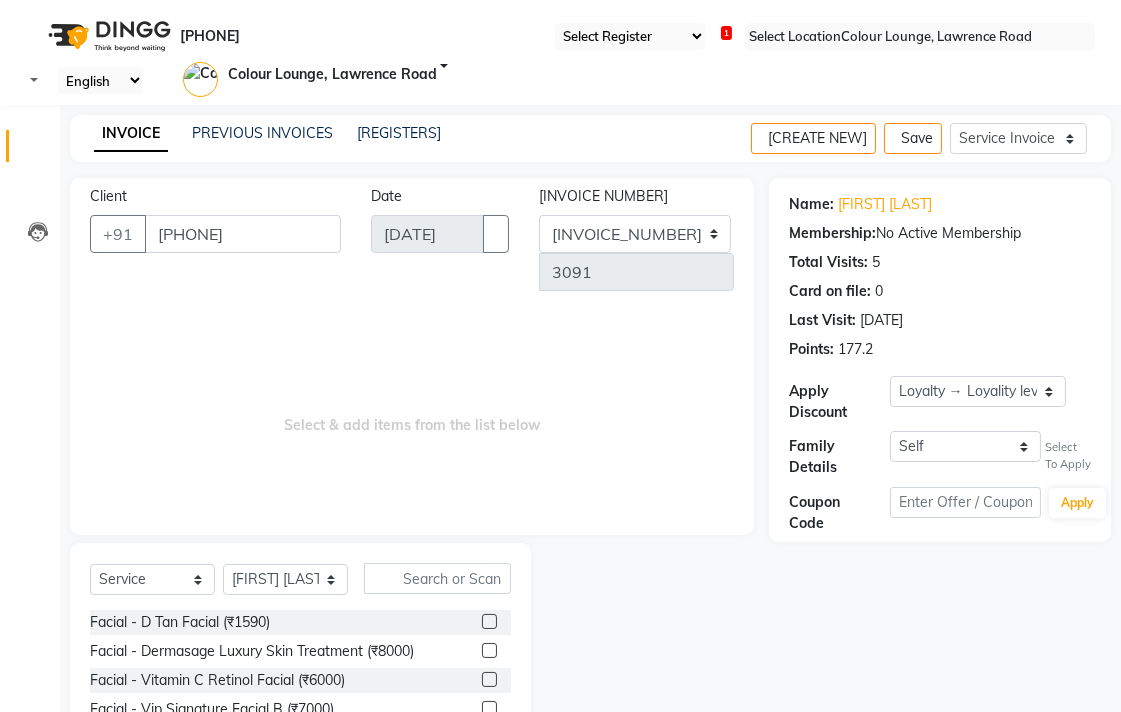 click at bounding box center (488, 624) 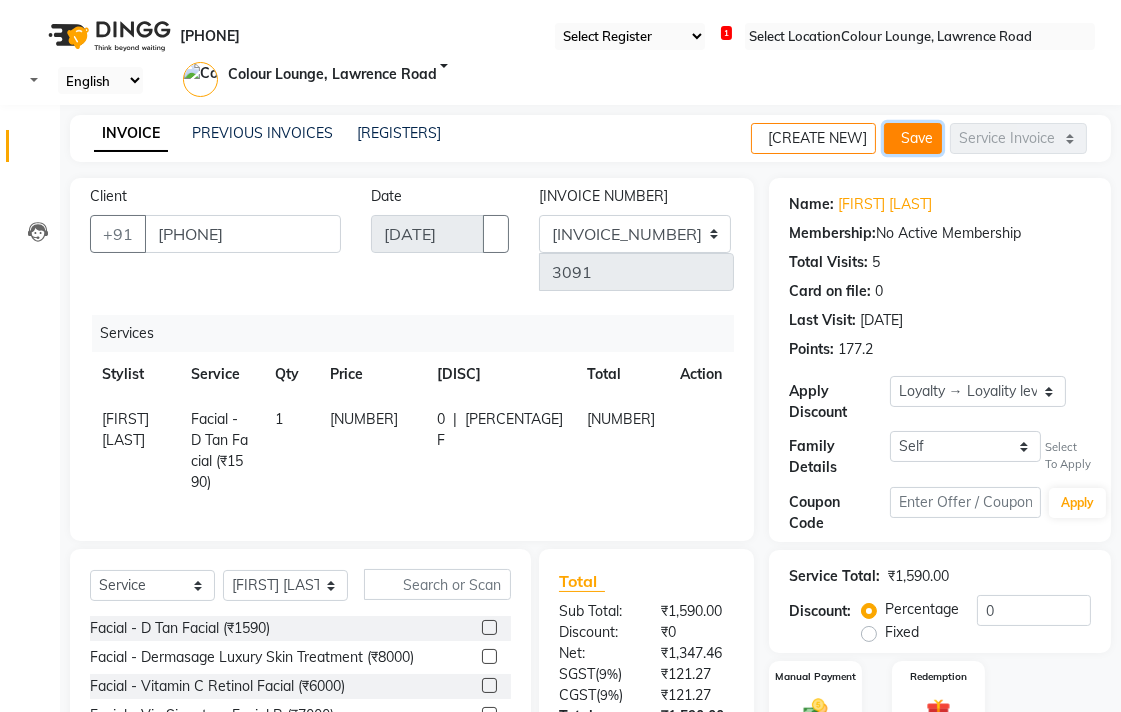 click on "Save" at bounding box center [913, 138] 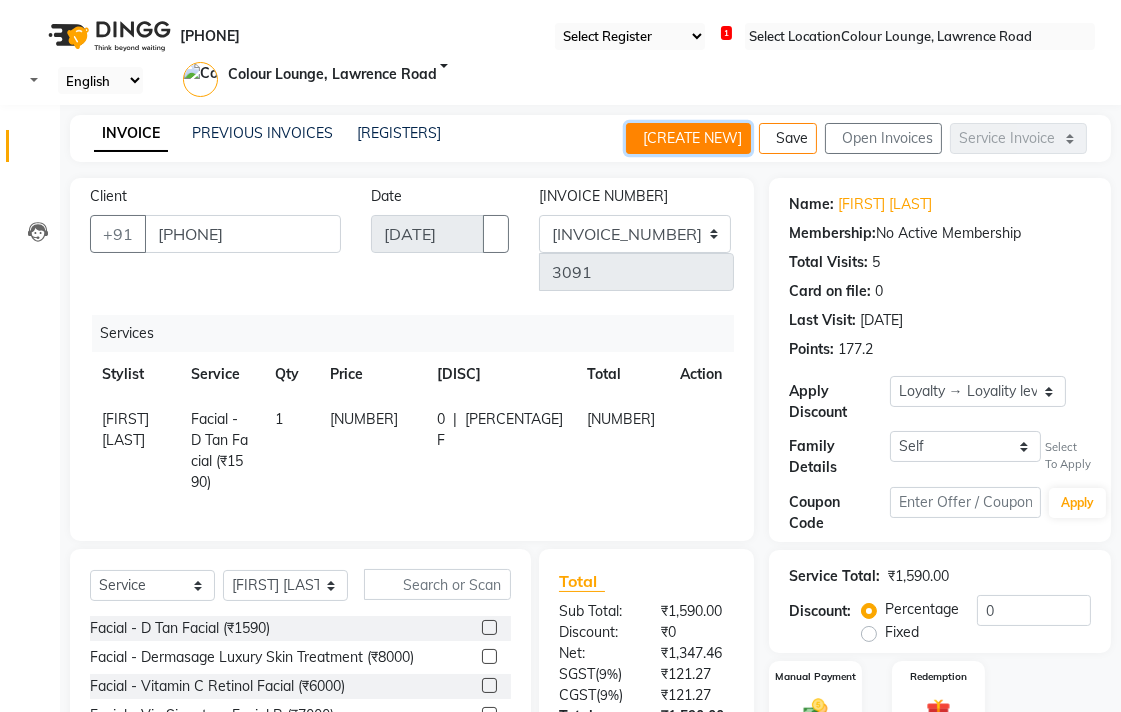 click on "Create New" at bounding box center (688, 138) 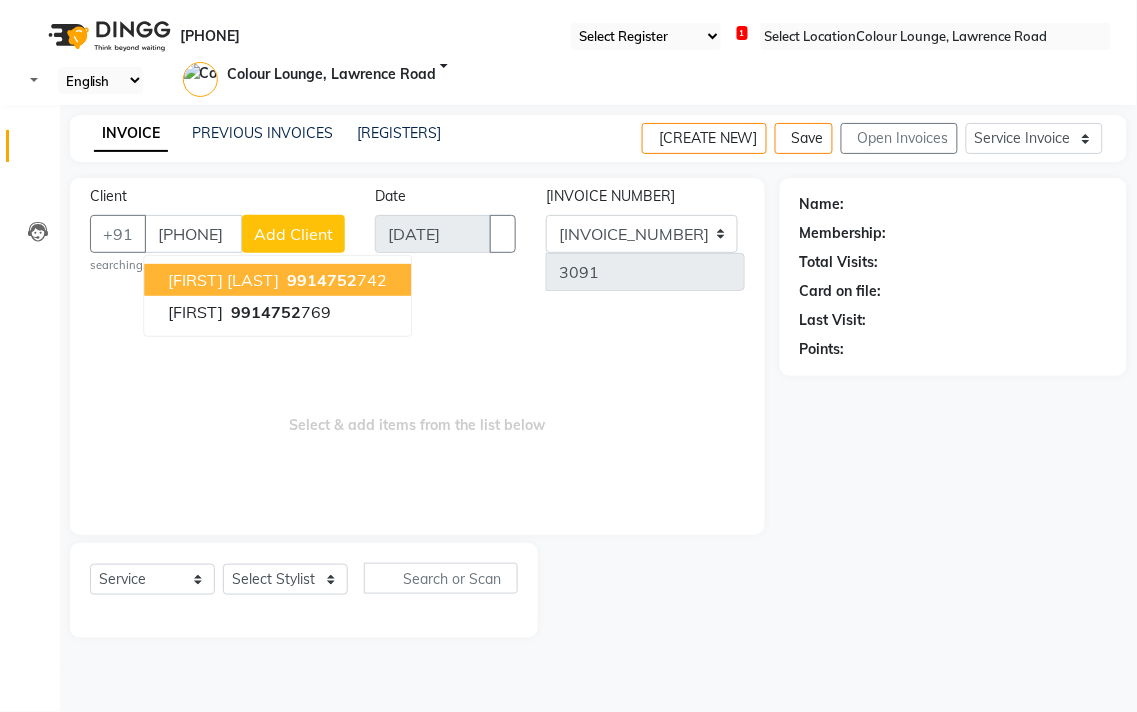 type on "9914752742" 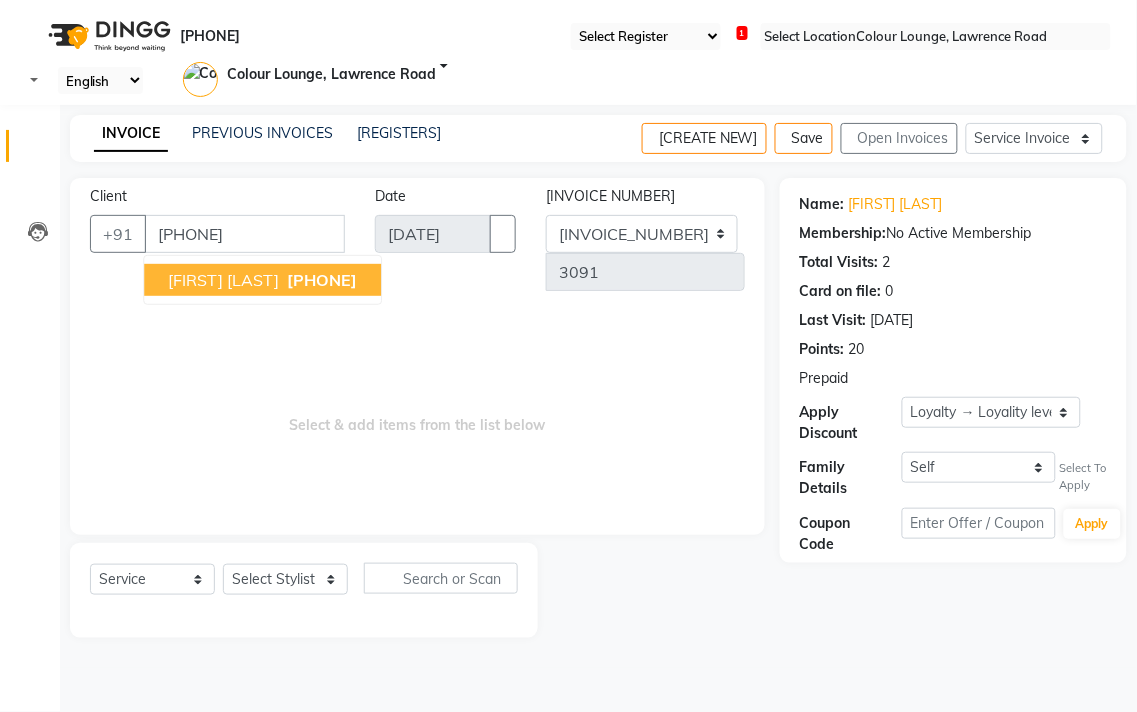 click on "9914752742" at bounding box center (322, 280) 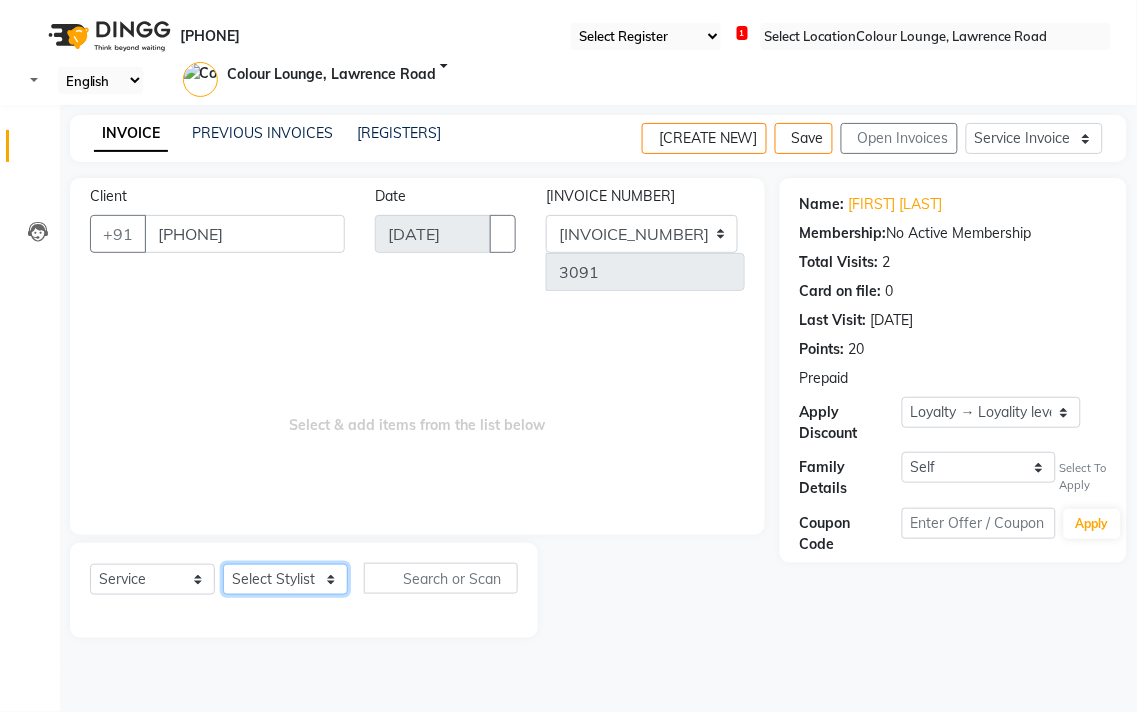 click on "Select Stylist [FIRST] [LAST] [FIRST] [LAST] [FIRST] [LAST] [LOCATION] [LOCATION] DINGG [LAST] [LAST] [FIRST] [FIRST] [FIRST] [FIRST] [FIRST] [FIRST] [FIRST] [FIRST] [FIRST] [FIRST] [FIRST] [FIRST] [FIRST] [FIRST] [FIRST] [FIRST] [FIRST] [FIRST] [FIRST] [FIRST] [FIRST] [FIRST] [FIRST] [FIRST] [FIRST] [FIRST]" at bounding box center [285, 579] 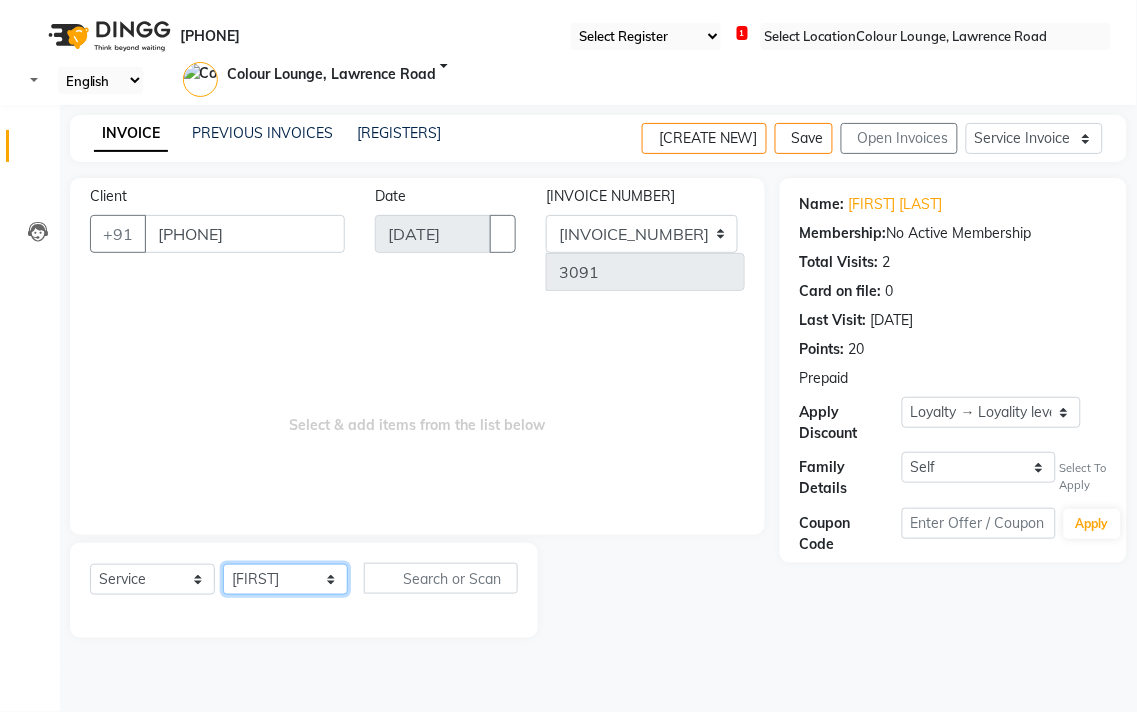 click on "Select Stylist [FIRST] [LAST] [FIRST] [LAST] [FIRST] [LAST] [LOCATION] [LOCATION] DINGG [LAST] [LAST] [FIRST] [FIRST] [FIRST] [FIRST] [FIRST] [FIRST] [FIRST] [FIRST] [FIRST] [FIRST] [FIRST] [FIRST] [FIRST] [FIRST] [FIRST] [FIRST] [FIRST] [FIRST] [FIRST] [FIRST] [FIRST] [FIRST] [FIRST] [FIRST] [FIRST] [FIRST]" at bounding box center [285, 579] 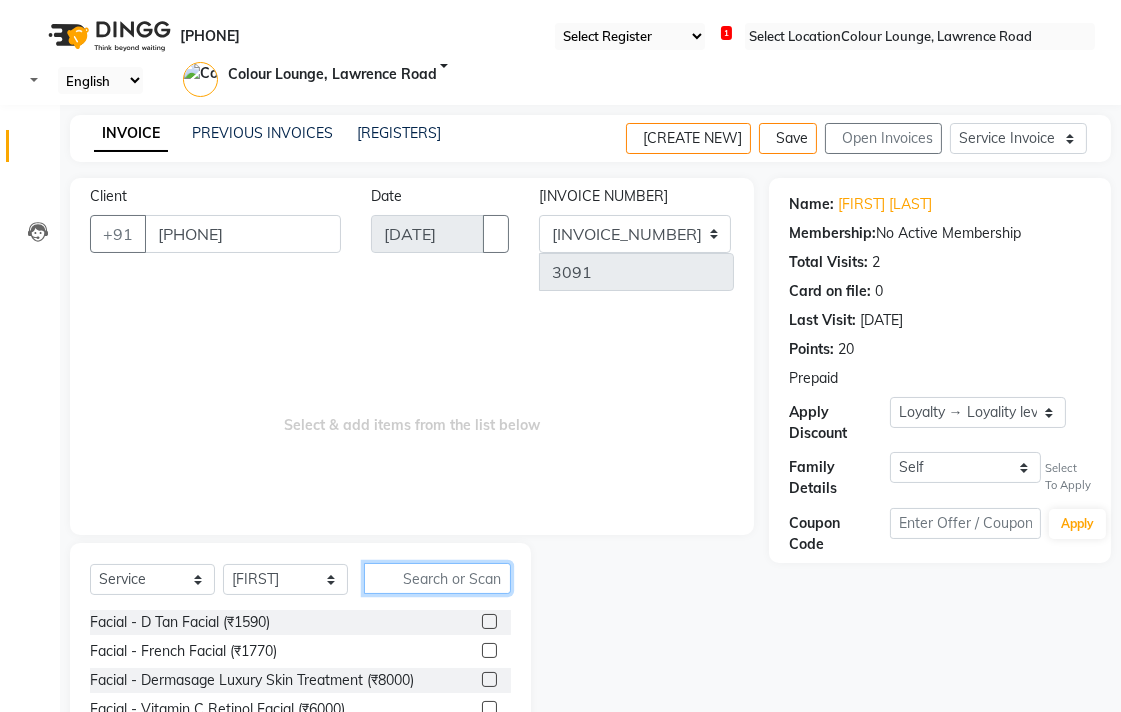 click at bounding box center (437, 578) 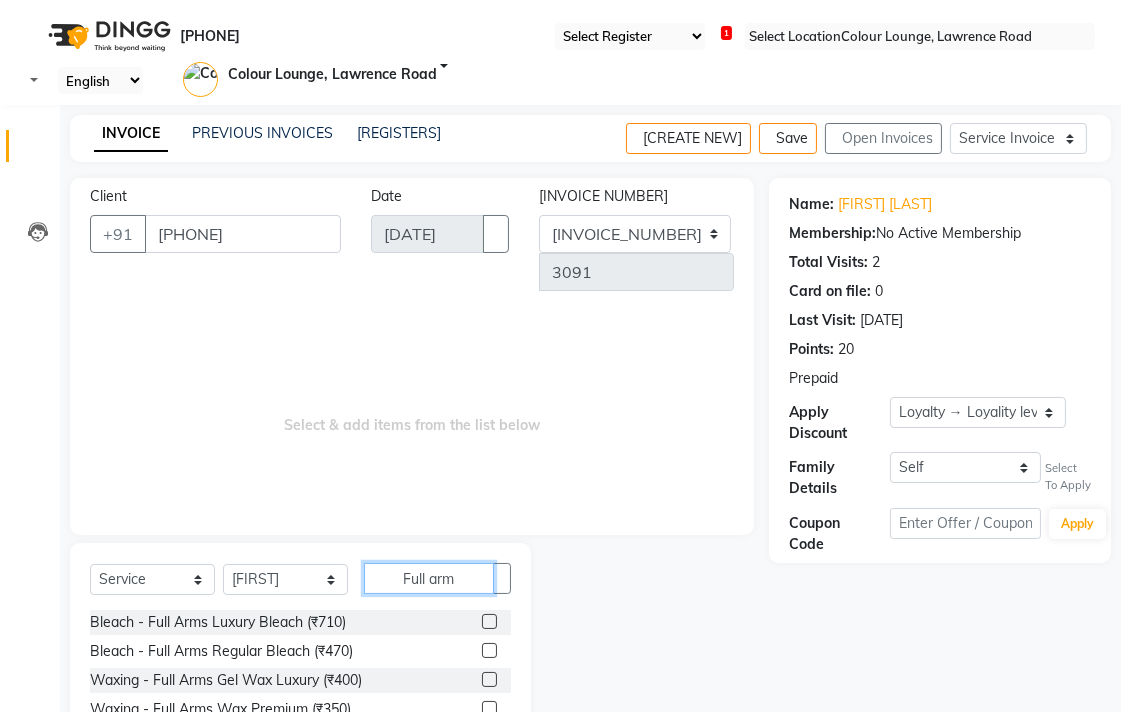 type on "Full arm" 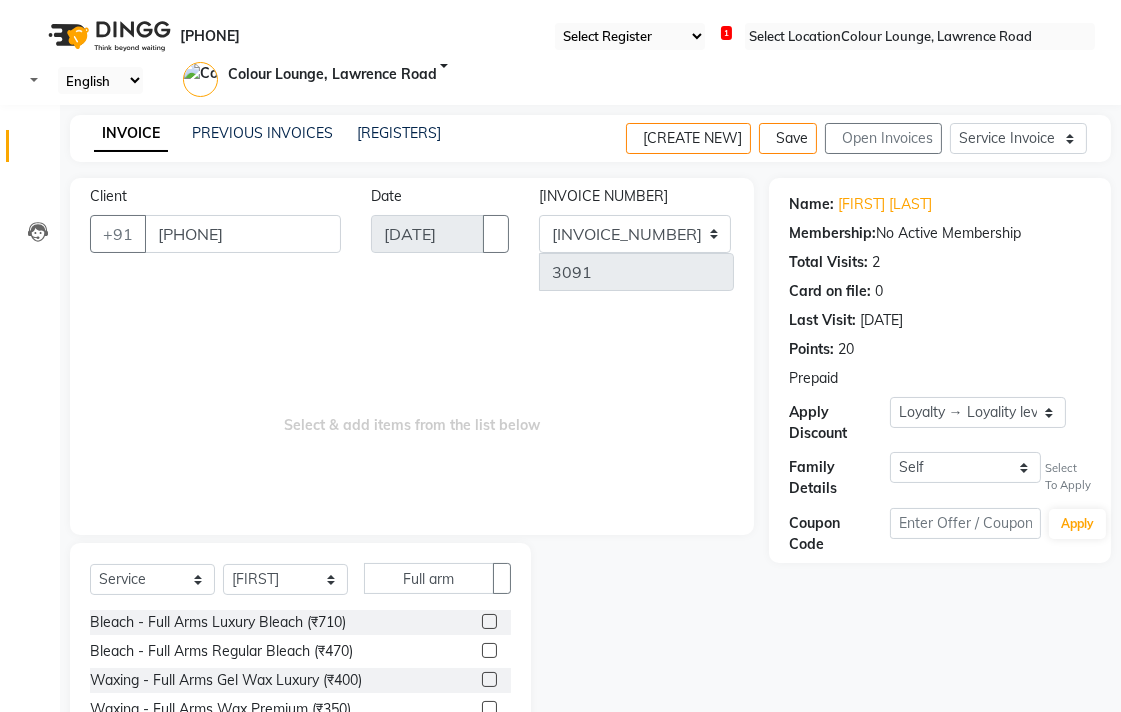 click at bounding box center [489, 708] 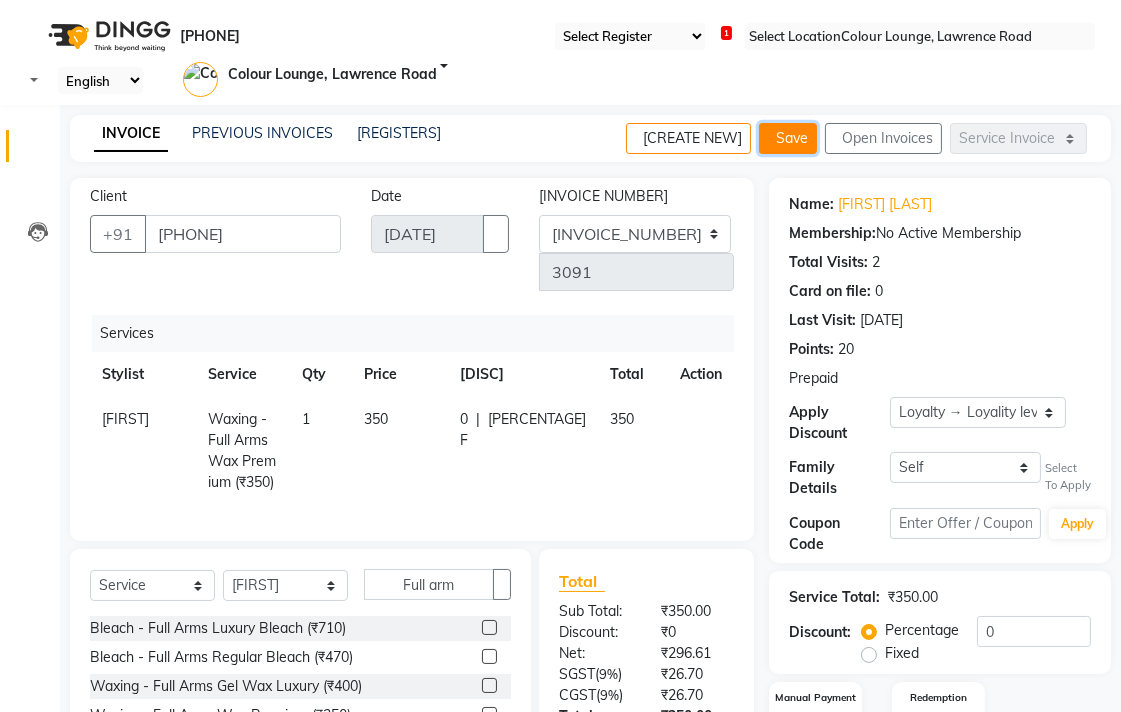 click on "Save" at bounding box center [788, 138] 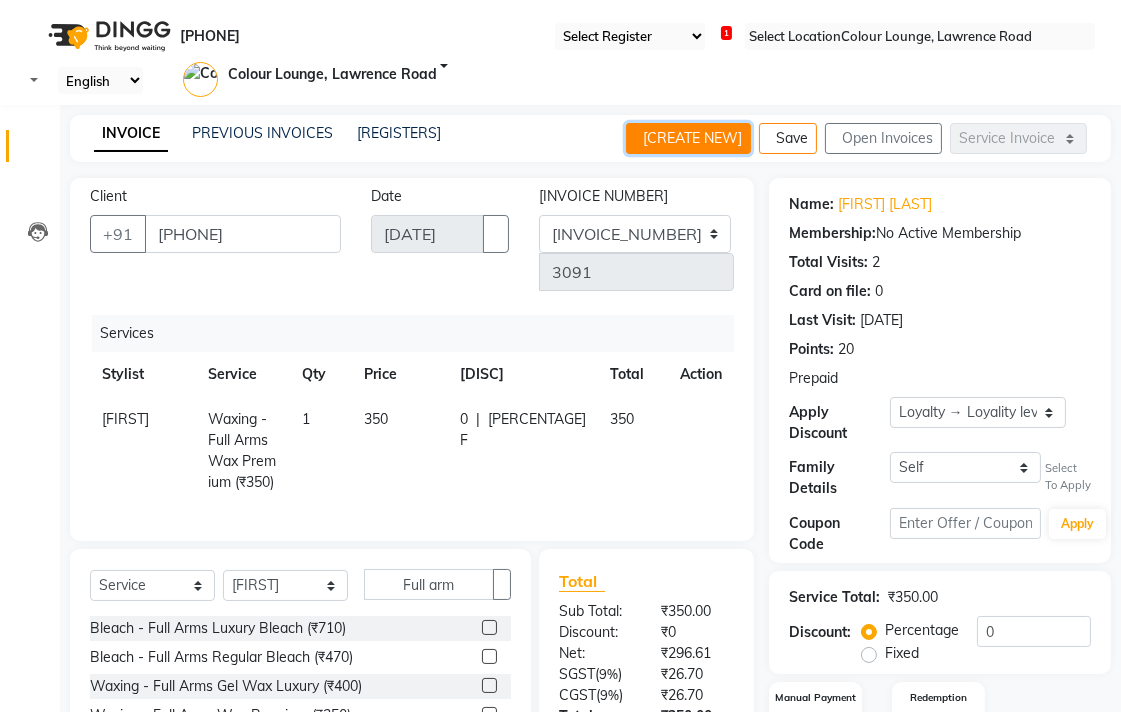 click on "Create New" at bounding box center (688, 138) 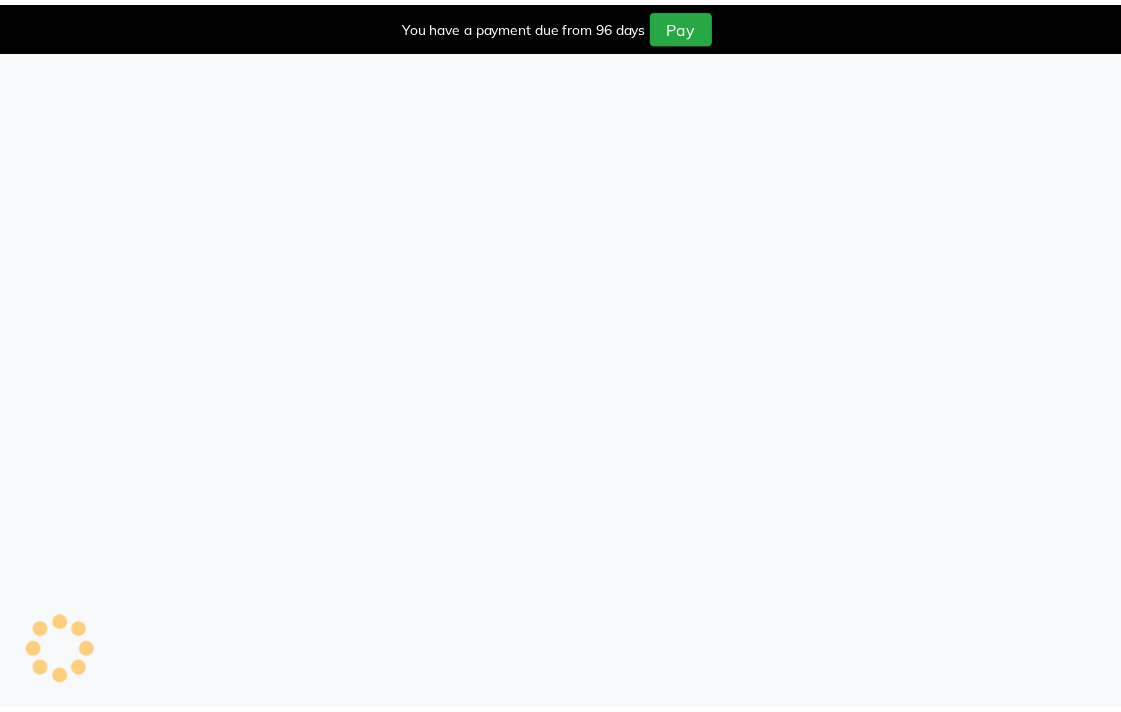 scroll, scrollTop: 0, scrollLeft: 0, axis: both 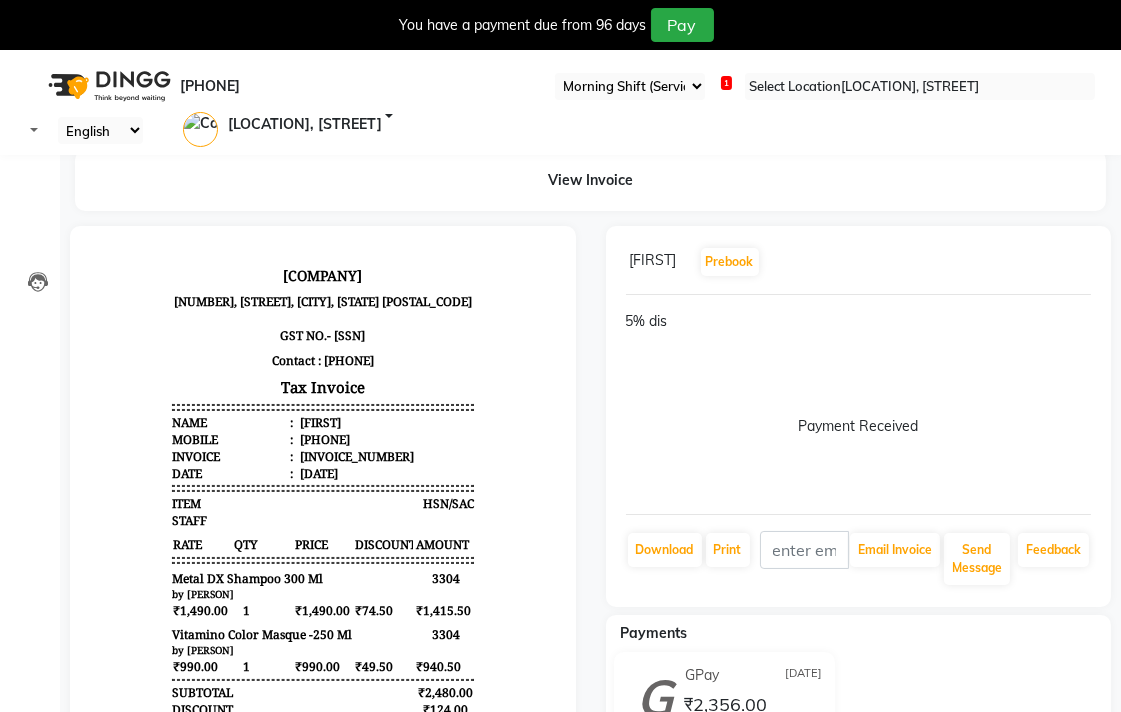 click at bounding box center (1105, 8) 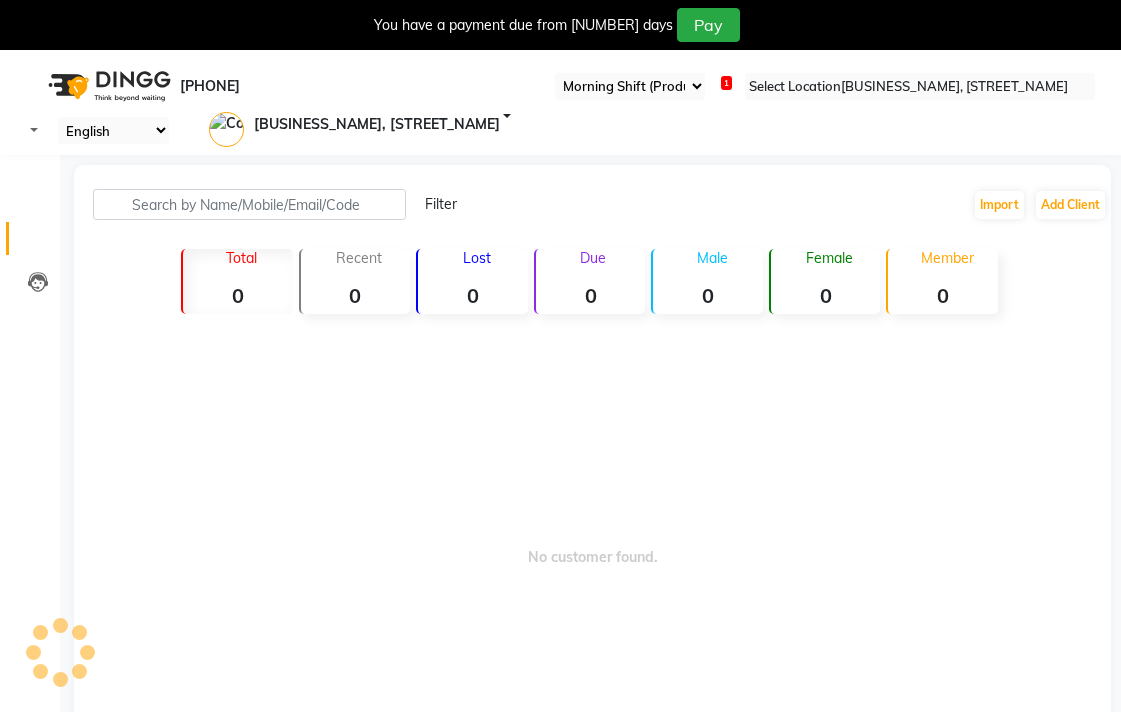 scroll, scrollTop: 50, scrollLeft: 0, axis: vertical 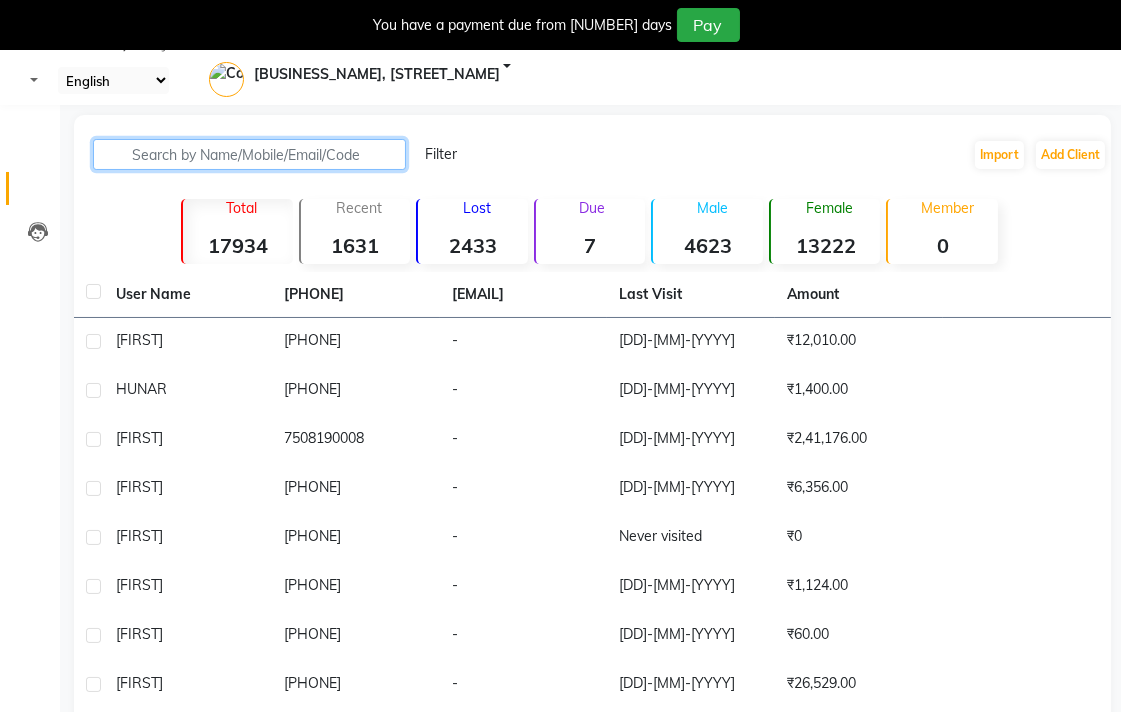 paste on "[PHONE]" 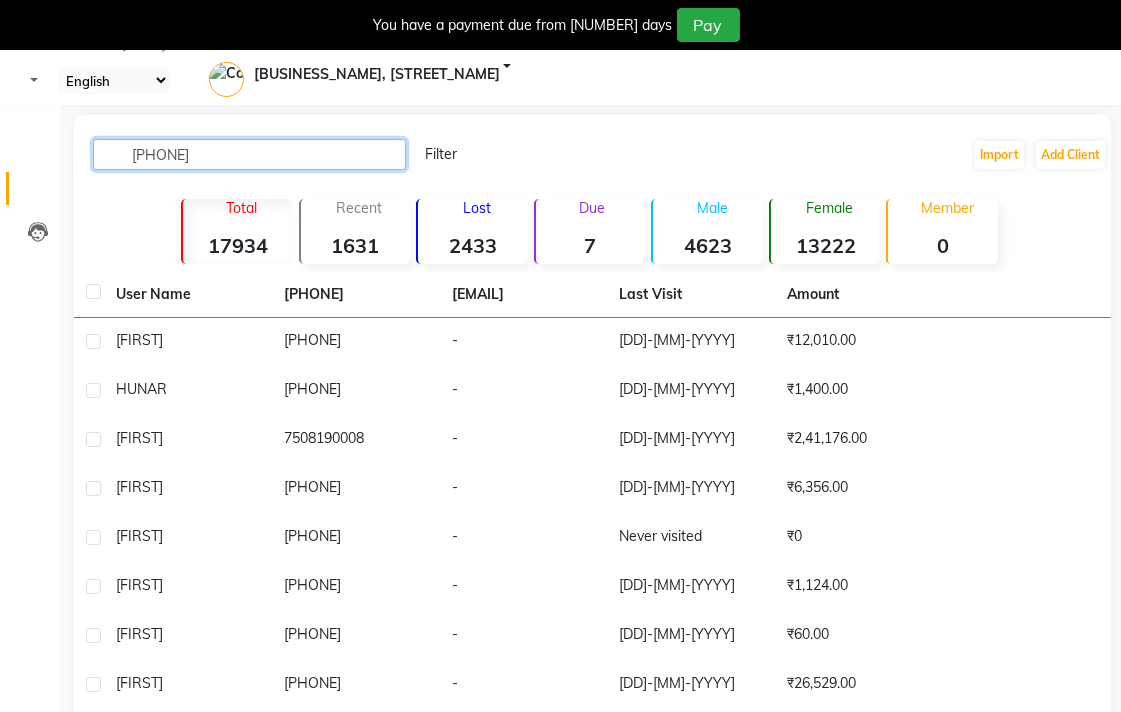 click on "[PHONE]" at bounding box center [249, 154] 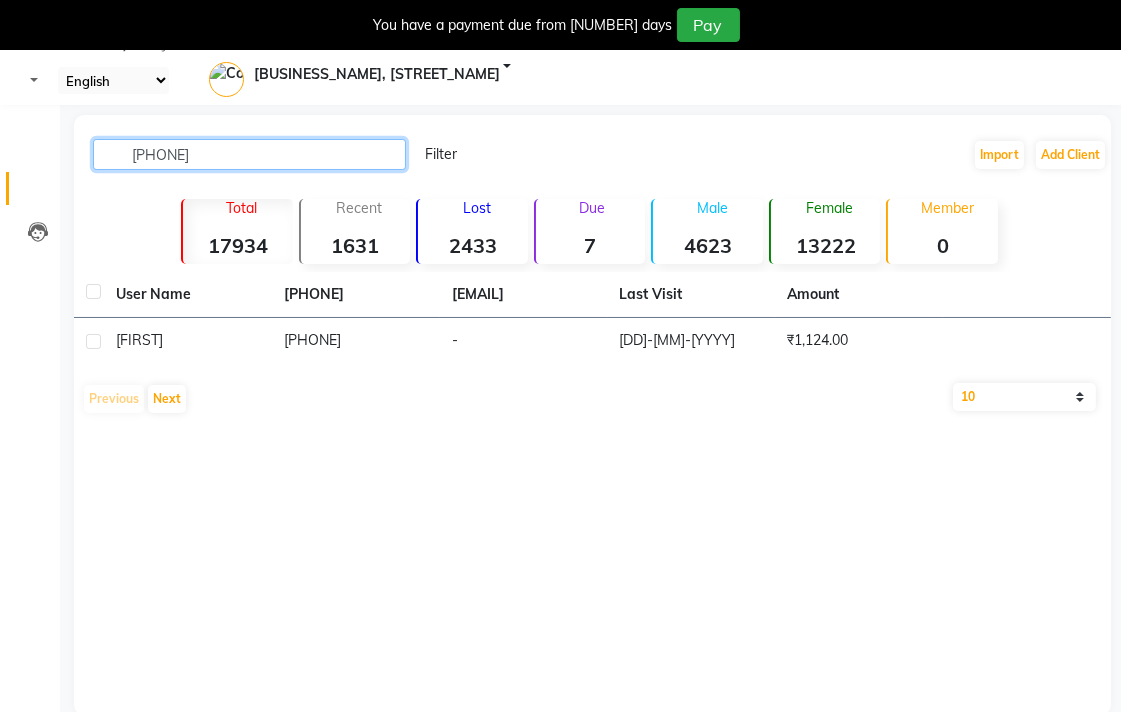 type on "[PHONE]" 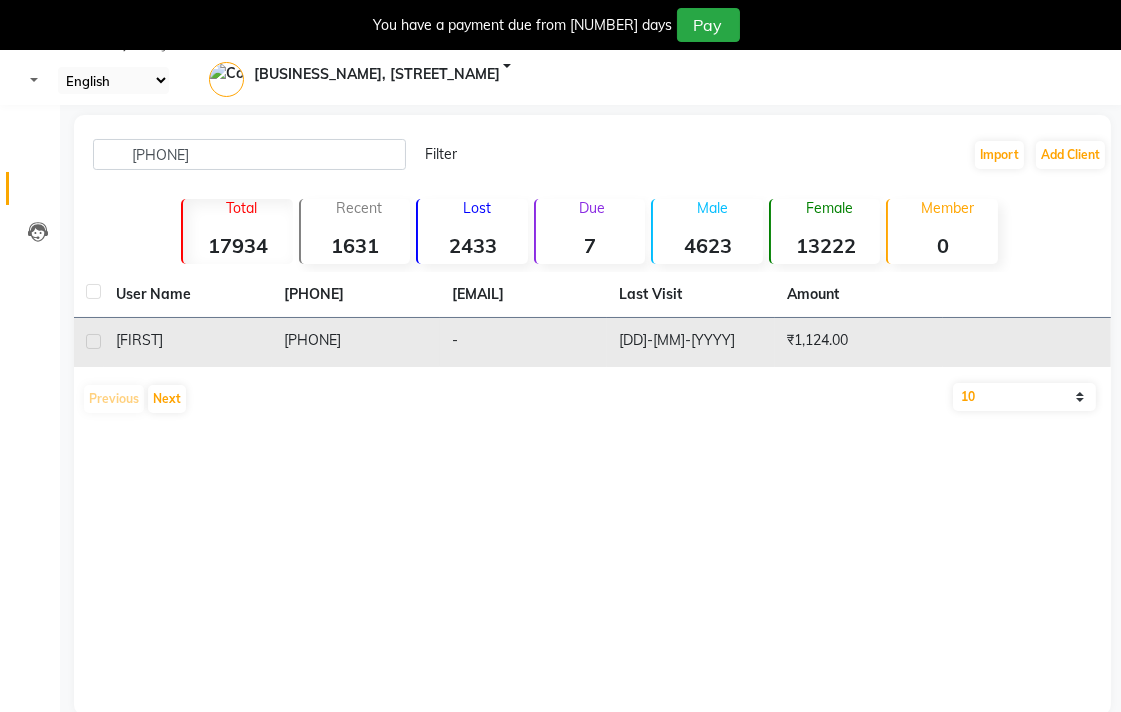 click on "[PHONE]" at bounding box center (356, 342) 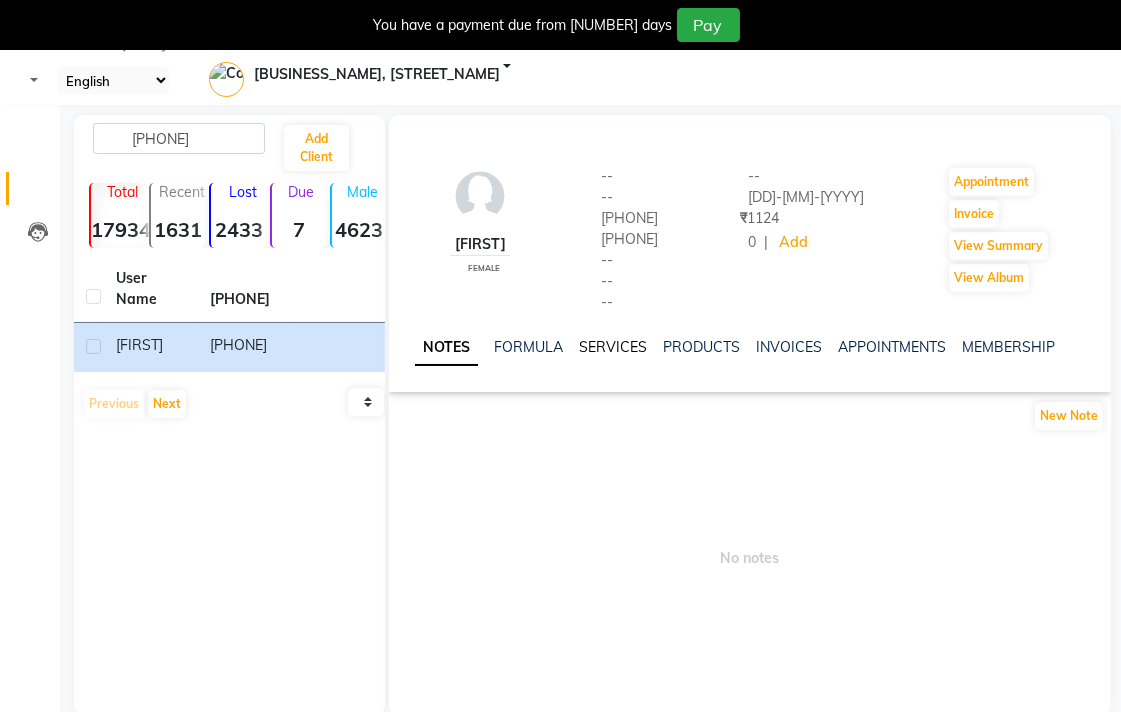 click on "SERVICES" at bounding box center (613, 347) 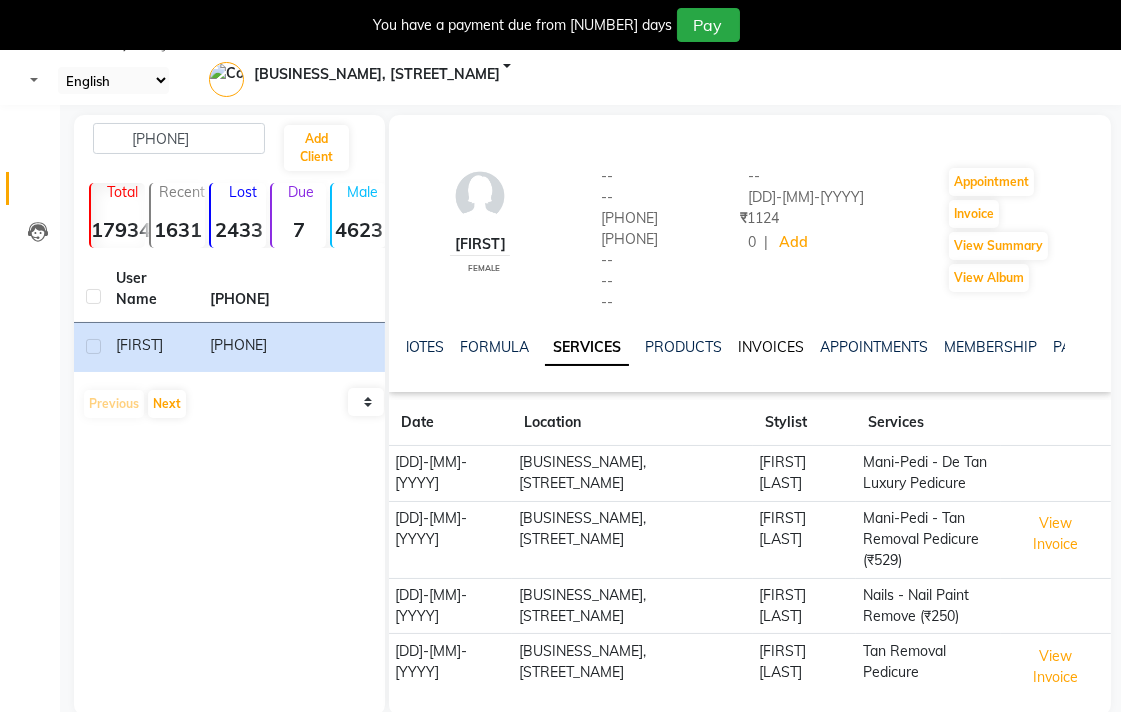 click on "INVOICES" at bounding box center [771, 347] 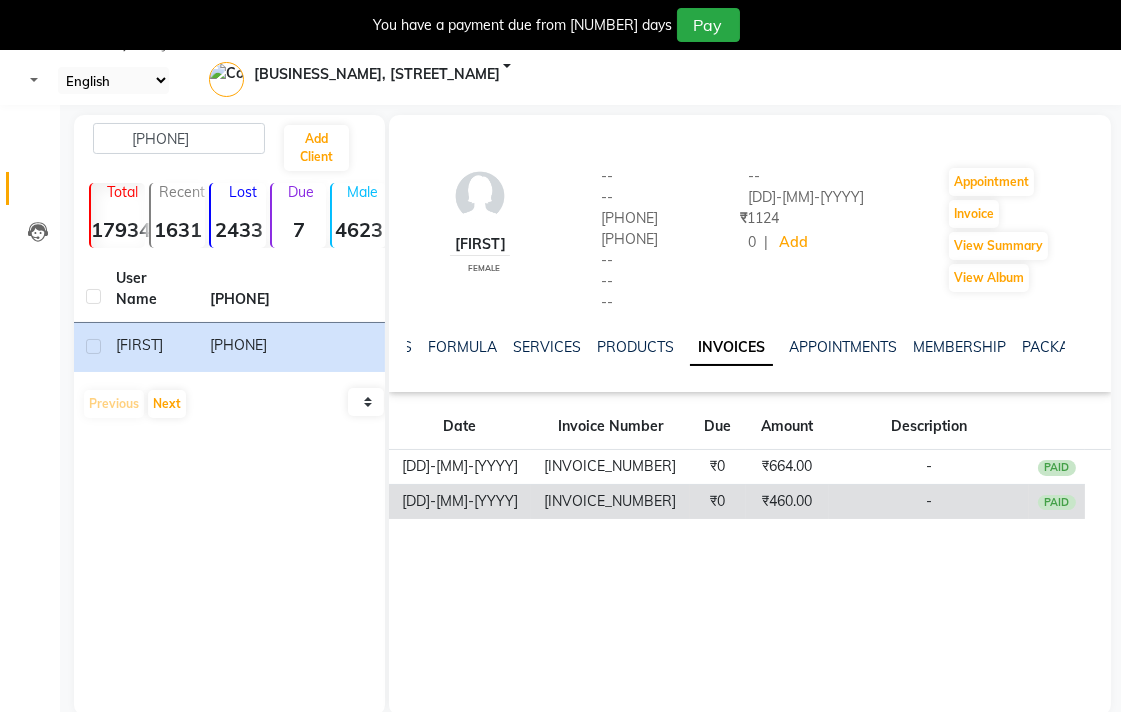 click on "₹460.00" at bounding box center [788, 467] 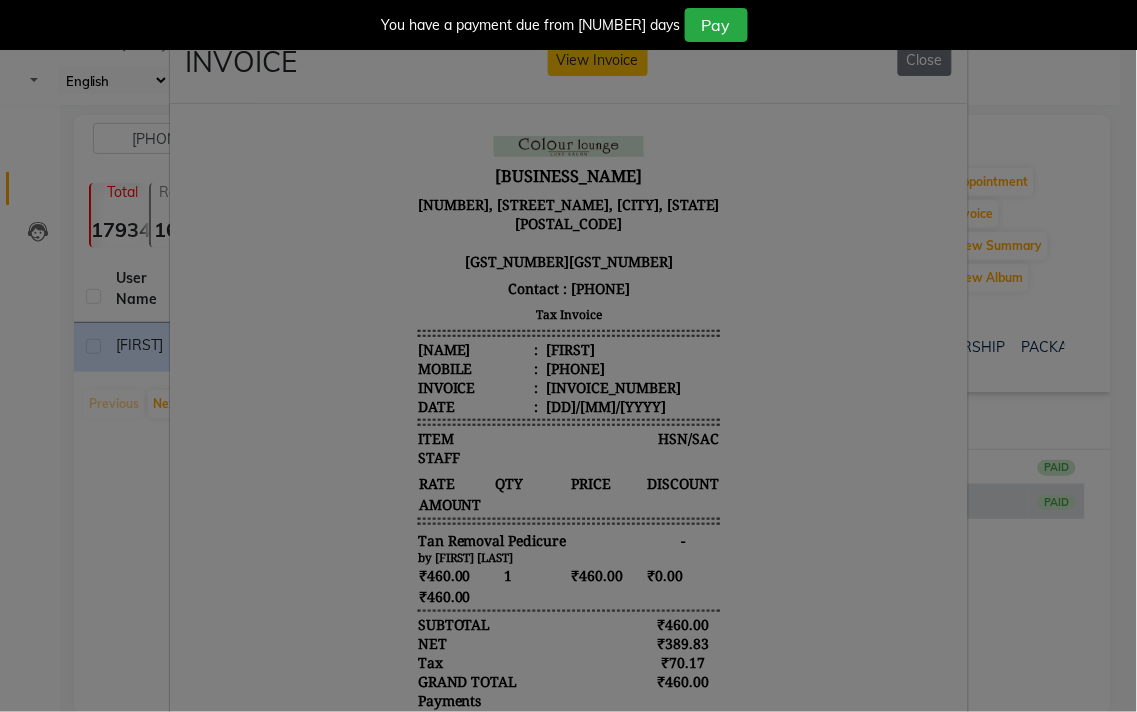 scroll, scrollTop: 16, scrollLeft: 0, axis: vertical 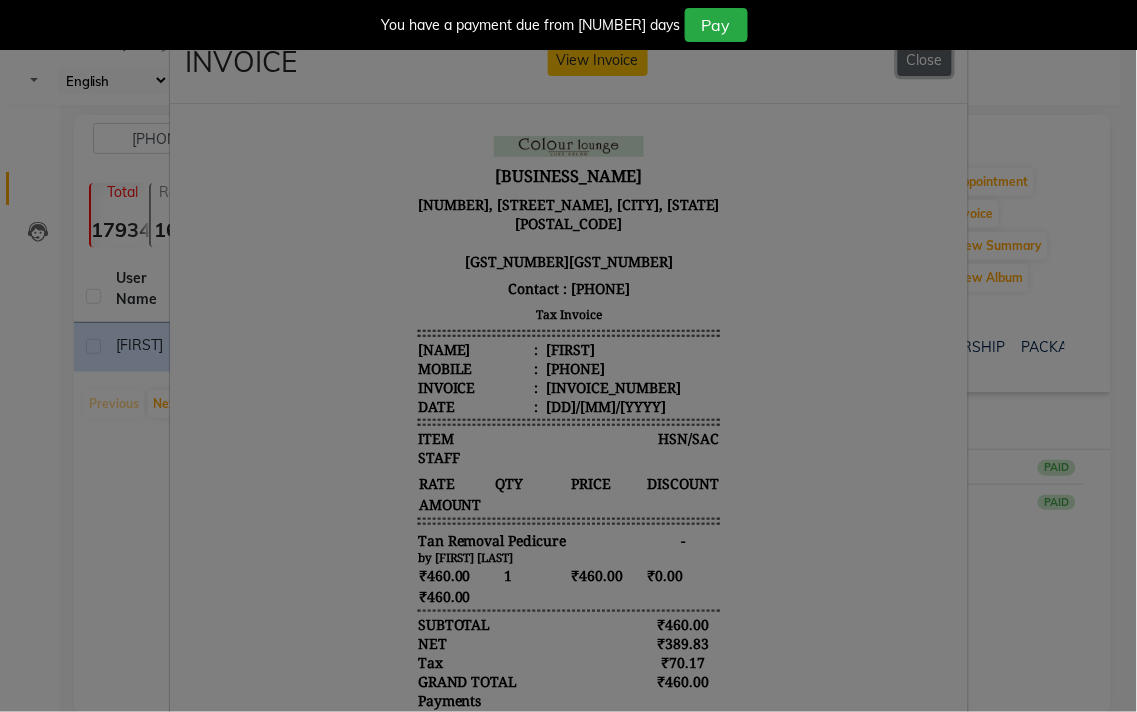 click on "Close" at bounding box center [925, 60] 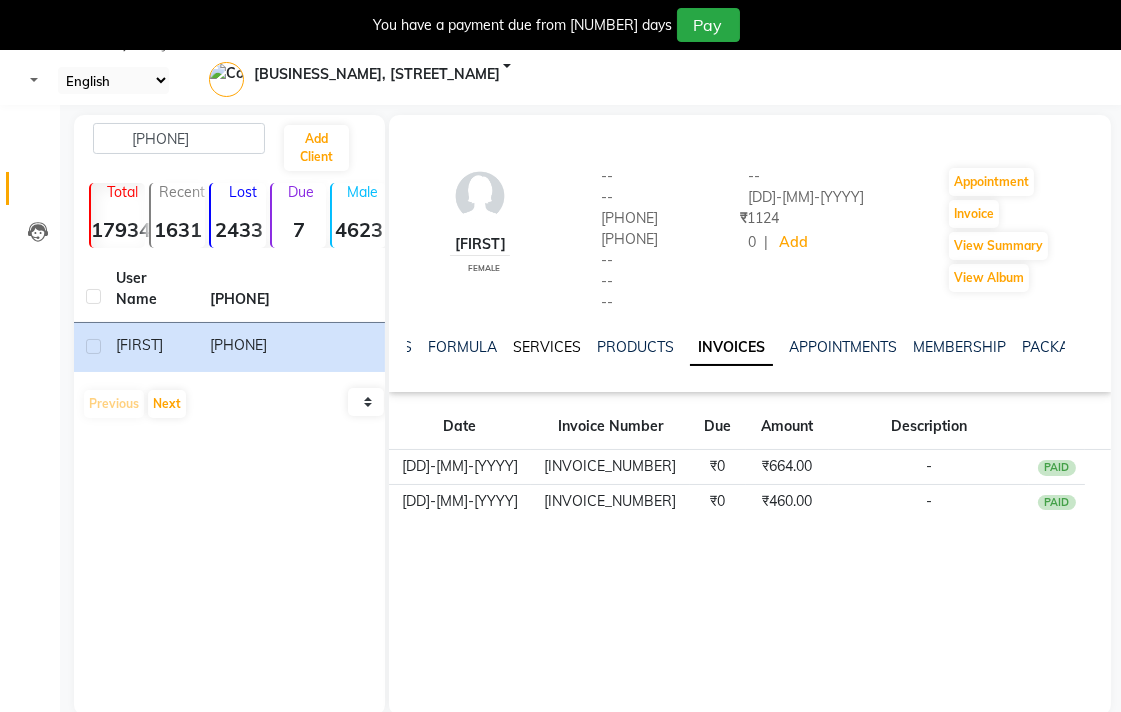 click on "SERVICES" at bounding box center (547, 347) 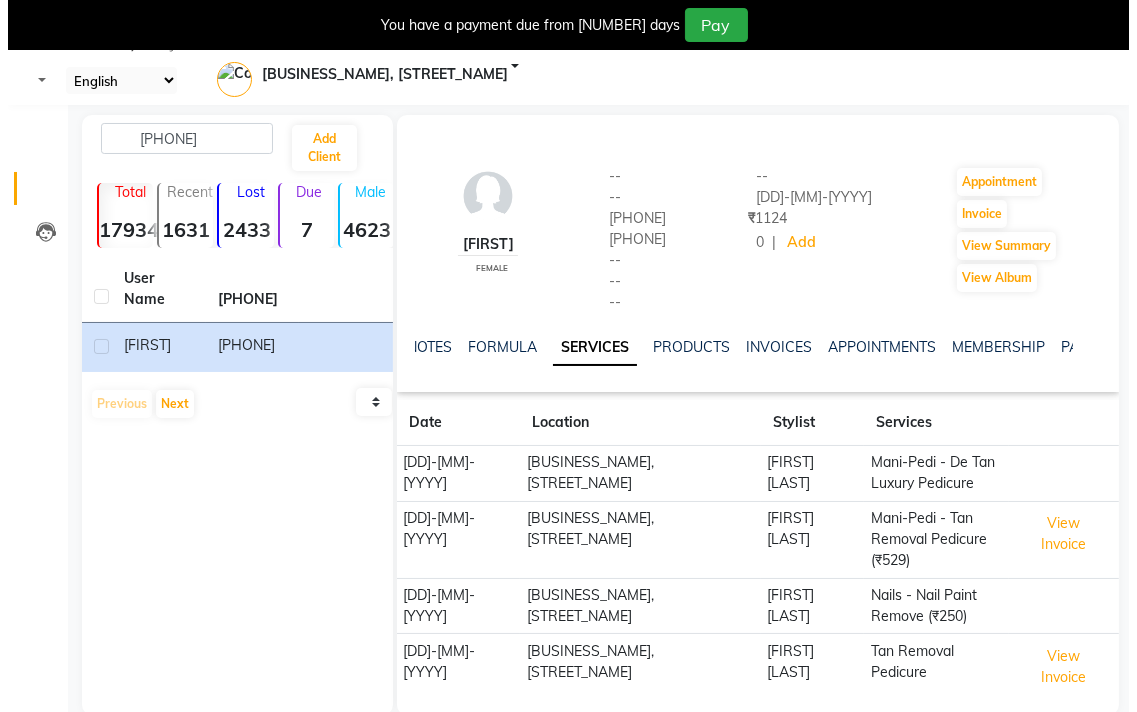 scroll, scrollTop: 91, scrollLeft: 0, axis: vertical 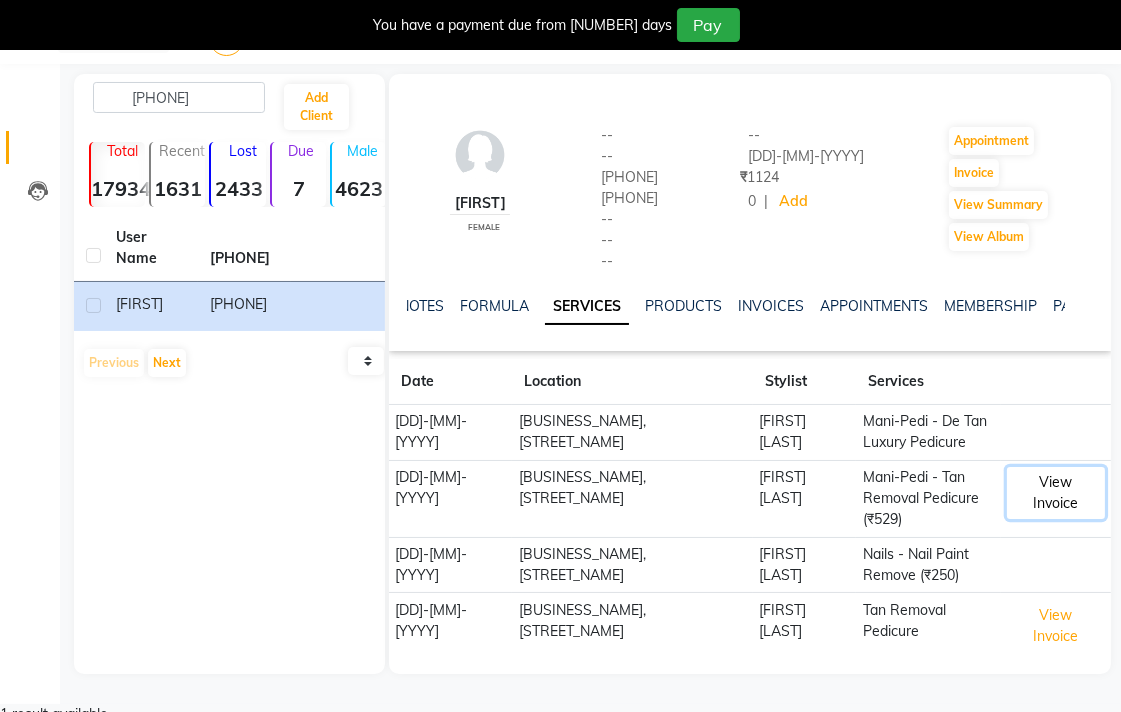 click on "View Invoice" at bounding box center (1055, 493) 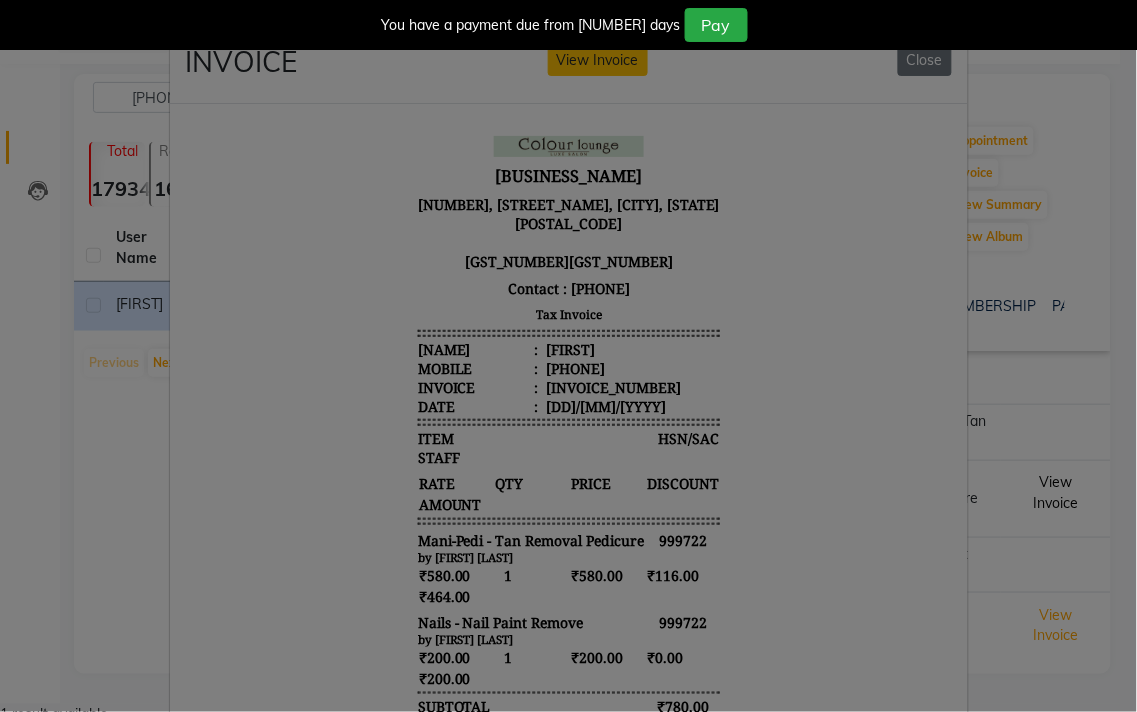 scroll, scrollTop: 15, scrollLeft: 0, axis: vertical 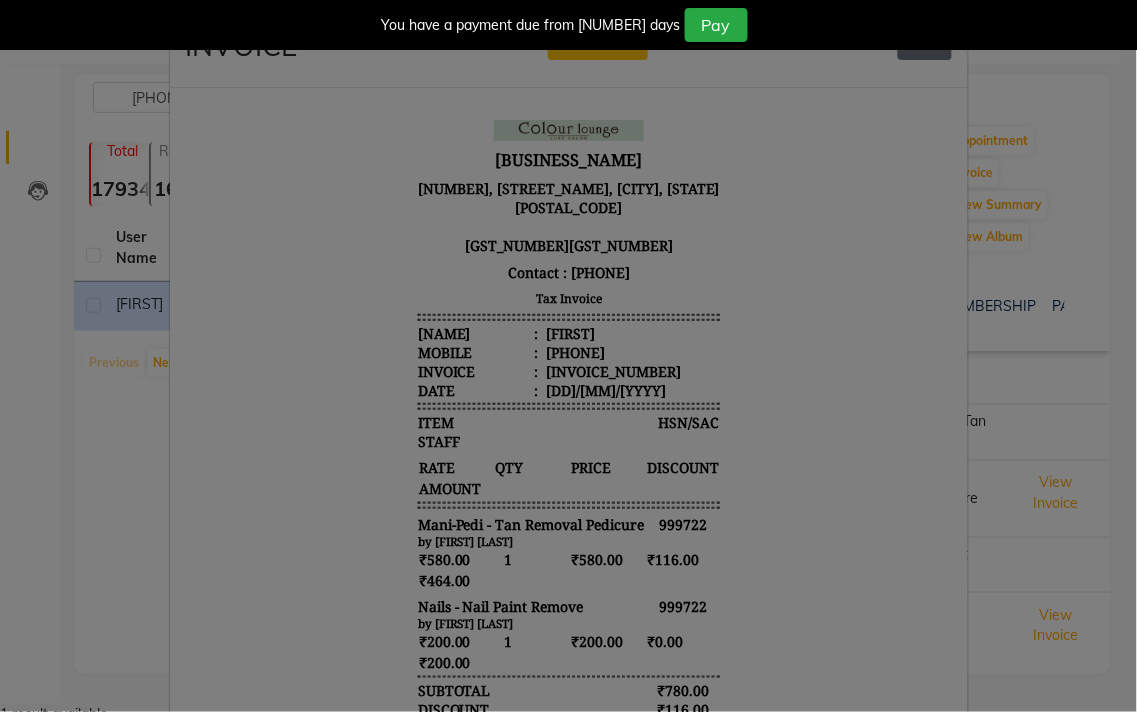 click at bounding box center [1121, 8] 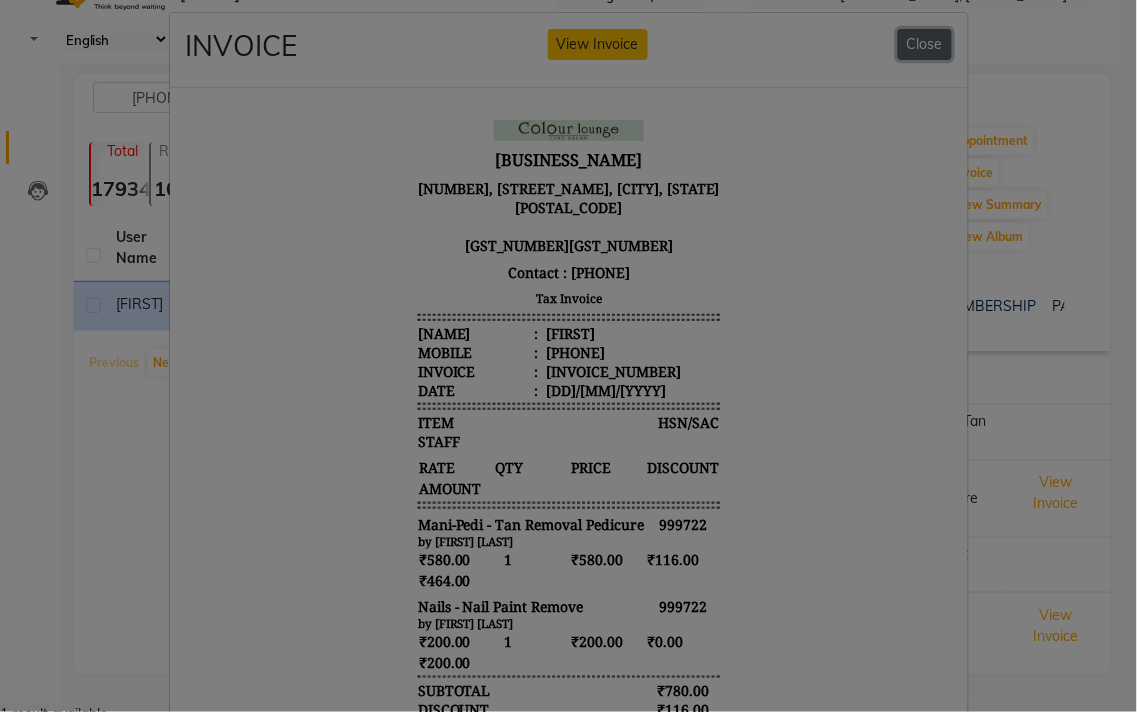 click on "Close" at bounding box center [925, 44] 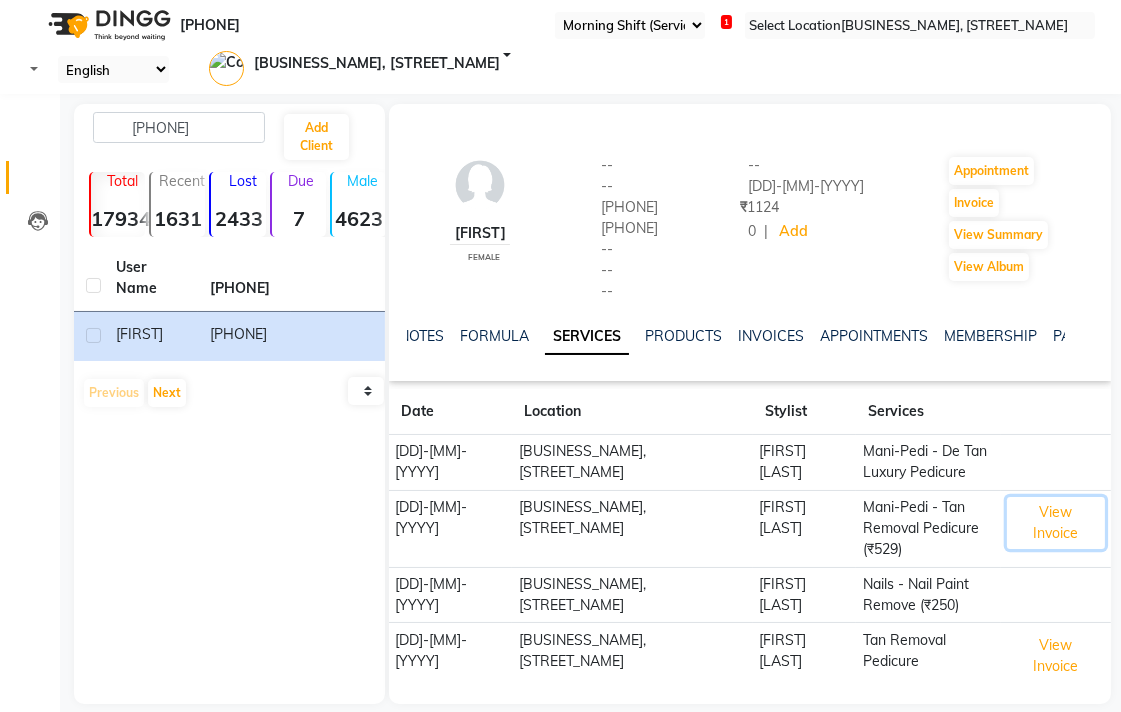 scroll, scrollTop: 12, scrollLeft: 0, axis: vertical 